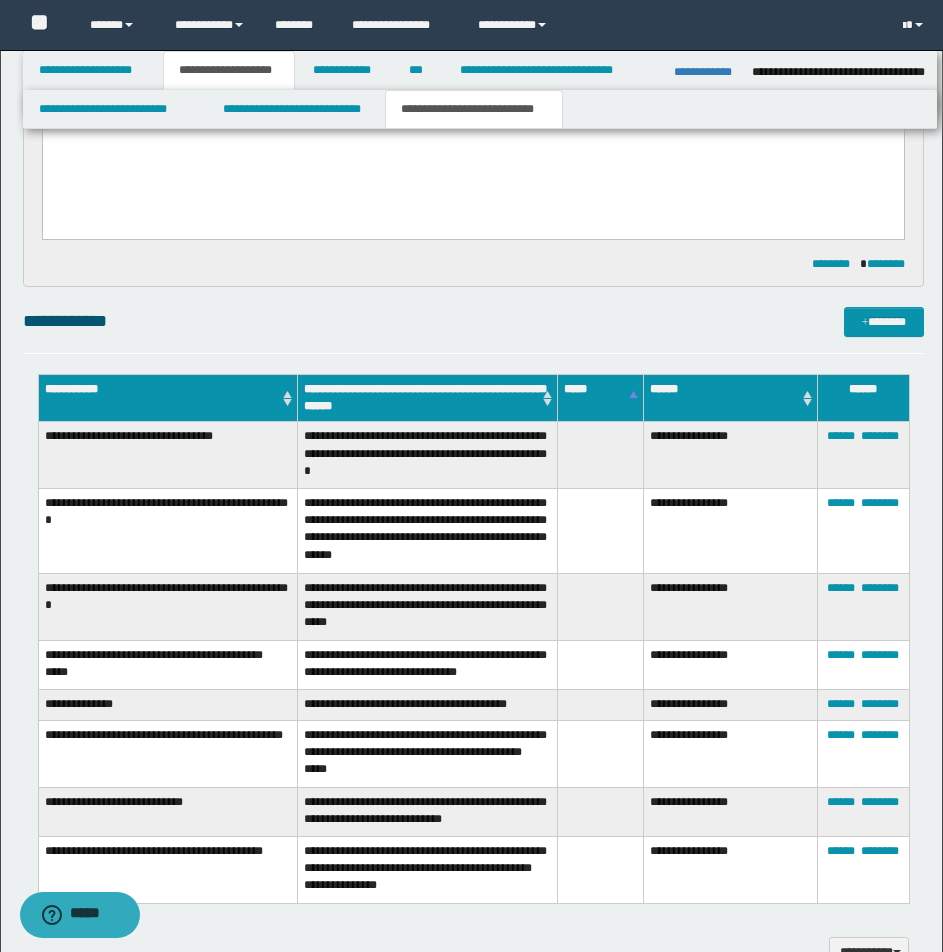scroll, scrollTop: 0, scrollLeft: 0, axis: both 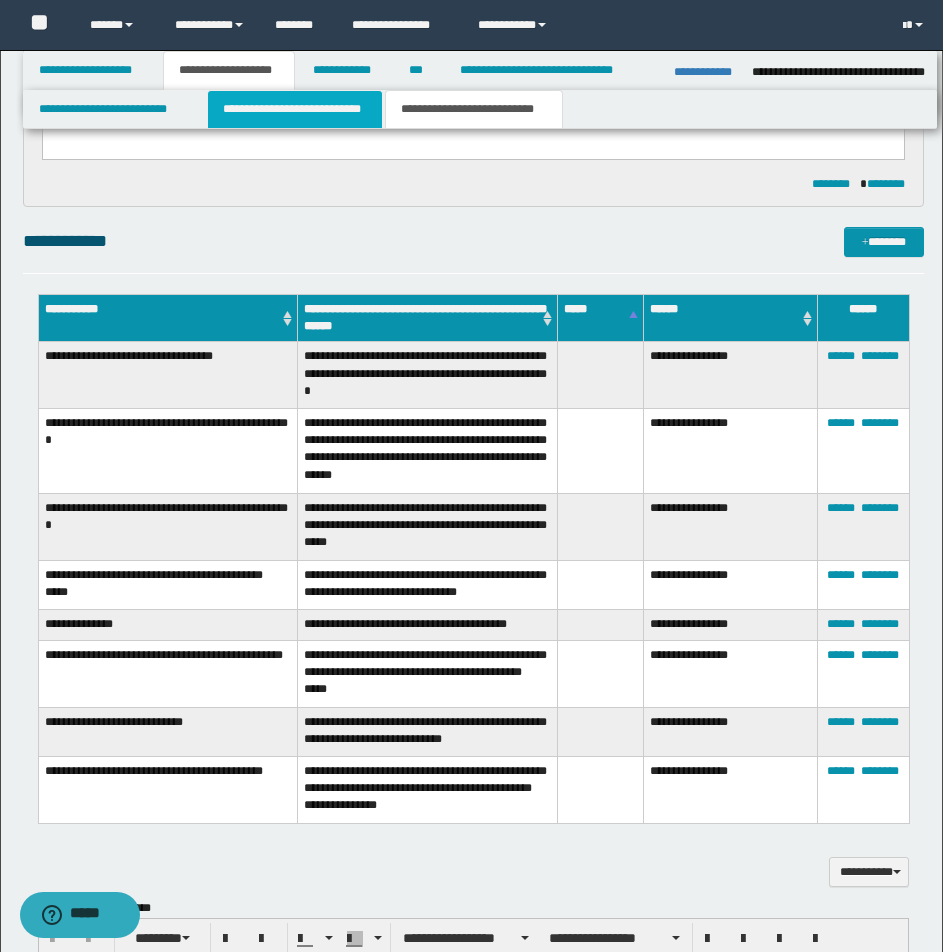 drag, startPoint x: 249, startPoint y: 274, endPoint x: 258, endPoint y: 107, distance: 167.24234 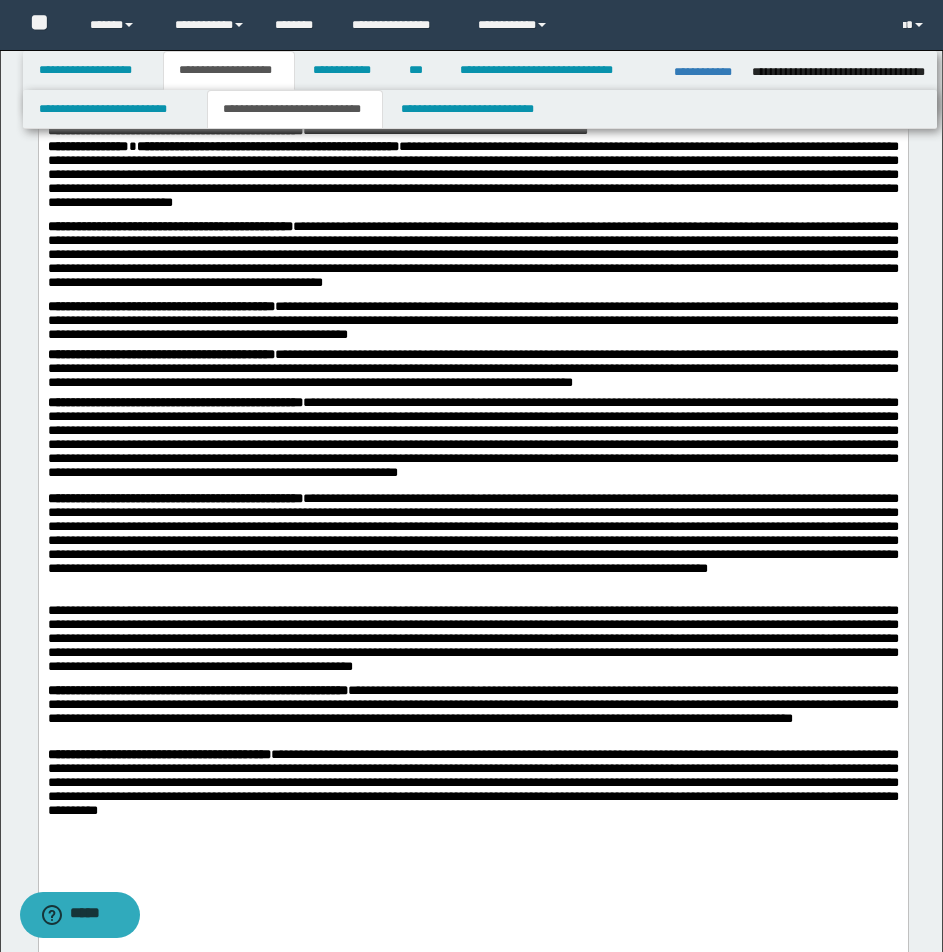 scroll, scrollTop: 439, scrollLeft: 0, axis: vertical 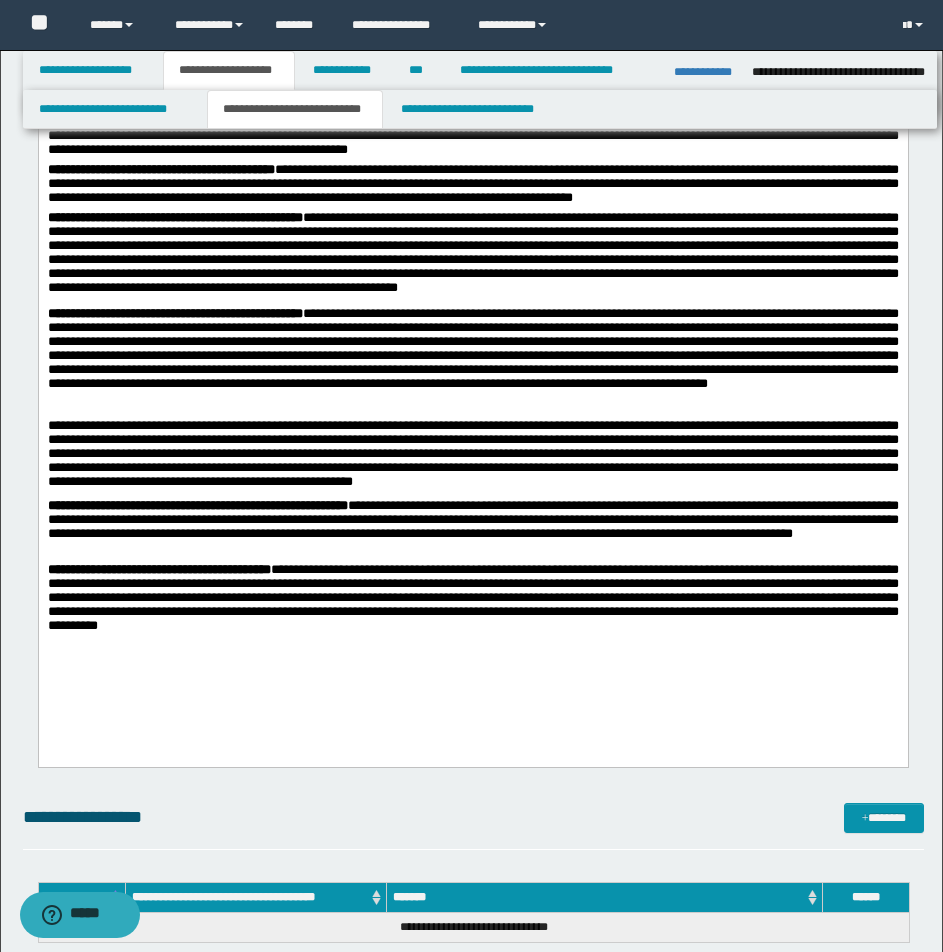 click on "**********" at bounding box center [472, 363] 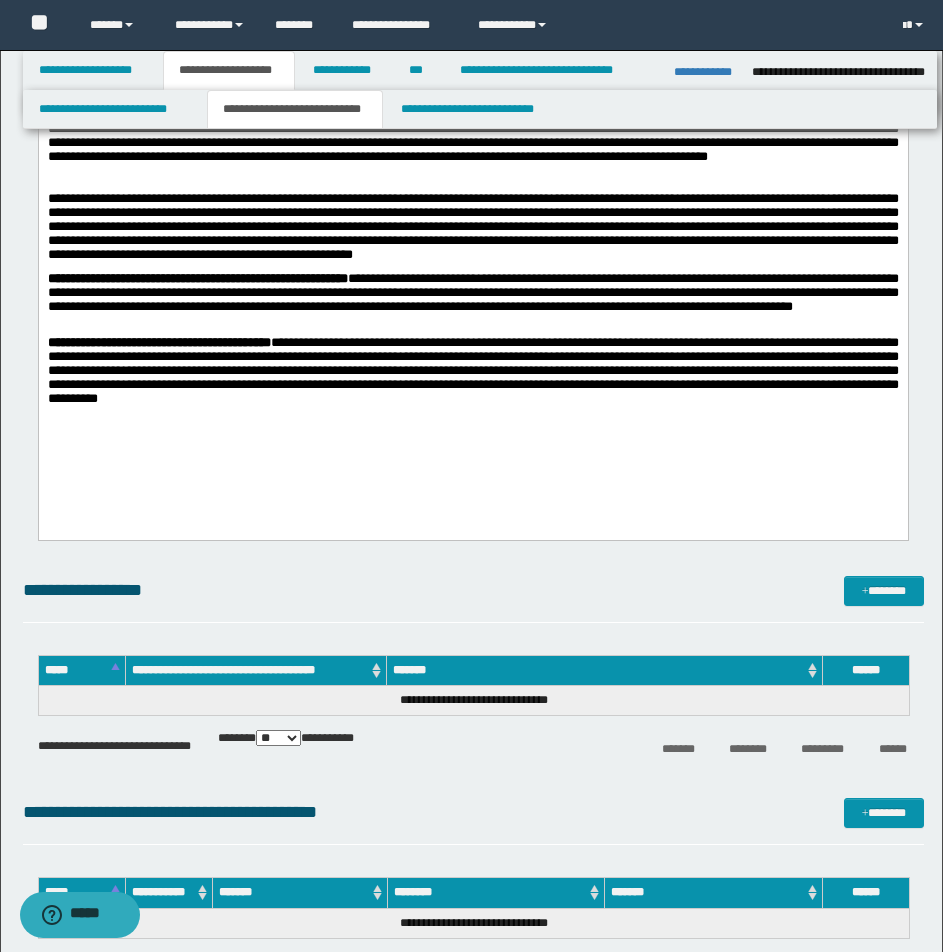 scroll, scrollTop: 989, scrollLeft: 0, axis: vertical 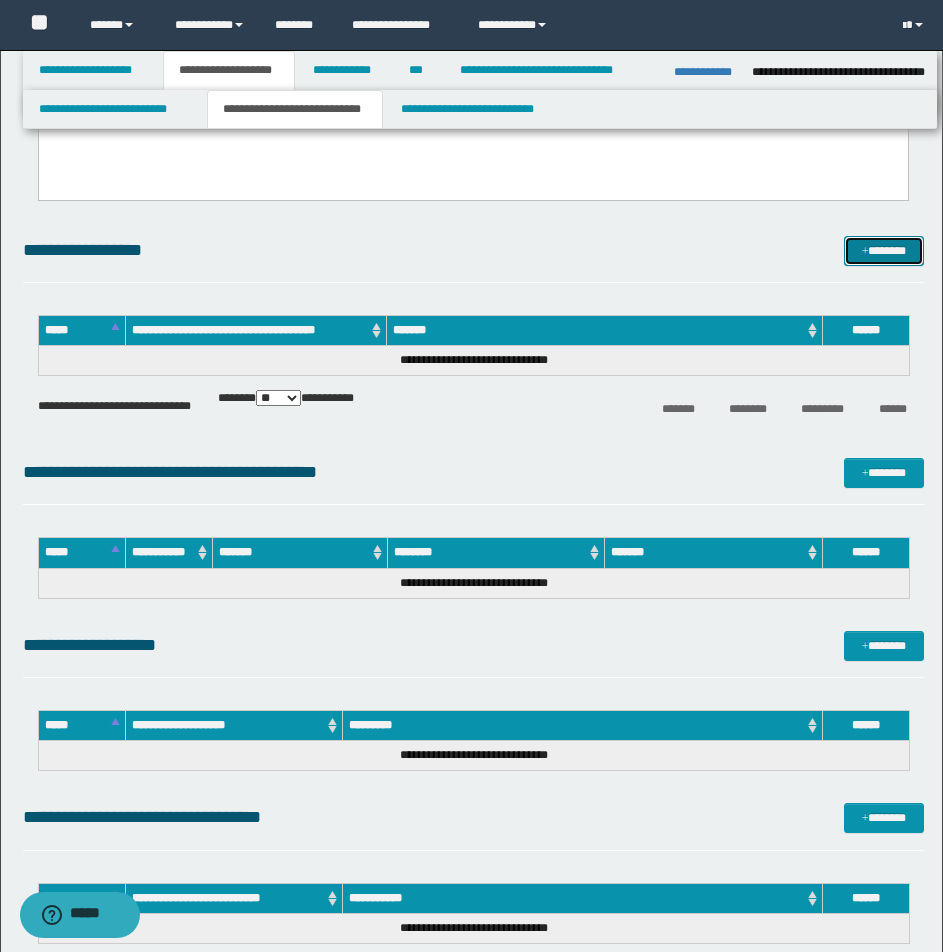 click on "*******" at bounding box center [884, 251] 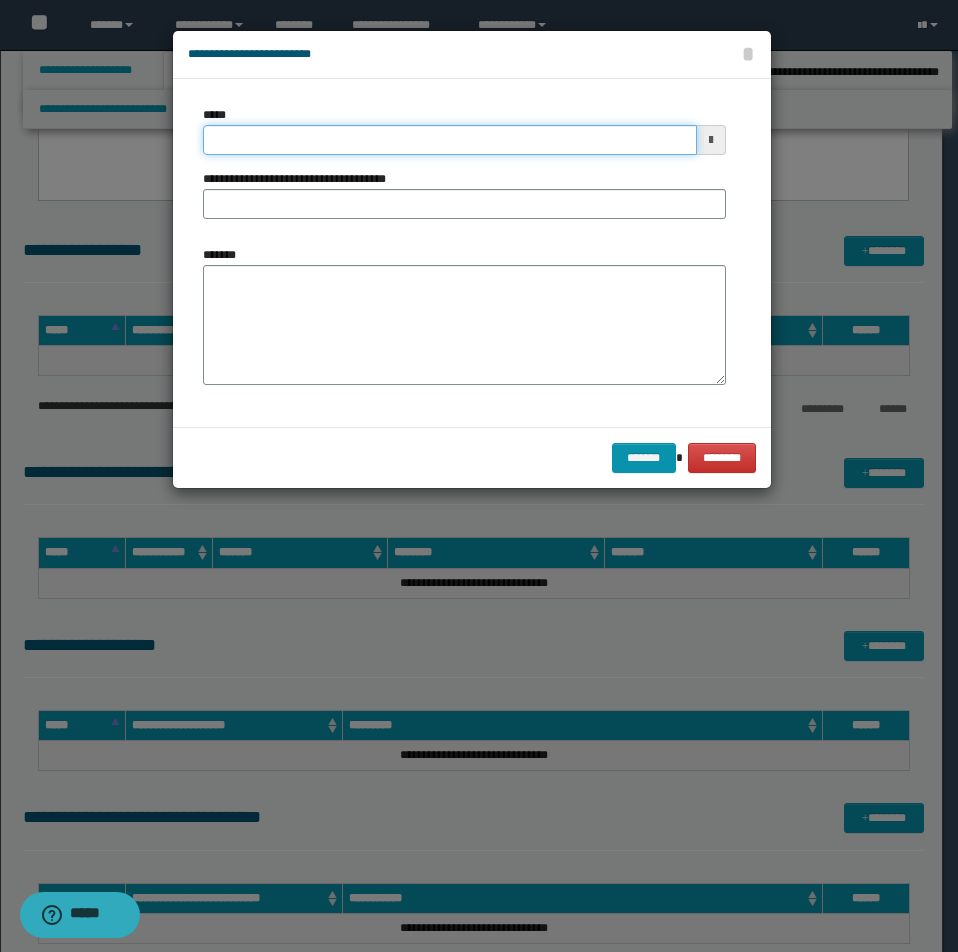 click on "*****" at bounding box center [450, 140] 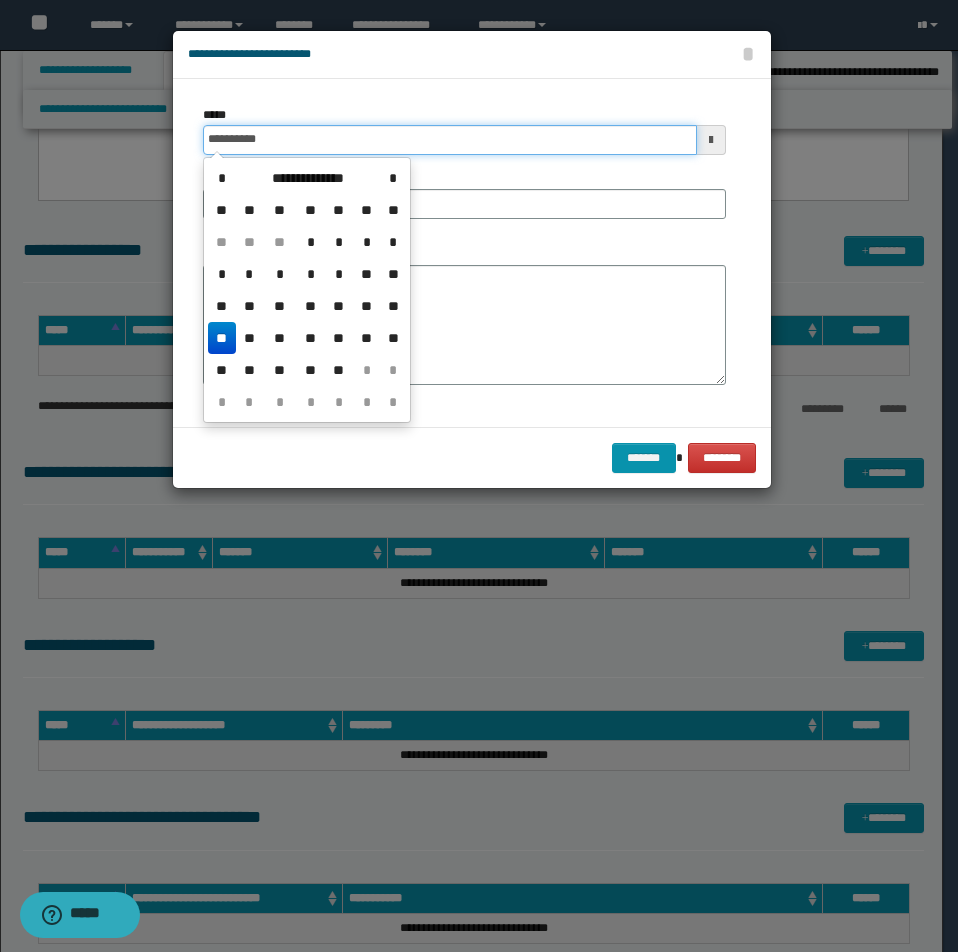 type on "**********" 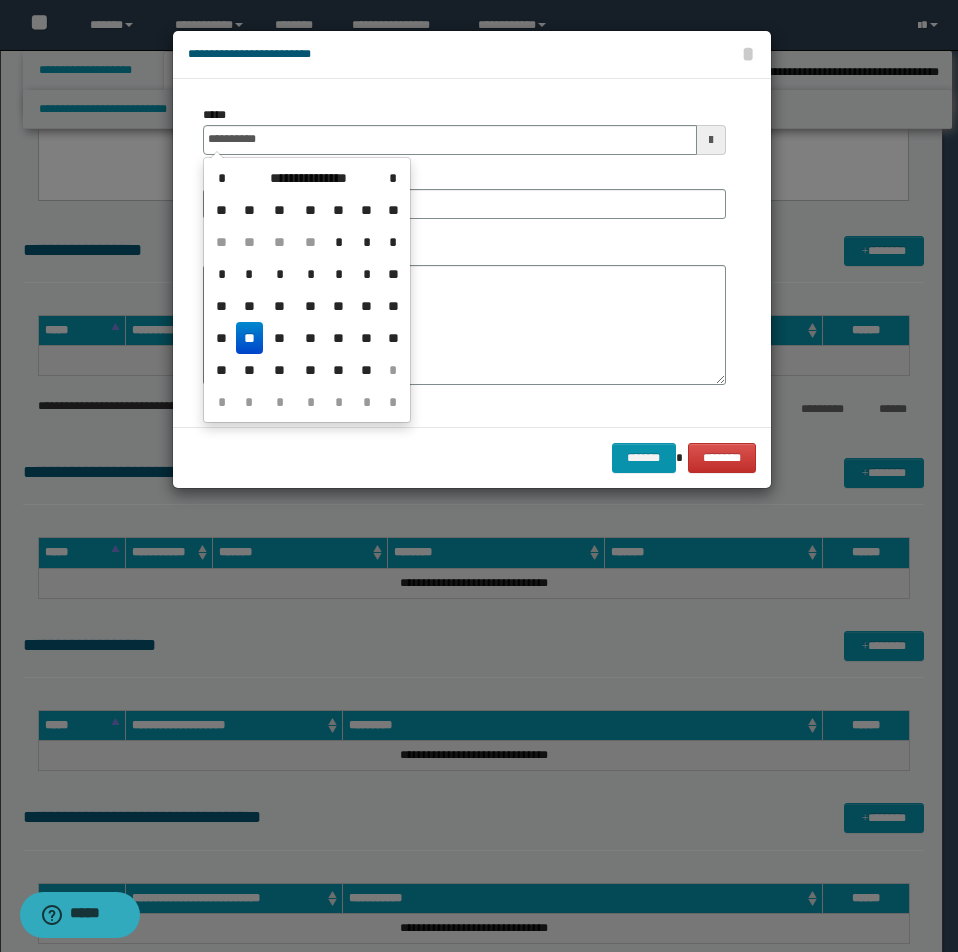 click on "**" at bounding box center (250, 338) 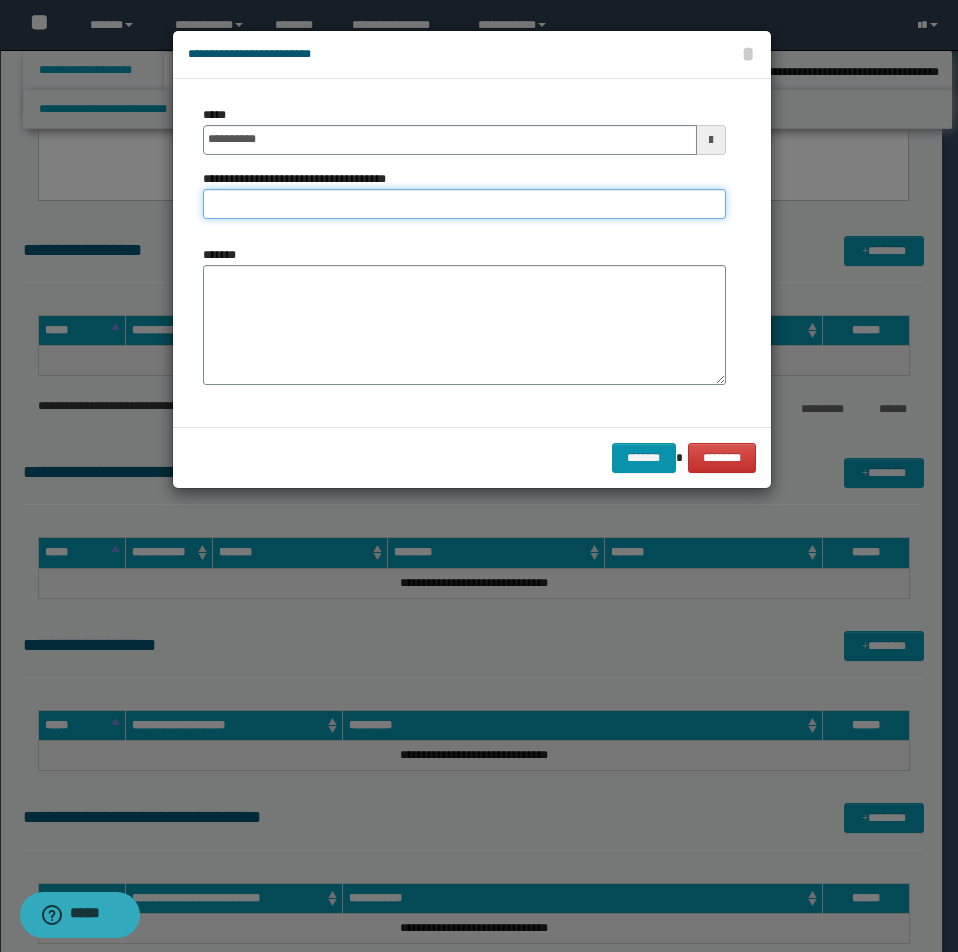 click on "**********" at bounding box center [464, 204] 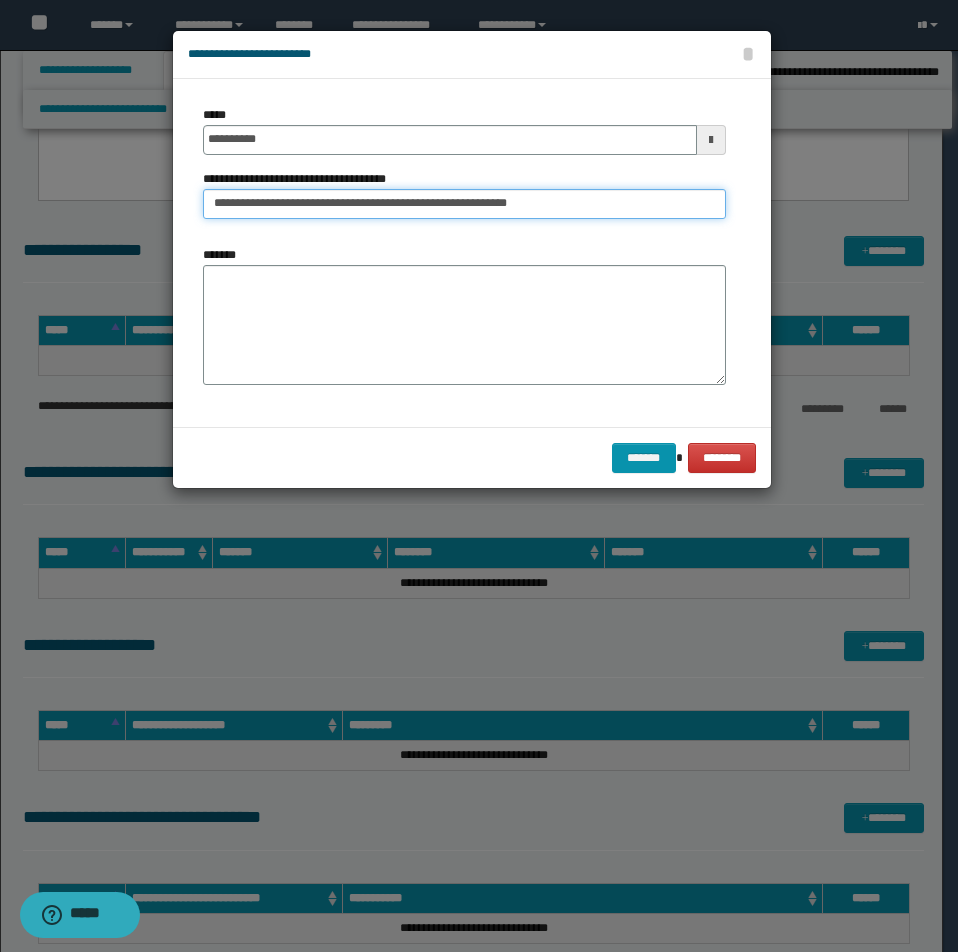 type on "**********" 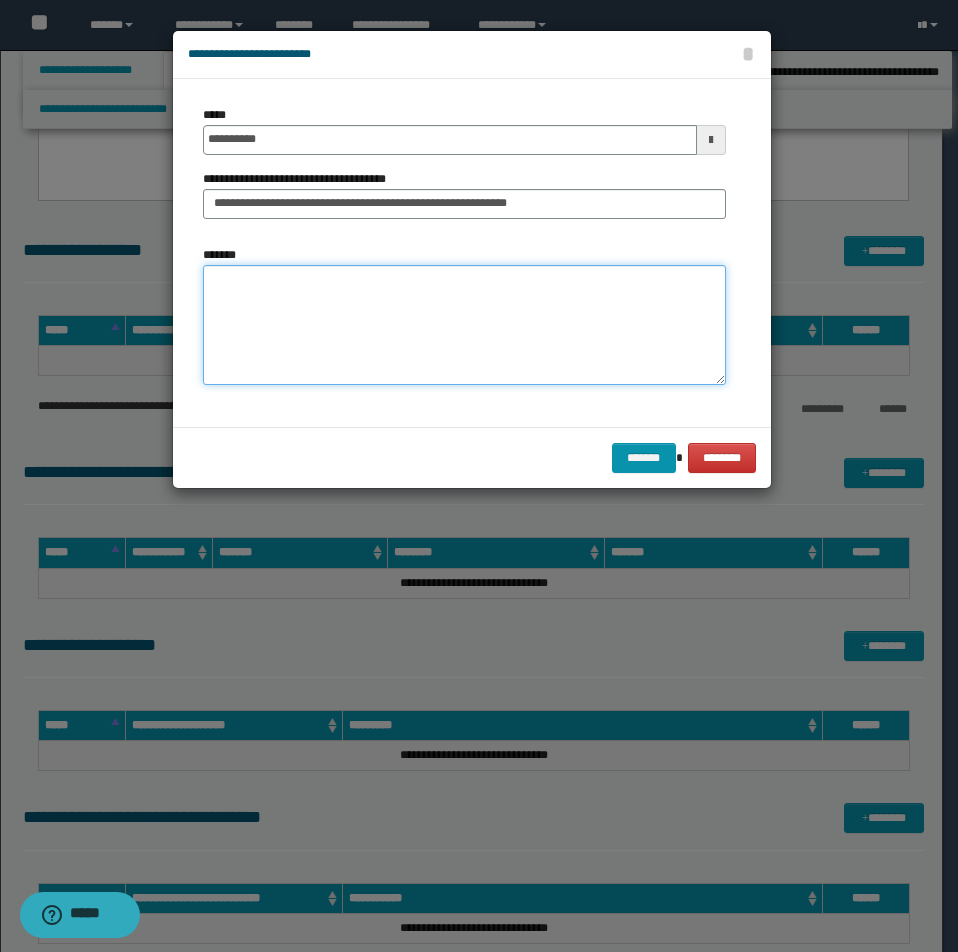 click on "*******" at bounding box center (464, 325) 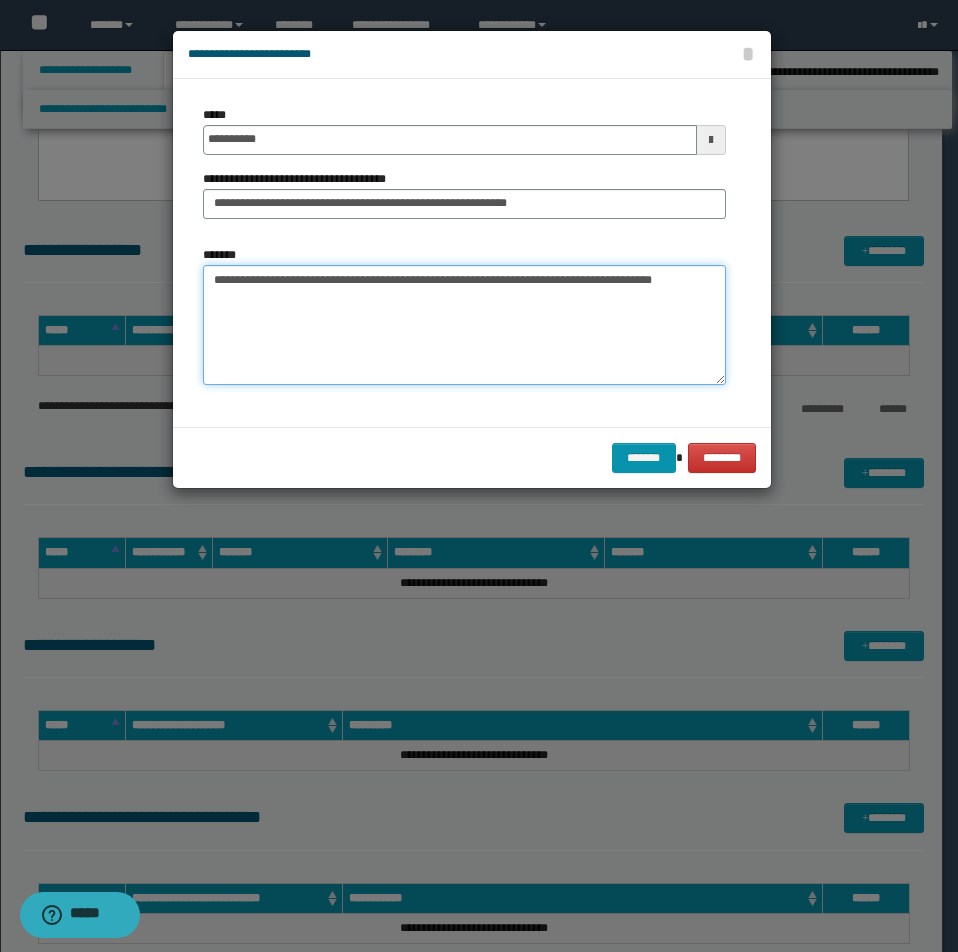 click on "**********" at bounding box center (464, 325) 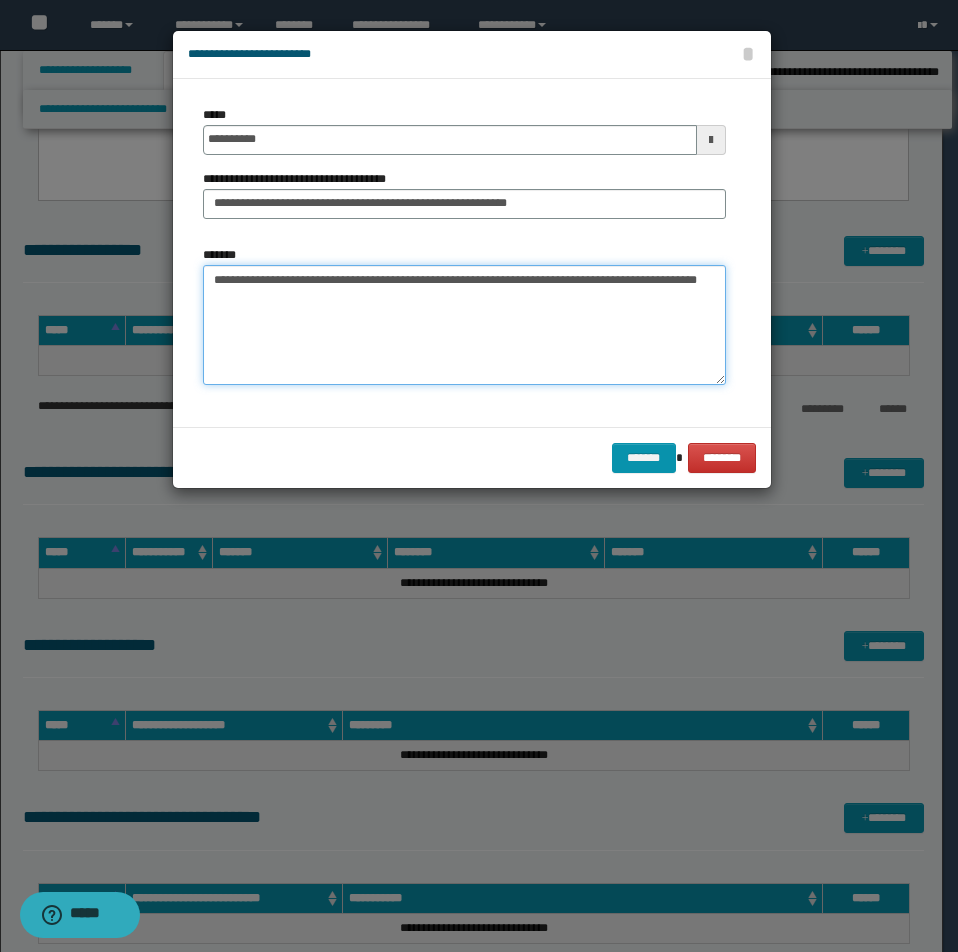 click on "**********" at bounding box center (464, 325) 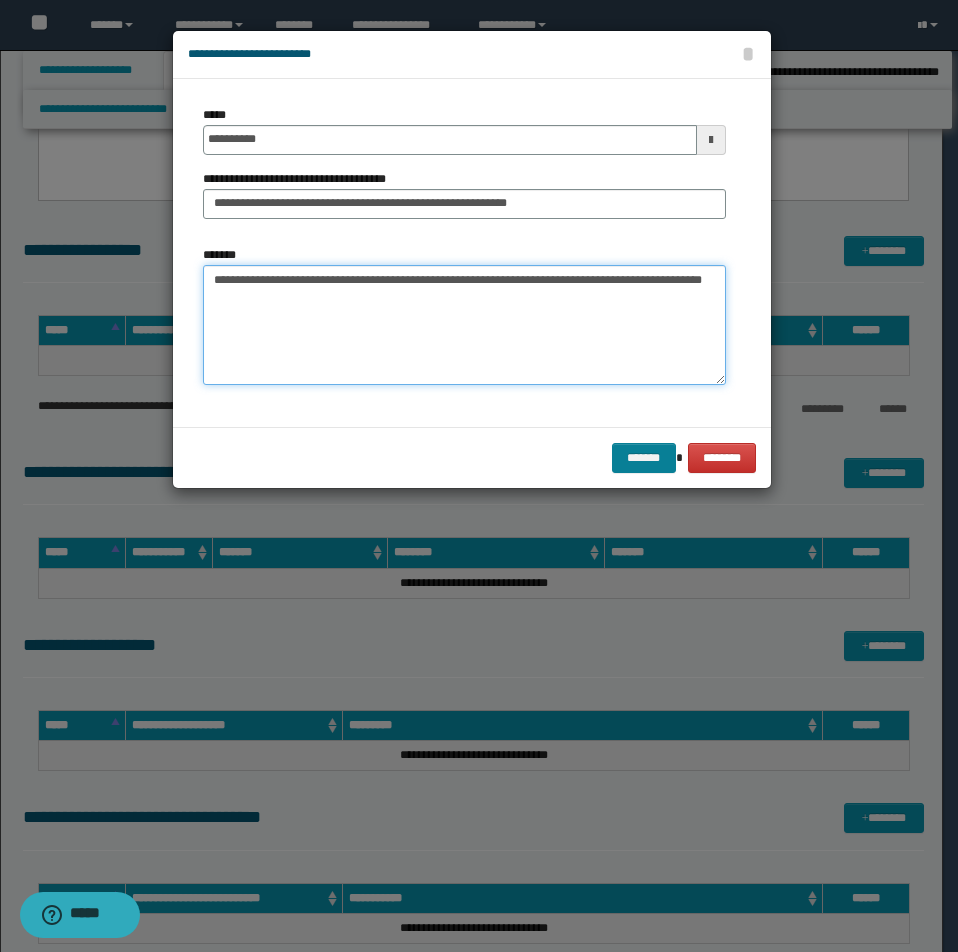type on "**********" 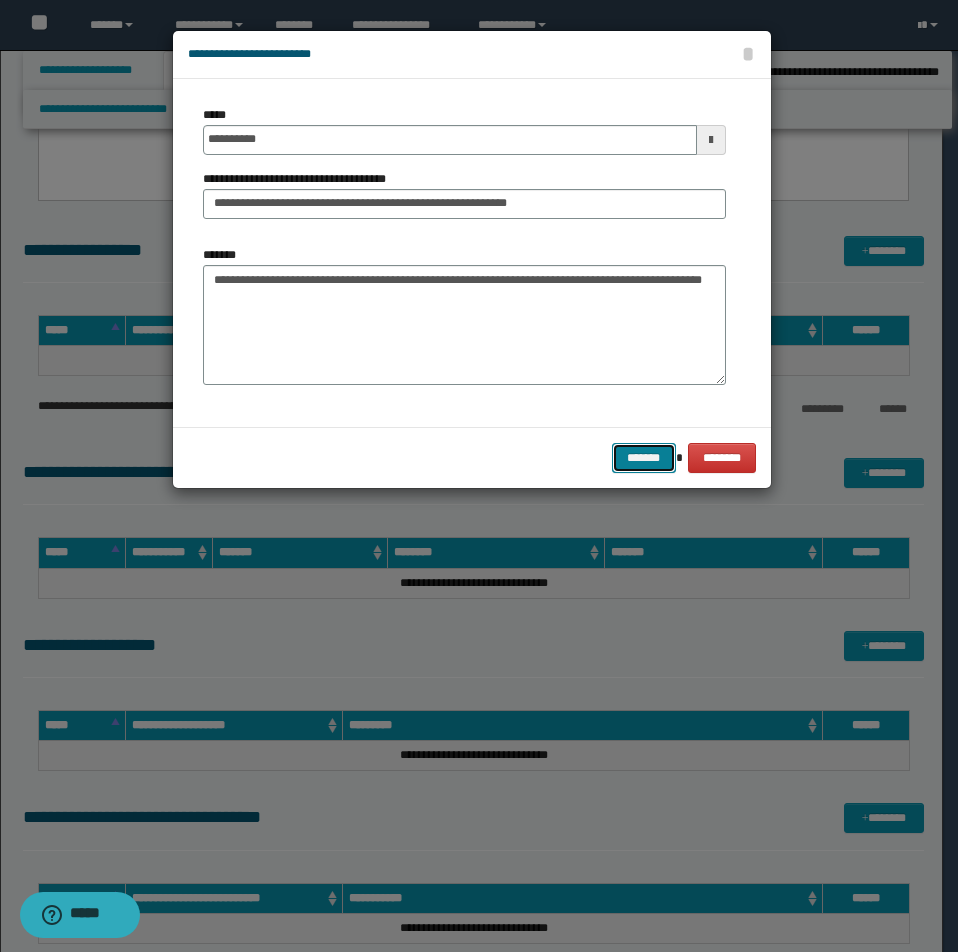 click on "*******" at bounding box center (644, 458) 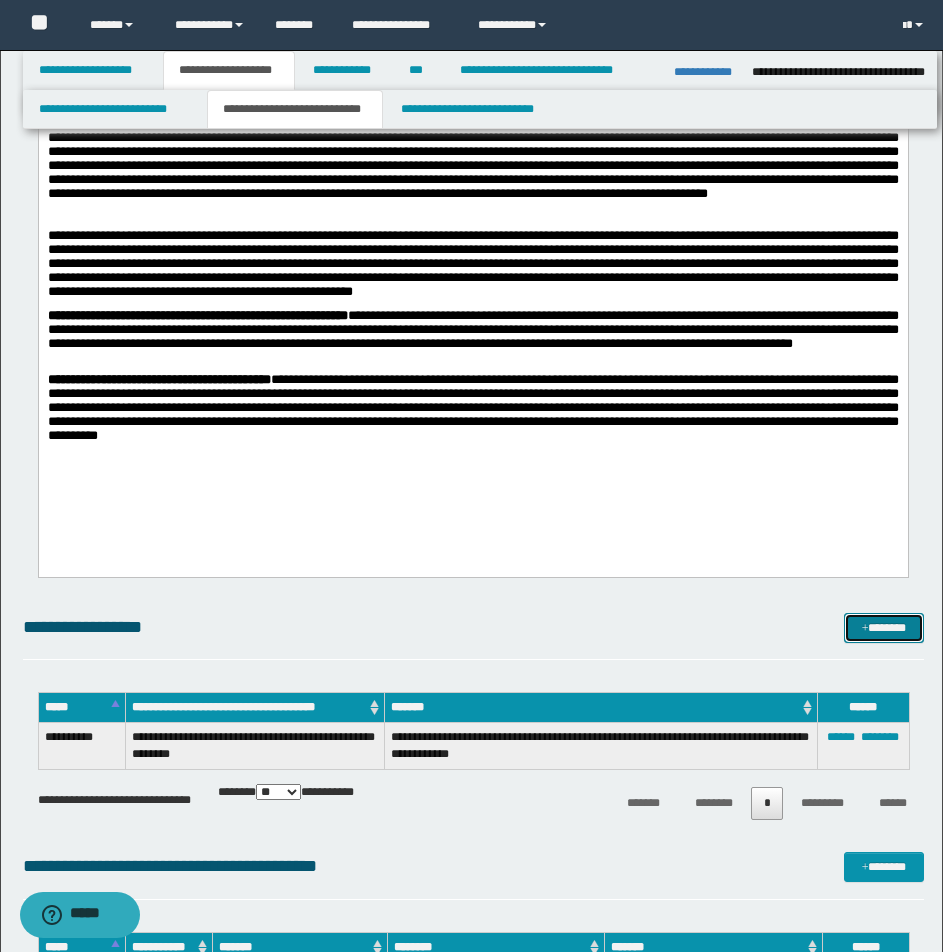 scroll, scrollTop: 764, scrollLeft: 0, axis: vertical 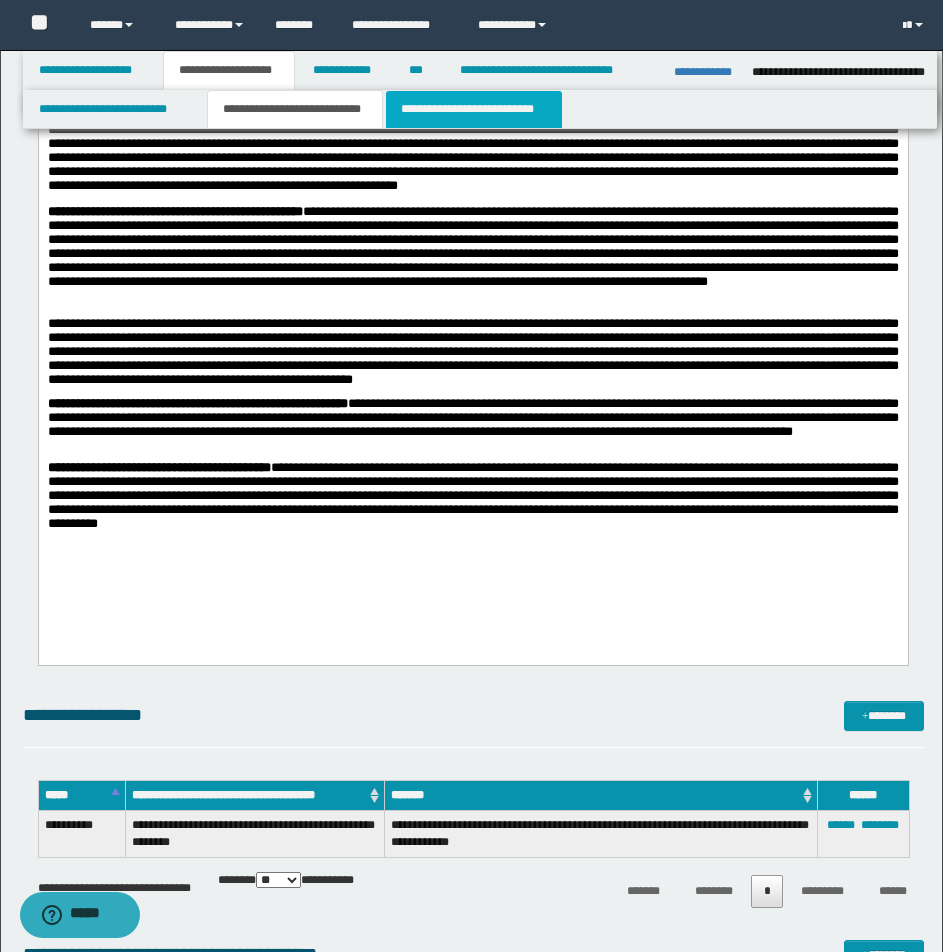 click on "**********" at bounding box center [474, 109] 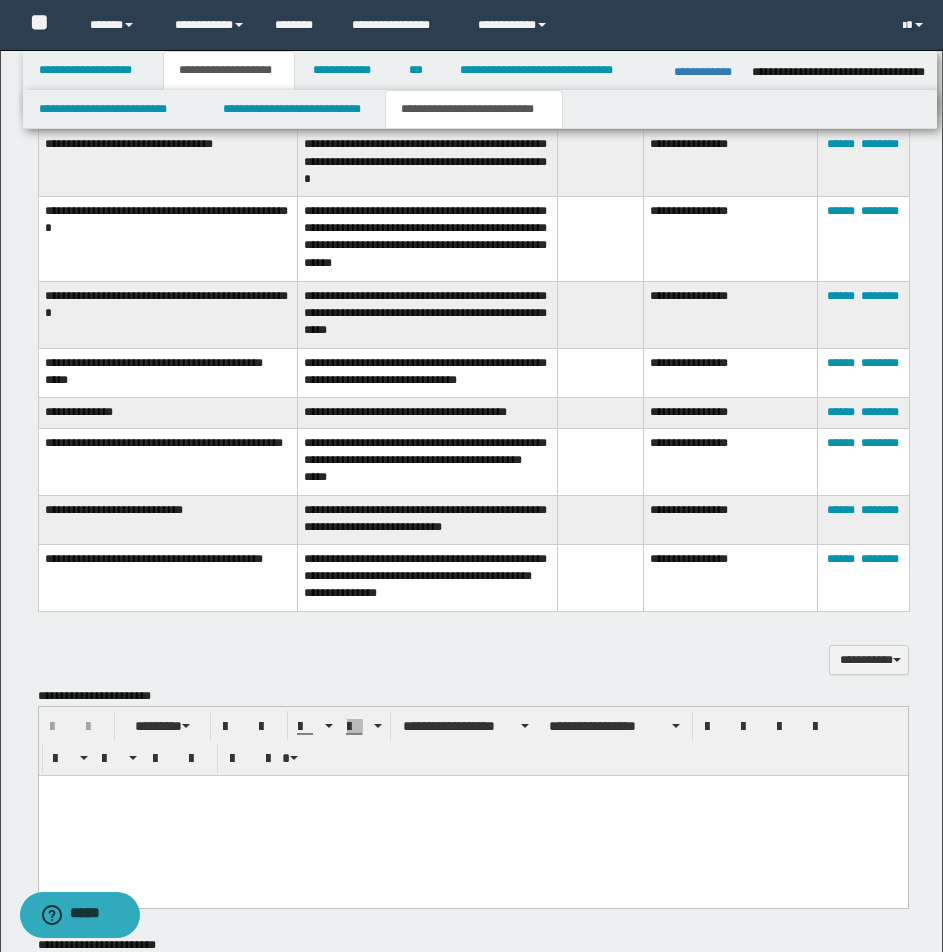 scroll, scrollTop: 884, scrollLeft: 0, axis: vertical 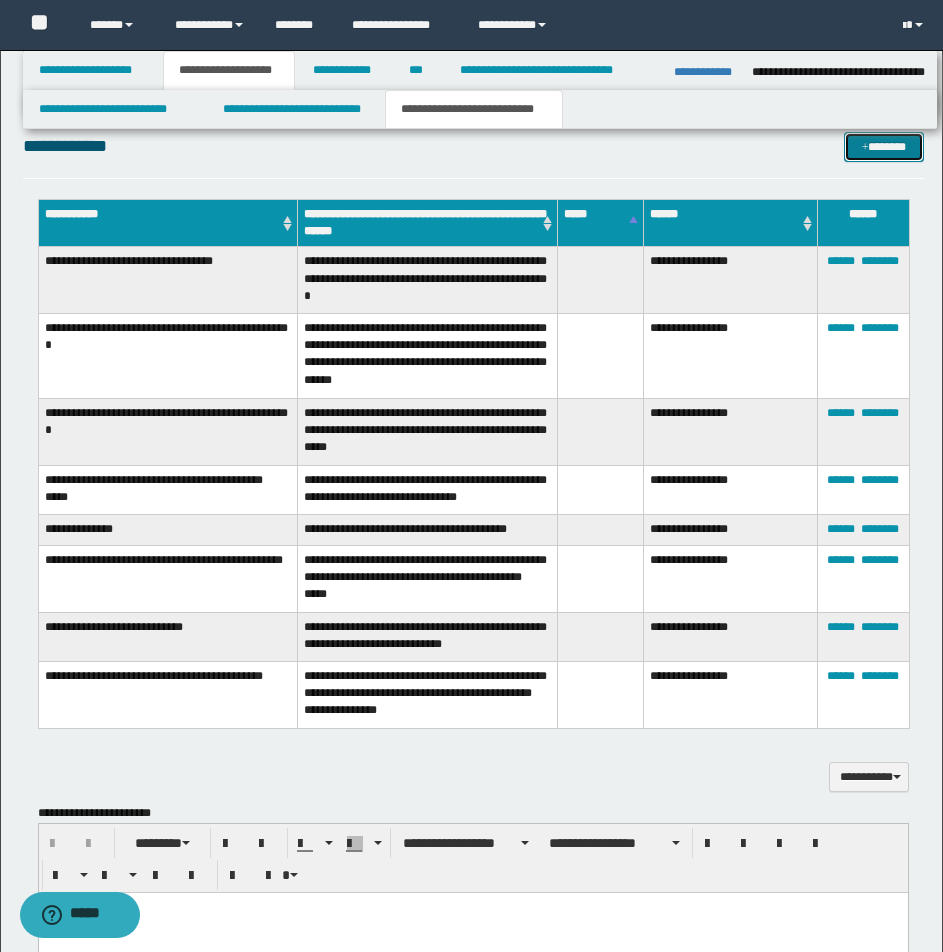 click on "*******" at bounding box center [884, 147] 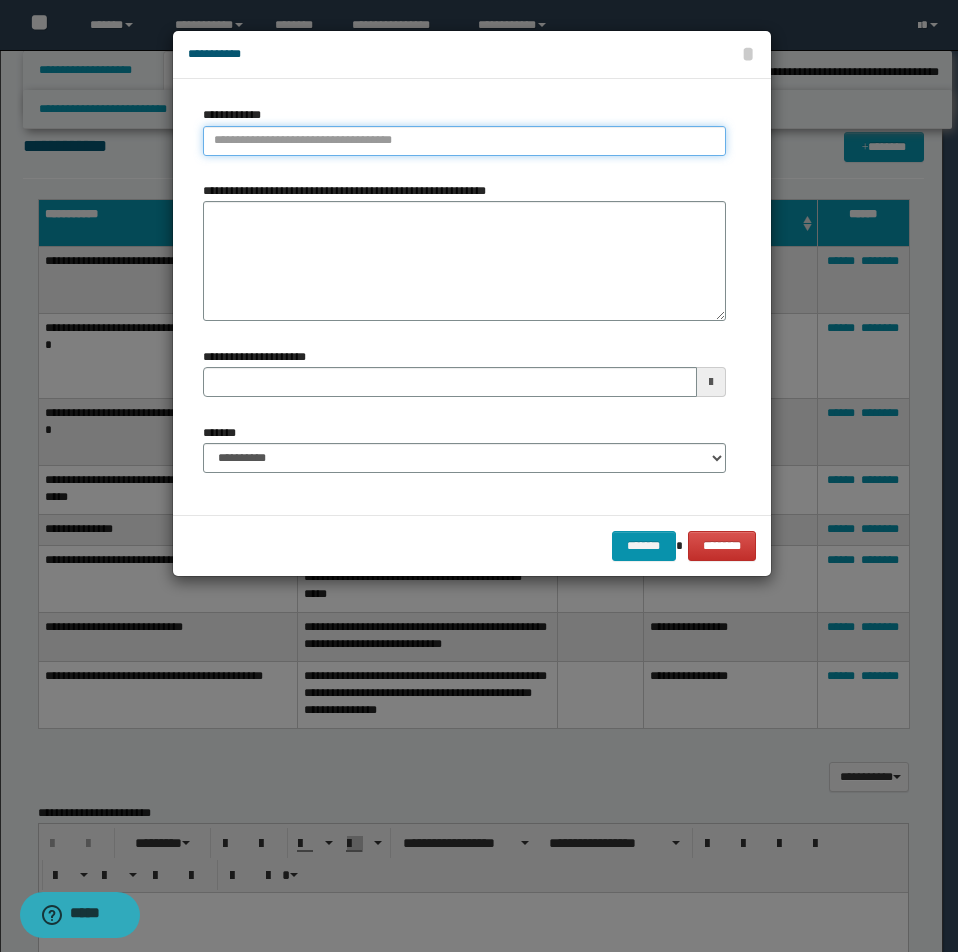 type on "**********" 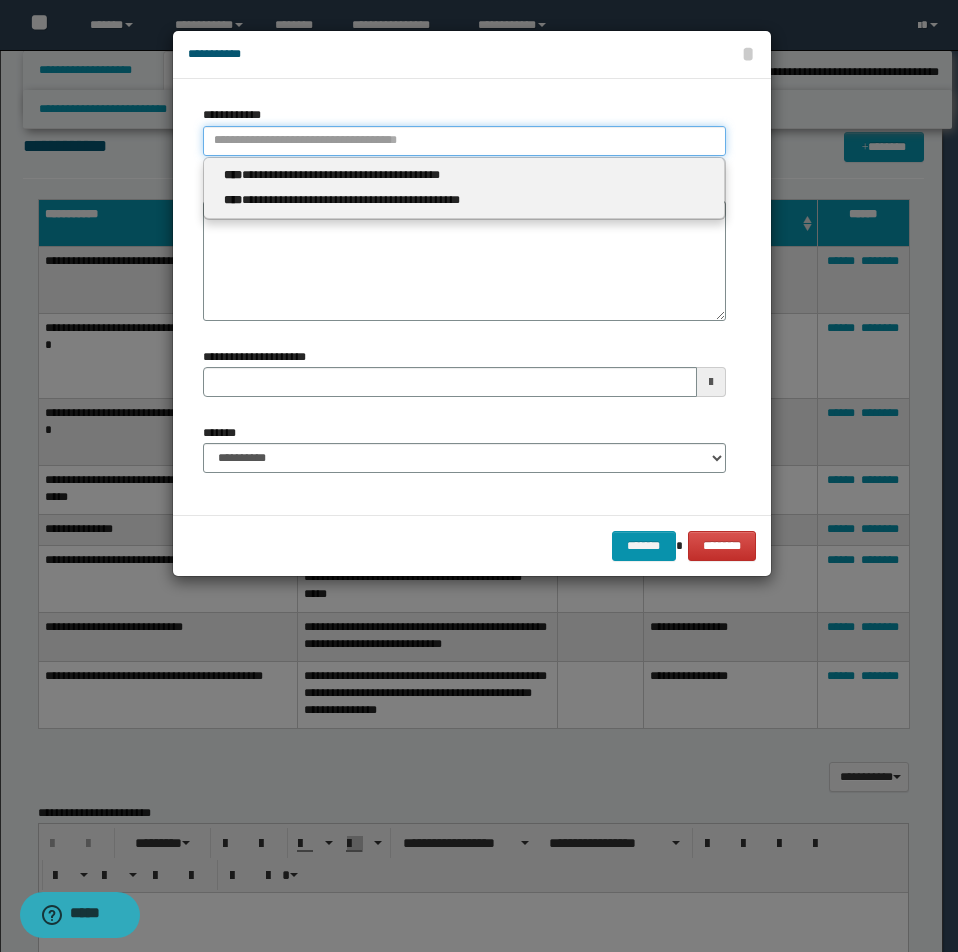 click on "**********" at bounding box center [464, 141] 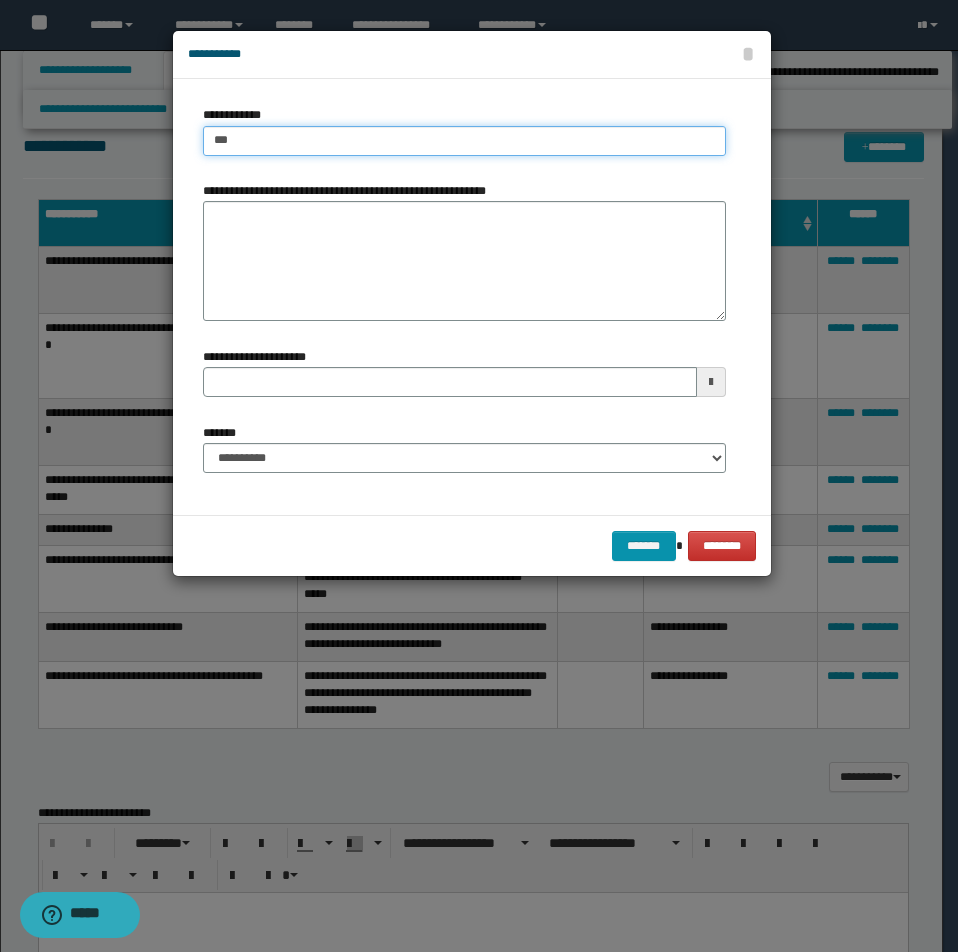 type on "****" 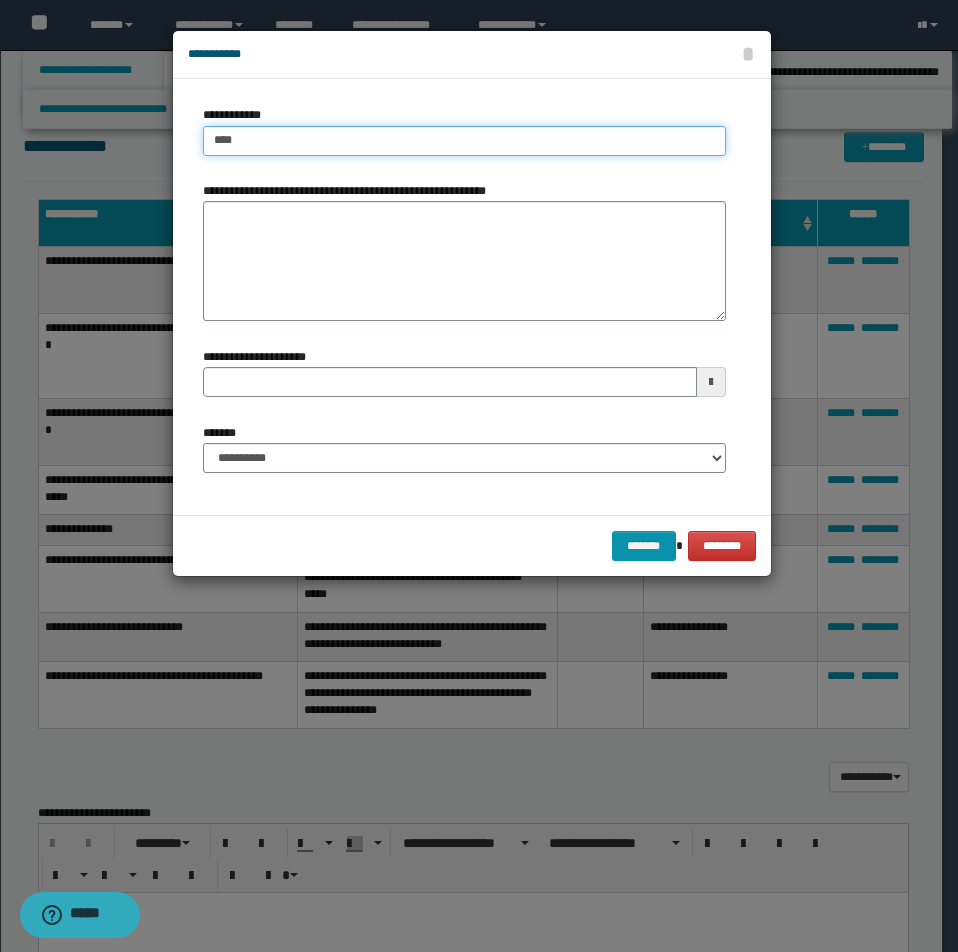 type on "****" 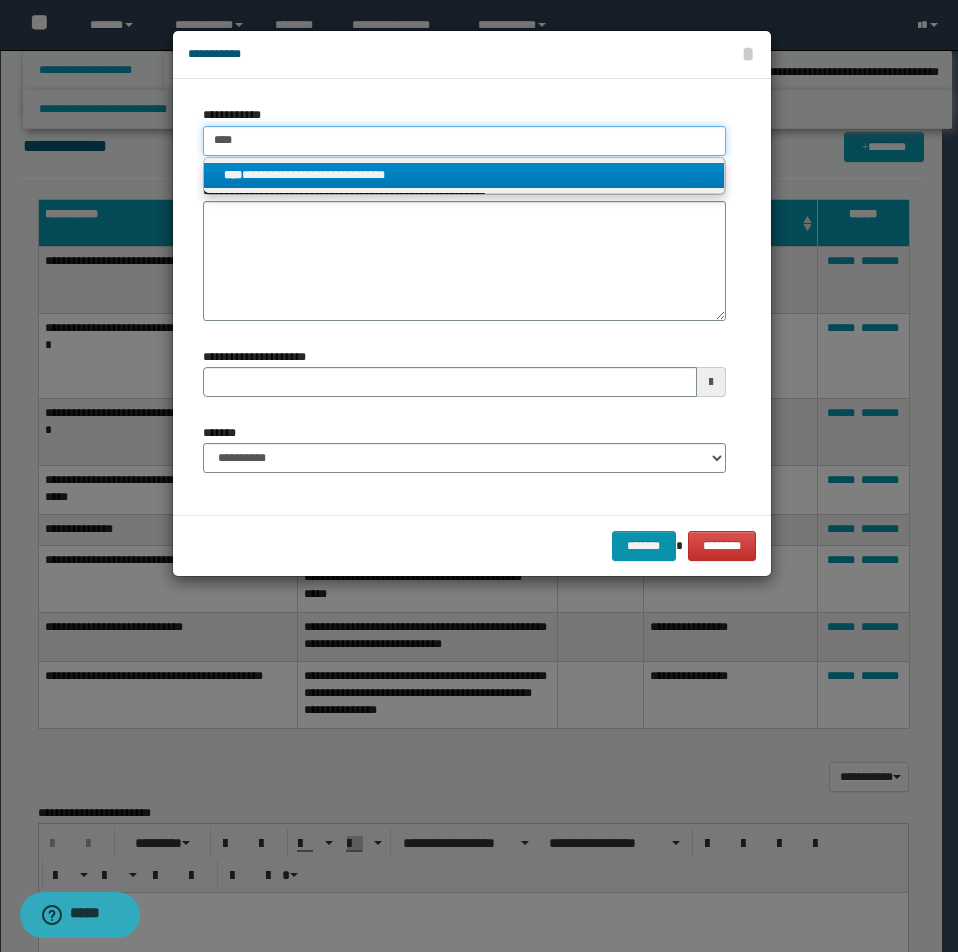 type on "****" 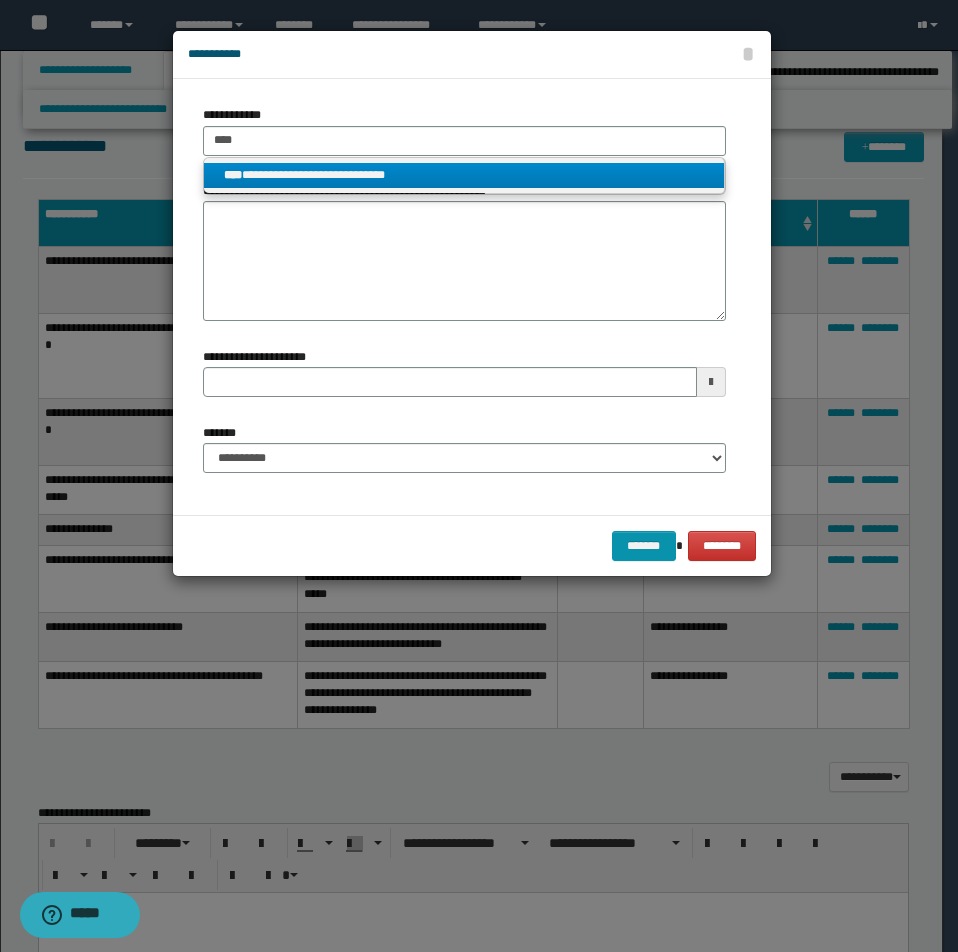 click on "**********" at bounding box center (464, 175) 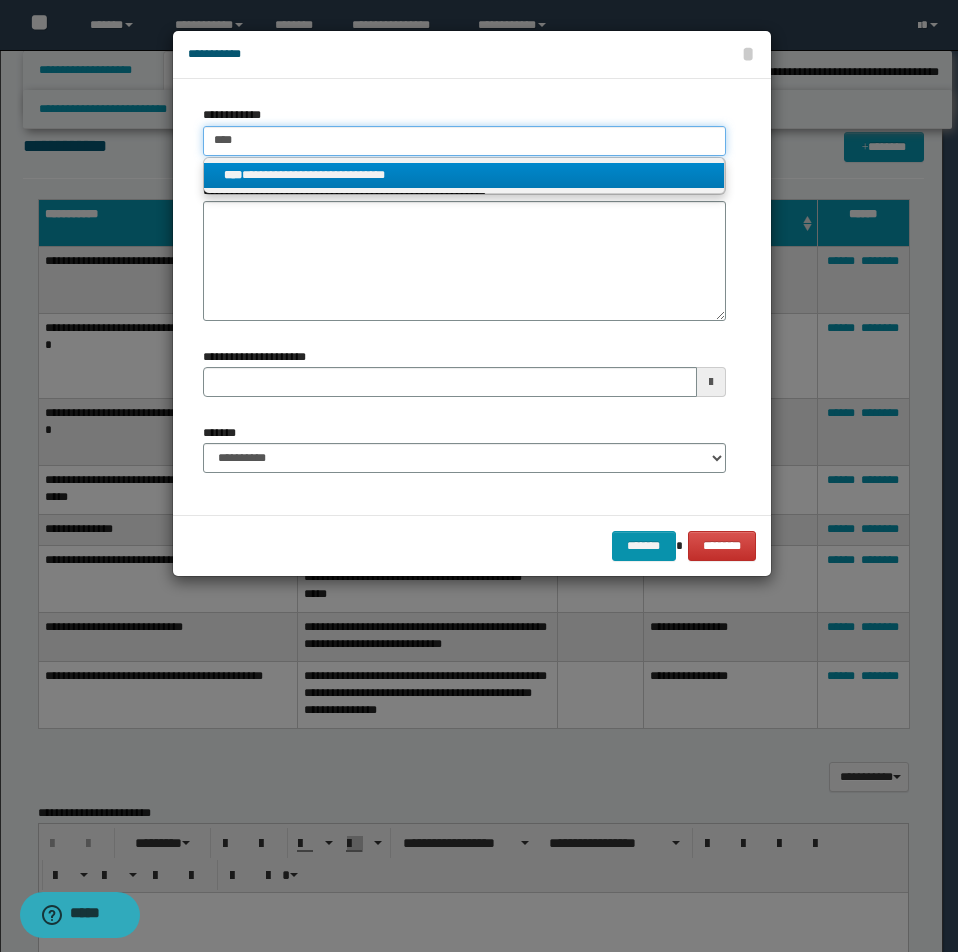 type 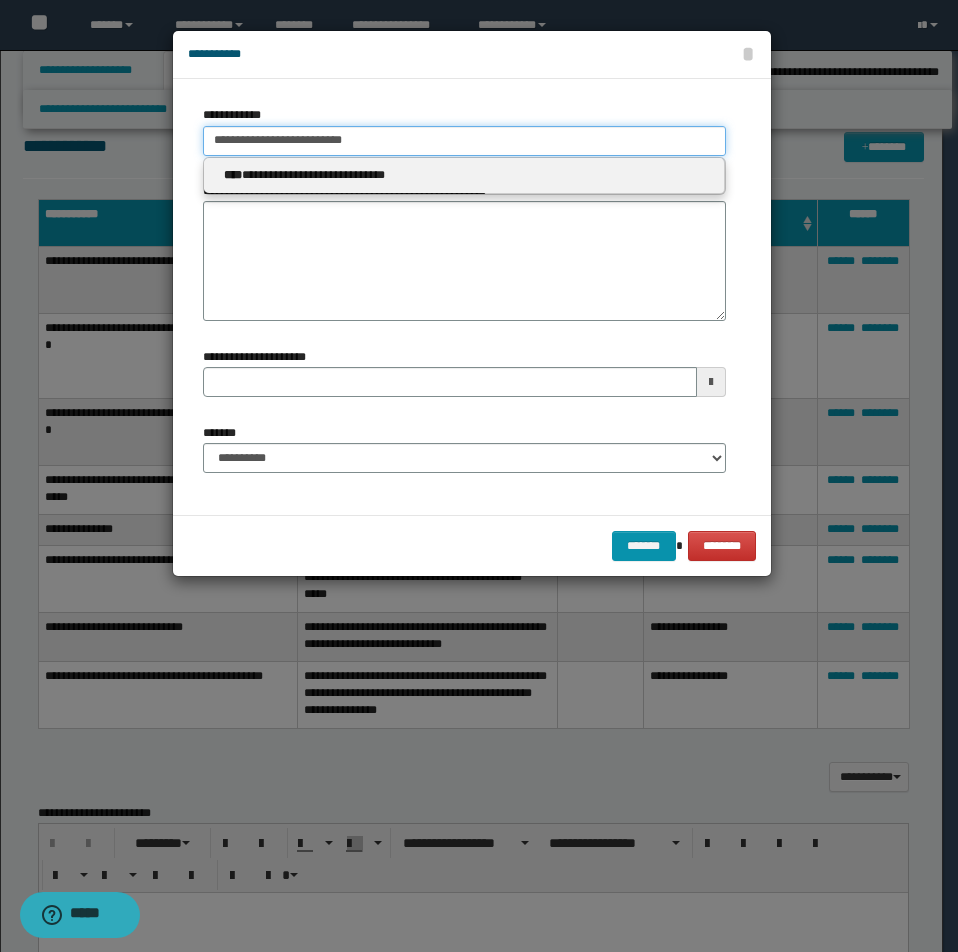 type on "**********" 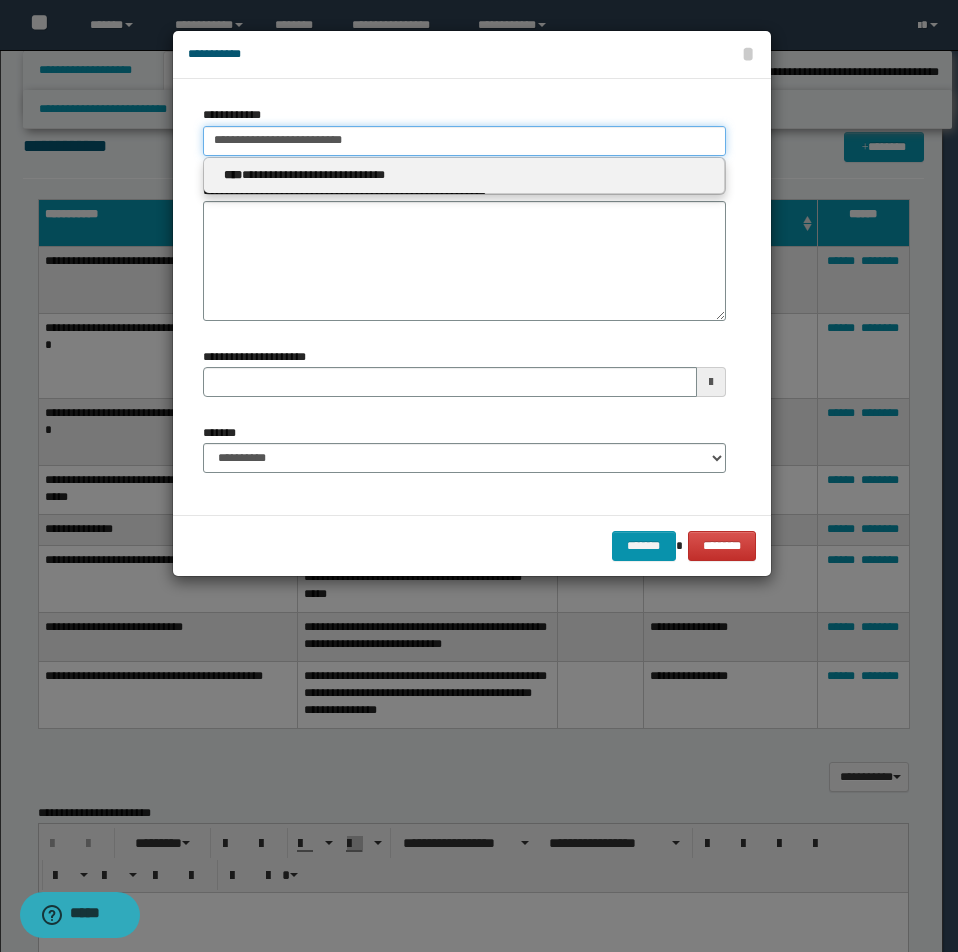 drag, startPoint x: 211, startPoint y: 141, endPoint x: 472, endPoint y: 161, distance: 261.76517 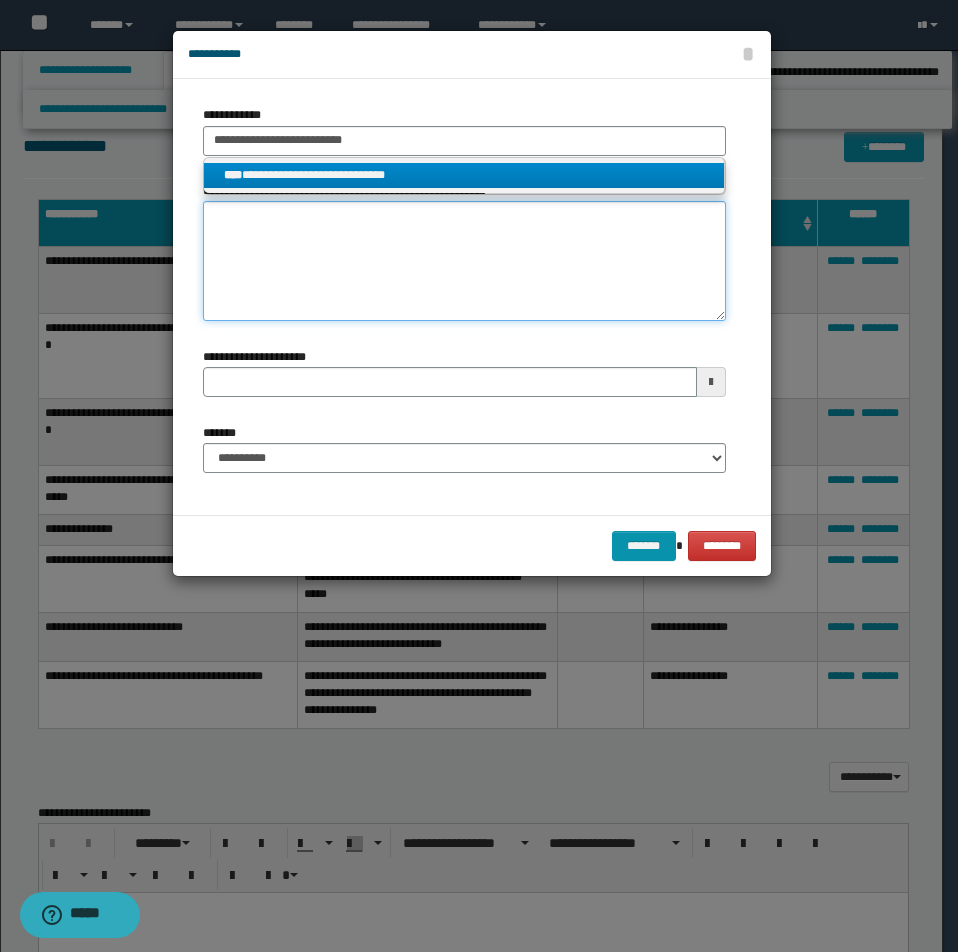 type 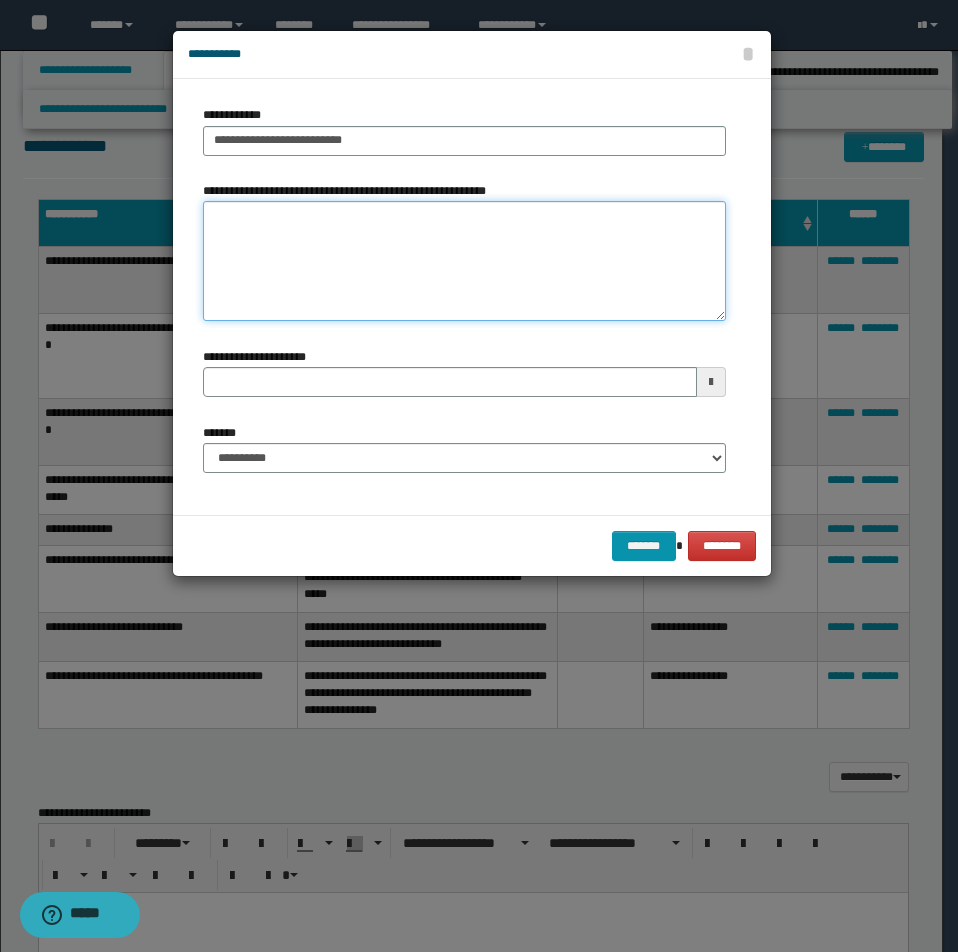 click on "**********" at bounding box center (464, 261) 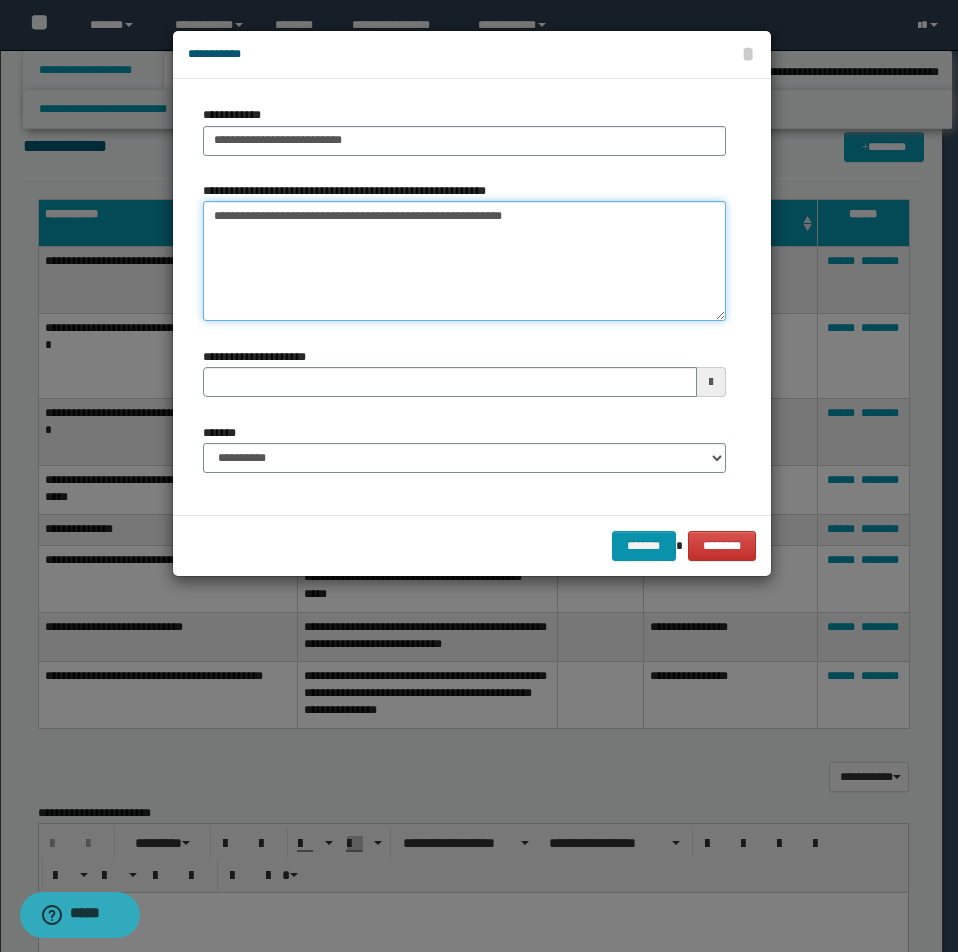 type on "**********" 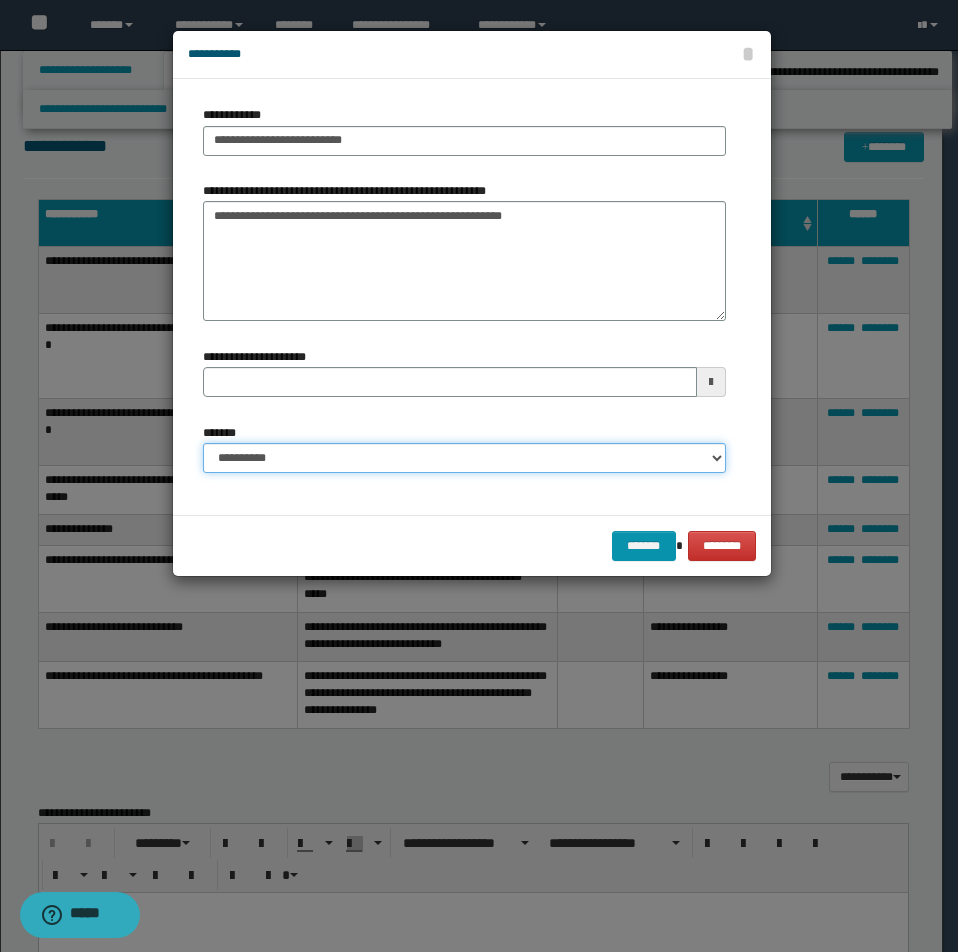 click on "**********" at bounding box center (464, 458) 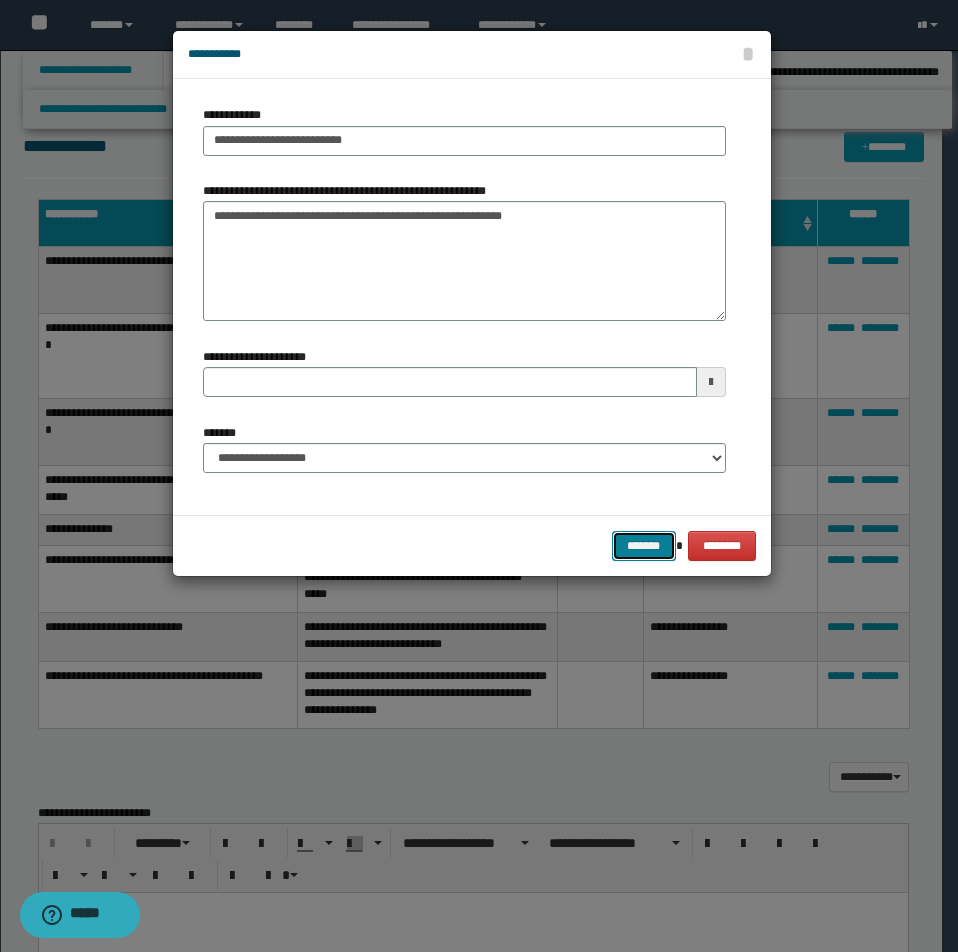 click on "*******" at bounding box center (644, 546) 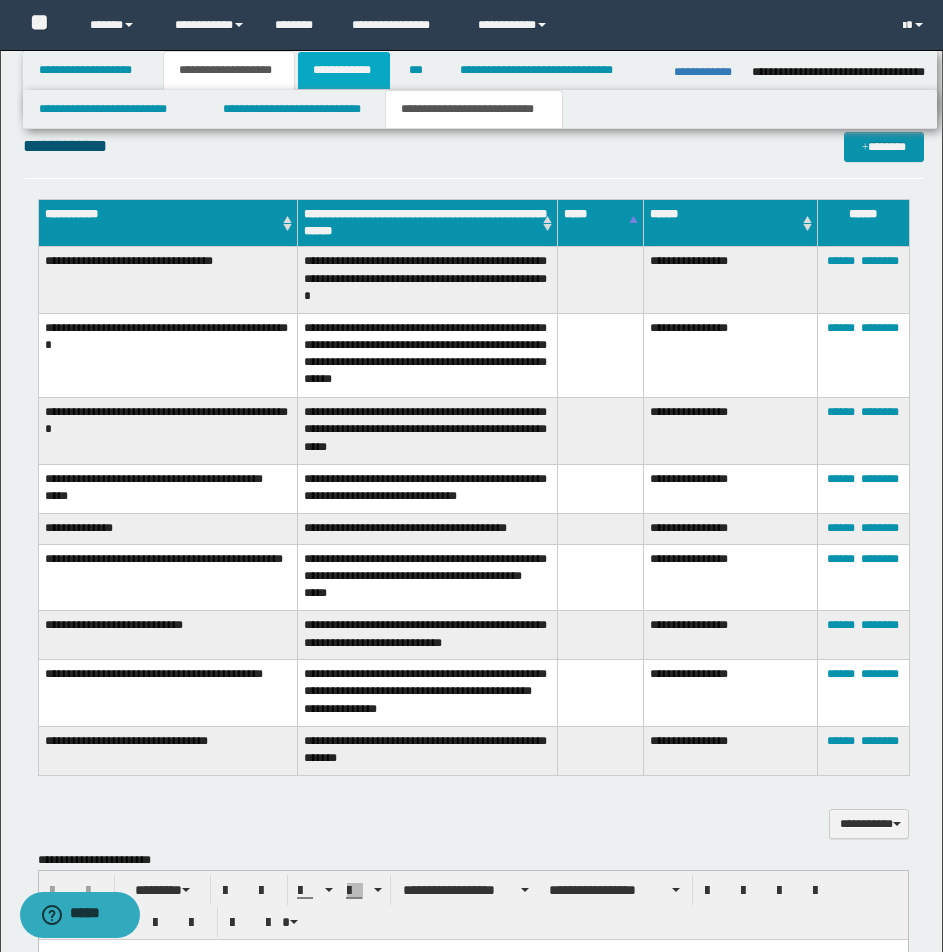 click on "**********" at bounding box center (344, 70) 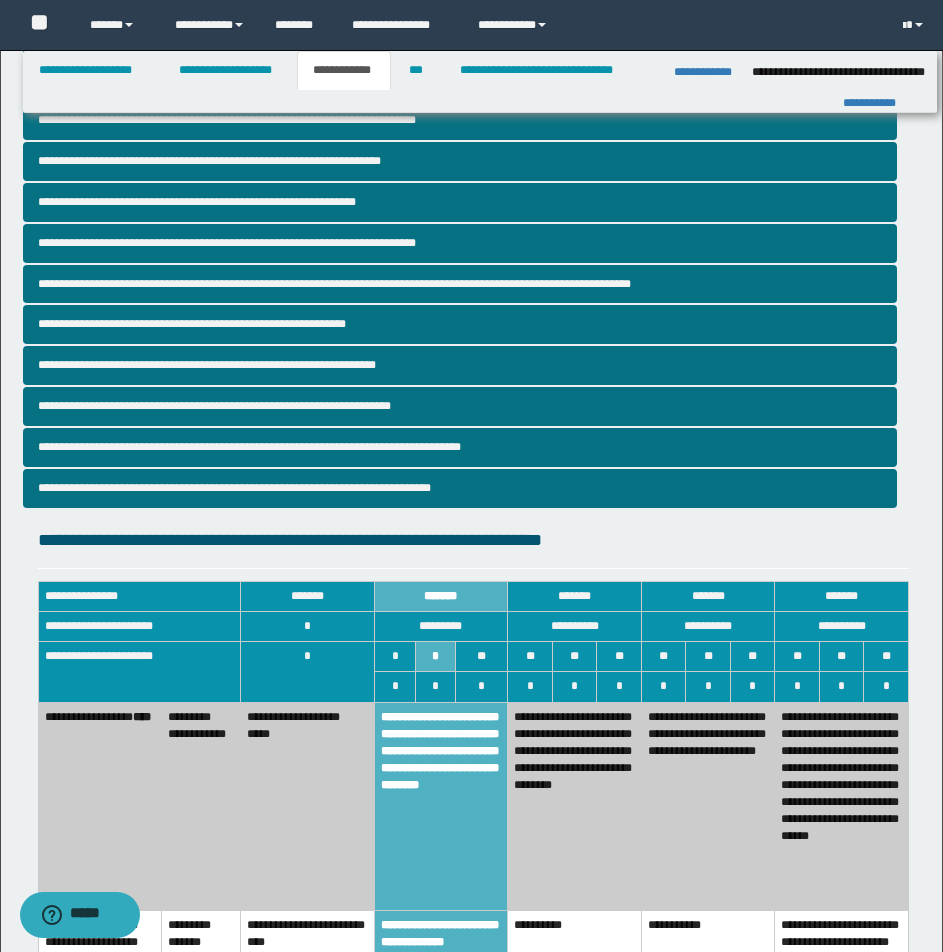 scroll, scrollTop: 206, scrollLeft: 0, axis: vertical 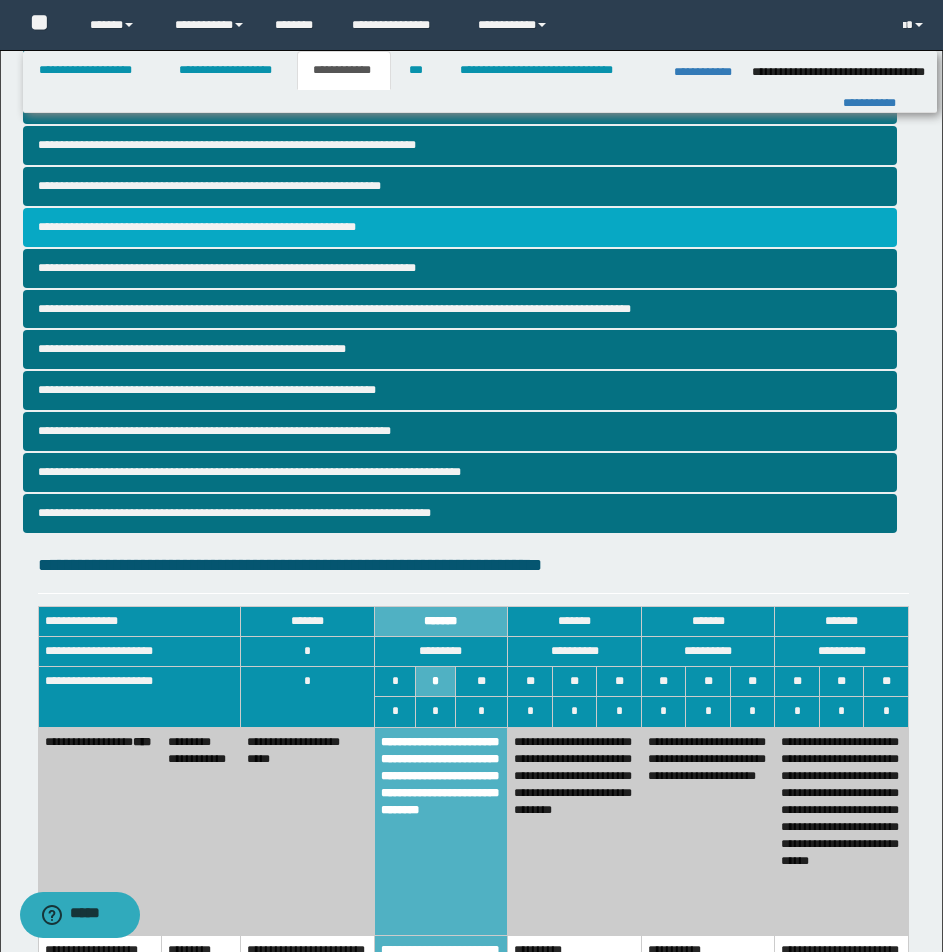 click on "**********" at bounding box center (460, 227) 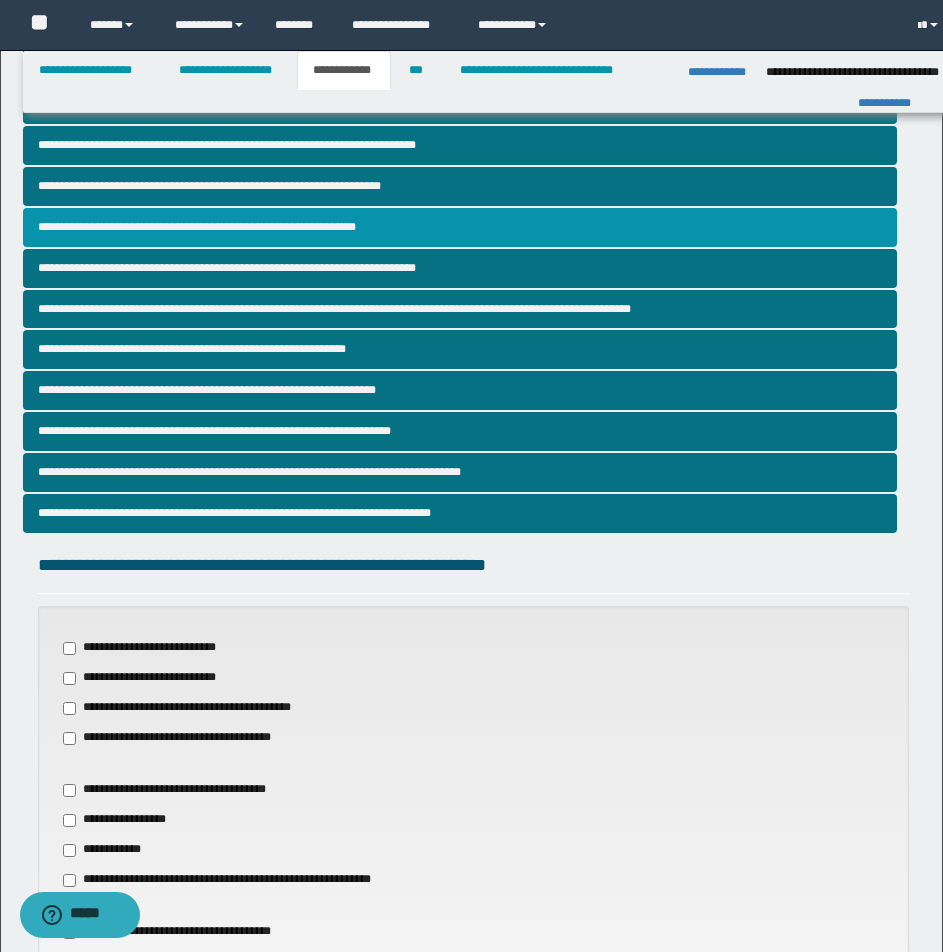 scroll, scrollTop: 0, scrollLeft: 0, axis: both 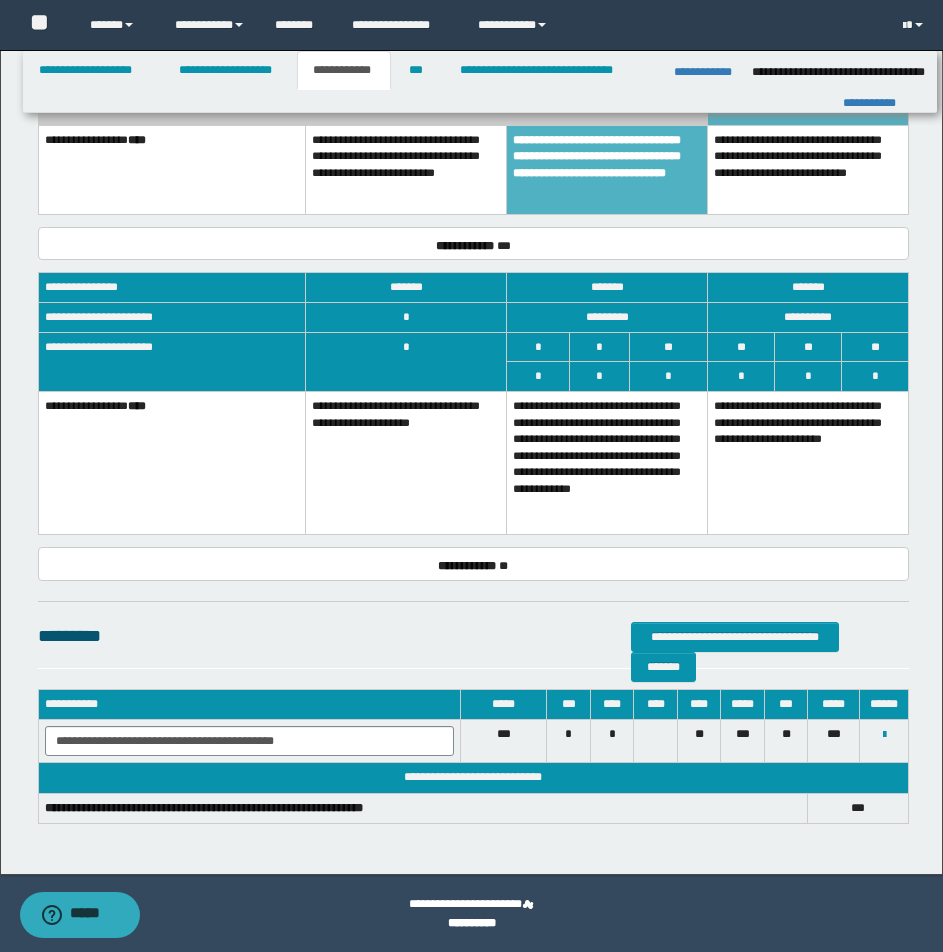 click on "**********" at bounding box center [406, 462] 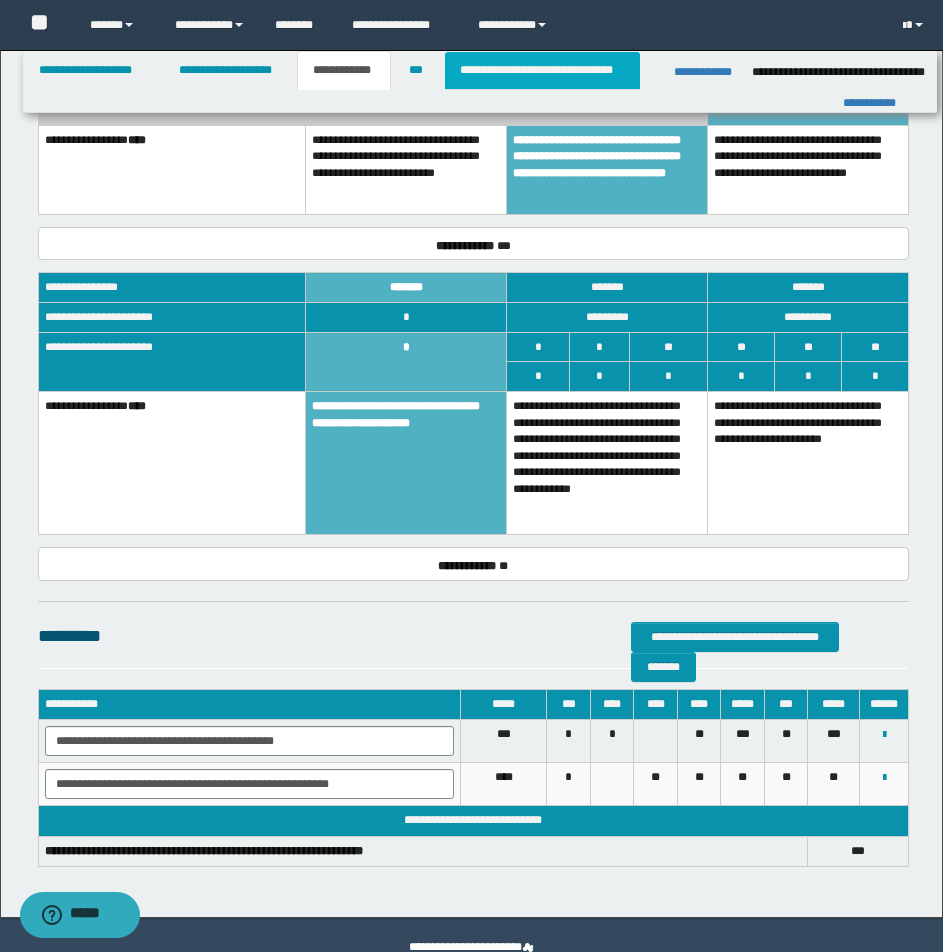 click on "**********" at bounding box center [542, 70] 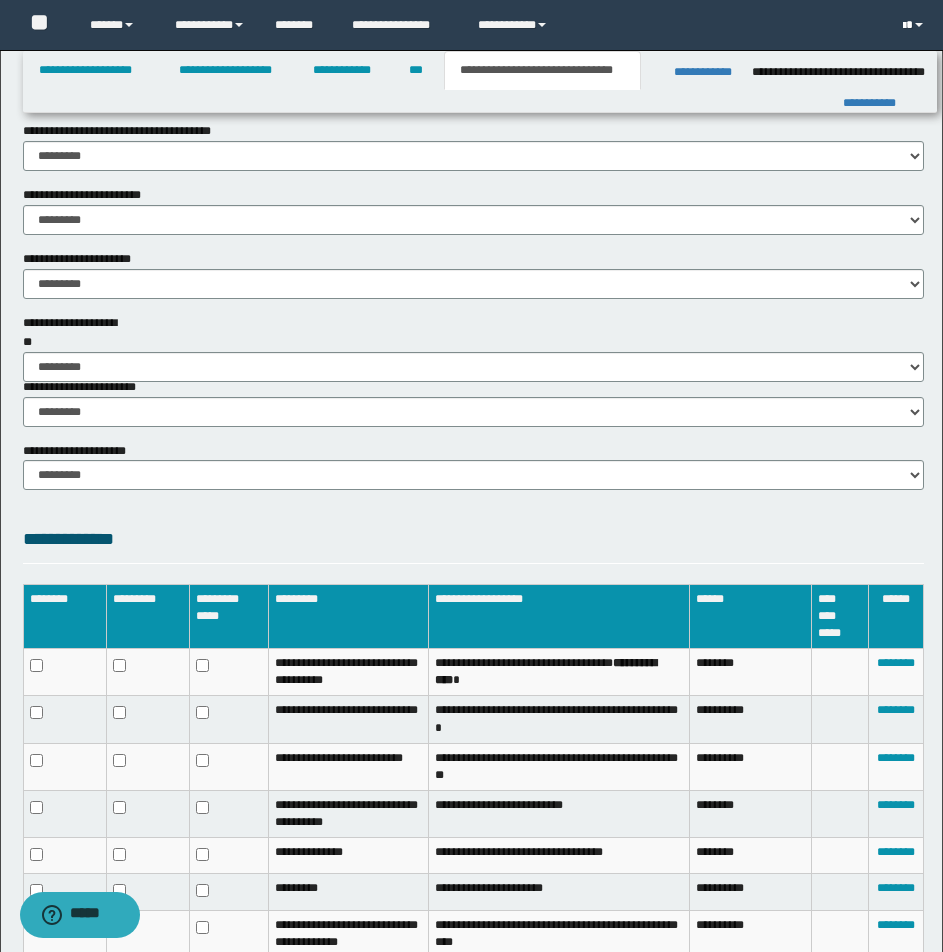 click at bounding box center (915, 25) 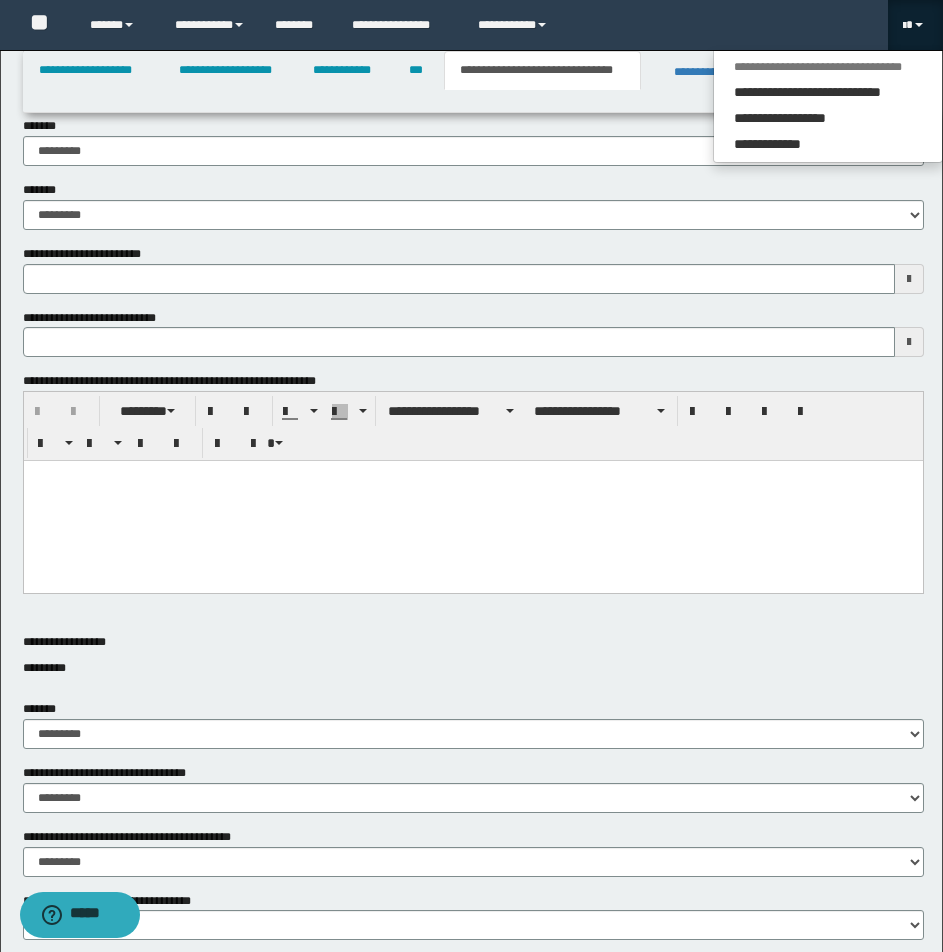 scroll, scrollTop: 0, scrollLeft: 0, axis: both 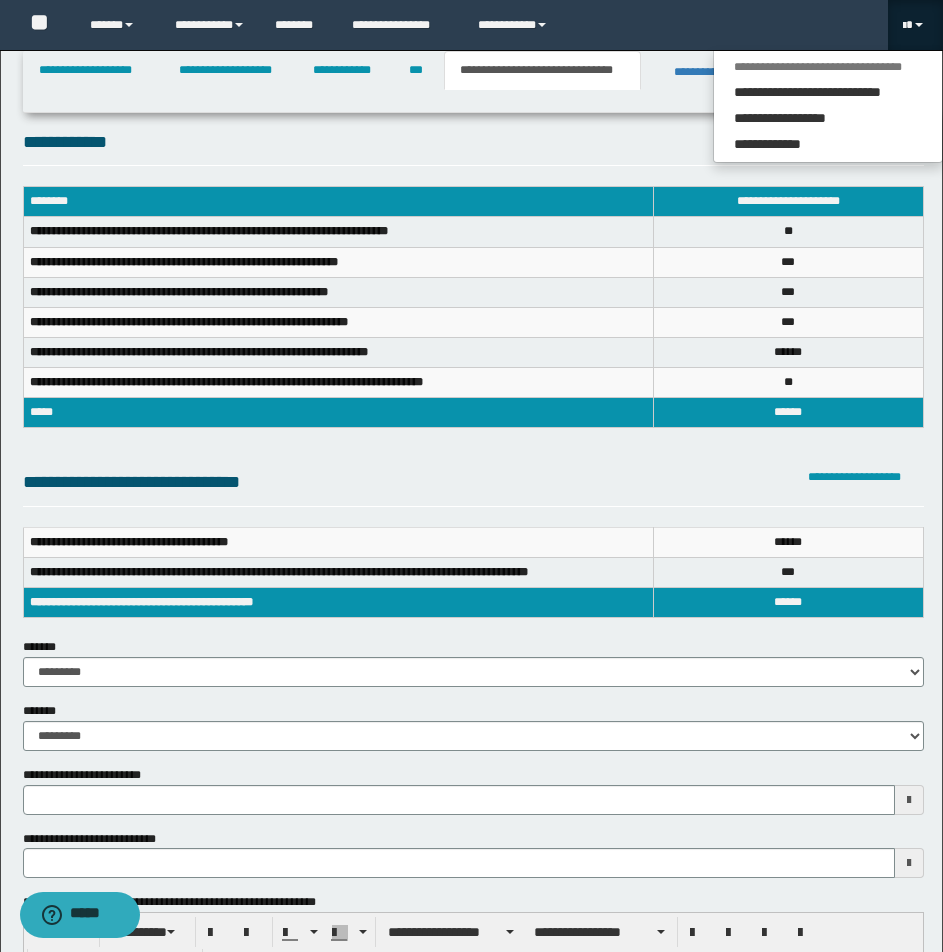 click on "**********" at bounding box center (473, 383) 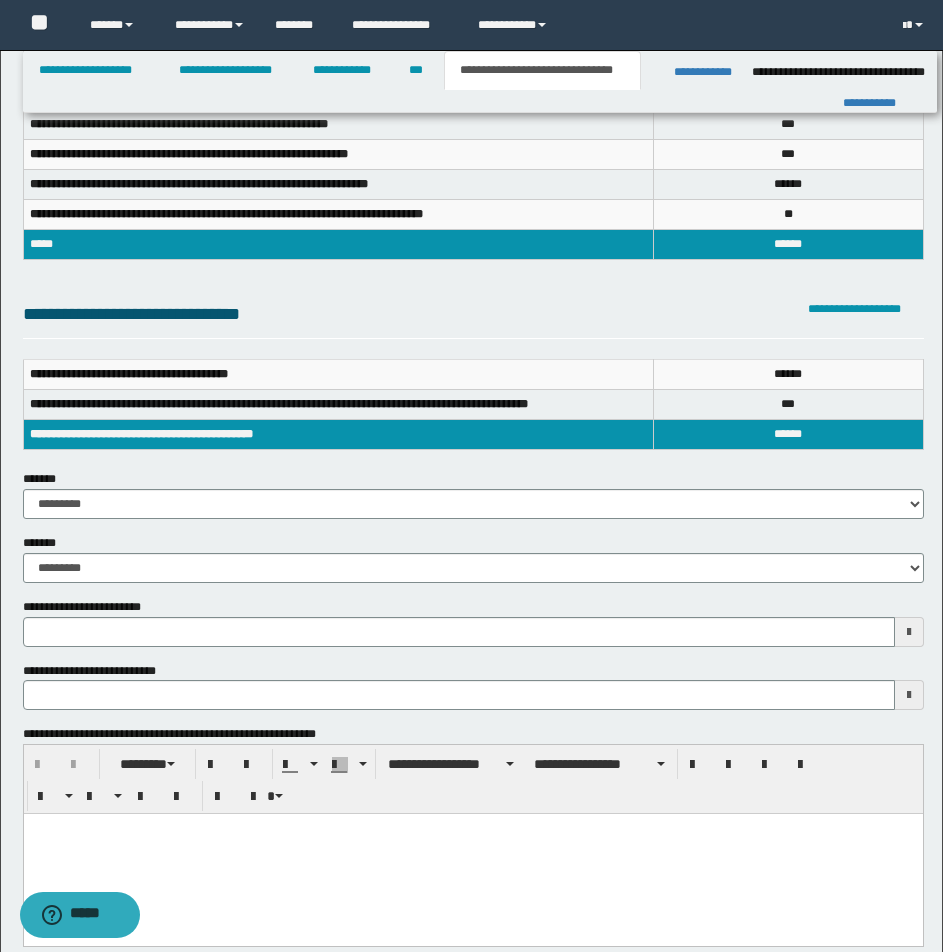 scroll, scrollTop: 230, scrollLeft: 0, axis: vertical 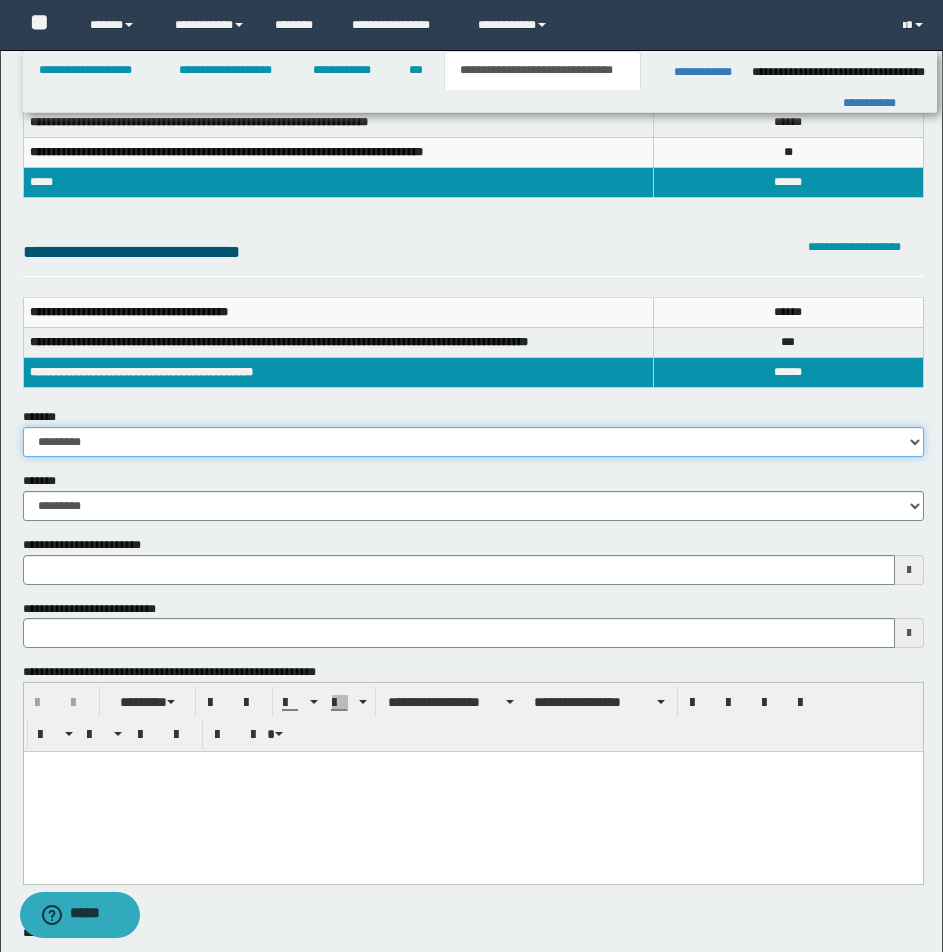 click on "**********" at bounding box center [473, 442] 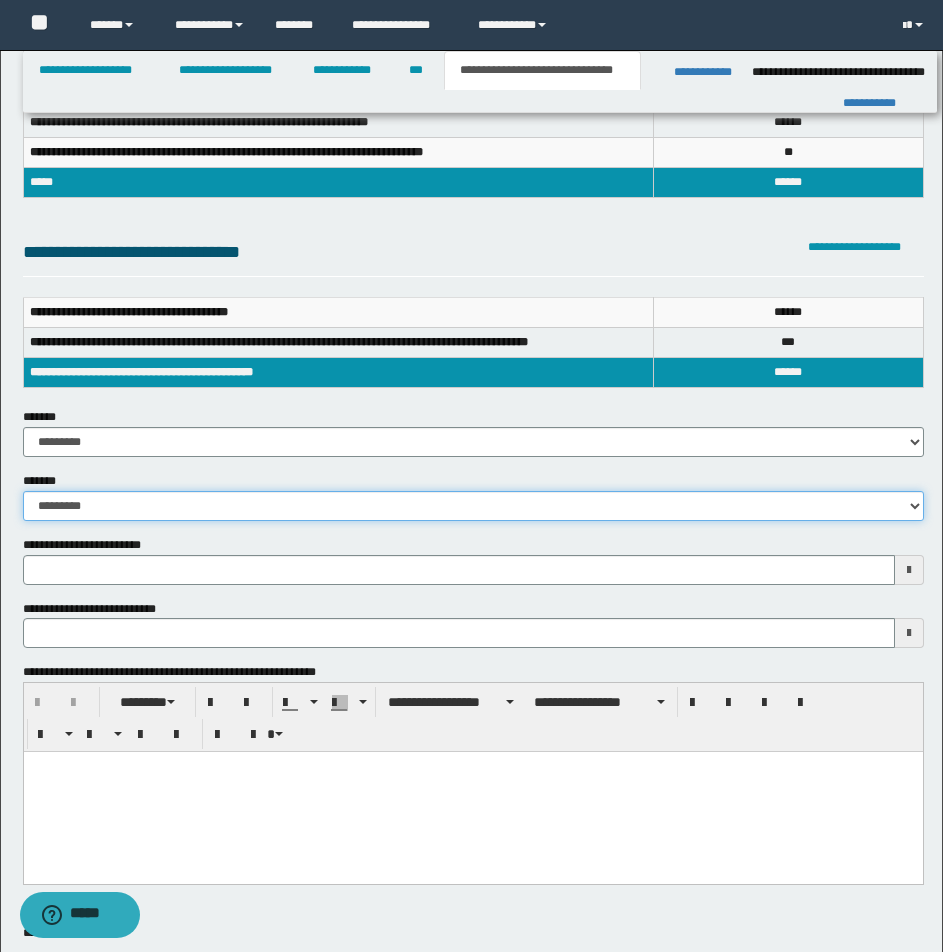 click on "**********" at bounding box center (473, 506) 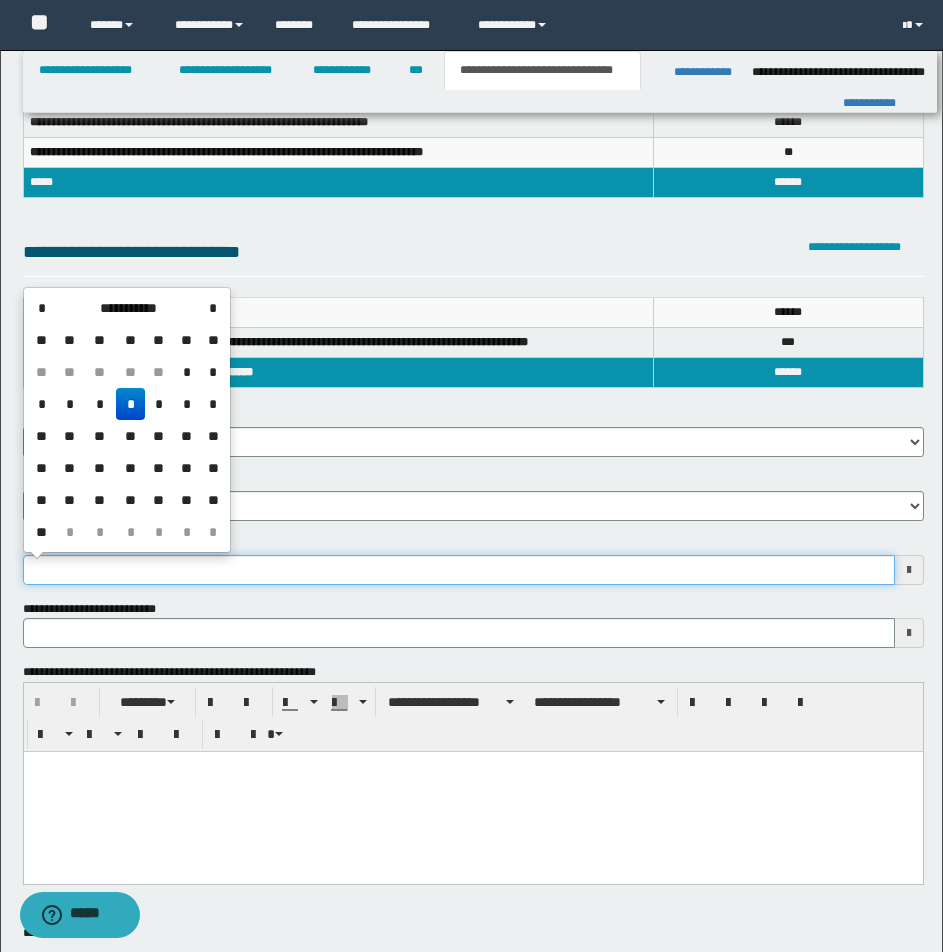 click on "**********" at bounding box center [459, 570] 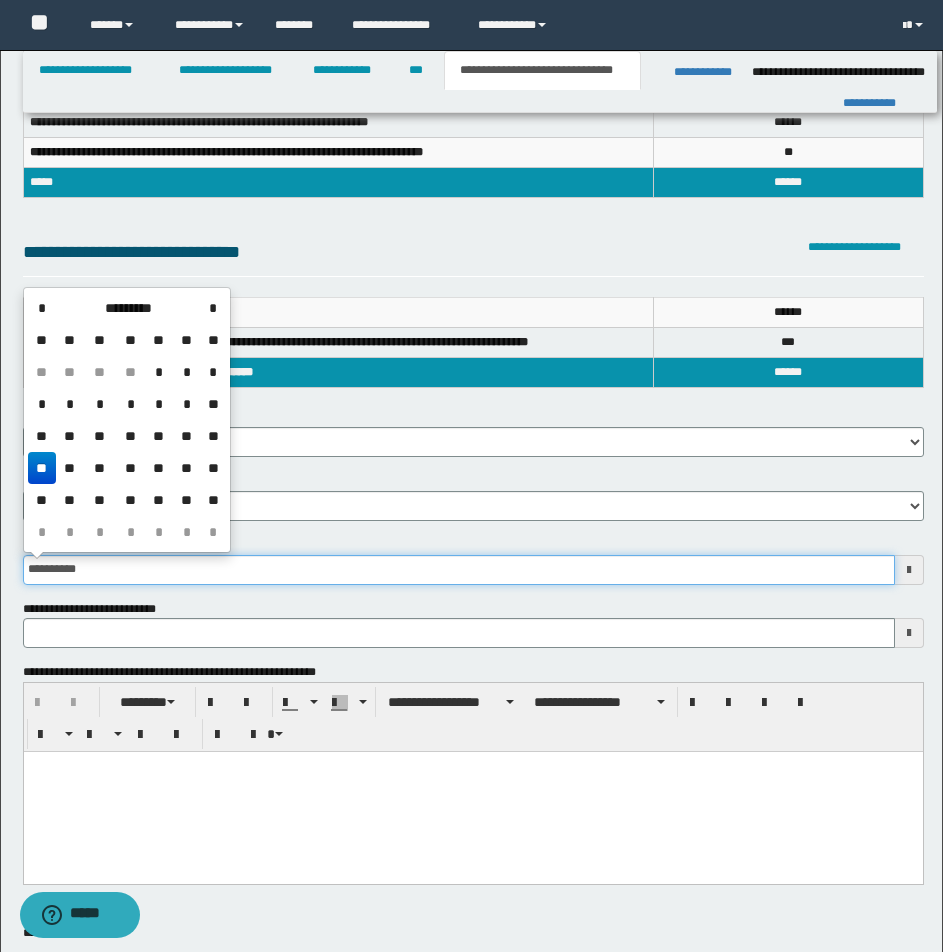 type on "**********" 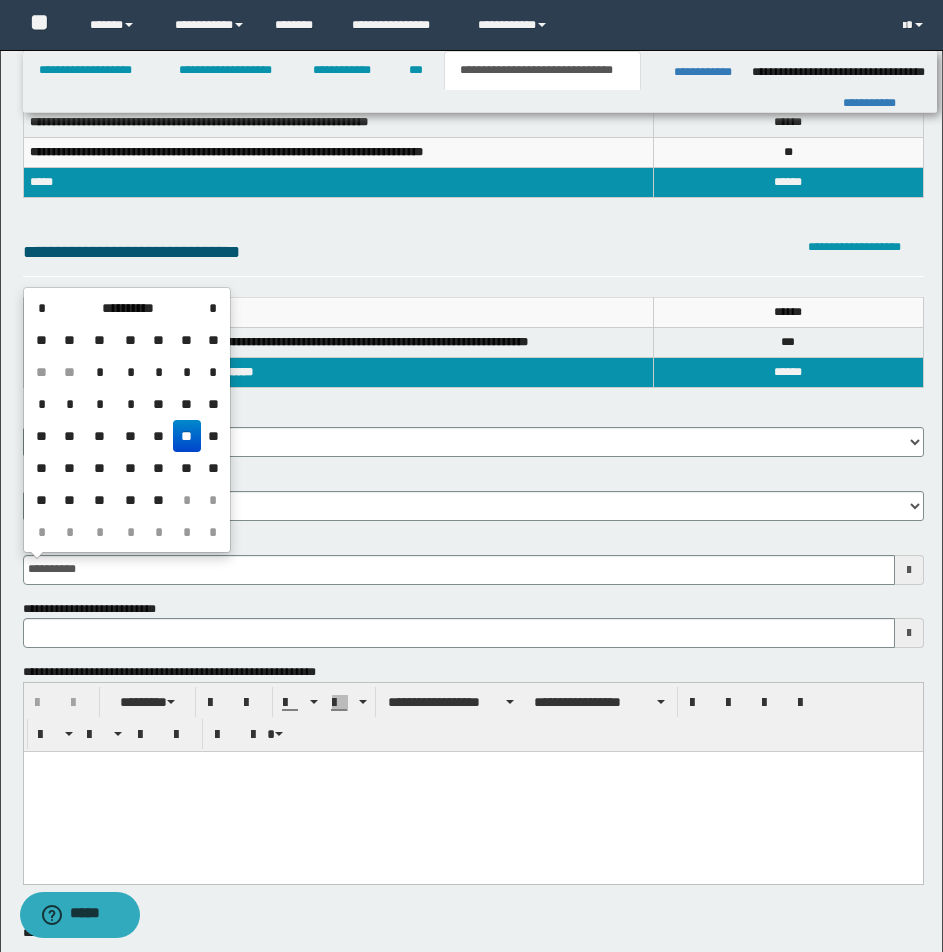 click on "**" at bounding box center (187, 436) 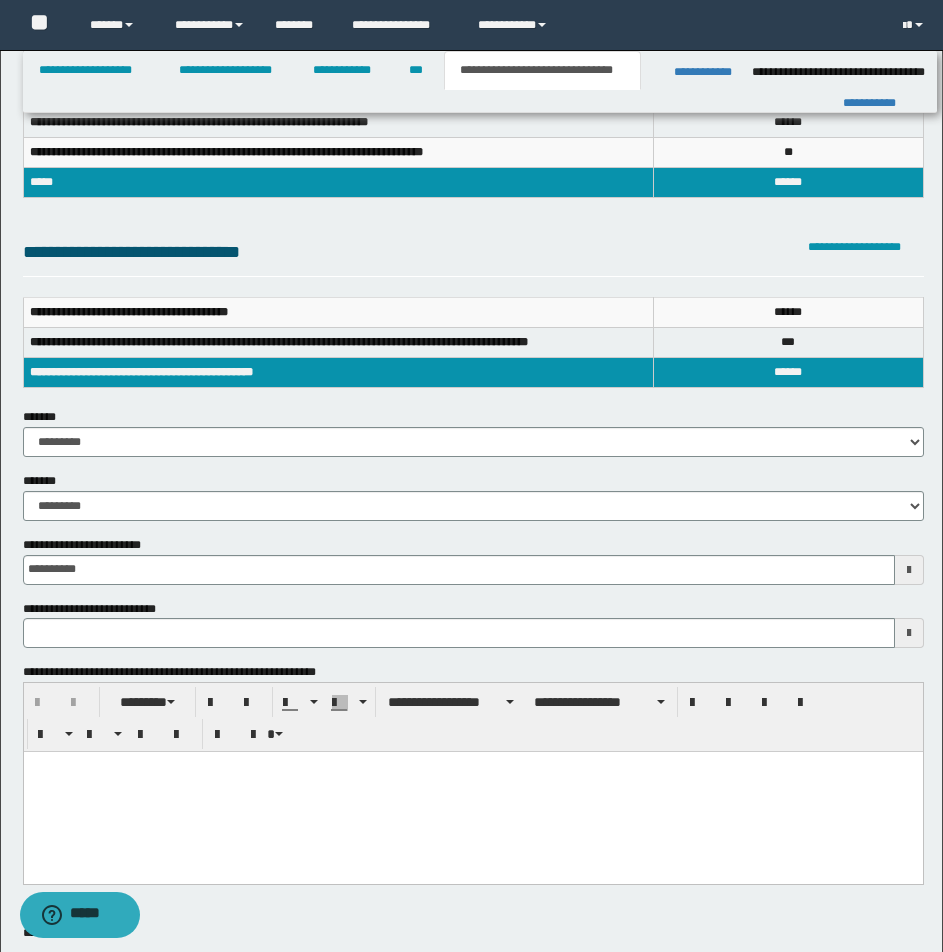 click at bounding box center [472, 767] 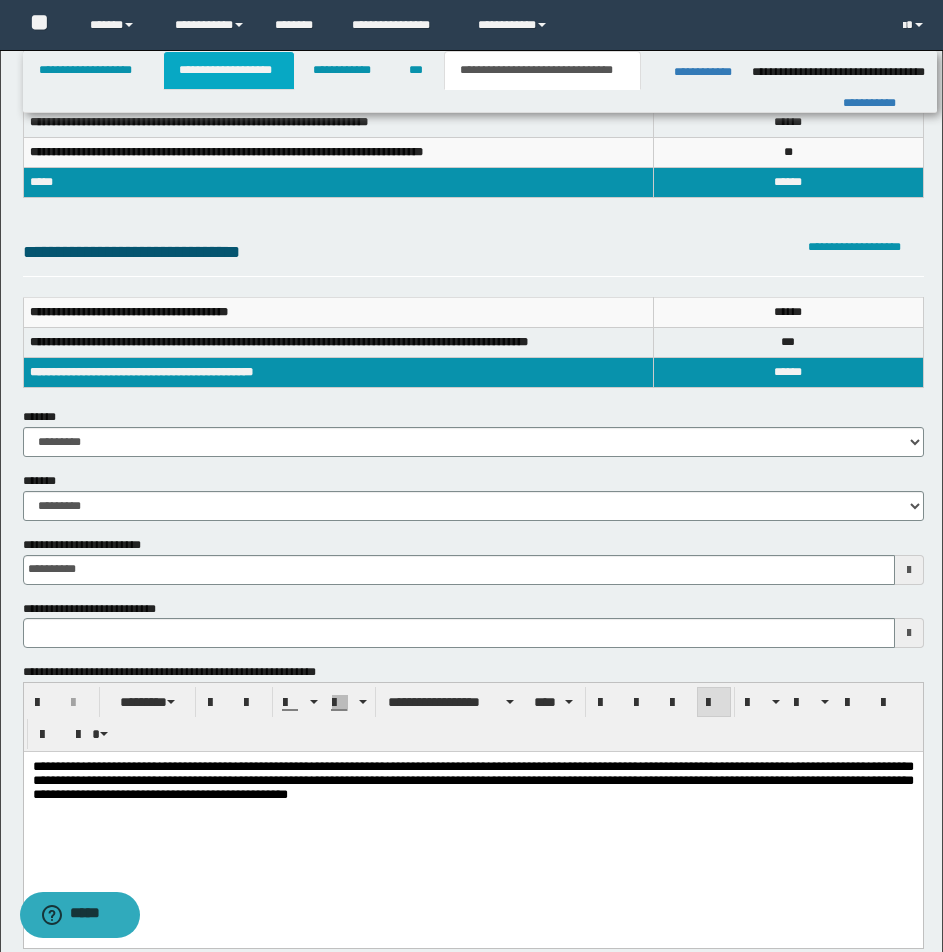 click on "**********" at bounding box center [229, 70] 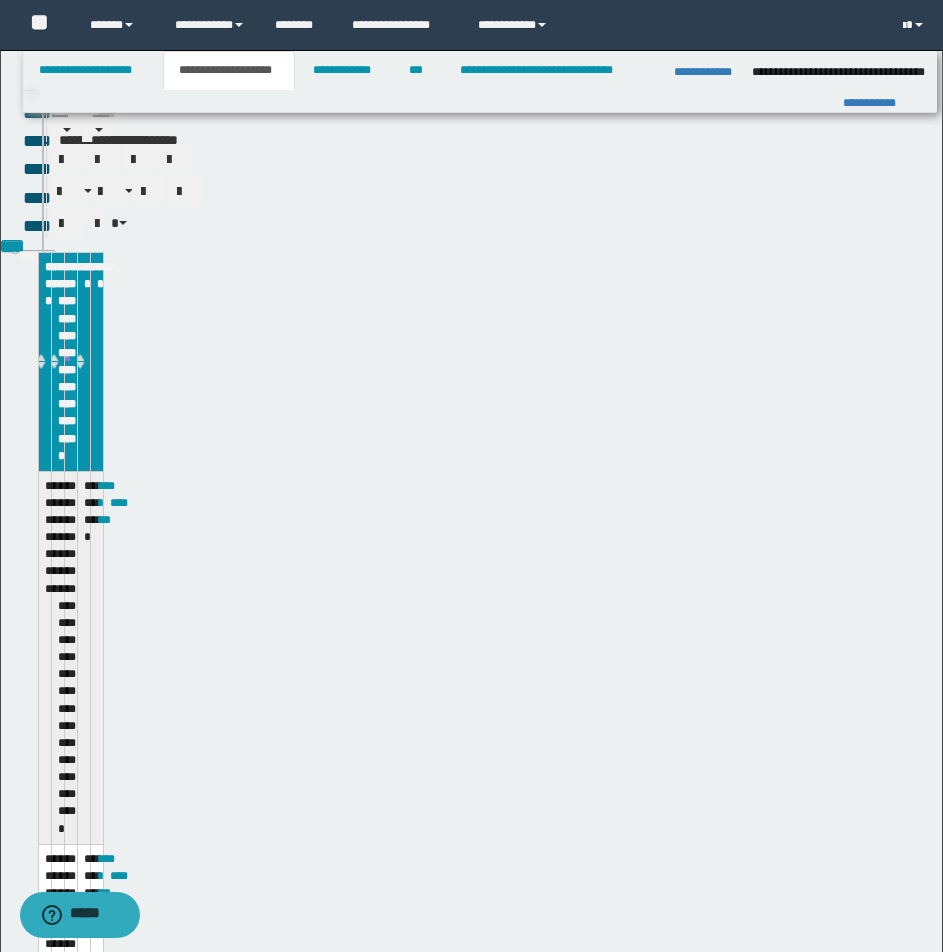 scroll, scrollTop: 261, scrollLeft: 0, axis: vertical 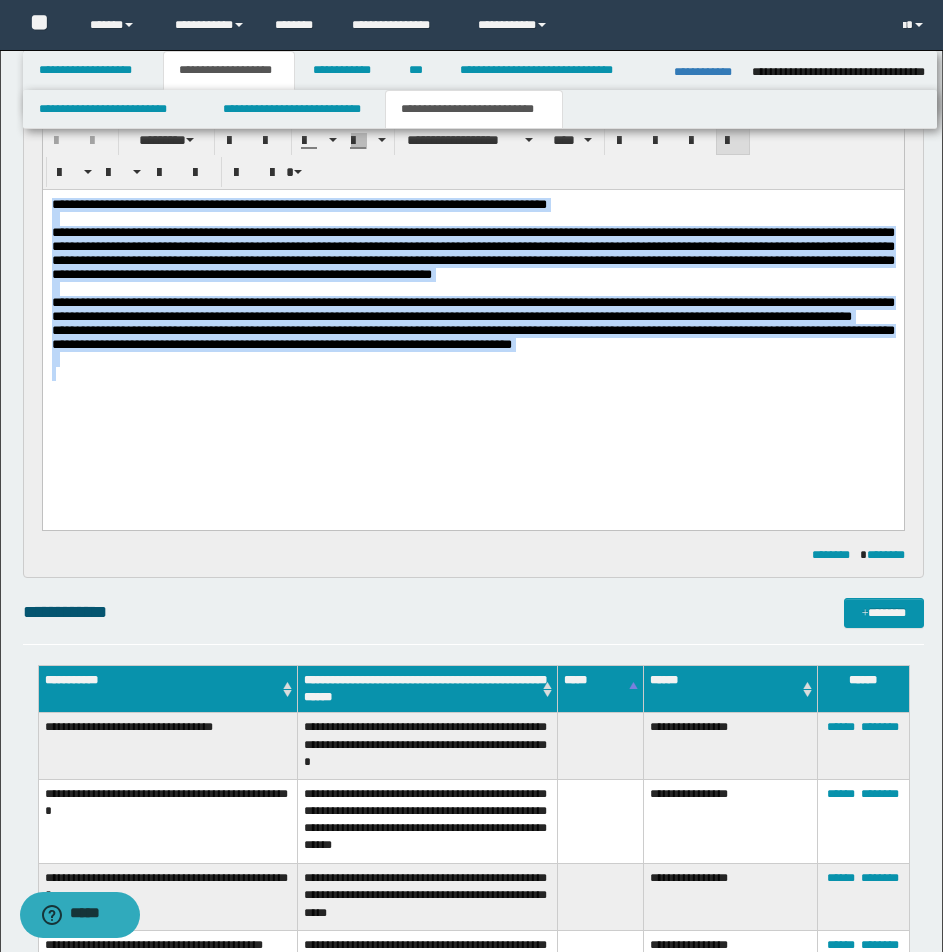 drag, startPoint x: 51, startPoint y: 204, endPoint x: 957, endPoint y: 462, distance: 942.0191 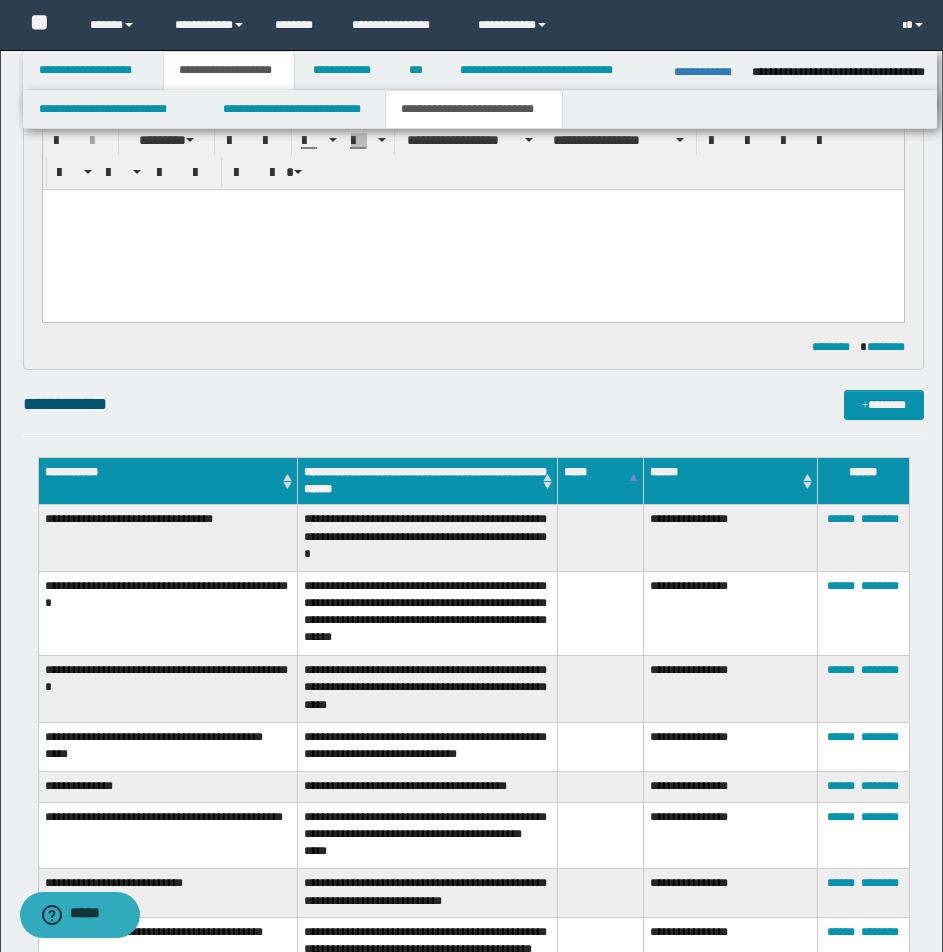 paste 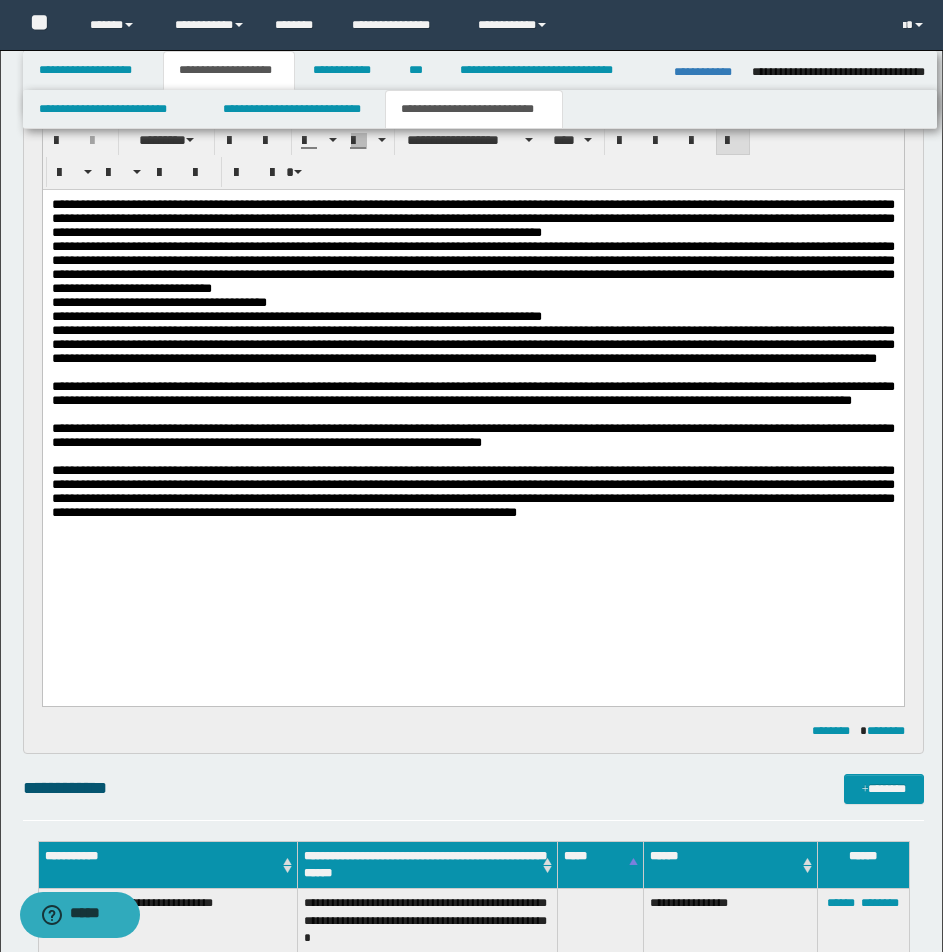 click on "**********" at bounding box center (472, 345) 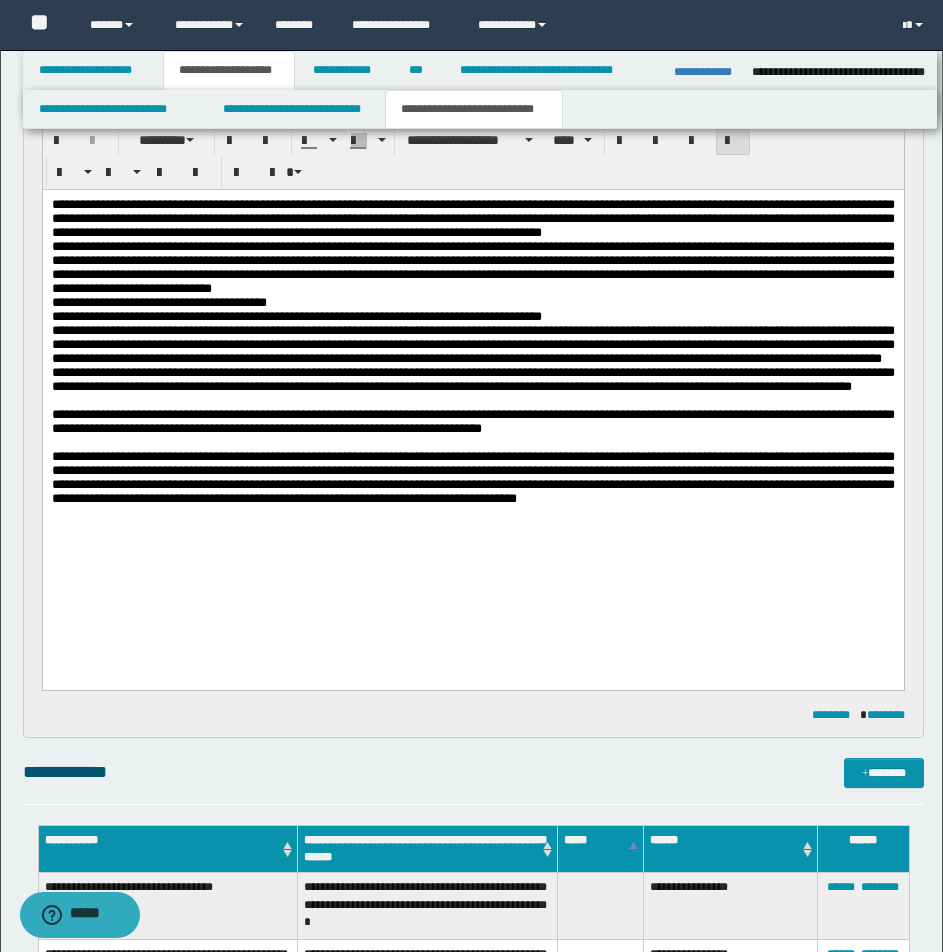 click on "**********" at bounding box center [472, 380] 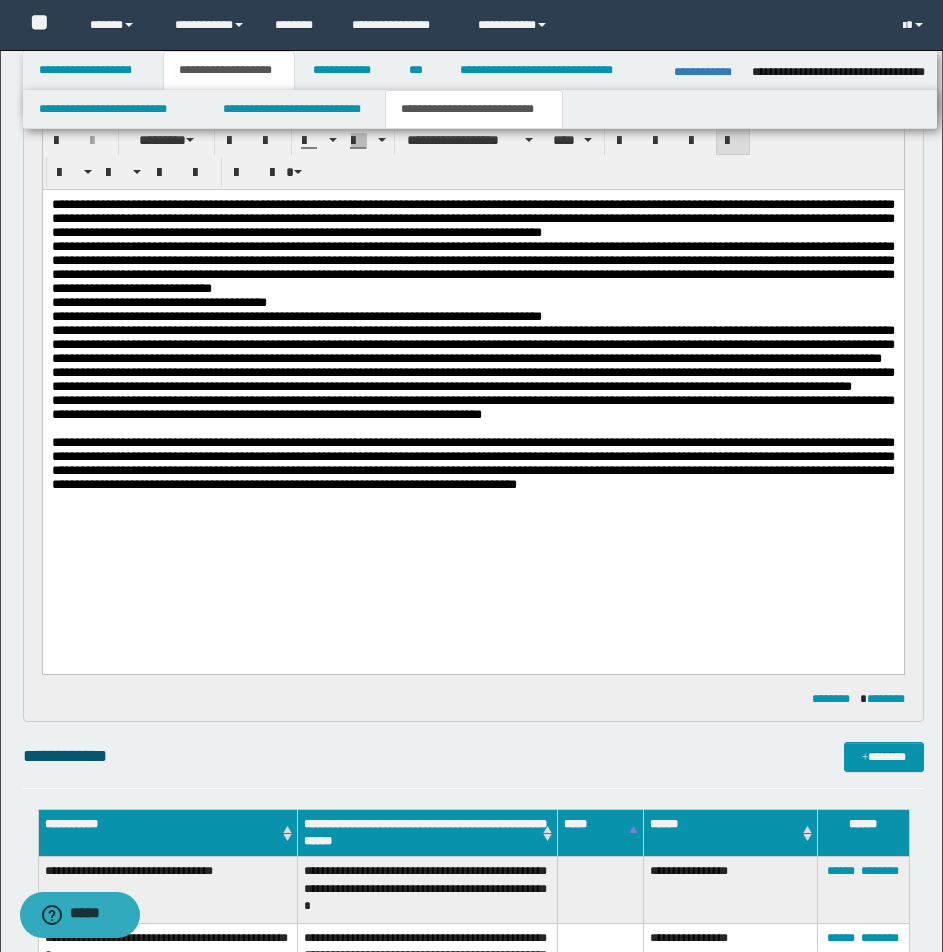 click on "**********" at bounding box center [472, 408] 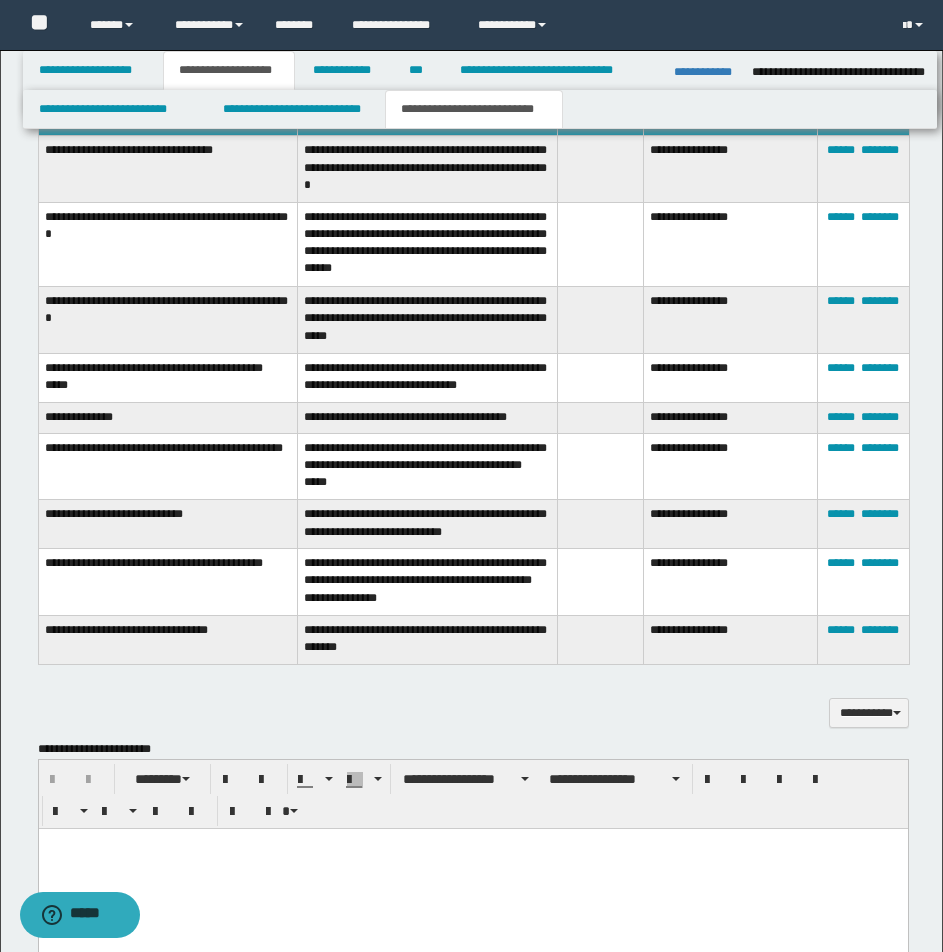 scroll, scrollTop: 991, scrollLeft: 0, axis: vertical 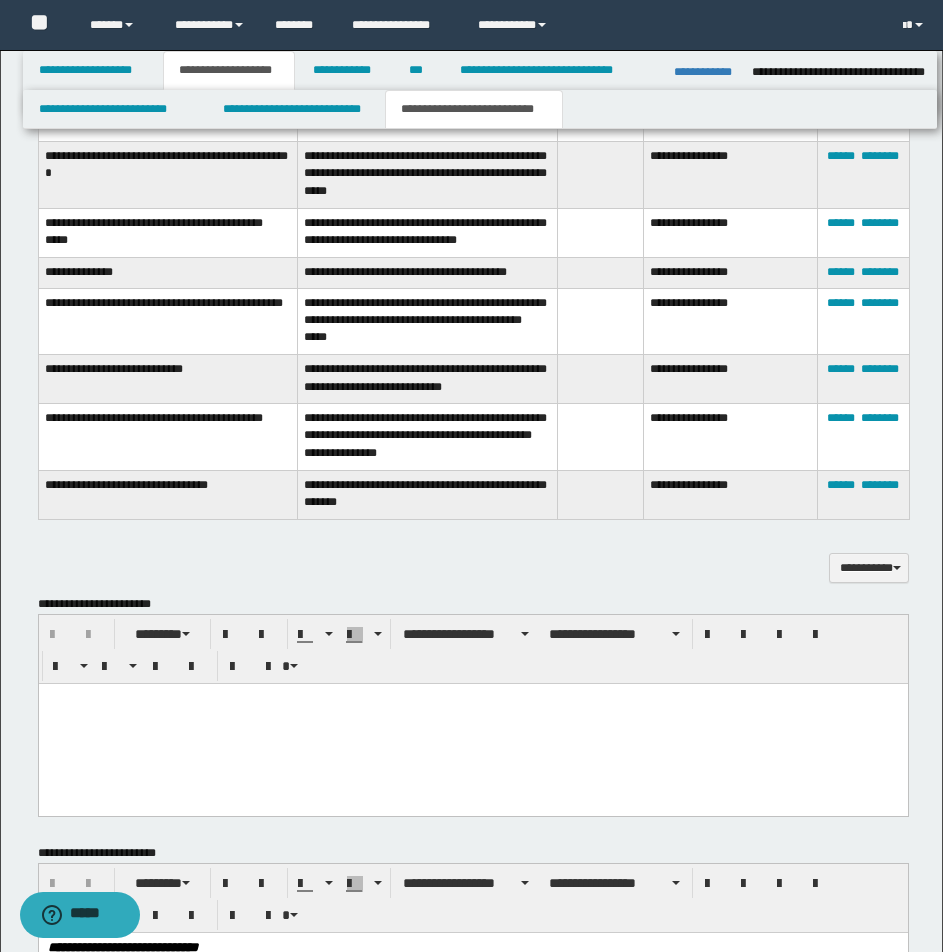 click at bounding box center (472, 699) 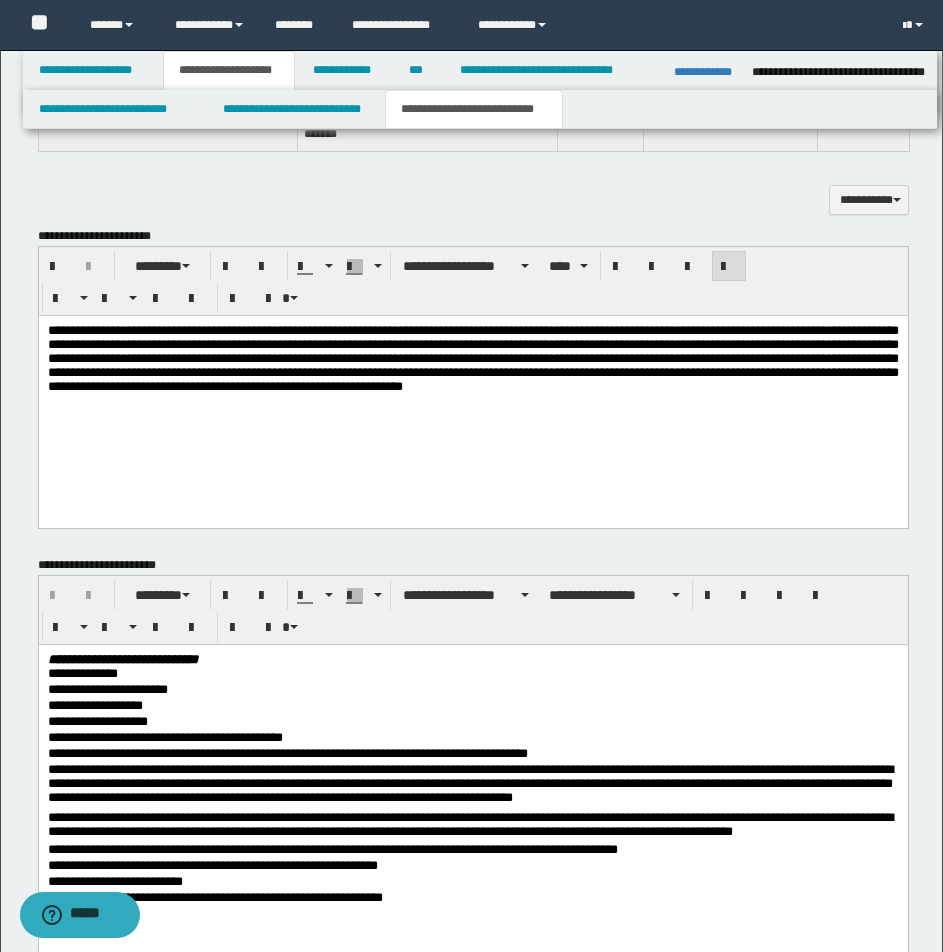 scroll, scrollTop: 1516, scrollLeft: 0, axis: vertical 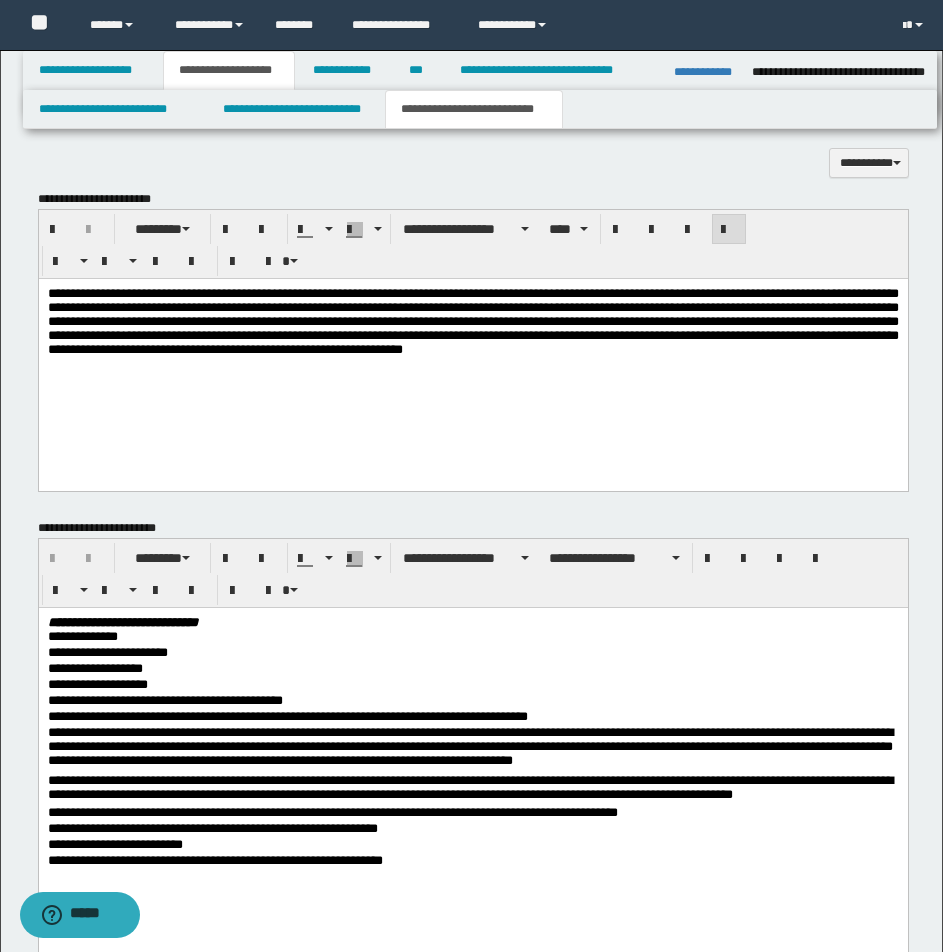 click on "**********" at bounding box center (472, 322) 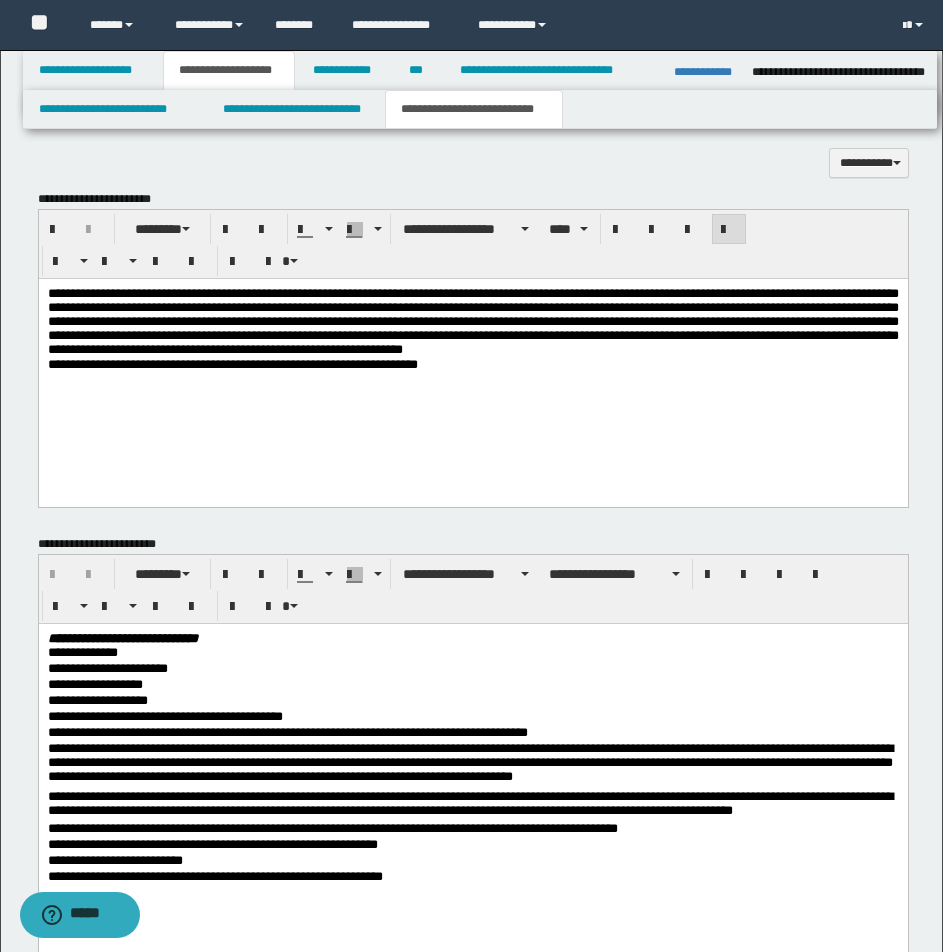 click on "**********" at bounding box center [232, 364] 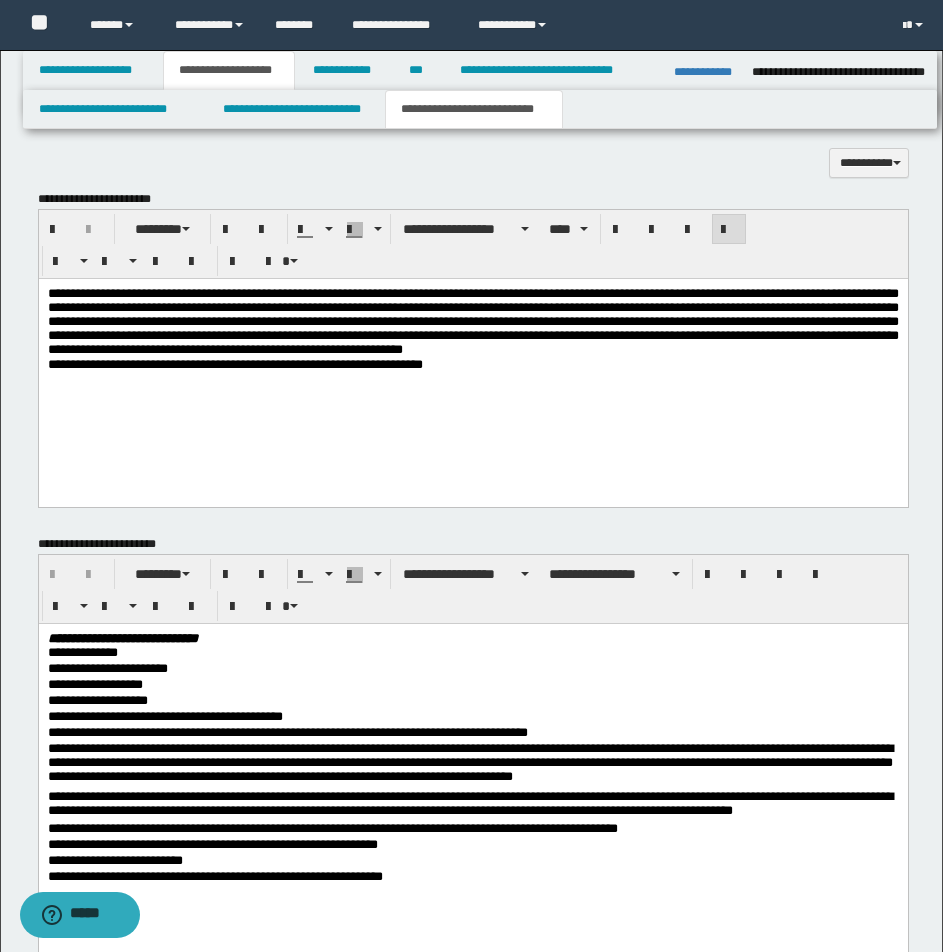 click on "**********" at bounding box center [472, 364] 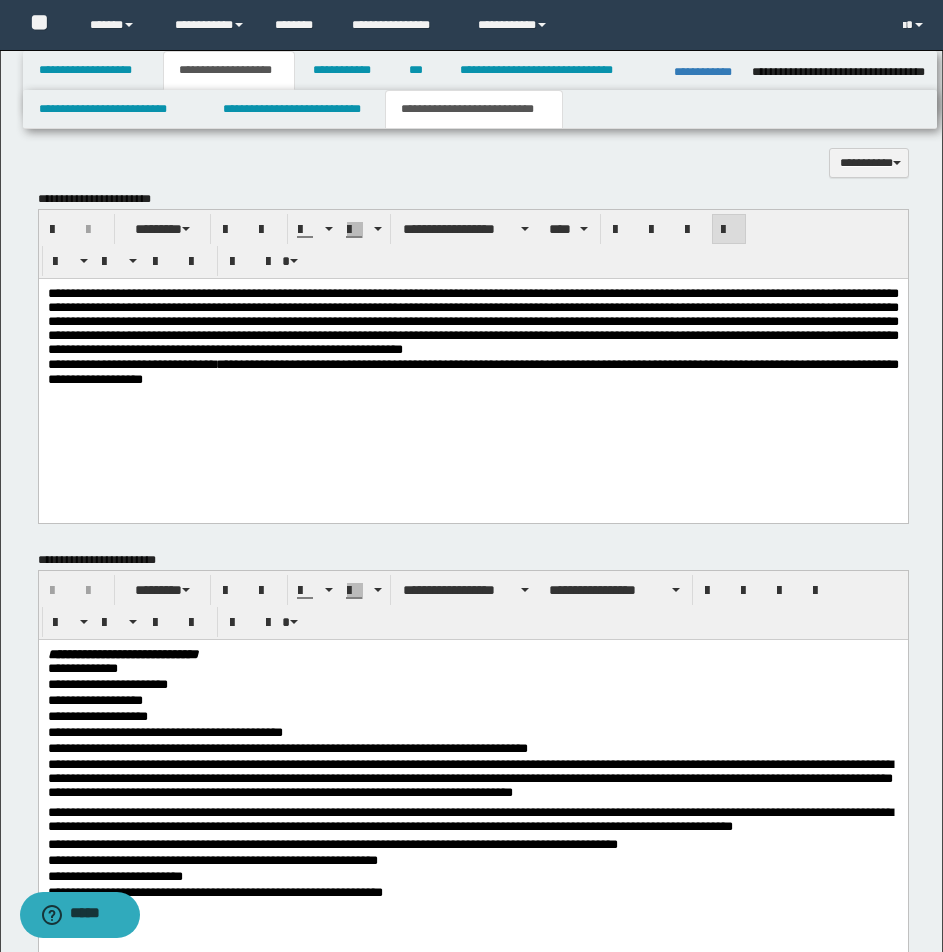 click on "**********" at bounding box center [472, 369] 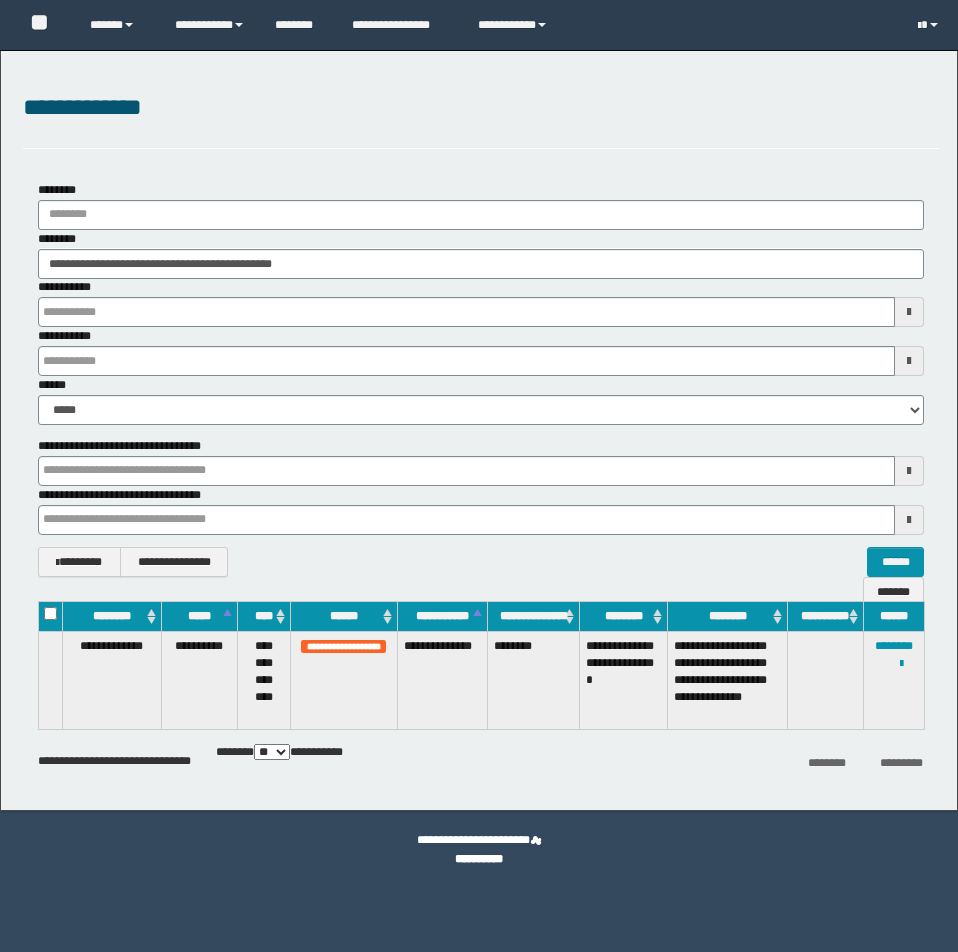 scroll, scrollTop: 0, scrollLeft: 0, axis: both 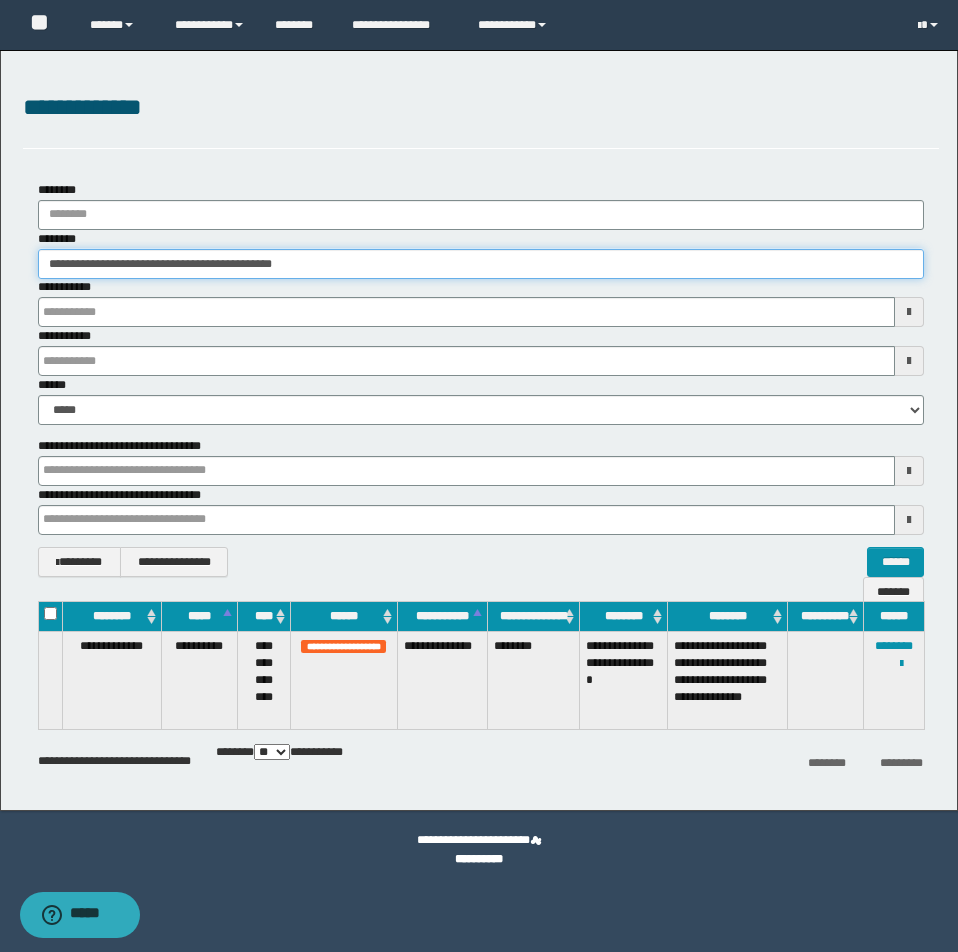 click on "**********" at bounding box center [481, 264] 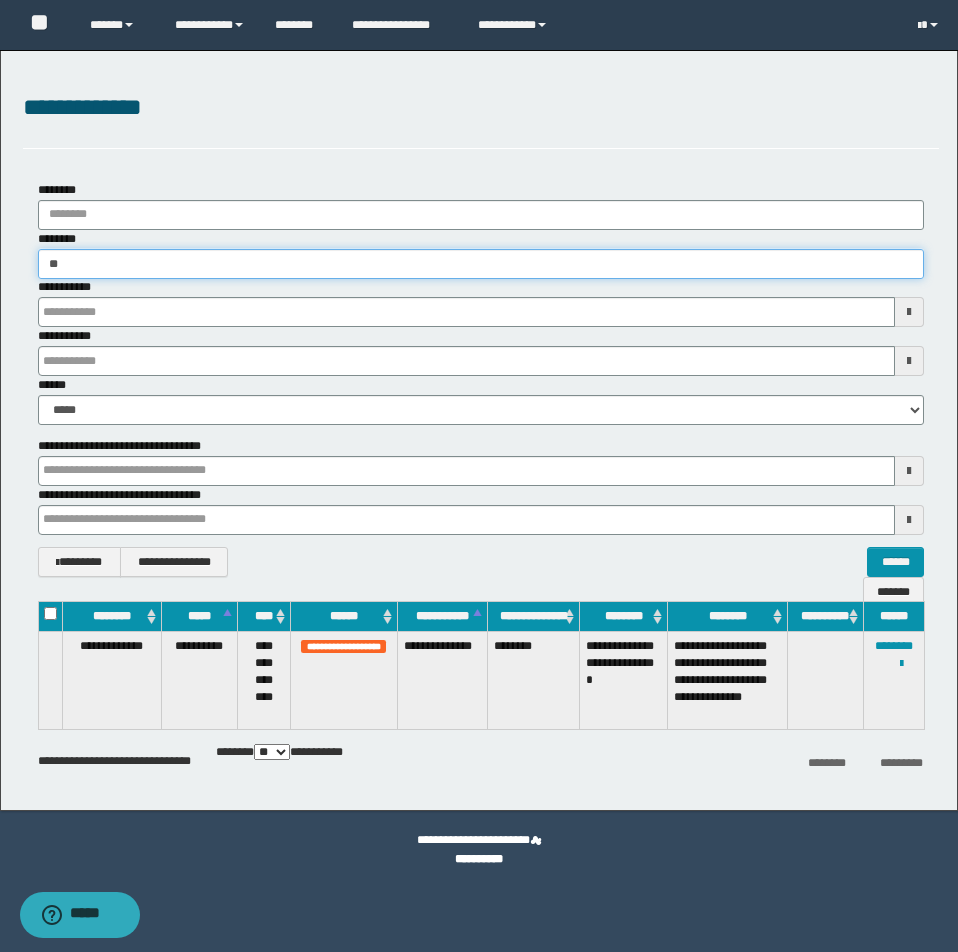 type on "*" 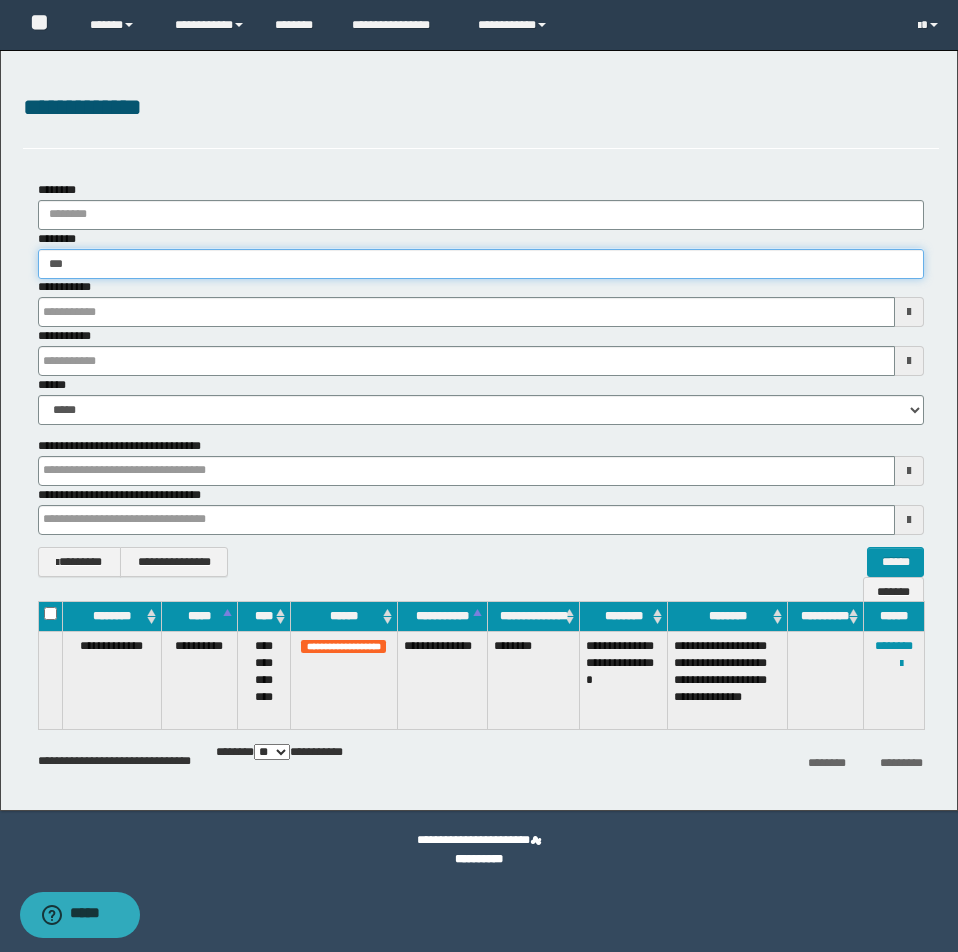 type on "***" 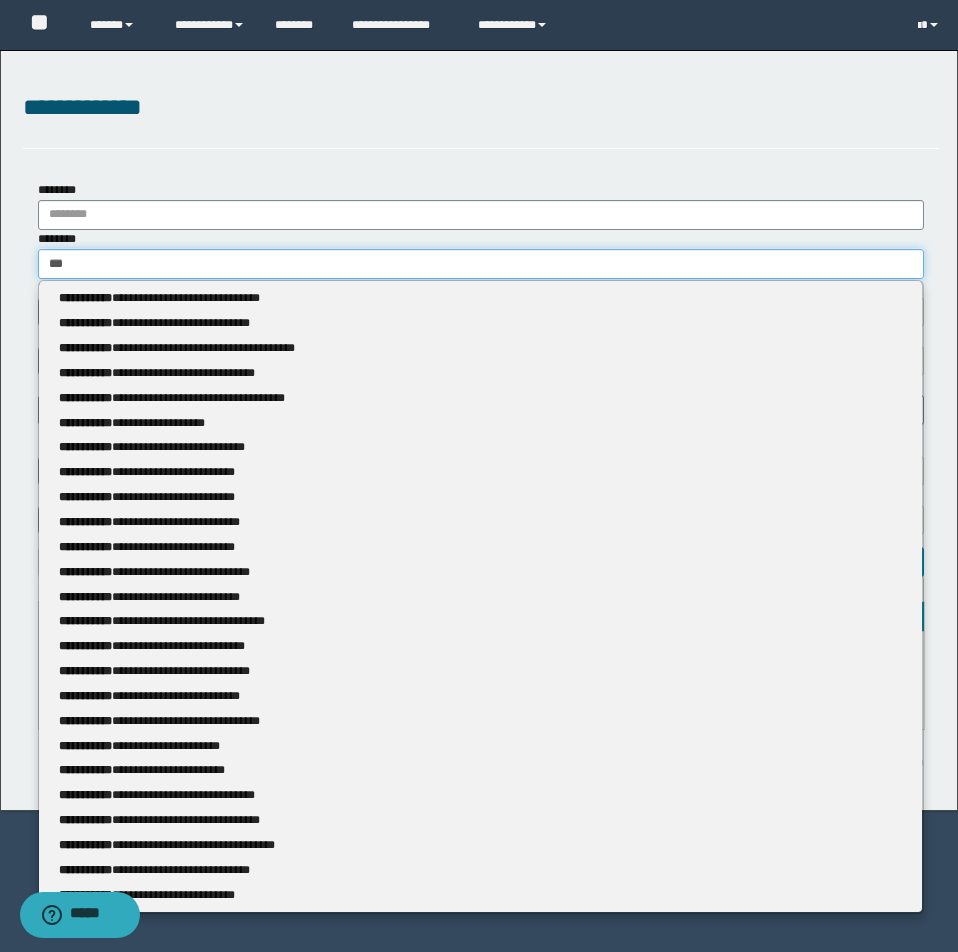 type 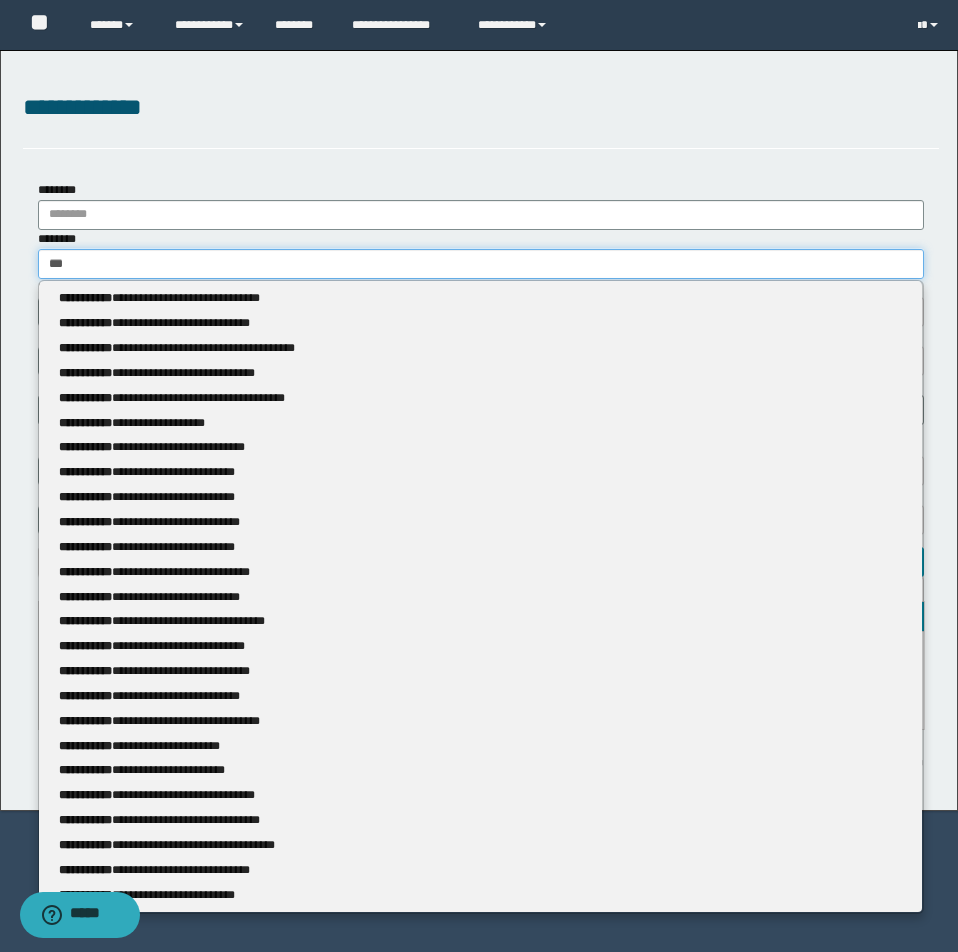 type on "****" 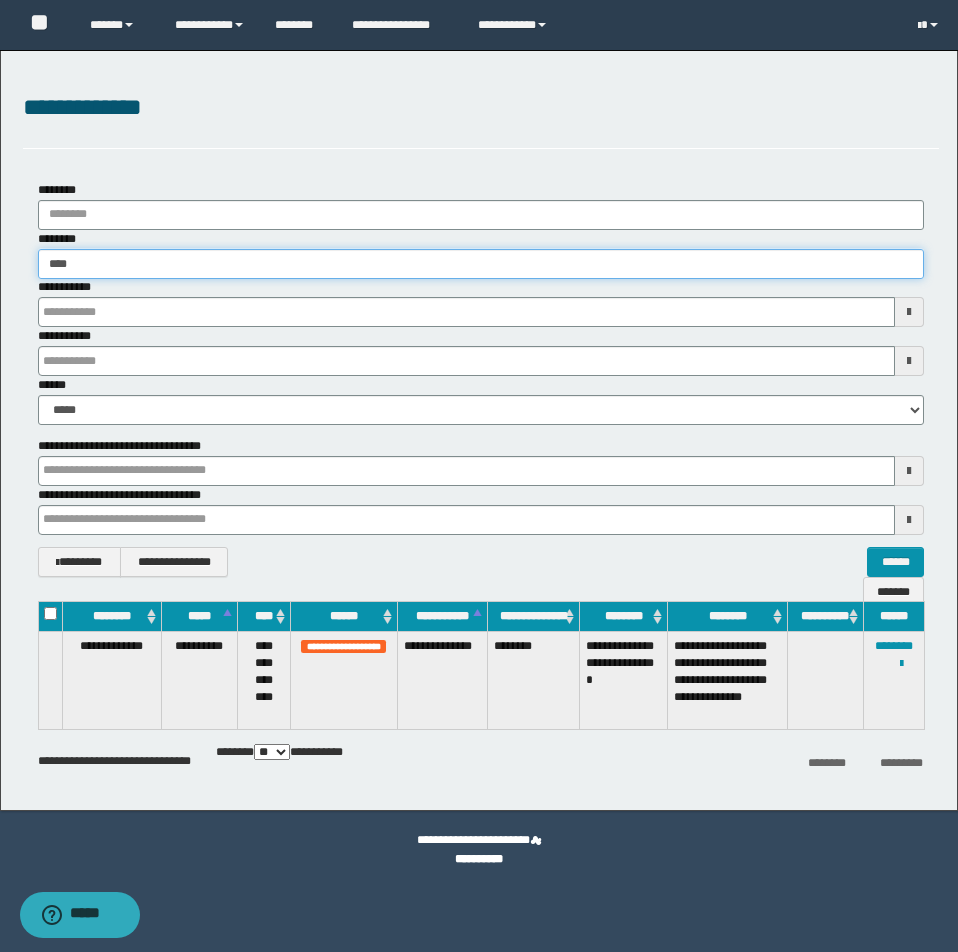 type on "****" 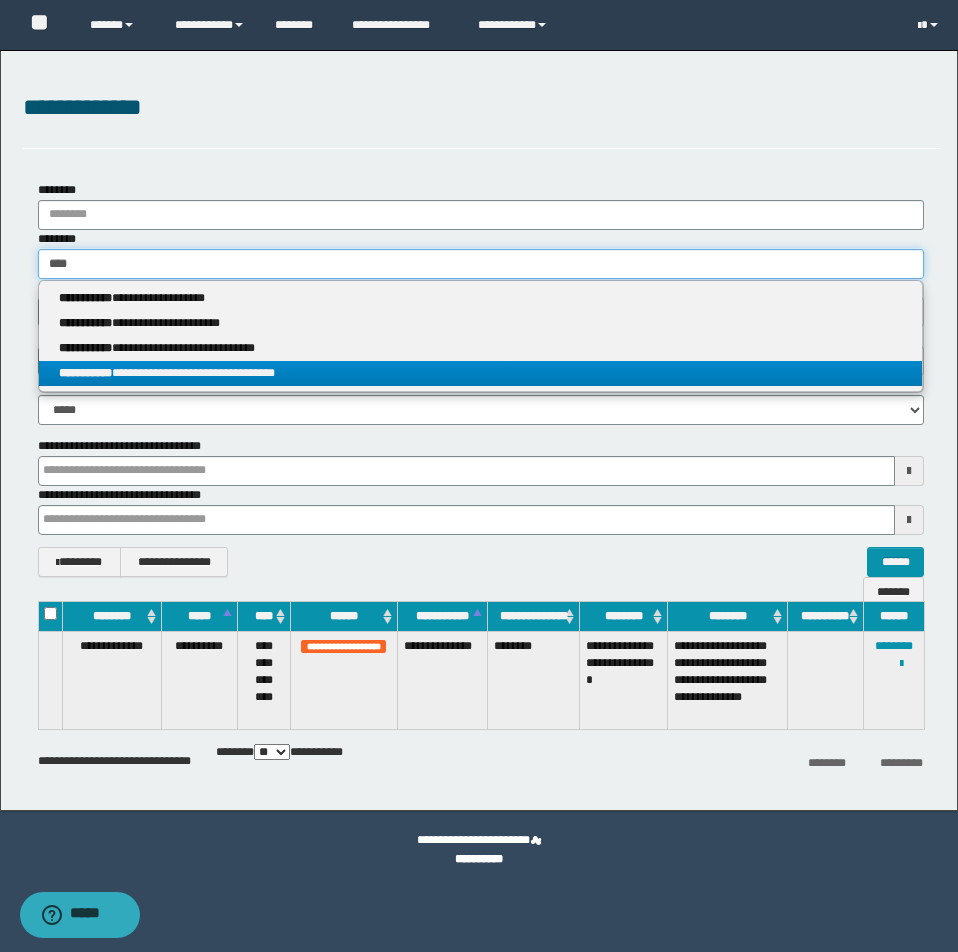 type on "****" 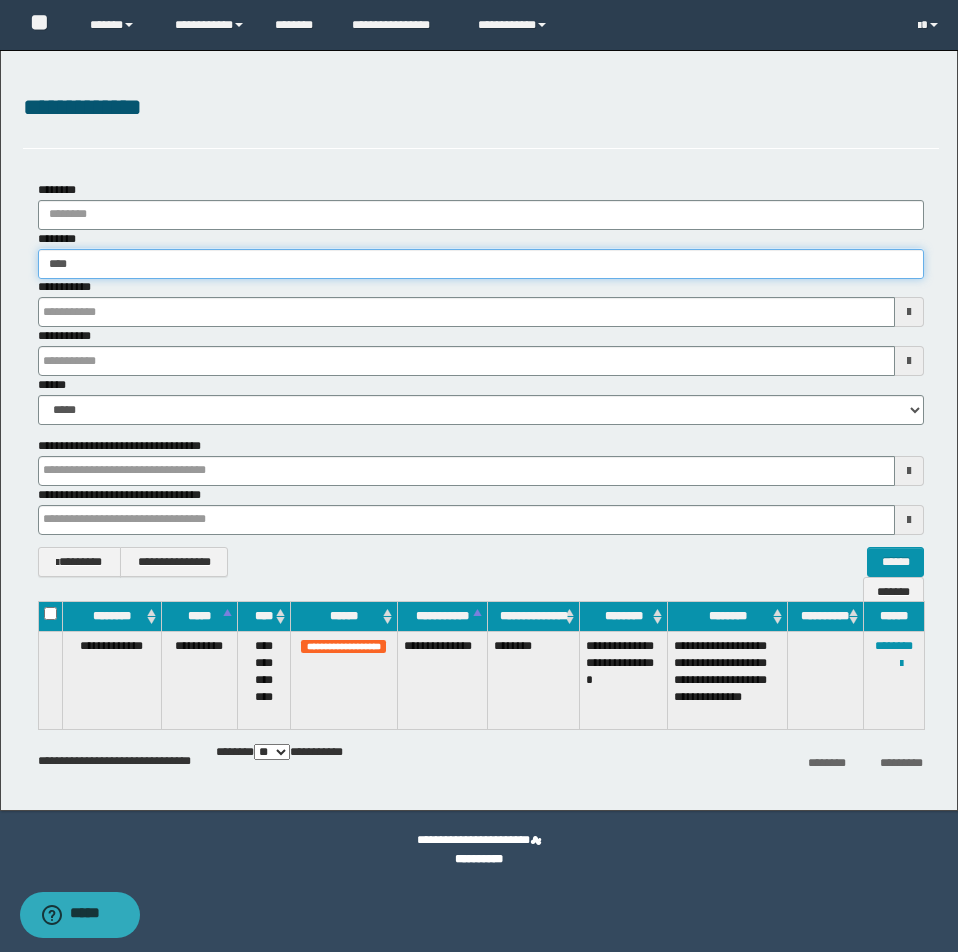 type on "****" 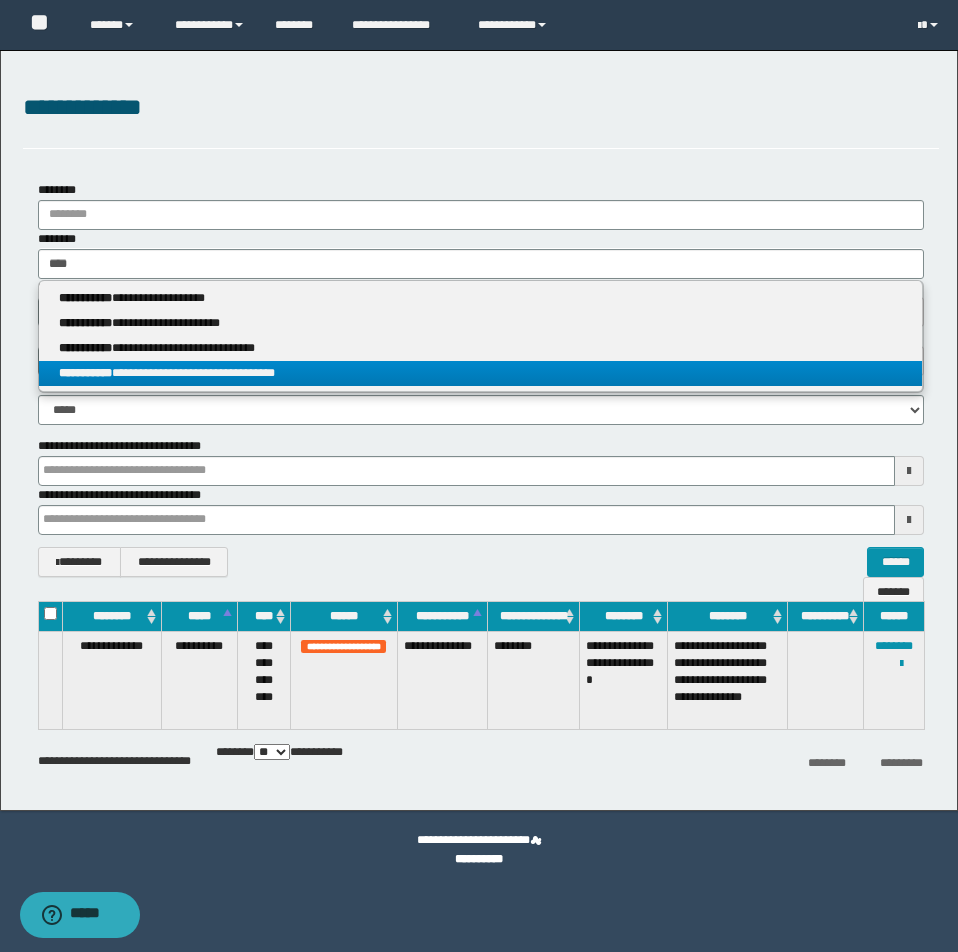 click on "**********" at bounding box center [480, 373] 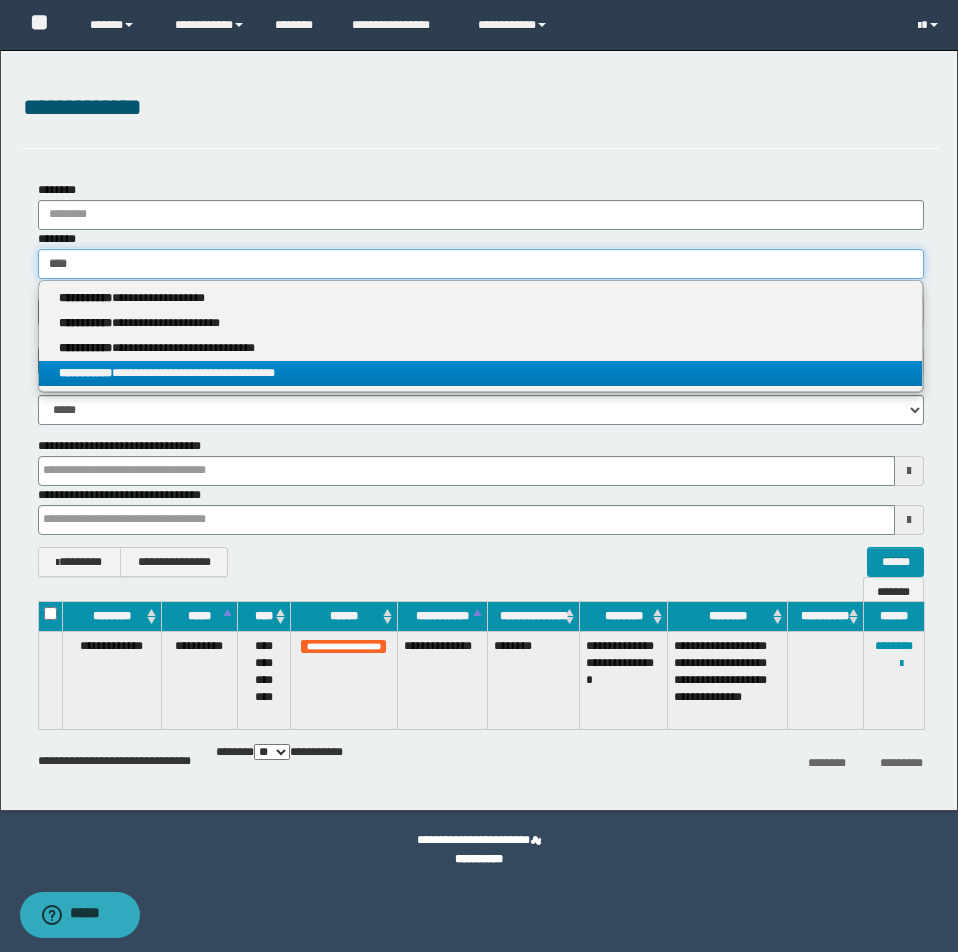 type 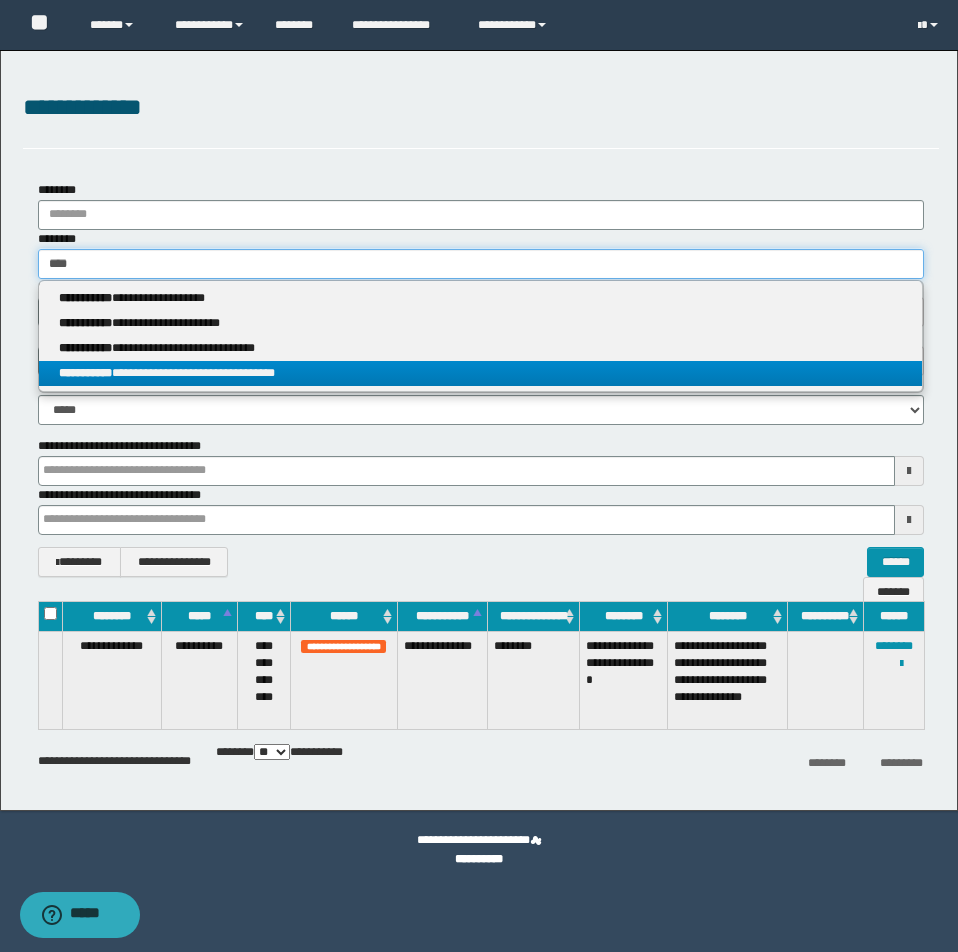 type on "**********" 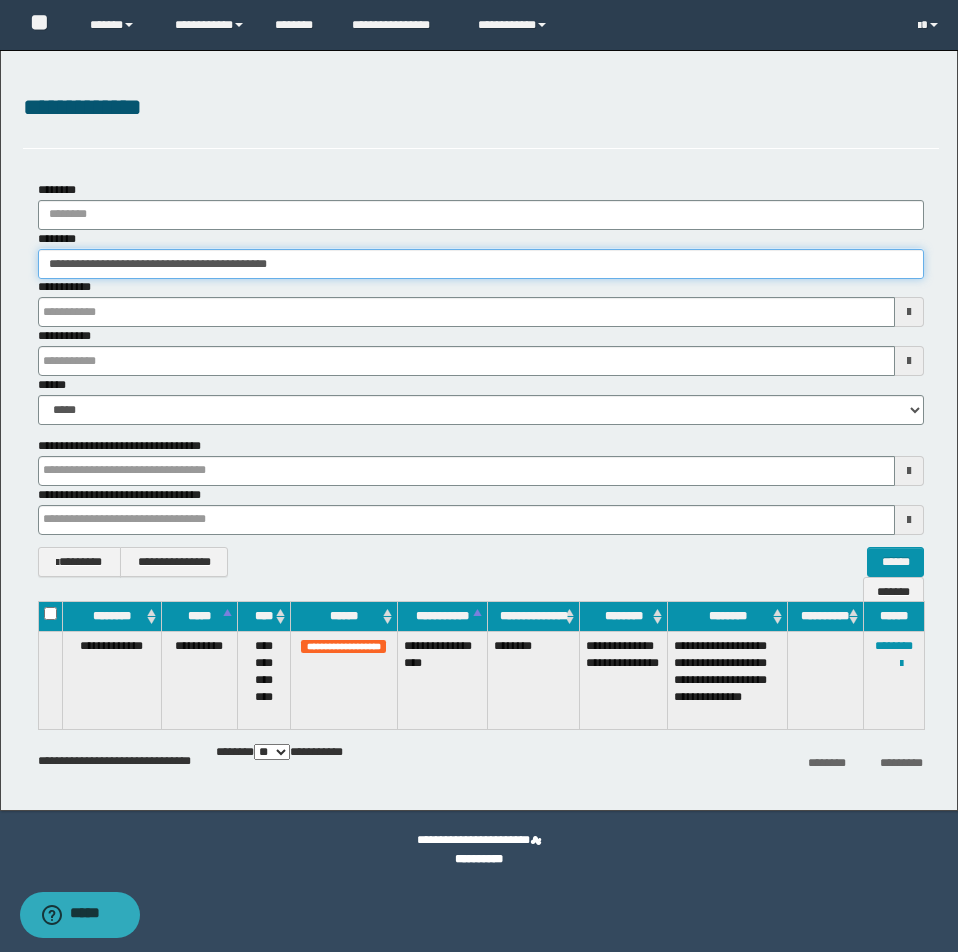 drag, startPoint x: 48, startPoint y: 264, endPoint x: 522, endPoint y: 268, distance: 474.01688 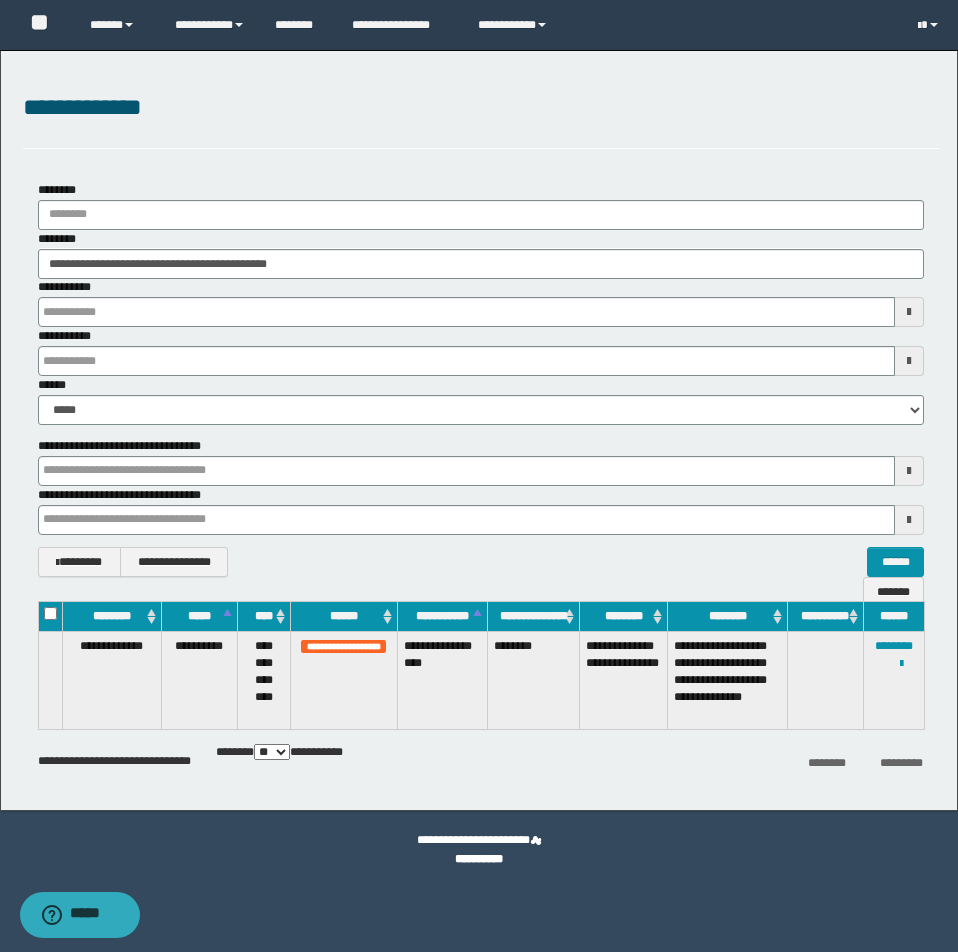 click at bounding box center (0, 0) 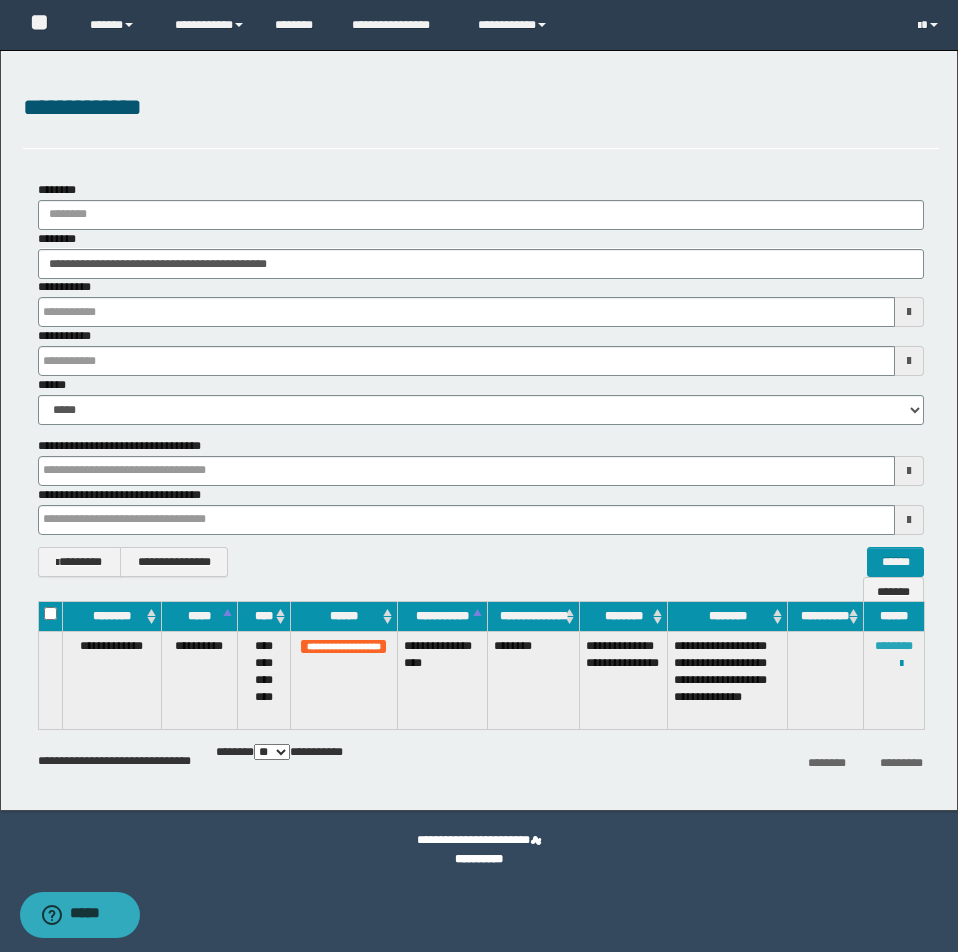 click on "********" at bounding box center (894, 646) 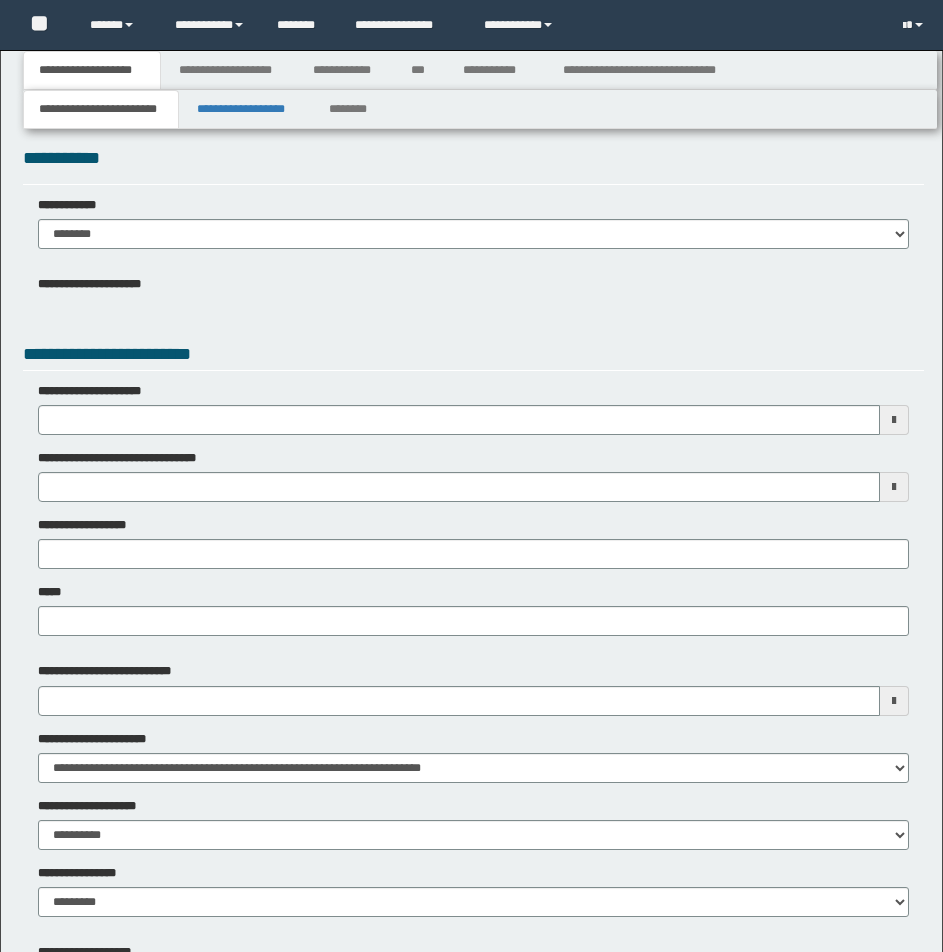 scroll, scrollTop: 0, scrollLeft: 0, axis: both 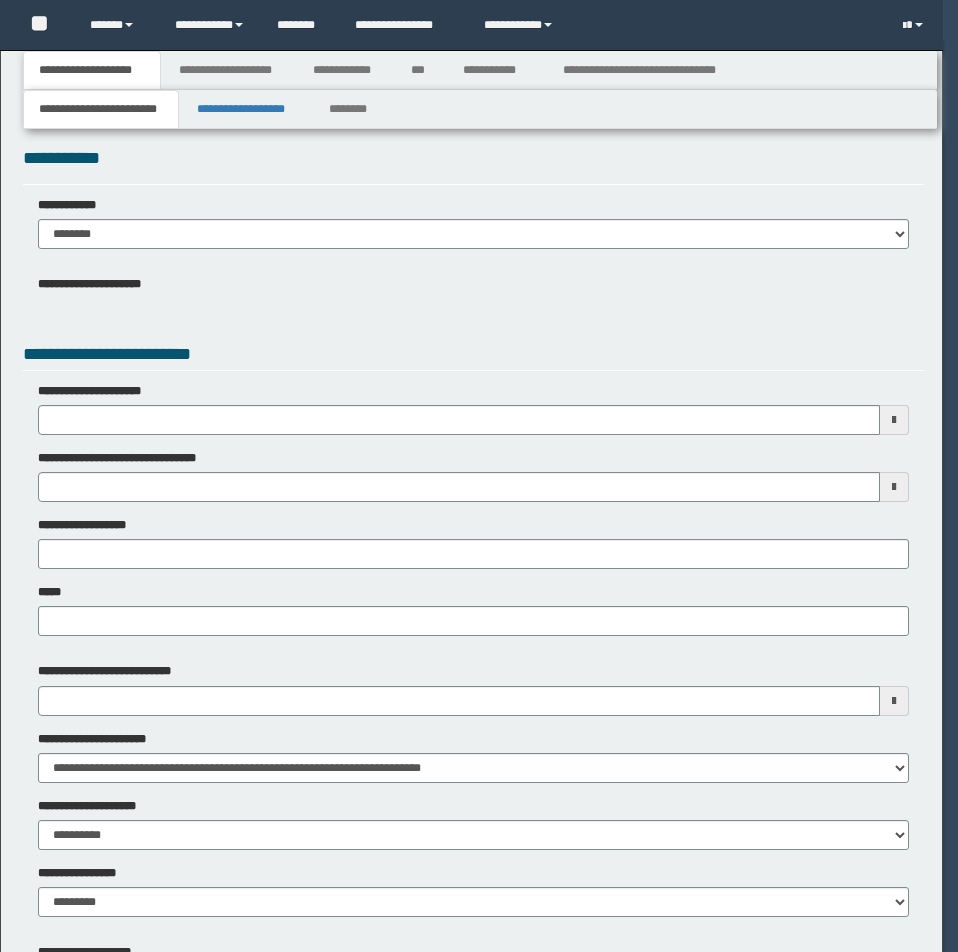 type 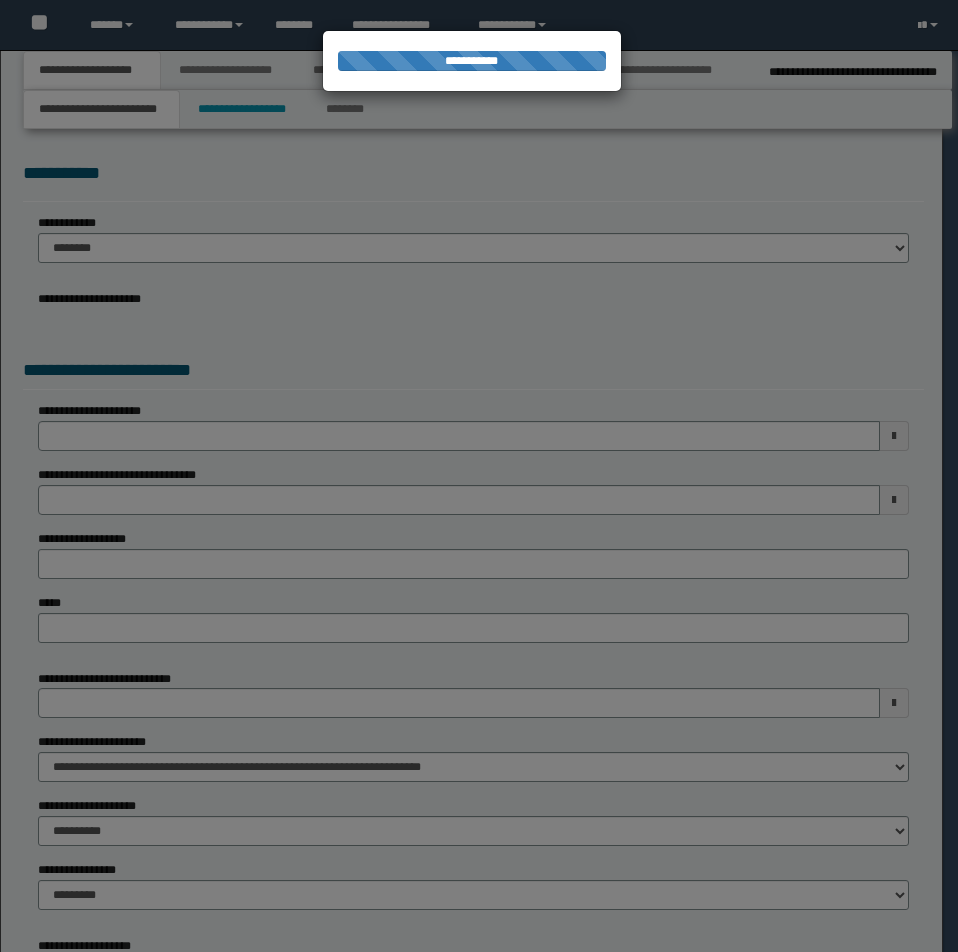 type on "**********" 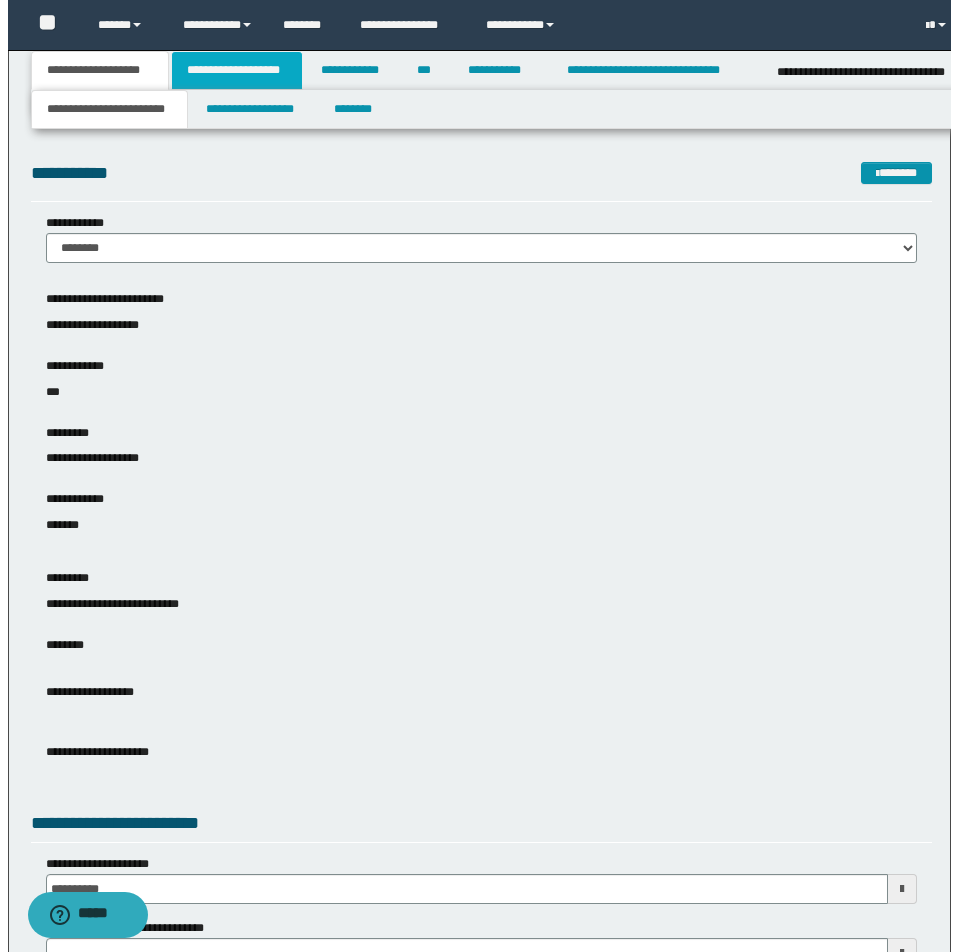 scroll, scrollTop: 0, scrollLeft: 0, axis: both 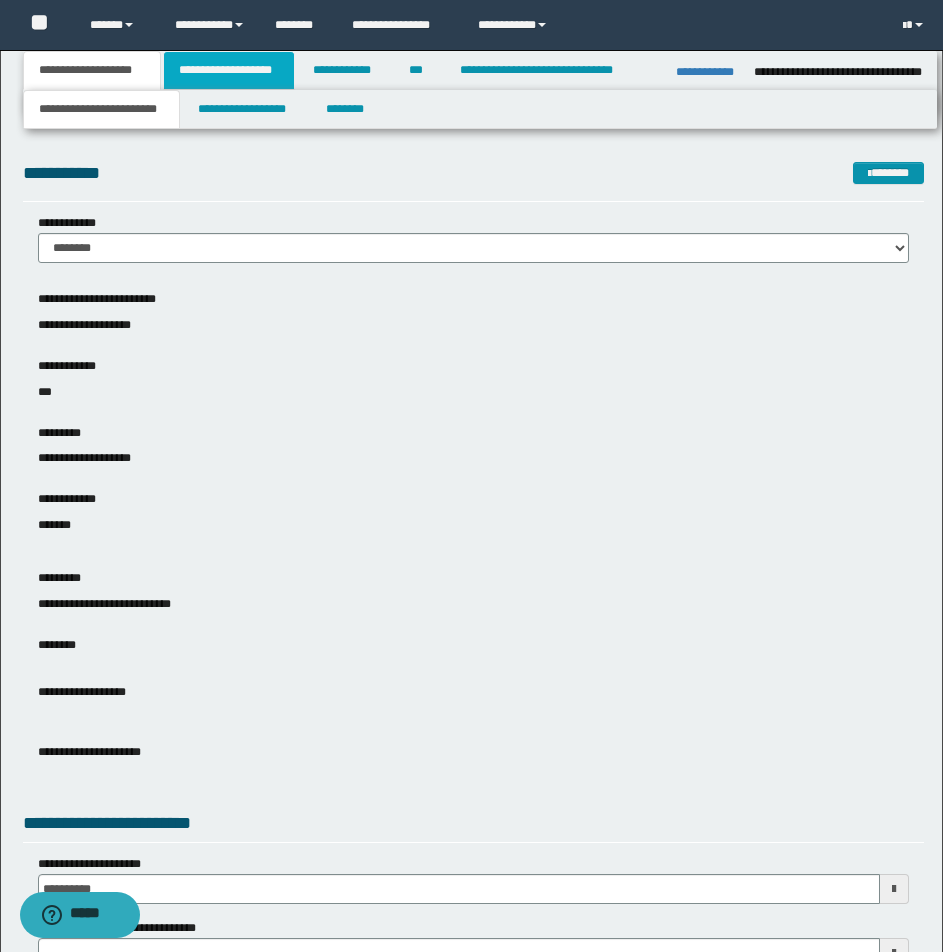 click on "**********" at bounding box center (229, 70) 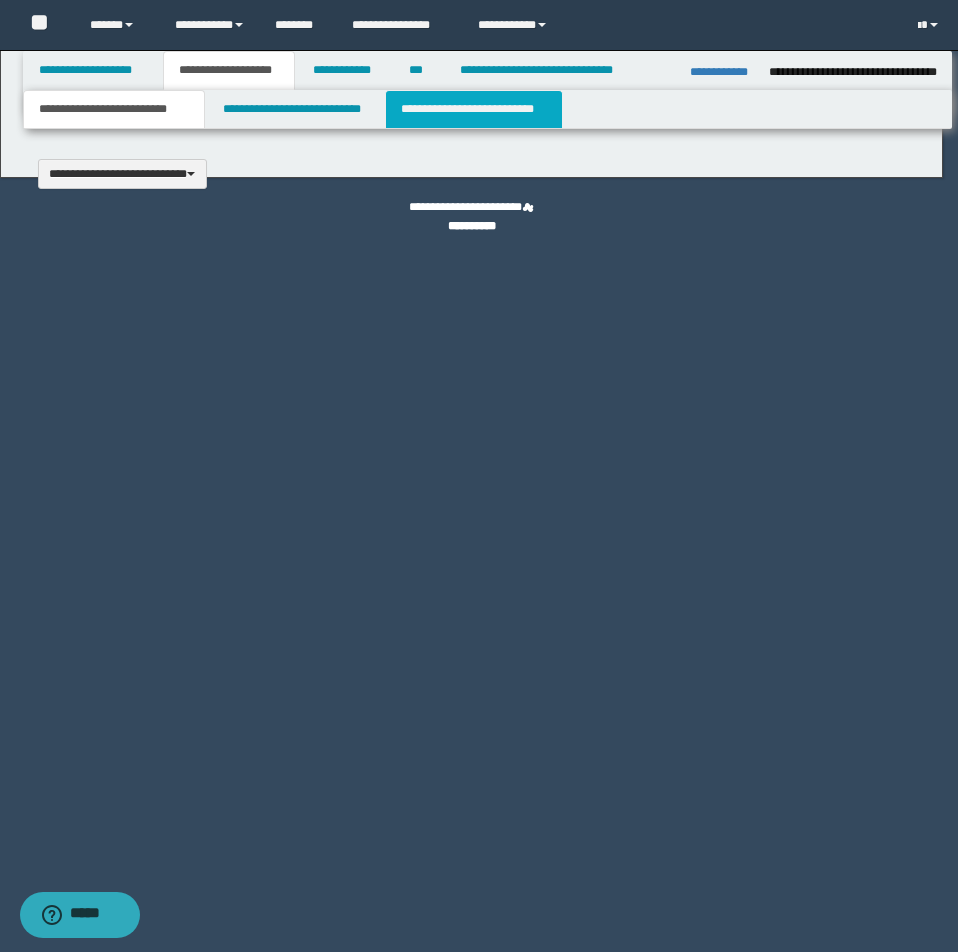 type 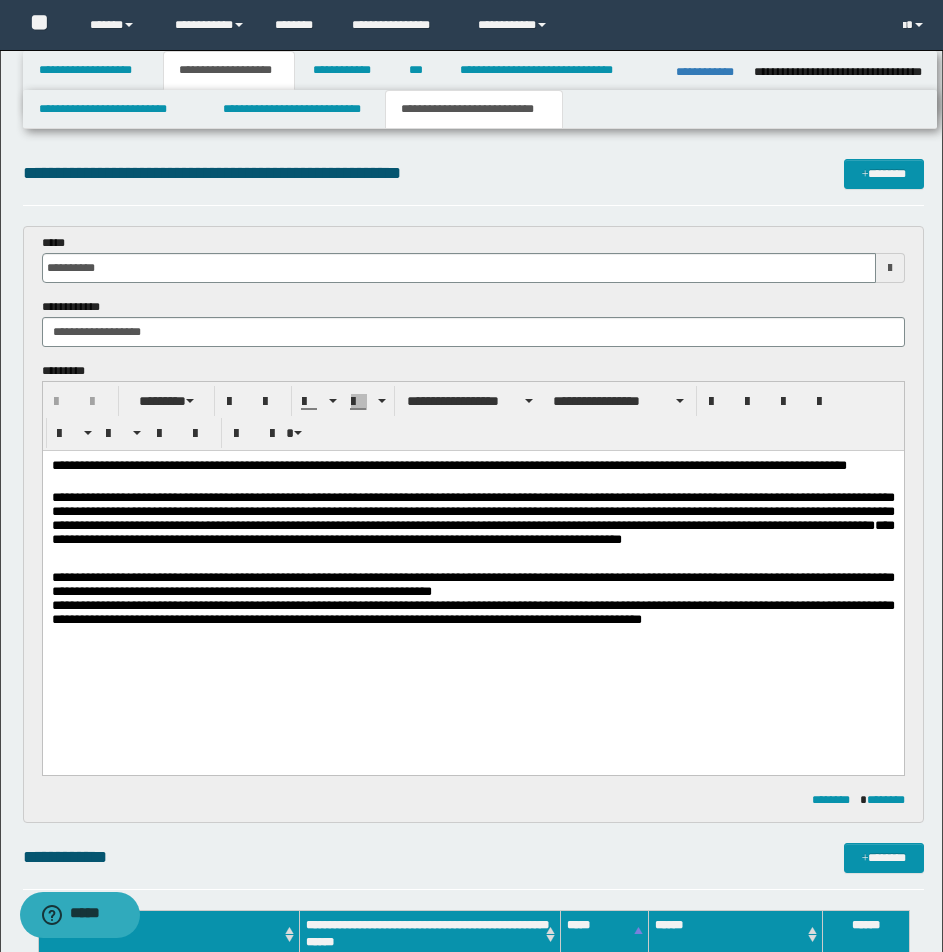 scroll, scrollTop: 0, scrollLeft: 0, axis: both 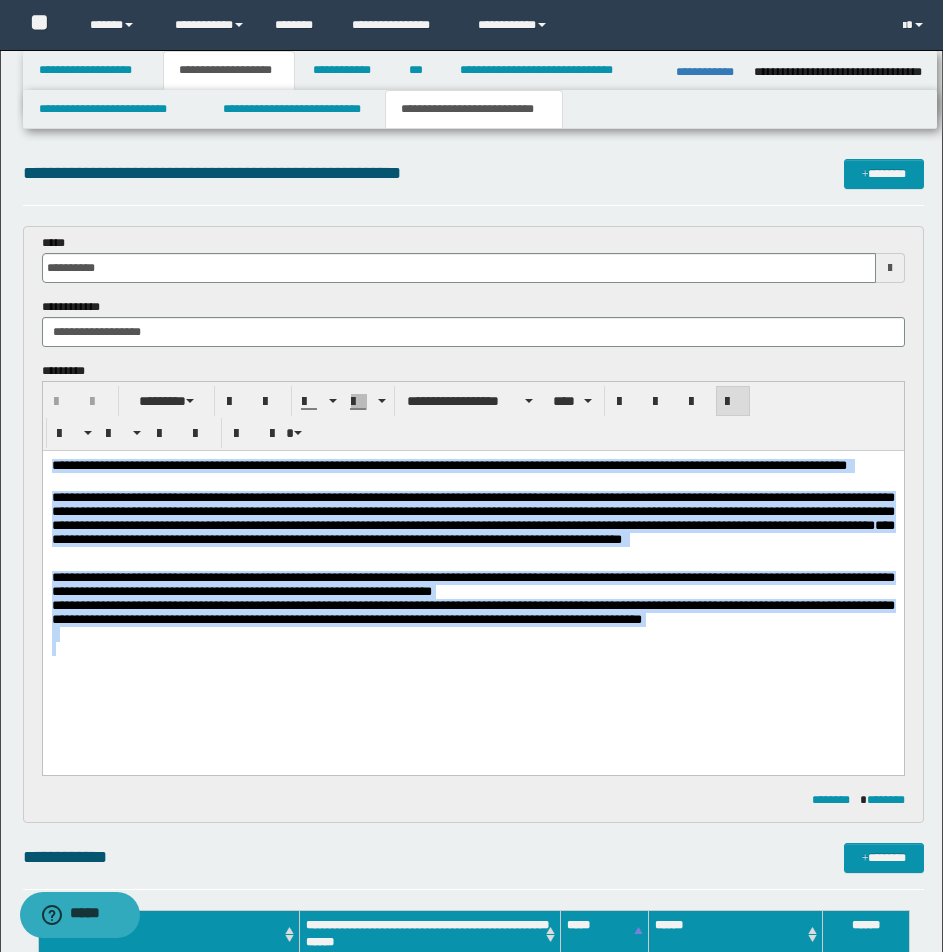 drag, startPoint x: 51, startPoint y: 464, endPoint x: 957, endPoint y: 723, distance: 942.29346 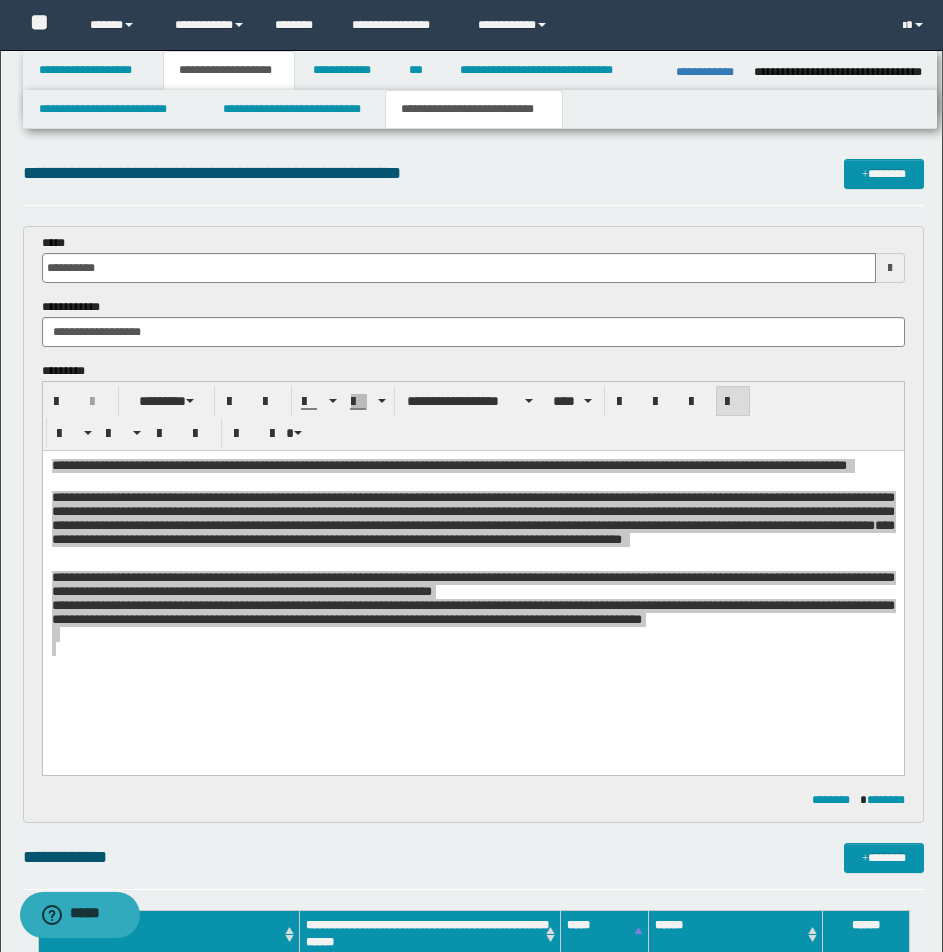 click on "**********" at bounding box center (471, 1068) 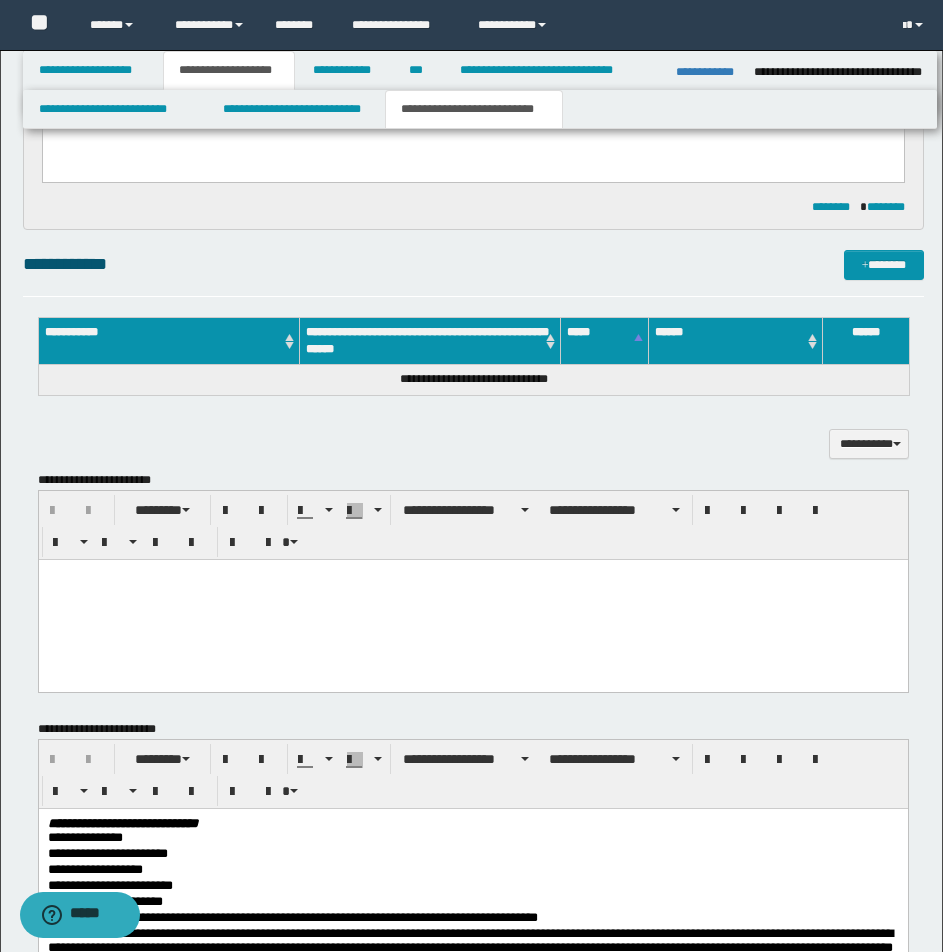 scroll, scrollTop: 543, scrollLeft: 0, axis: vertical 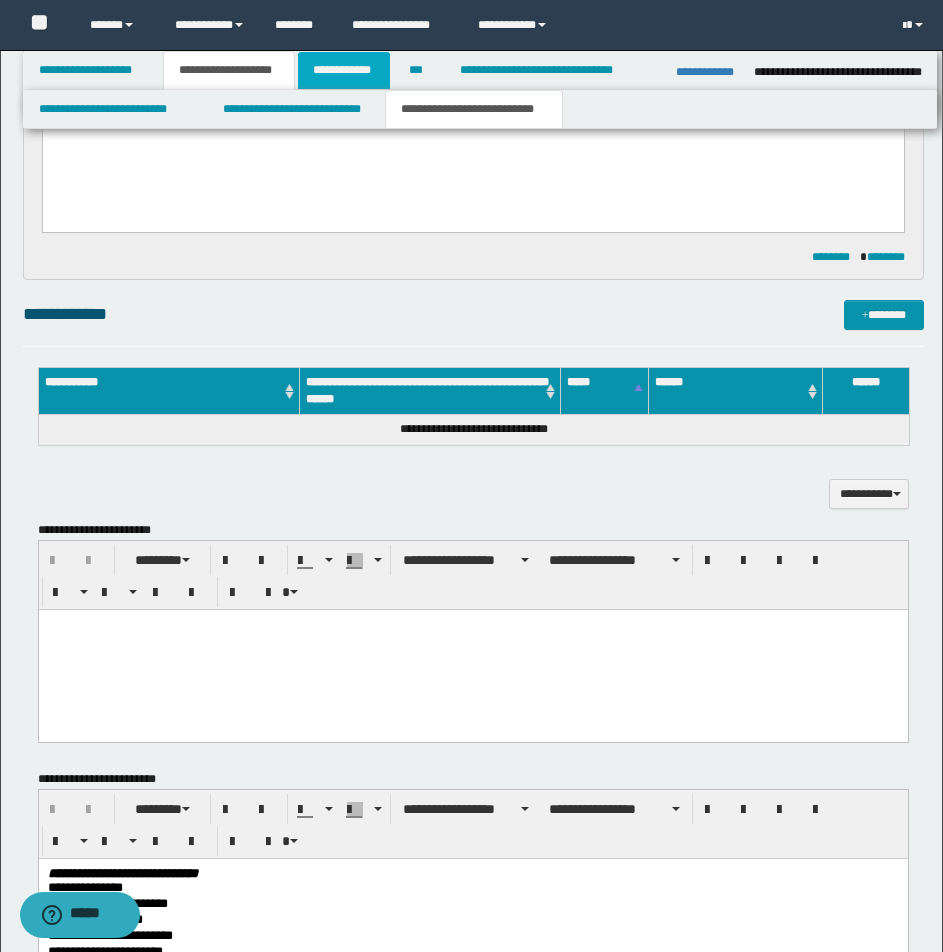 click on "**********" at bounding box center [344, 70] 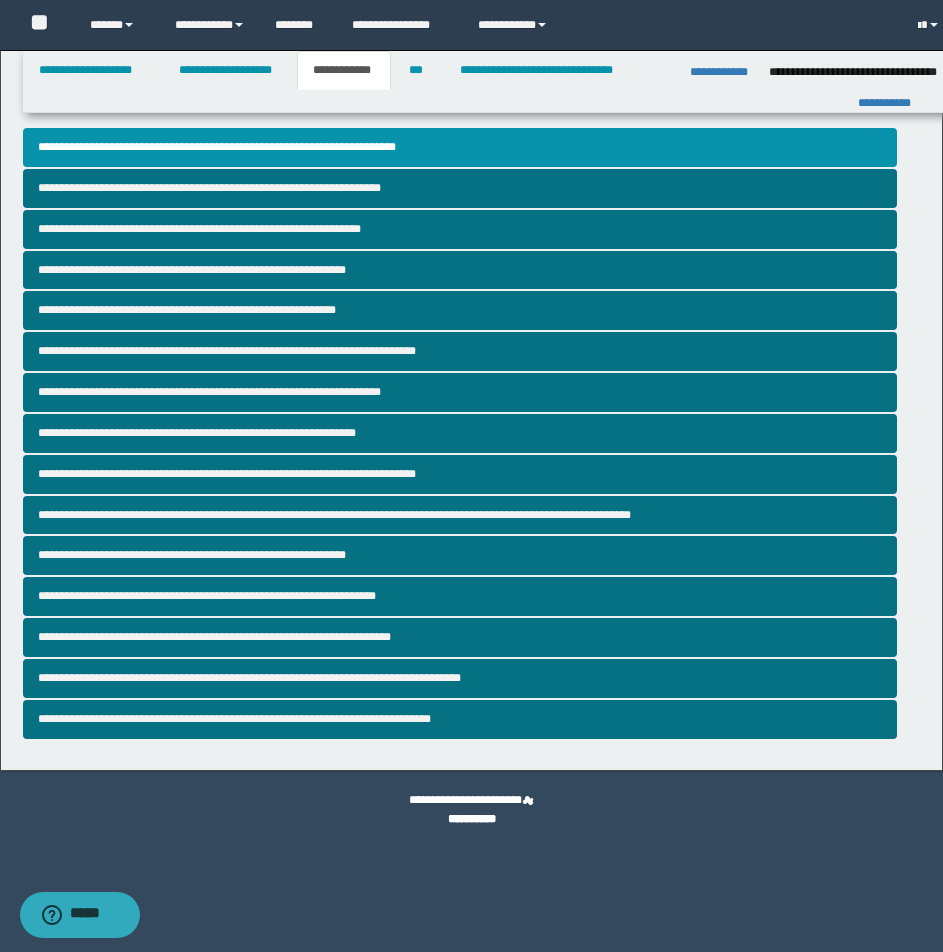 scroll, scrollTop: 0, scrollLeft: 0, axis: both 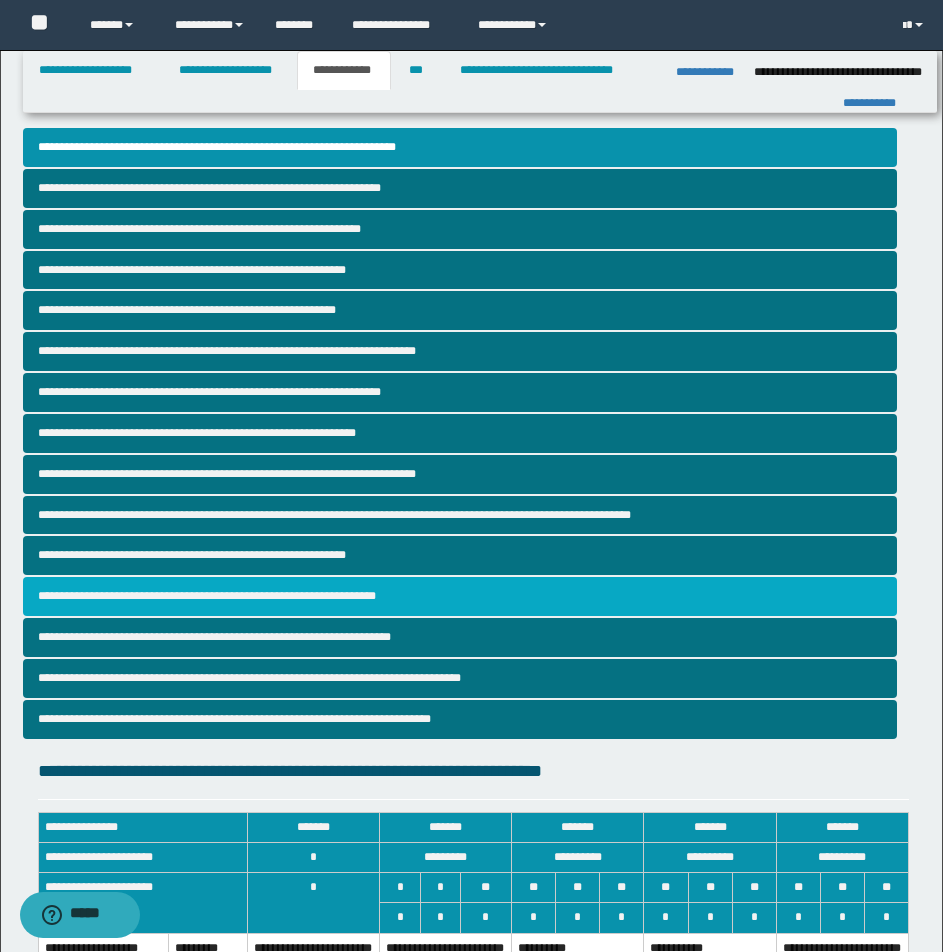 click on "**********" at bounding box center (460, 596) 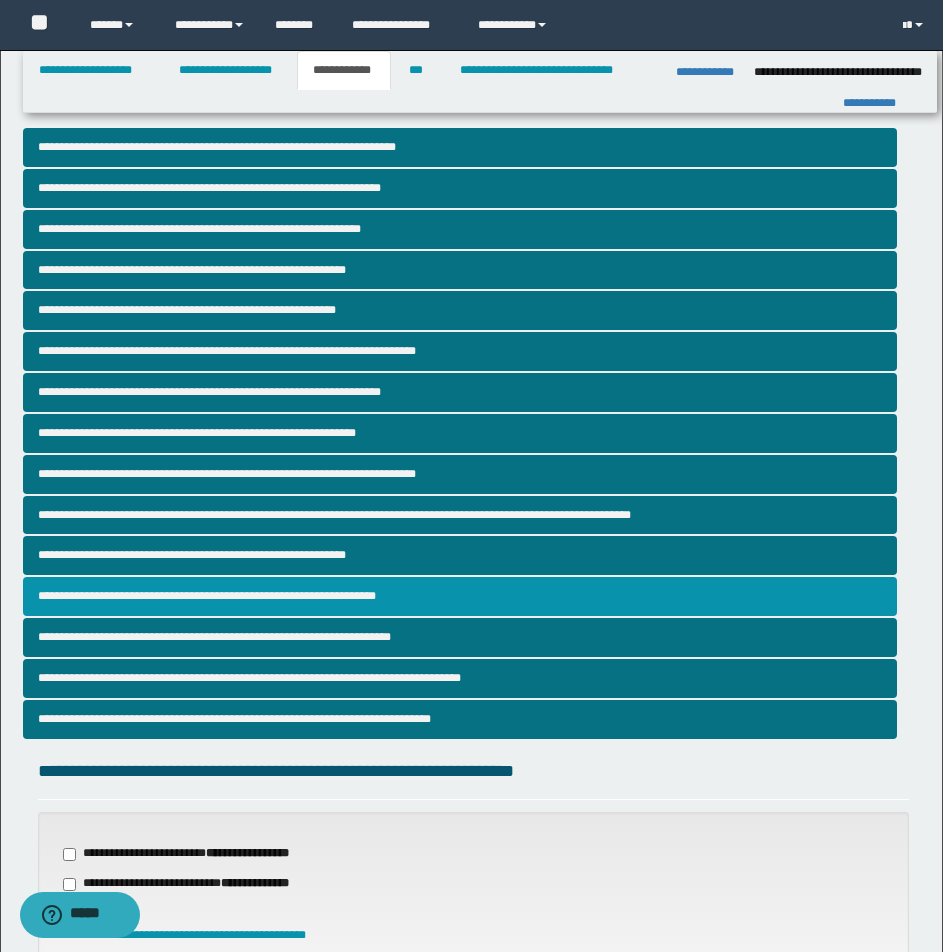 scroll, scrollTop: 406, scrollLeft: 0, axis: vertical 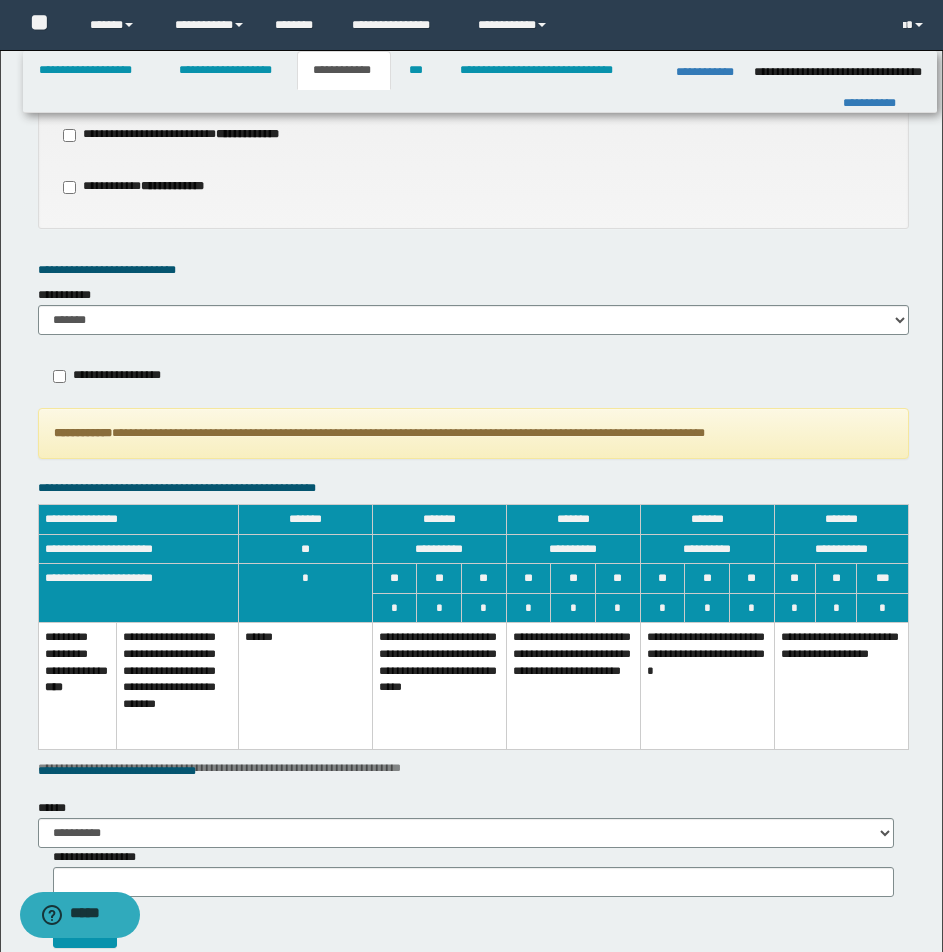 click on "**********" at bounding box center (439, 686) 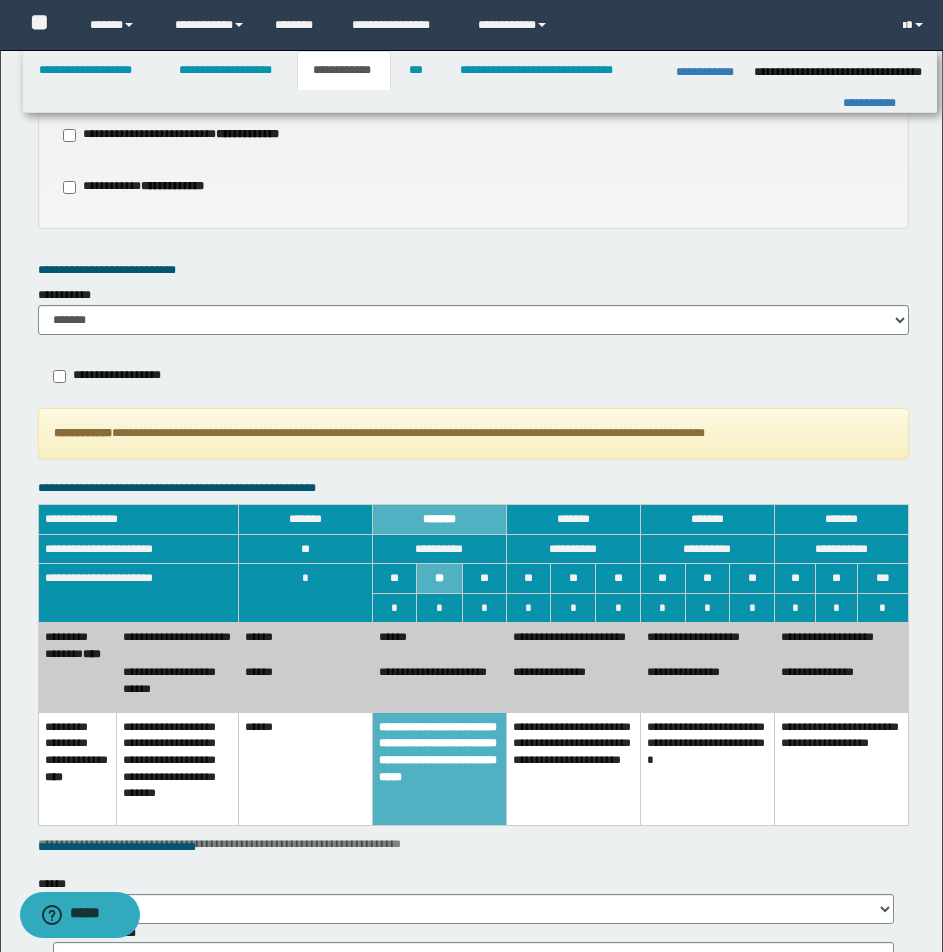 click on "******" at bounding box center [305, 640] 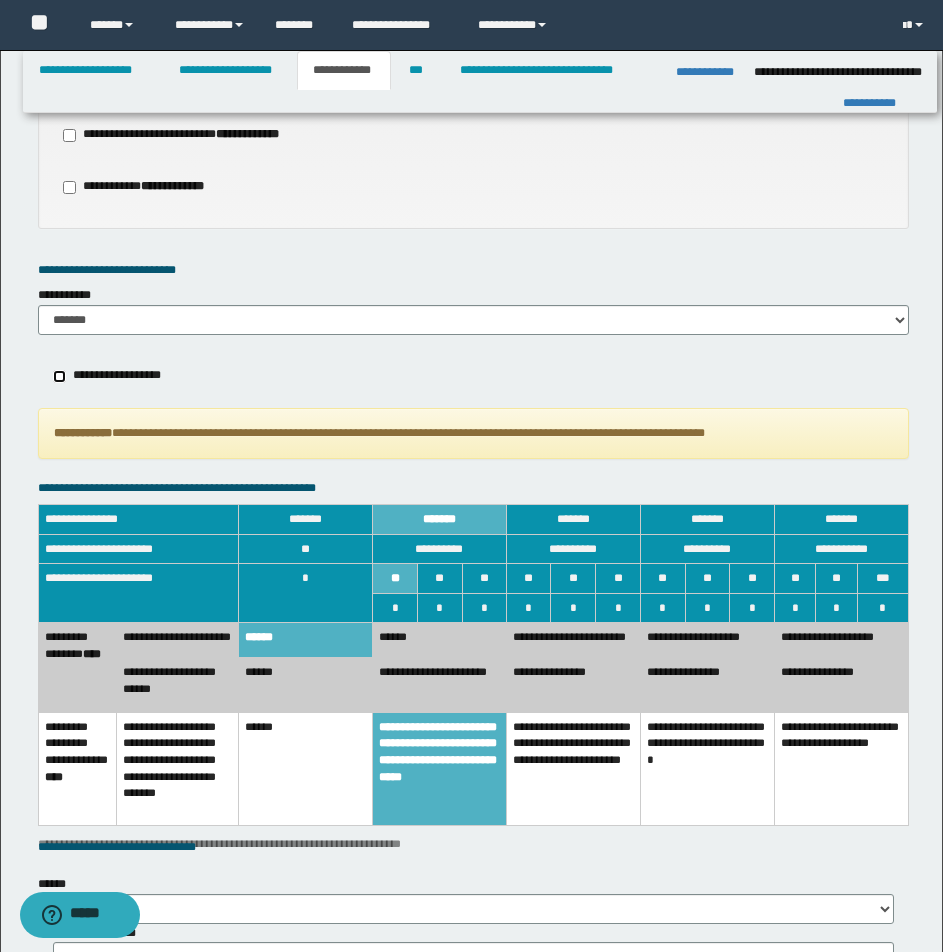 scroll, scrollTop: 1642, scrollLeft: 0, axis: vertical 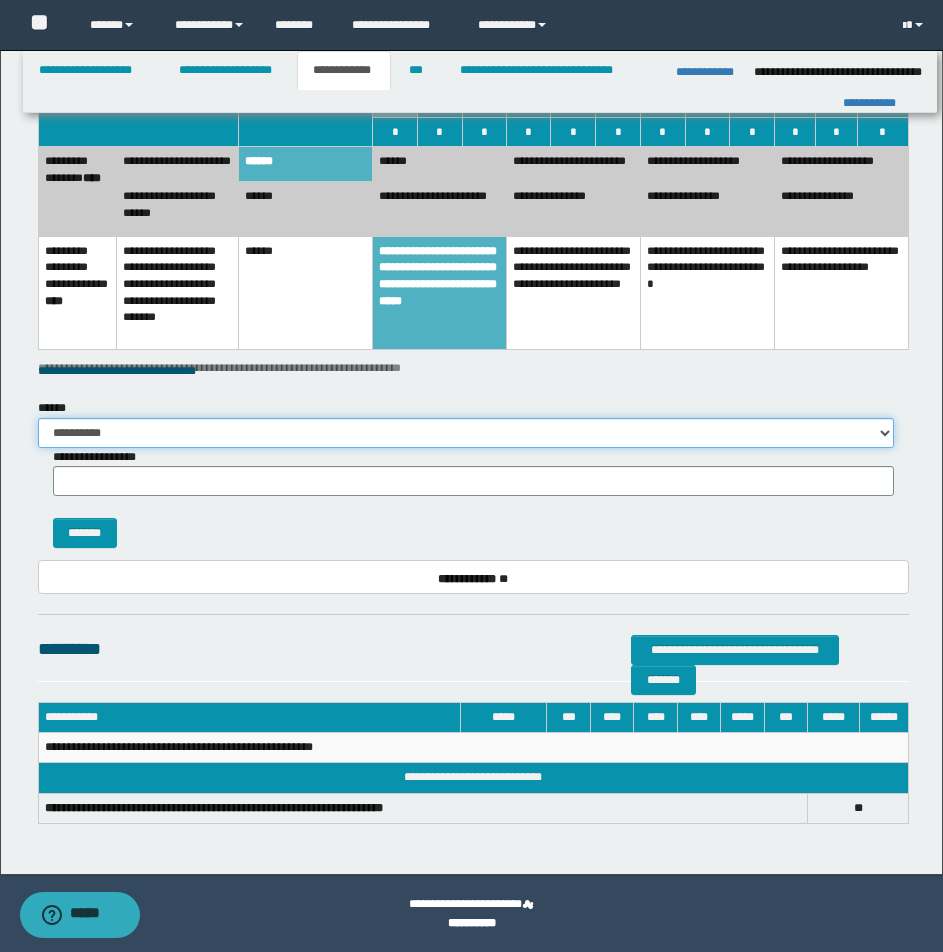 click on "**********" at bounding box center [466, 433] 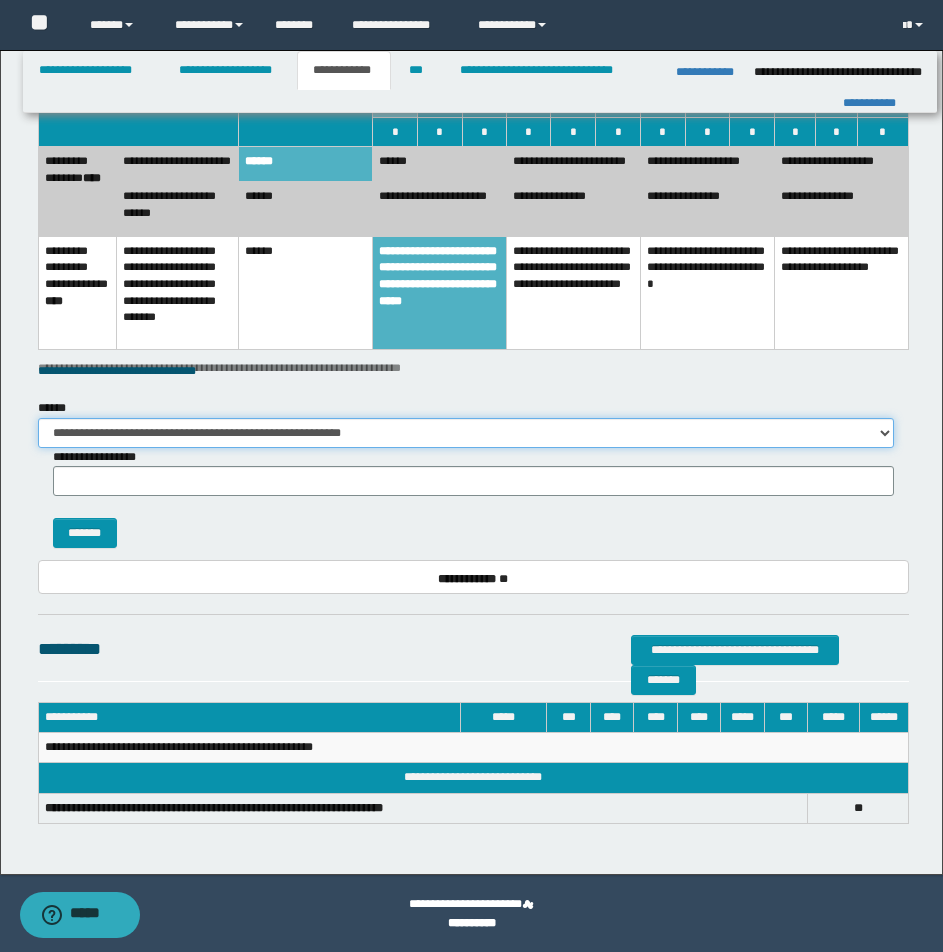 click on "**********" at bounding box center (466, 433) 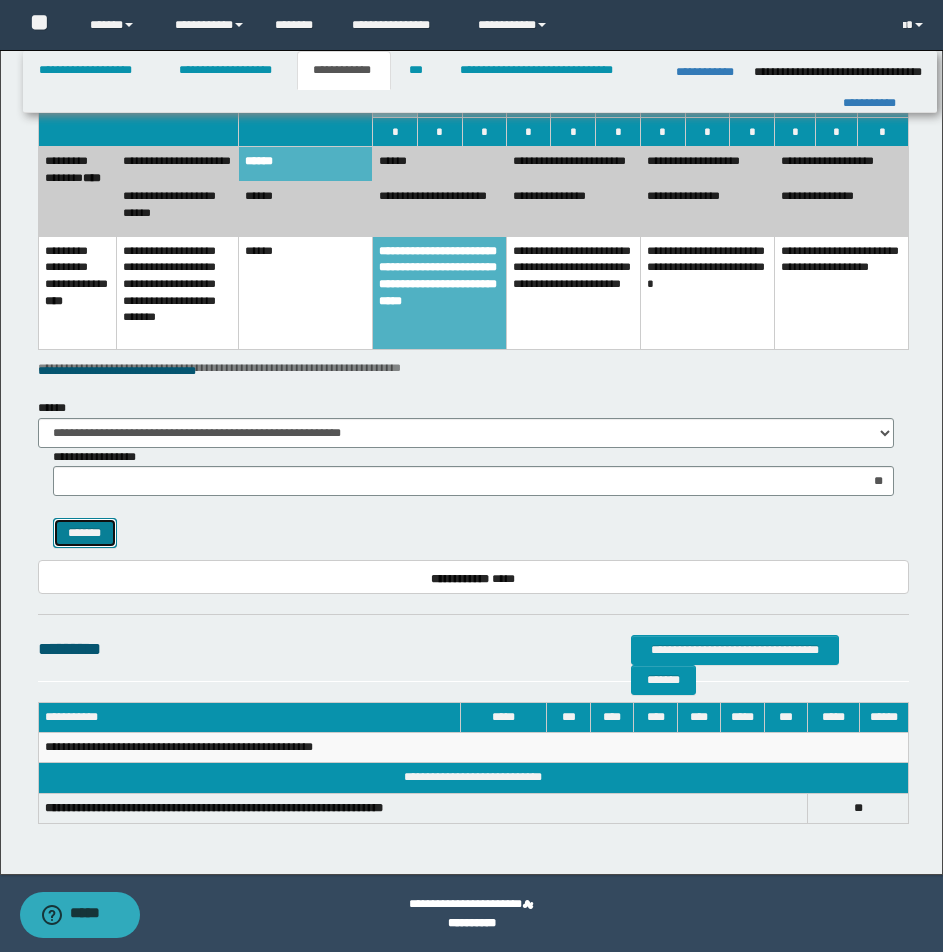 click on "*******" at bounding box center (85, 533) 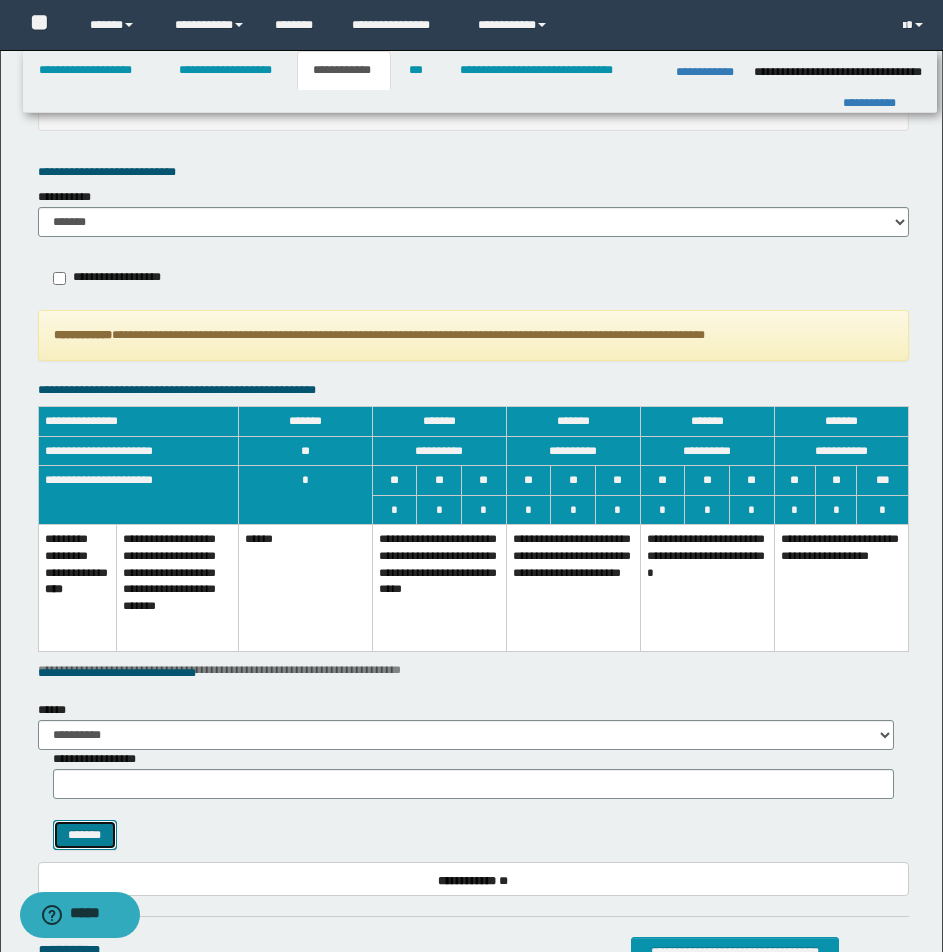 scroll, scrollTop: 1224, scrollLeft: 0, axis: vertical 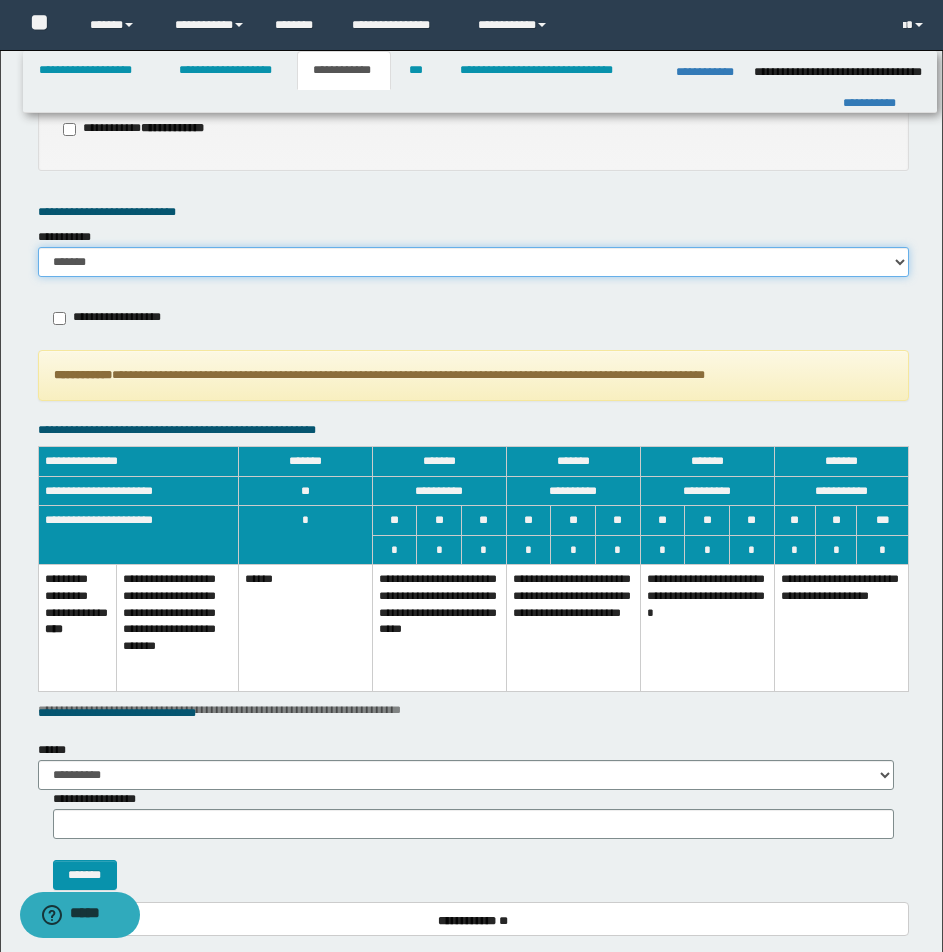 click on "*******
*********" at bounding box center [473, 262] 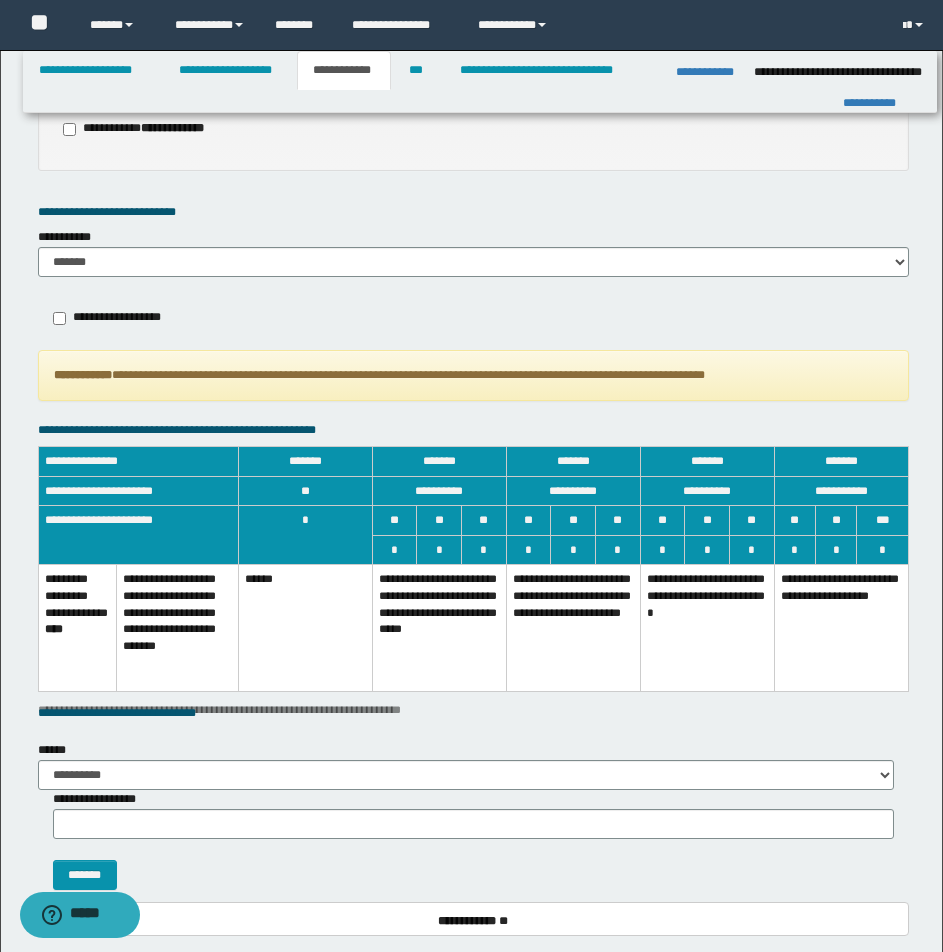 click on "**********" at bounding box center (113, 318) 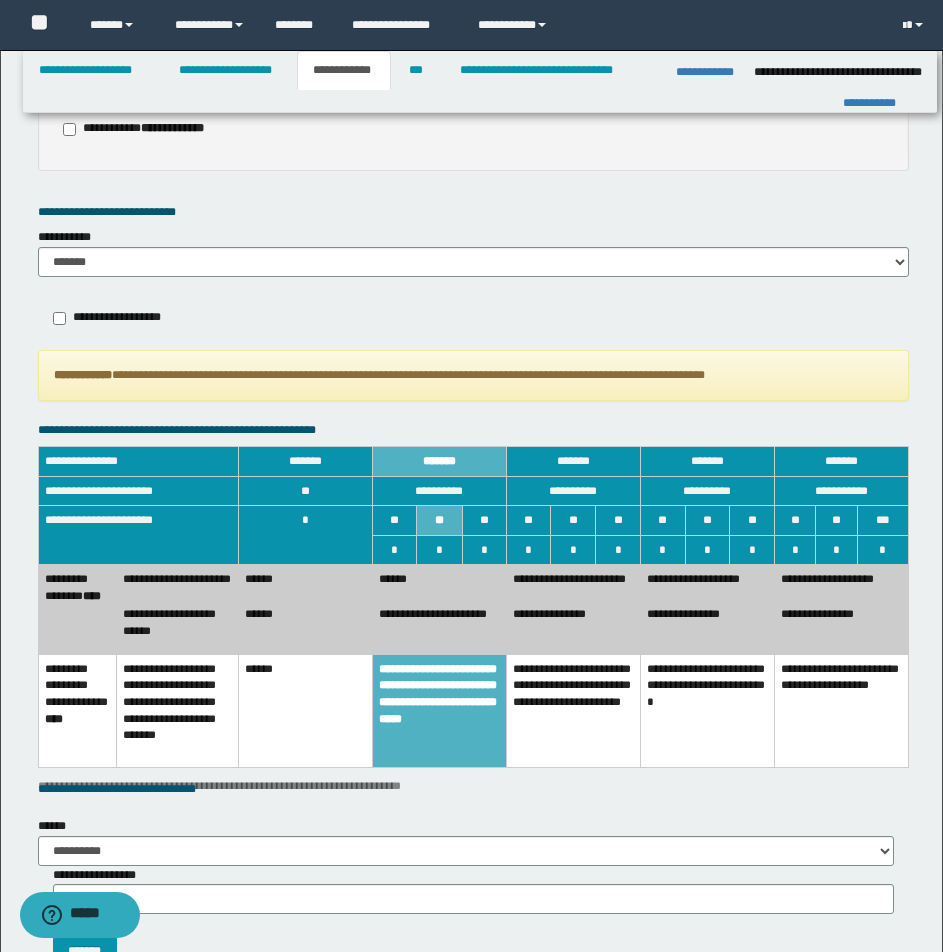 click on "******" at bounding box center (305, 582) 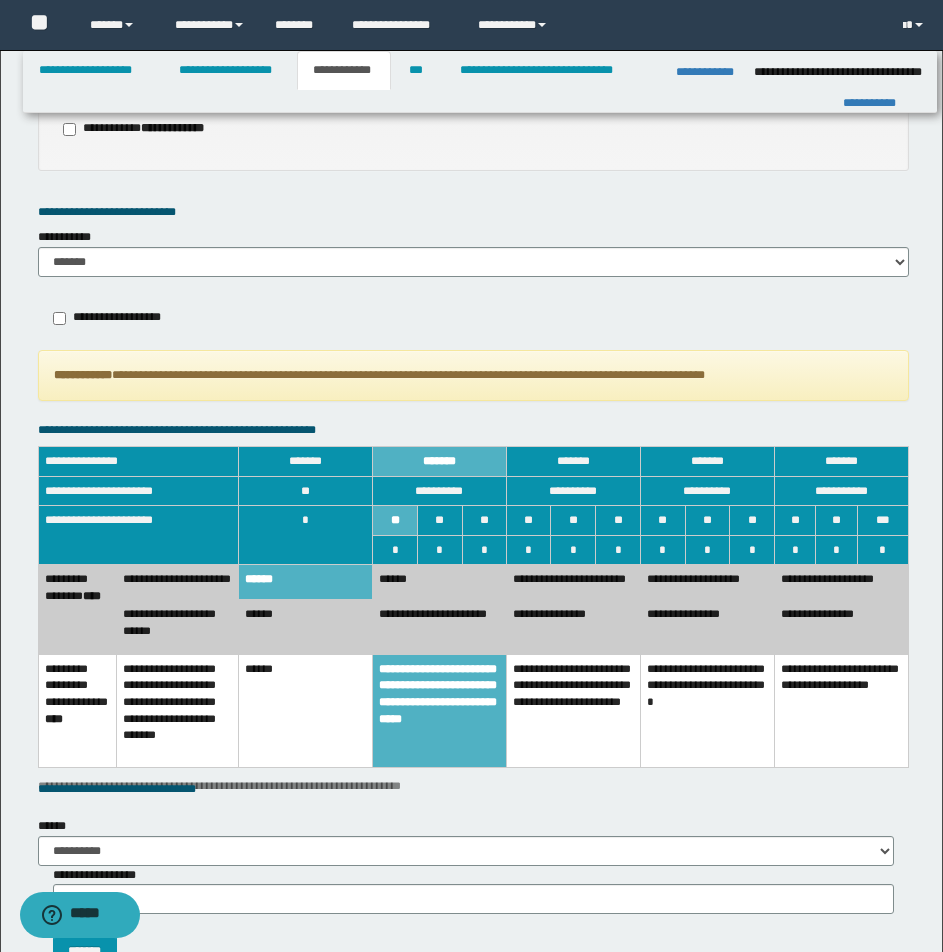 scroll, scrollTop: 1655, scrollLeft: 0, axis: vertical 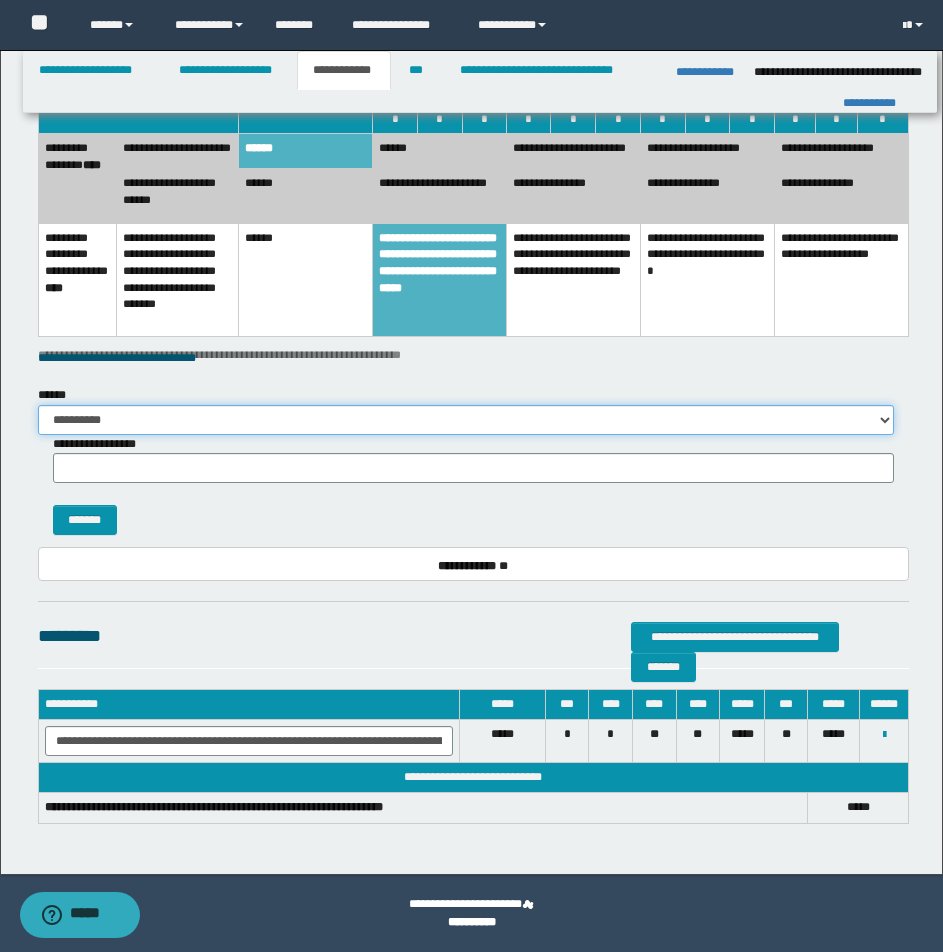 click on "**********" at bounding box center (466, 420) 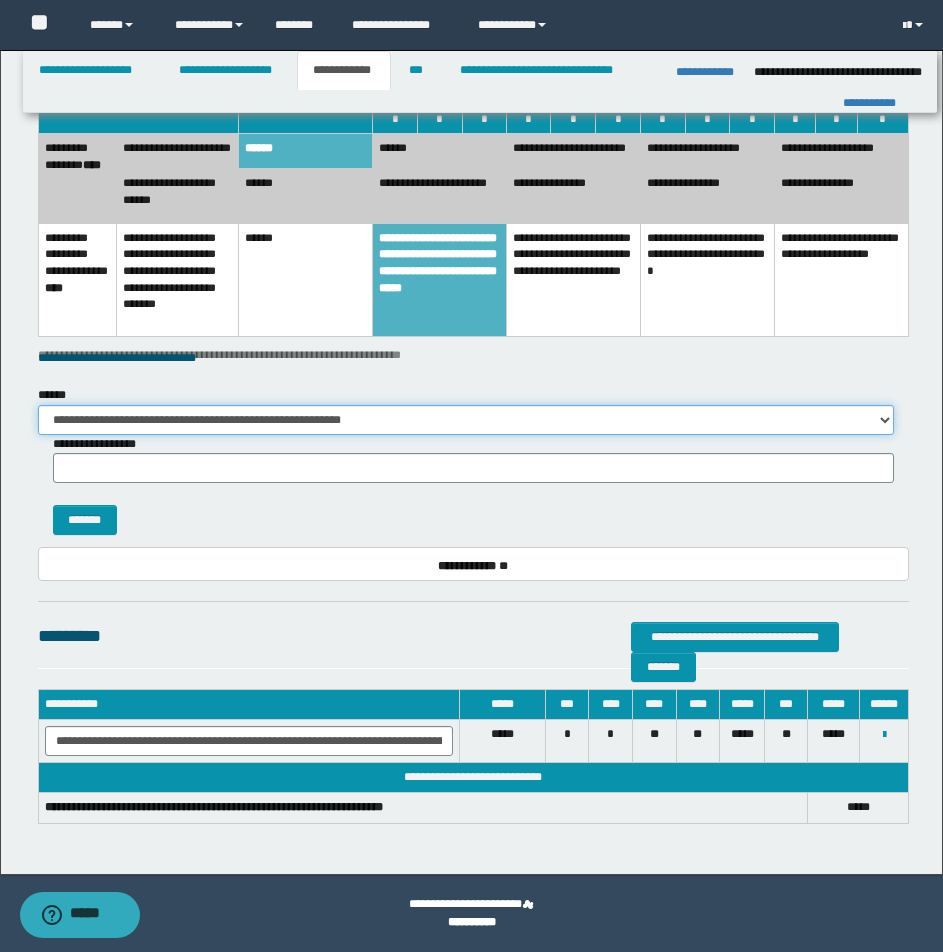 click on "**********" at bounding box center (466, 420) 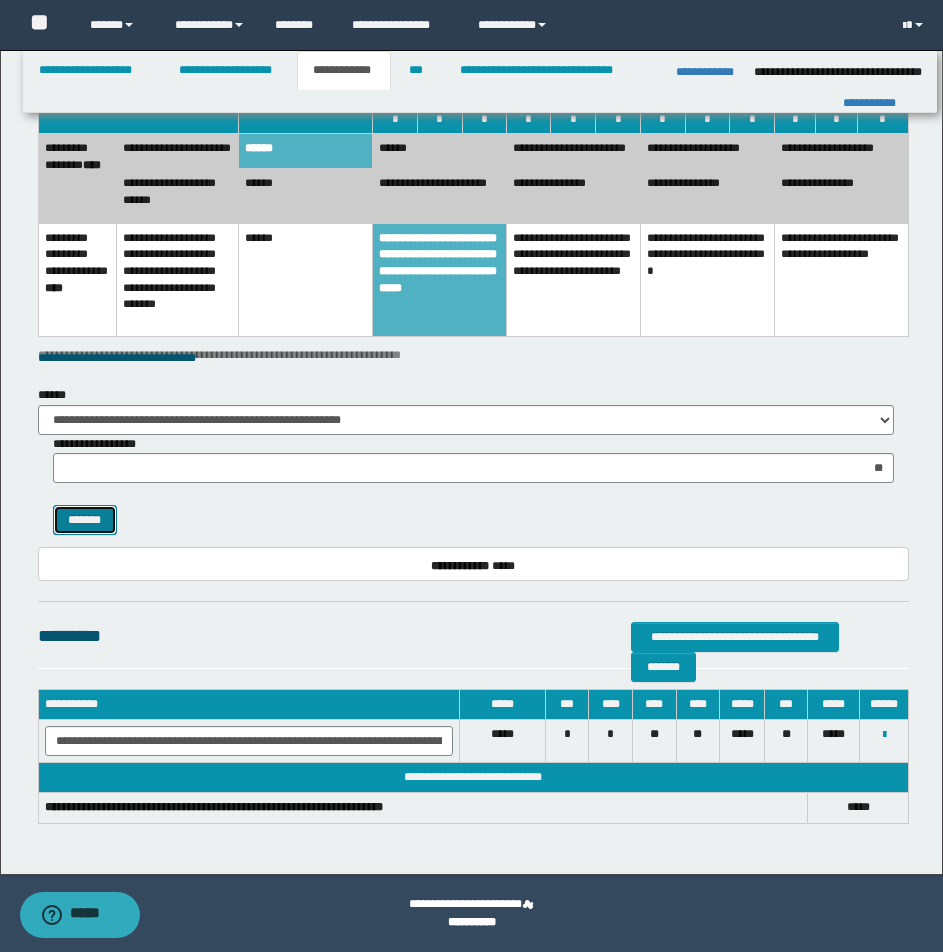 click on "*******" at bounding box center (85, 520) 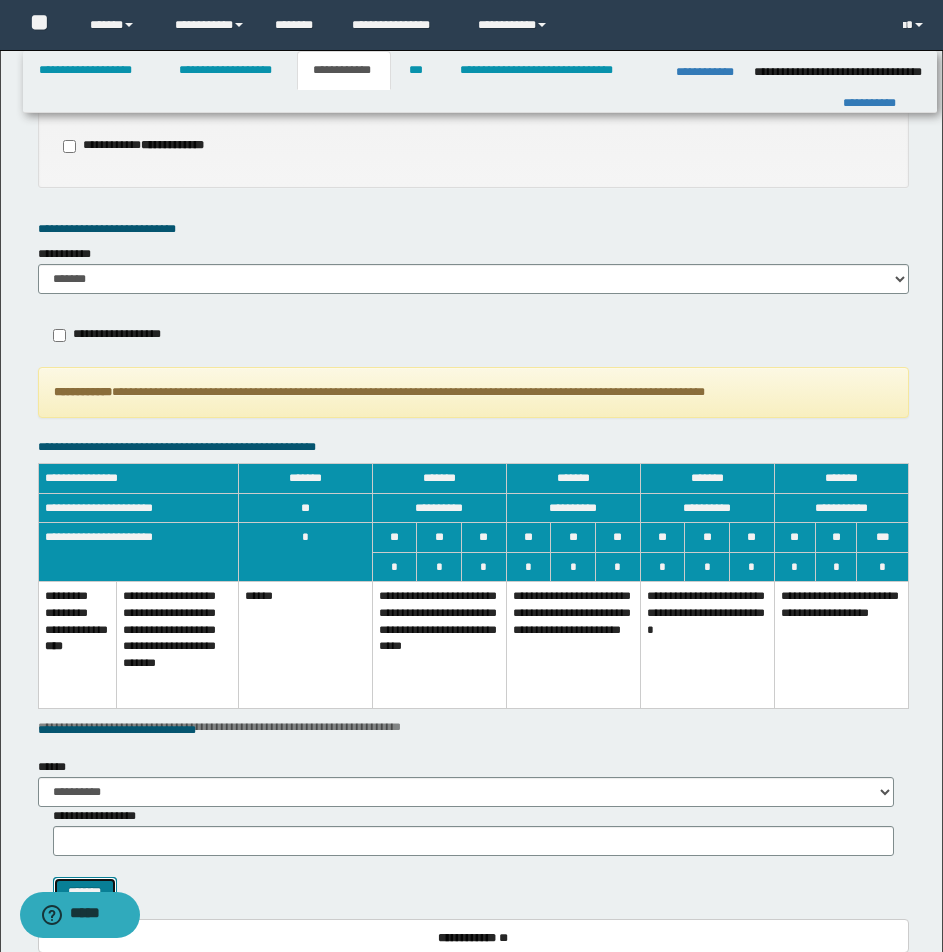 scroll, scrollTop: 1132, scrollLeft: 0, axis: vertical 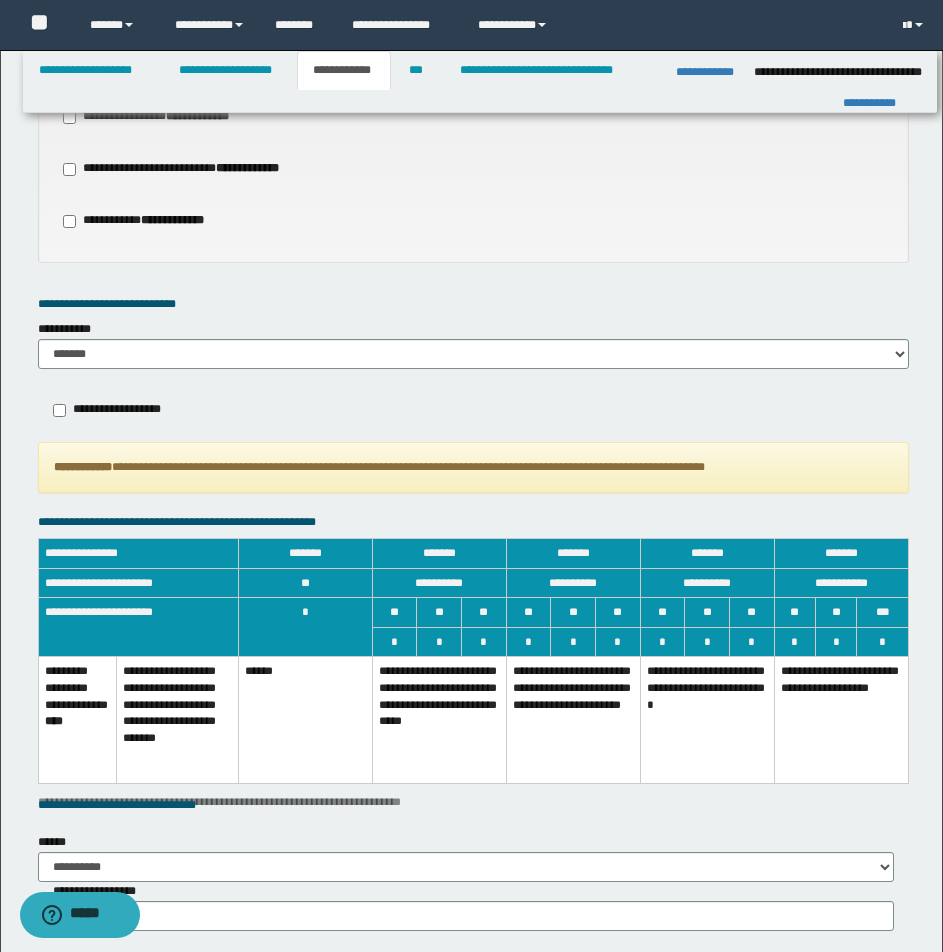 click on "**********" at bounding box center [439, 720] 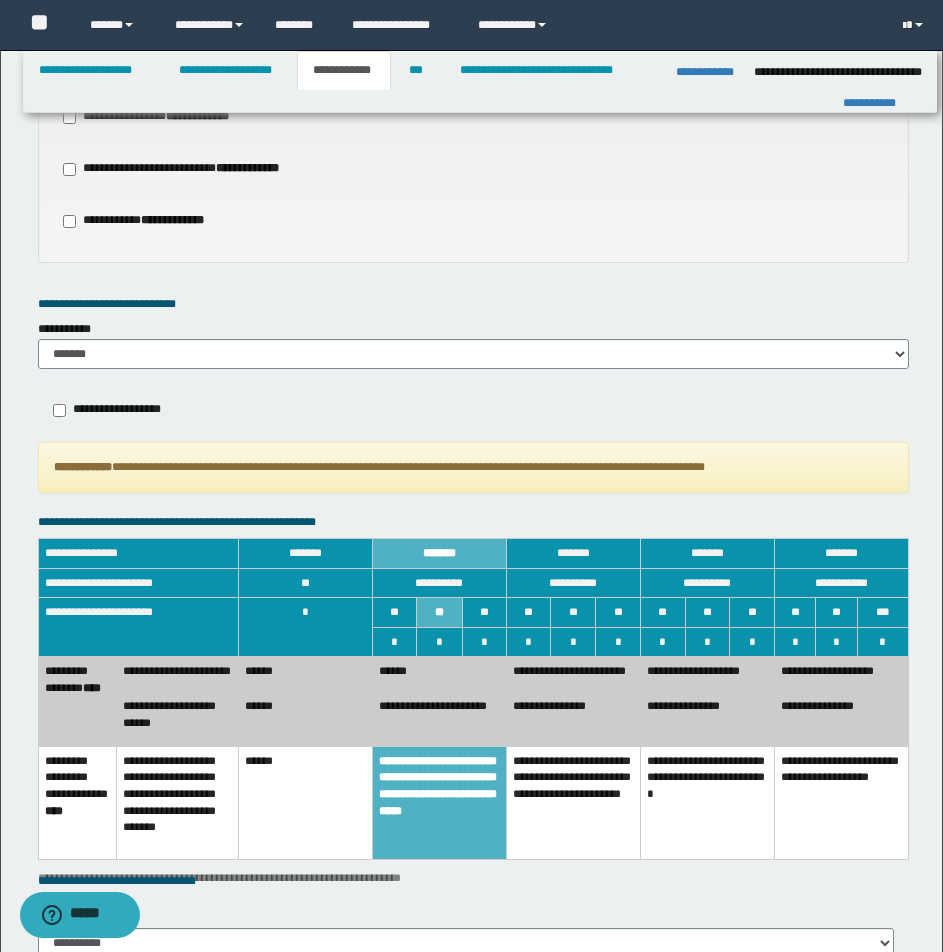 click on "******" at bounding box center [305, 674] 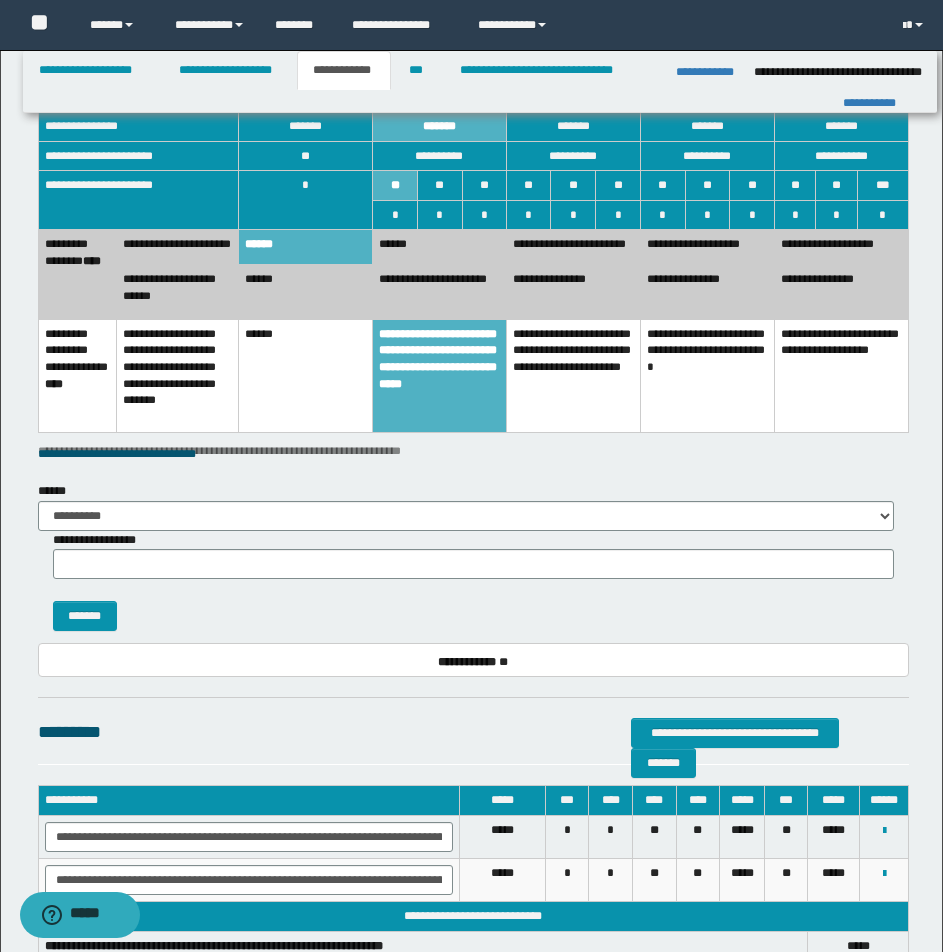 scroll, scrollTop: 1659, scrollLeft: 0, axis: vertical 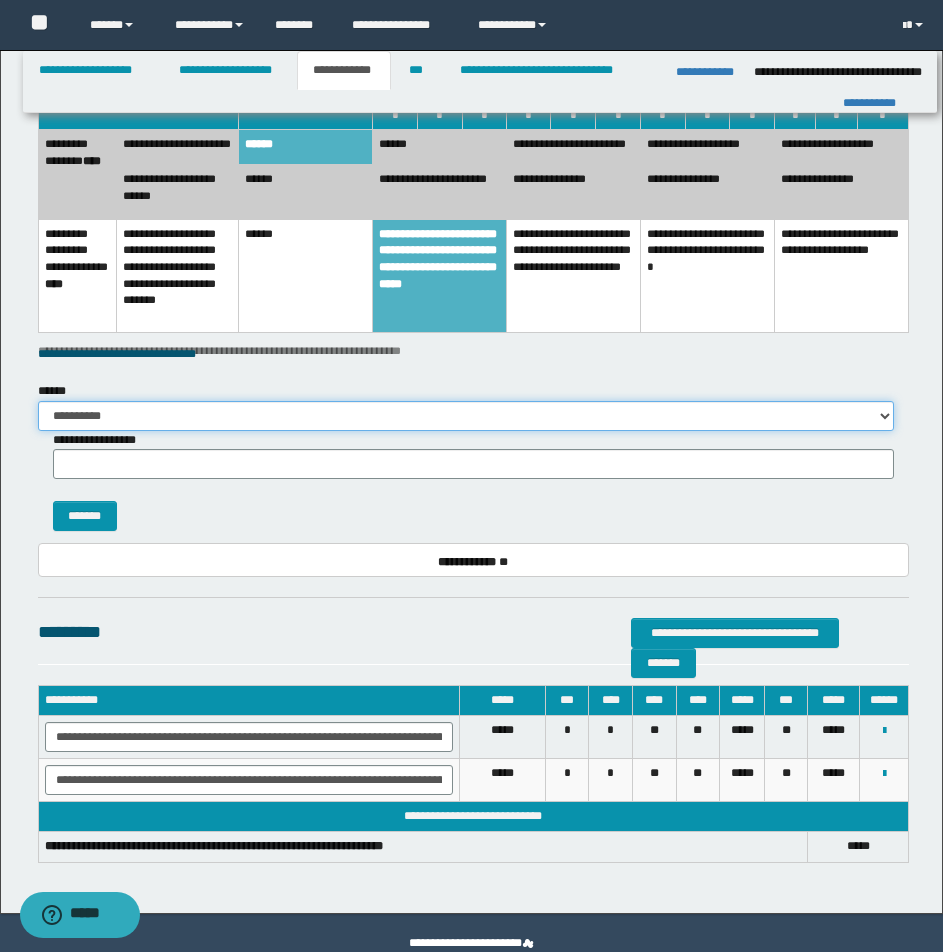 click on "**********" at bounding box center (466, 416) 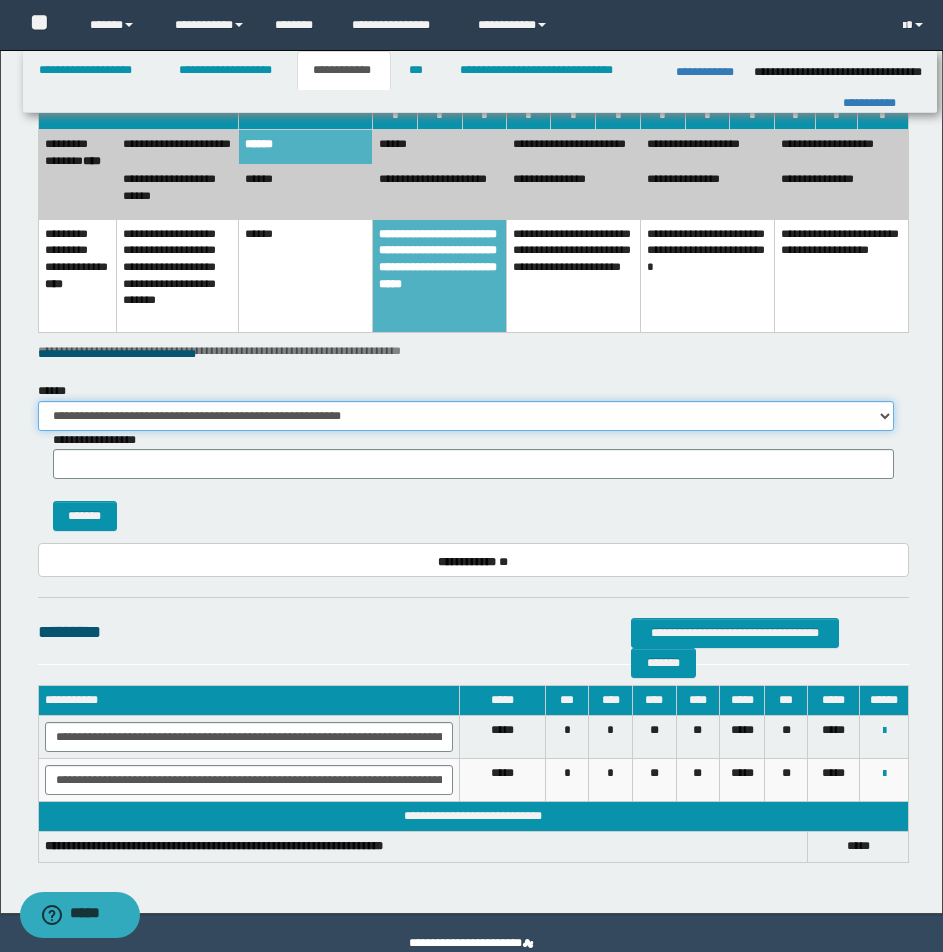 click on "**********" at bounding box center (466, 416) 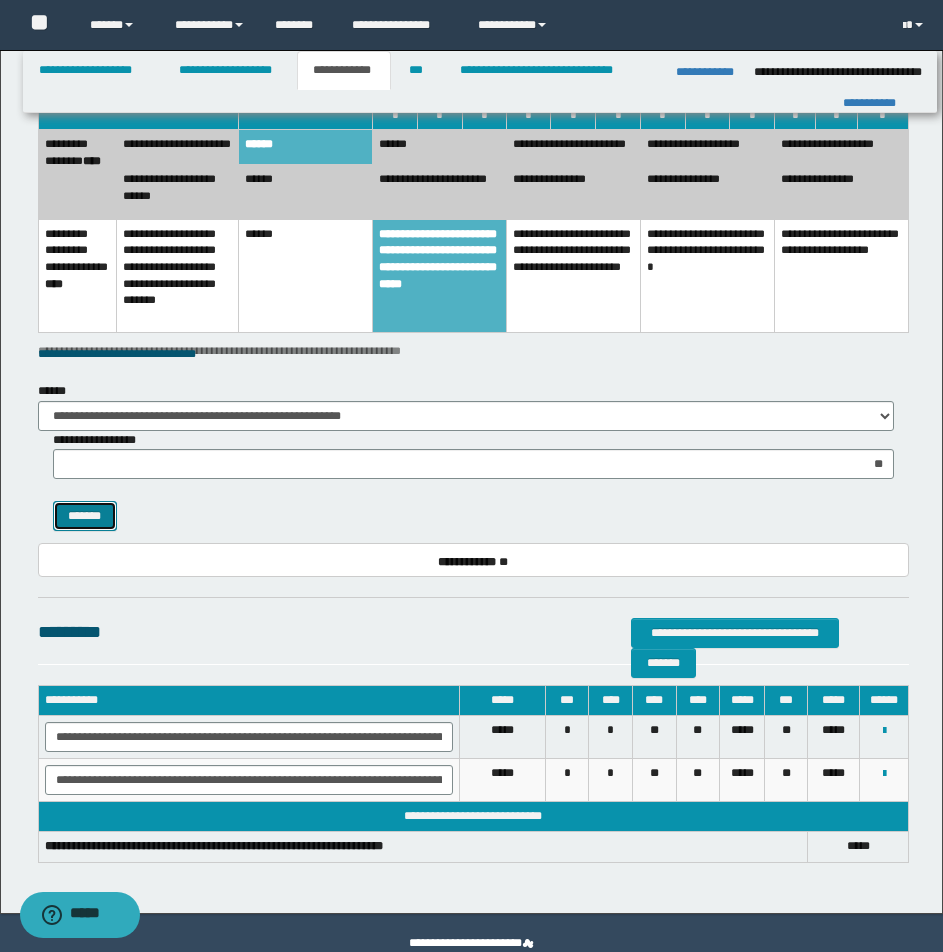 click on "*******" at bounding box center (85, 516) 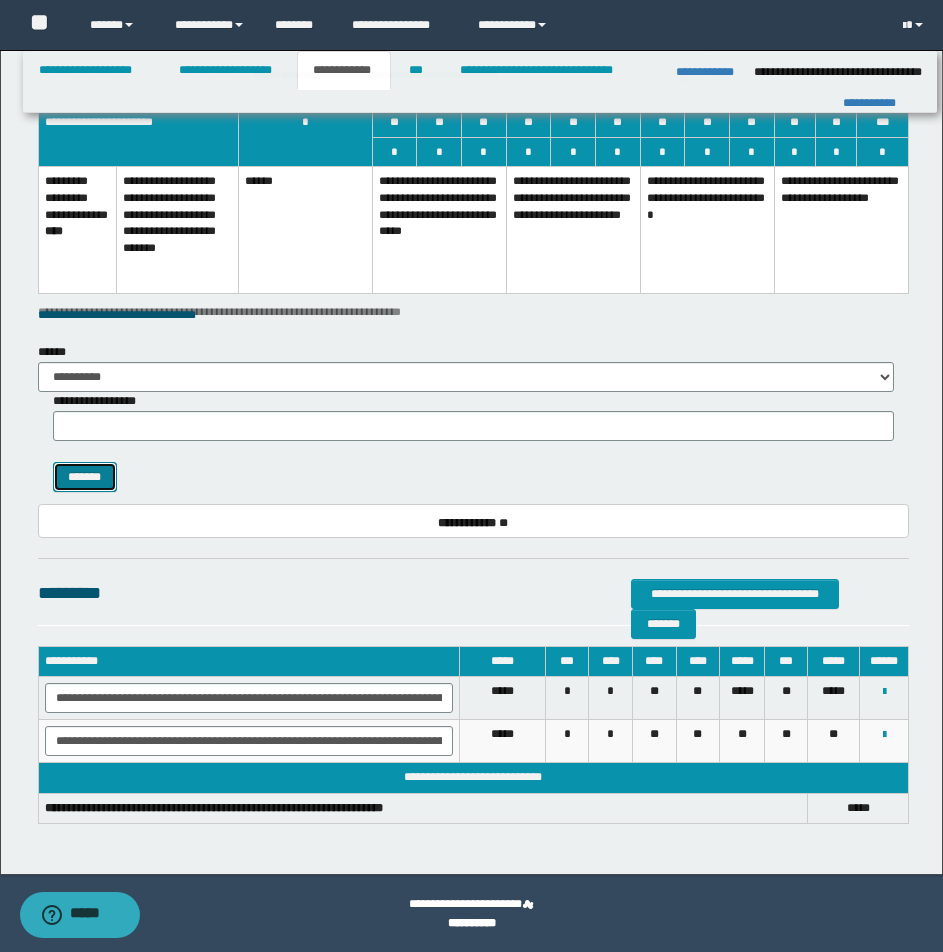scroll, scrollTop: 1622, scrollLeft: 0, axis: vertical 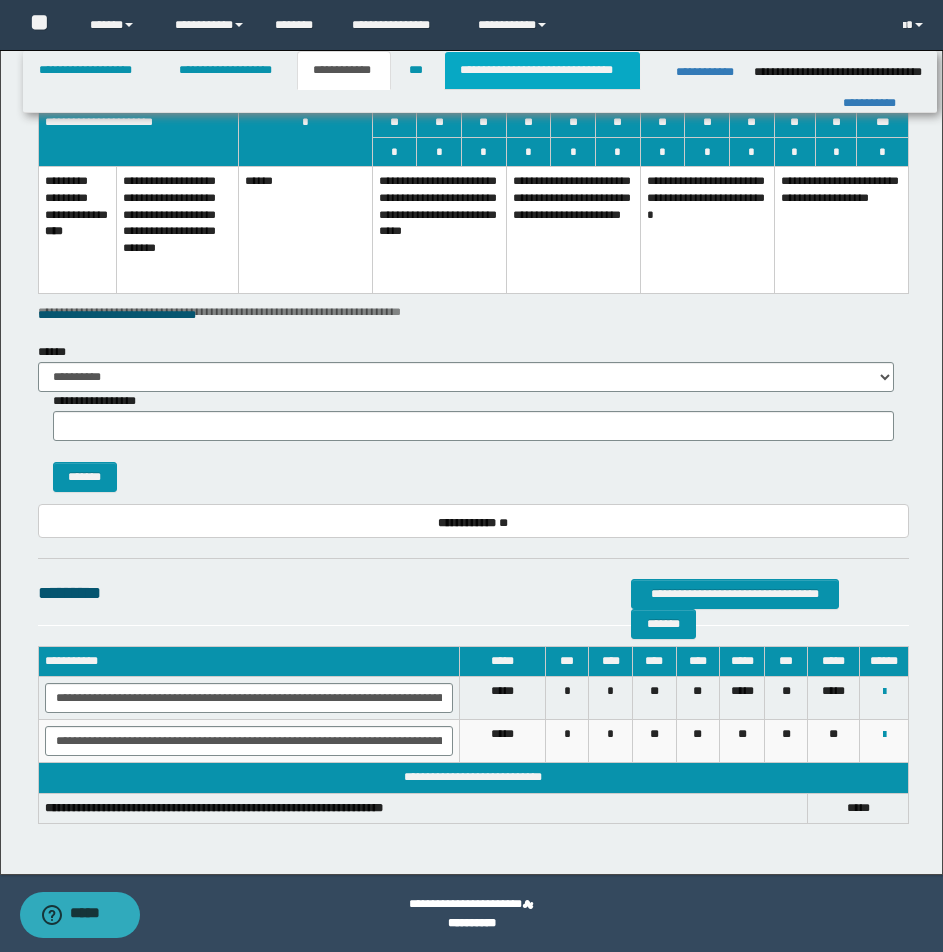 click on "**********" at bounding box center (542, 70) 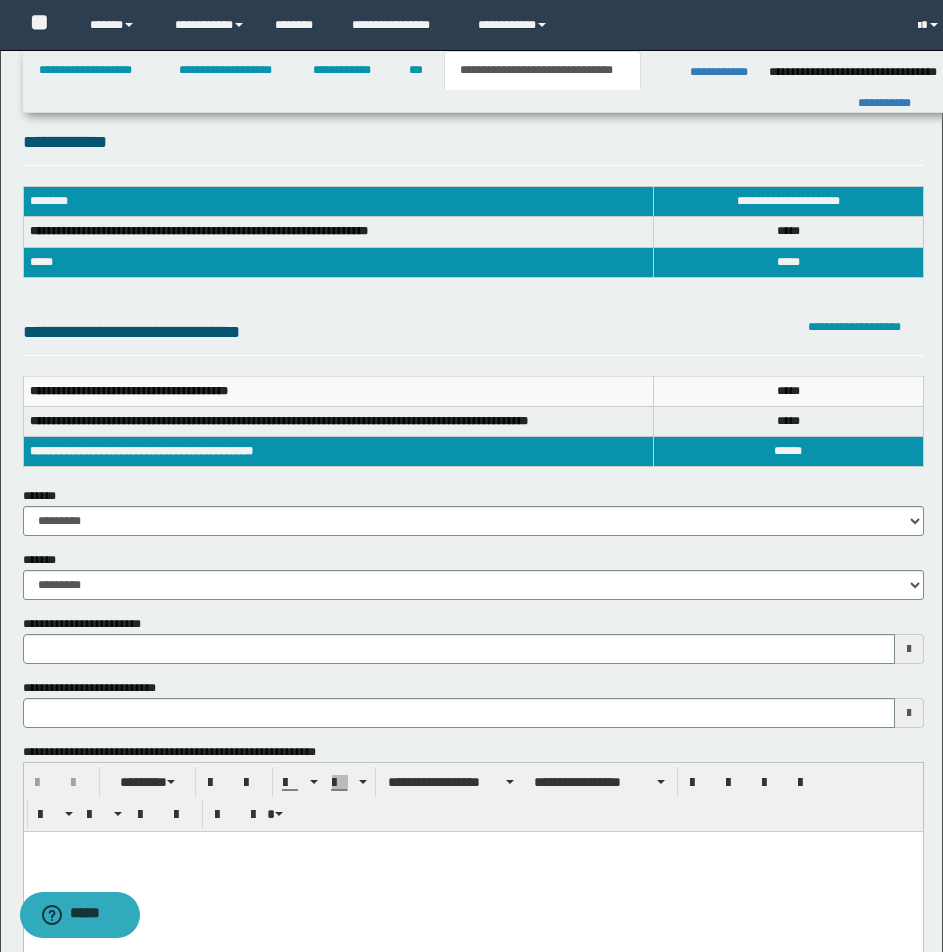 scroll, scrollTop: 0, scrollLeft: 0, axis: both 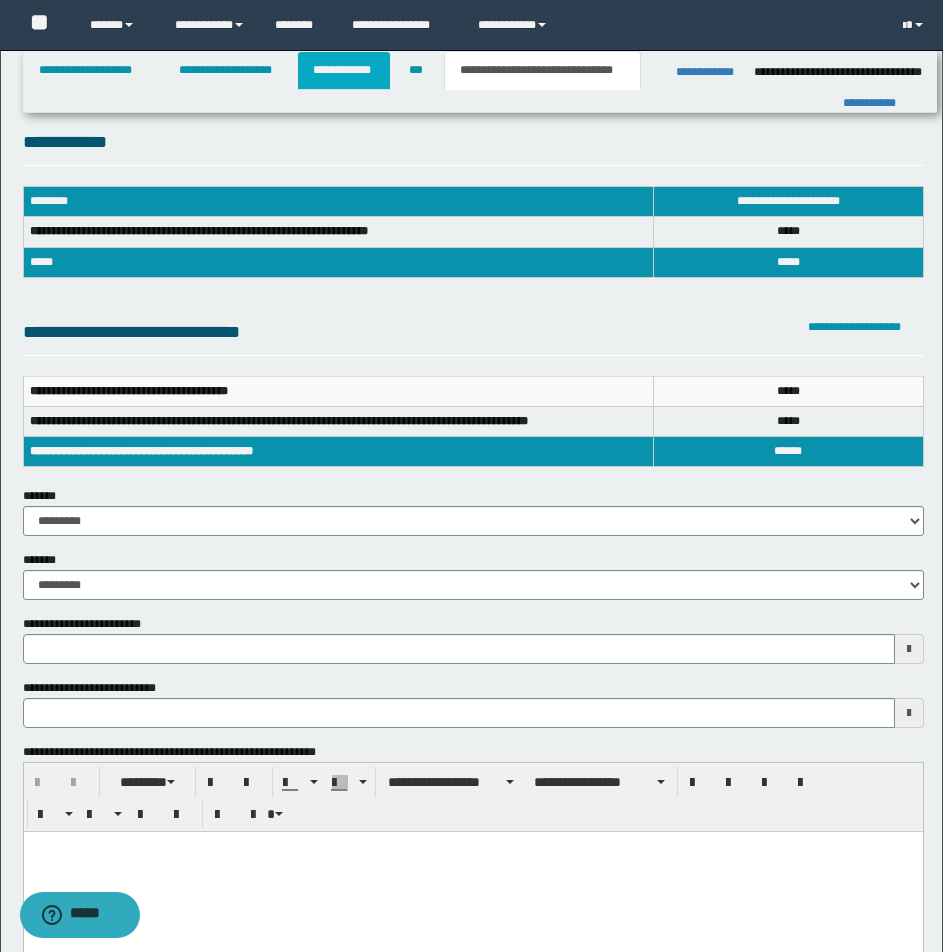 click on "**********" at bounding box center (344, 70) 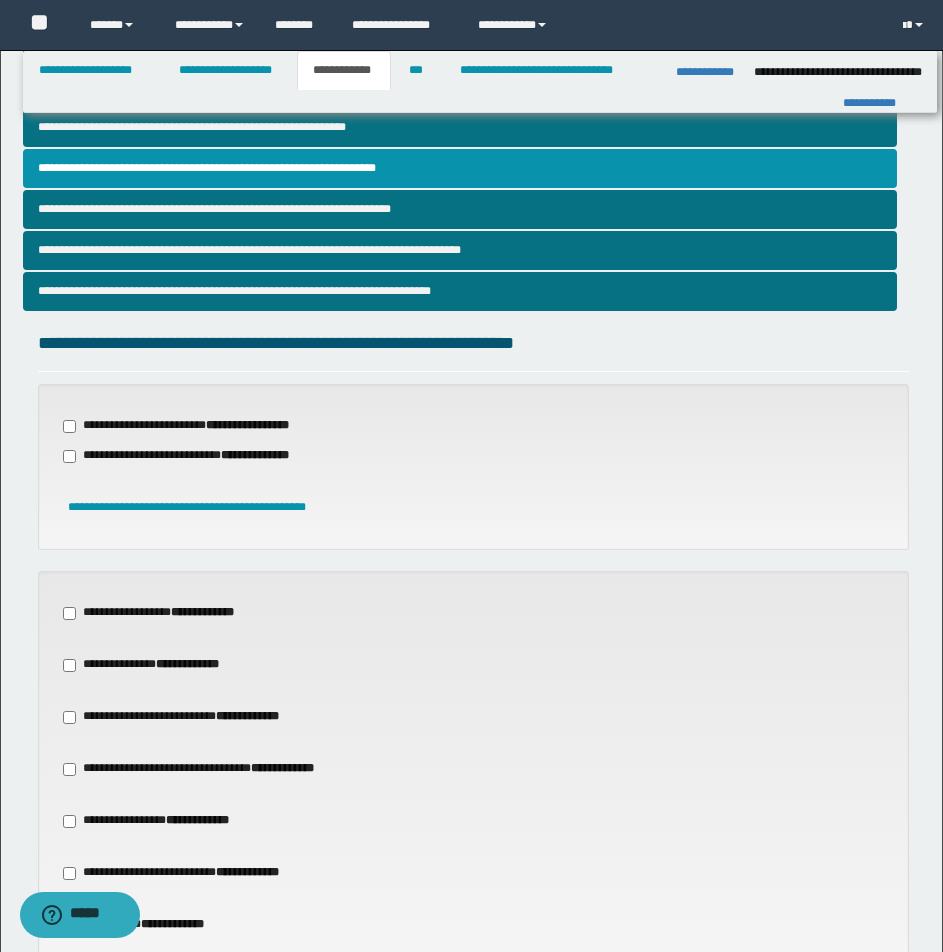 scroll, scrollTop: 465, scrollLeft: 0, axis: vertical 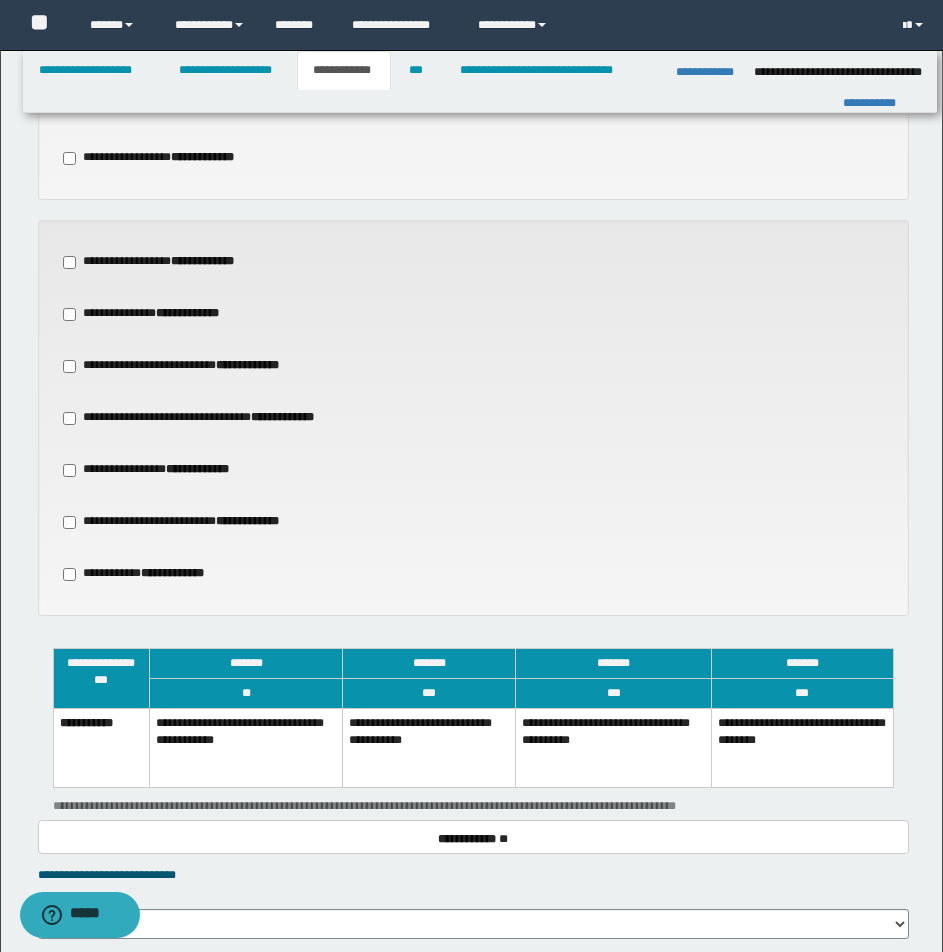 click on "**********" at bounding box center (429, 748) 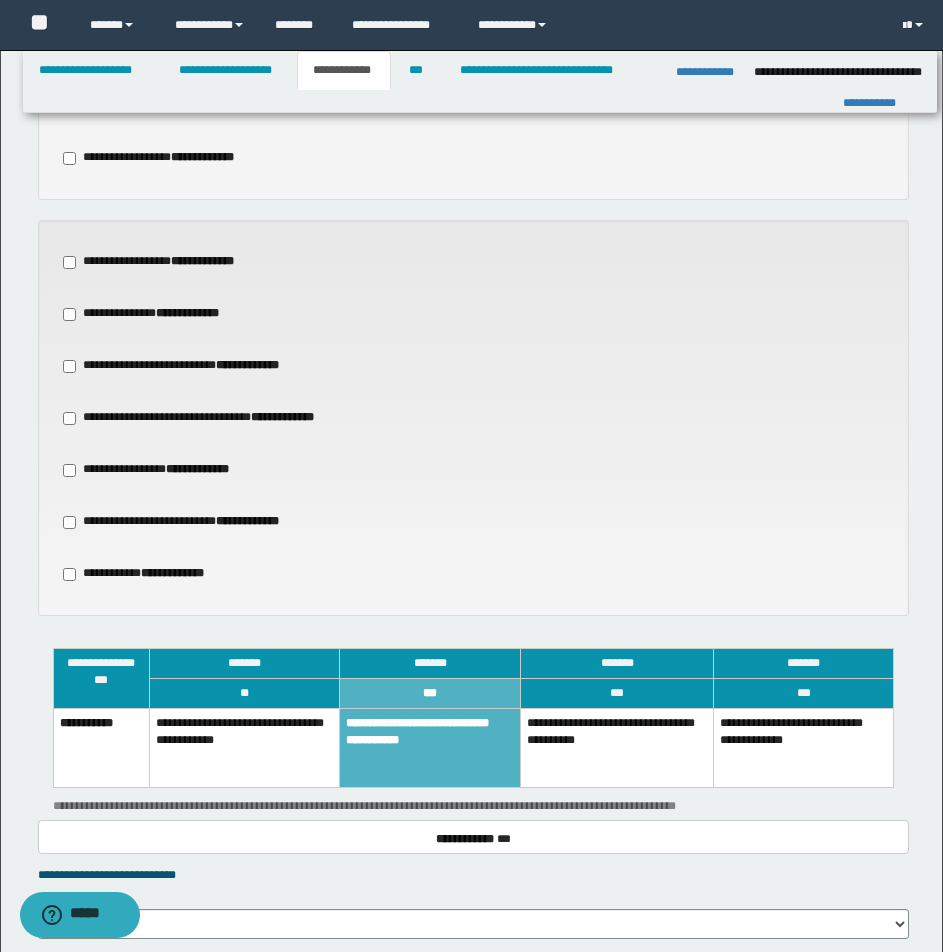 scroll, scrollTop: 2131, scrollLeft: 0, axis: vertical 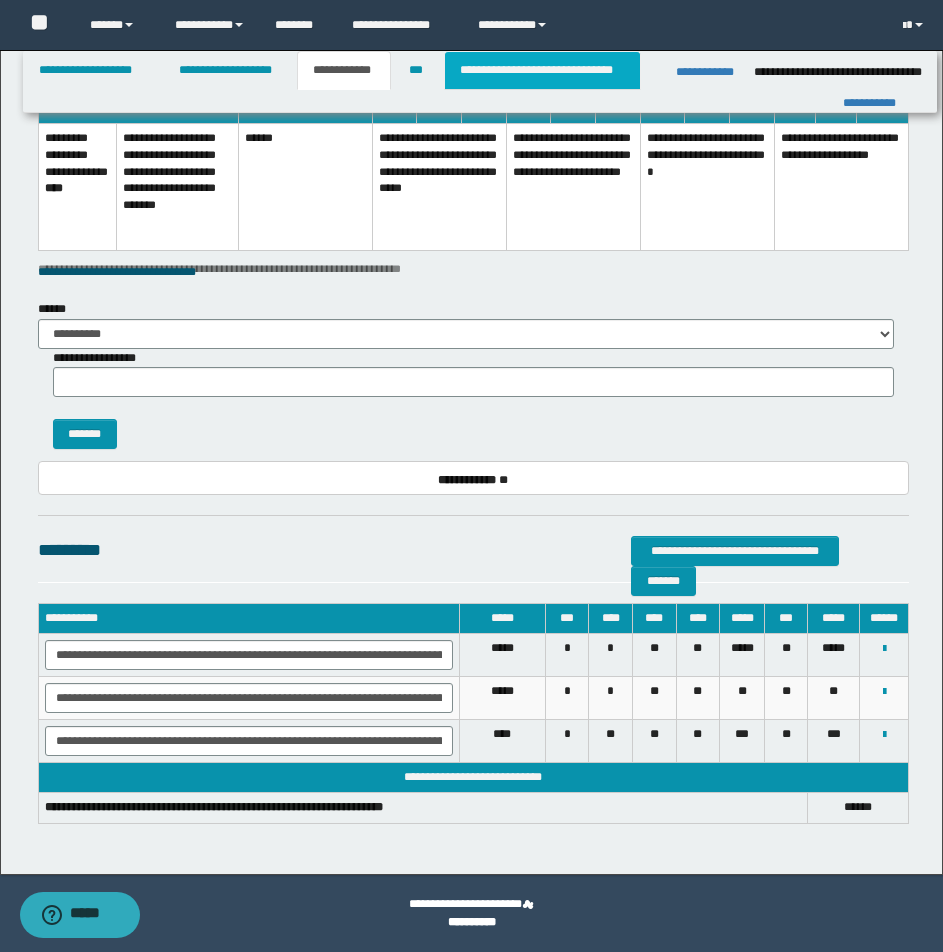 click on "**********" at bounding box center (542, 70) 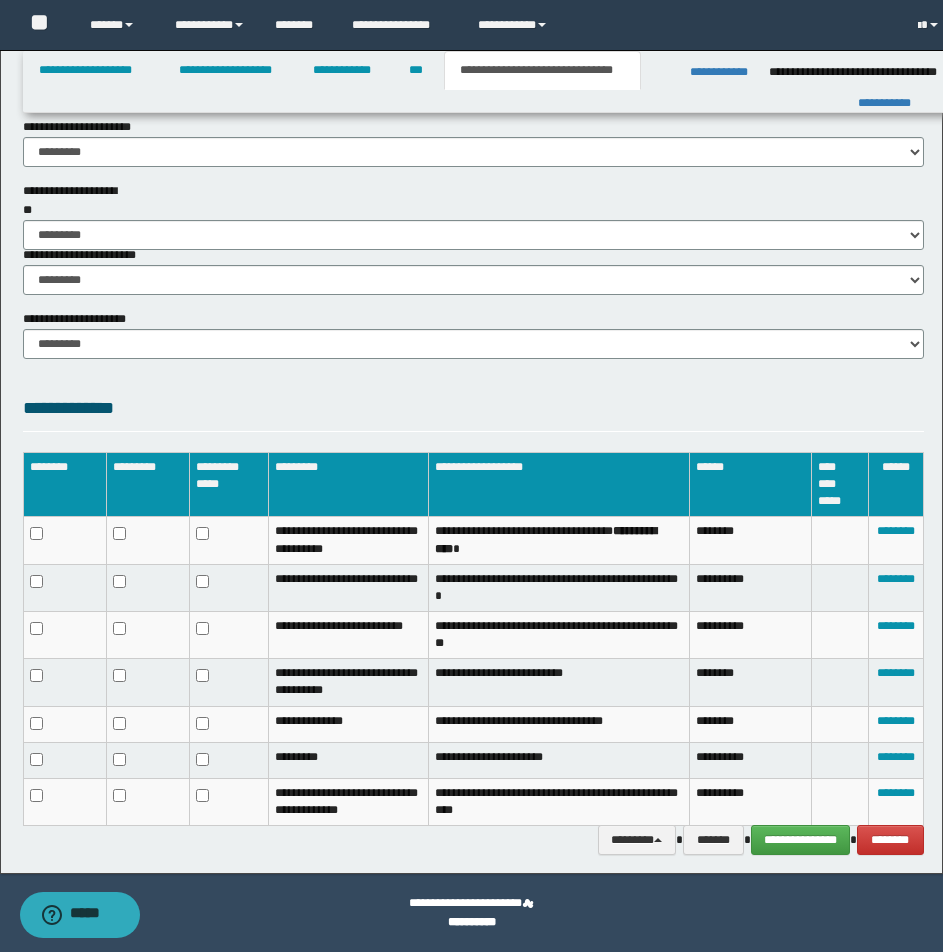 scroll, scrollTop: 1335, scrollLeft: 0, axis: vertical 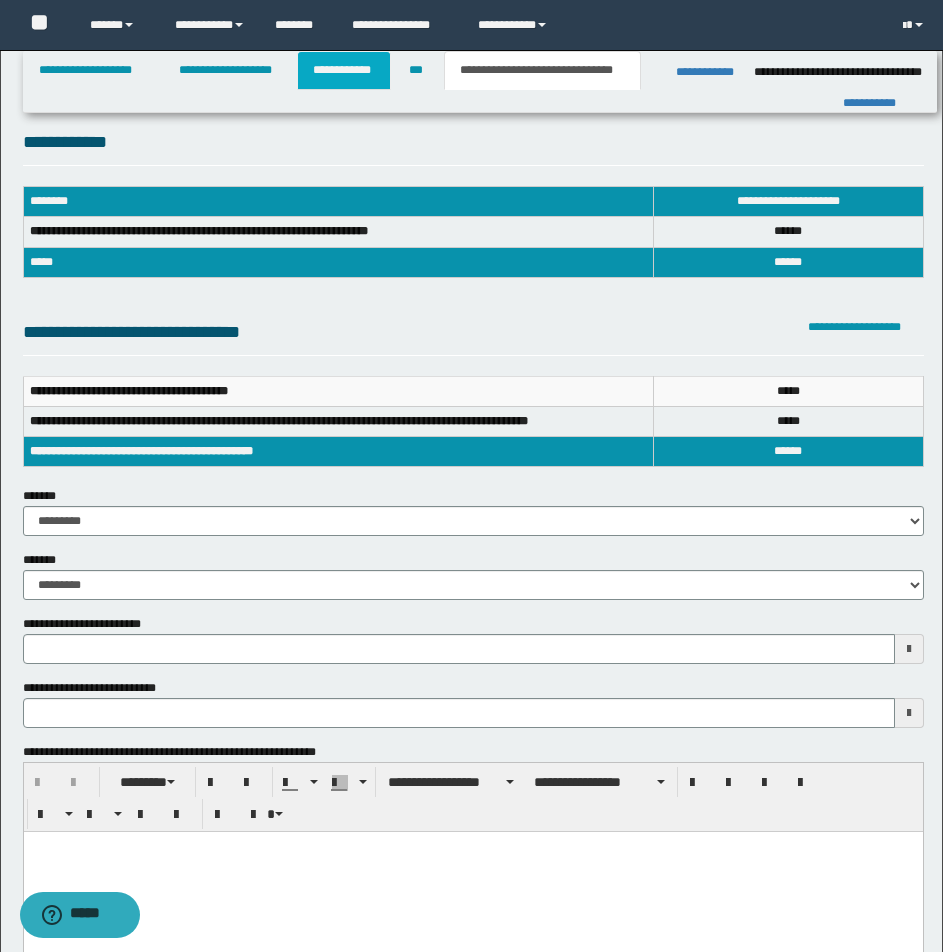 click on "**********" at bounding box center [344, 70] 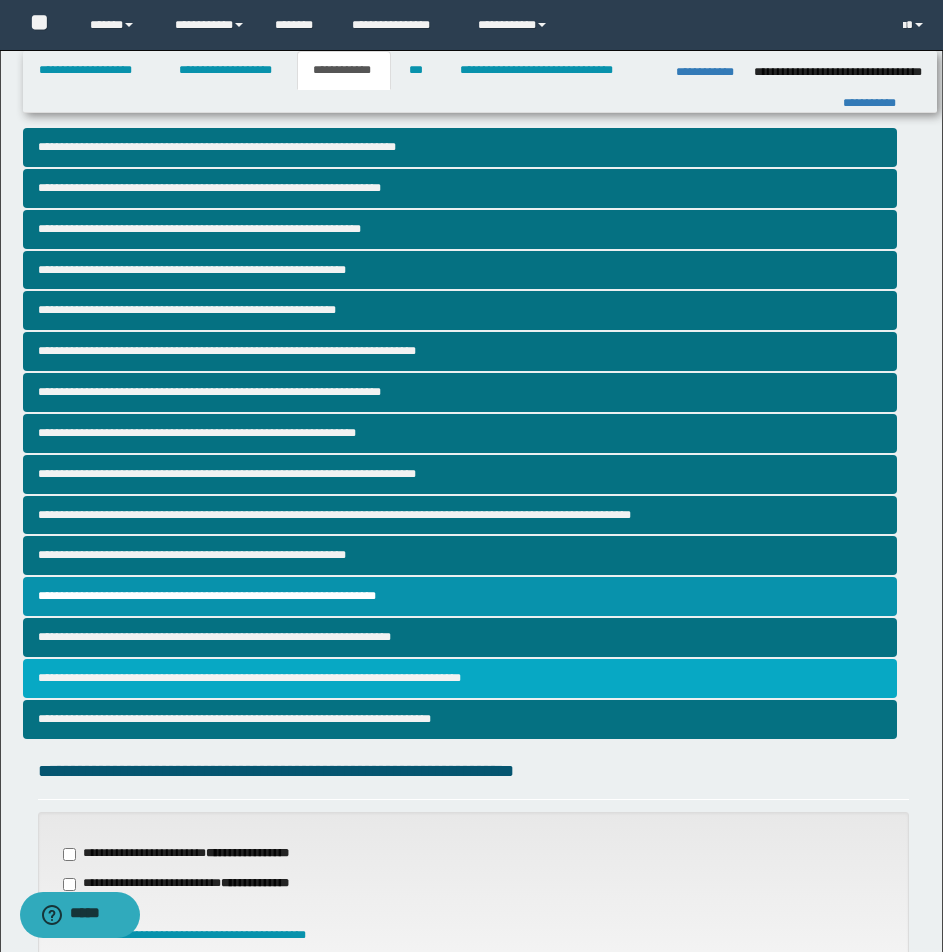 click on "**********" at bounding box center [460, 678] 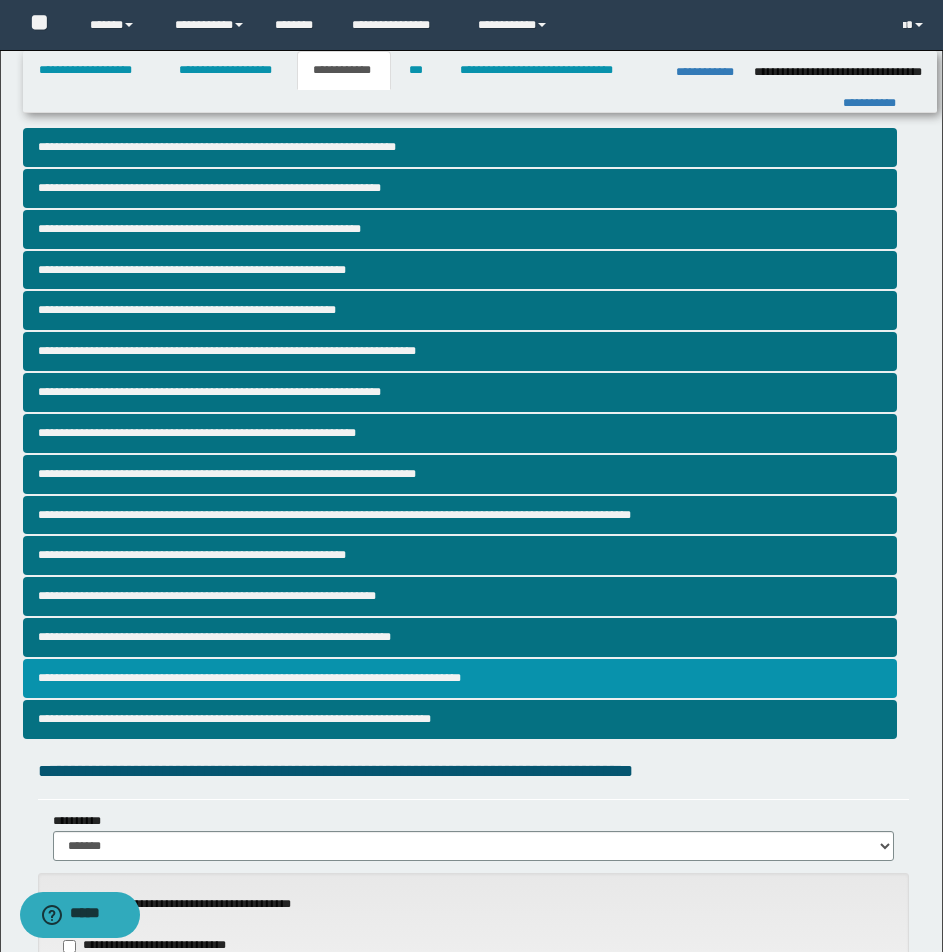 click on "**********" at bounding box center (460, 678) 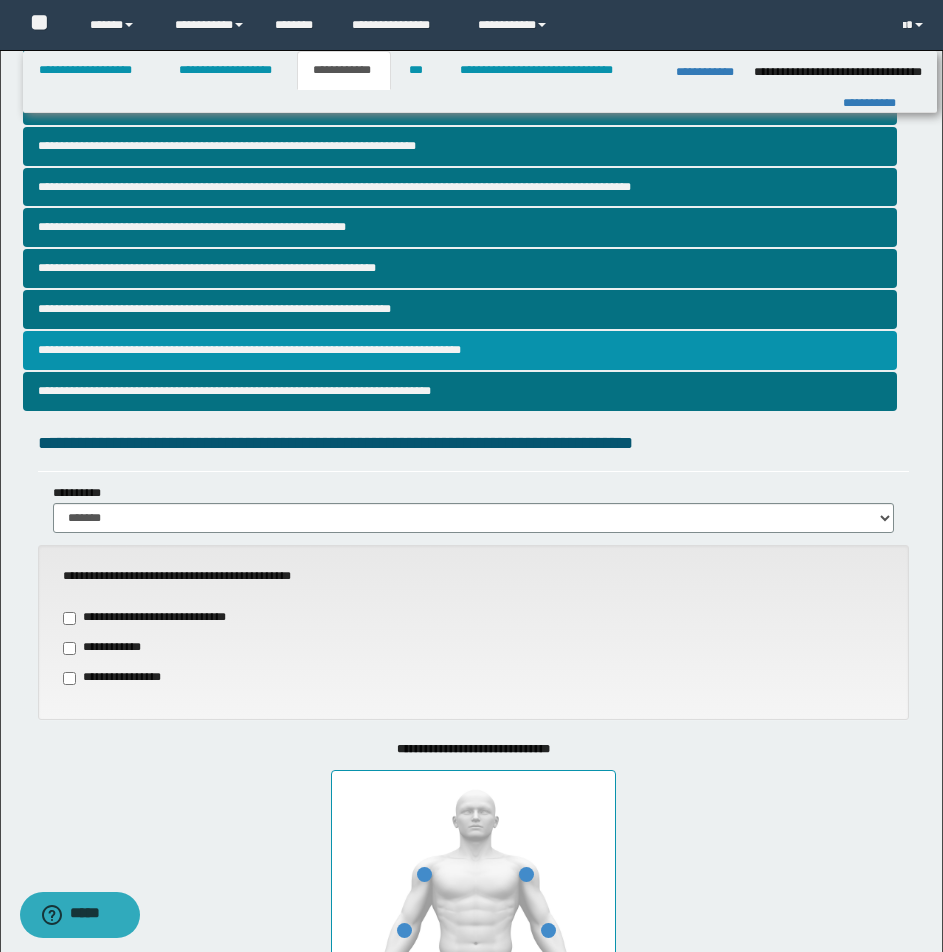 scroll, scrollTop: 390, scrollLeft: 0, axis: vertical 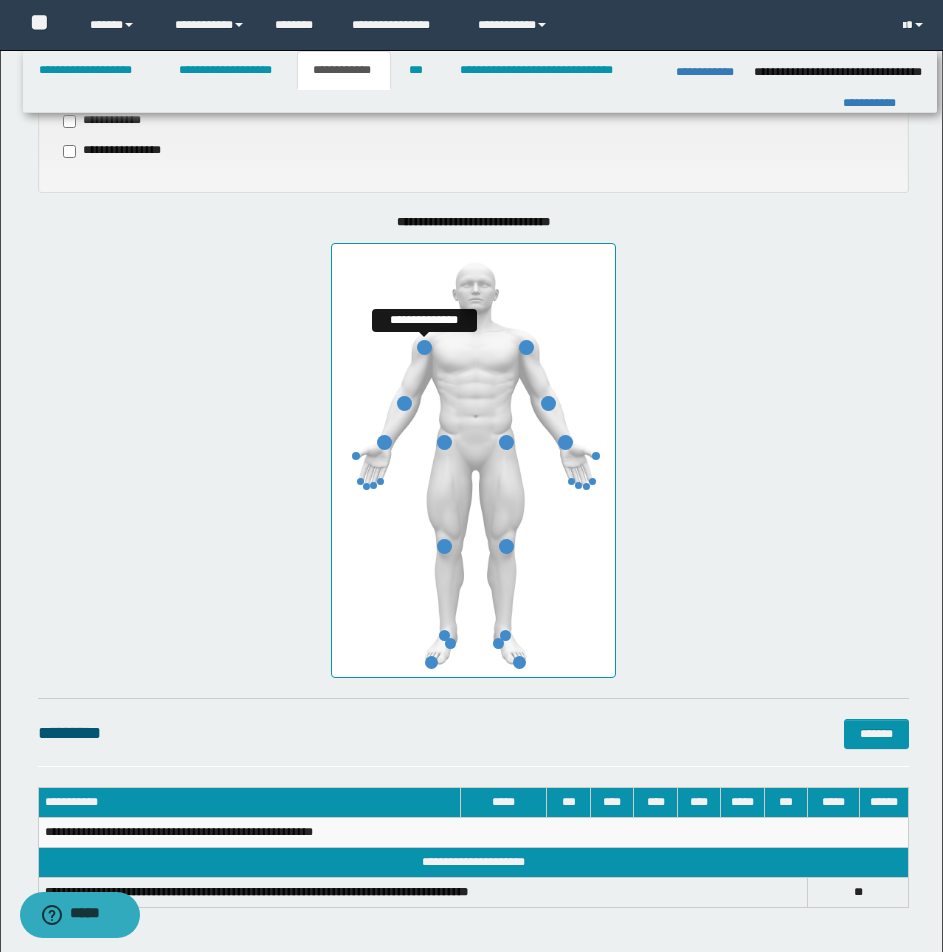 click at bounding box center (424, 347) 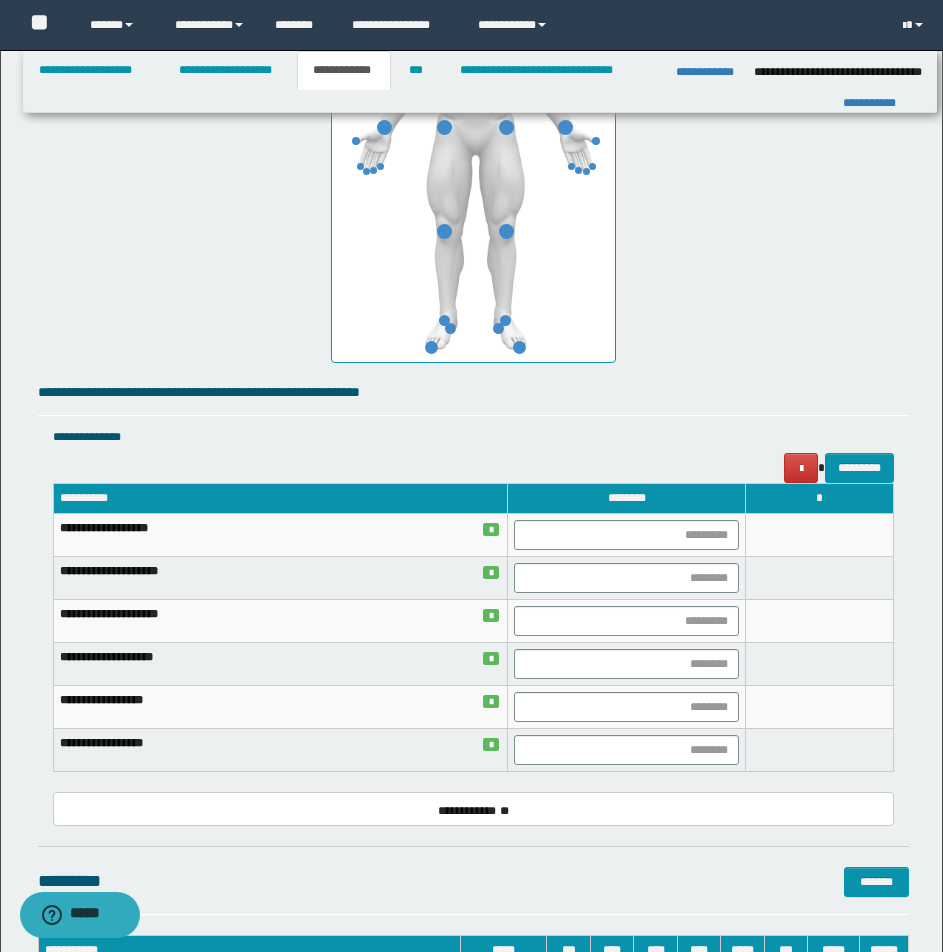 scroll, scrollTop: 1258, scrollLeft: 0, axis: vertical 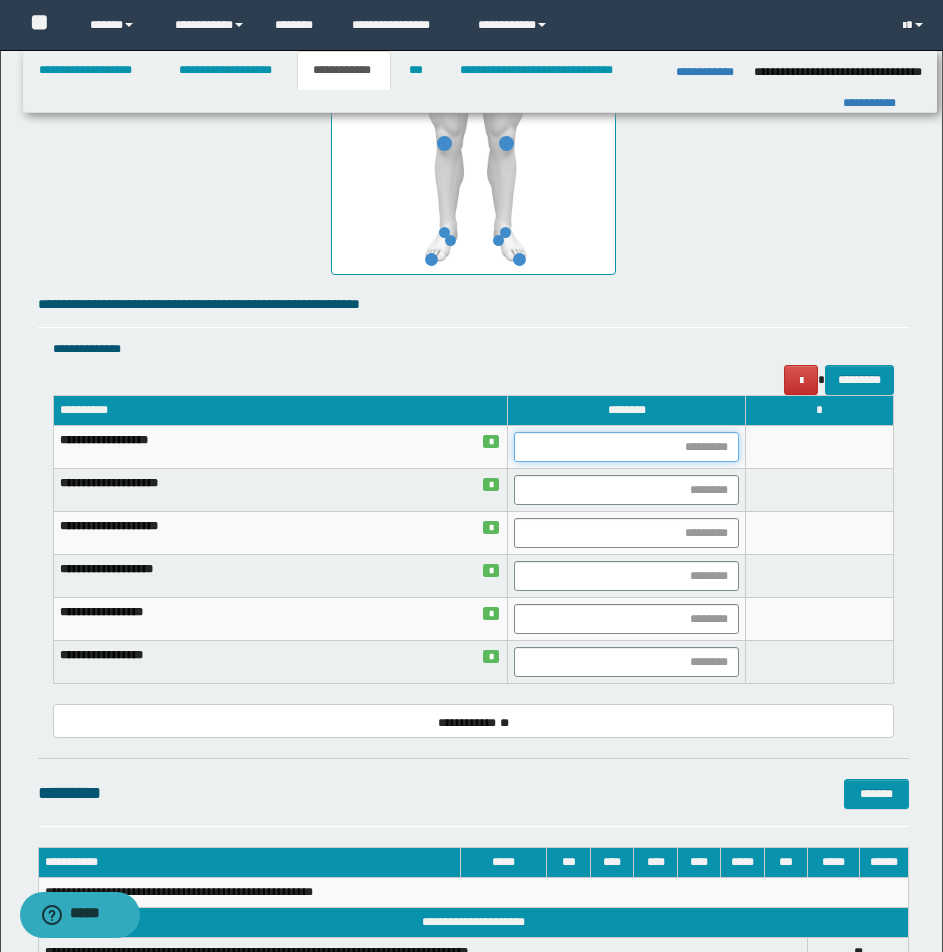 click at bounding box center [626, 447] 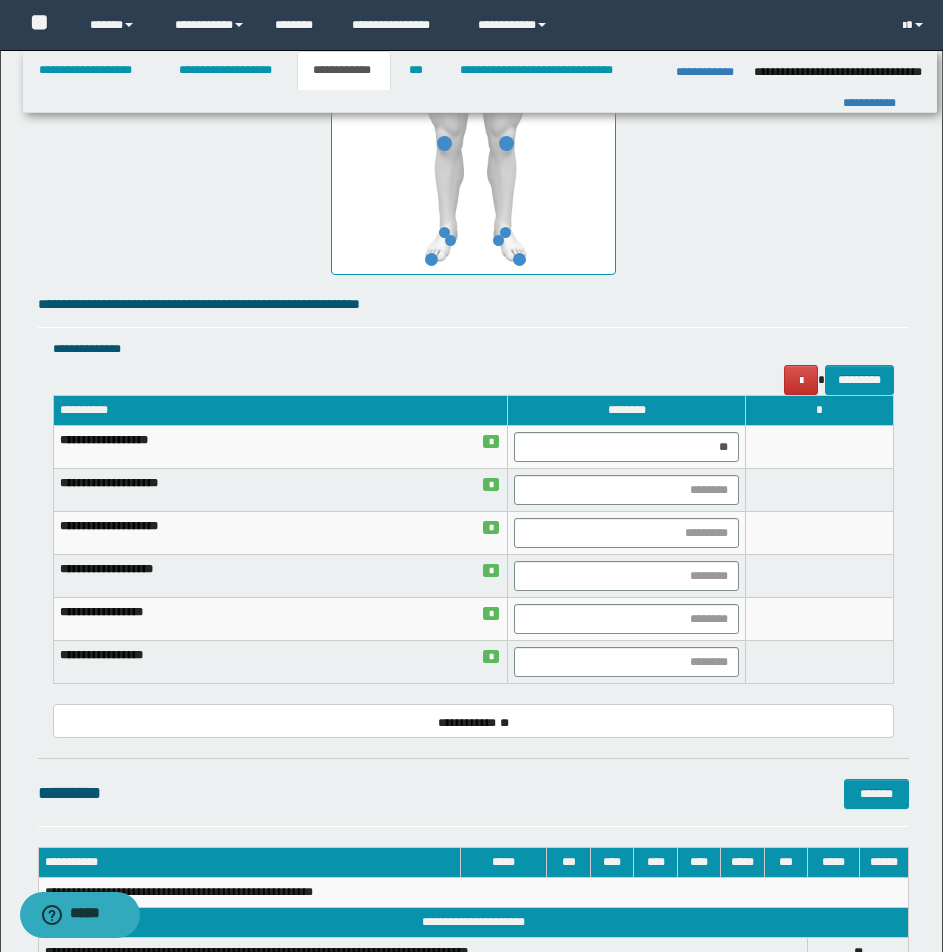 click at bounding box center [820, 447] 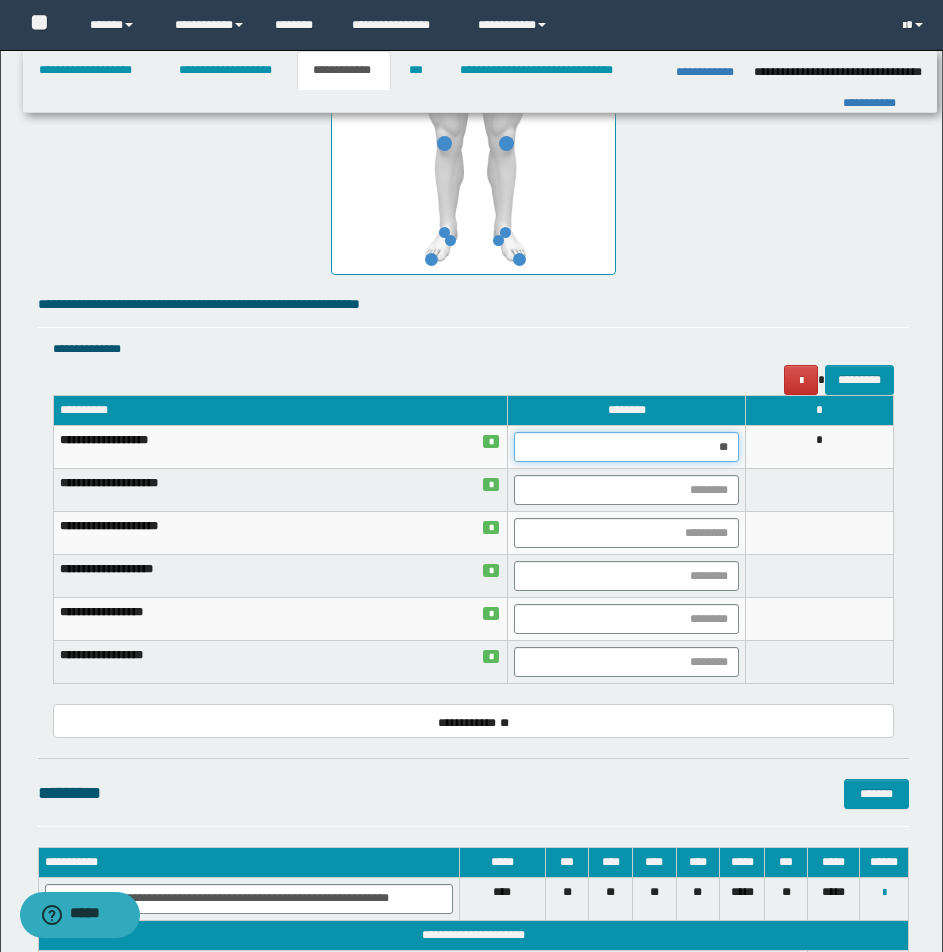 click on "**" at bounding box center (626, 447) 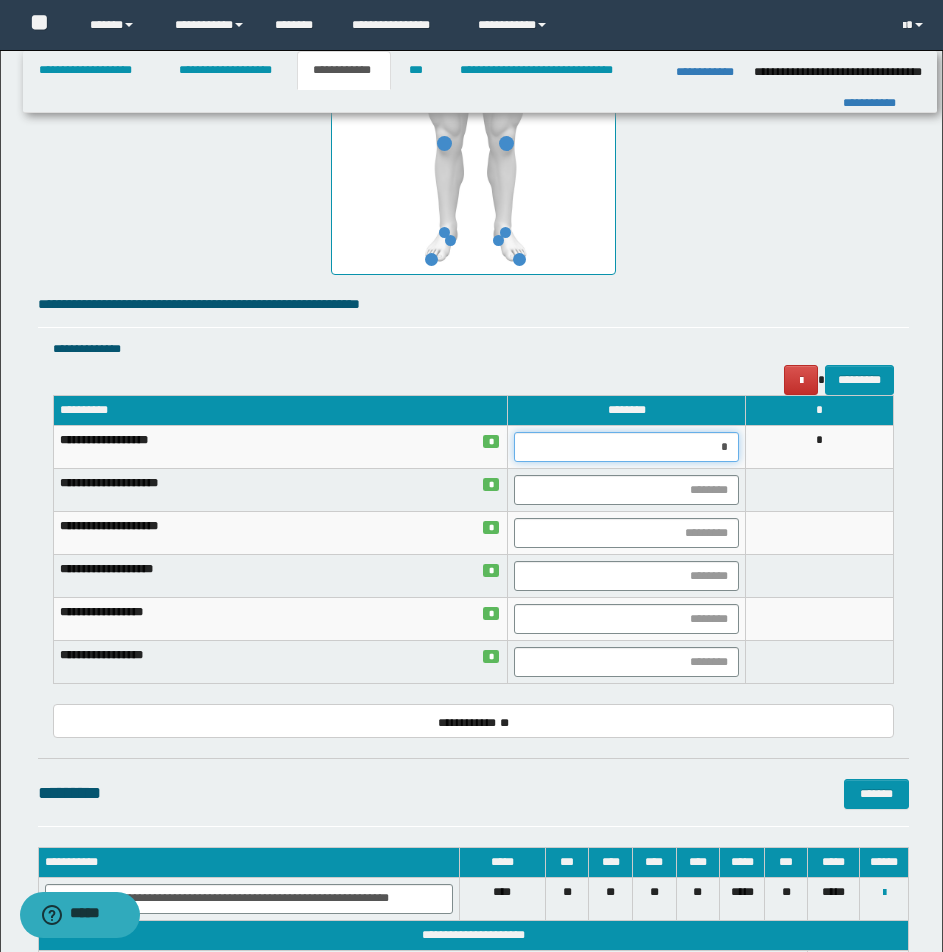 type on "**" 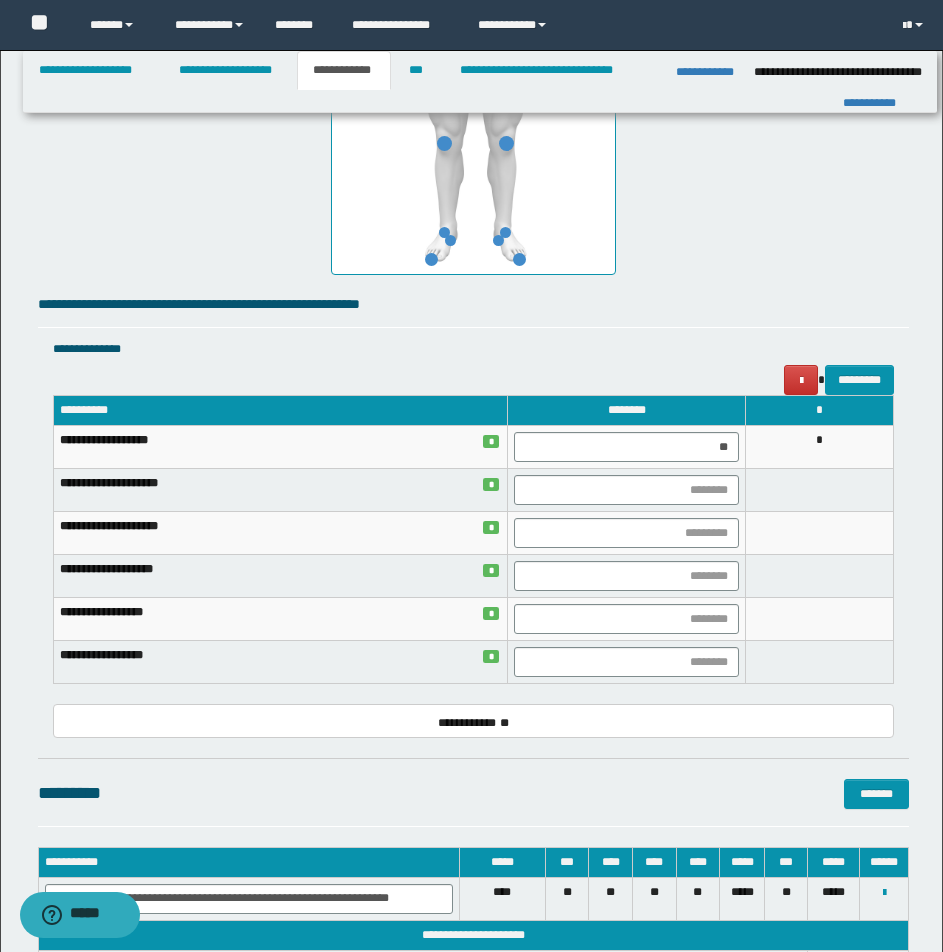 click on "*" at bounding box center [820, 447] 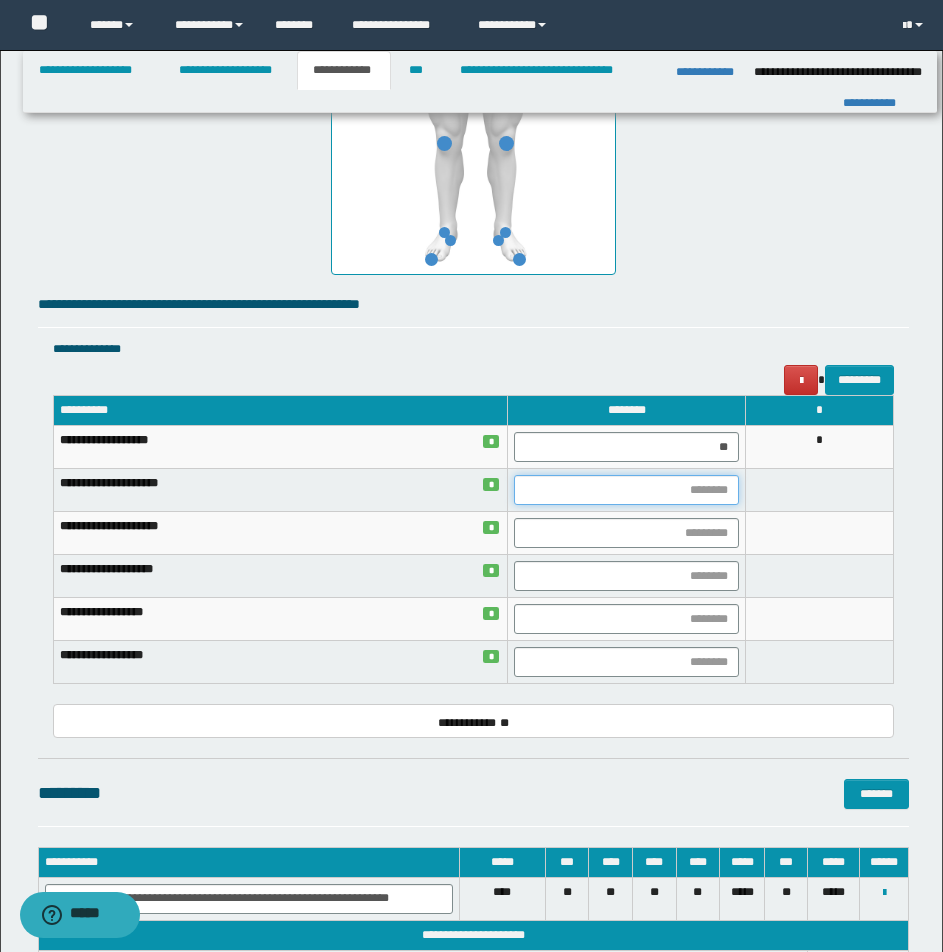 click at bounding box center [626, 490] 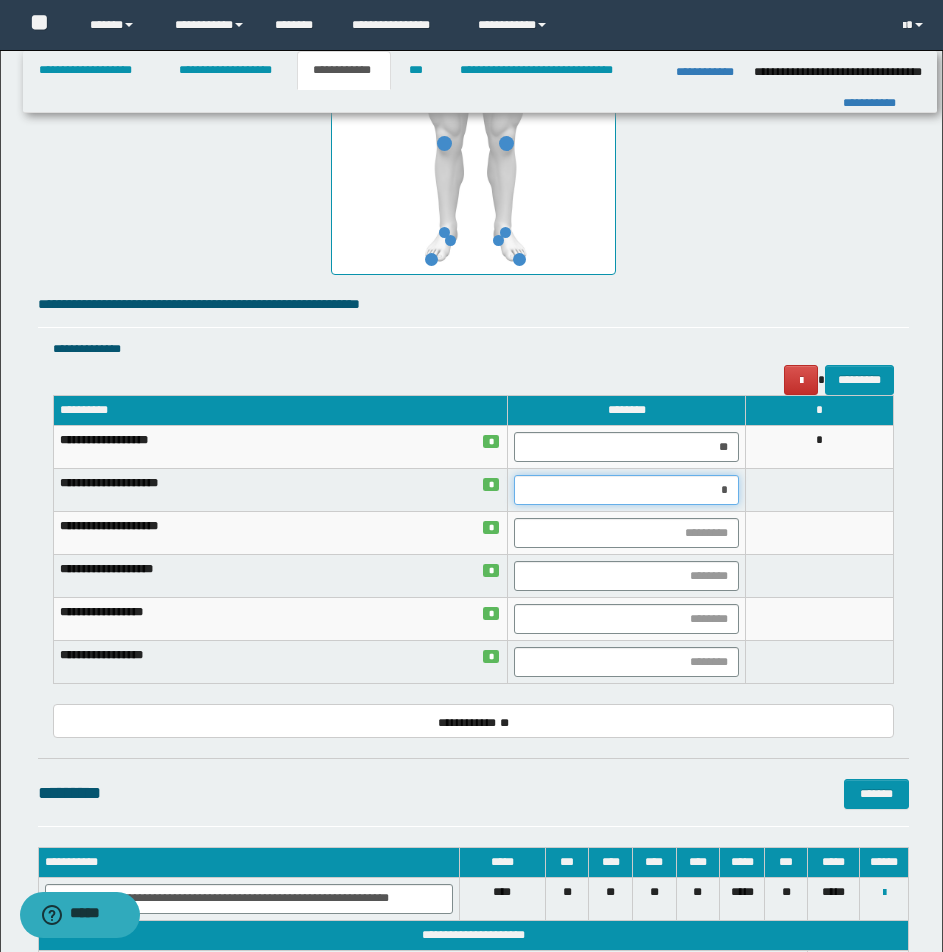type on "**" 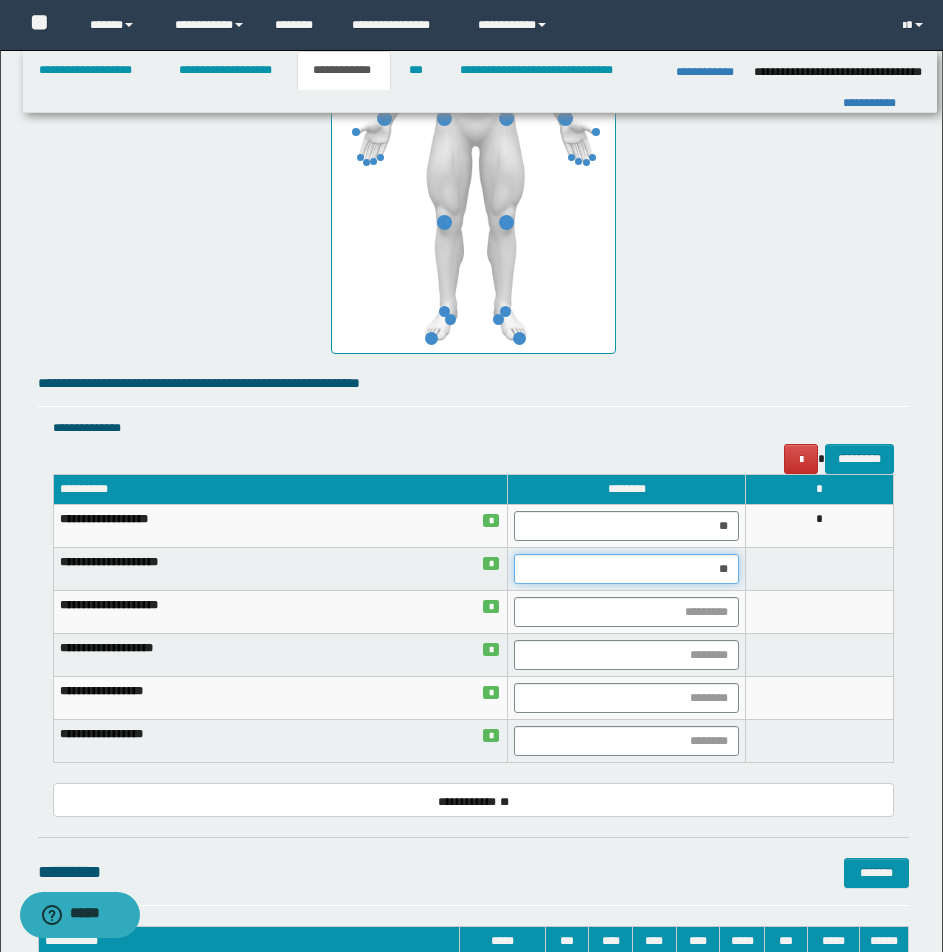 scroll, scrollTop: 1158, scrollLeft: 0, axis: vertical 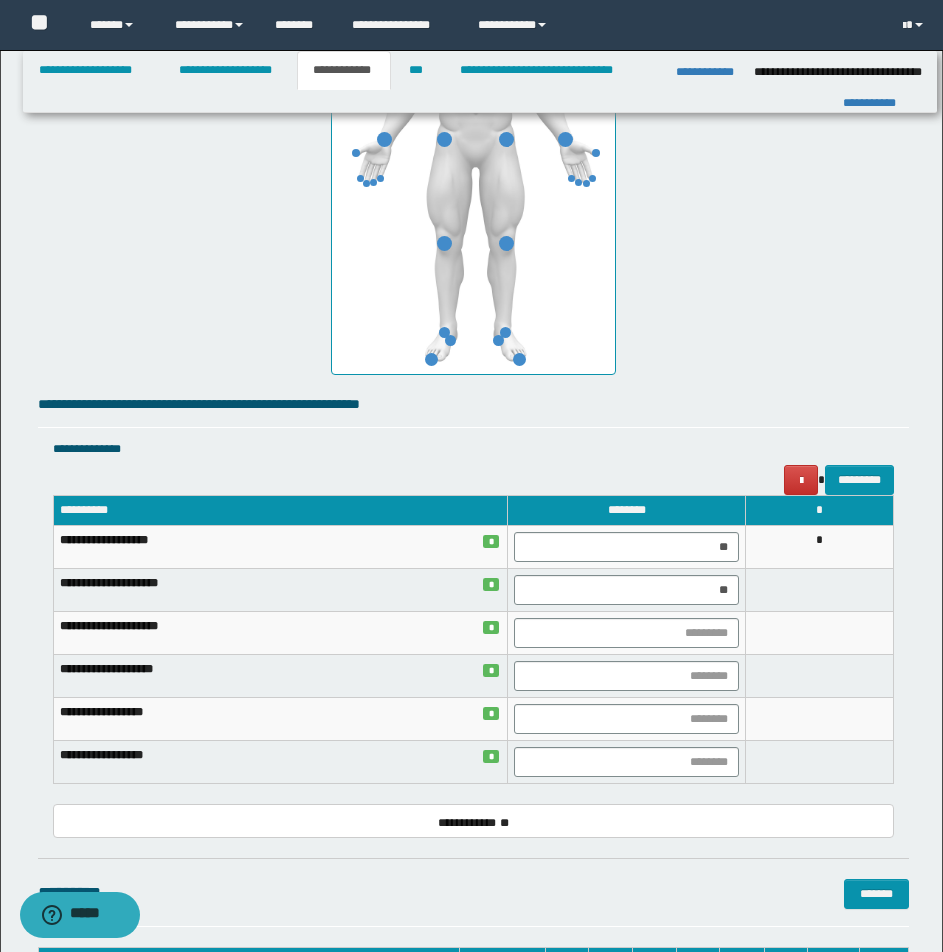 click at bounding box center [820, 590] 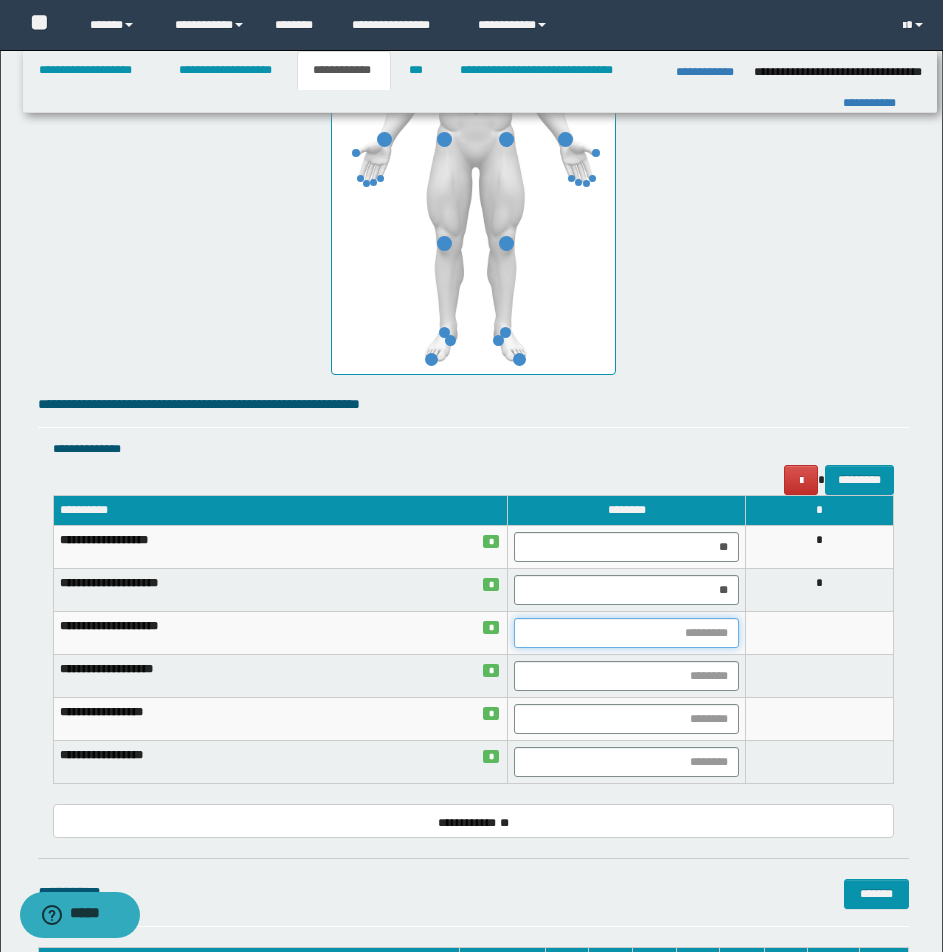 click at bounding box center [626, 633] 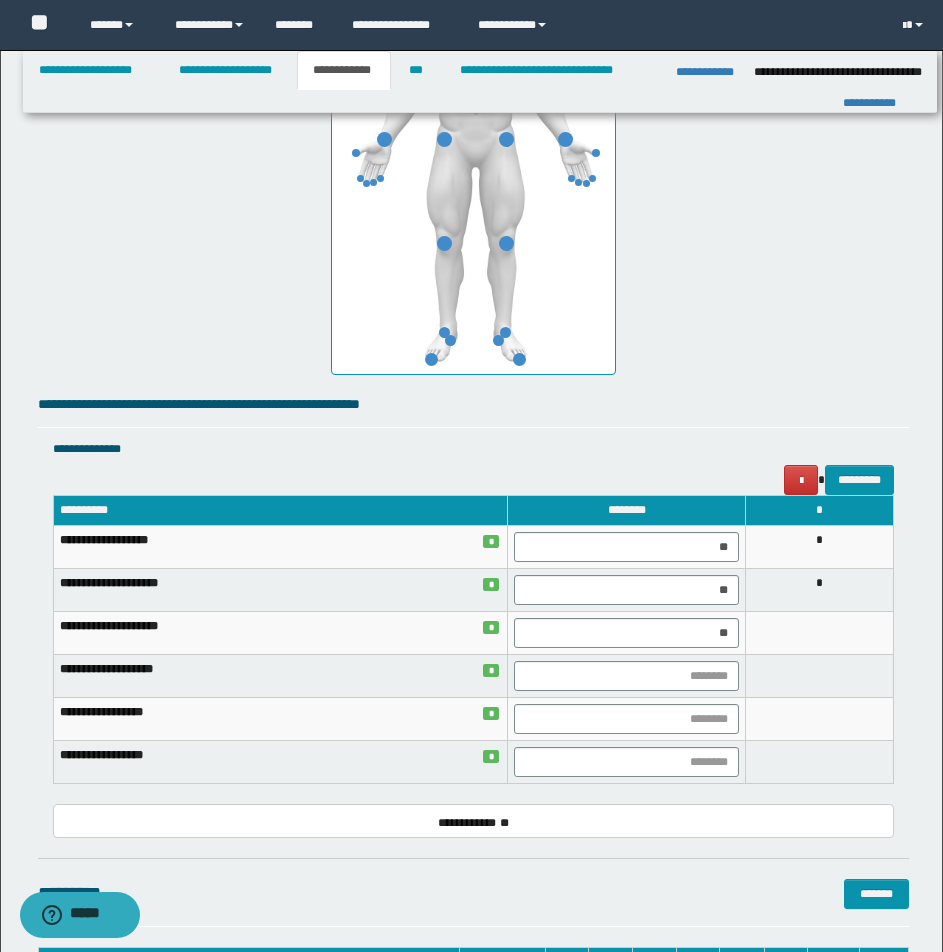 click at bounding box center (820, 633) 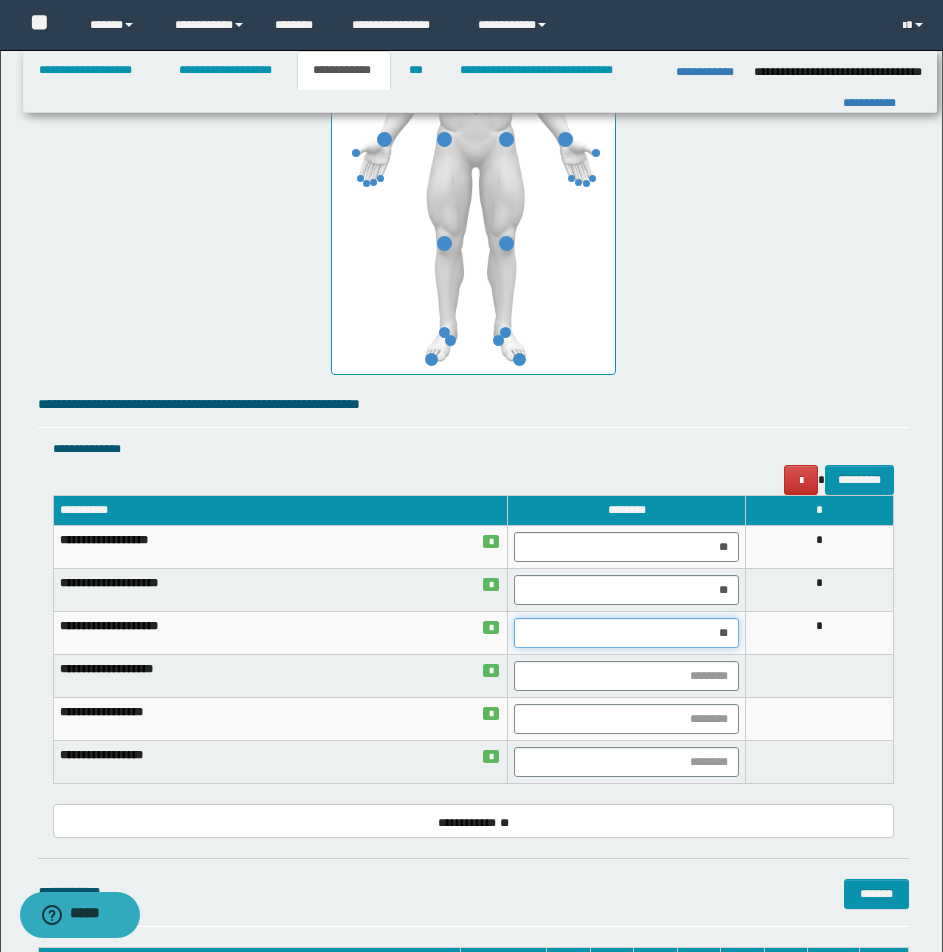 click on "**" at bounding box center [626, 633] 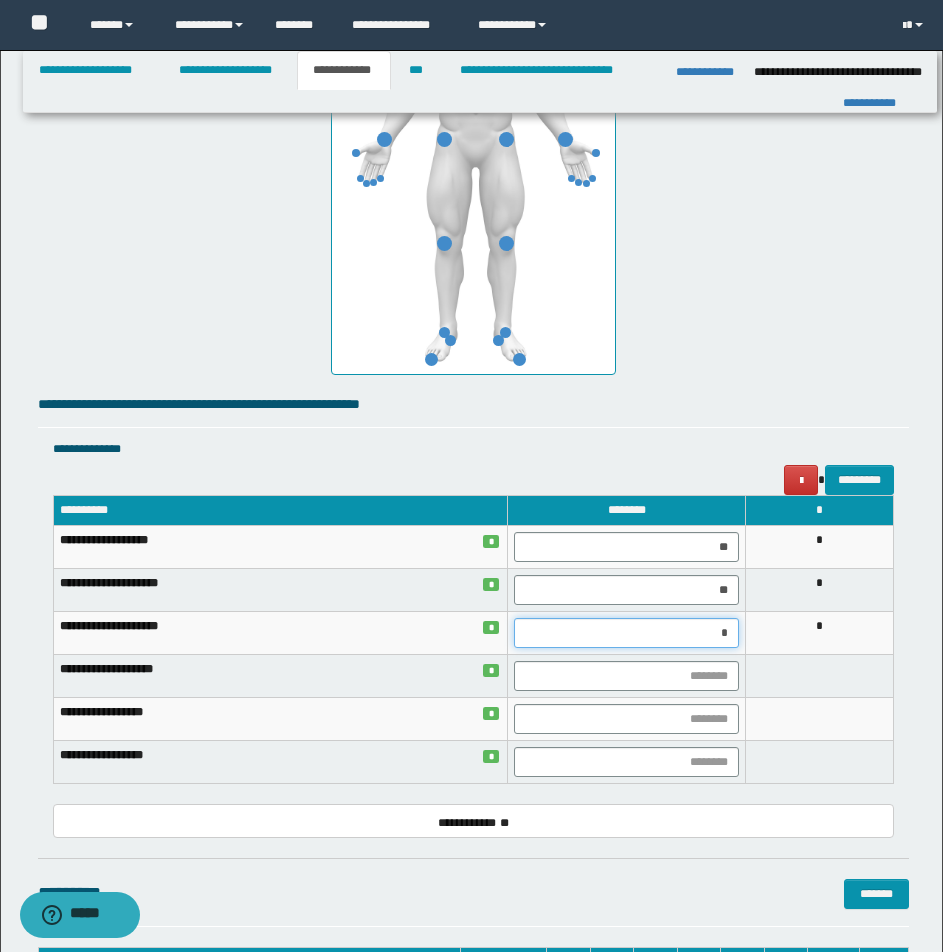 type on "**" 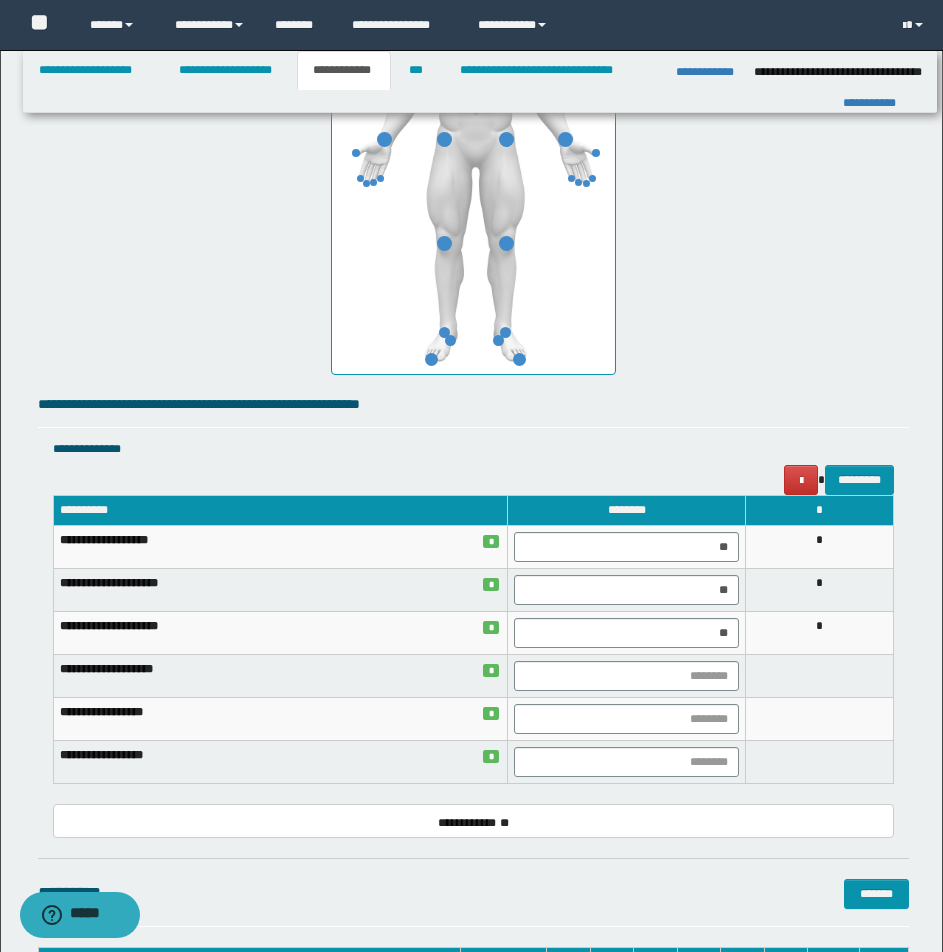 click on "*" at bounding box center (820, 633) 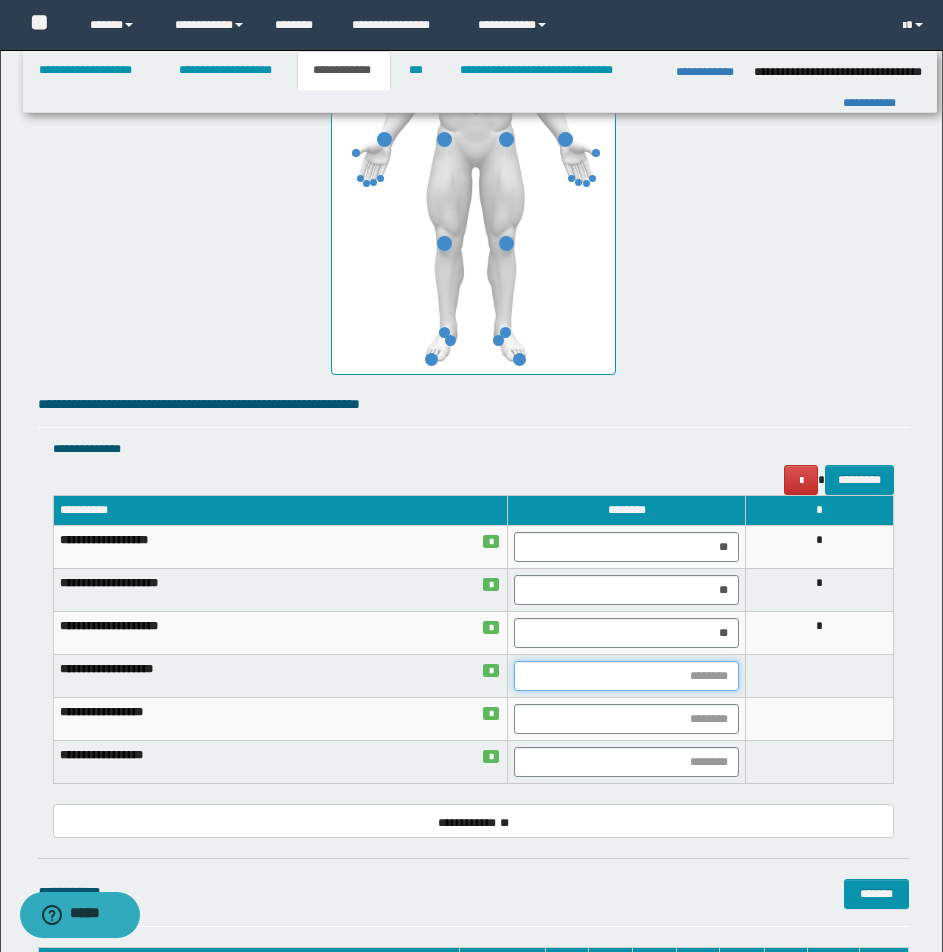 click at bounding box center [626, 676] 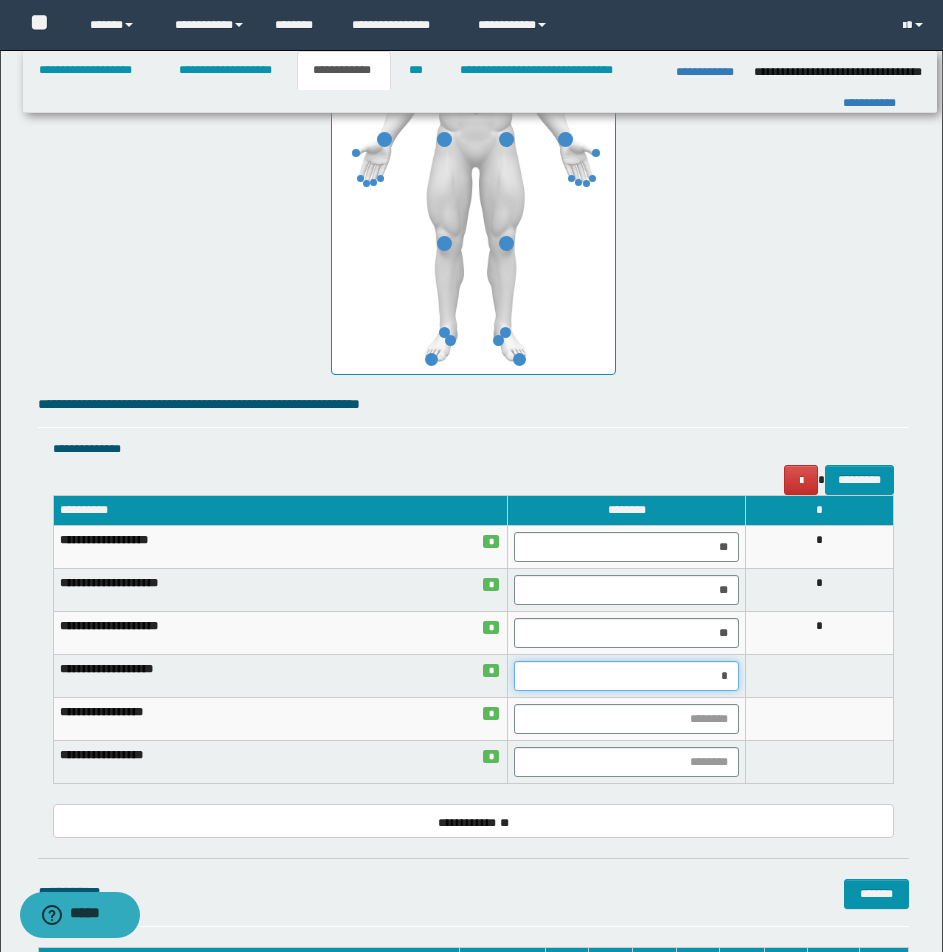type on "**" 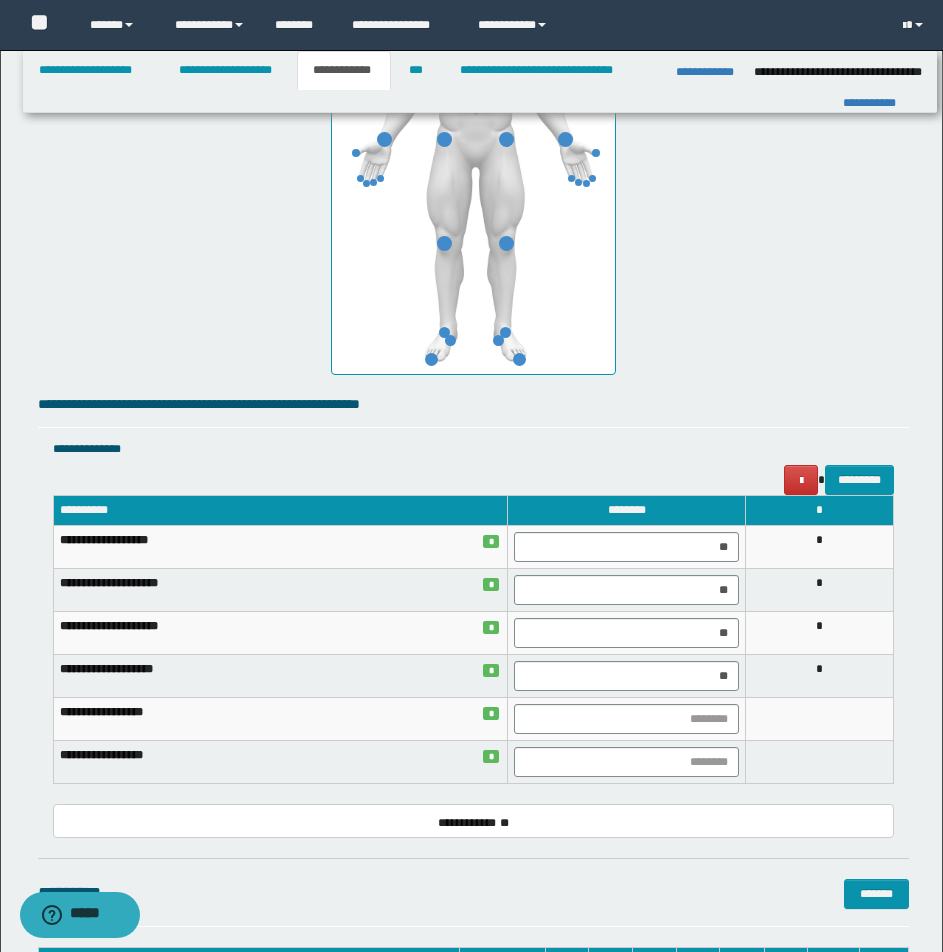 click on "*" at bounding box center [820, 676] 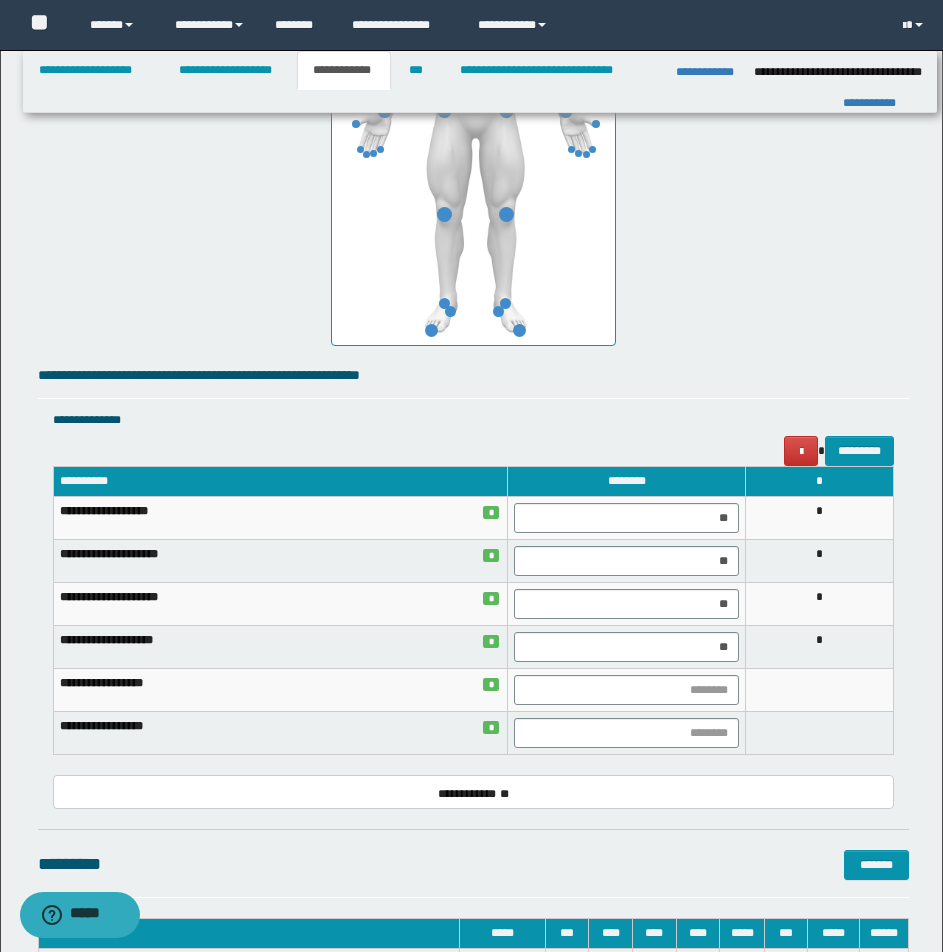 scroll, scrollTop: 1198, scrollLeft: 0, axis: vertical 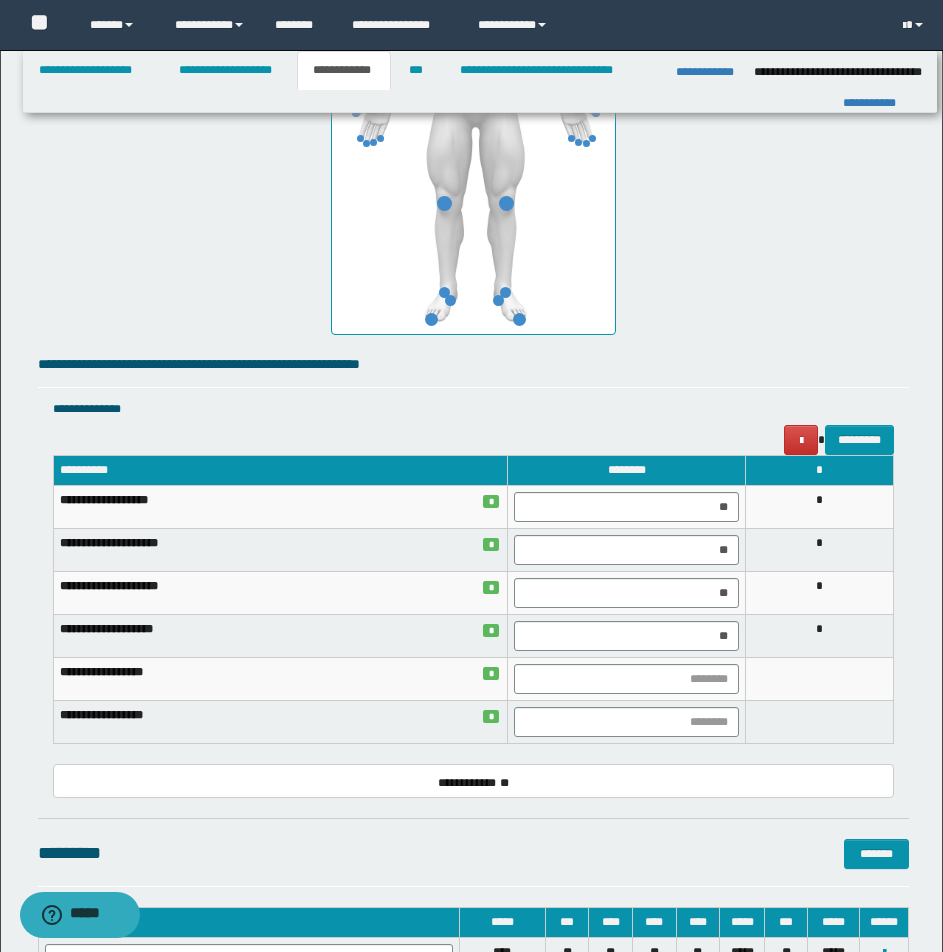 click at bounding box center (626, 679) 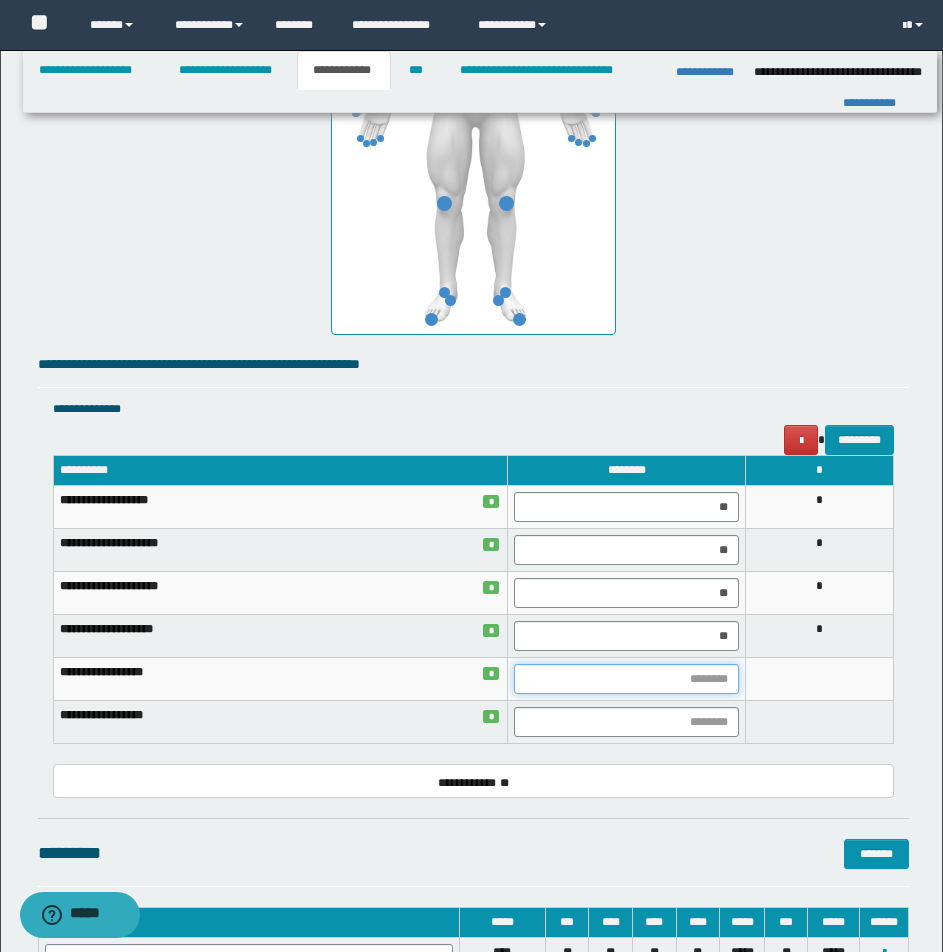 click at bounding box center (626, 679) 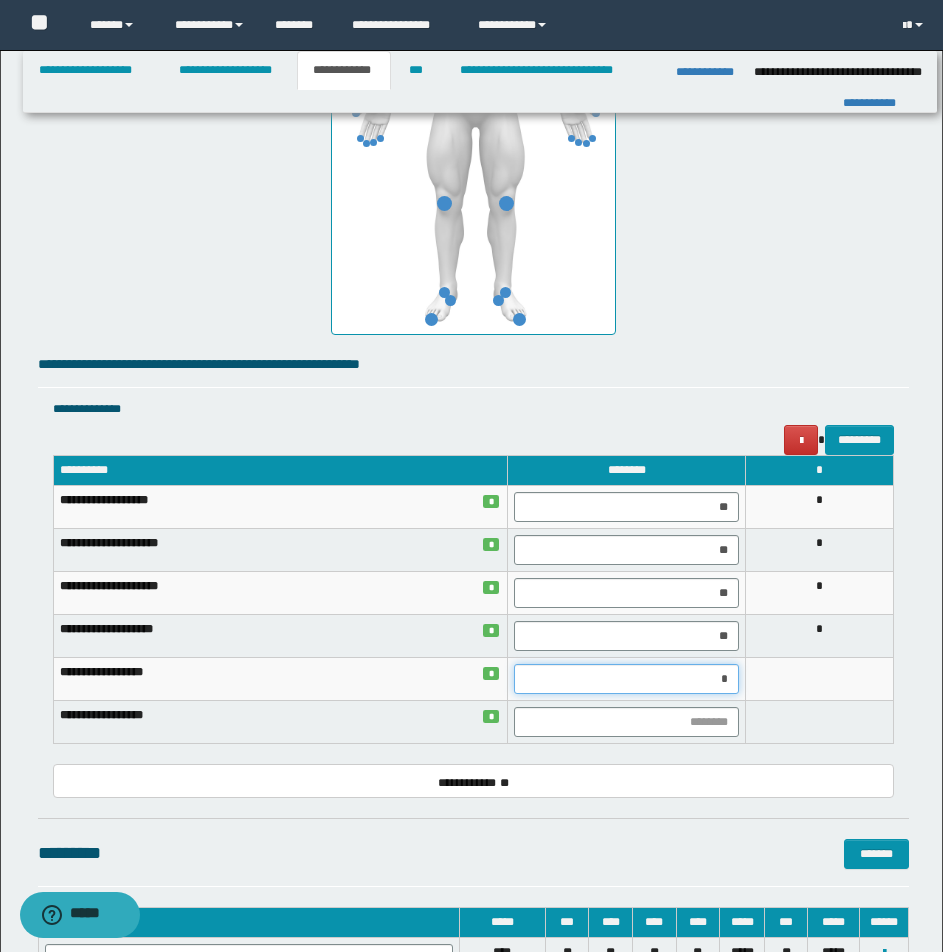 type on "**" 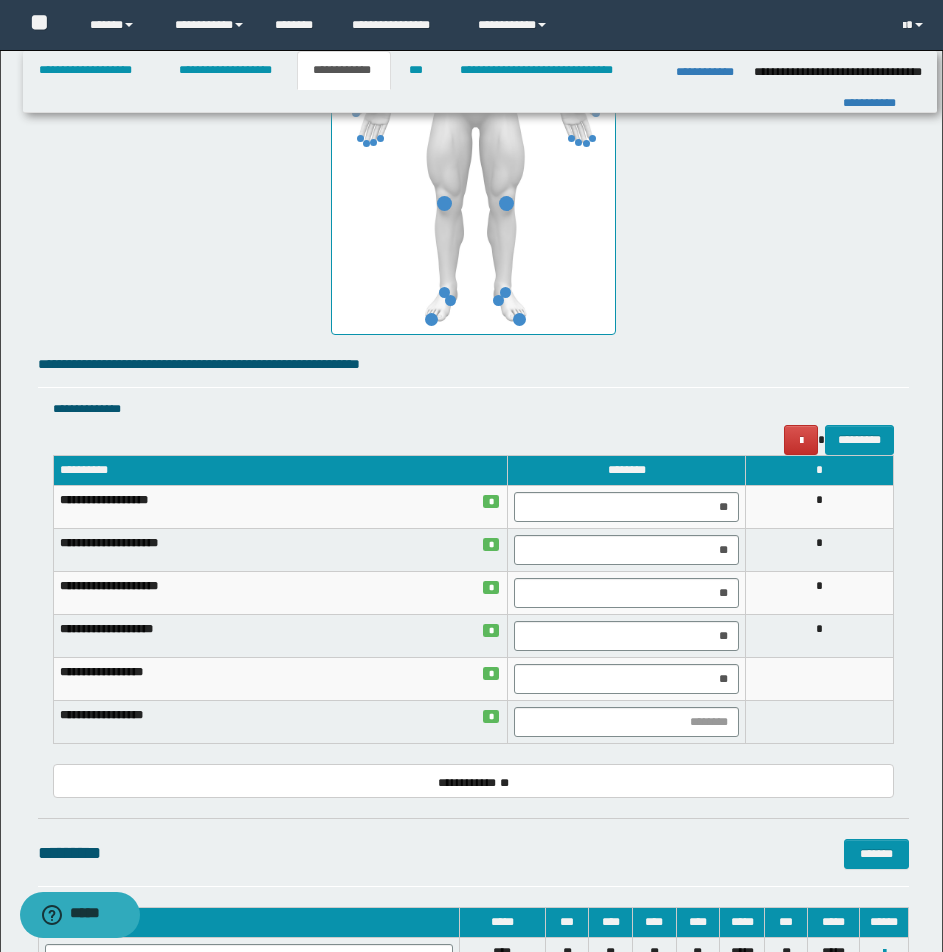 click at bounding box center [820, 679] 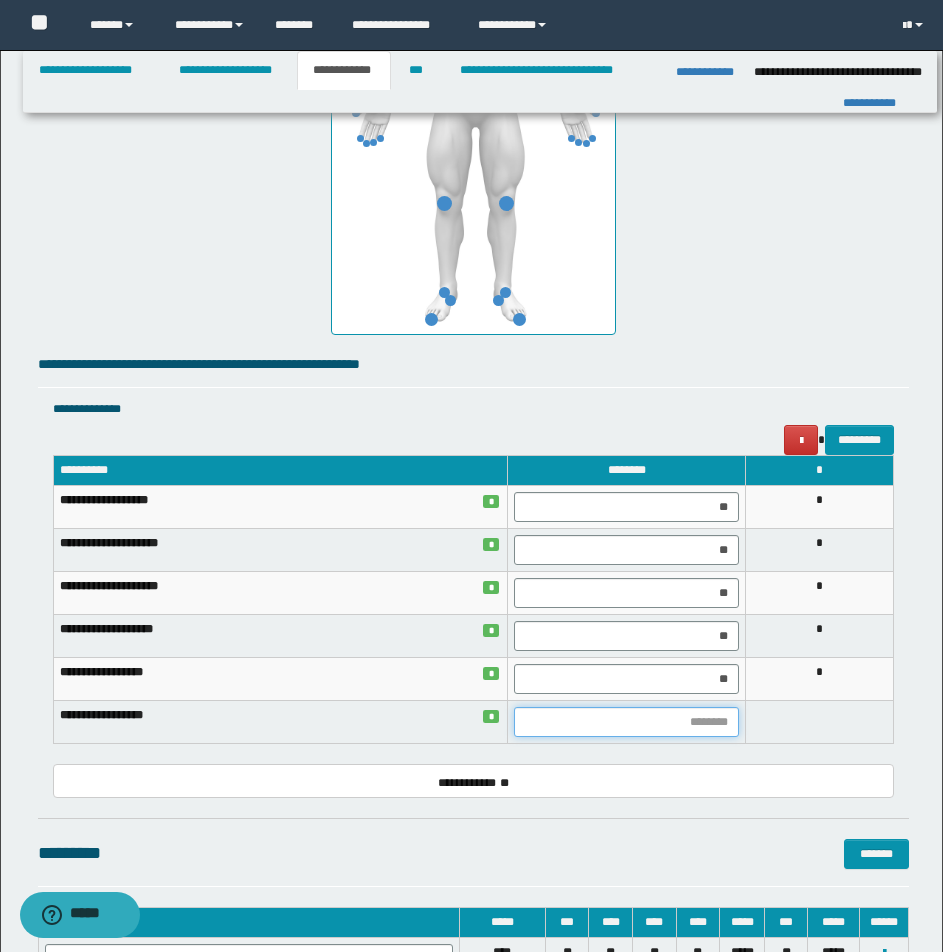 click at bounding box center (626, 722) 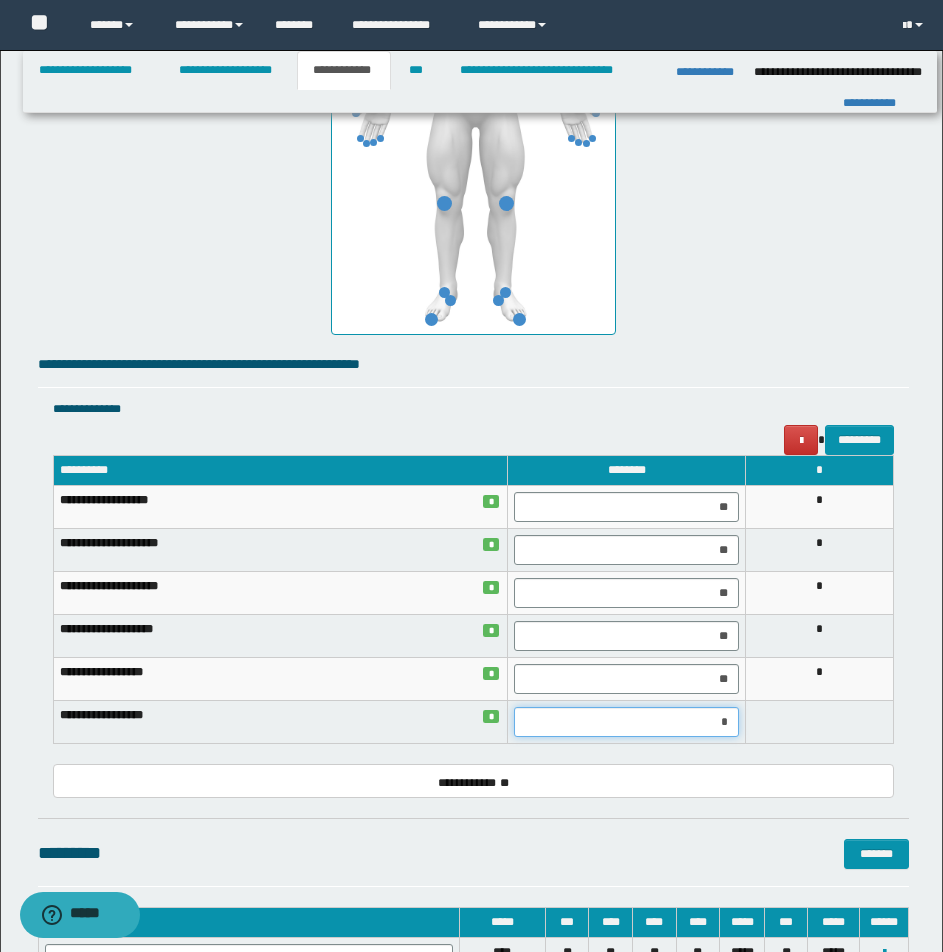 type on "**" 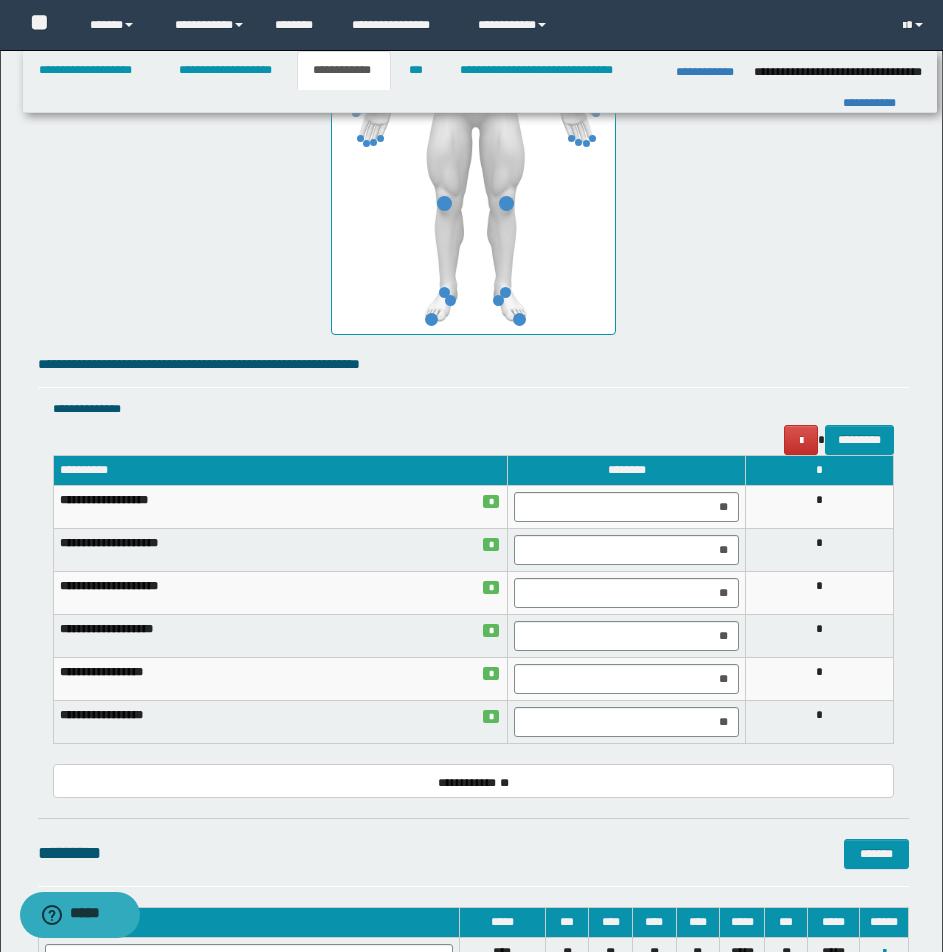 click on "*" at bounding box center [820, 722] 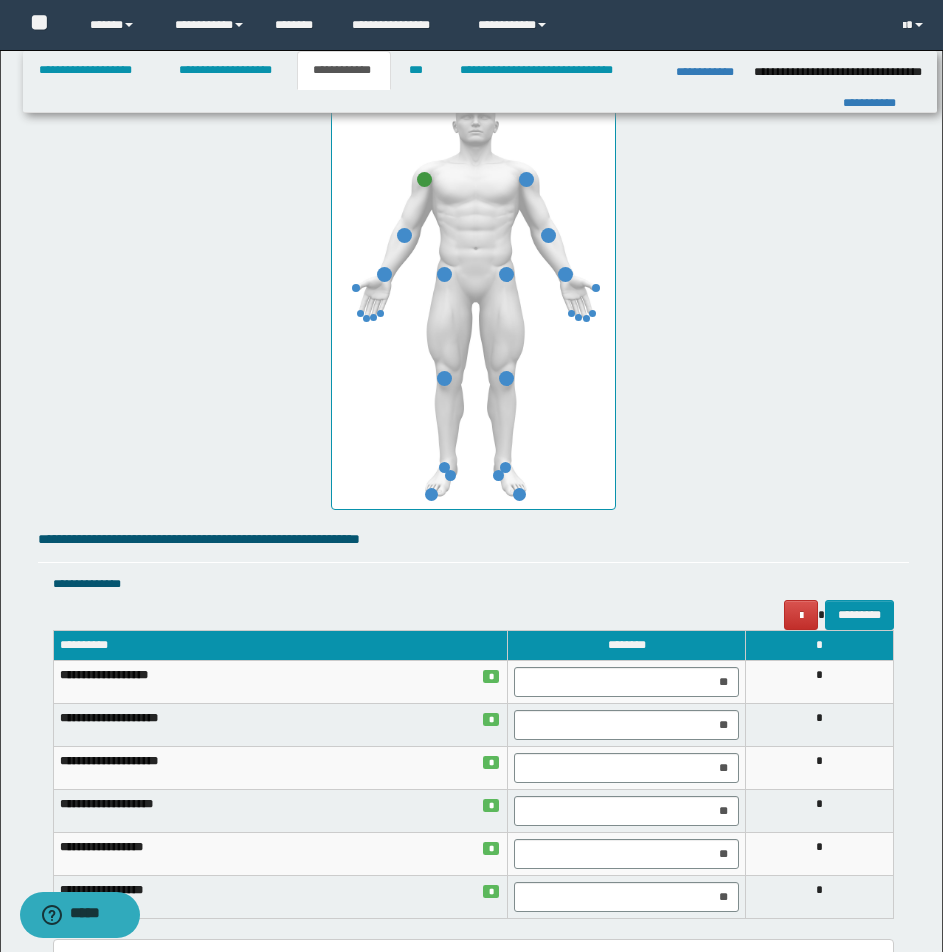 scroll, scrollTop: 998, scrollLeft: 0, axis: vertical 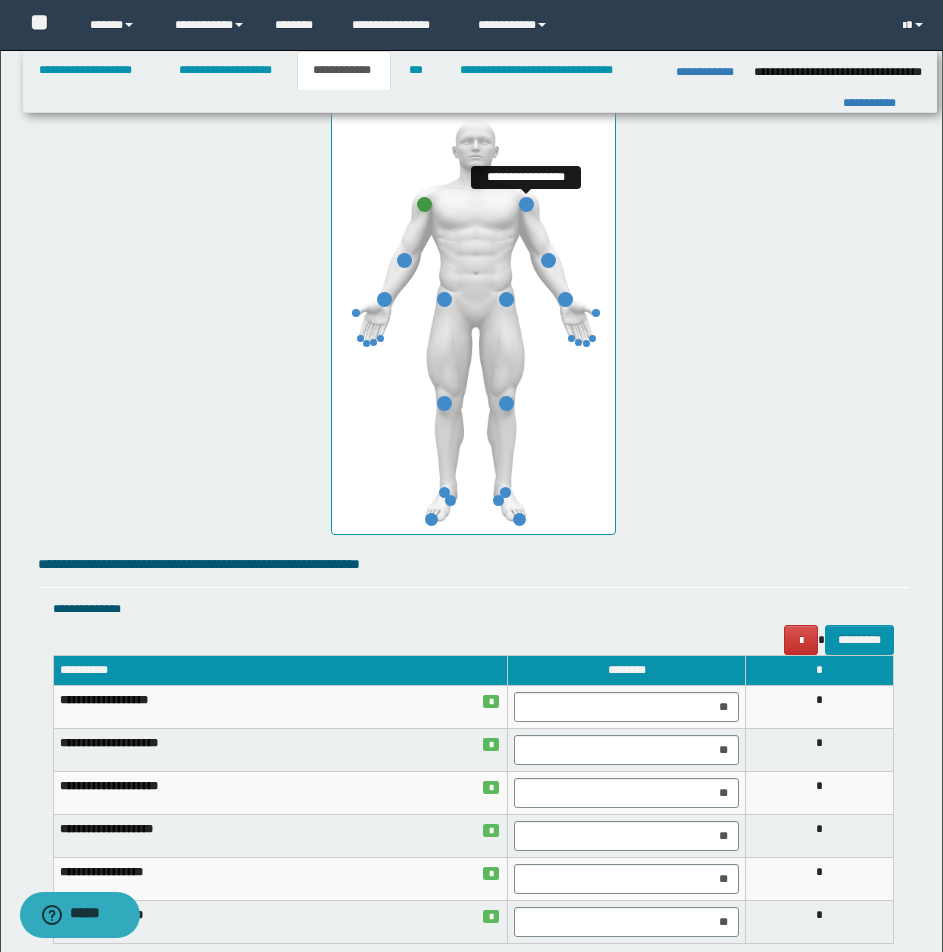 click at bounding box center [526, 204] 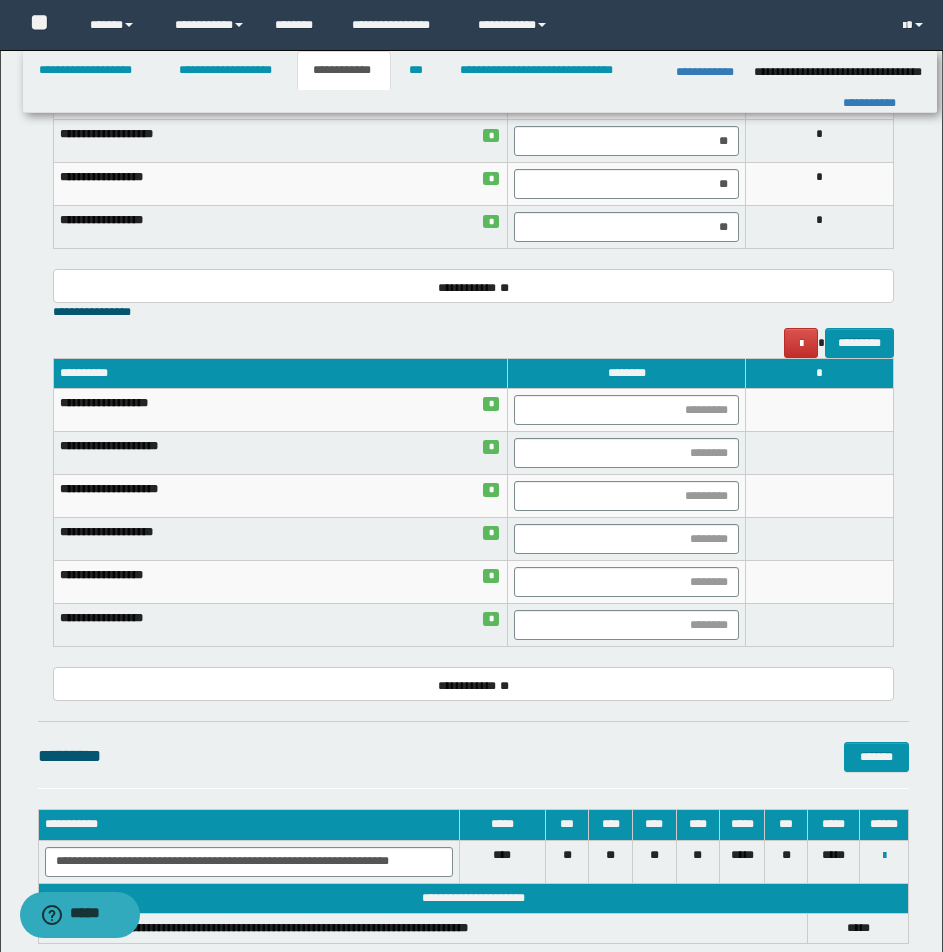 scroll, scrollTop: 1718, scrollLeft: 0, axis: vertical 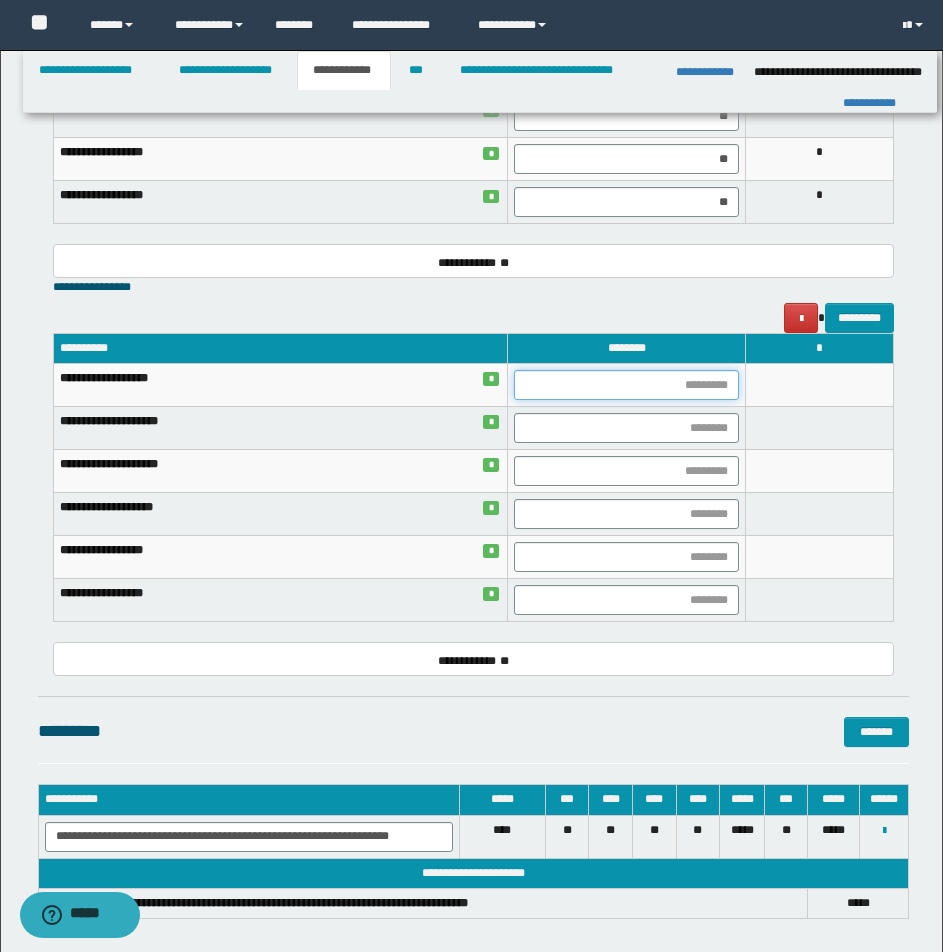click at bounding box center (626, 385) 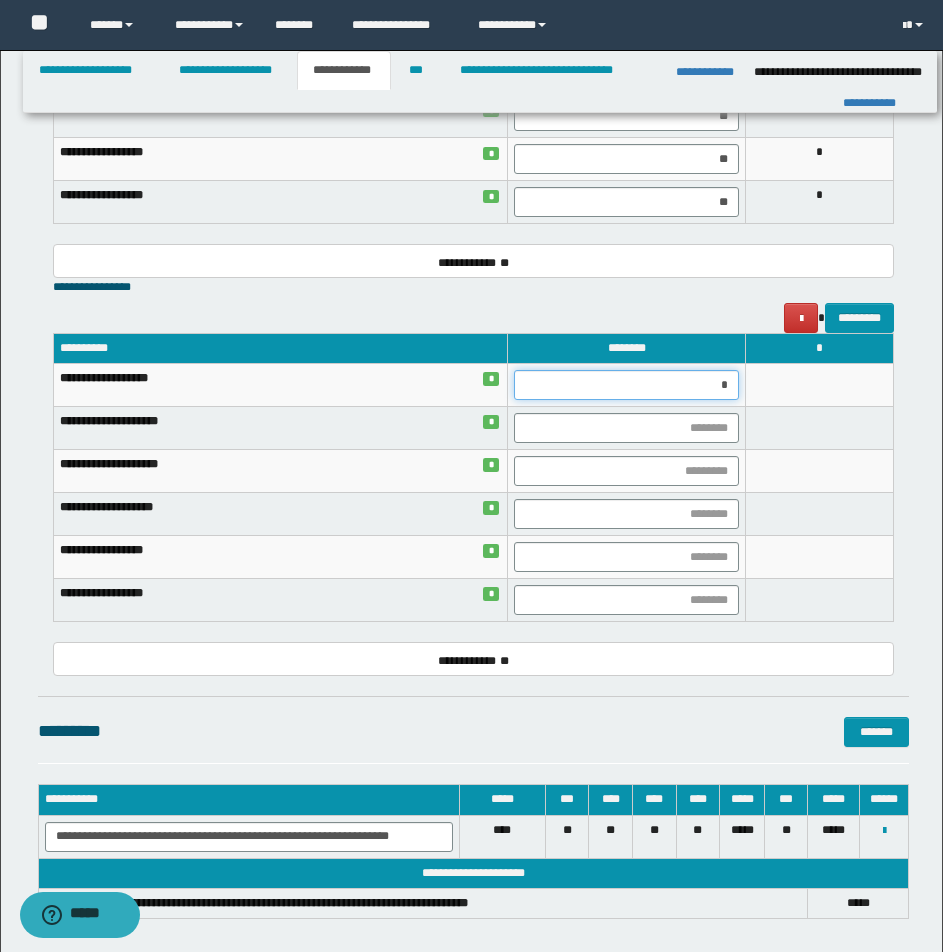 type on "**" 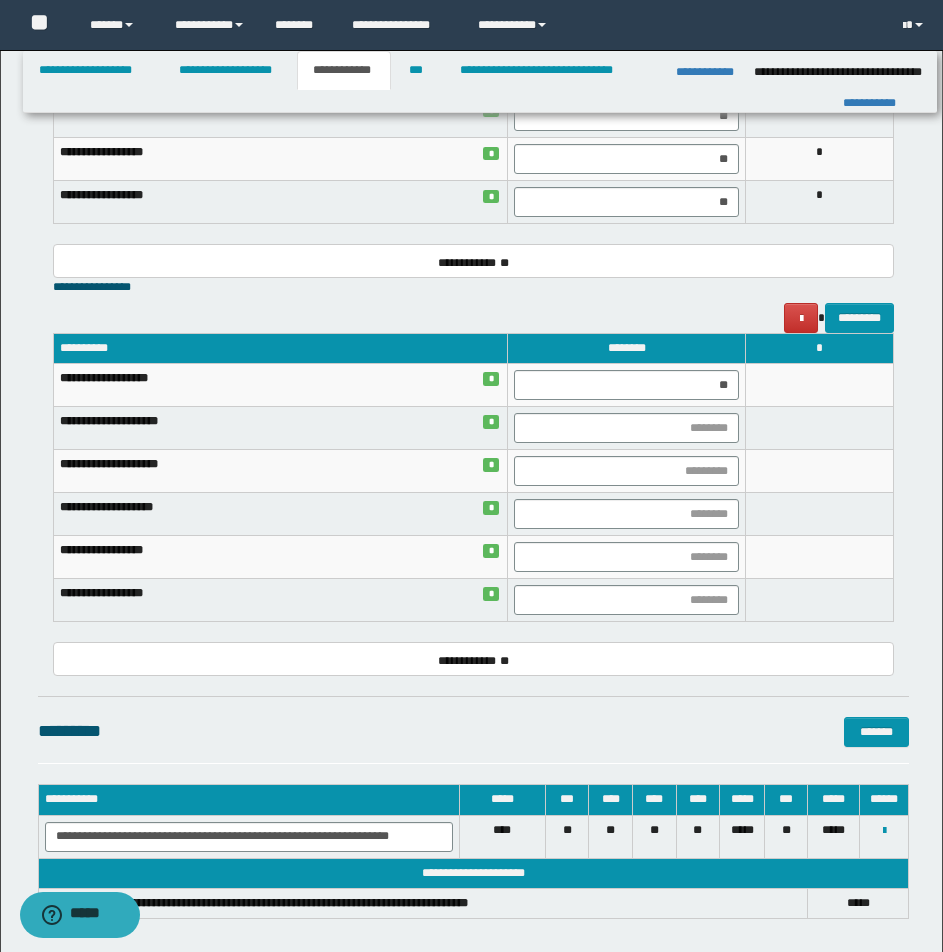 drag, startPoint x: 756, startPoint y: 390, endPoint x: 750, endPoint y: 401, distance: 12.529964 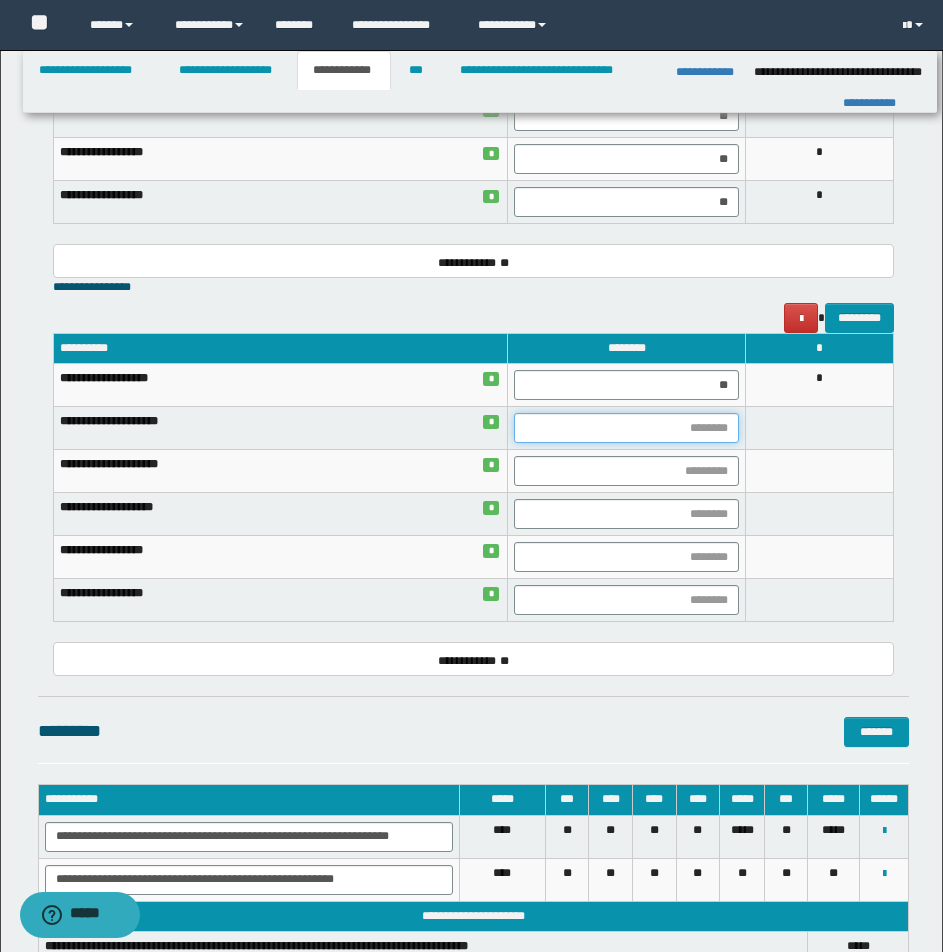 click at bounding box center (626, 428) 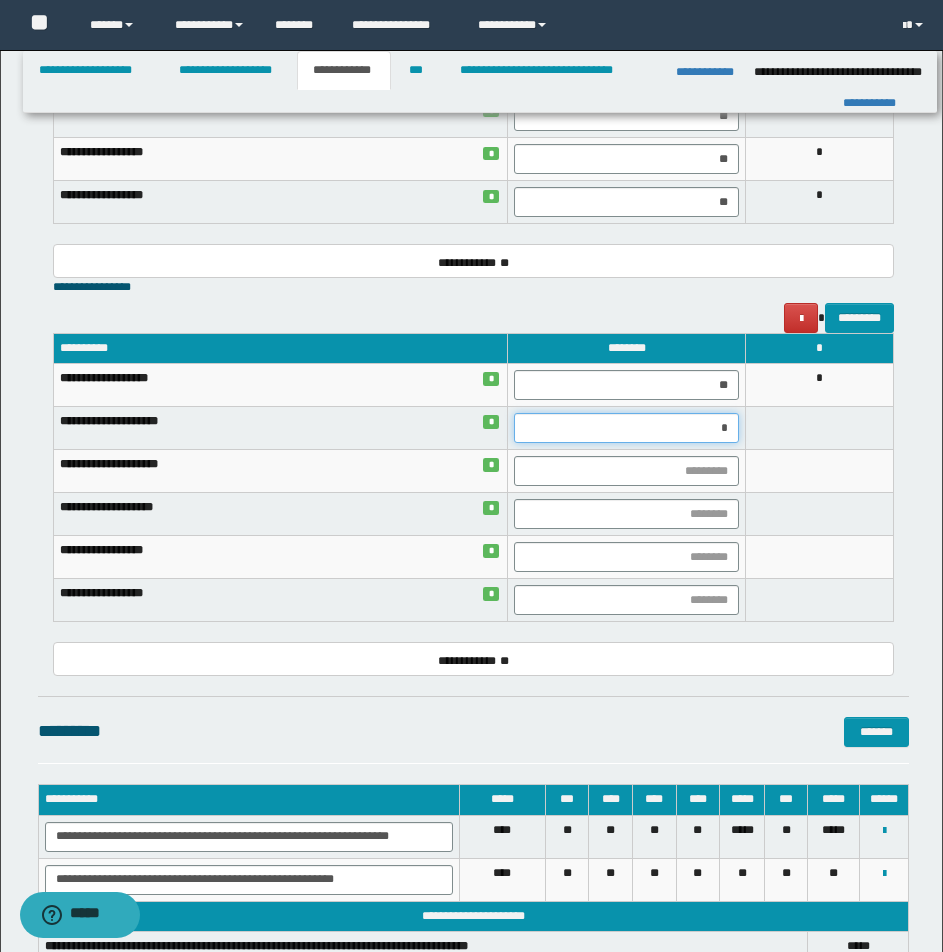 type on "**" 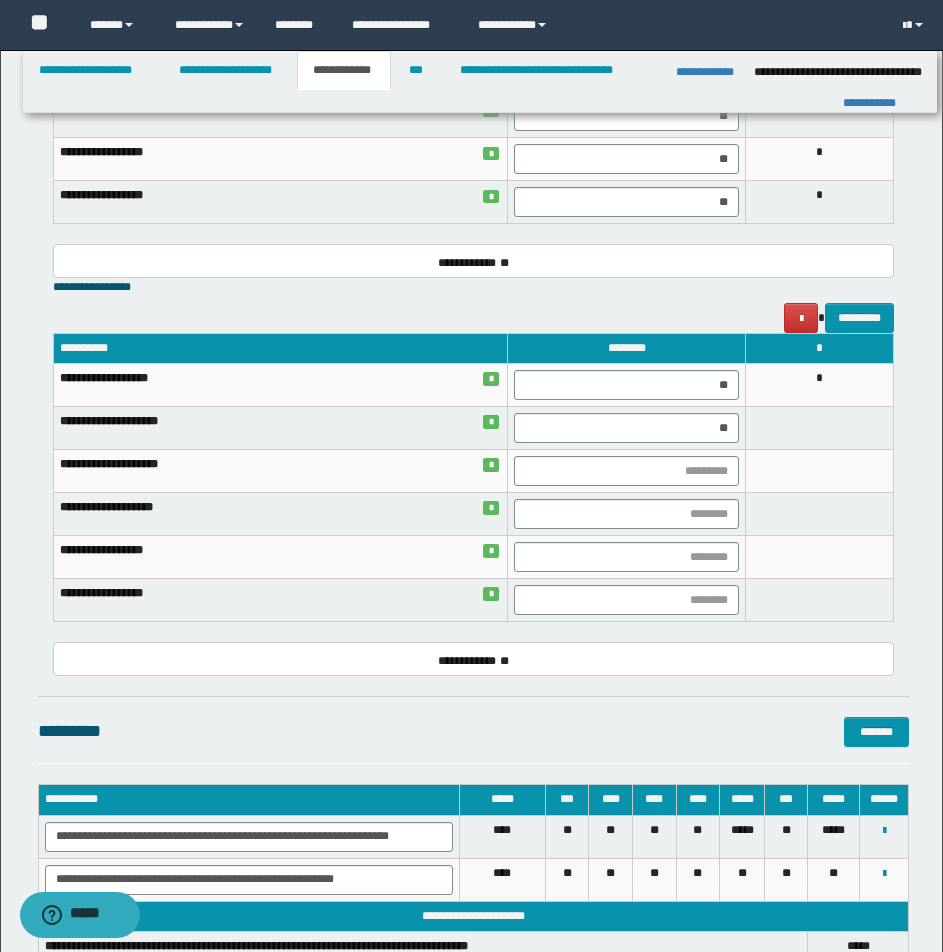 click on "**********" at bounding box center [473, 471] 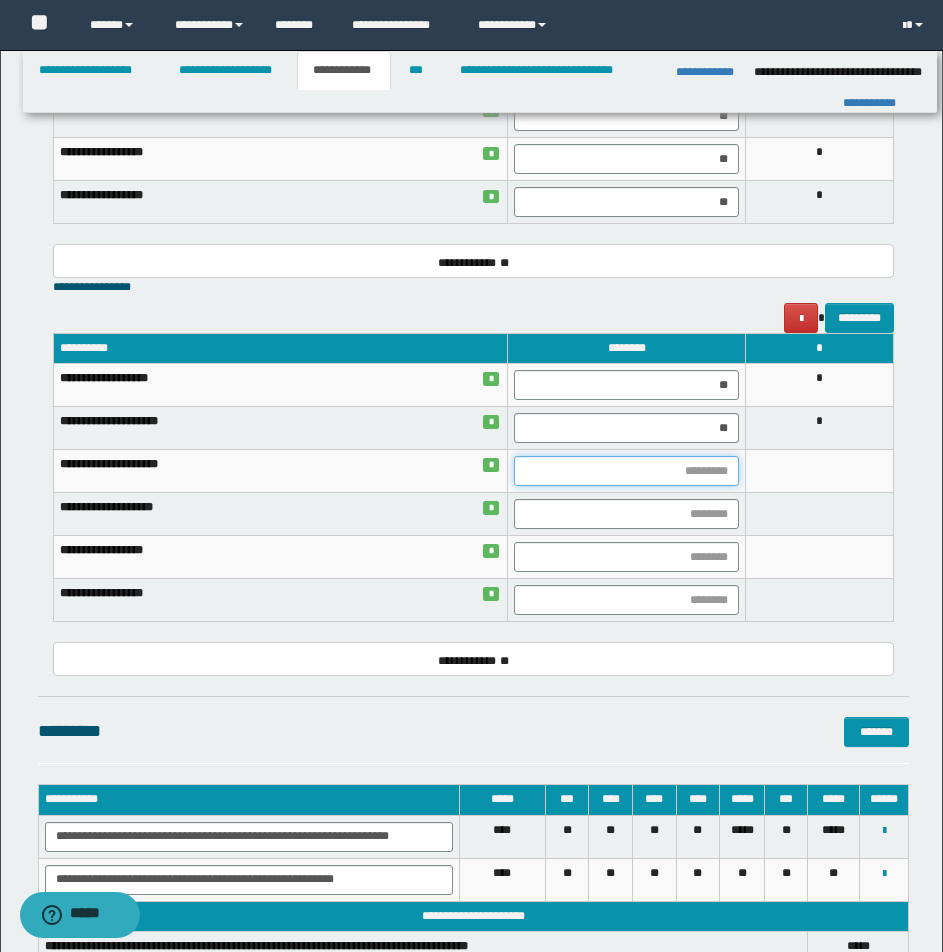 click at bounding box center (626, 471) 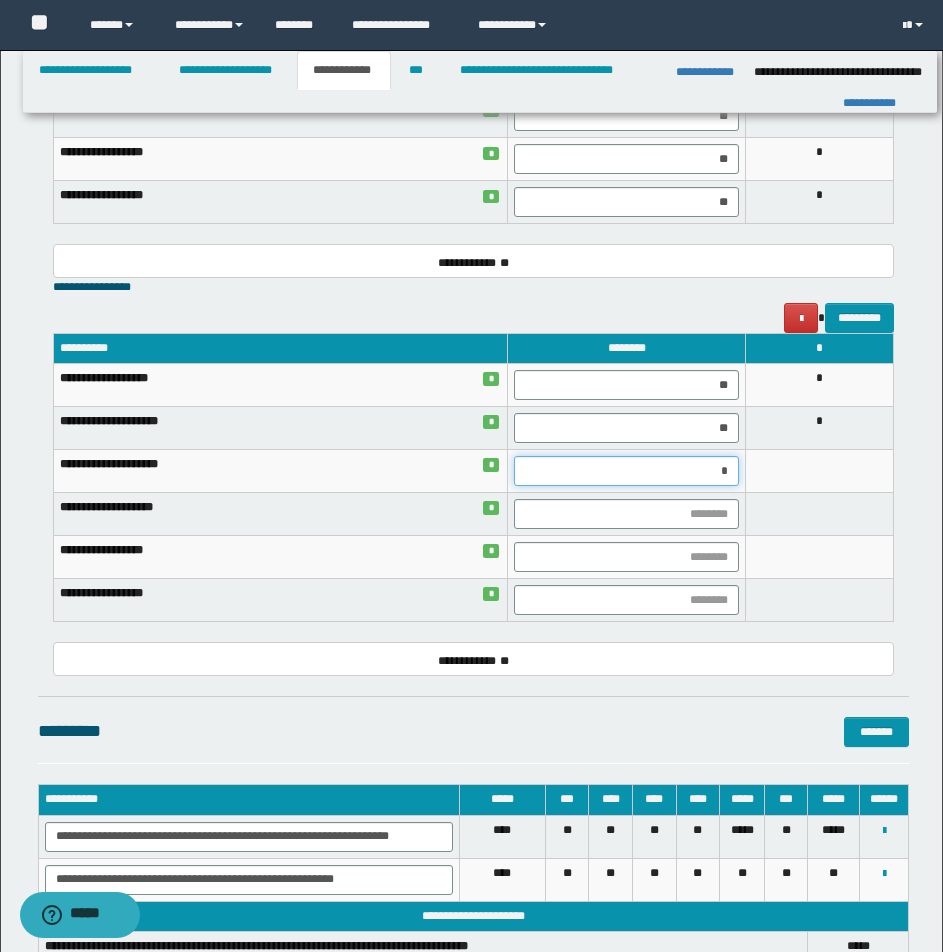 type on "**" 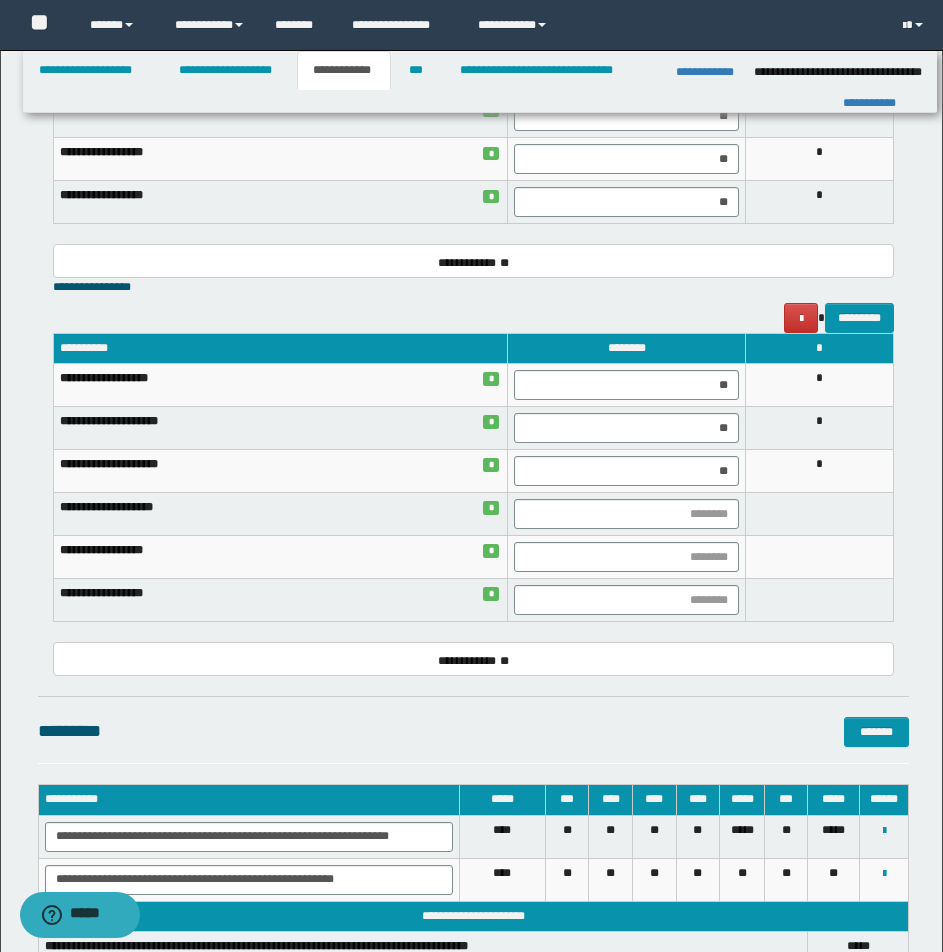 click on "*" at bounding box center [820, 471] 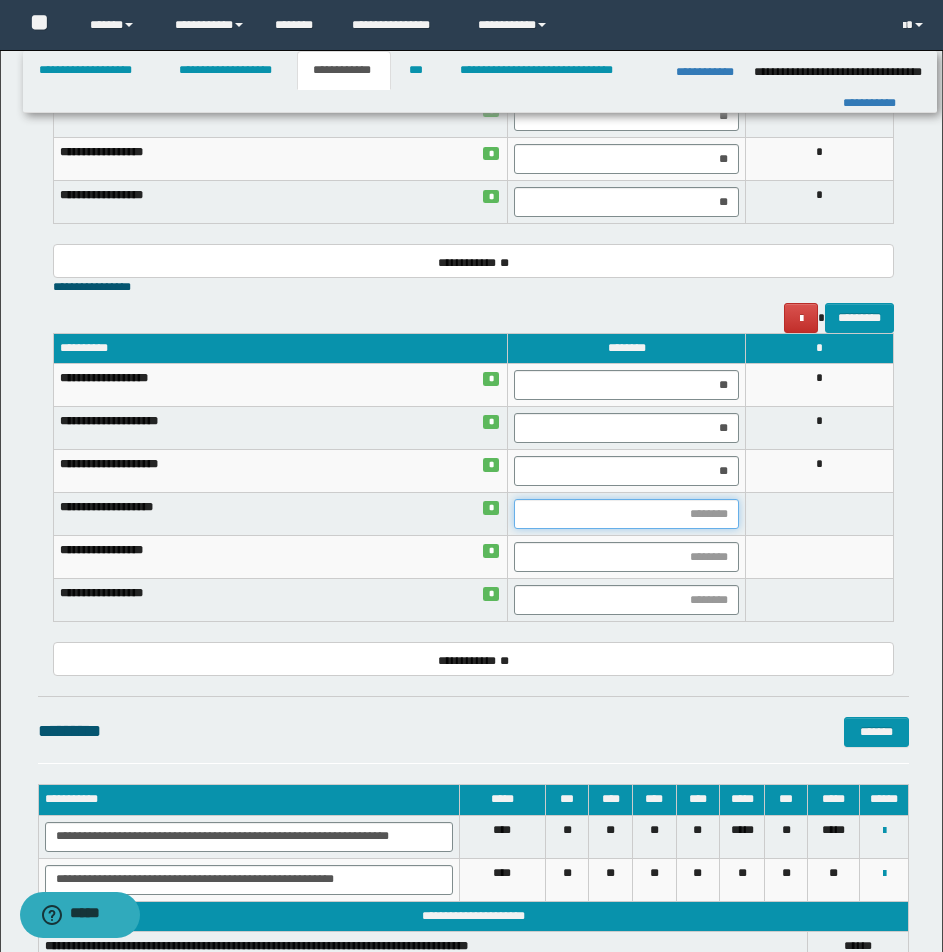 click at bounding box center (626, 514) 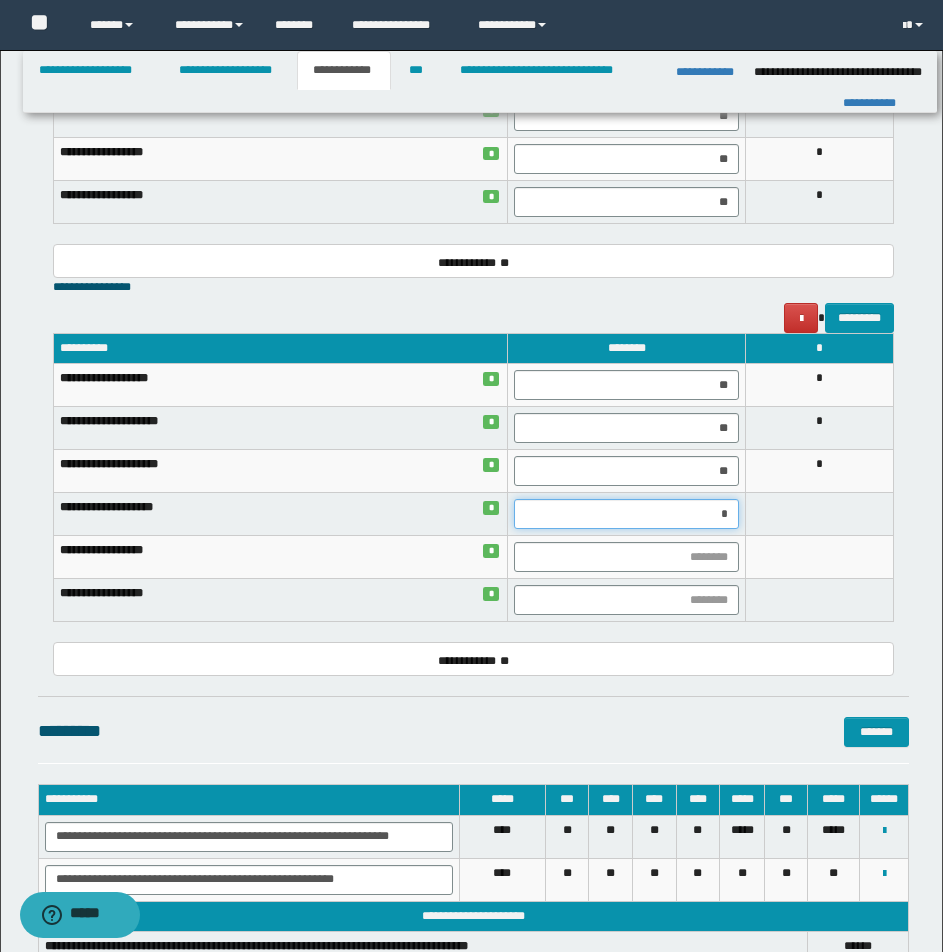 type on "**" 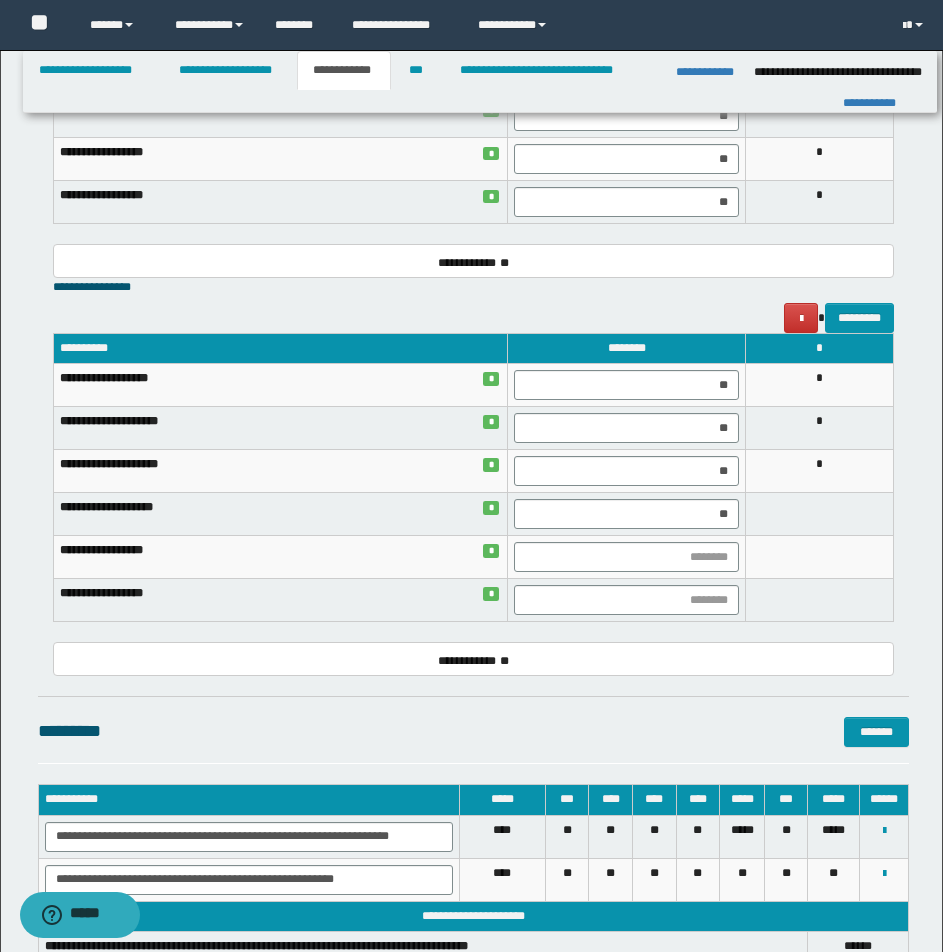 click at bounding box center [820, 514] 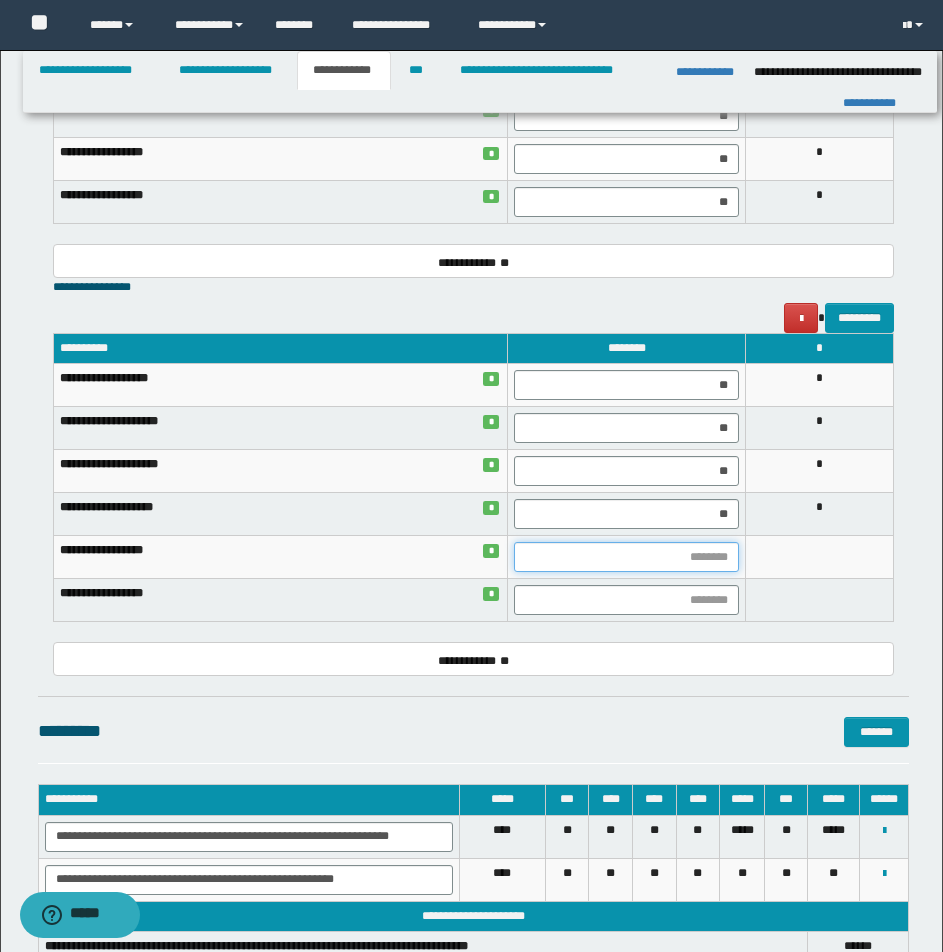 click at bounding box center (626, 557) 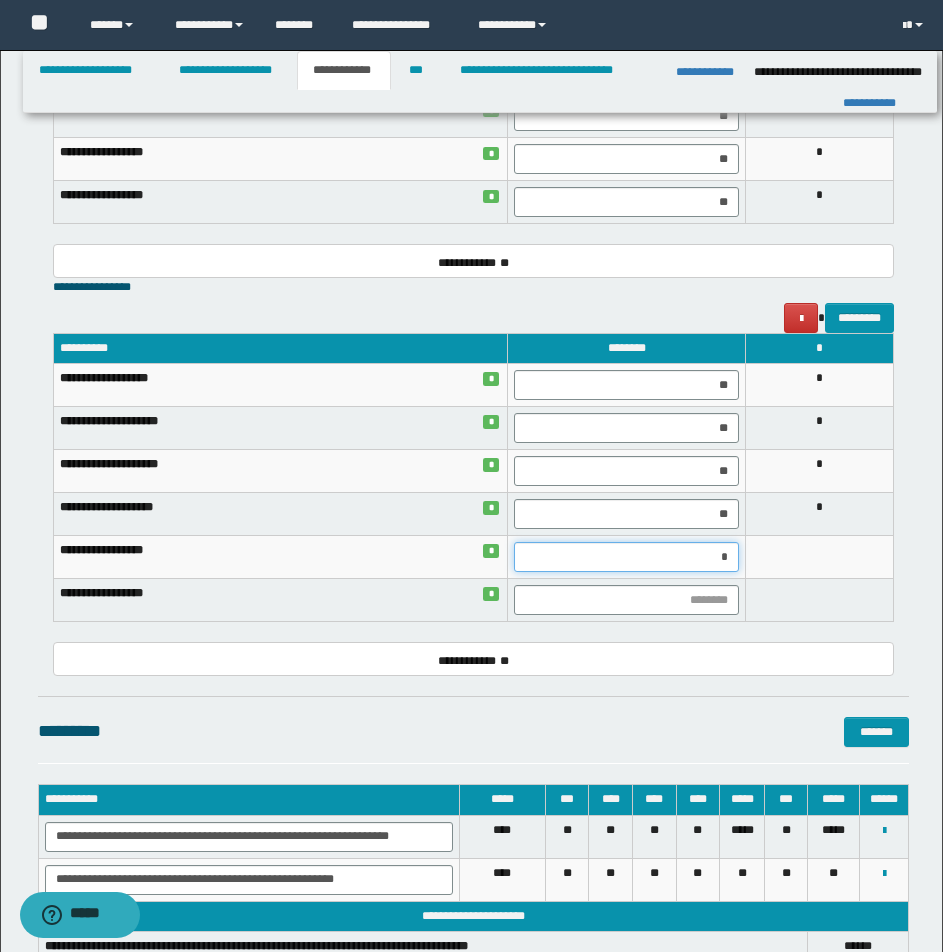 type on "**" 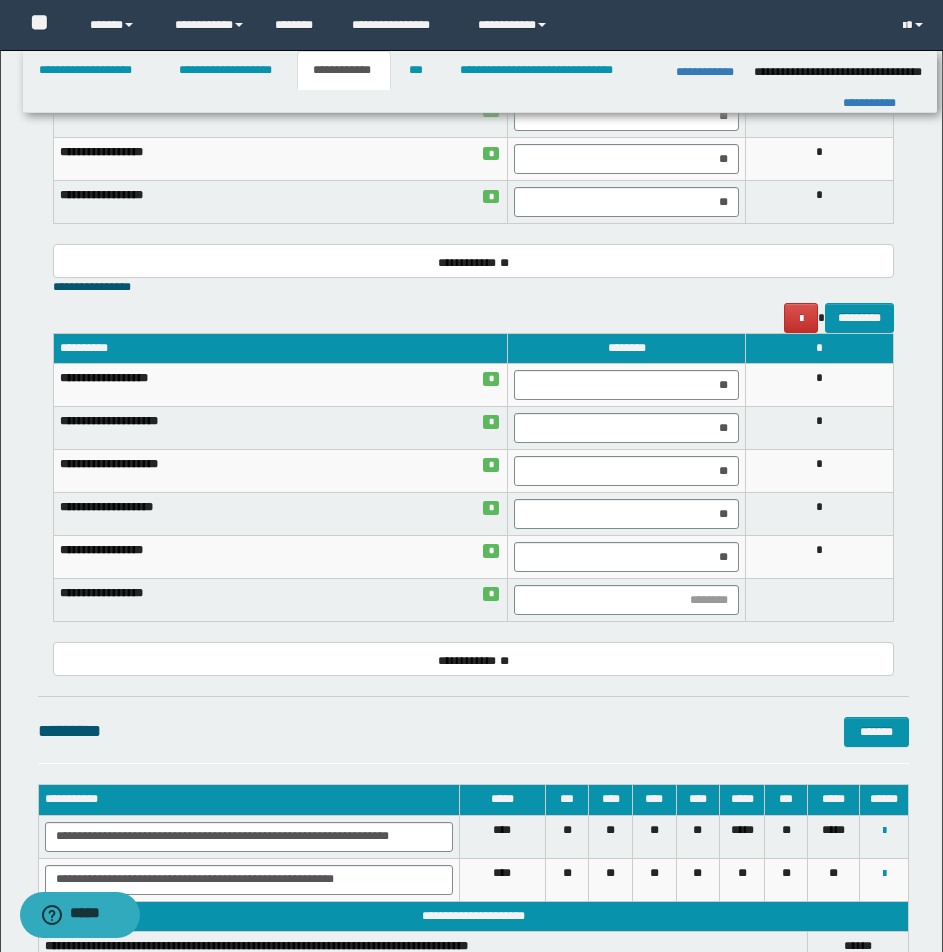 click on "*" at bounding box center [820, 557] 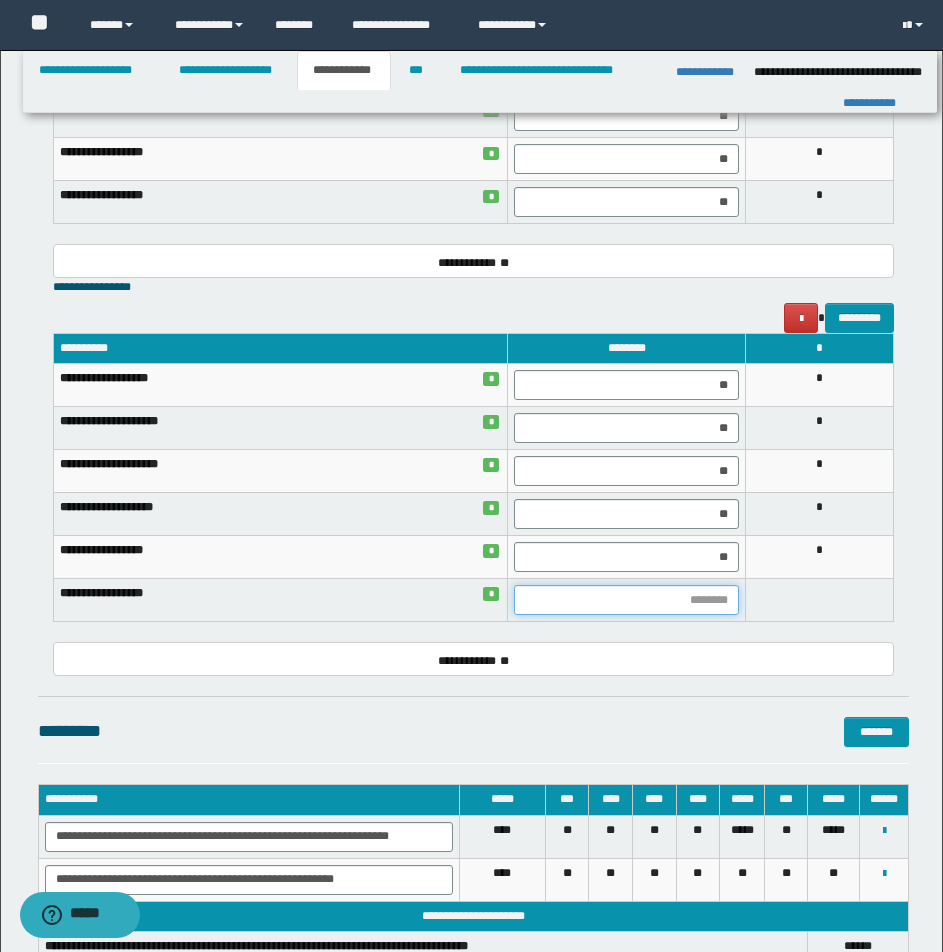 click at bounding box center [626, 600] 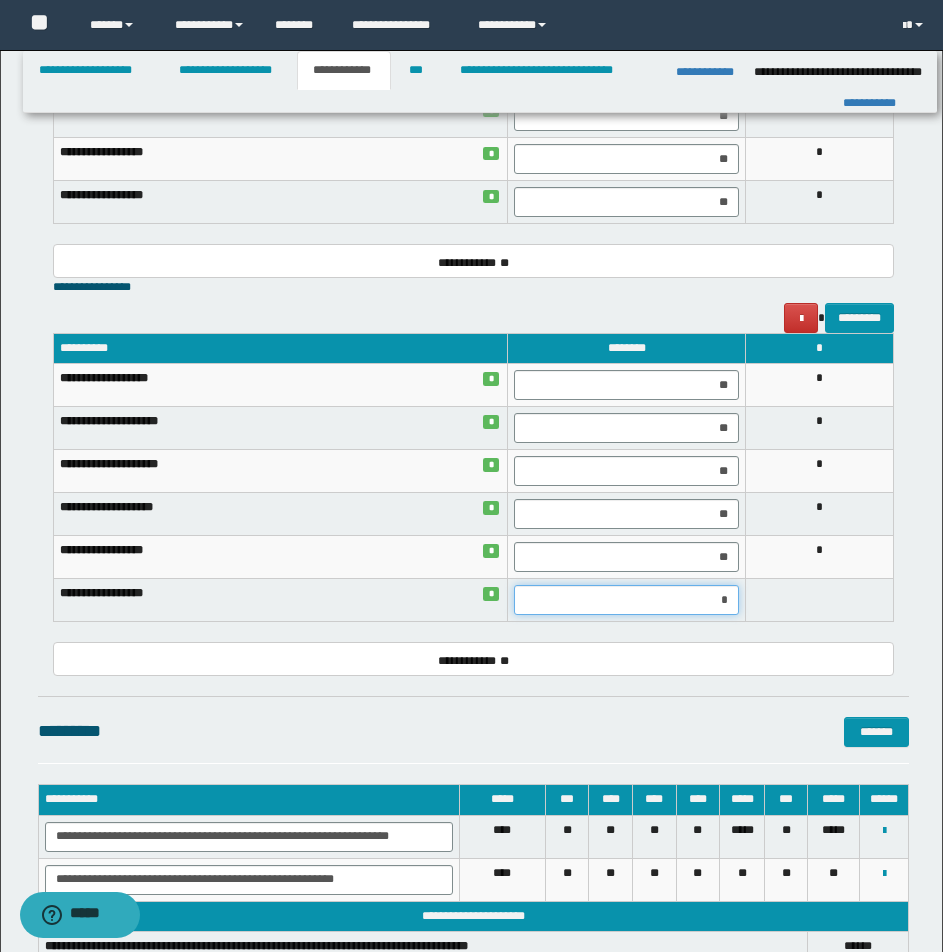 type on "**" 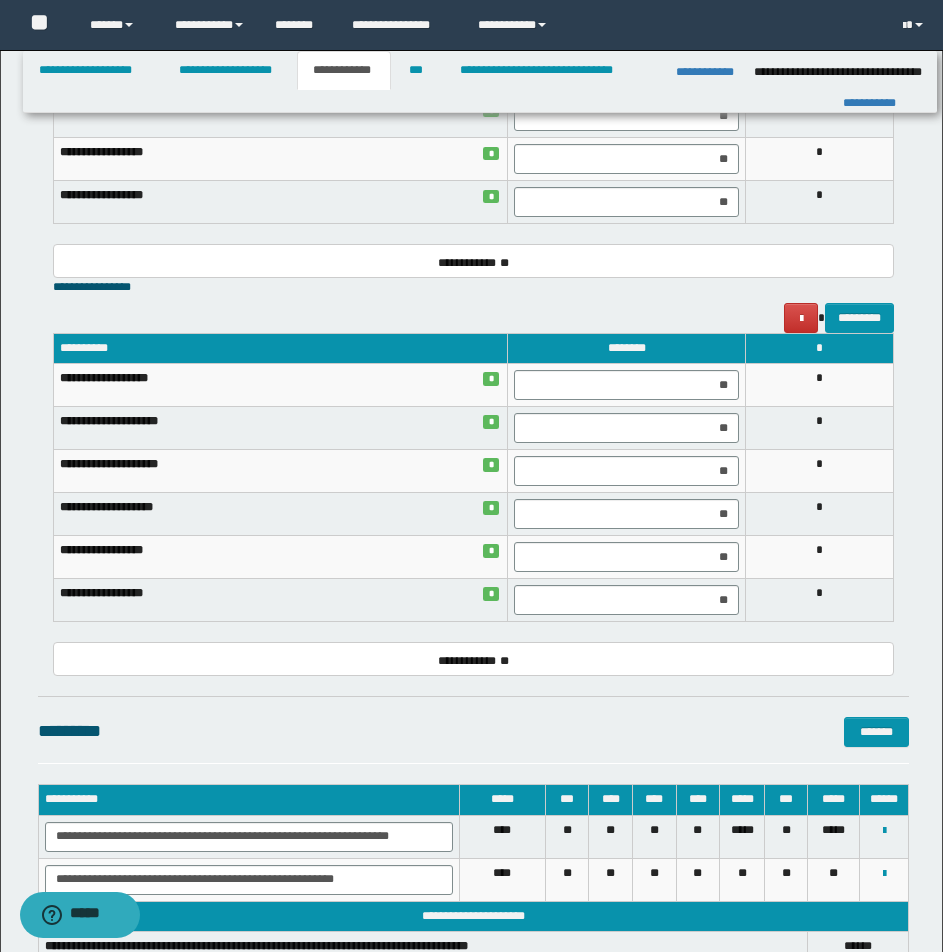 click on "*" at bounding box center (820, 600) 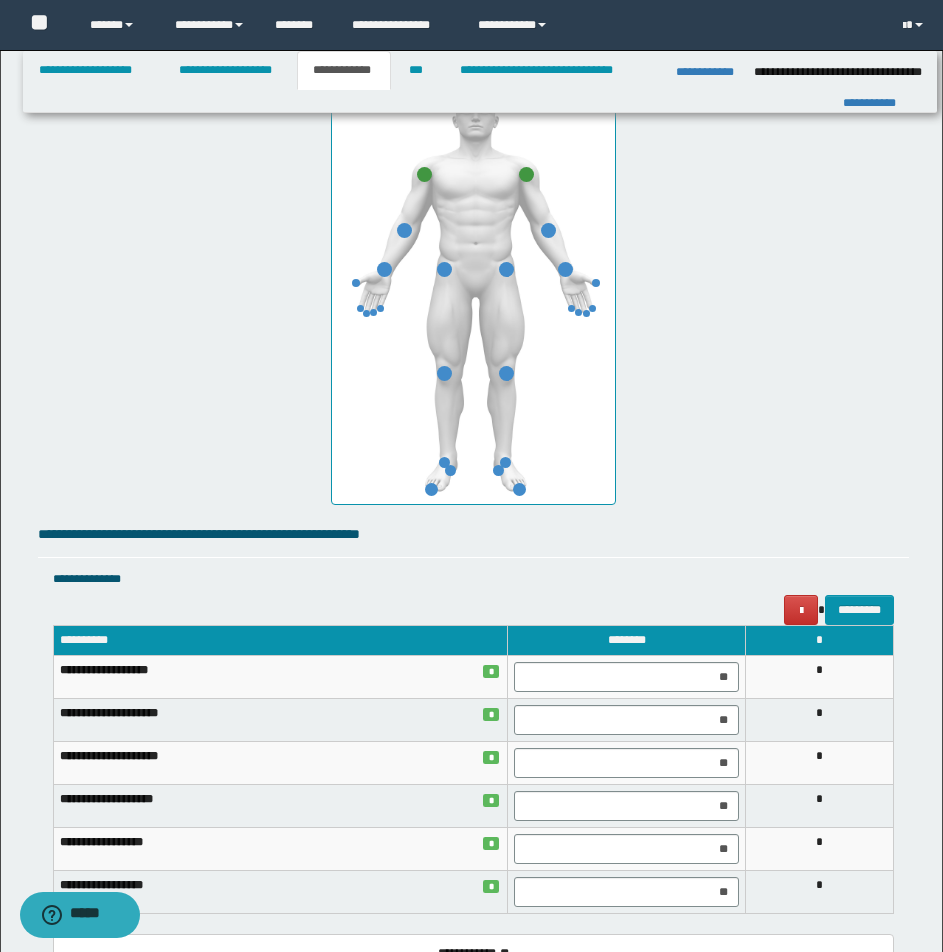 scroll, scrollTop: 990, scrollLeft: 0, axis: vertical 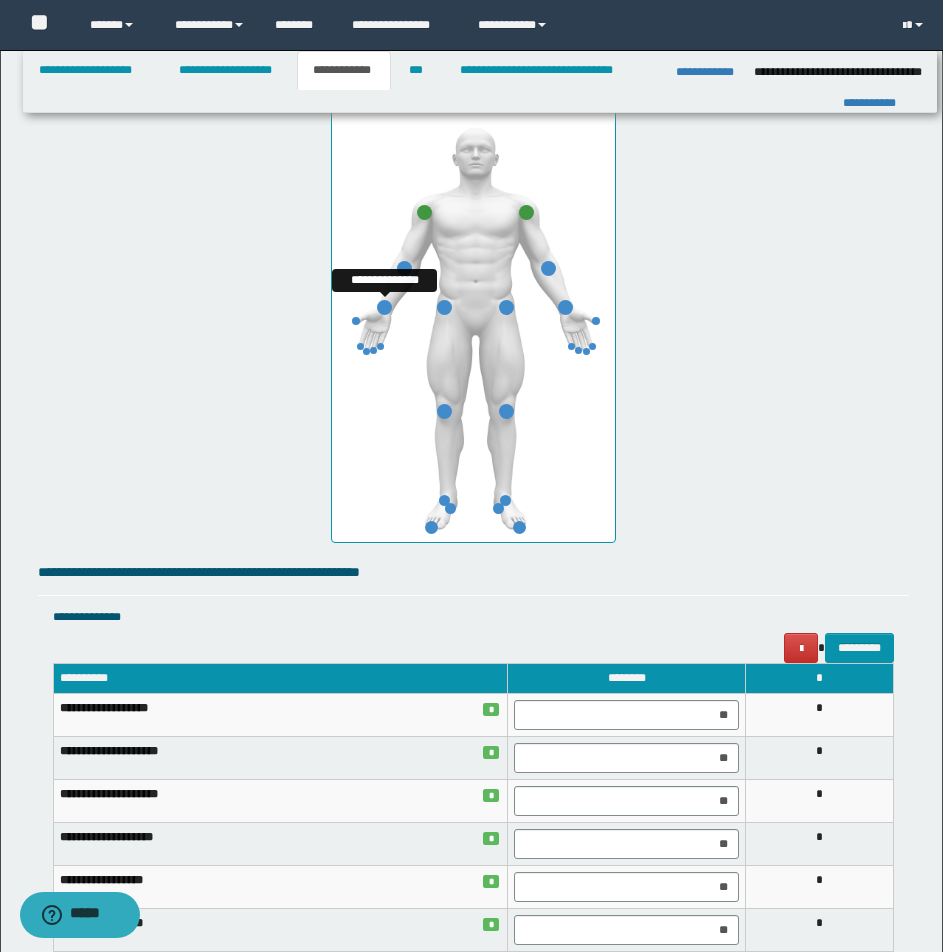 click at bounding box center [384, 307] 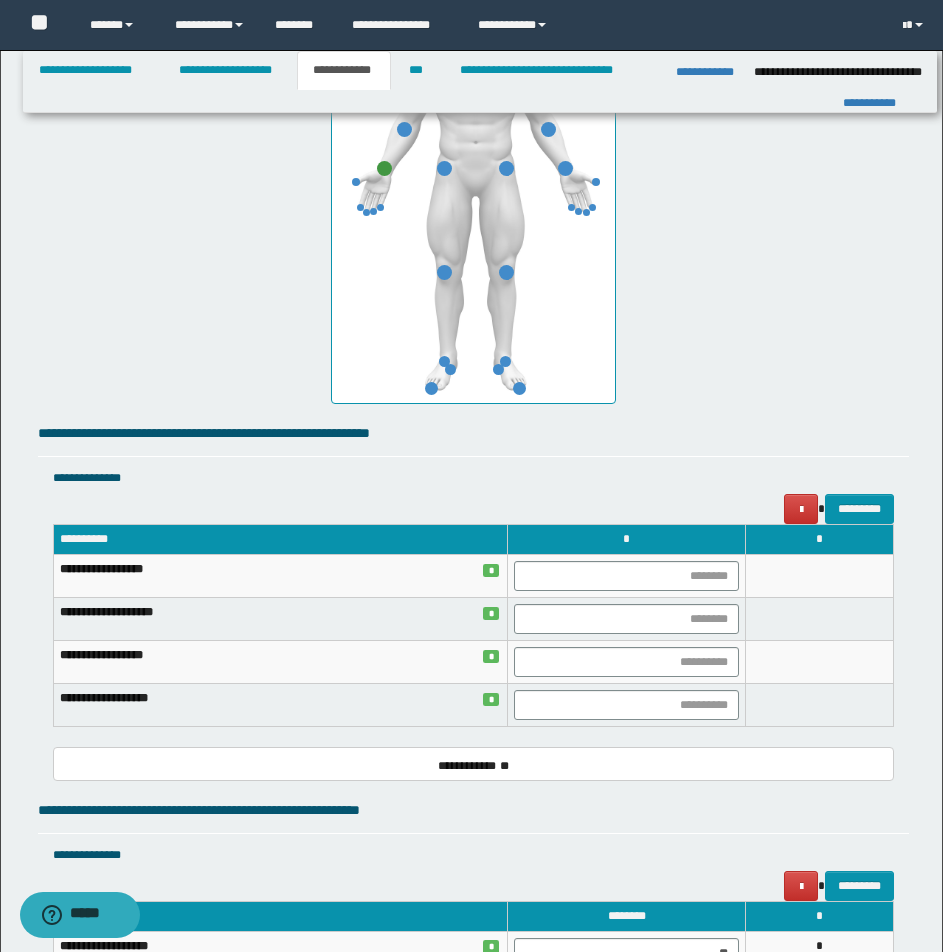 scroll, scrollTop: 1150, scrollLeft: 0, axis: vertical 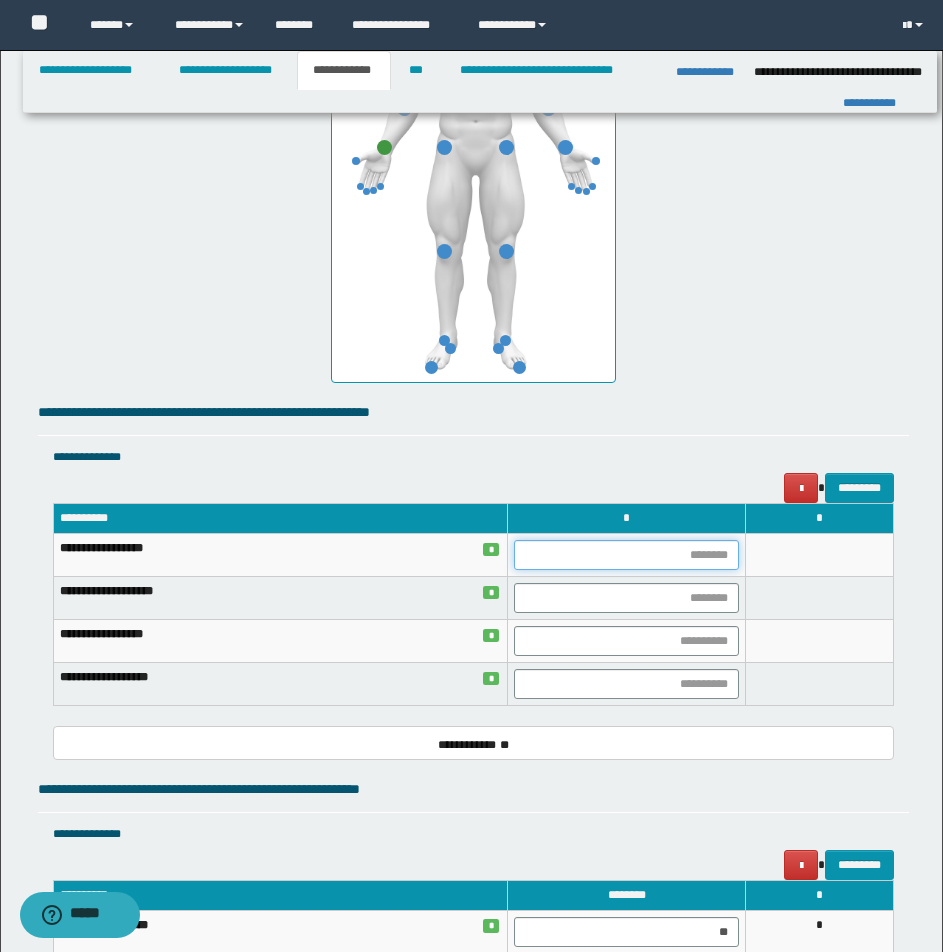 click at bounding box center [626, 555] 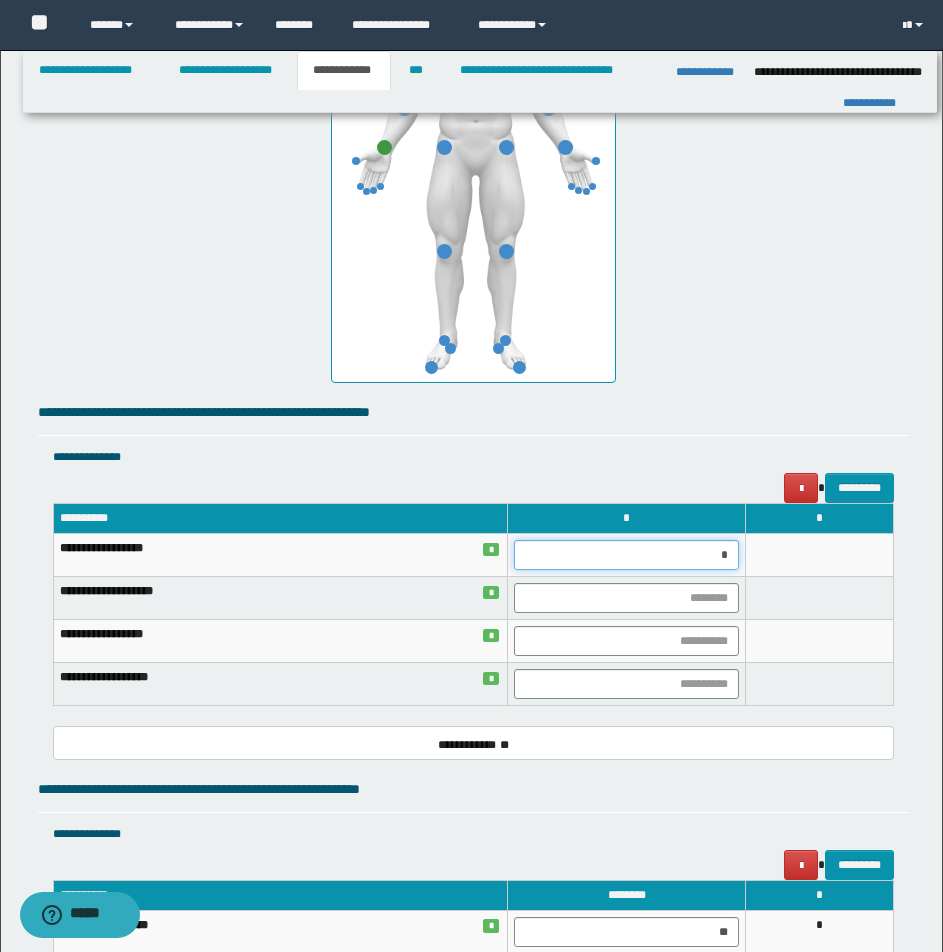 type on "**" 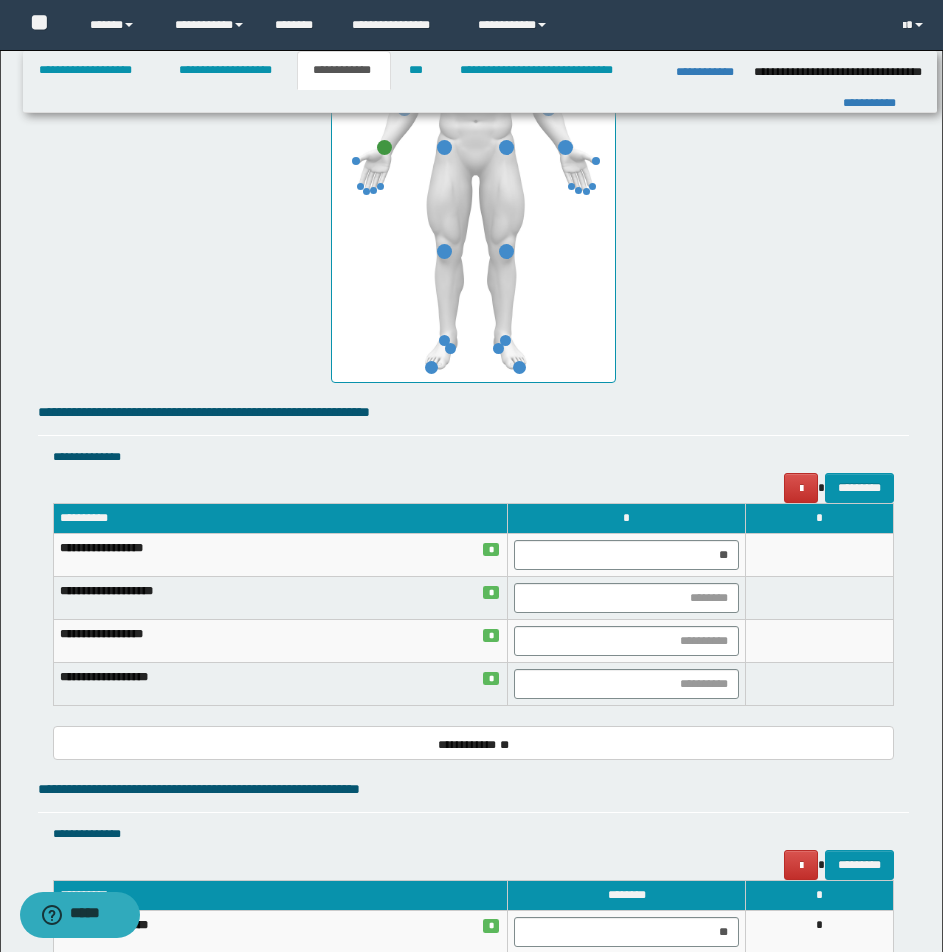 click at bounding box center (820, 555) 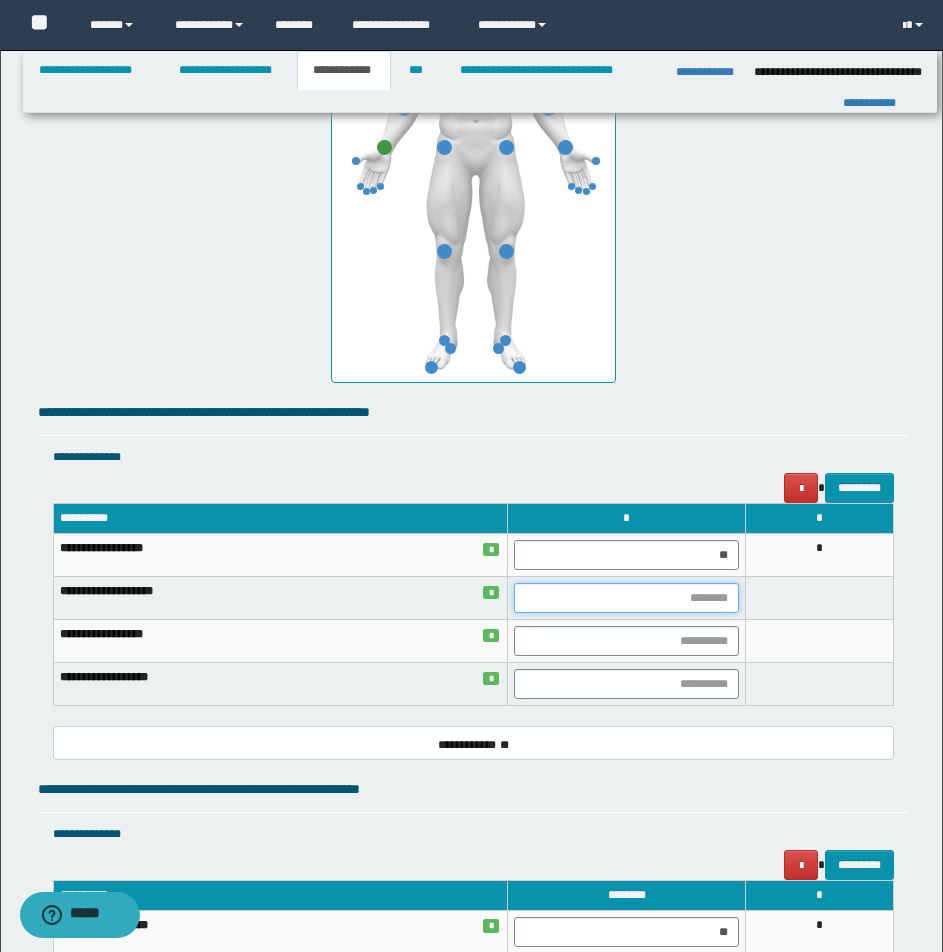 click at bounding box center (626, 598) 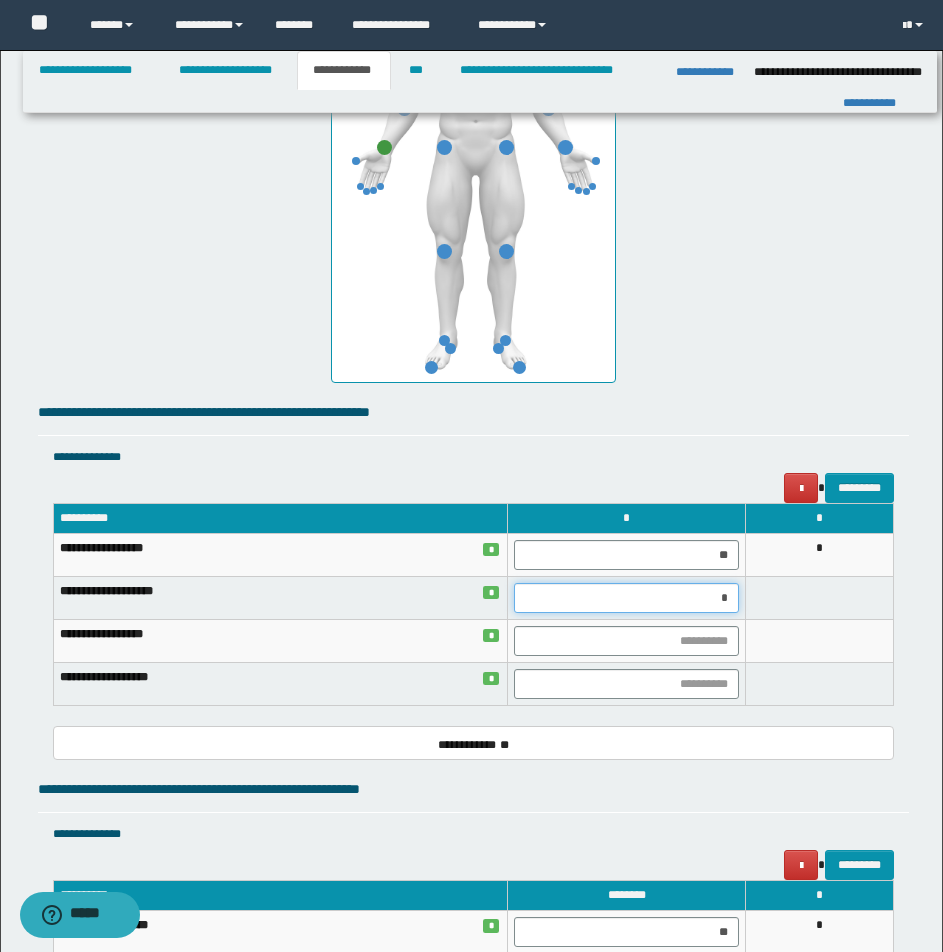 type on "**" 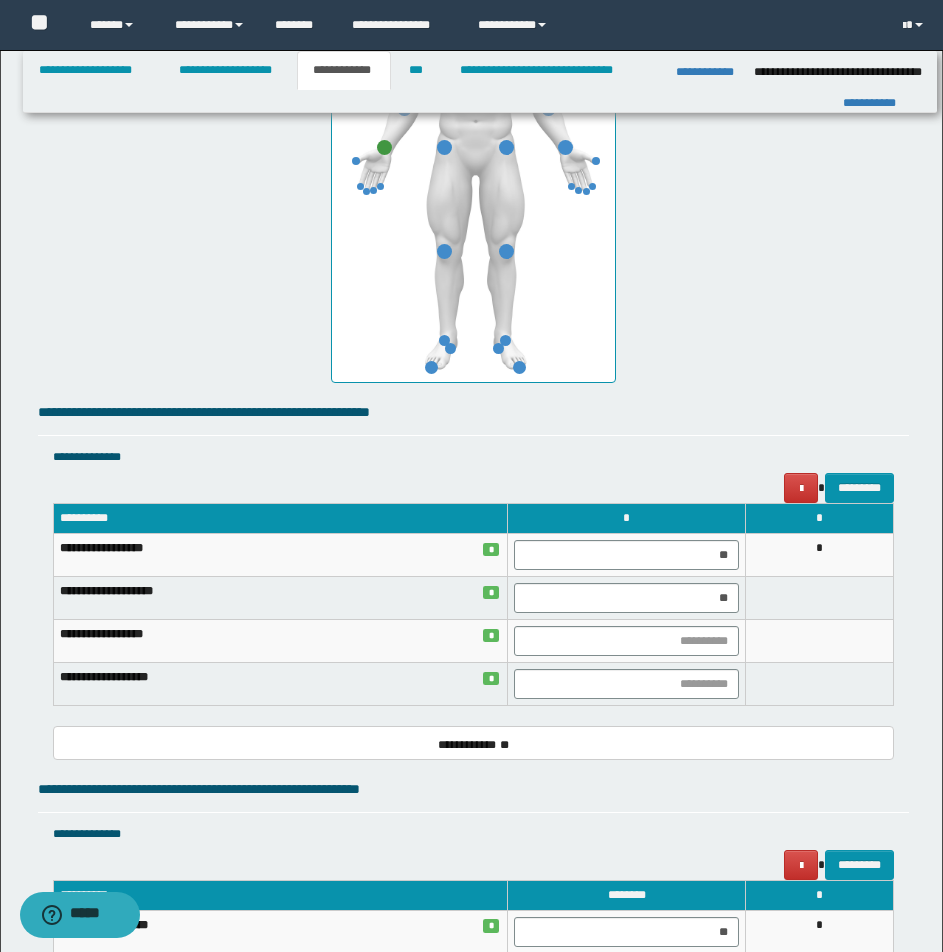 click at bounding box center [820, 598] 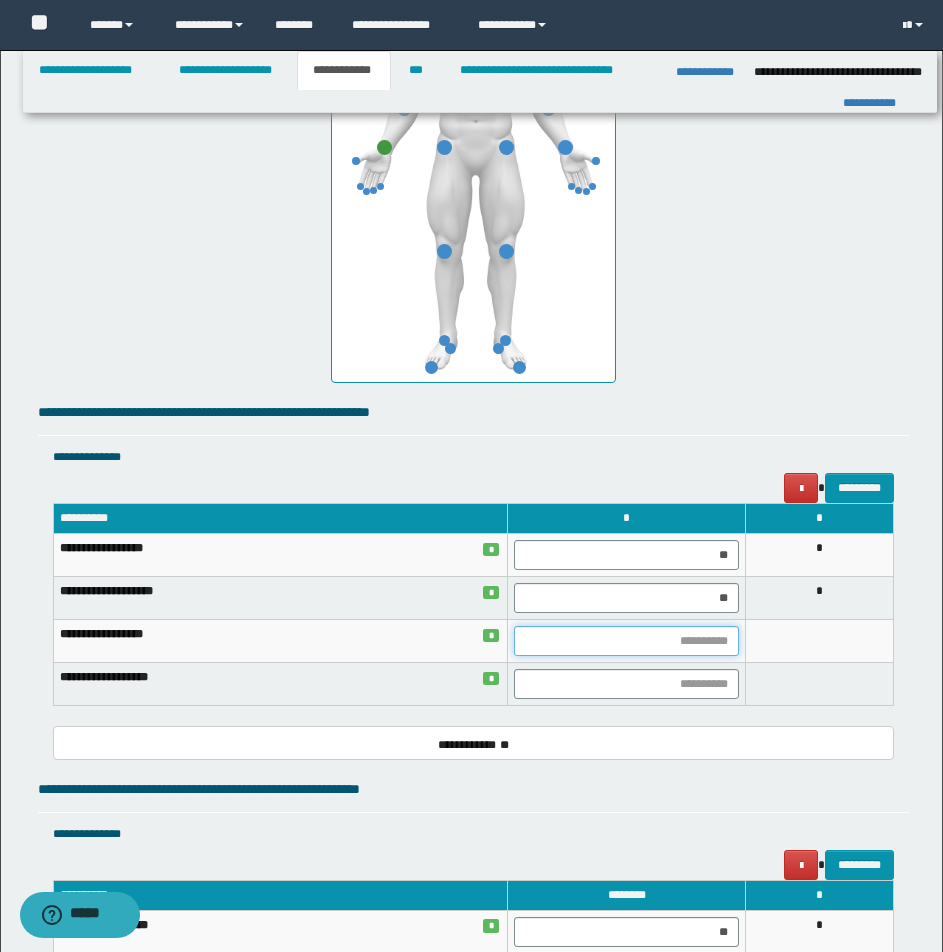 click at bounding box center [626, 641] 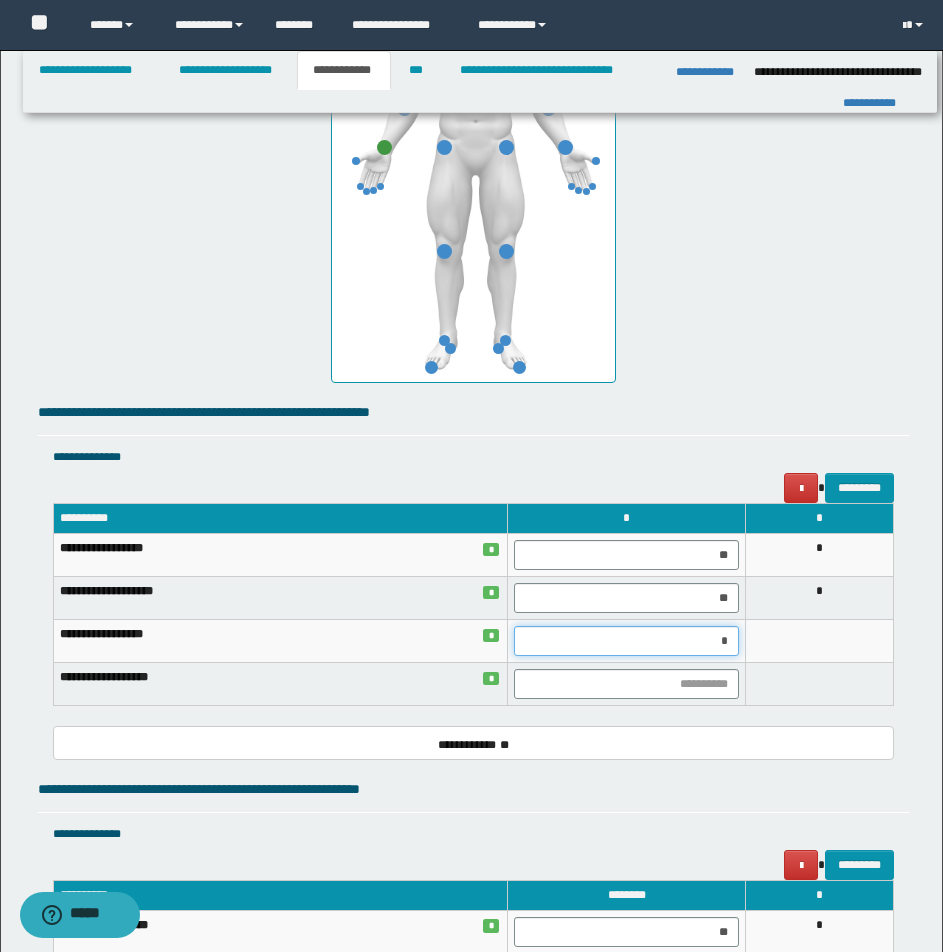 type on "**" 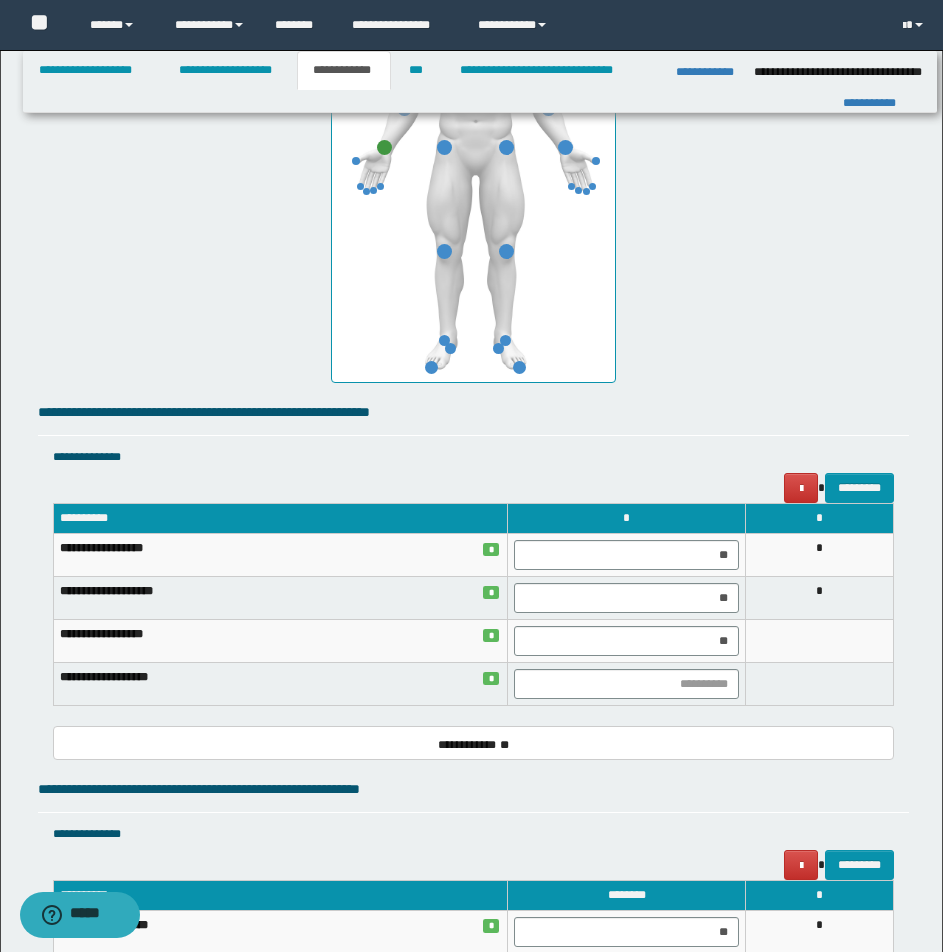 click at bounding box center (820, 641) 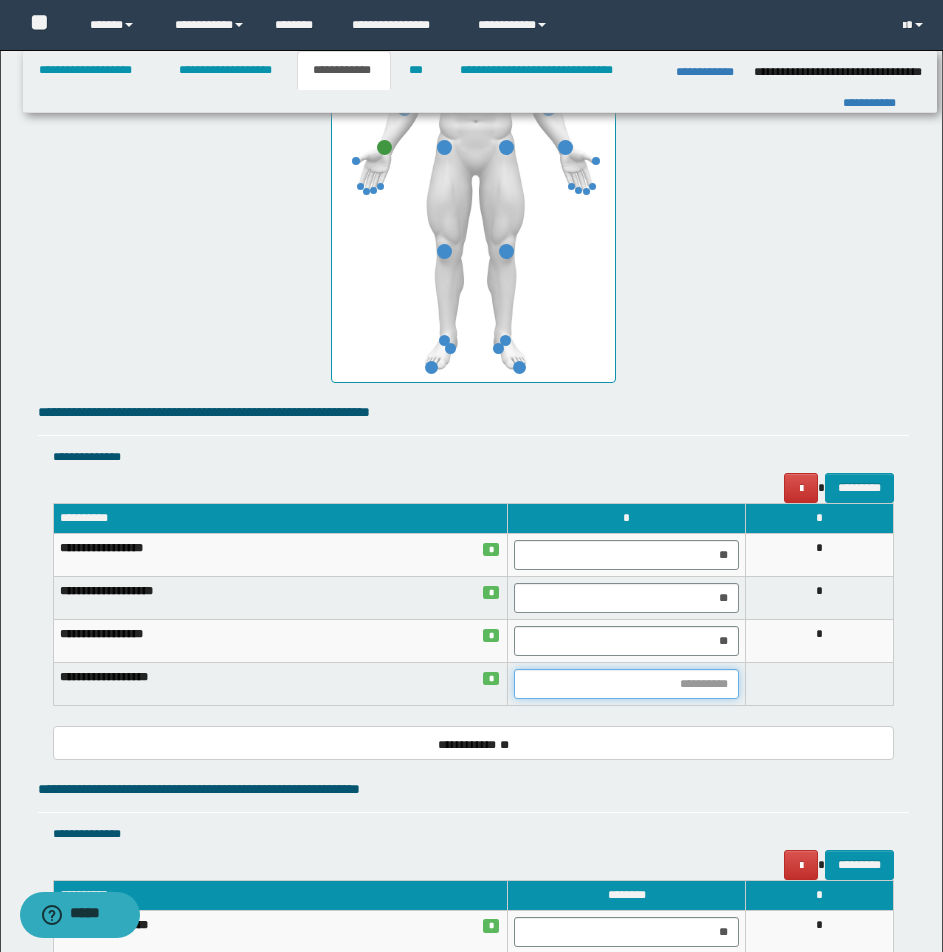 click at bounding box center [626, 684] 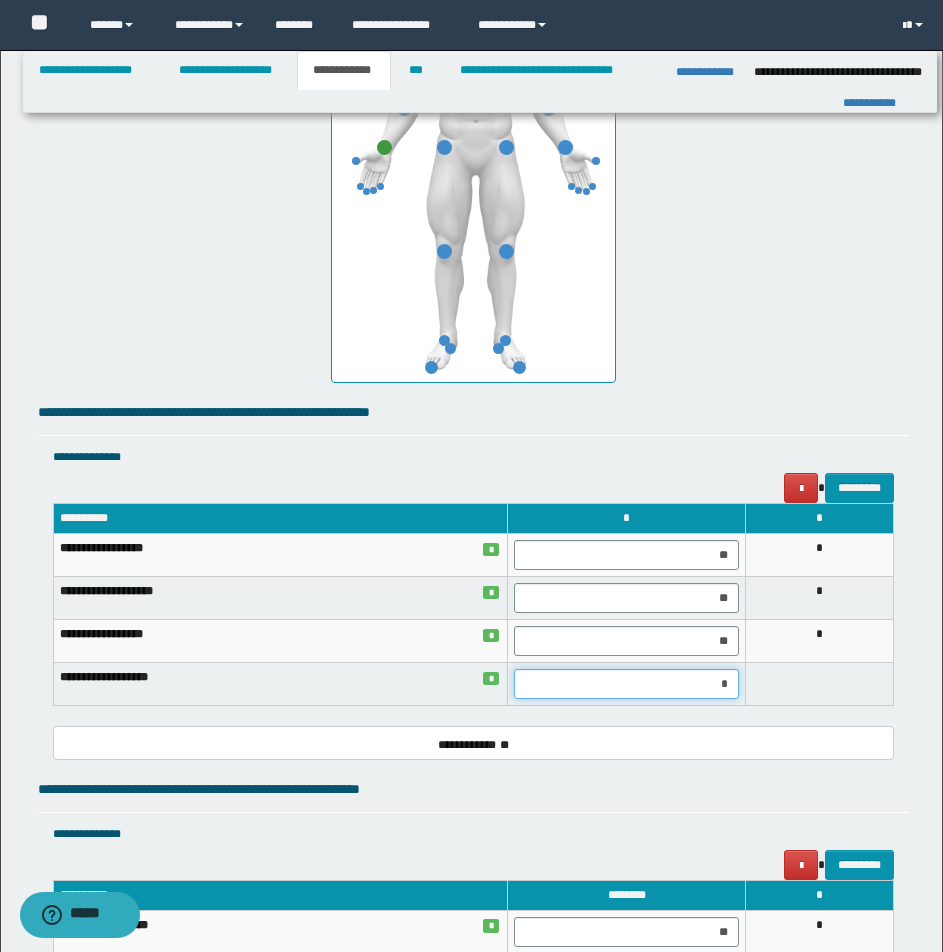 type on "**" 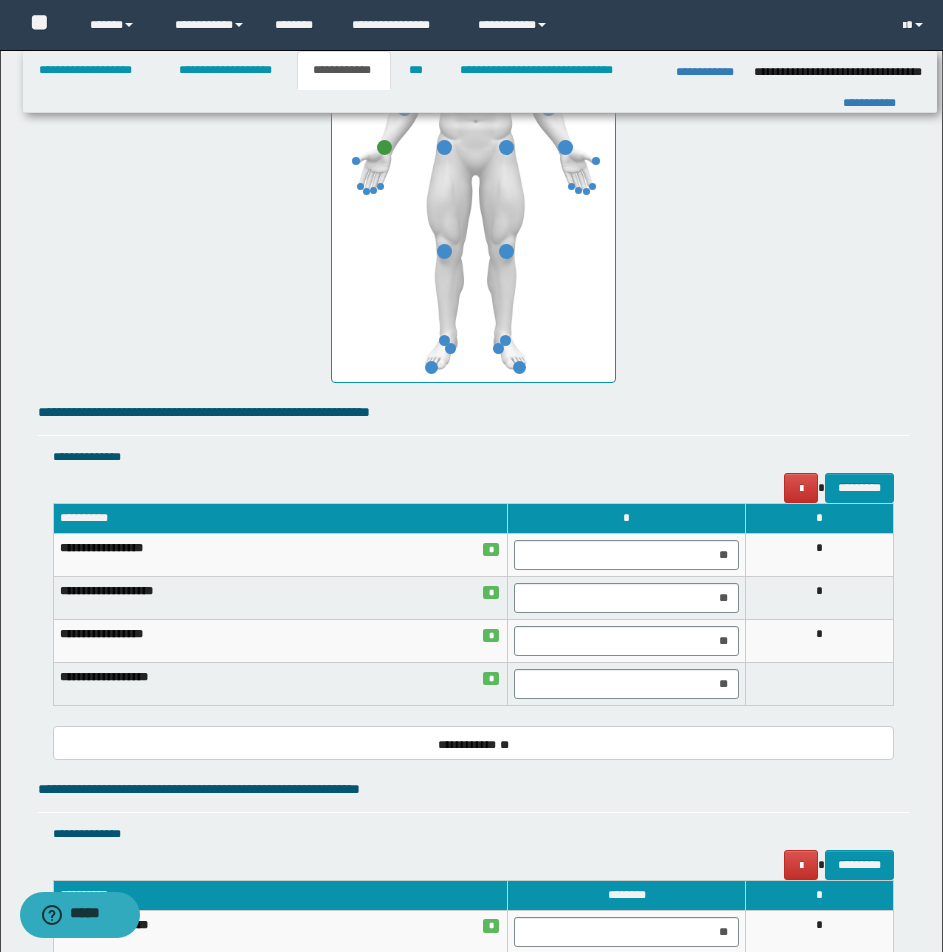 click at bounding box center [820, 684] 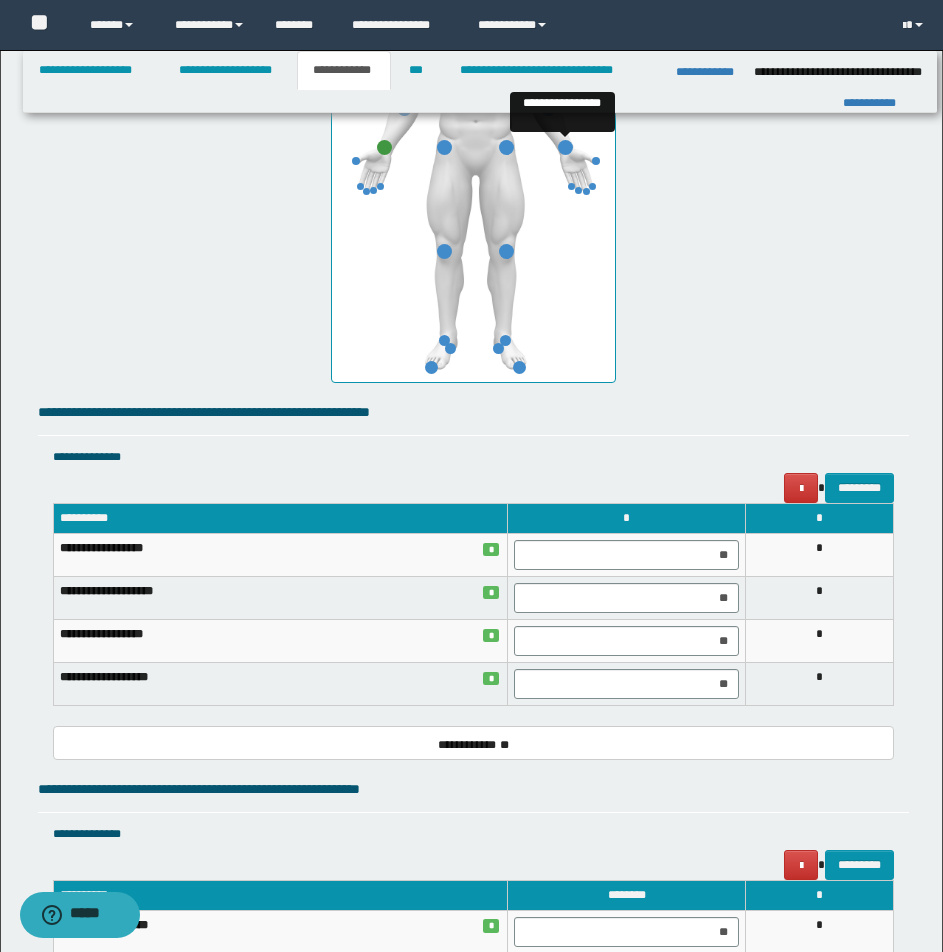 click at bounding box center (565, 147) 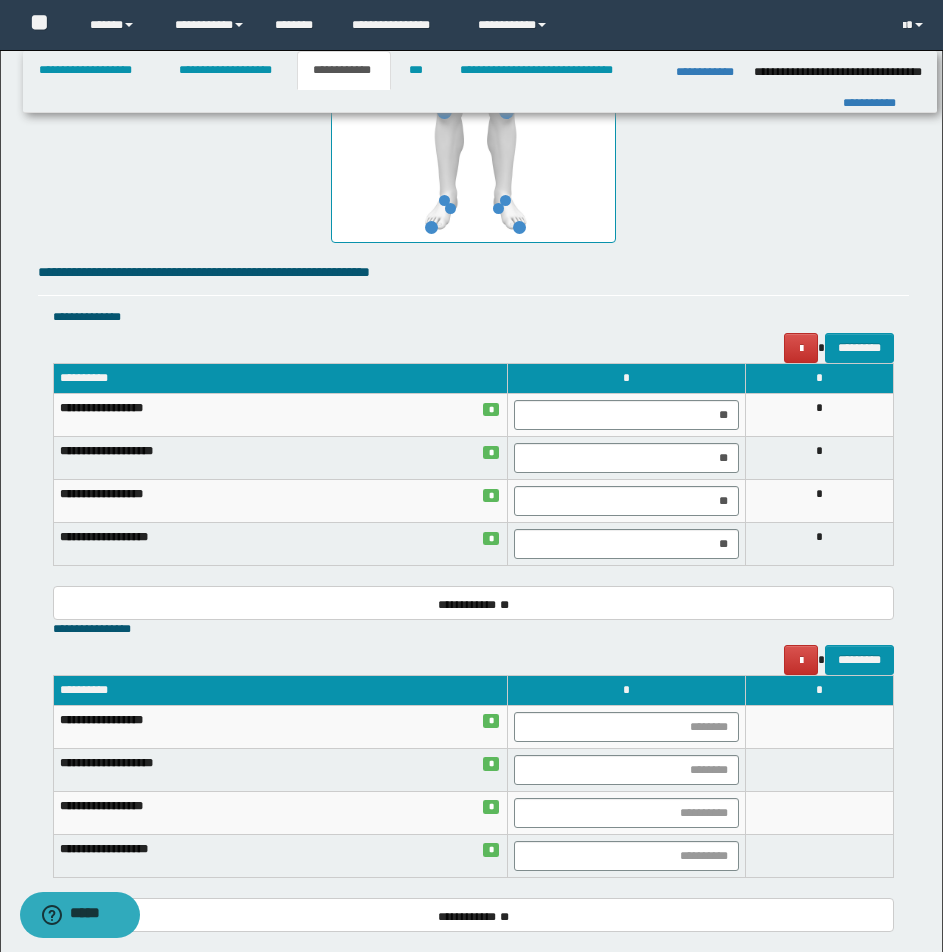 scroll, scrollTop: 1365, scrollLeft: 0, axis: vertical 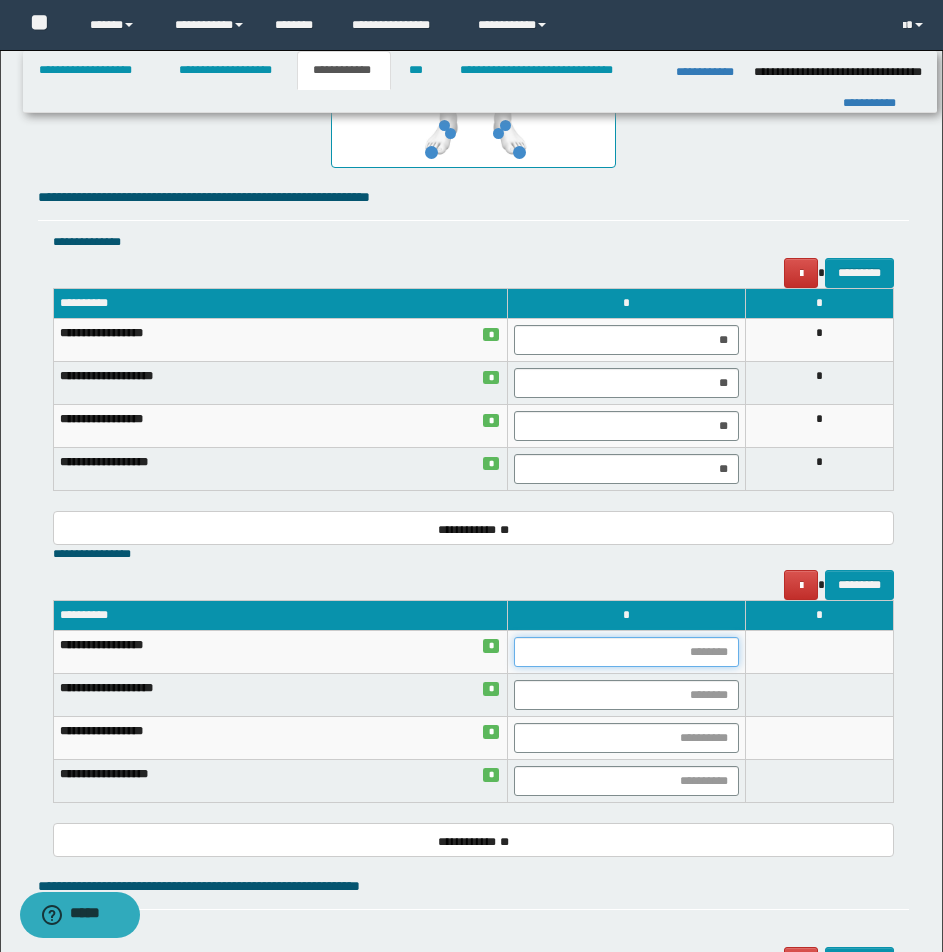 click at bounding box center [626, 652] 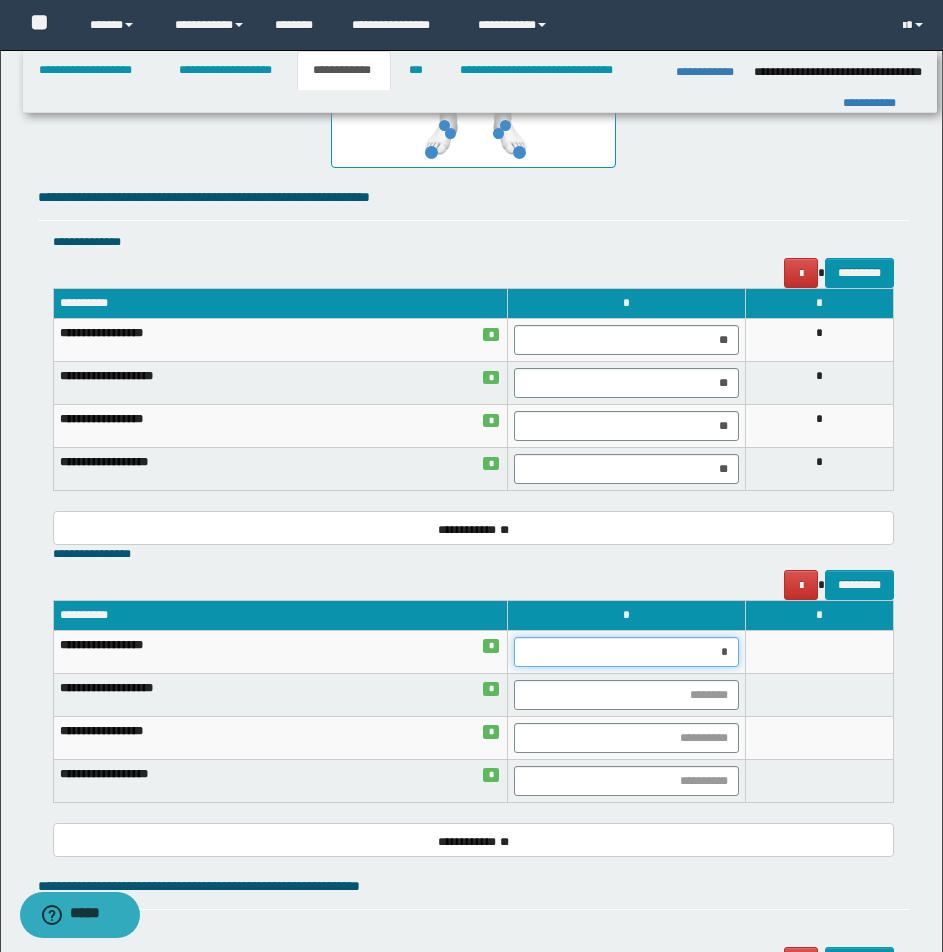 type on "**" 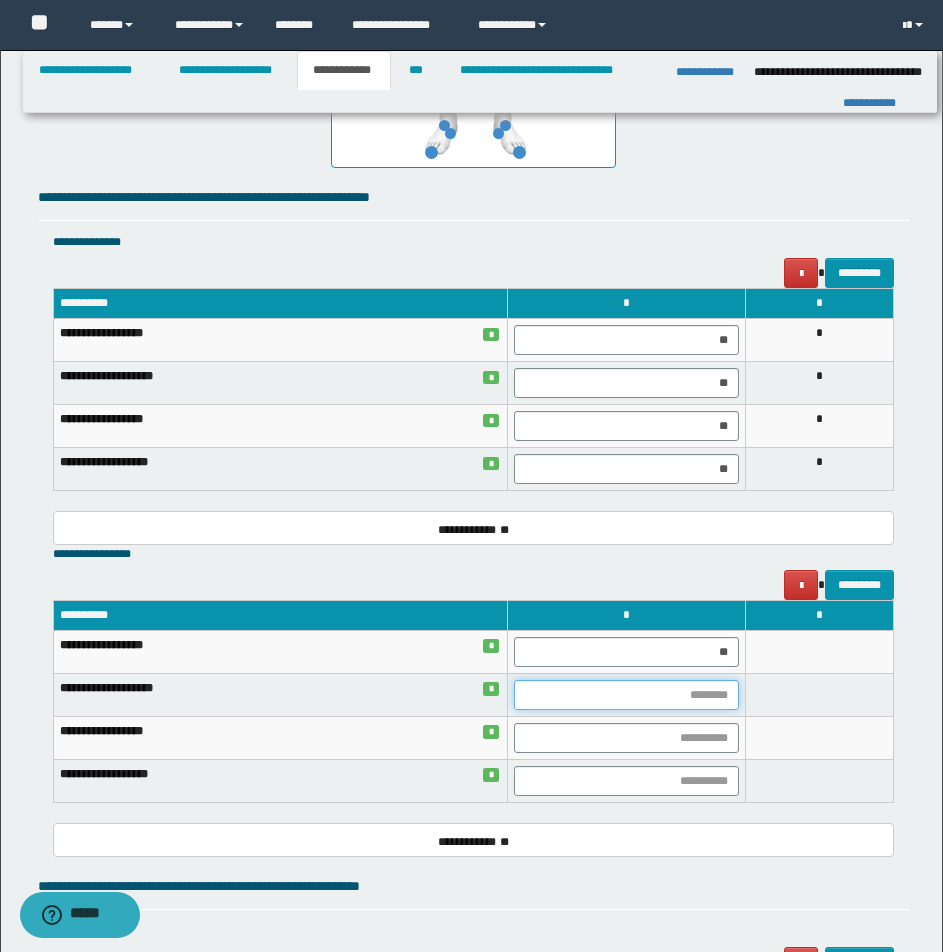 click at bounding box center [626, 695] 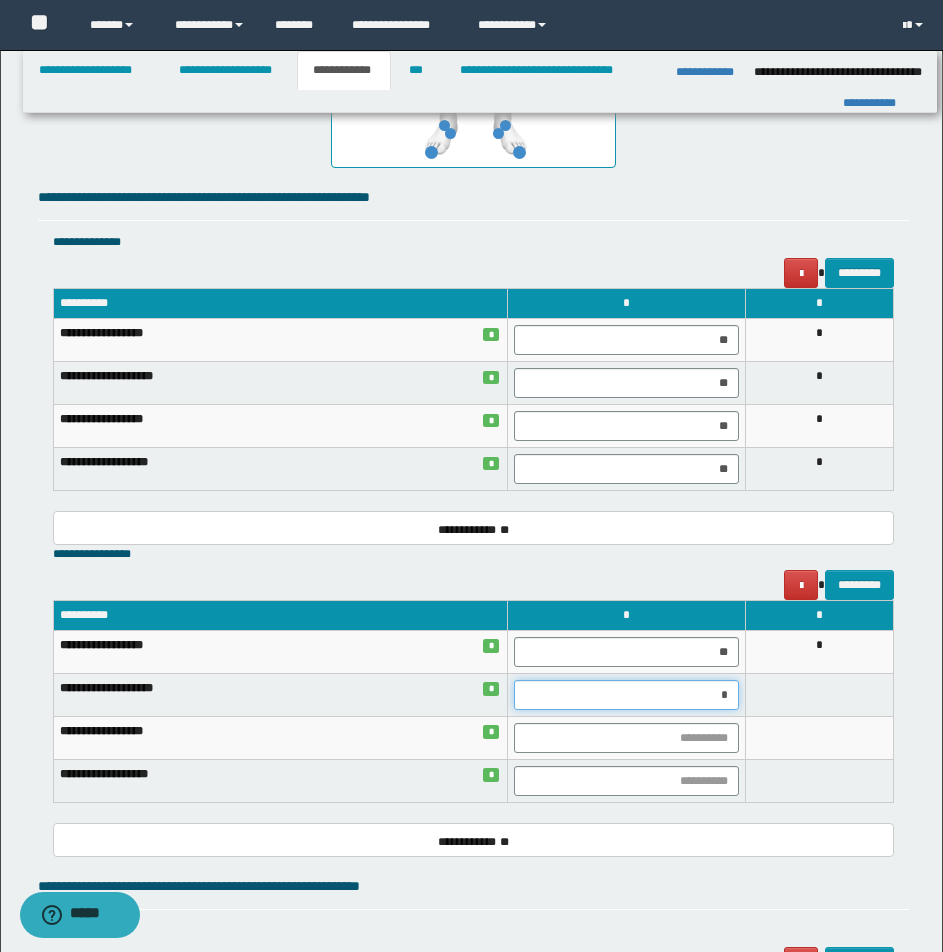 type on "**" 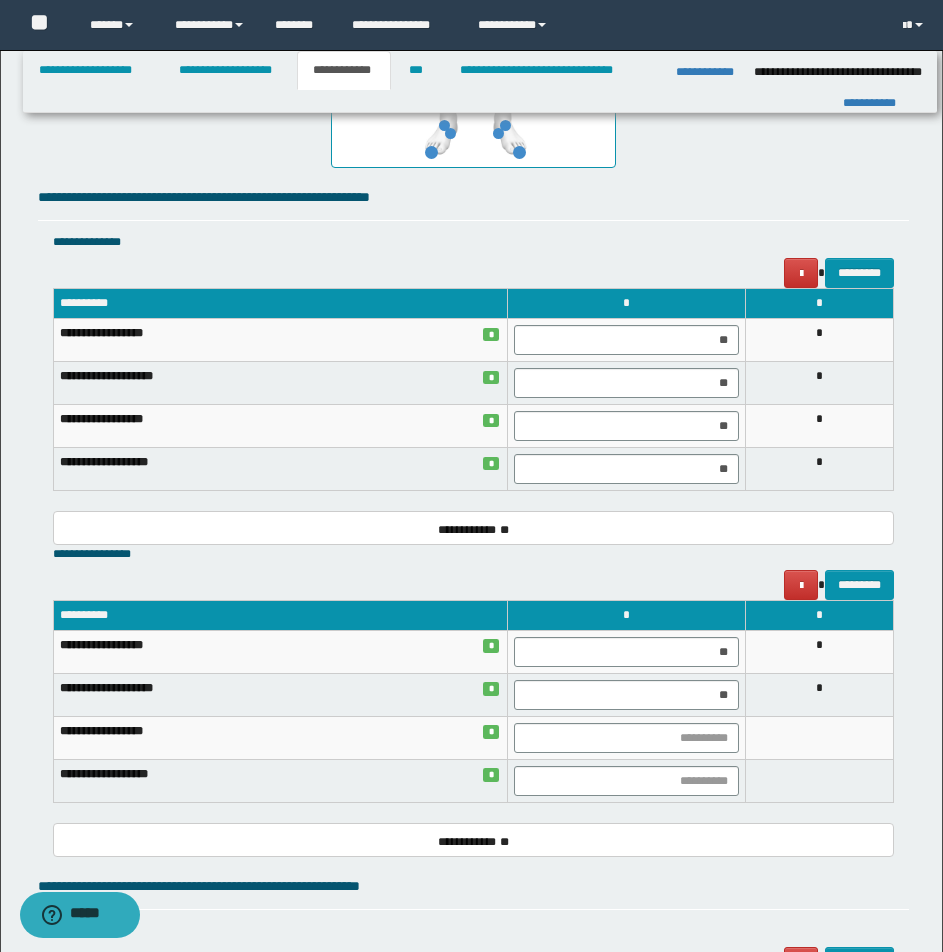 click on "*" at bounding box center (820, 695) 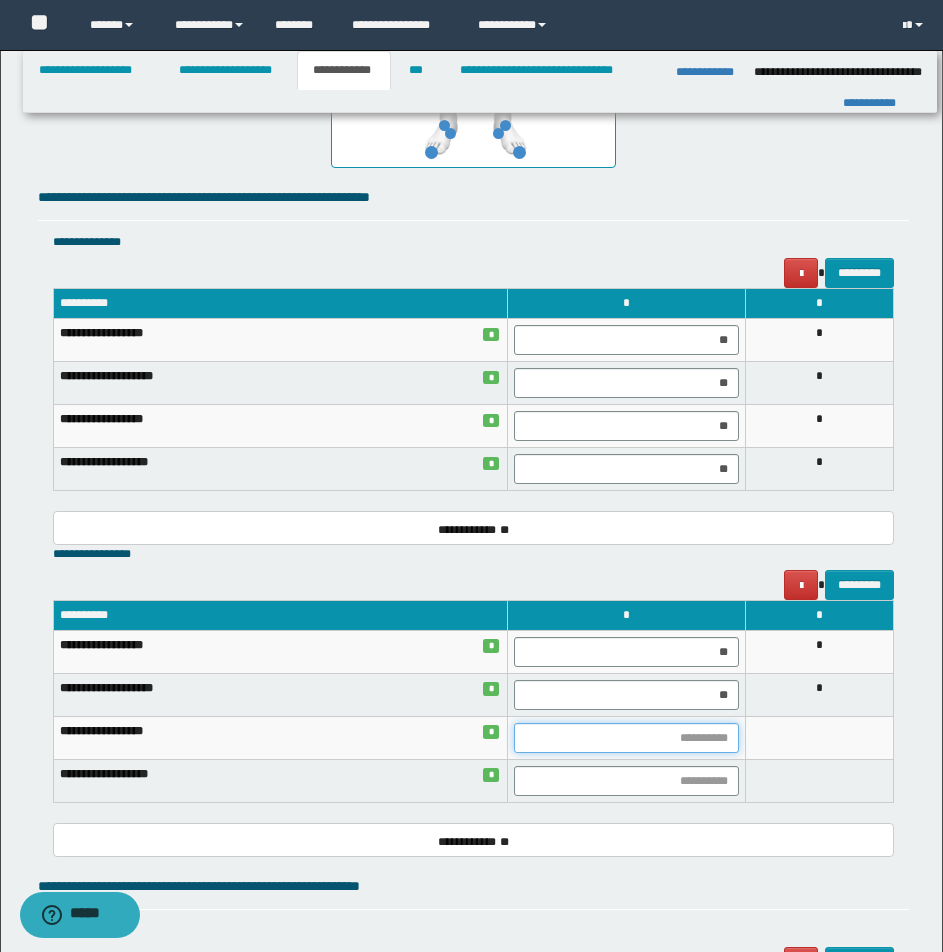 click at bounding box center (626, 738) 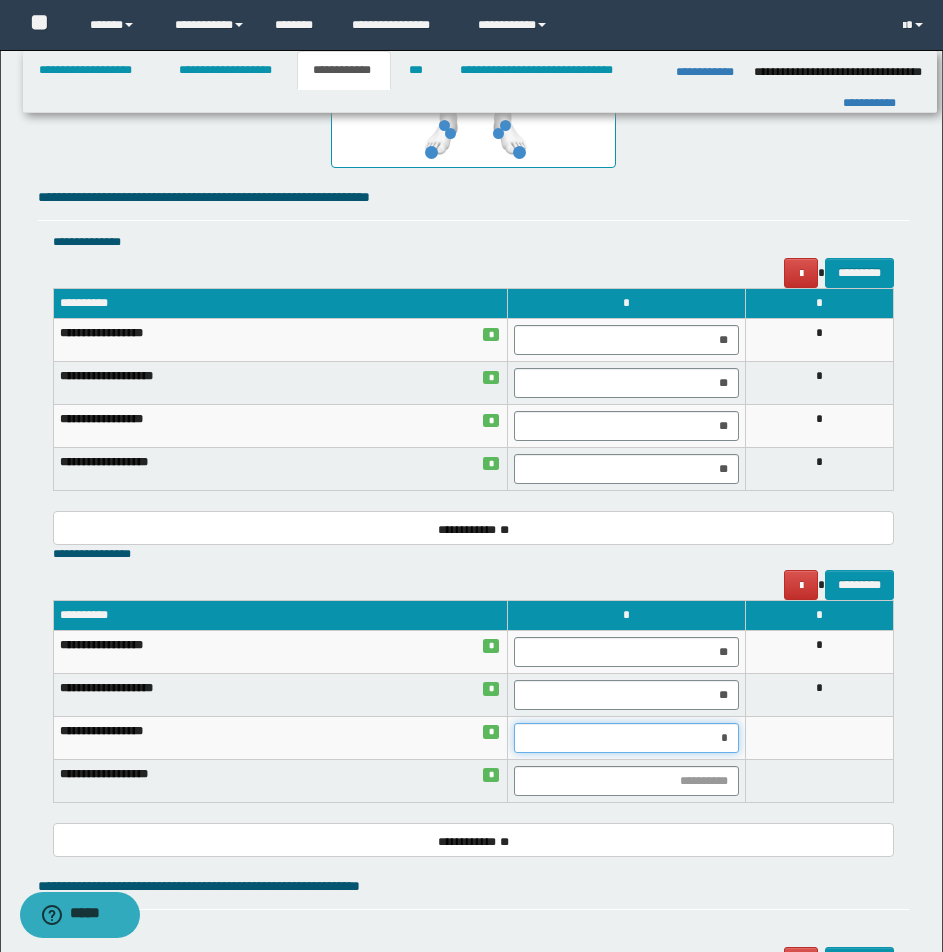 type on "**" 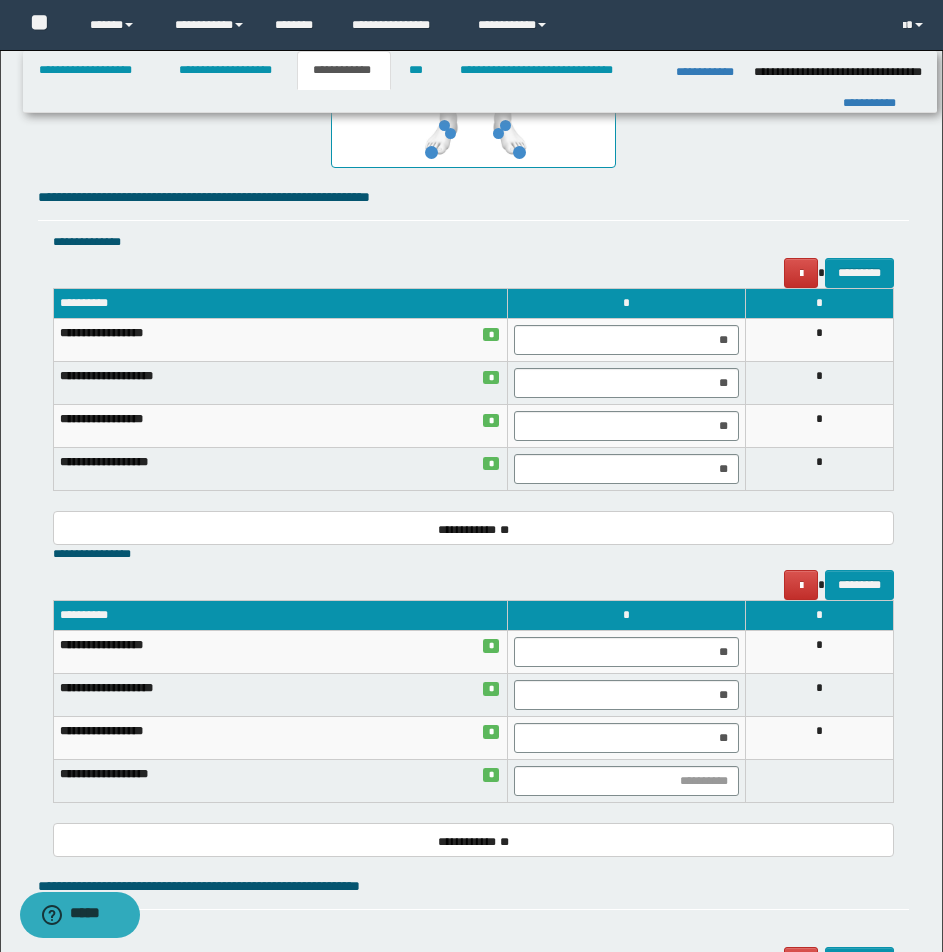 click on "*" at bounding box center (820, 738) 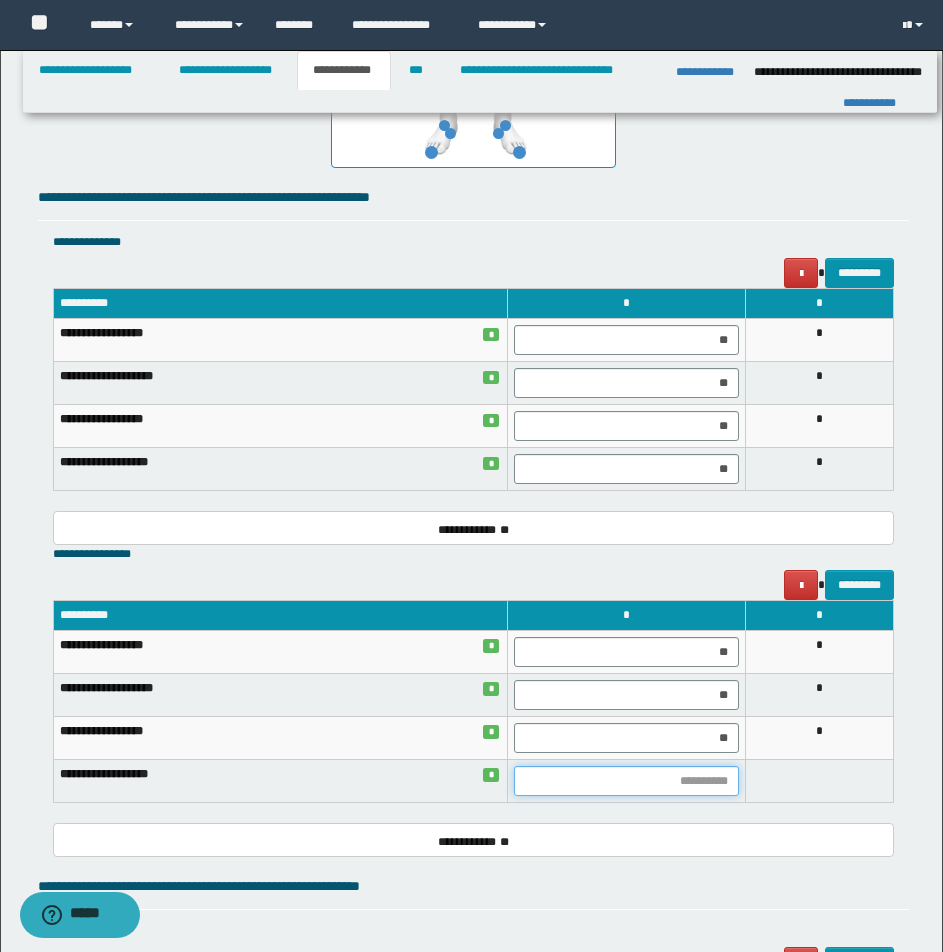 click at bounding box center (626, 781) 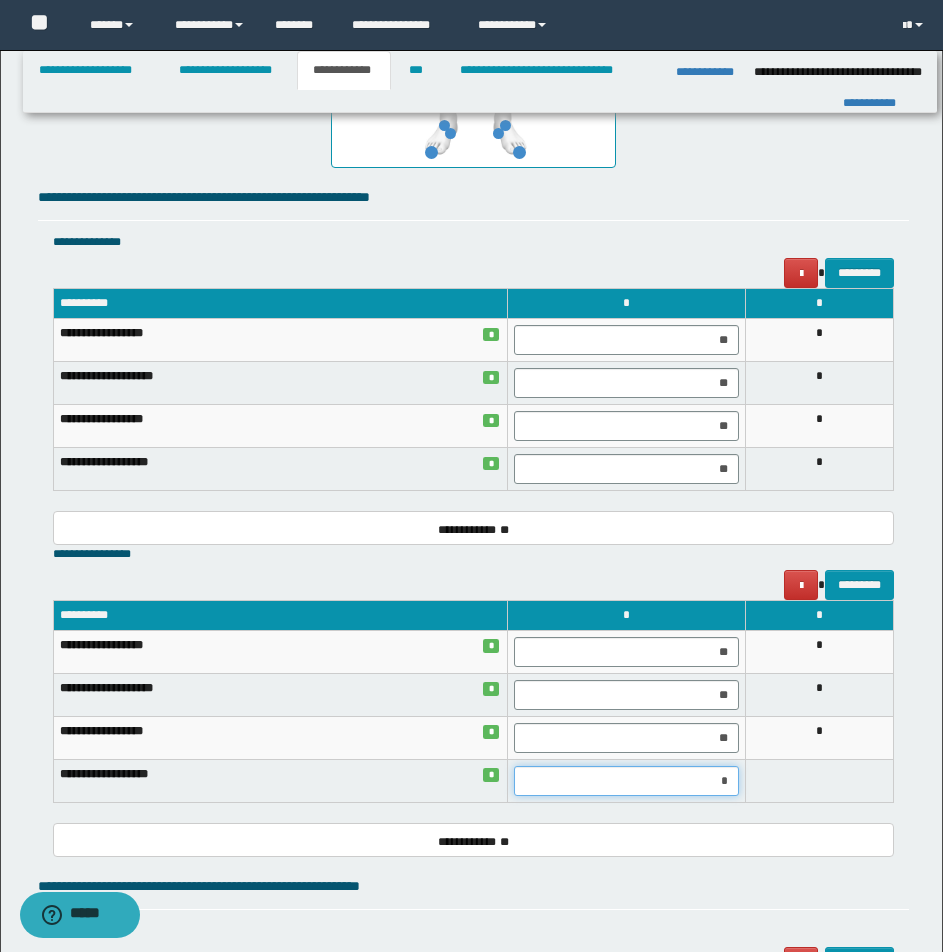 type on "**" 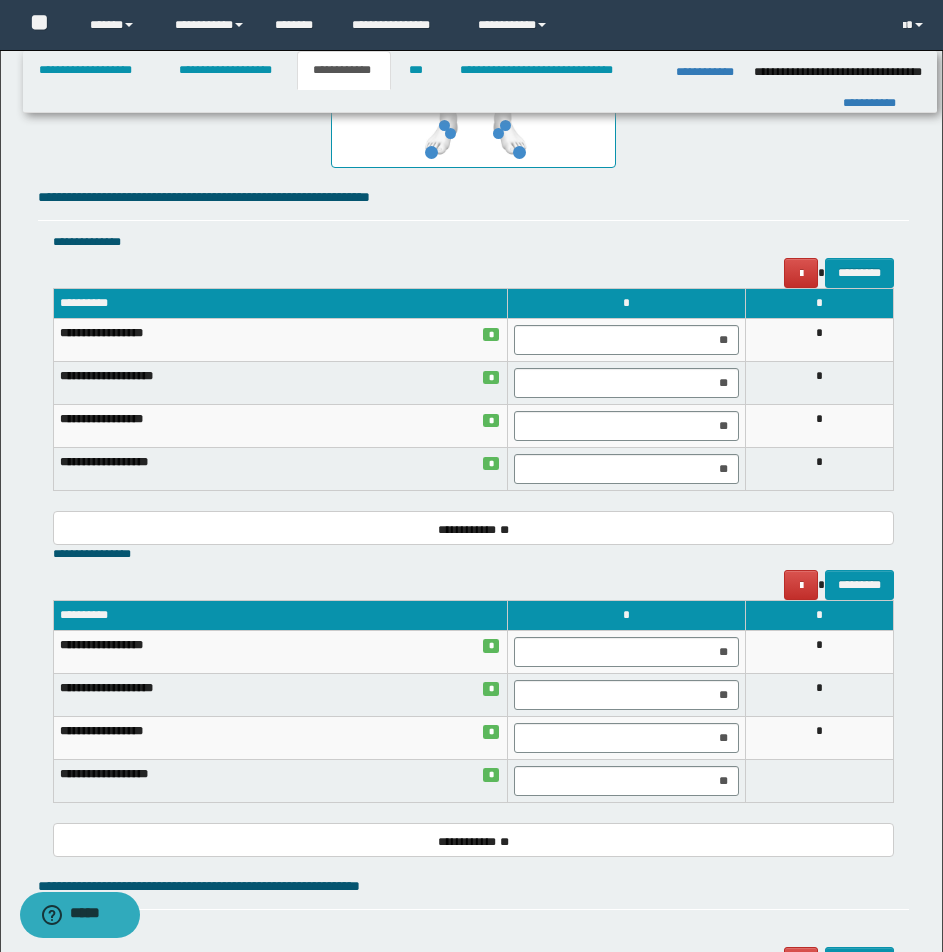 click on "**********" at bounding box center (473, 711) 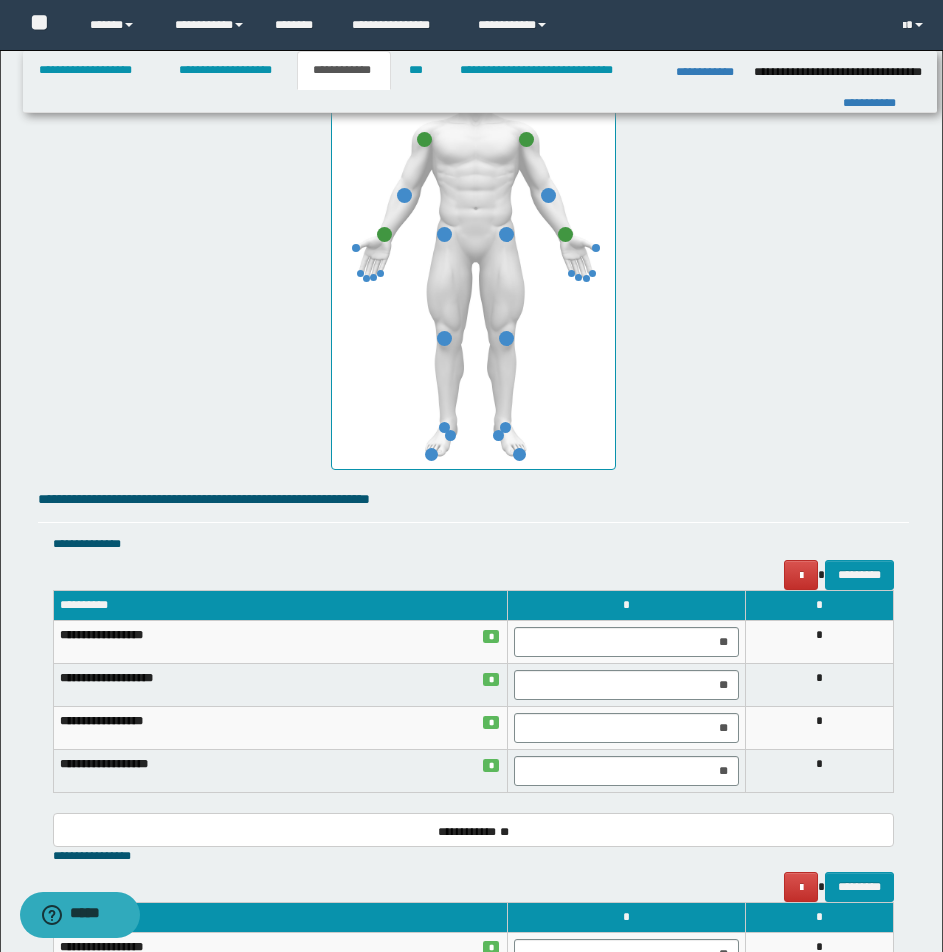 scroll, scrollTop: 1050, scrollLeft: 0, axis: vertical 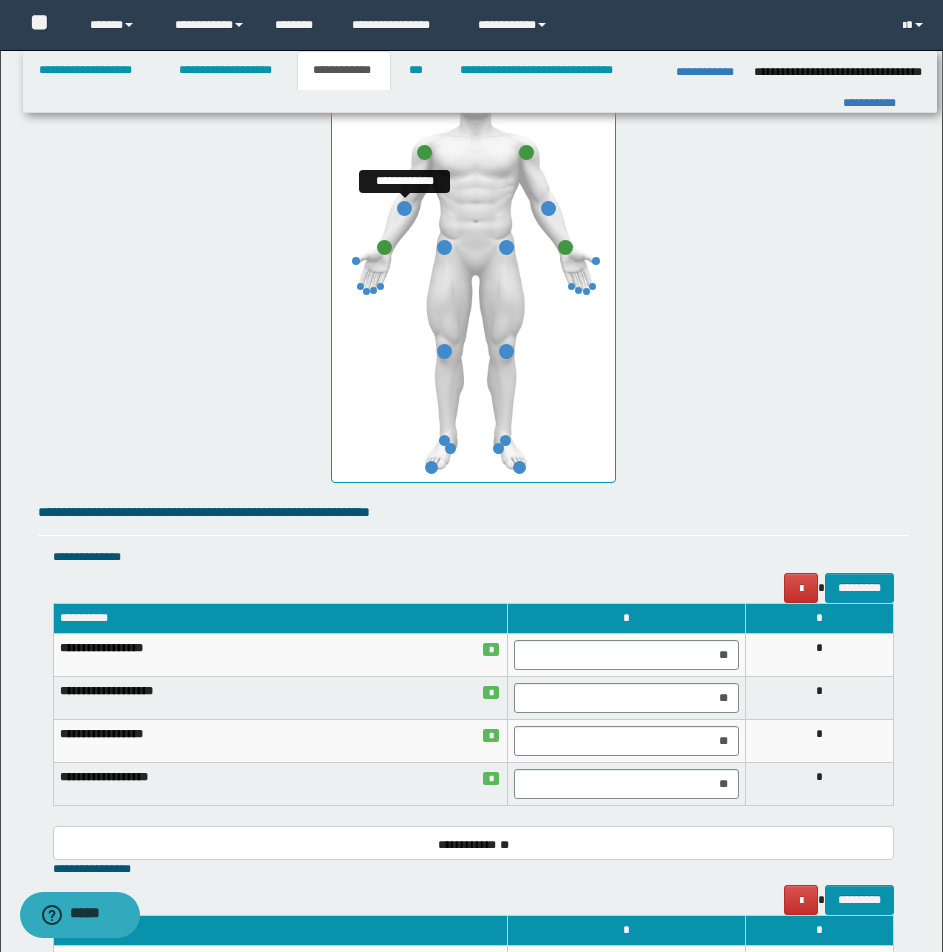 click at bounding box center (404, 208) 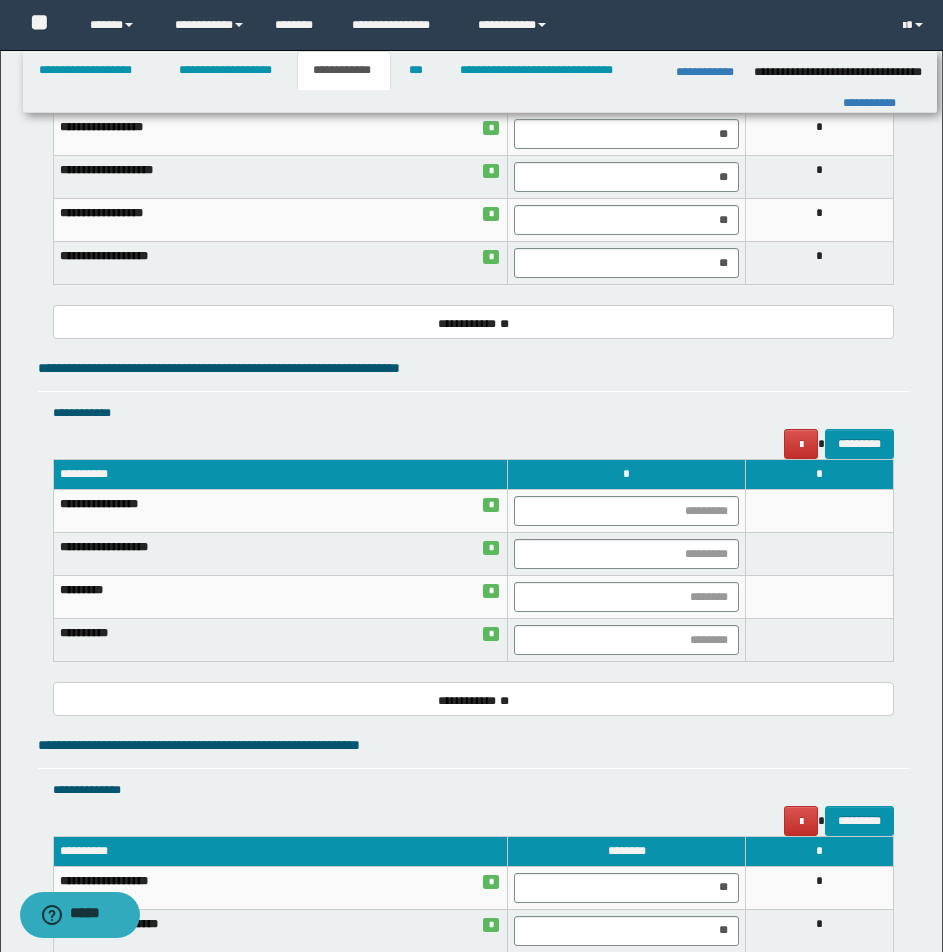 scroll, scrollTop: 1843, scrollLeft: 0, axis: vertical 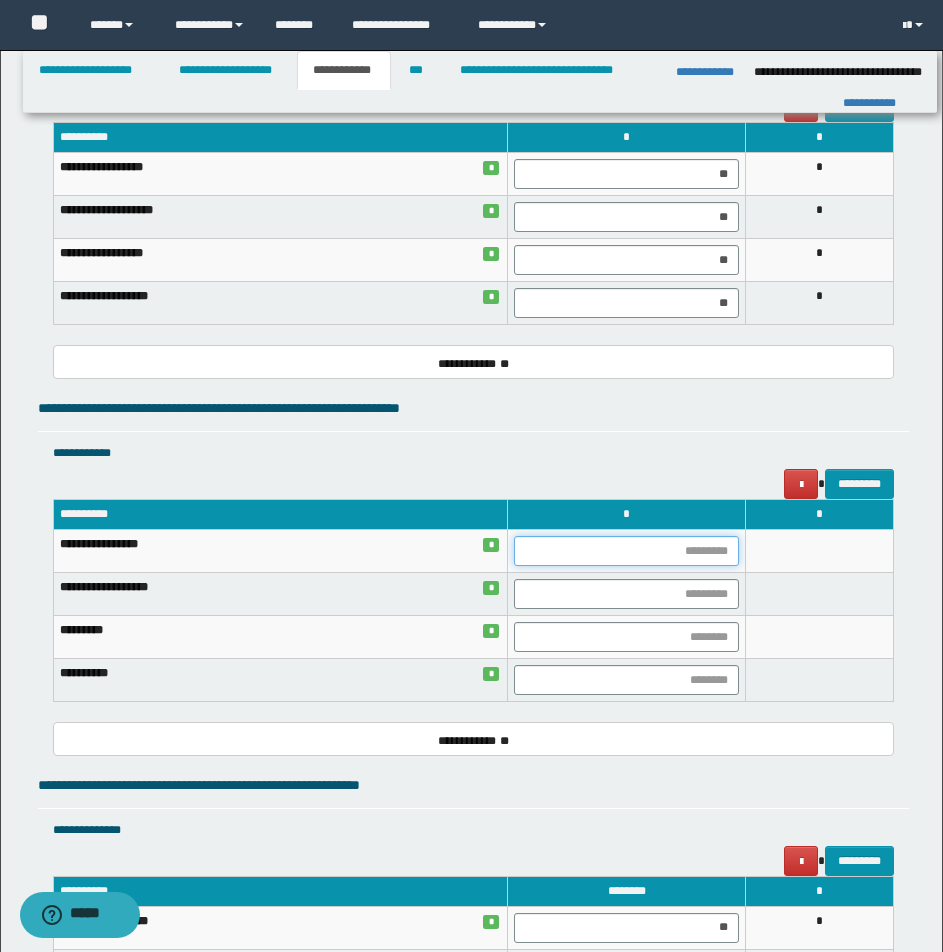 click at bounding box center (626, 551) 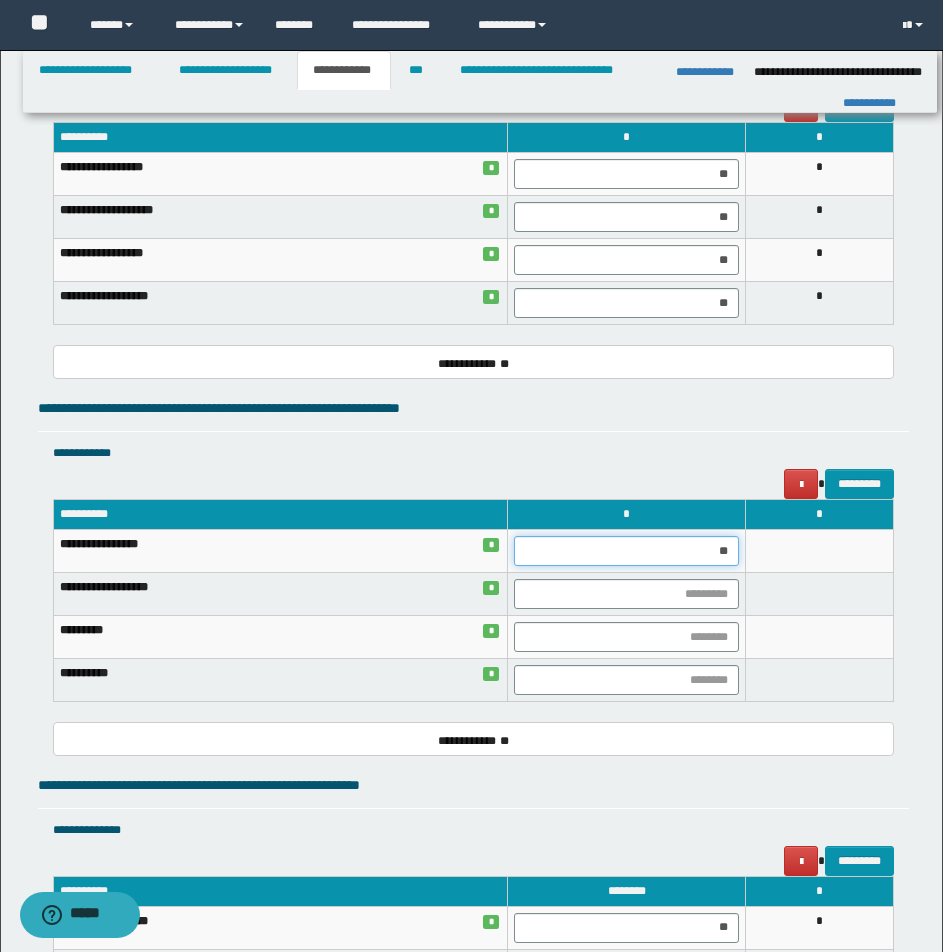 type on "***" 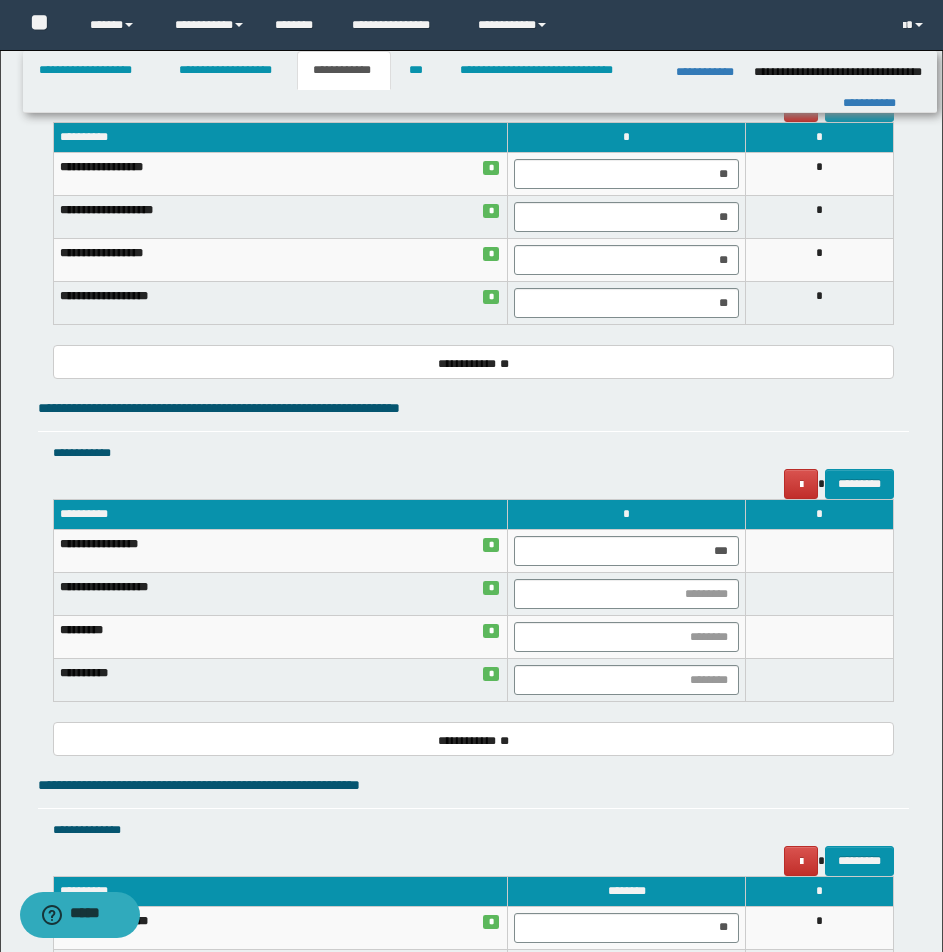 click at bounding box center [820, 551] 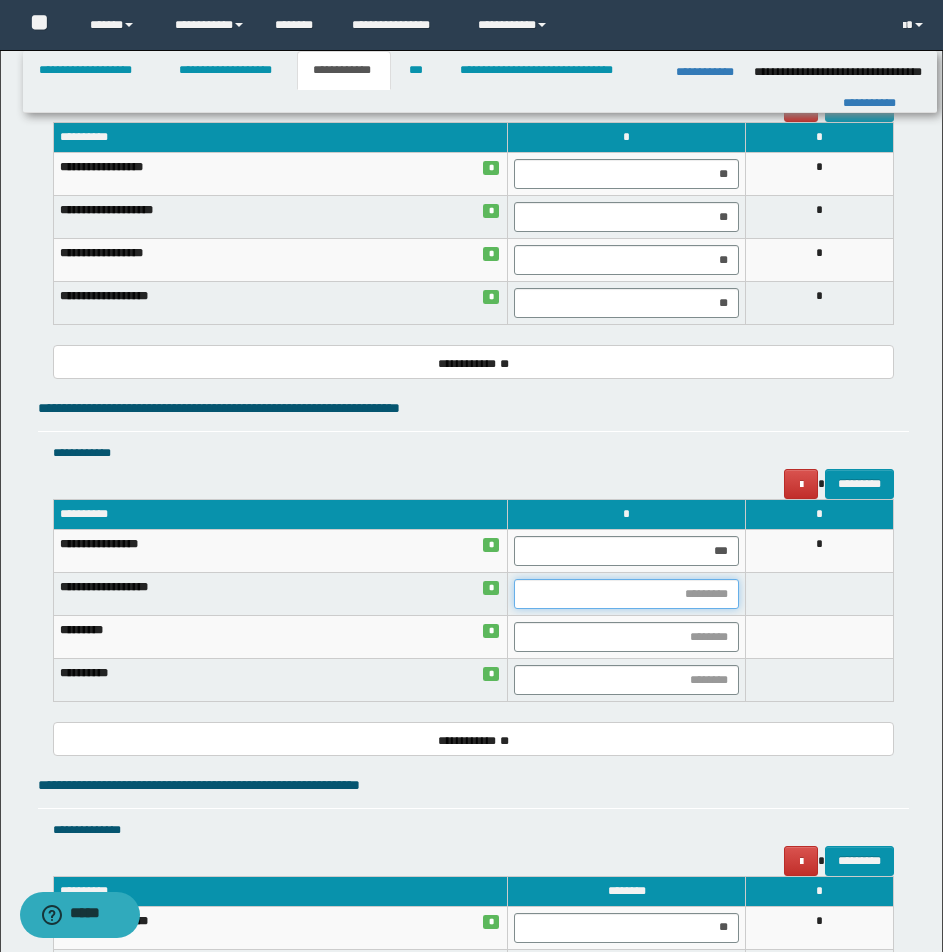 click at bounding box center (626, 594) 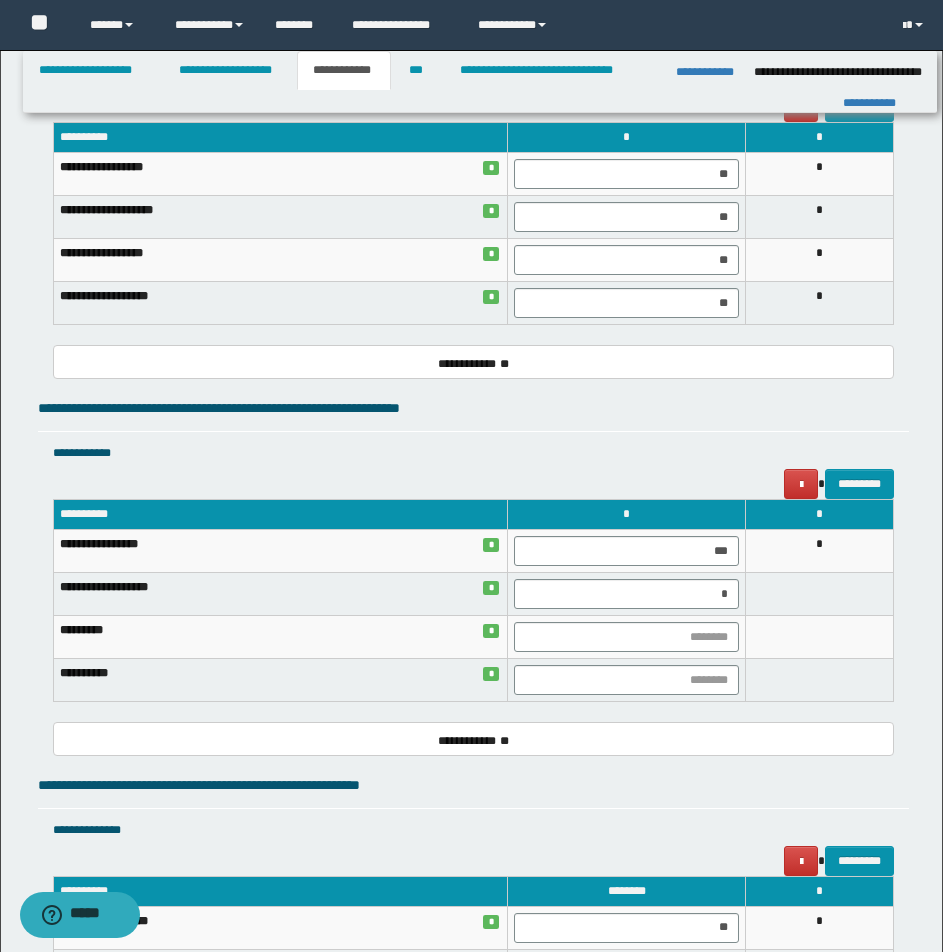 drag, startPoint x: 789, startPoint y: 598, endPoint x: 788, endPoint y: 611, distance: 13.038404 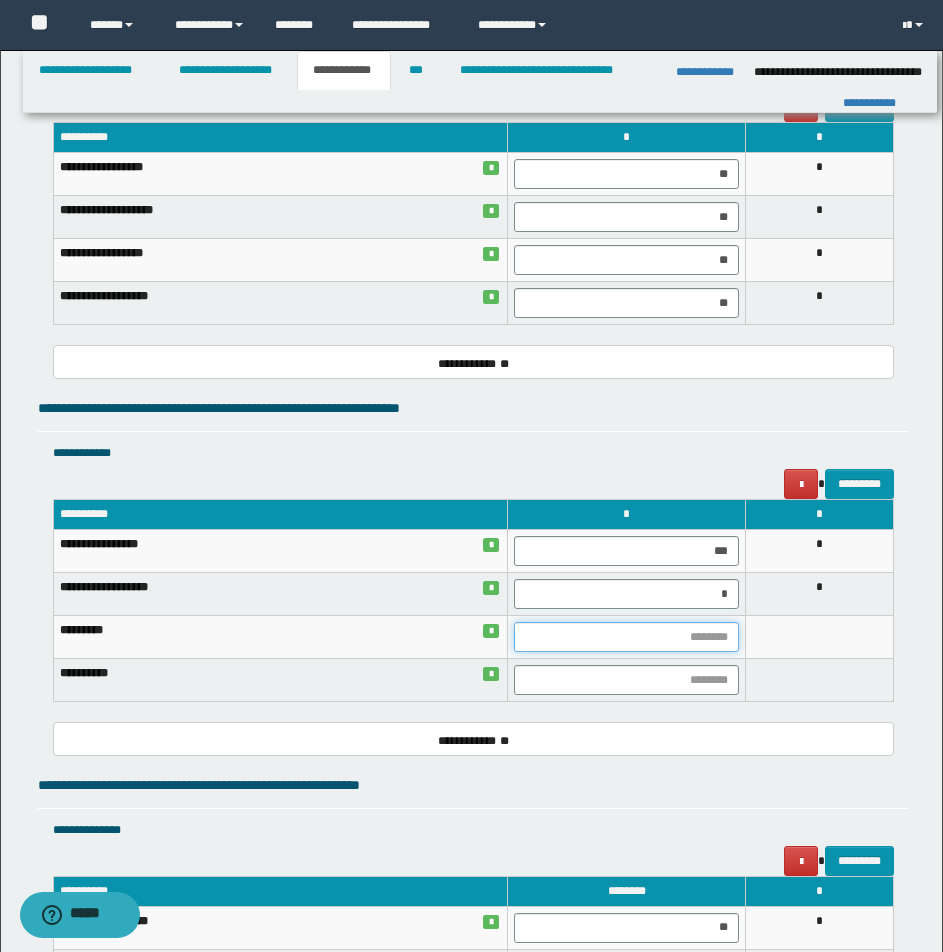 click at bounding box center (626, 637) 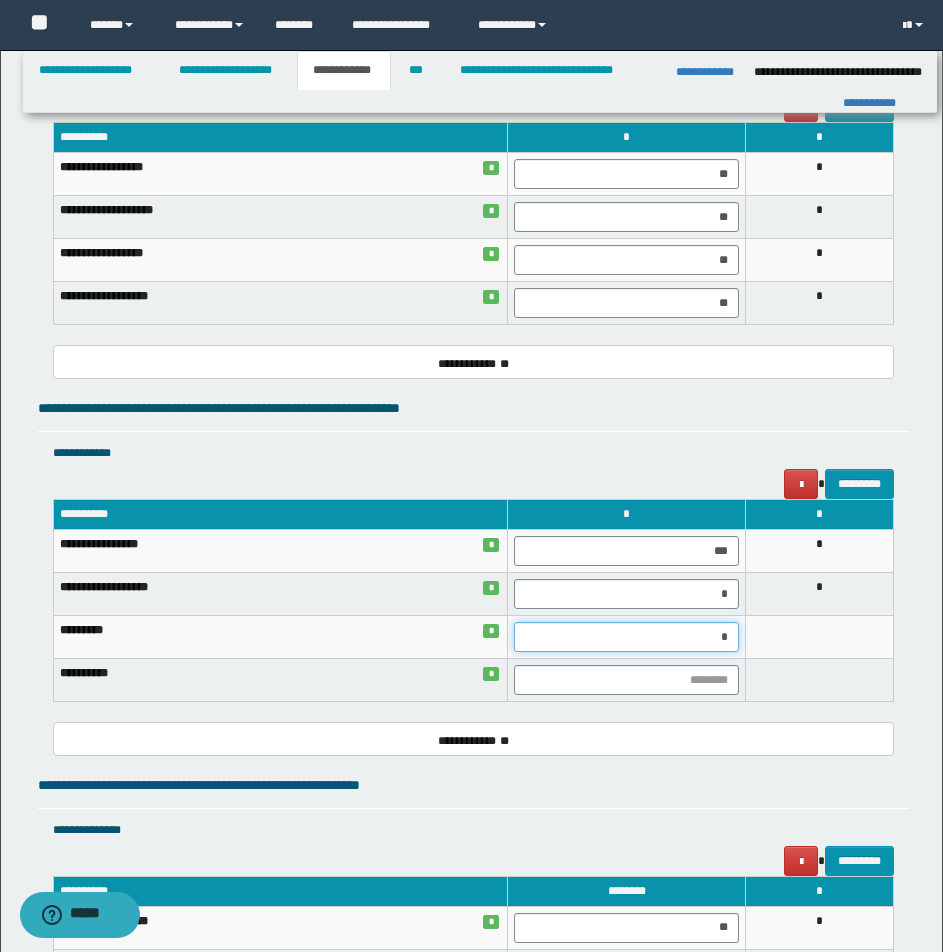 type on "**" 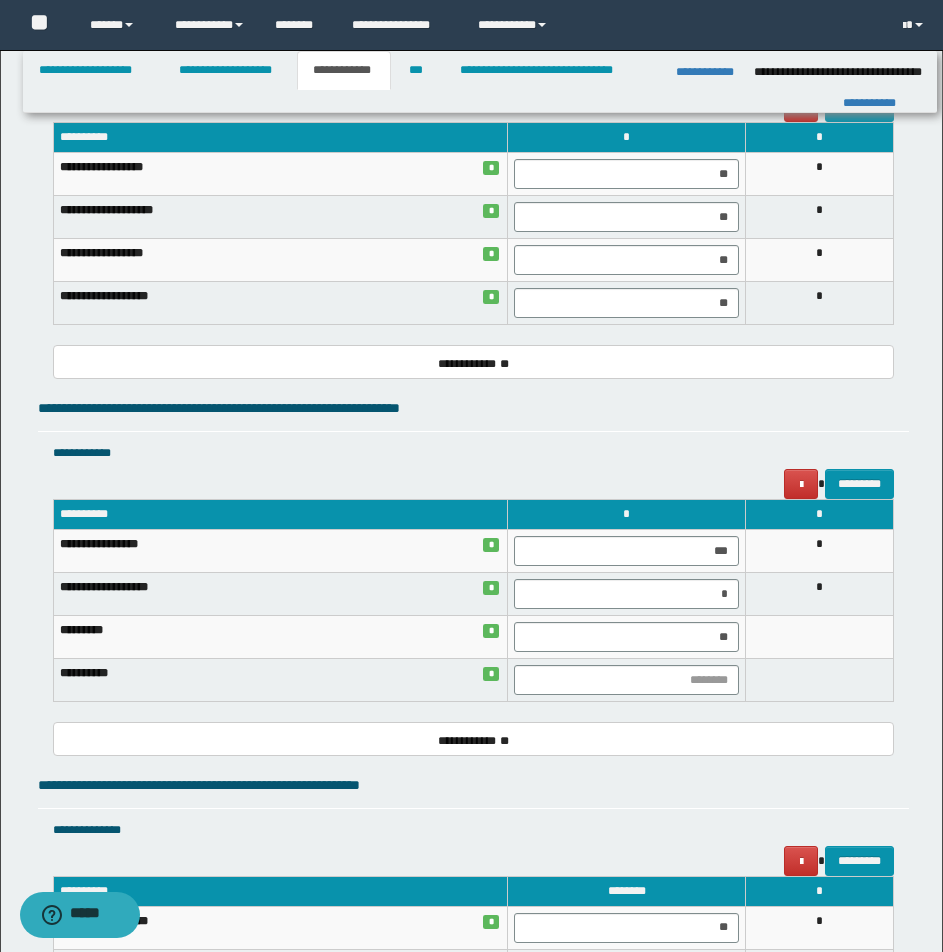 click at bounding box center (820, 637) 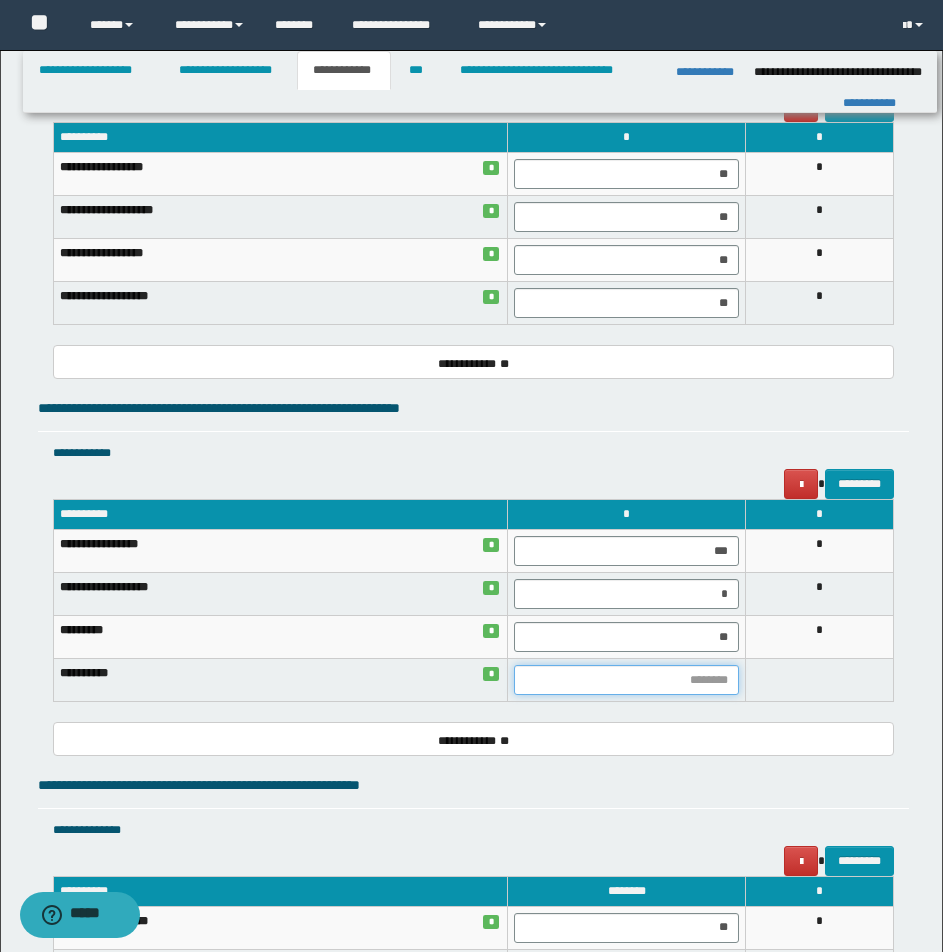 click at bounding box center (626, 680) 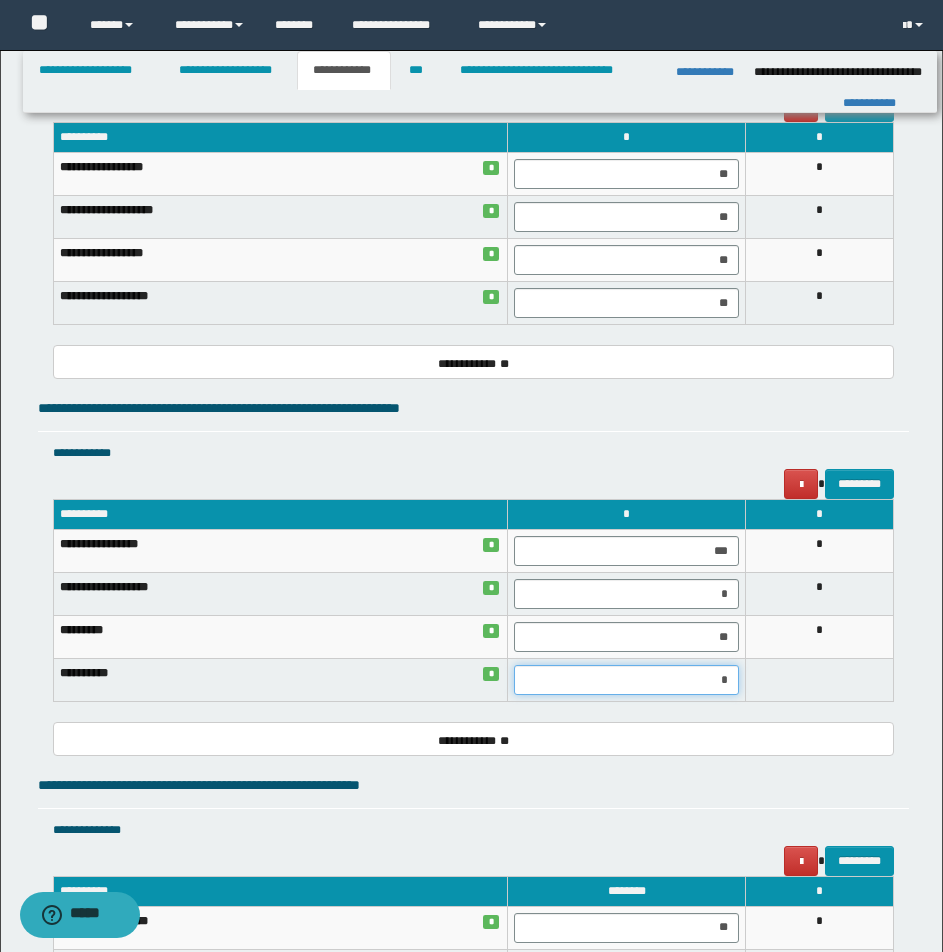 type on "**" 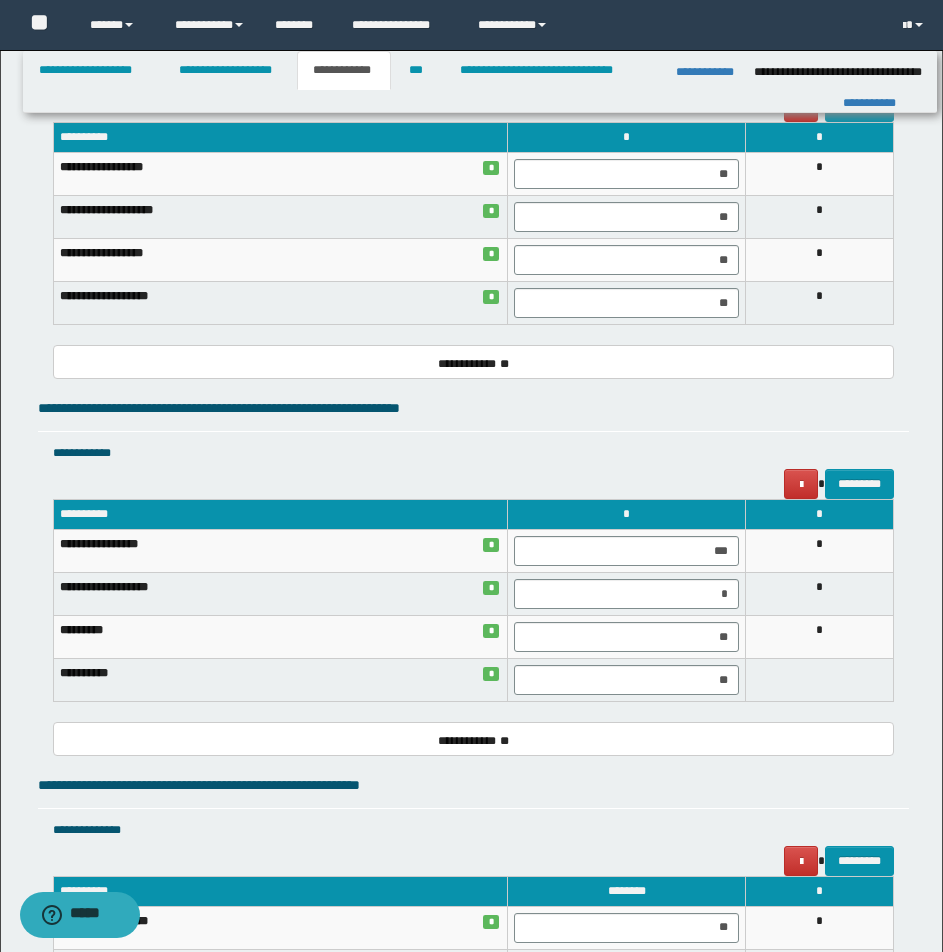 click at bounding box center [820, 680] 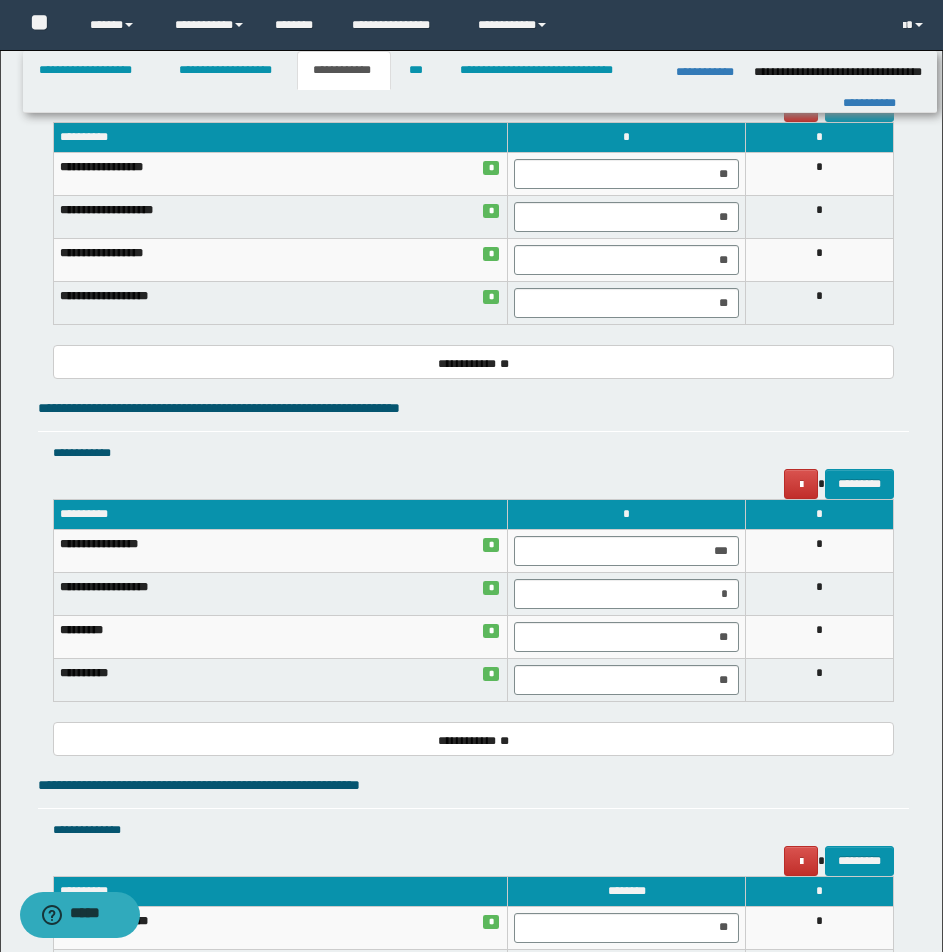 scroll, scrollTop: 2676, scrollLeft: 0, axis: vertical 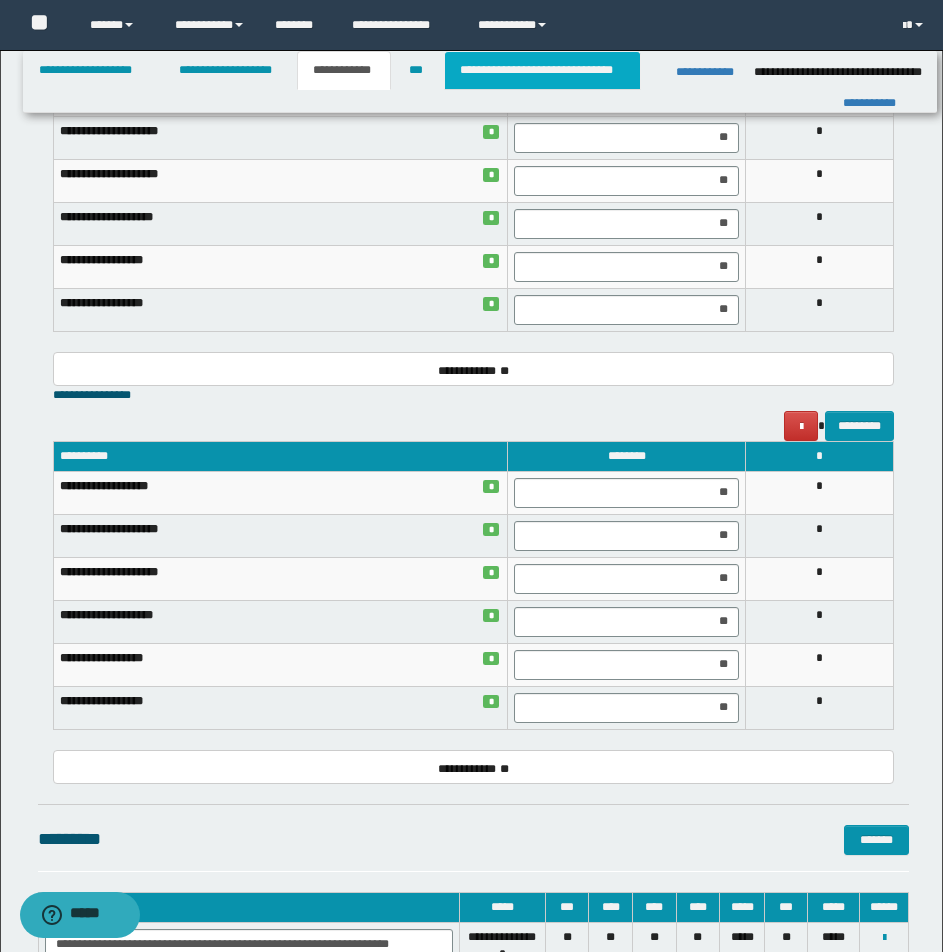 click on "**********" at bounding box center [542, 70] 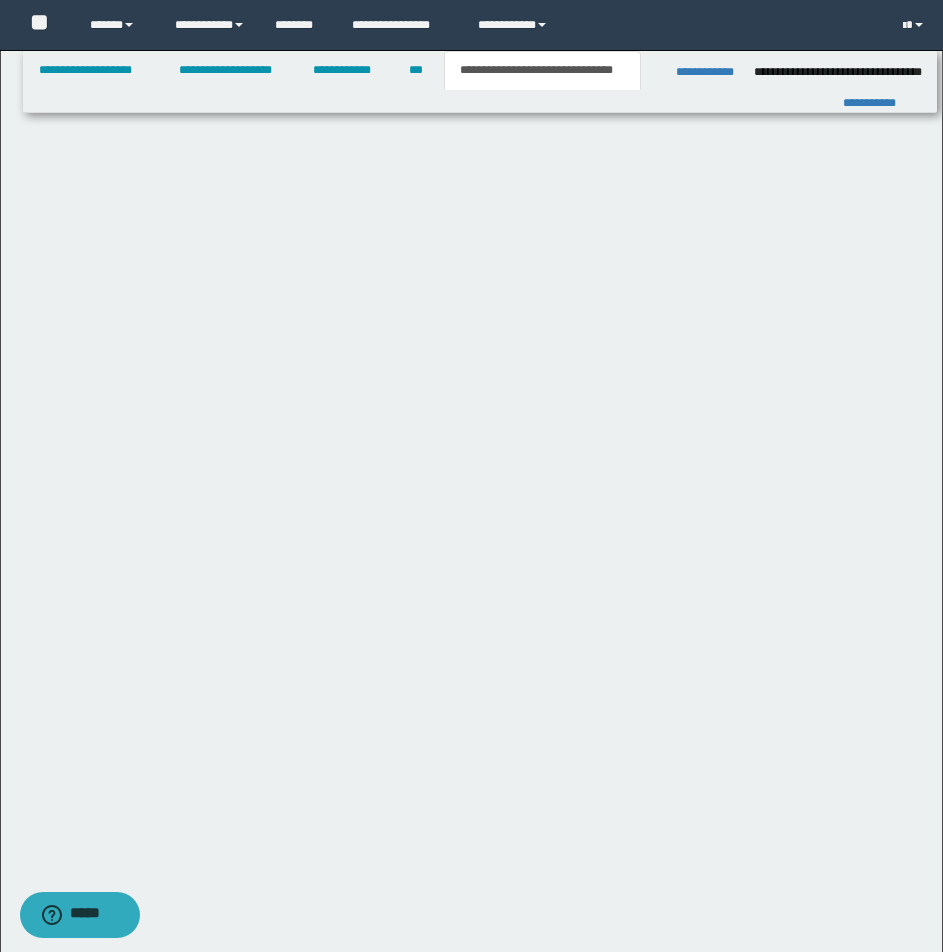scroll, scrollTop: 1365, scrollLeft: 0, axis: vertical 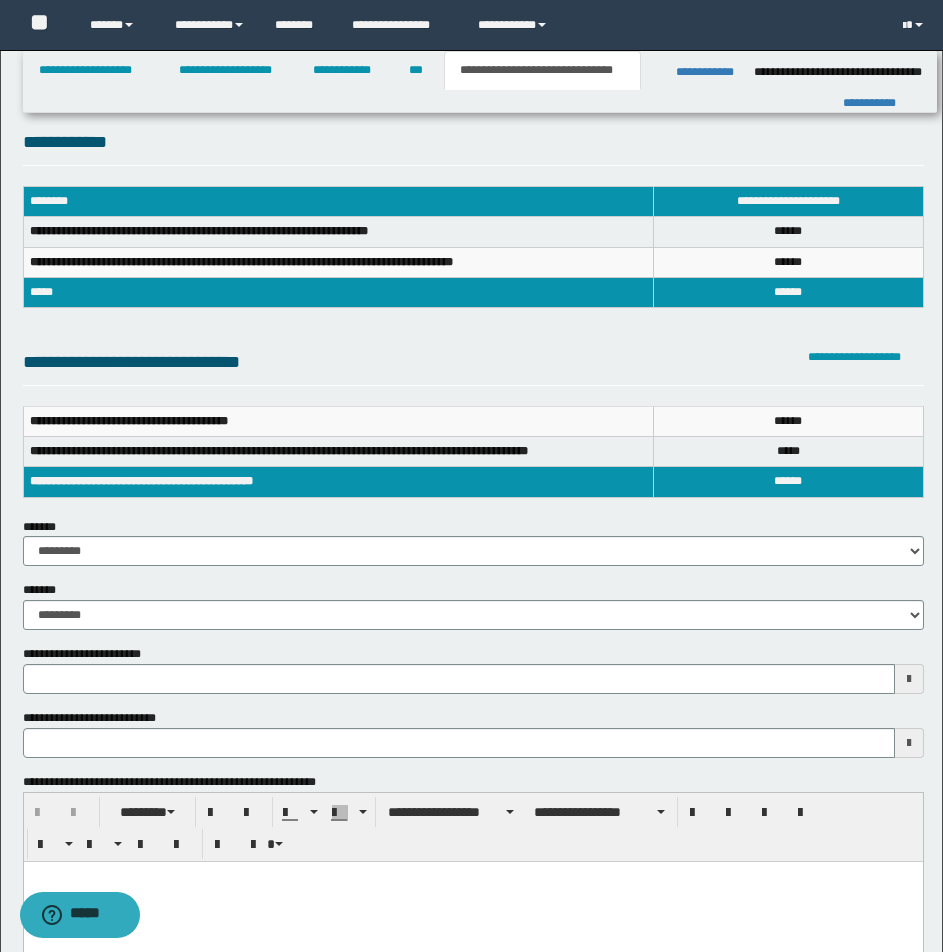 type 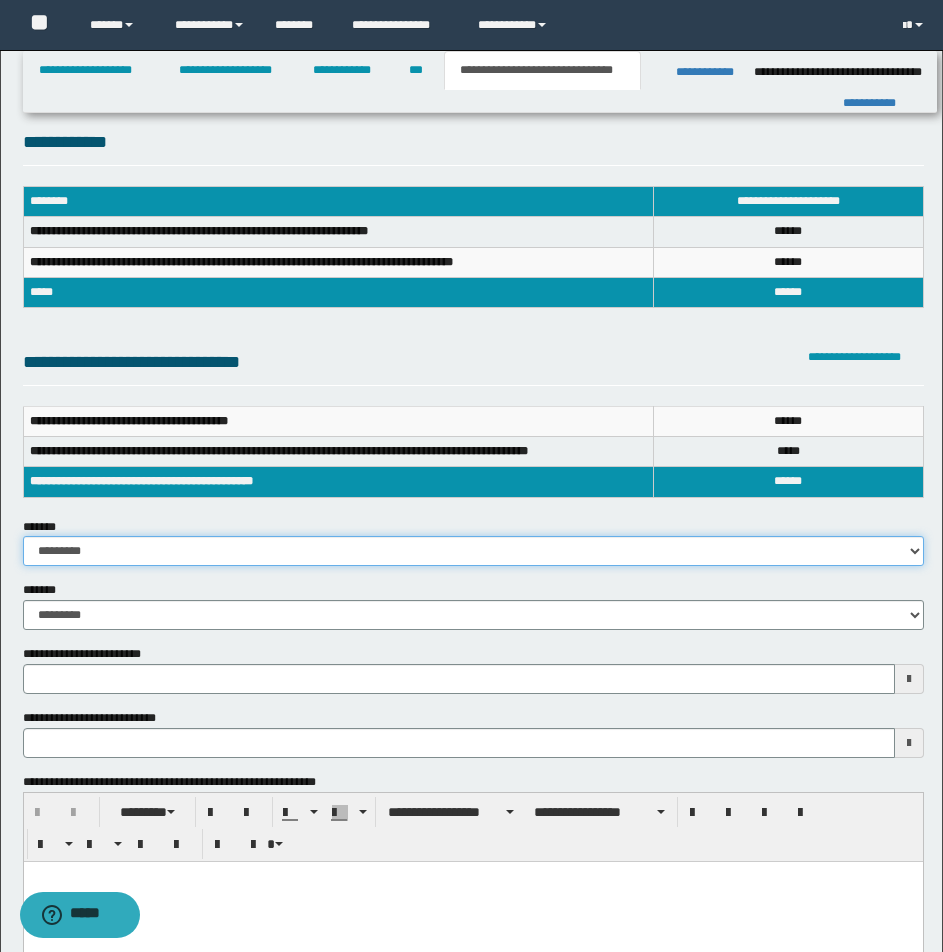 click on "**********" at bounding box center (473, 551) 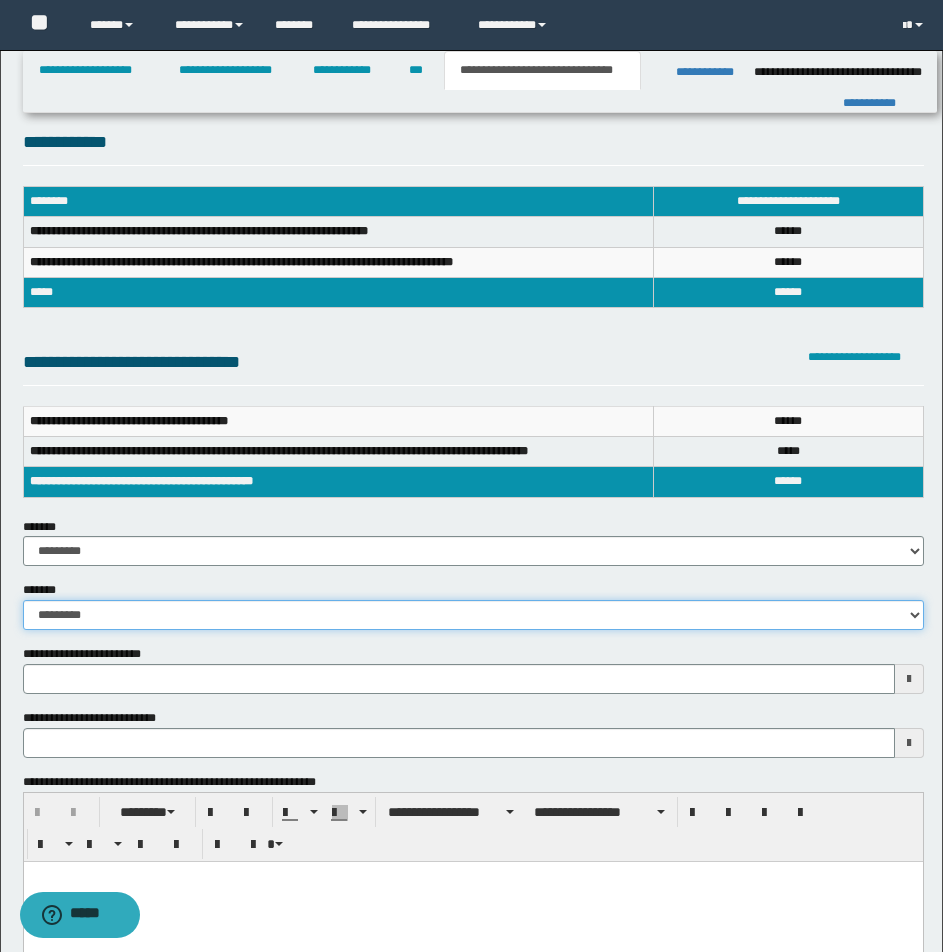 click on "**********" at bounding box center [473, 615] 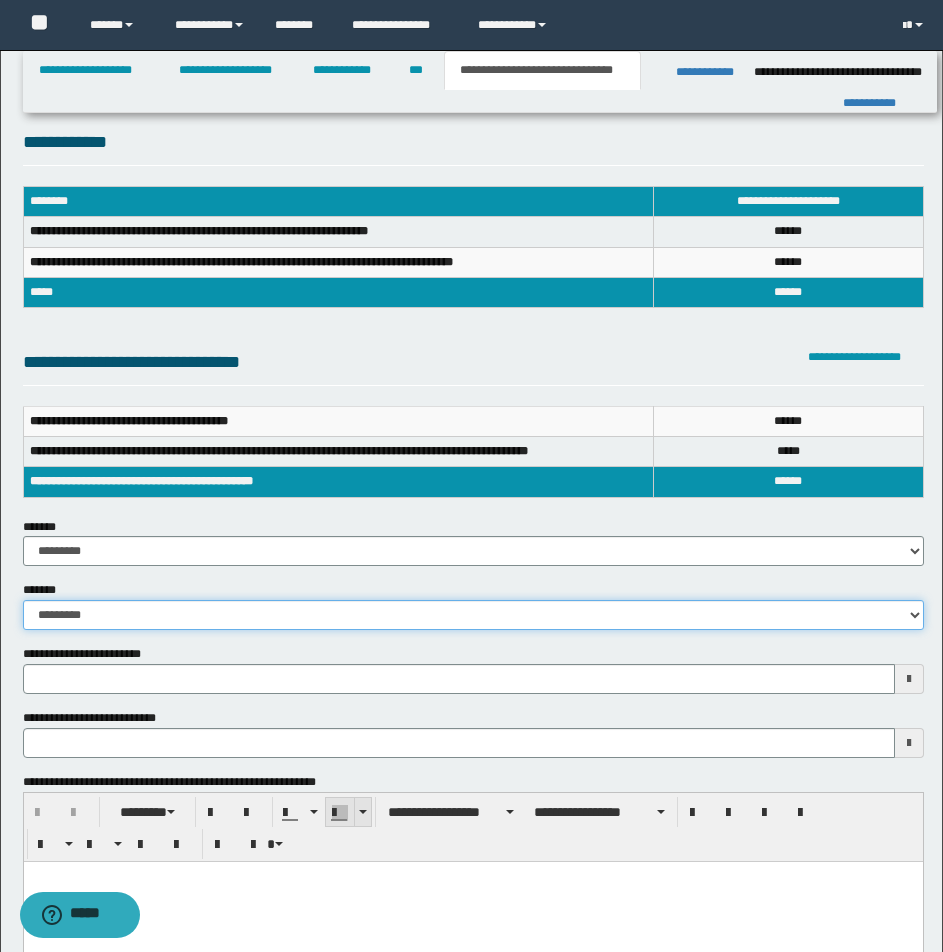 type 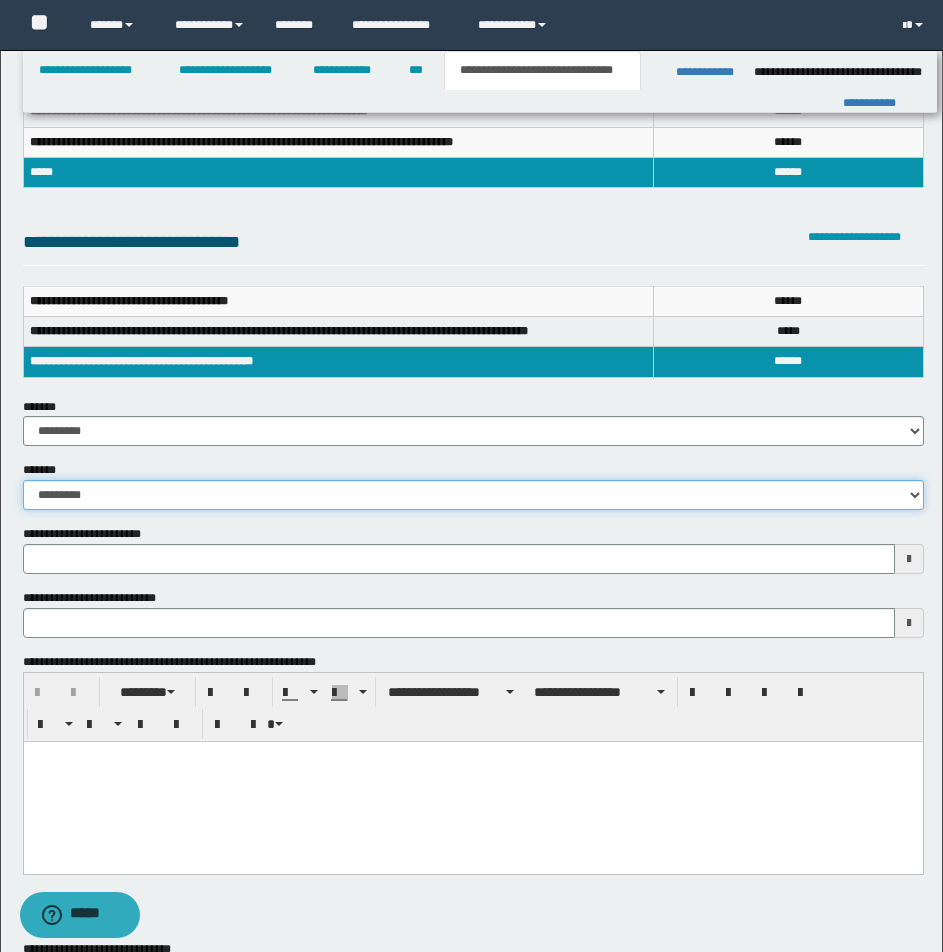 scroll, scrollTop: 160, scrollLeft: 0, axis: vertical 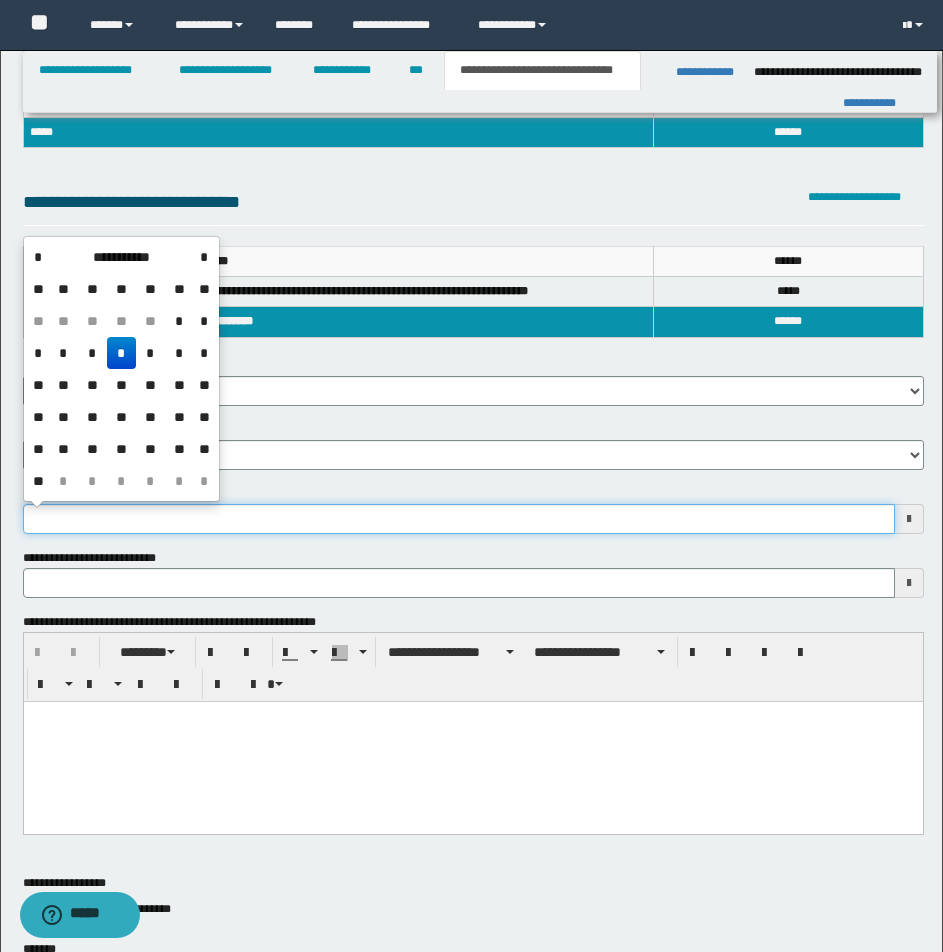 click on "**********" at bounding box center (459, 519) 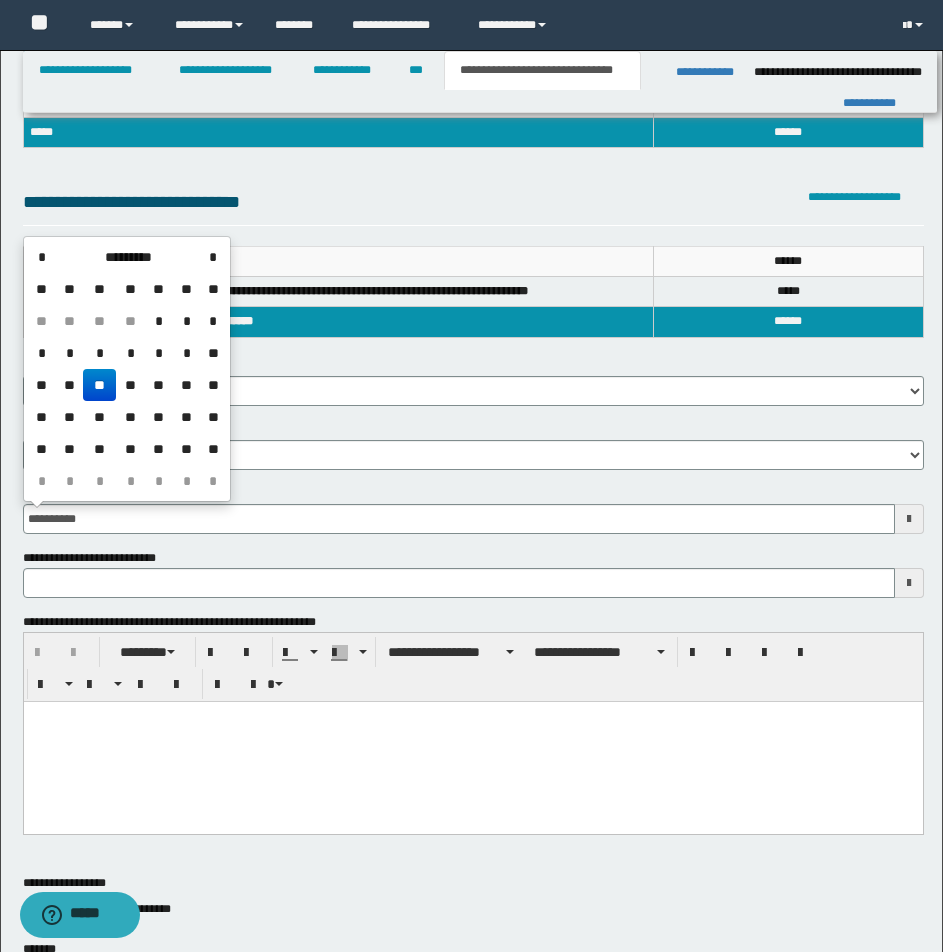 click on "**" at bounding box center [99, 385] 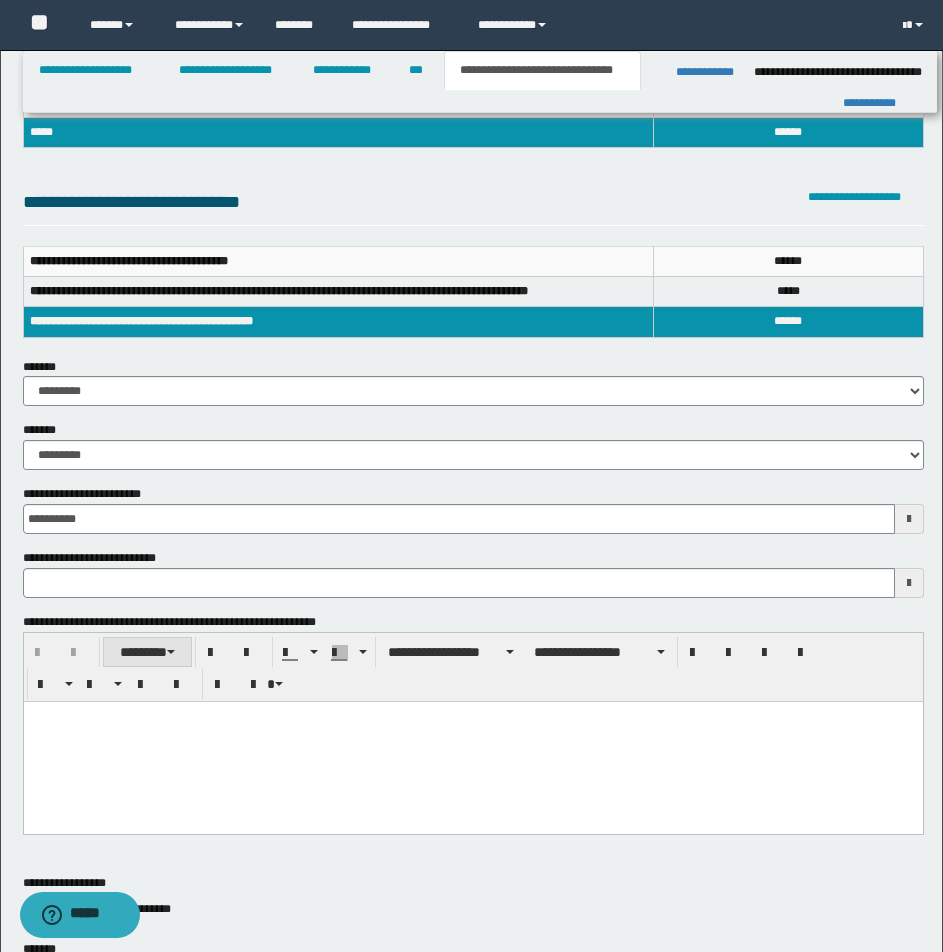 type 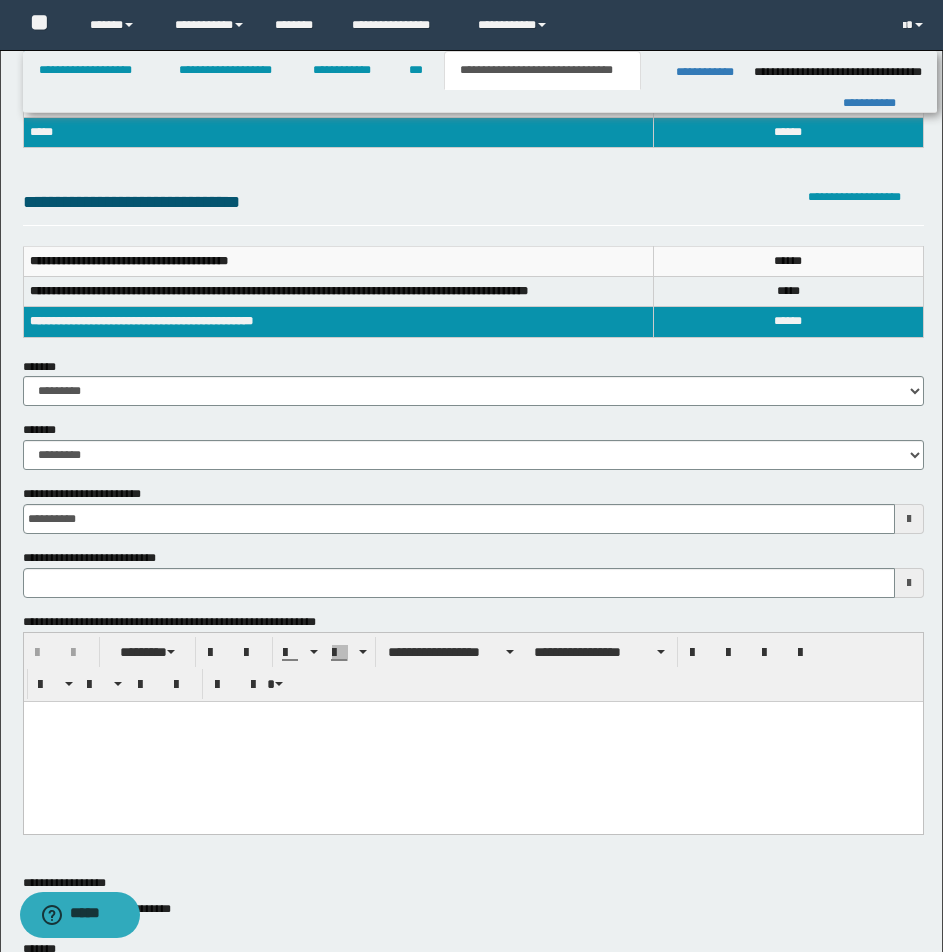 click at bounding box center (472, 716) 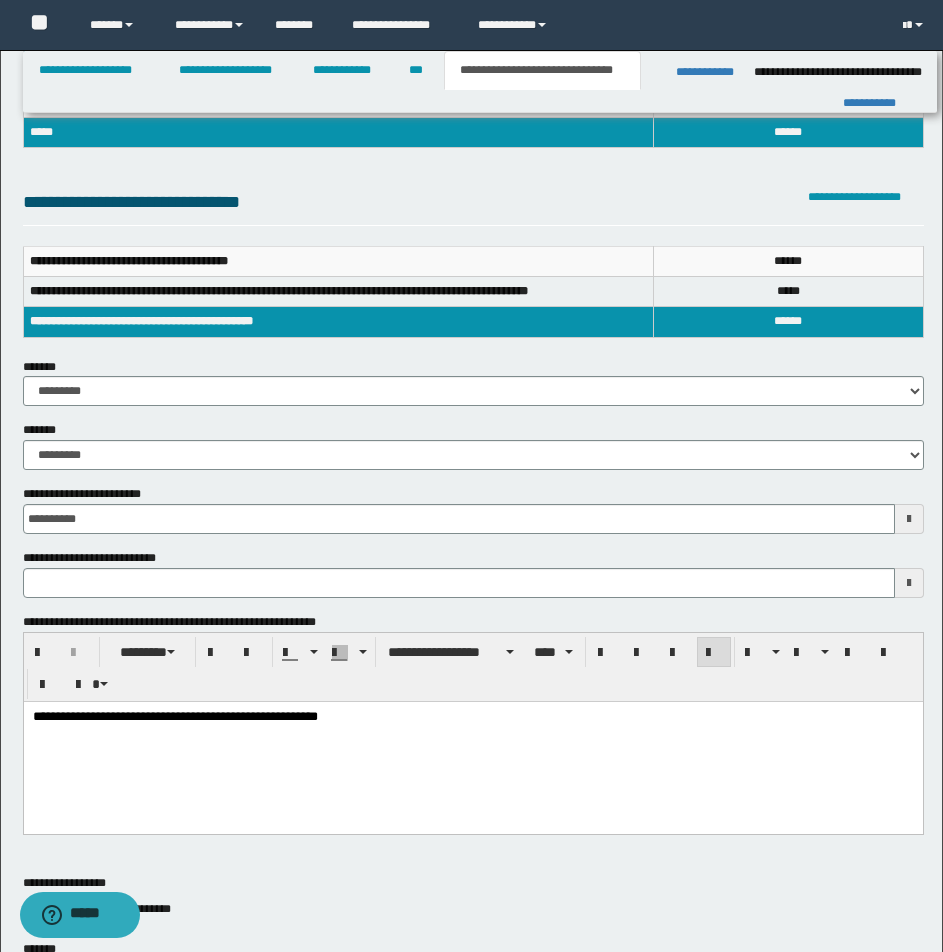 type 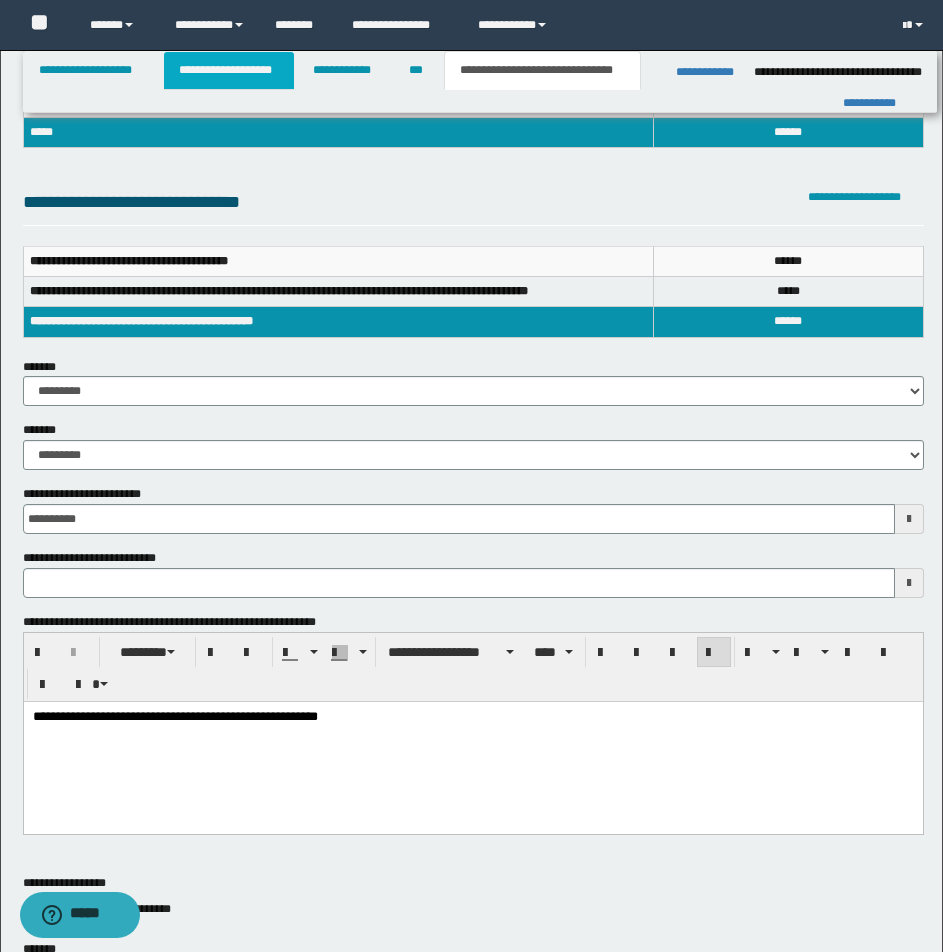 click on "**********" at bounding box center [229, 70] 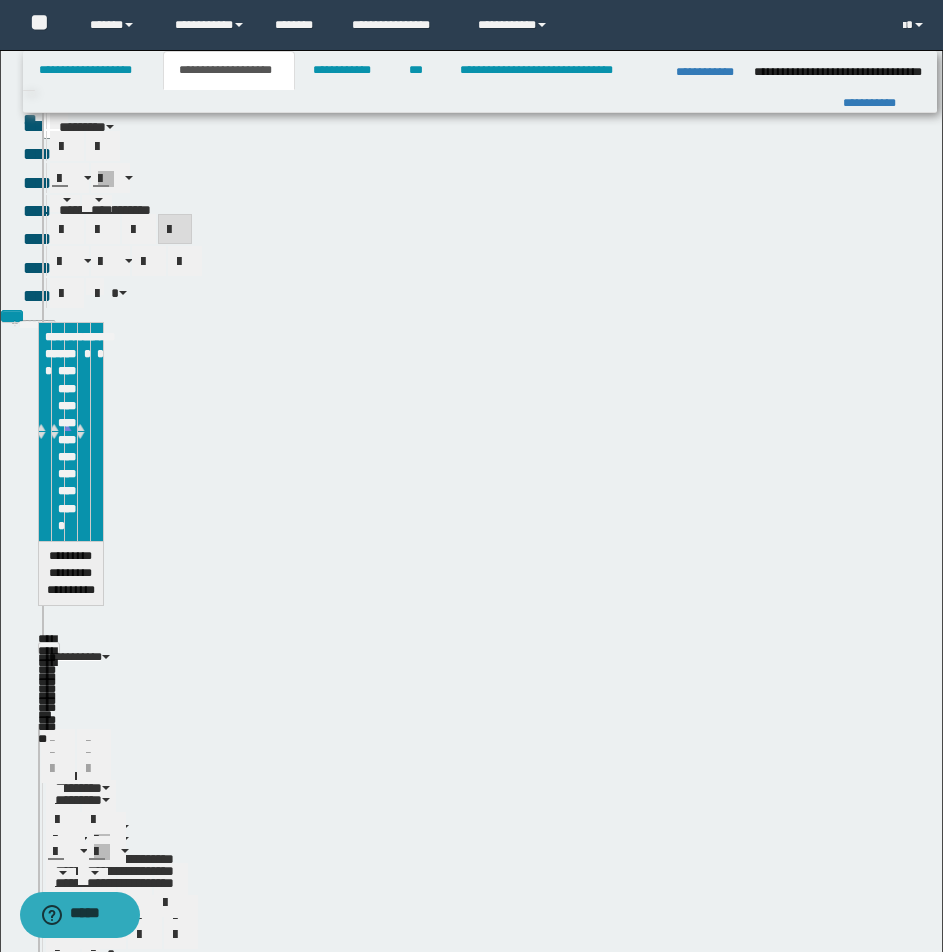 scroll, scrollTop: 191, scrollLeft: 0, axis: vertical 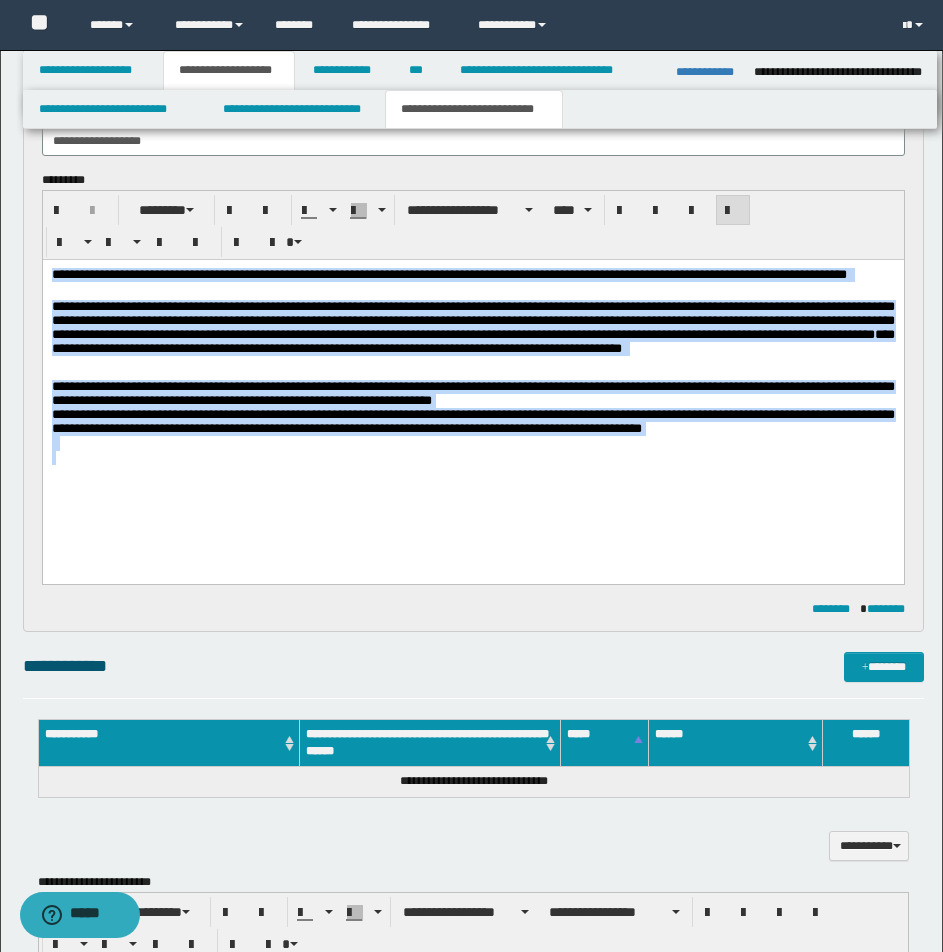 drag, startPoint x: 217, startPoint y: 402, endPoint x: 245, endPoint y: 378, distance: 36.878178 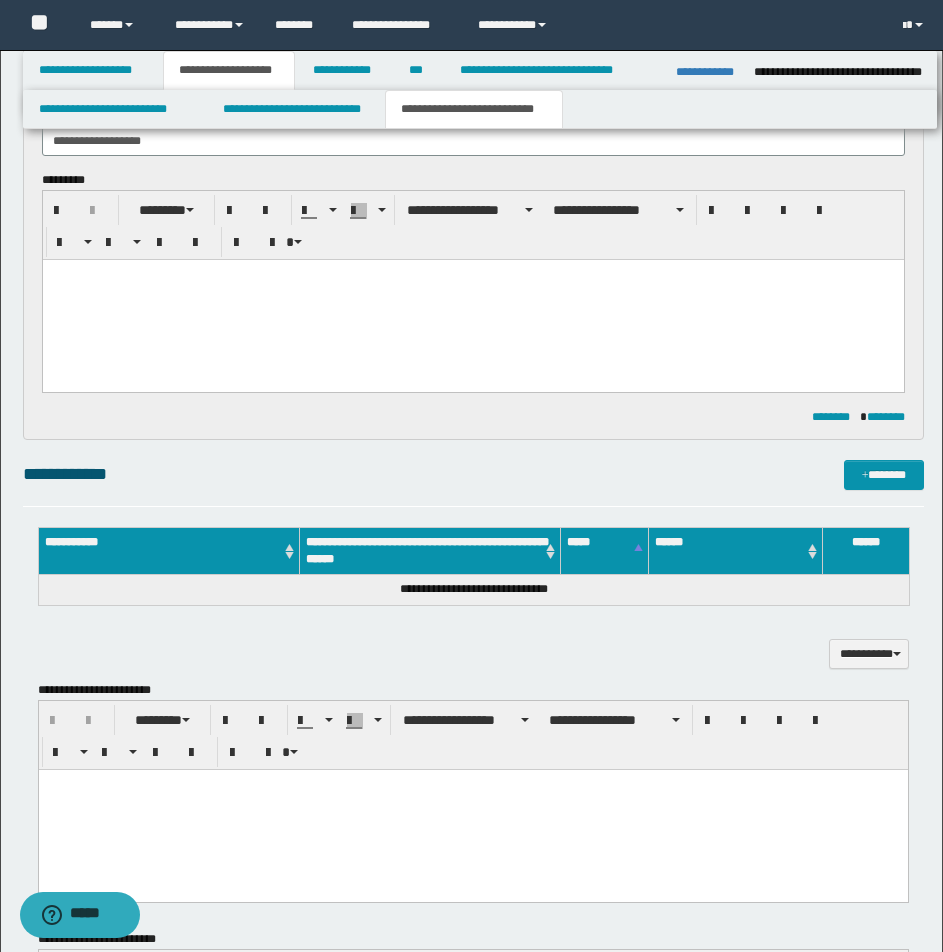 paste 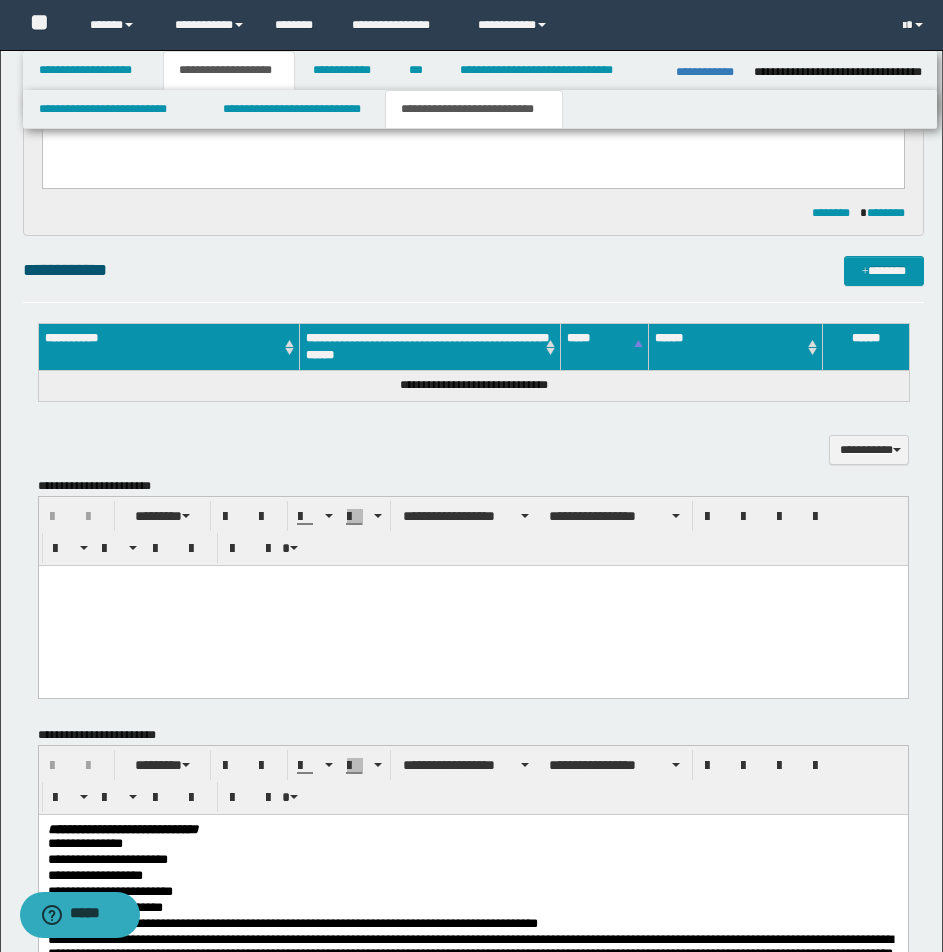 scroll, scrollTop: 631, scrollLeft: 0, axis: vertical 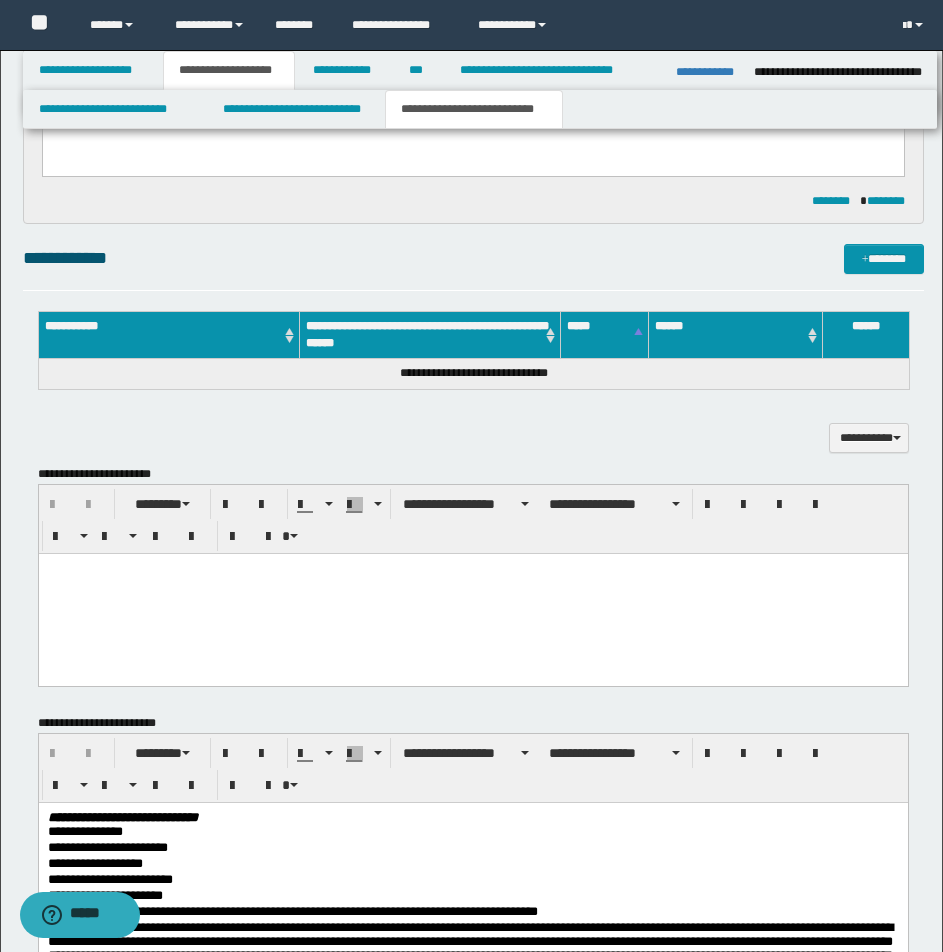 click at bounding box center (472, 593) 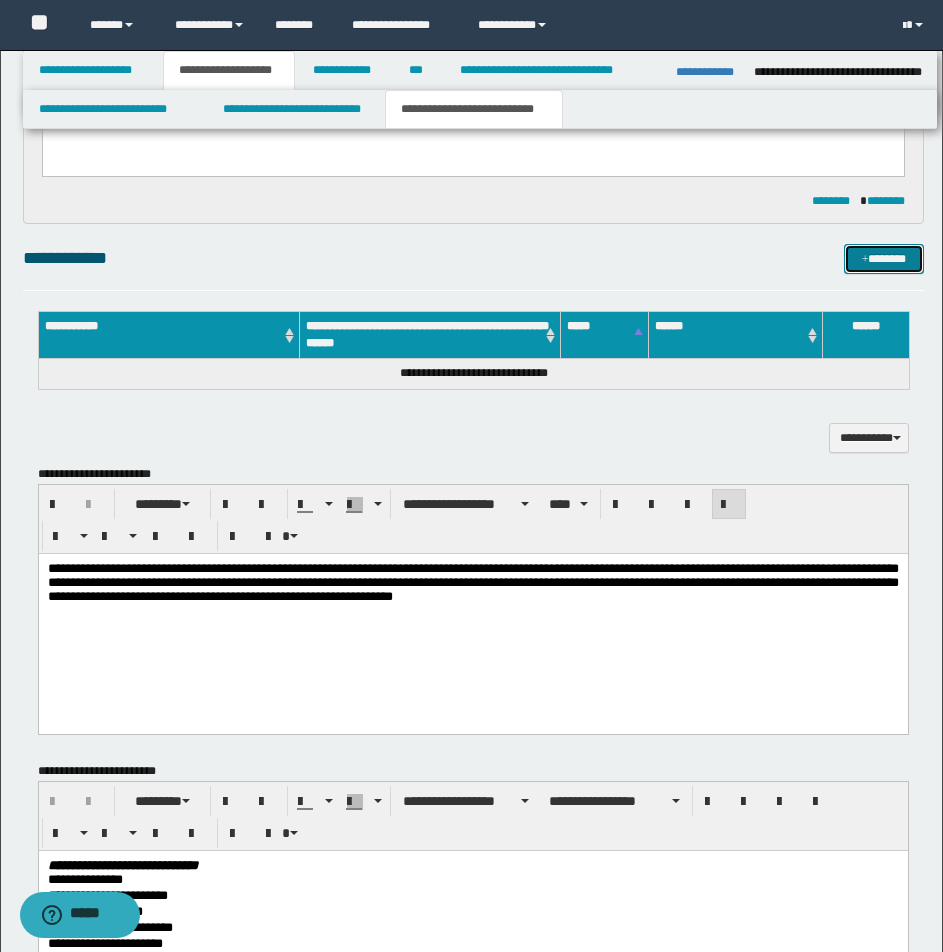 click on "*******" at bounding box center (884, 259) 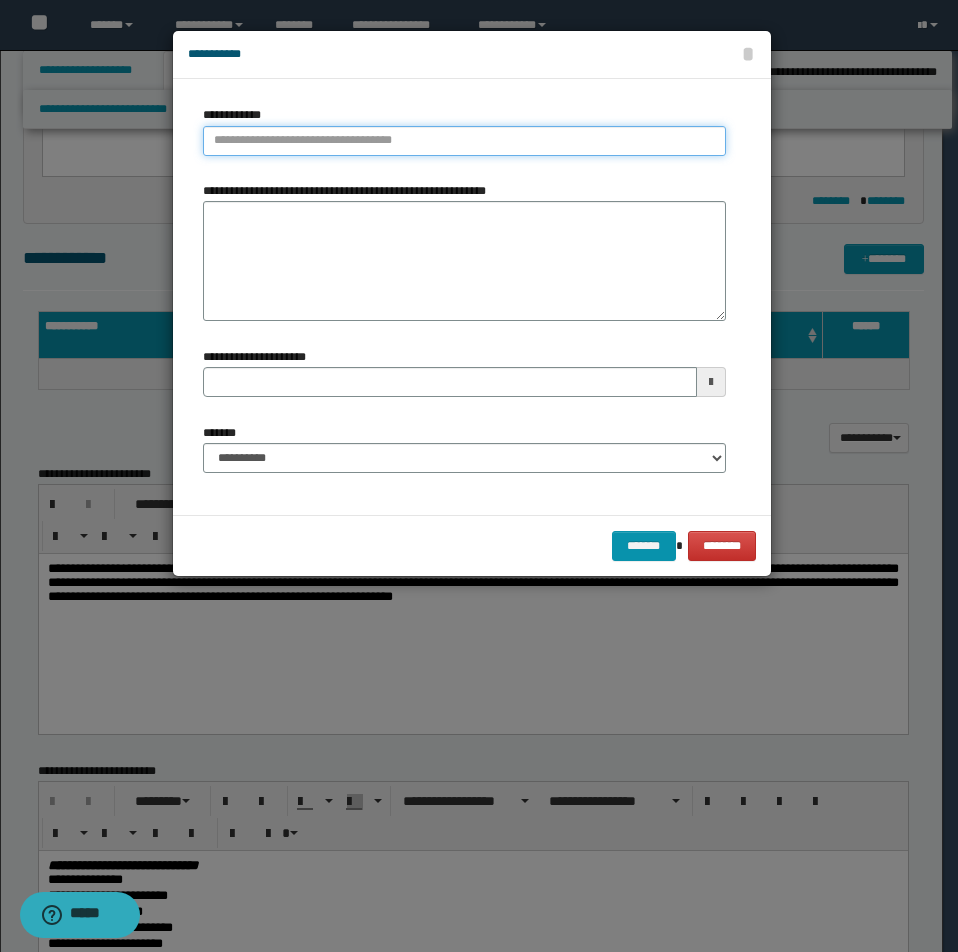 click on "**********" at bounding box center (464, 141) 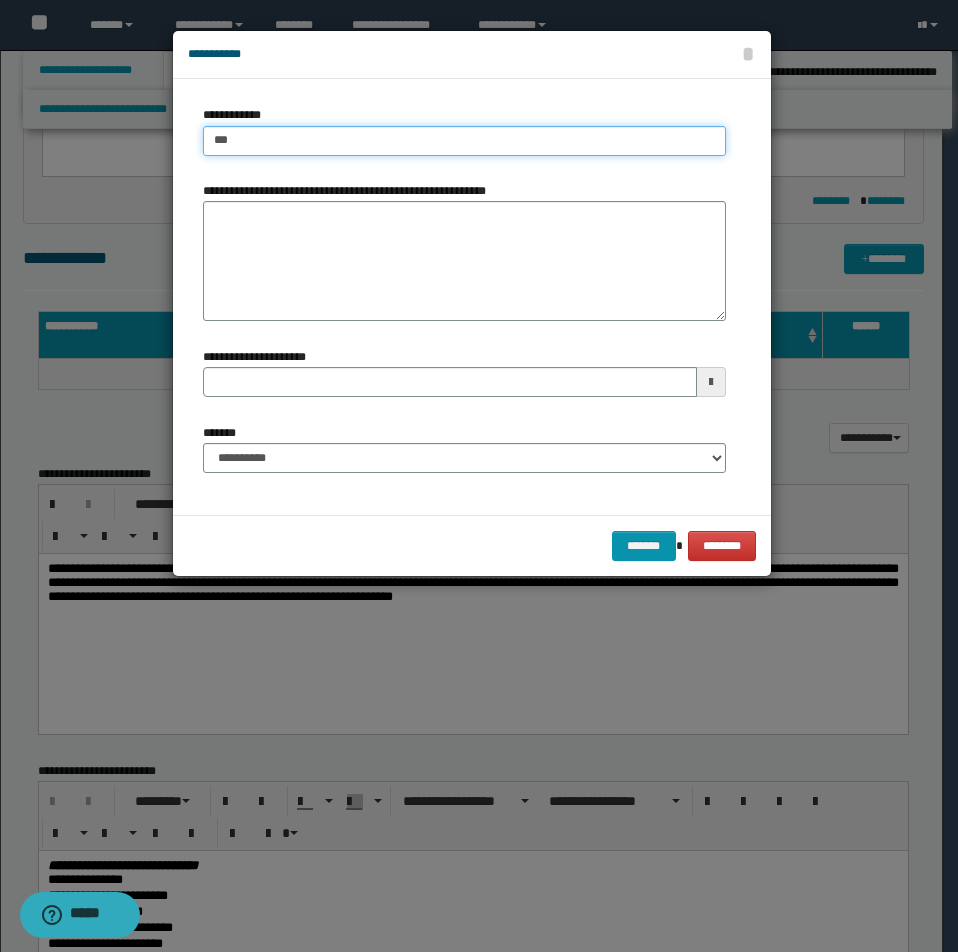 type on "****" 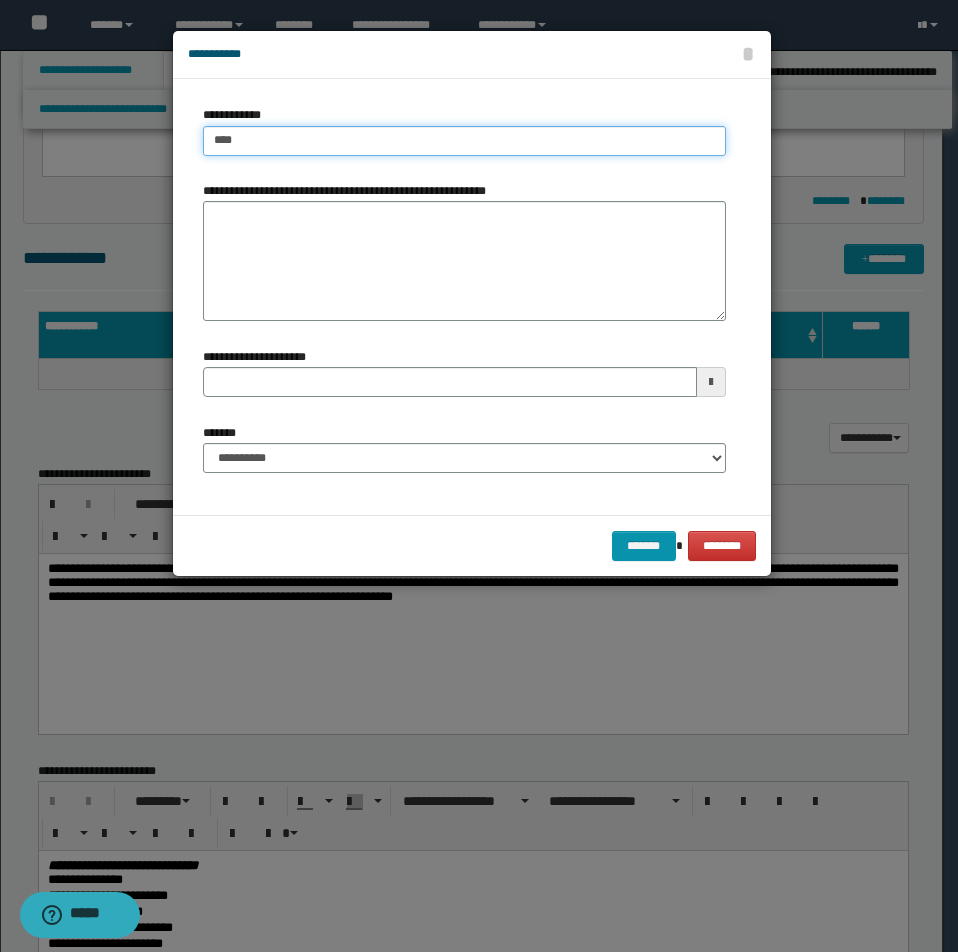type on "****" 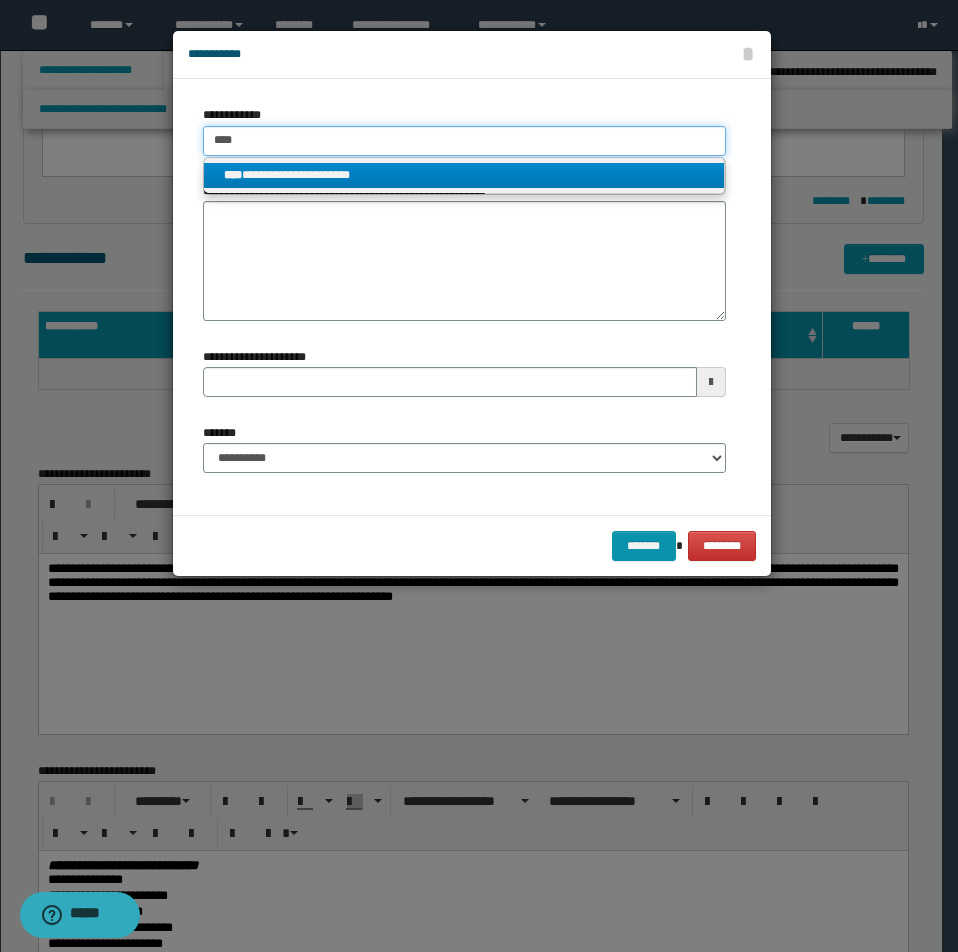 type on "****" 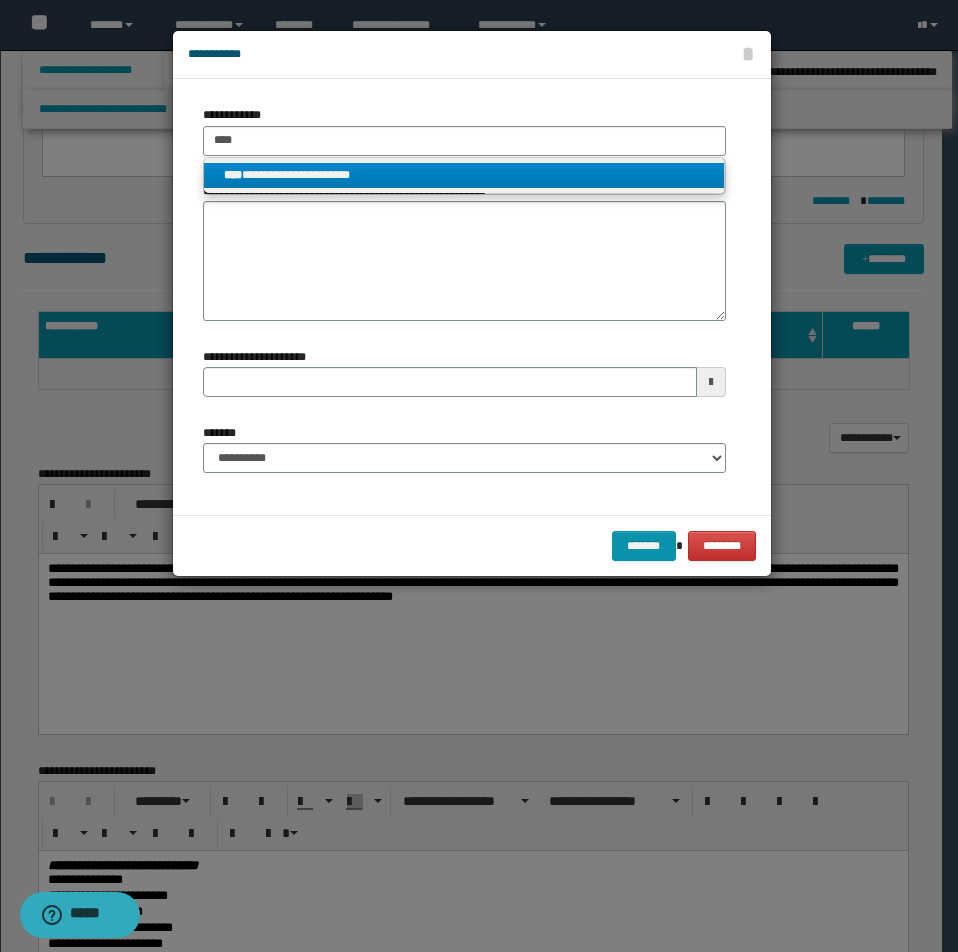 click on "**********" at bounding box center [464, 175] 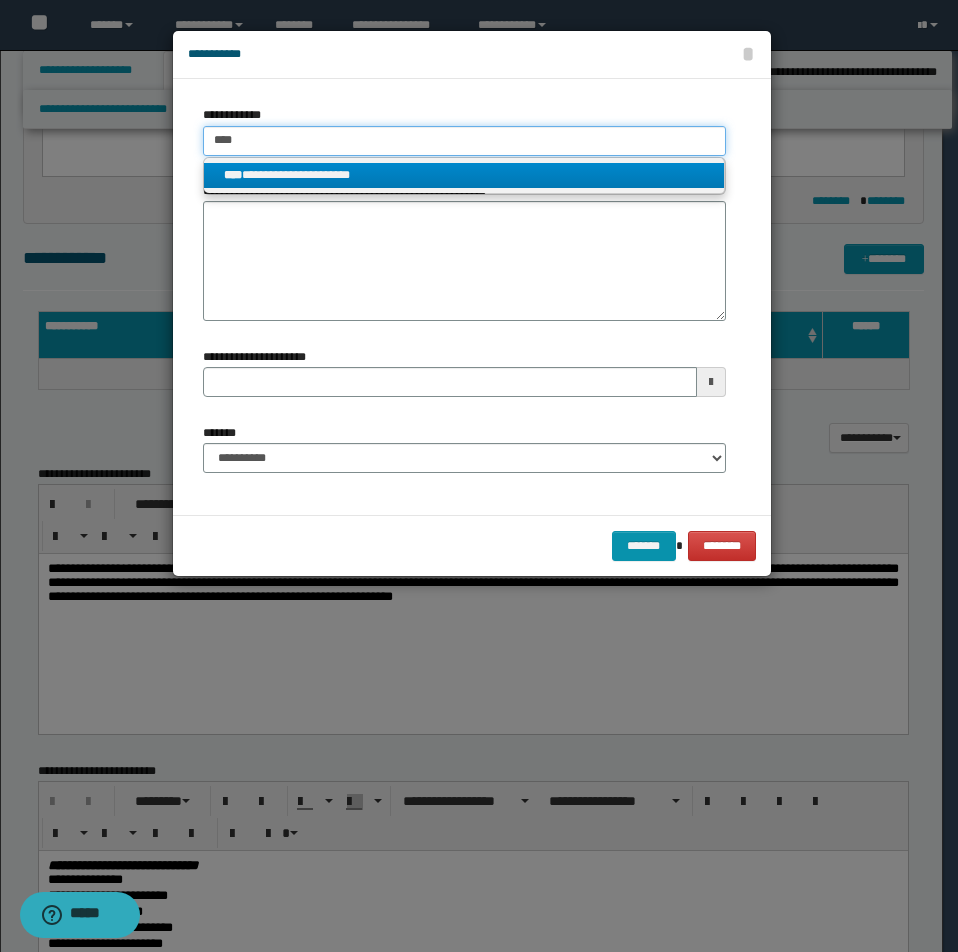 type 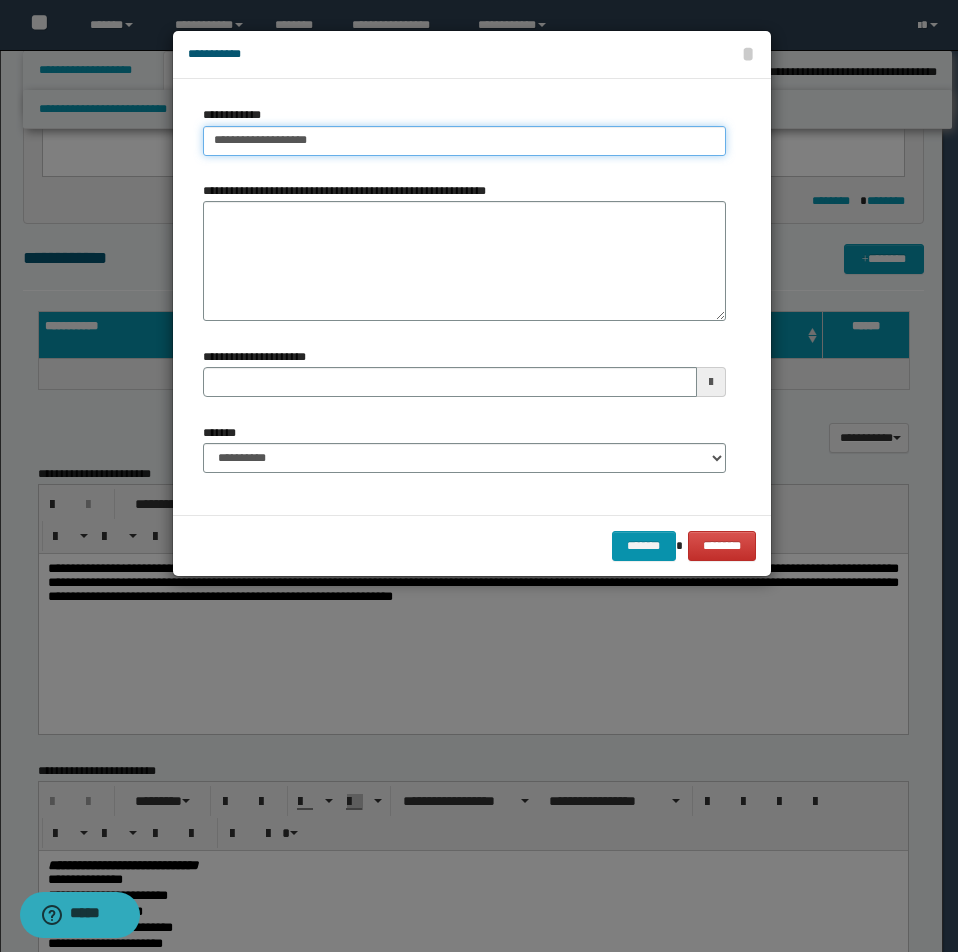drag, startPoint x: 210, startPoint y: 140, endPoint x: 520, endPoint y: 147, distance: 310.079 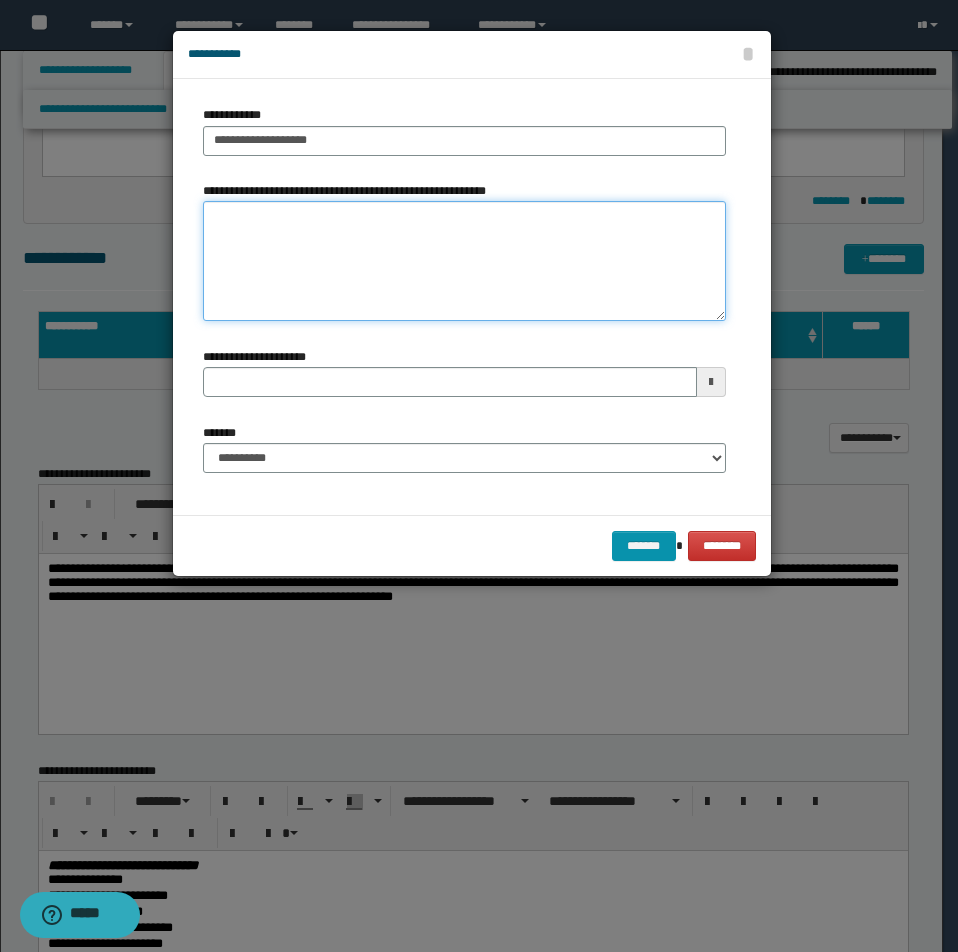 click on "**********" at bounding box center [464, 261] 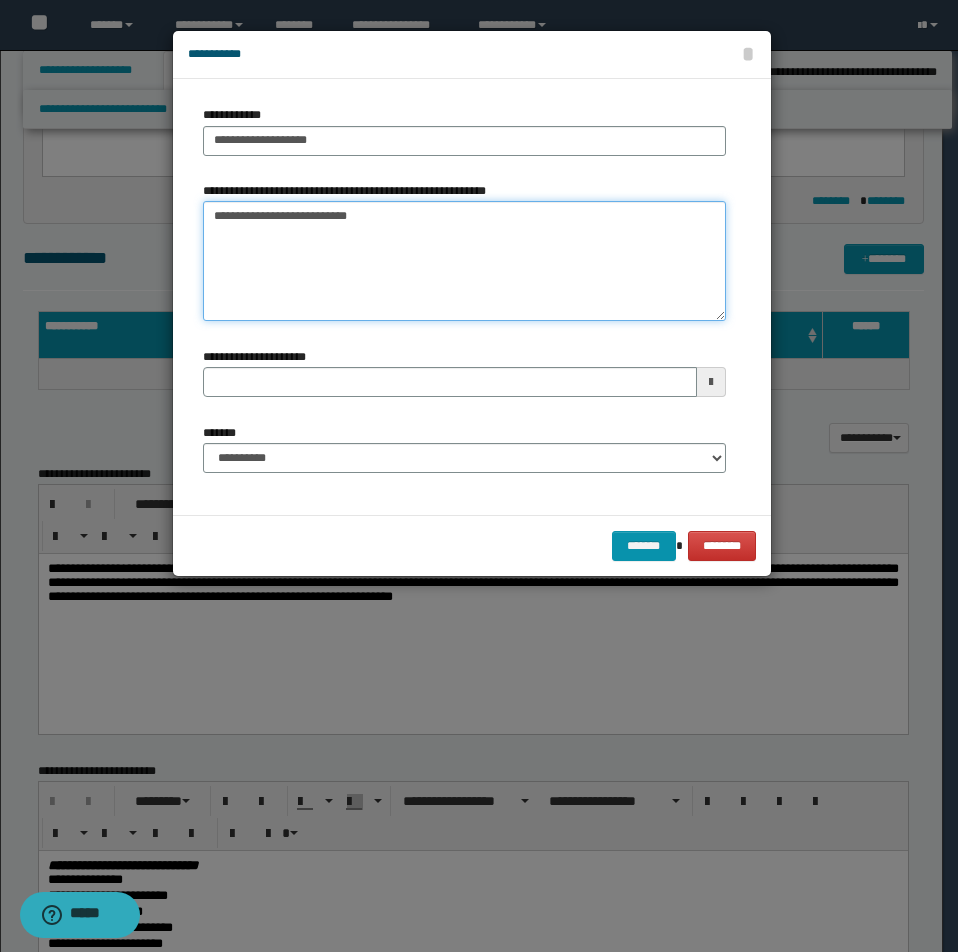 type on "**********" 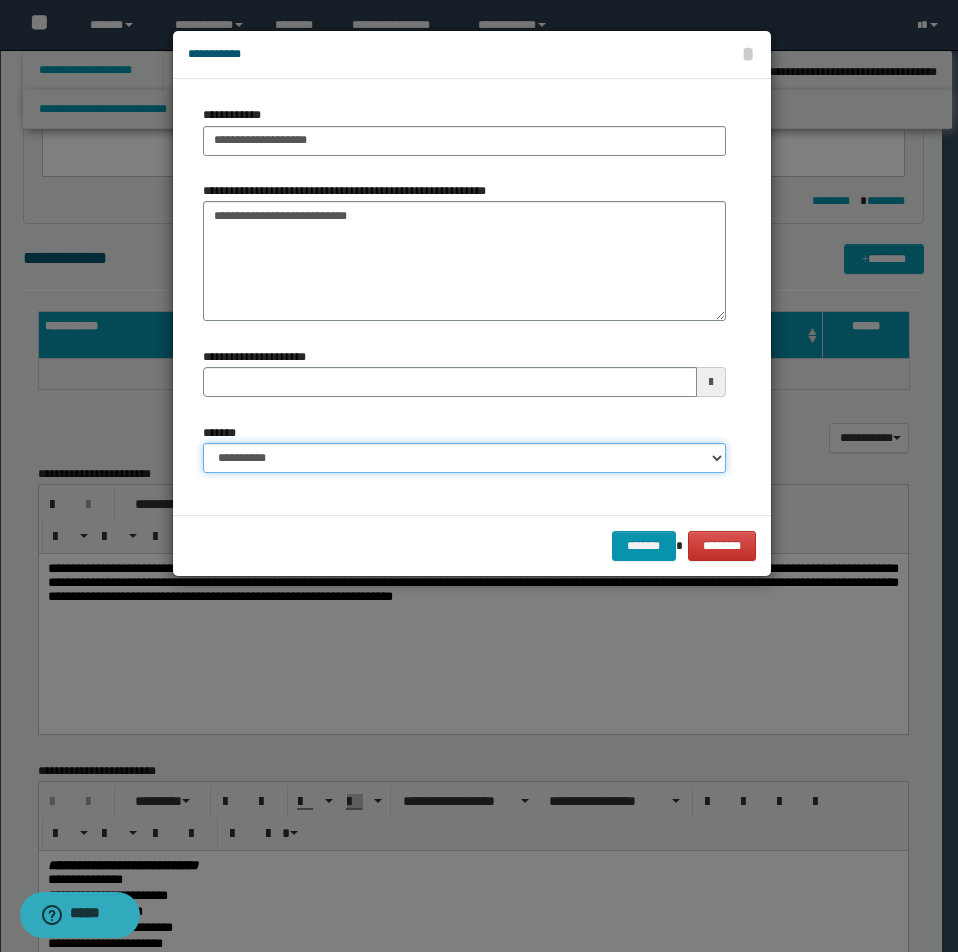 click on "**********" at bounding box center (464, 458) 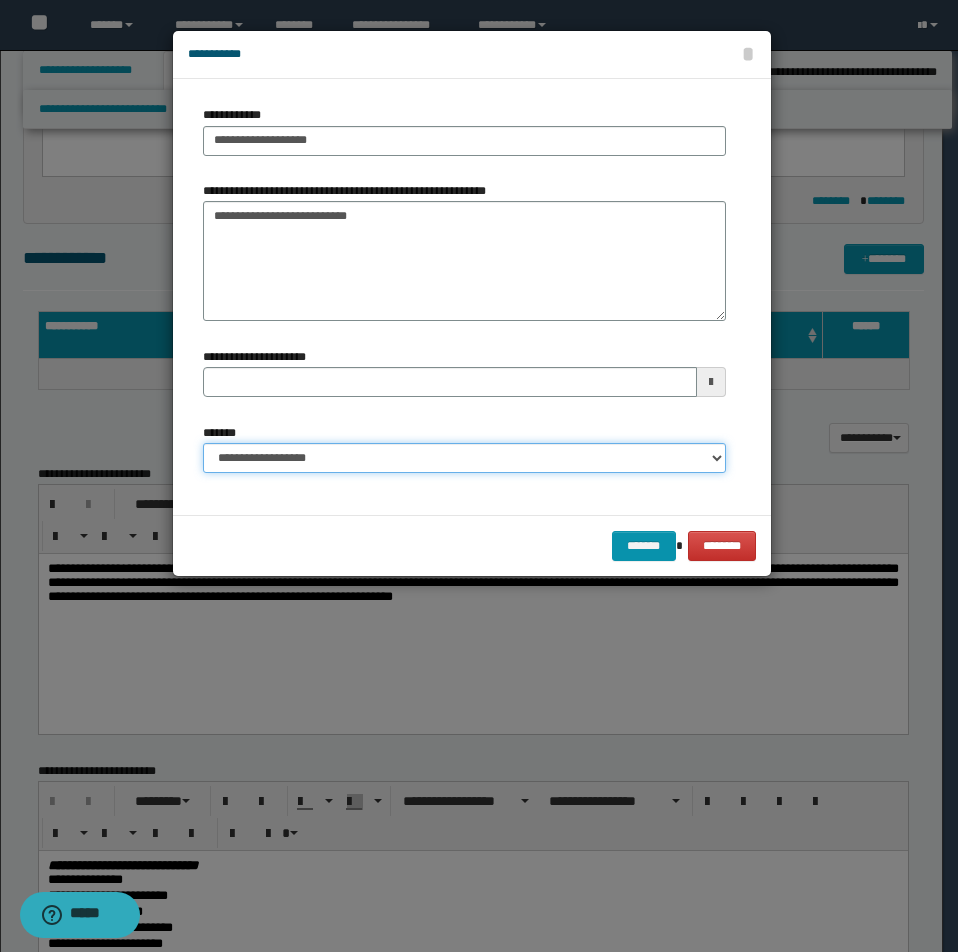 click on "**********" at bounding box center (464, 458) 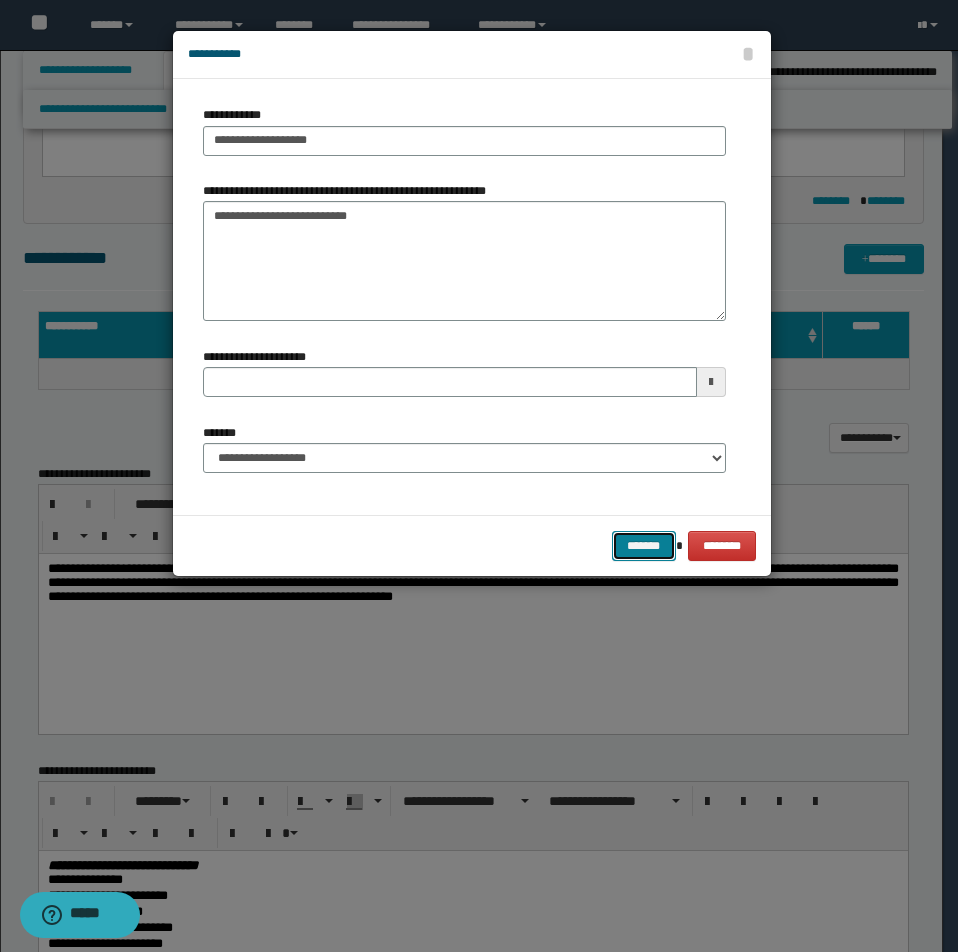 click on "*******" at bounding box center (644, 546) 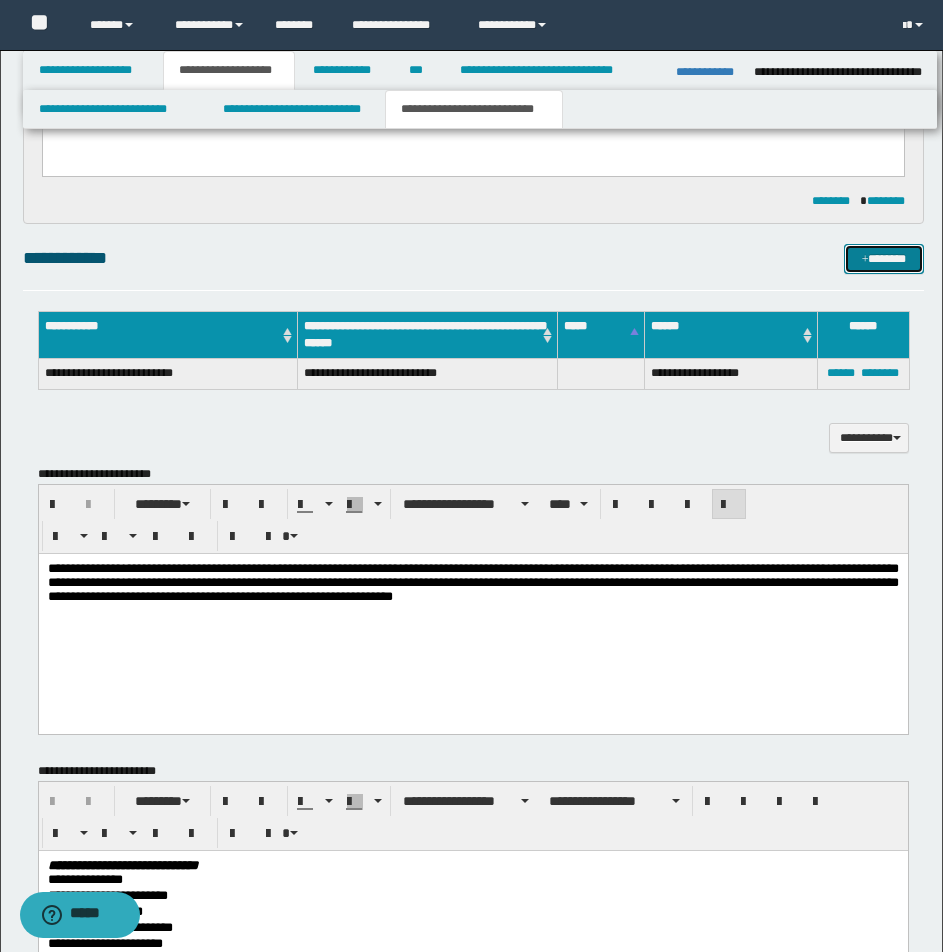 click on "*******" at bounding box center (884, 259) 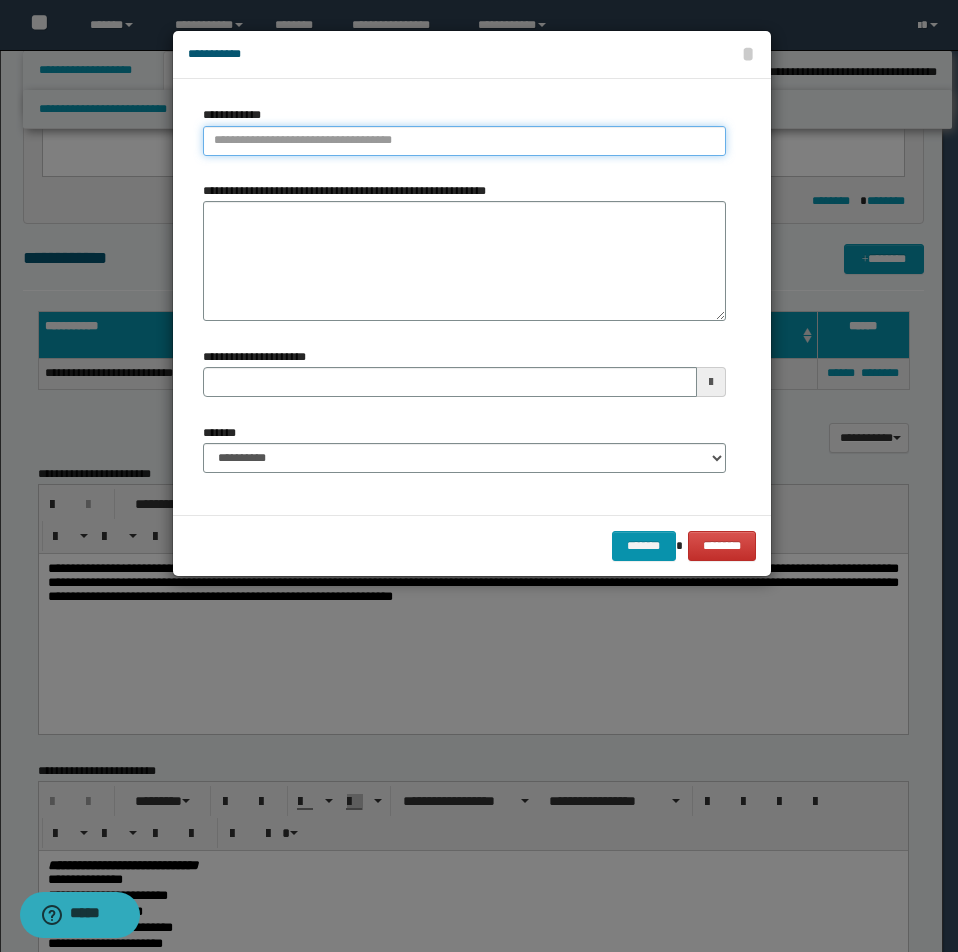 type on "**********" 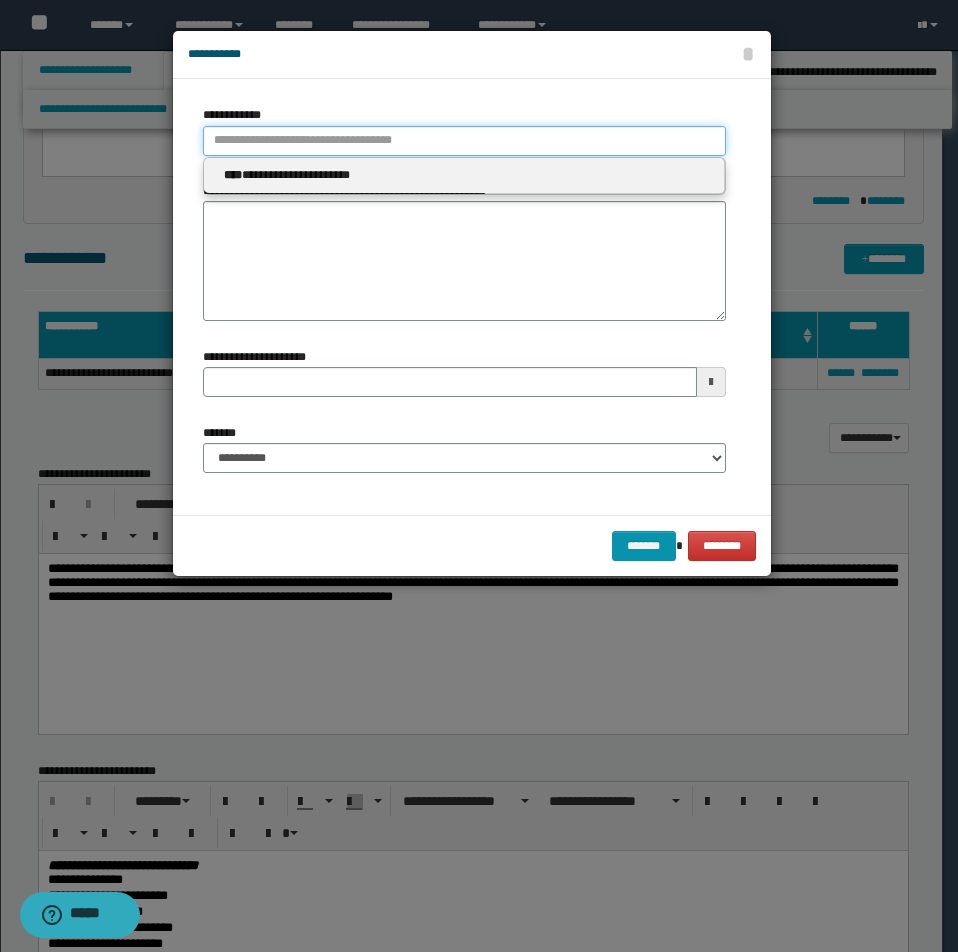 click on "**********" at bounding box center [464, 141] 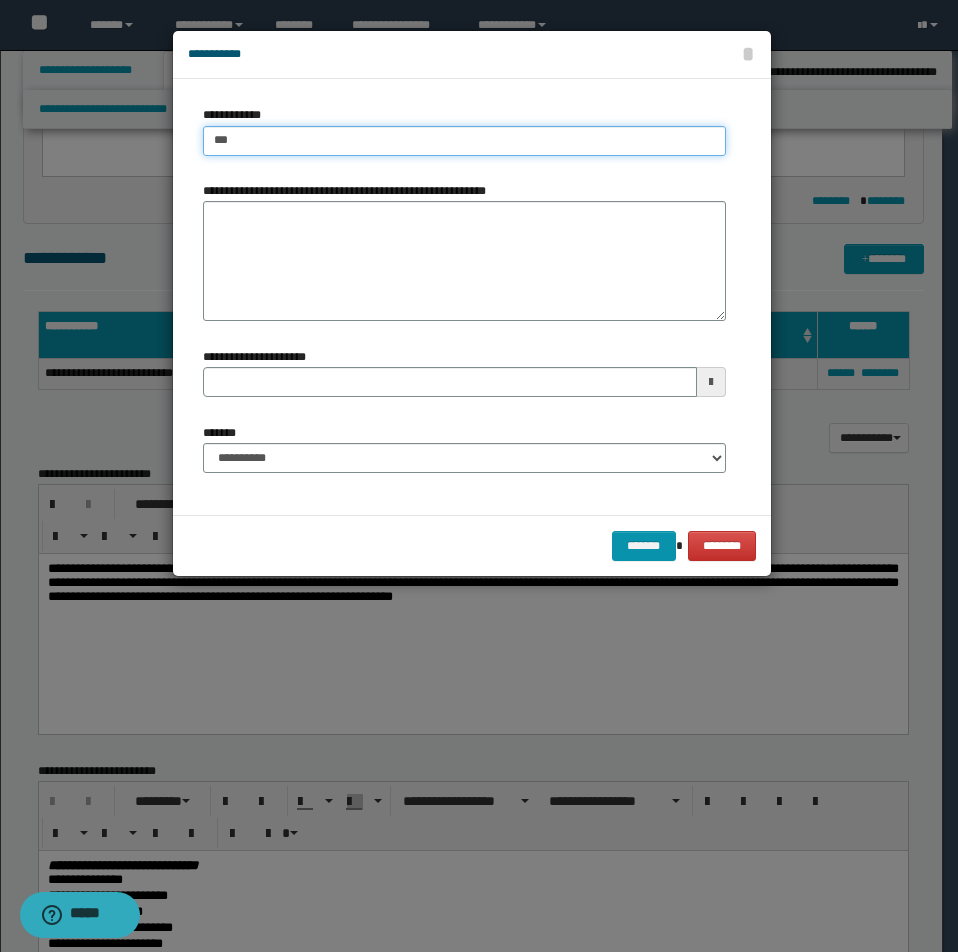 type on "****" 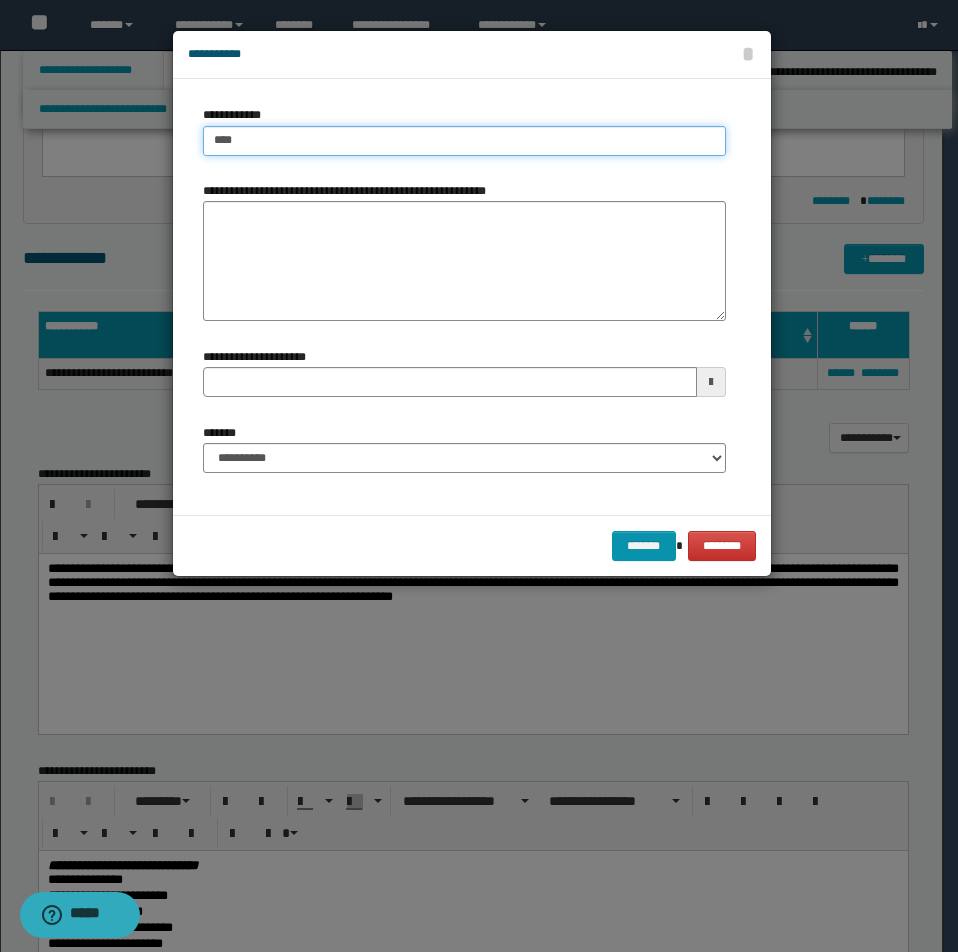type on "****" 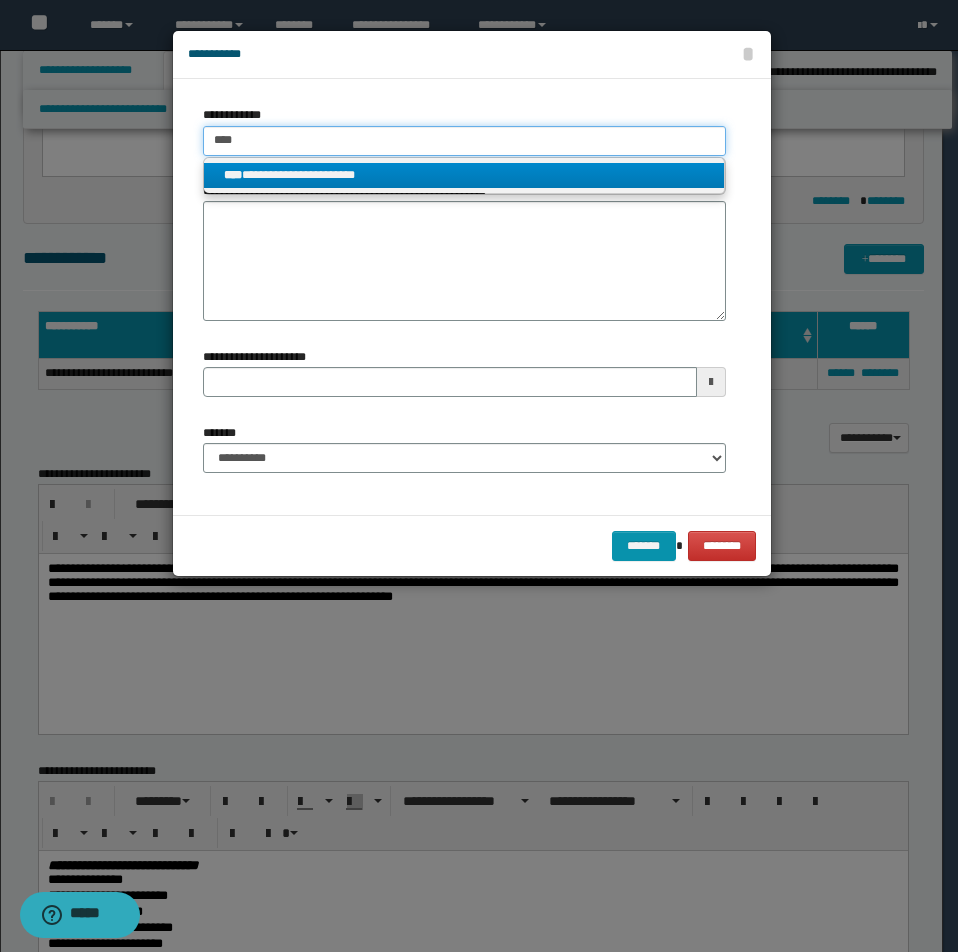 type 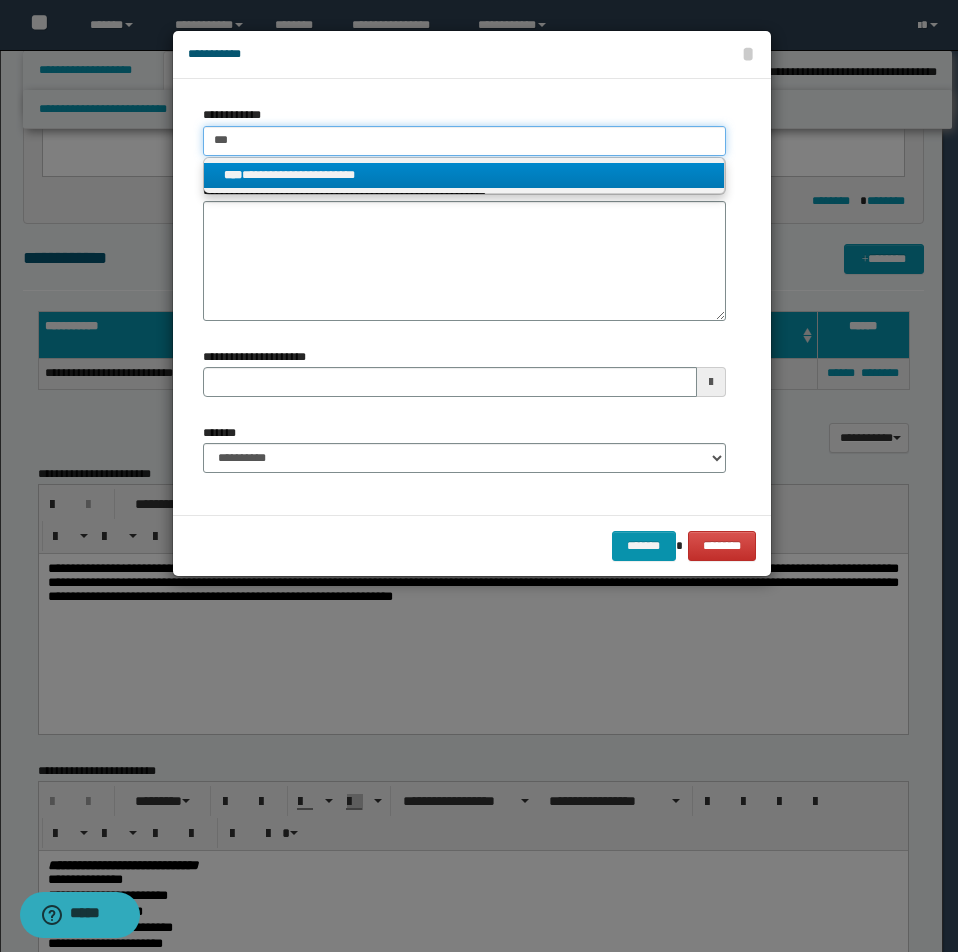 type on "***" 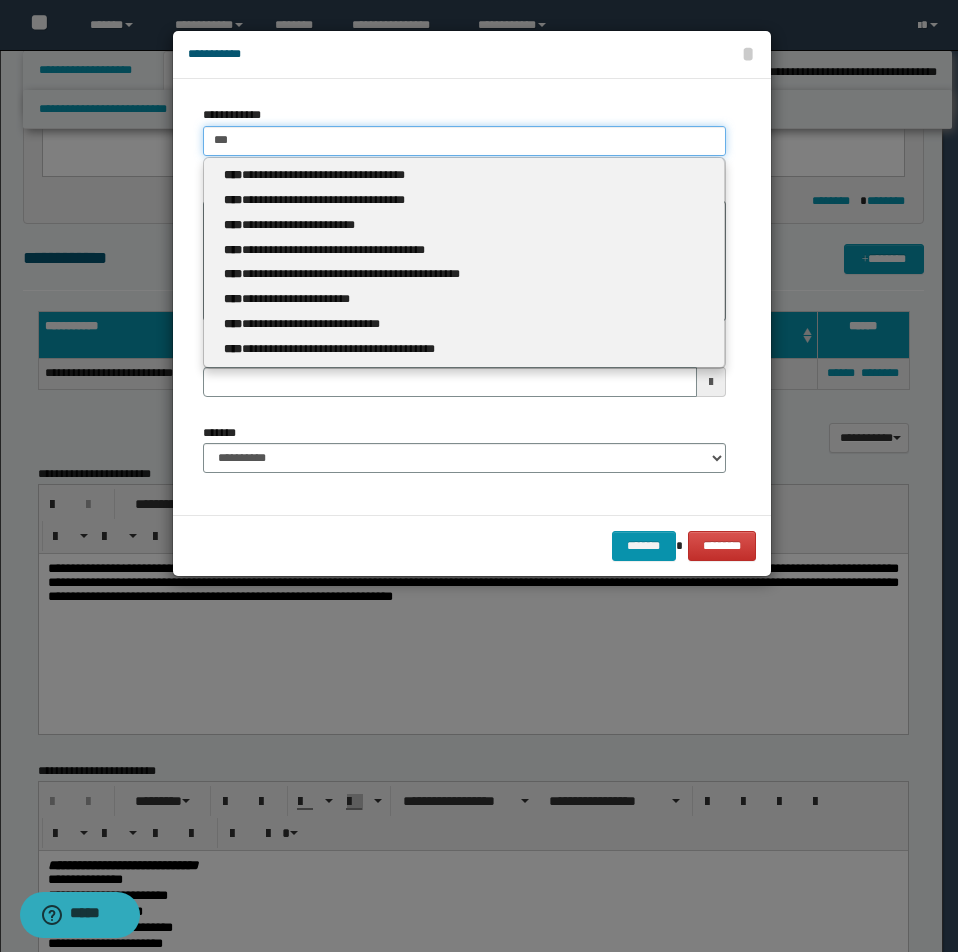 type 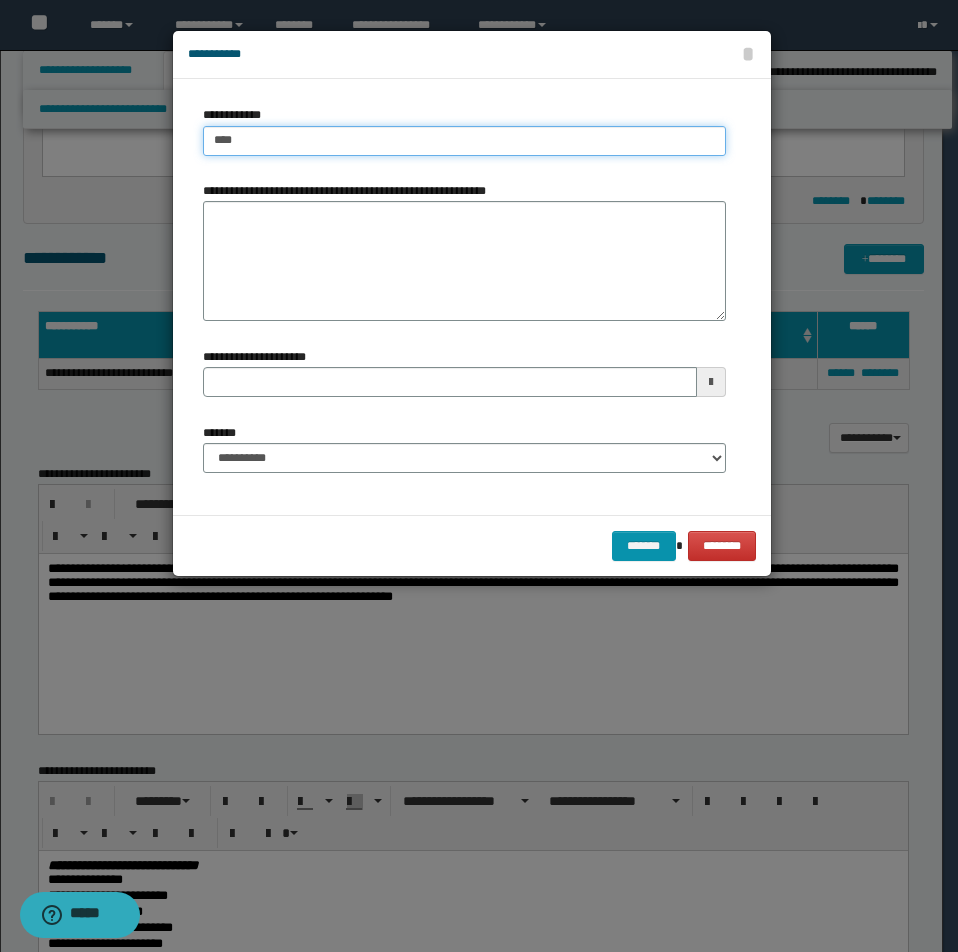 type on "****" 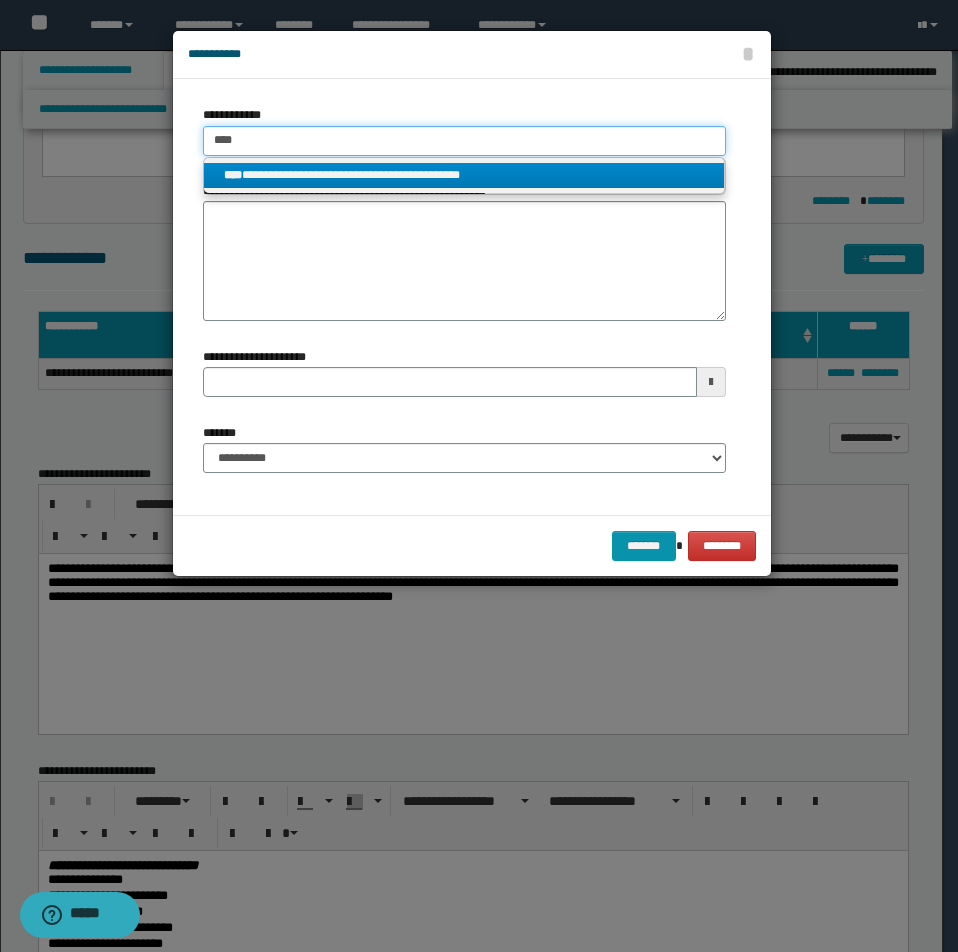 type on "****" 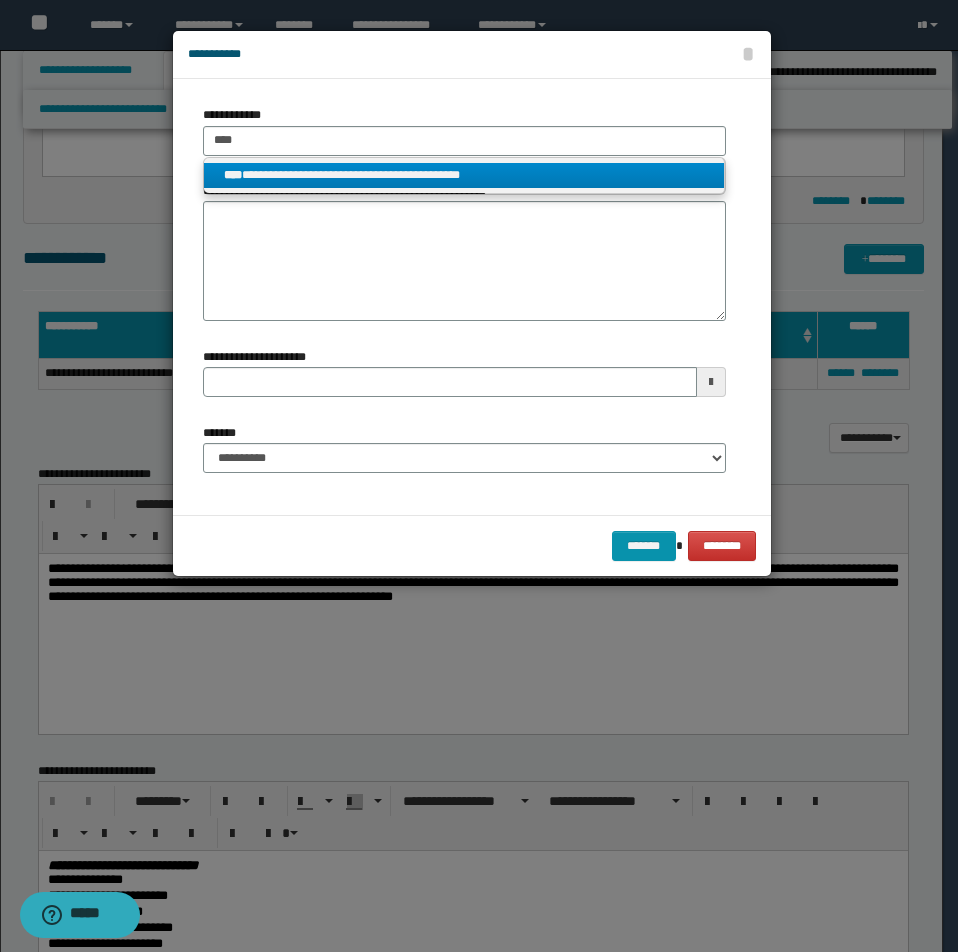 click on "**********" at bounding box center [464, 175] 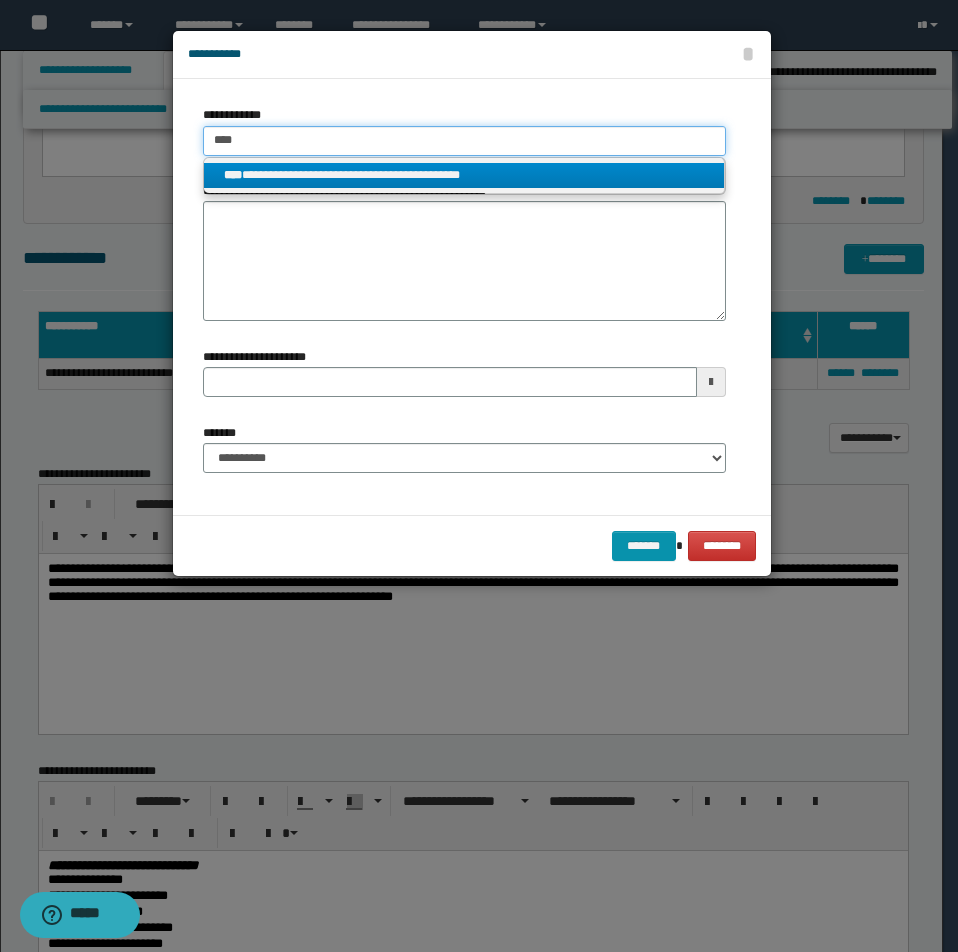 type 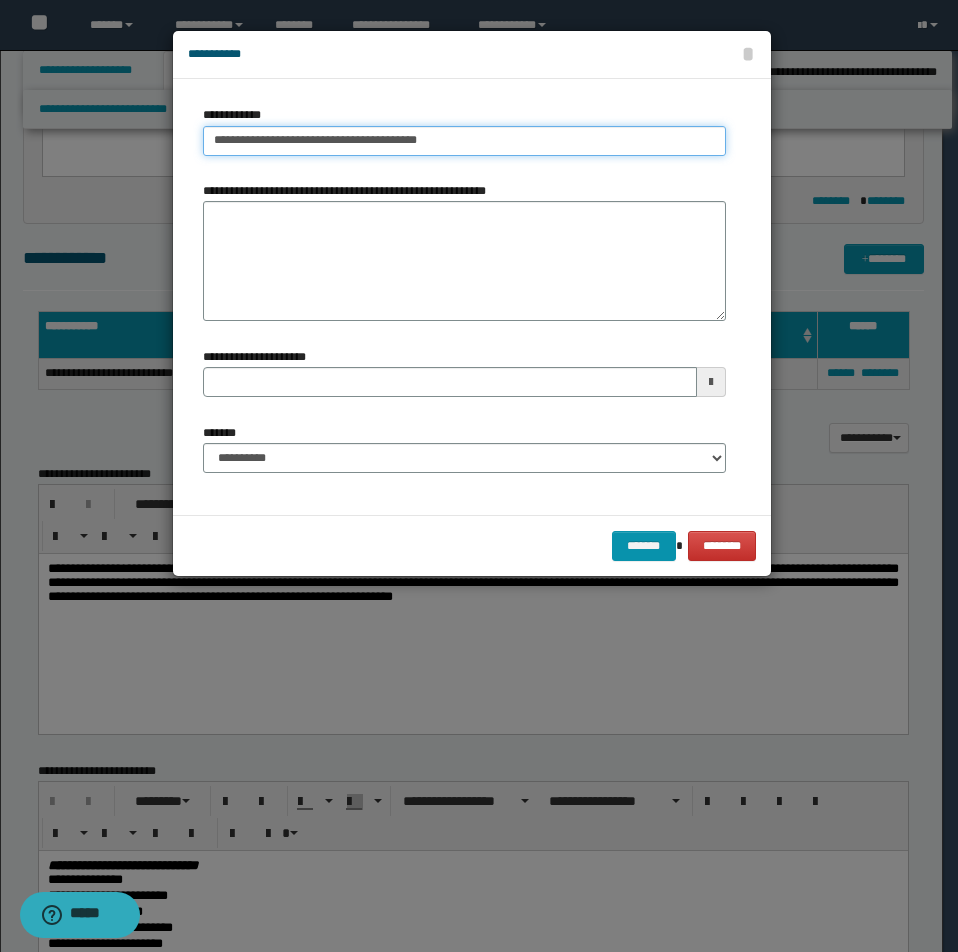 drag, startPoint x: 213, startPoint y: 137, endPoint x: 592, endPoint y: 136, distance: 379.0013 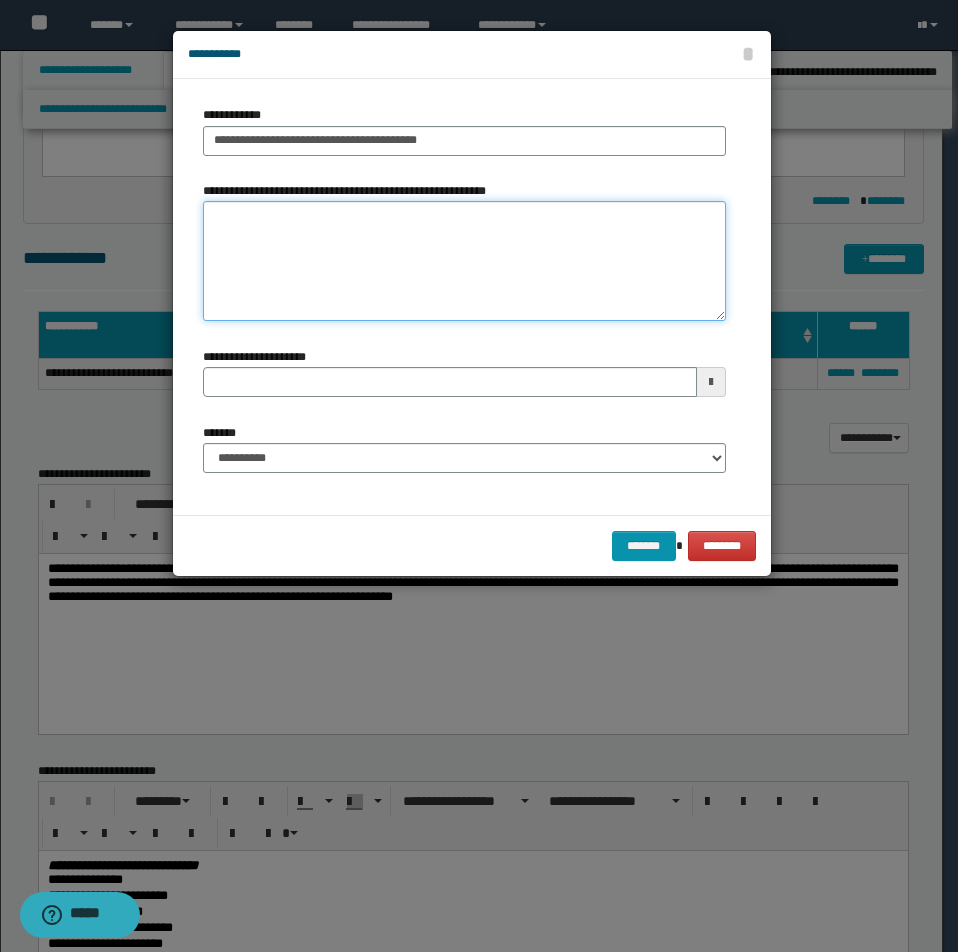 click on "**********" at bounding box center [464, 261] 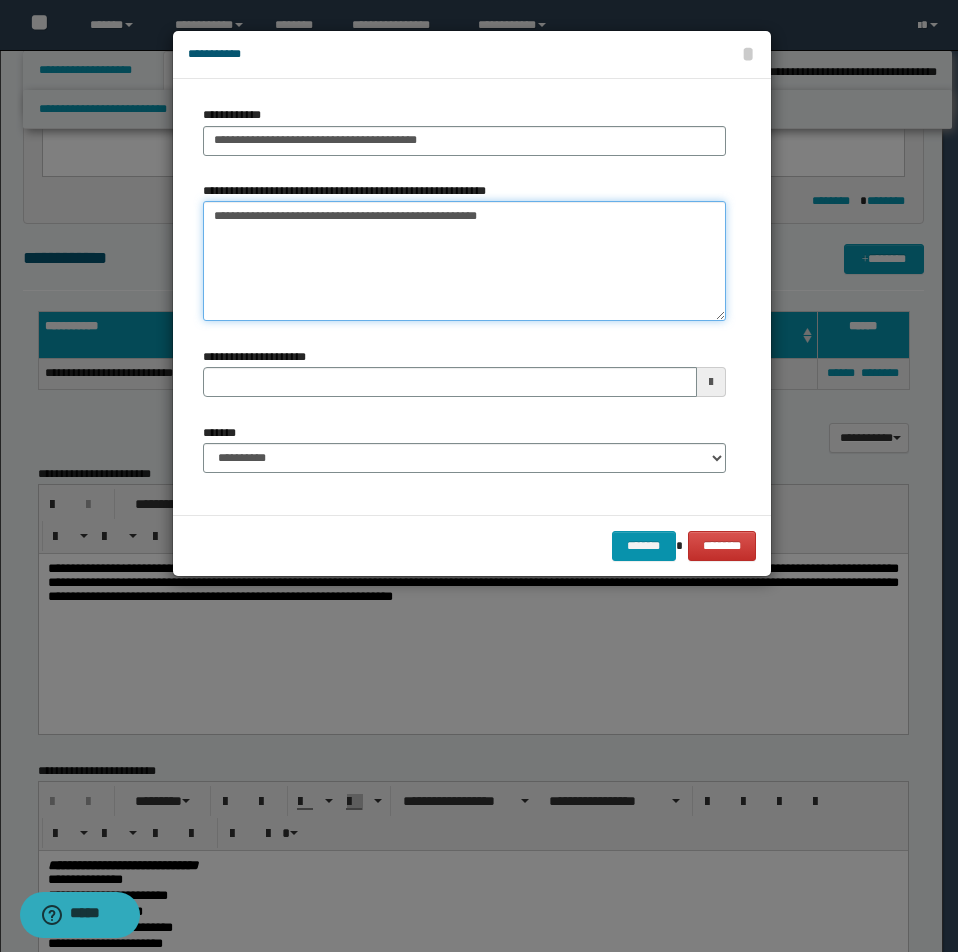 type on "**********" 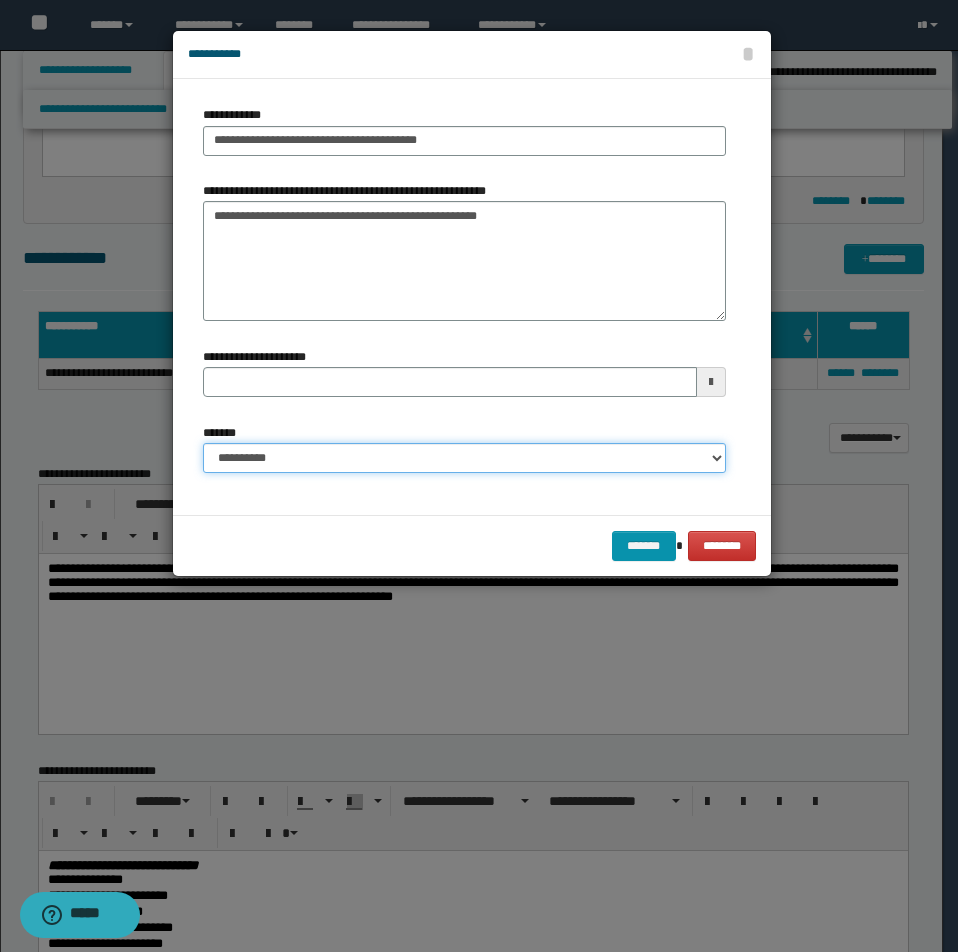 click on "**********" at bounding box center (464, 458) 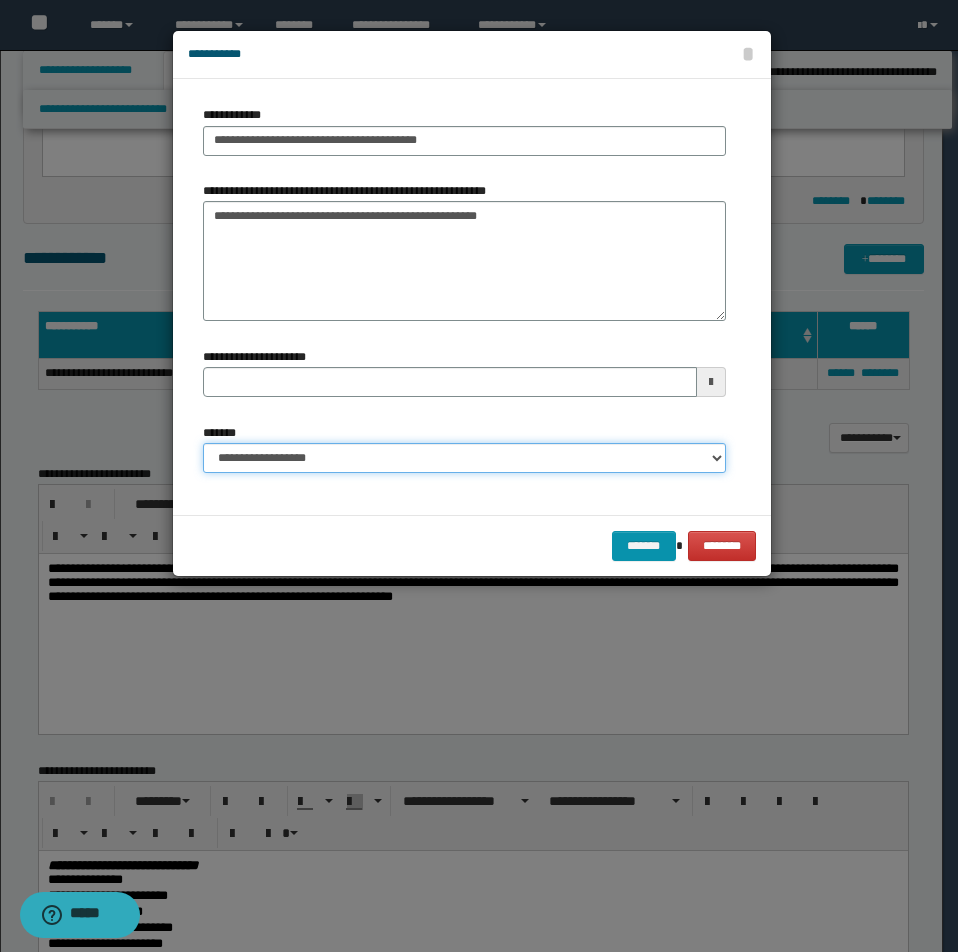 click on "**********" at bounding box center (464, 458) 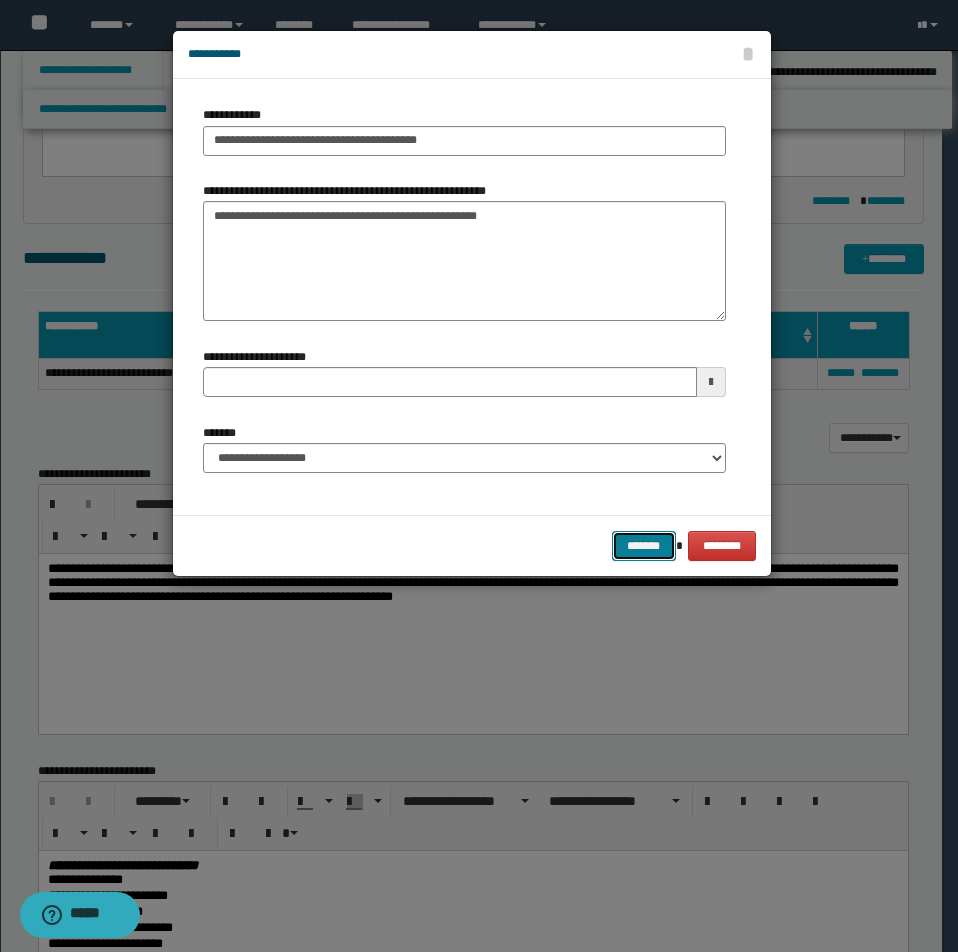 click on "*******" at bounding box center [644, 546] 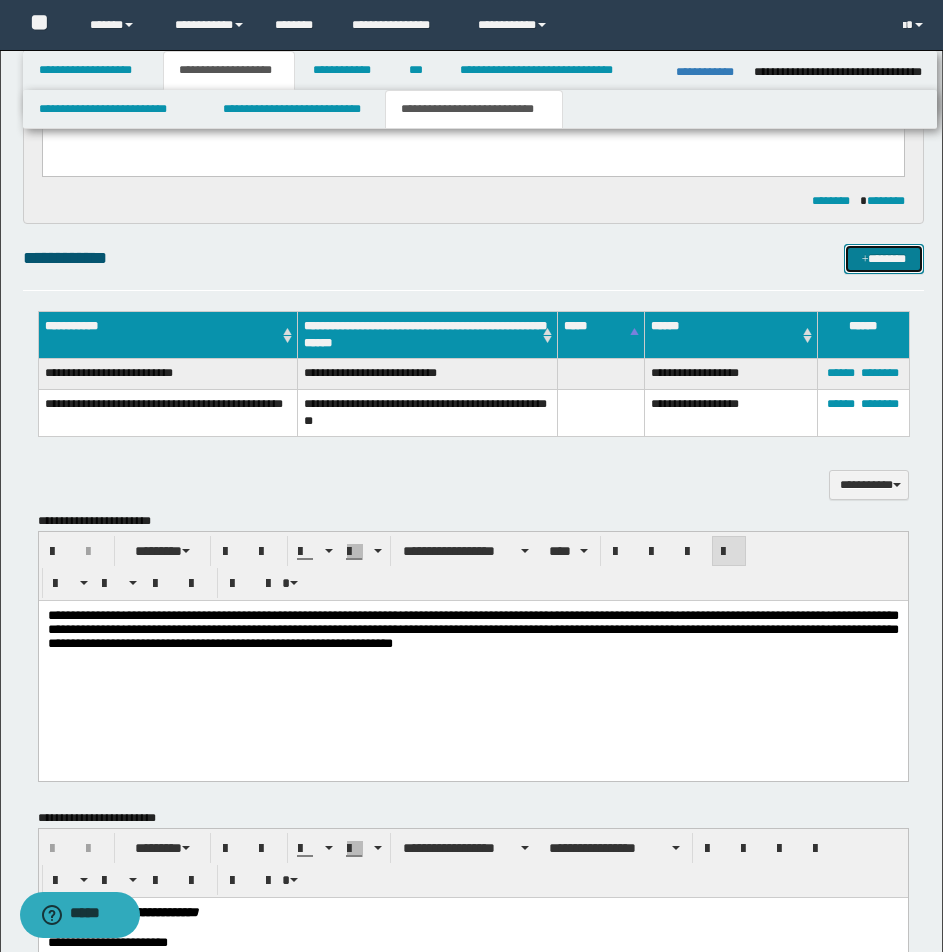 click on "*******" at bounding box center (884, 259) 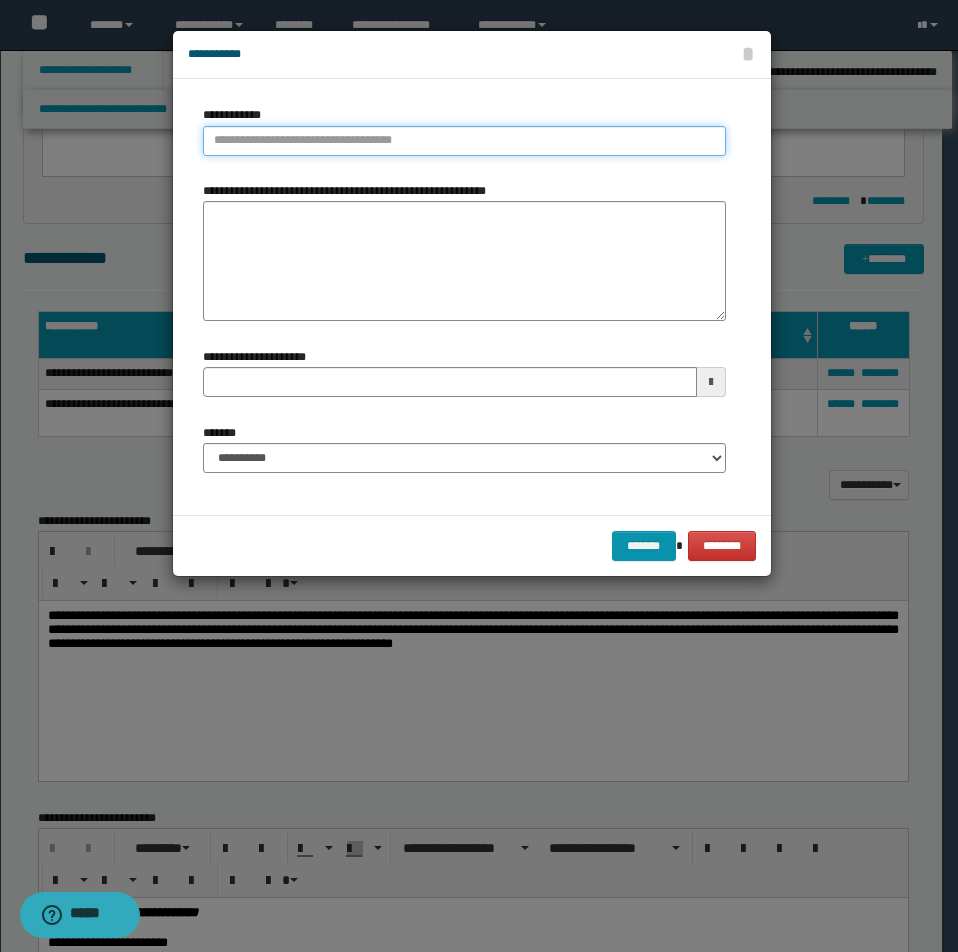 type on "**********" 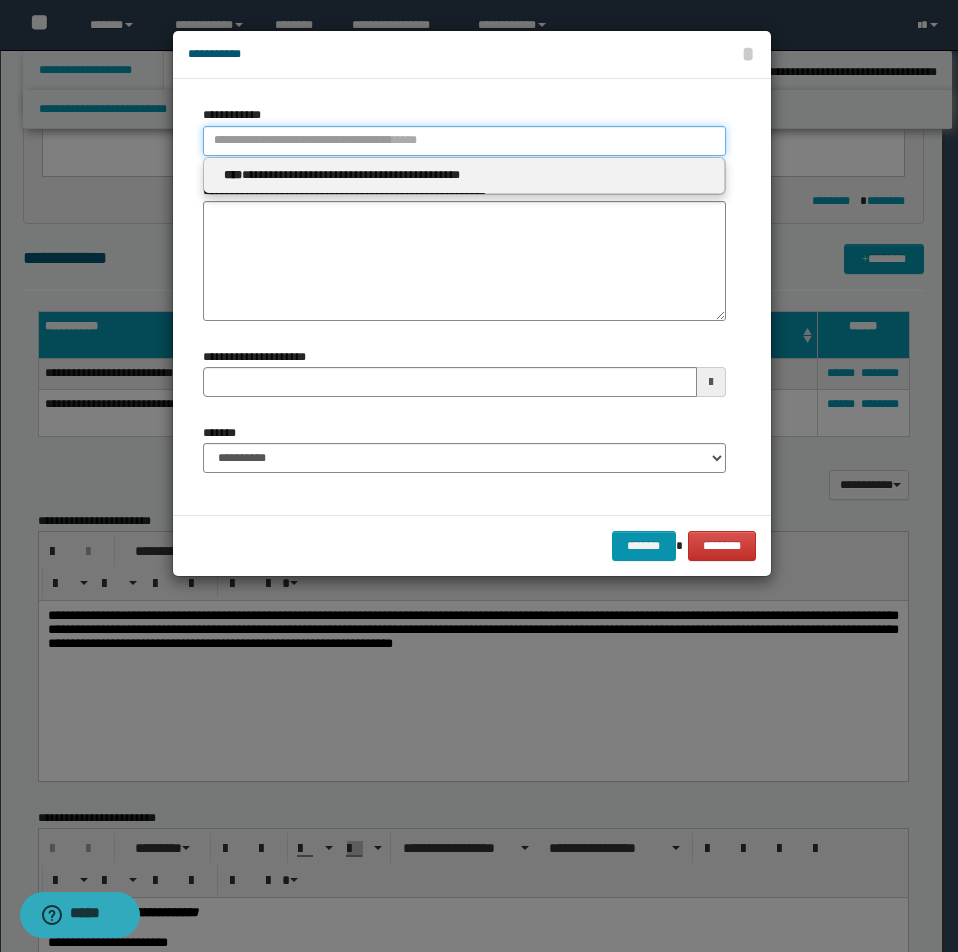 click on "**********" at bounding box center [464, 141] 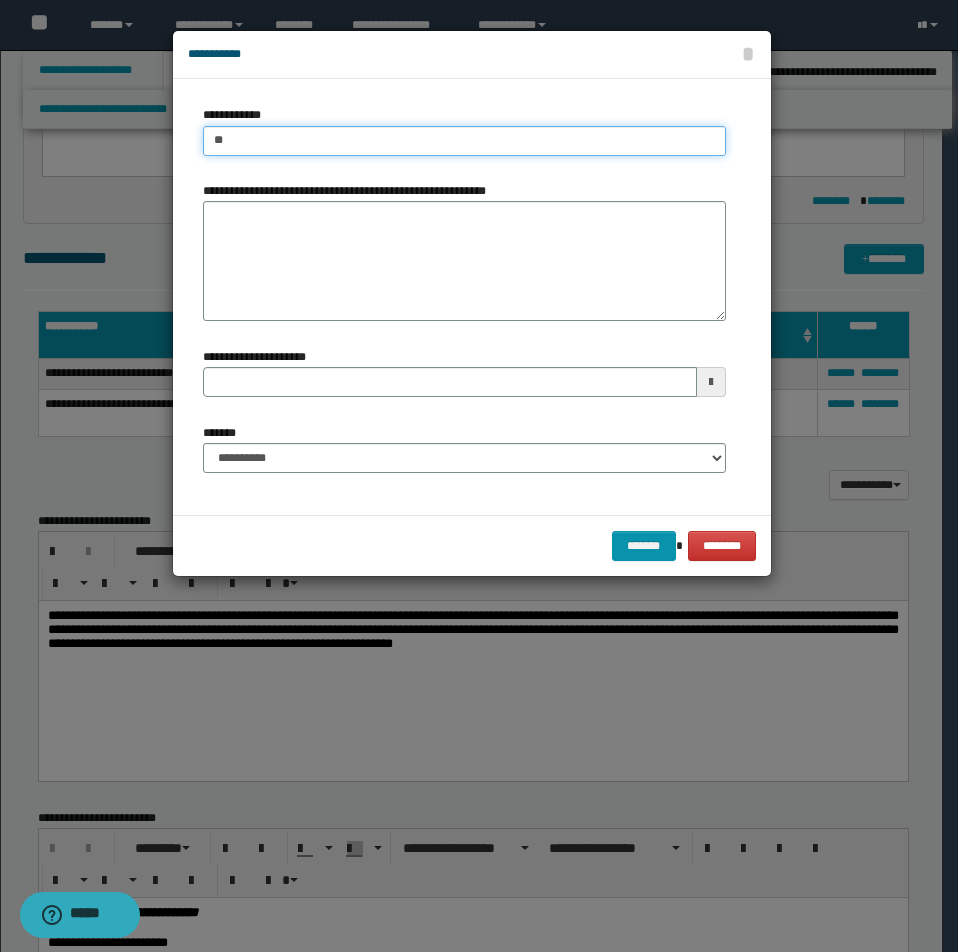 type on "***" 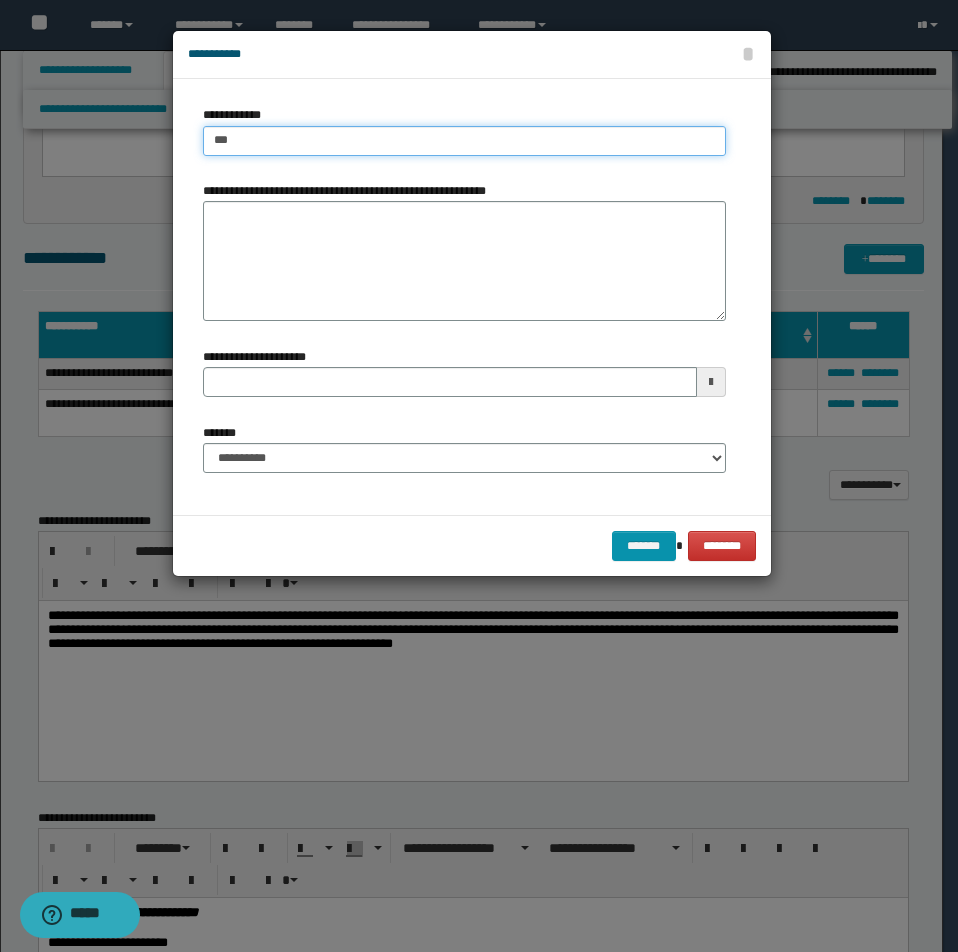type on "***" 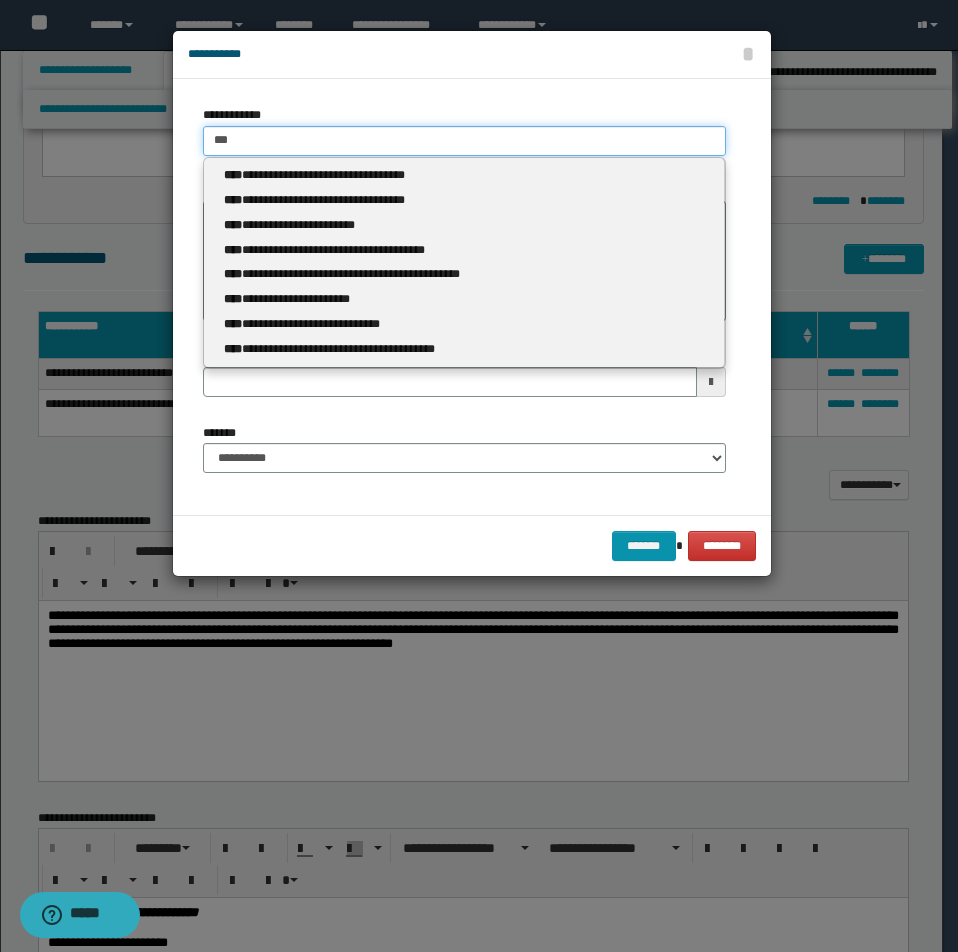 type 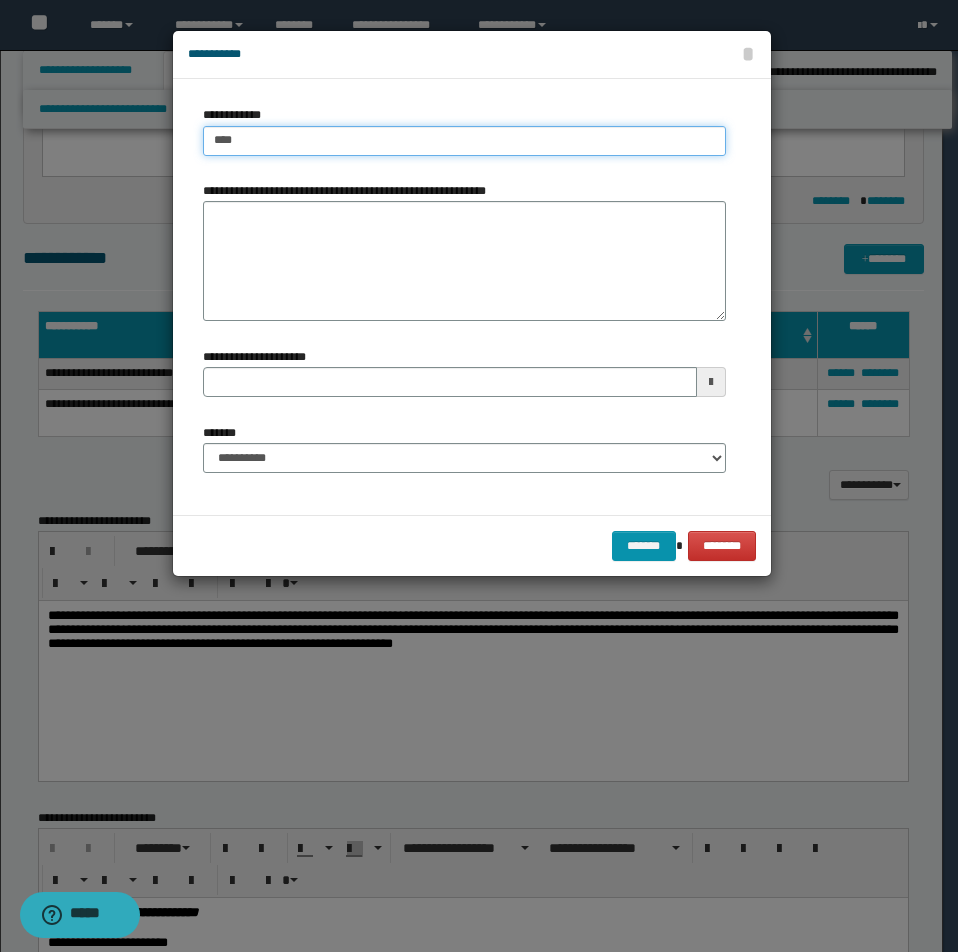 type on "****" 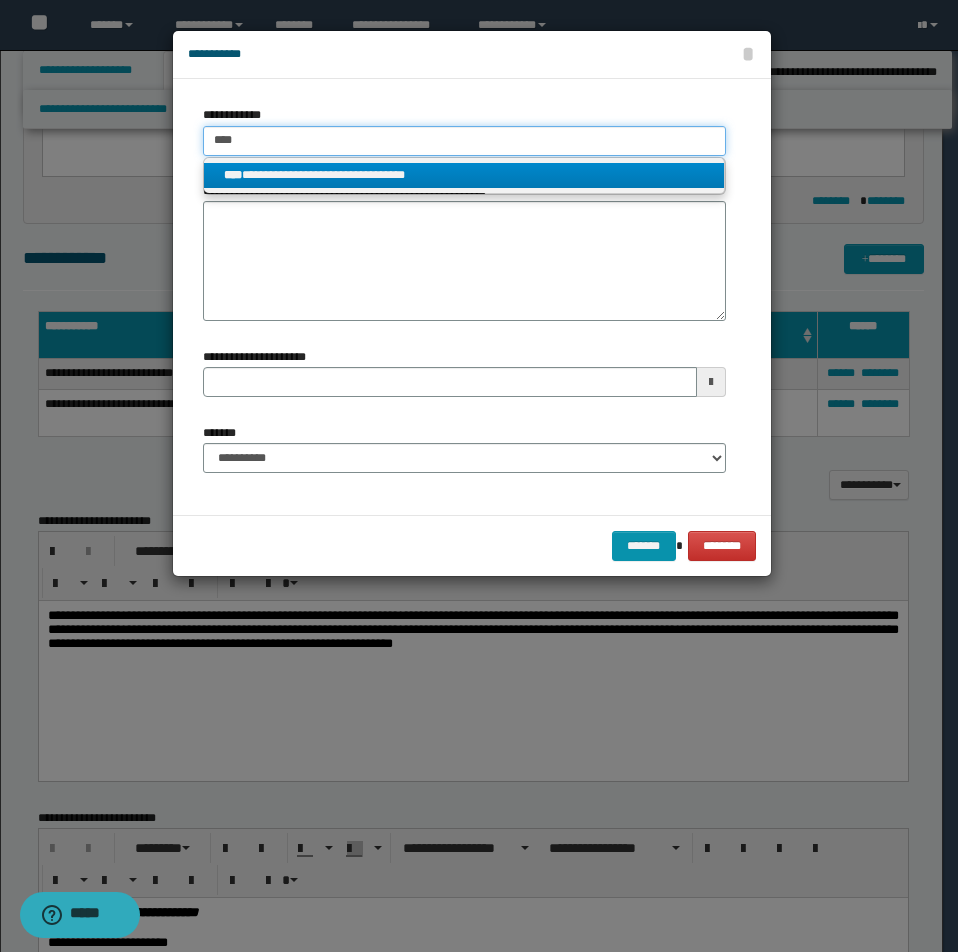 type on "****" 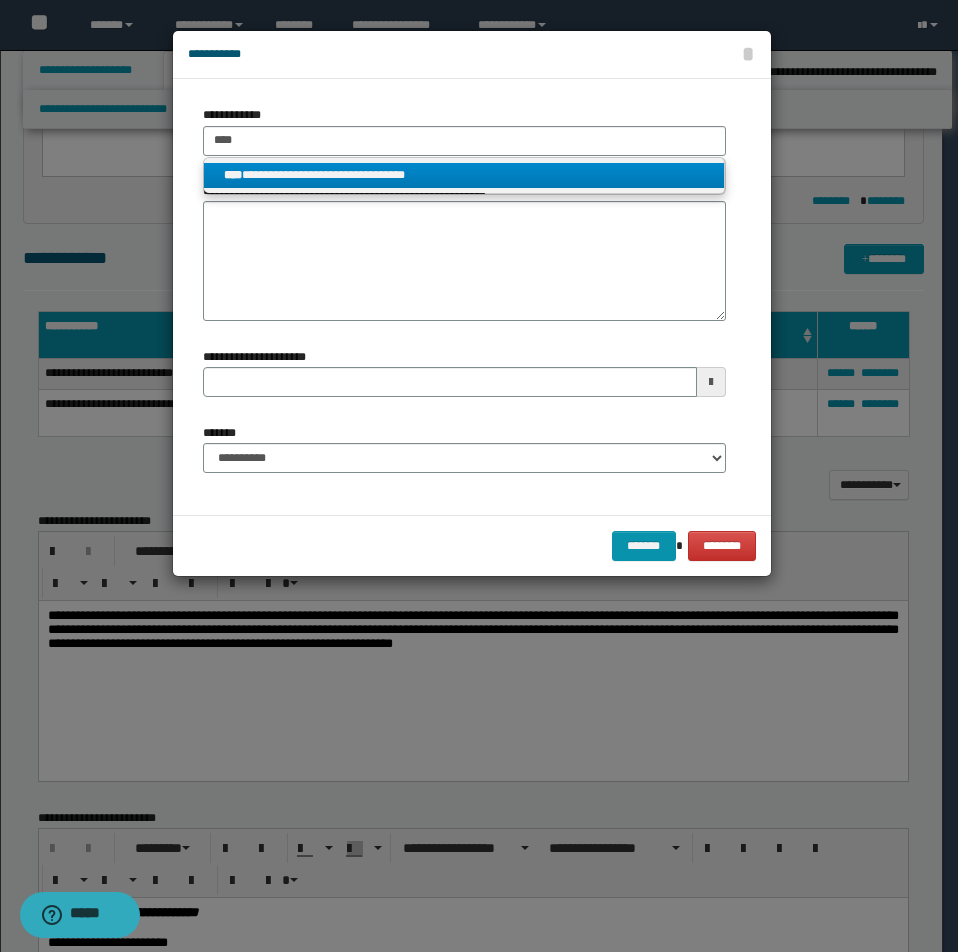 click on "**********" at bounding box center [464, 175] 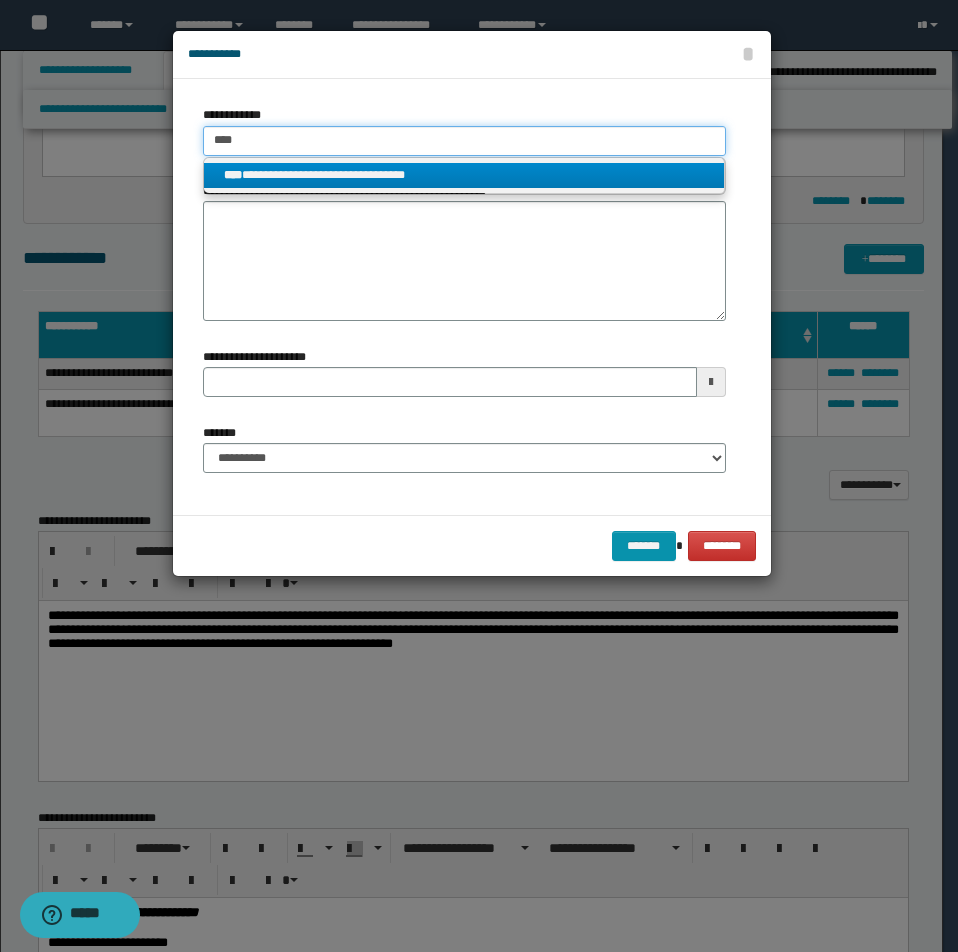 type 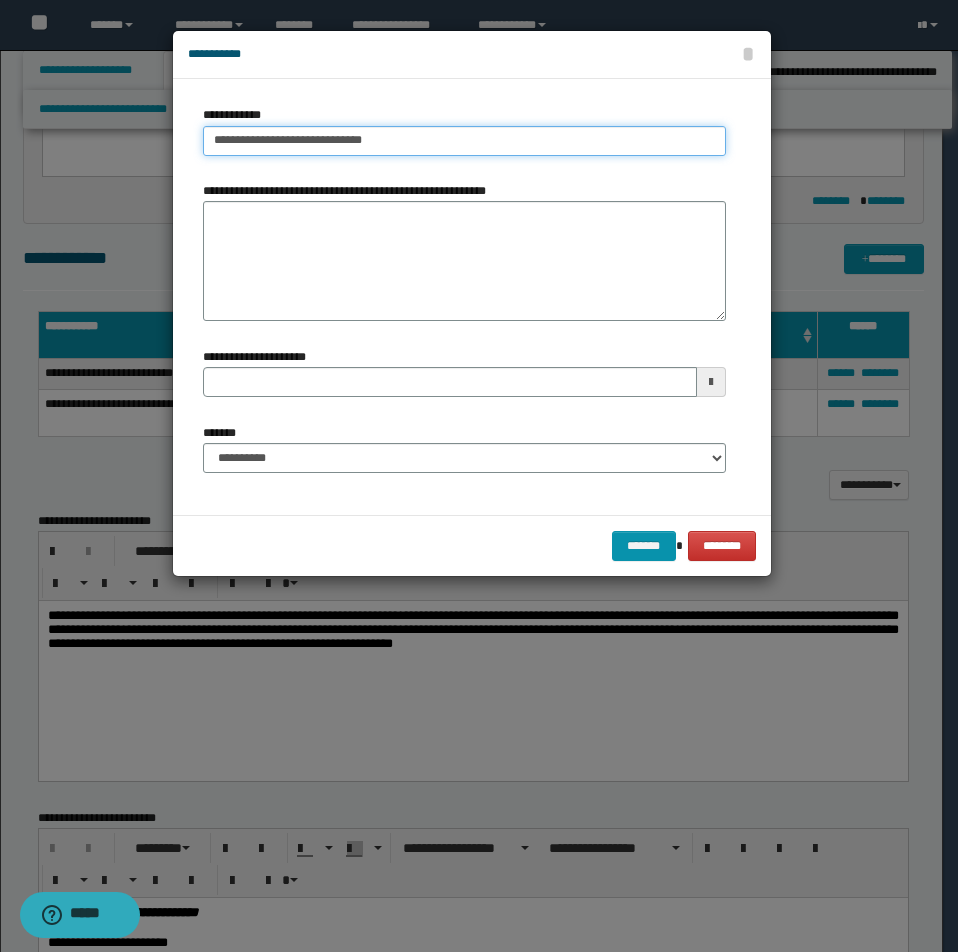 drag, startPoint x: 213, startPoint y: 143, endPoint x: 466, endPoint y: 149, distance: 253.07114 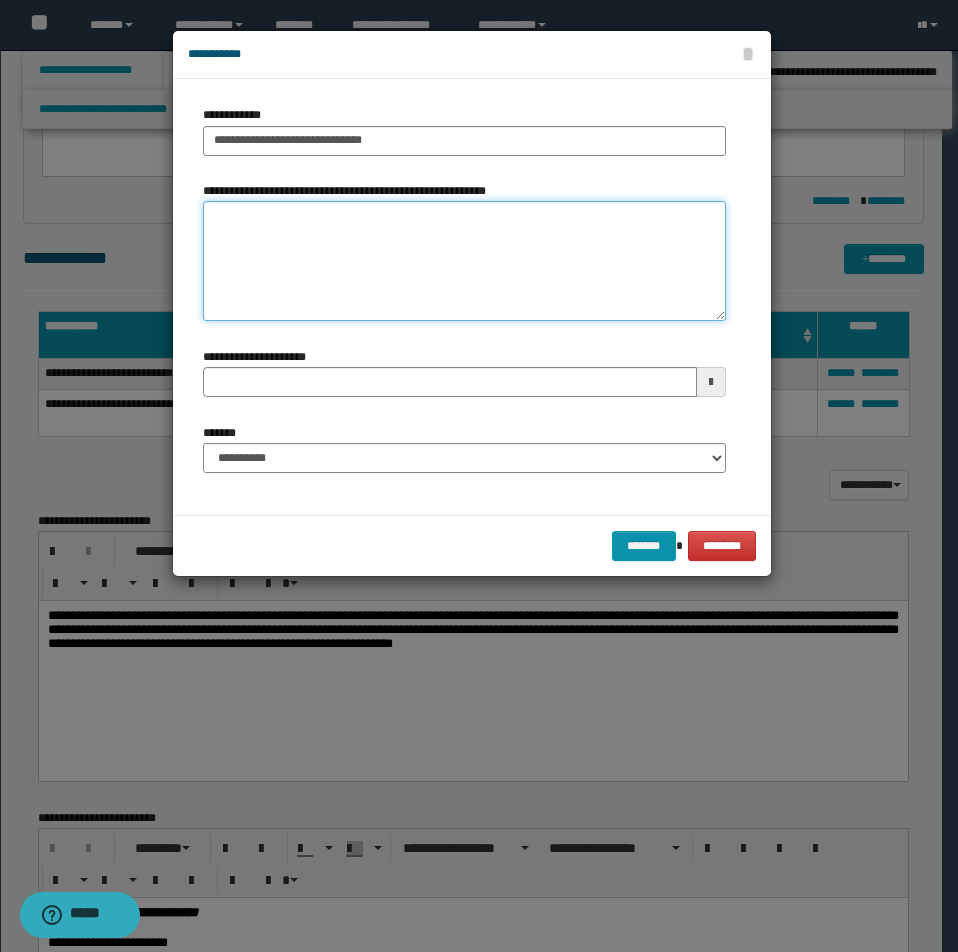 click on "**********" at bounding box center (464, 261) 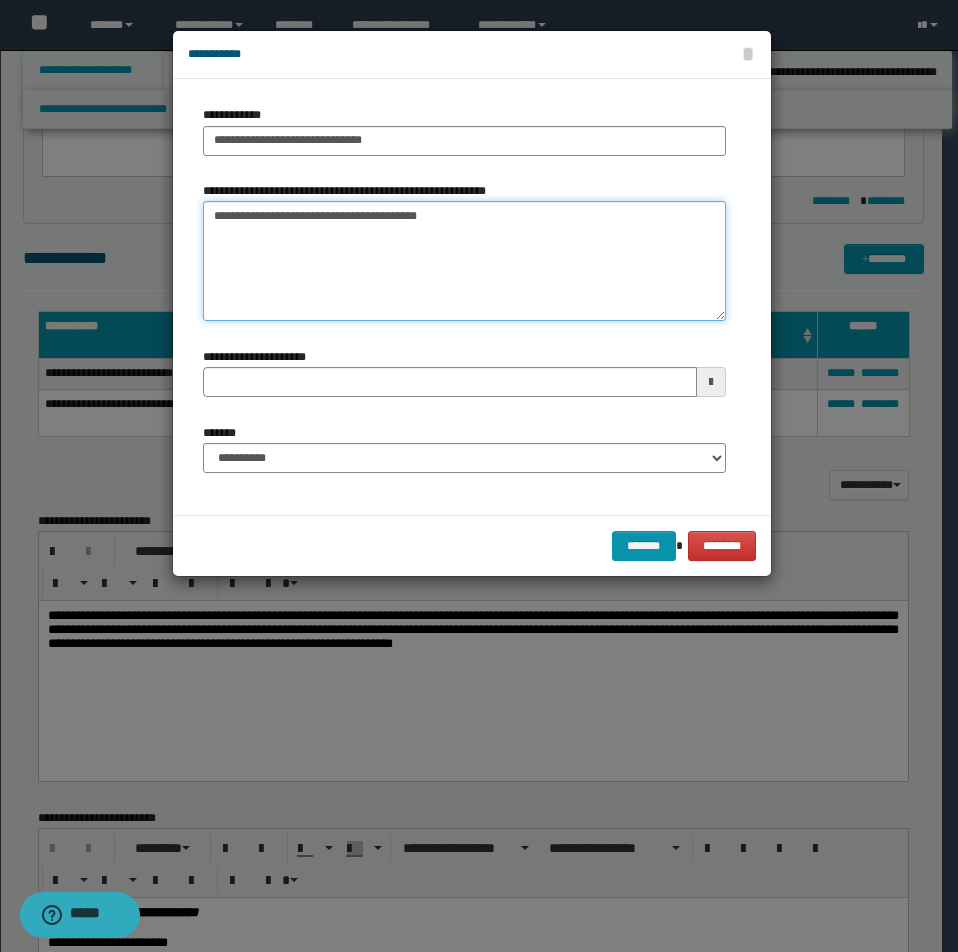 type on "**********" 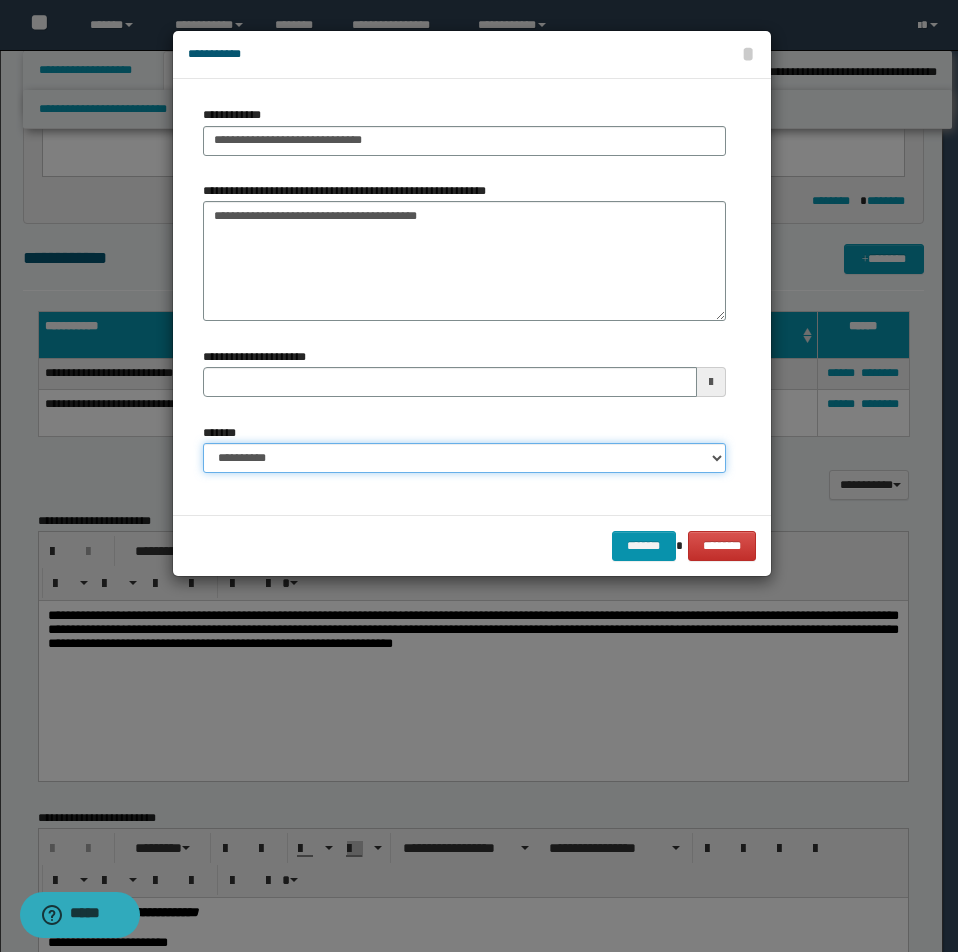 click on "**********" at bounding box center [464, 458] 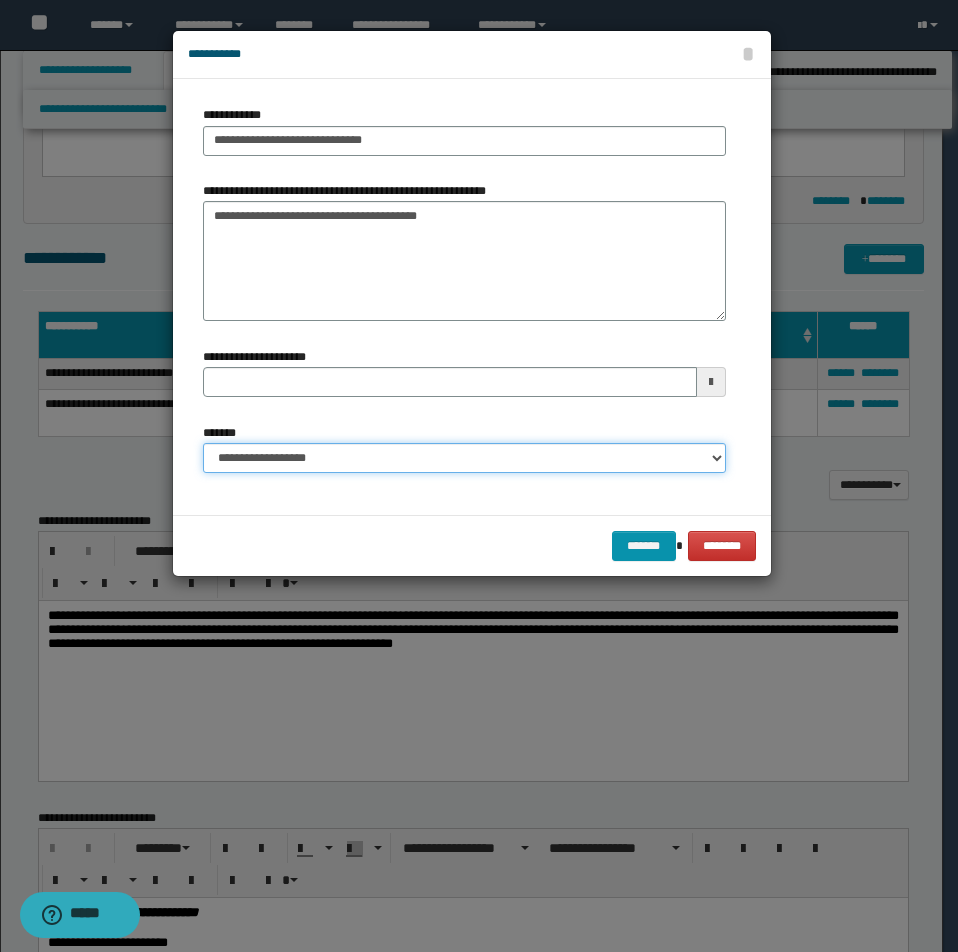 click on "**********" at bounding box center [464, 458] 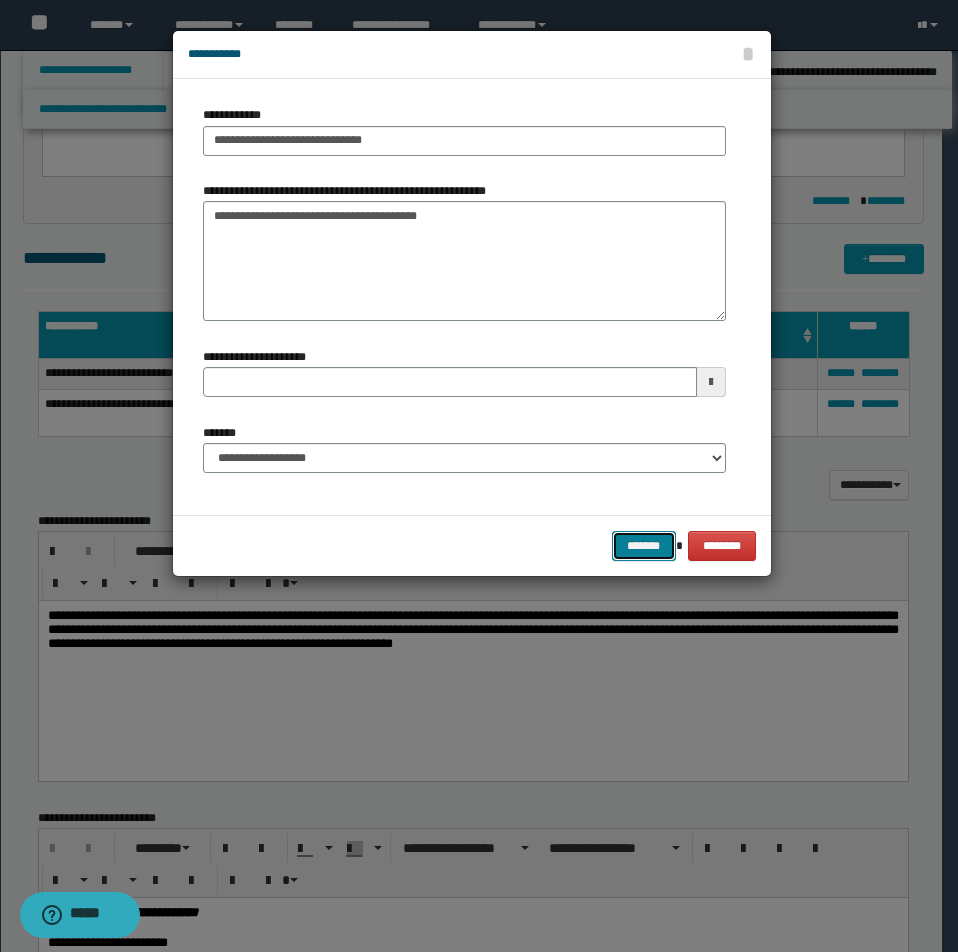 click on "*******" at bounding box center [644, 546] 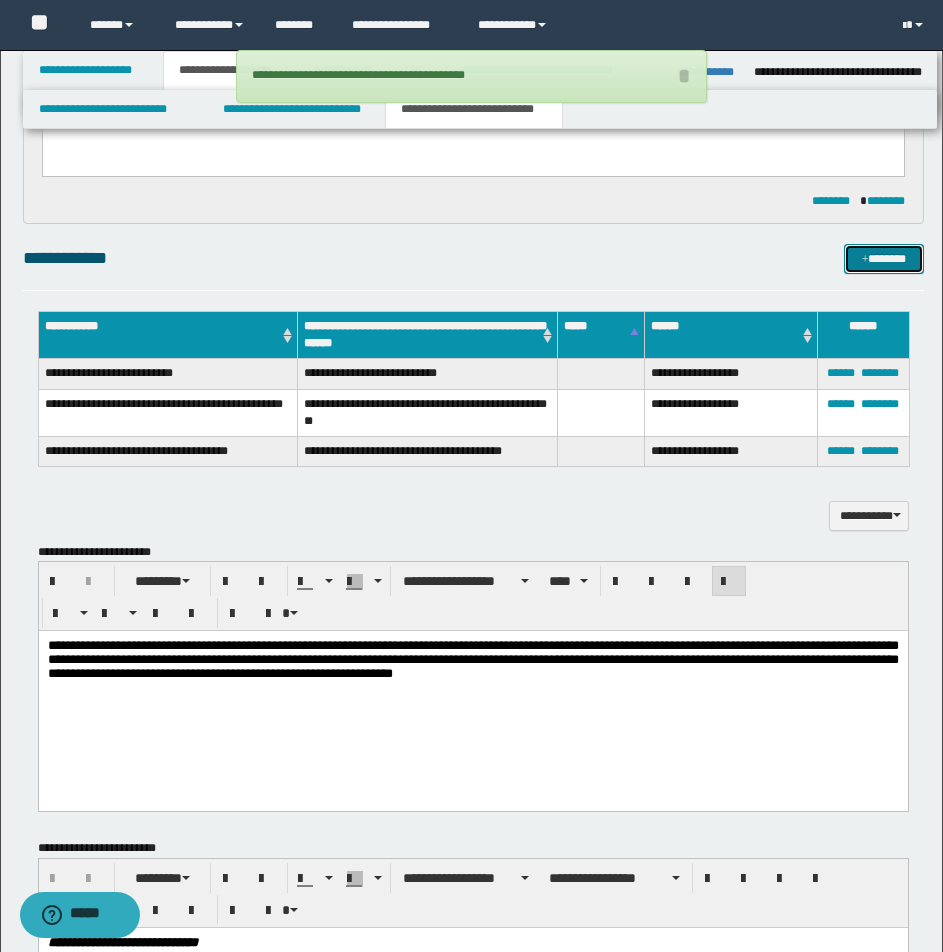 click on "*******" at bounding box center (884, 259) 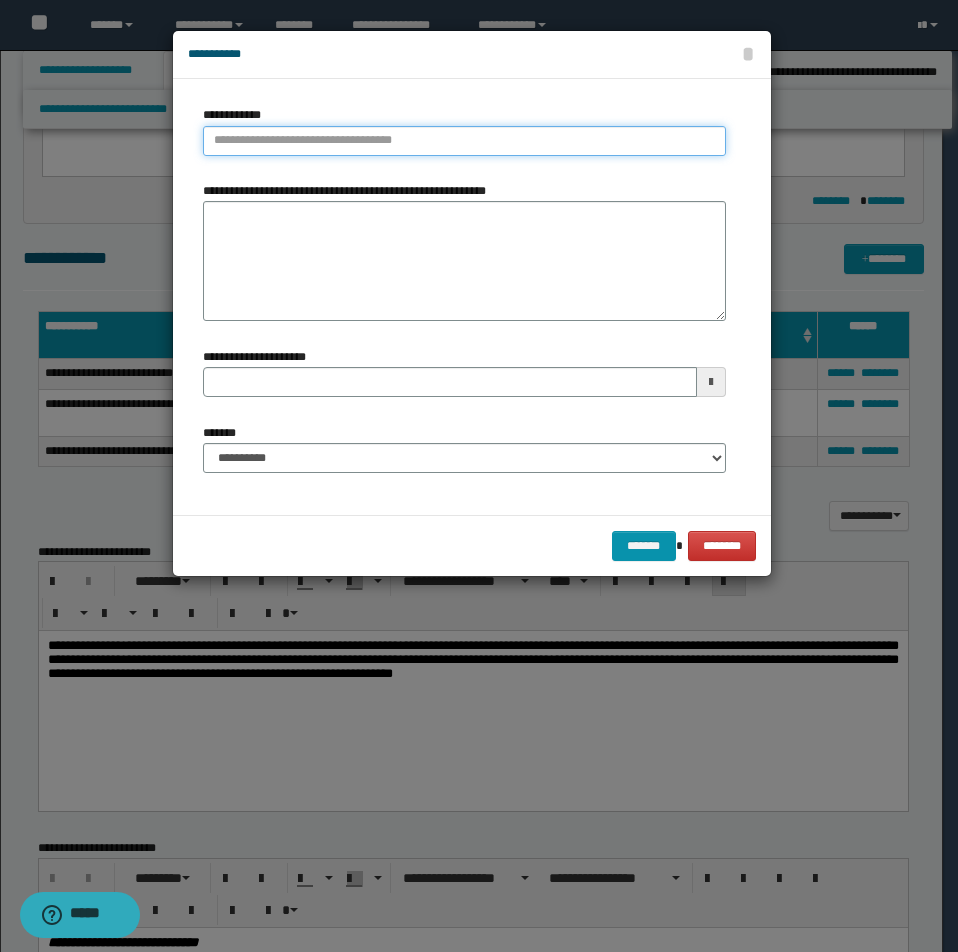 type on "**********" 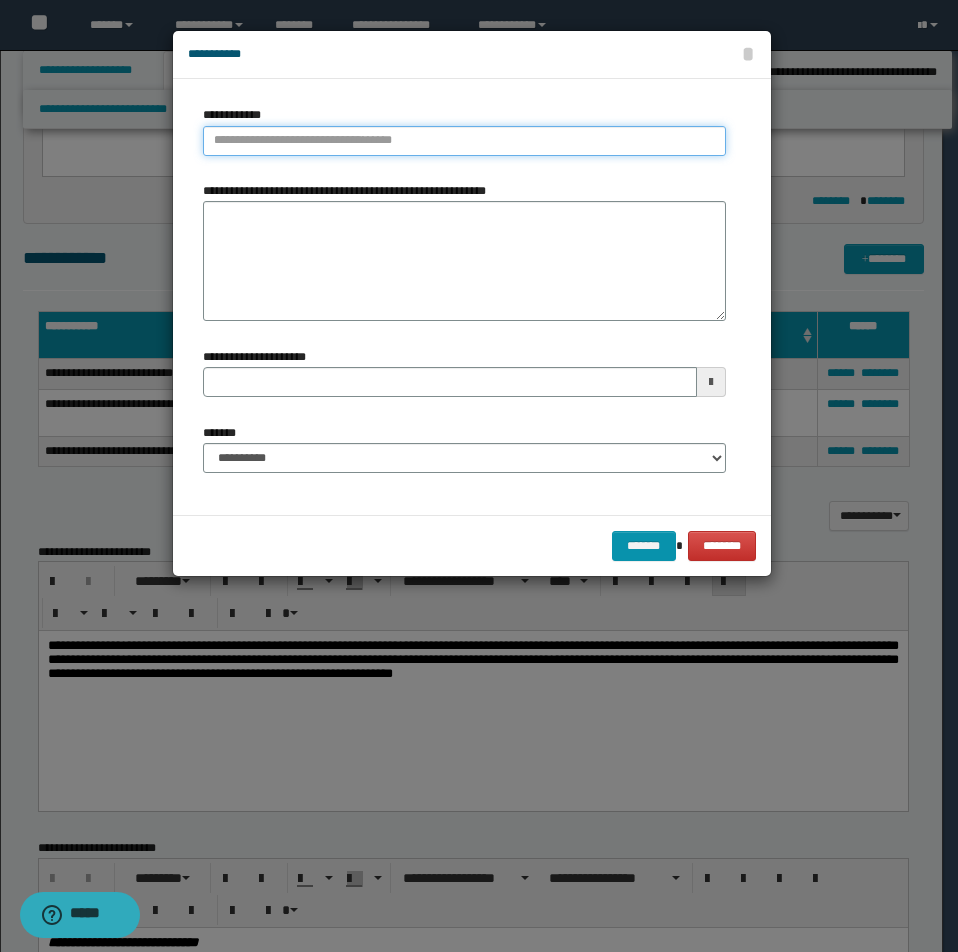 click on "**********" at bounding box center [464, 141] 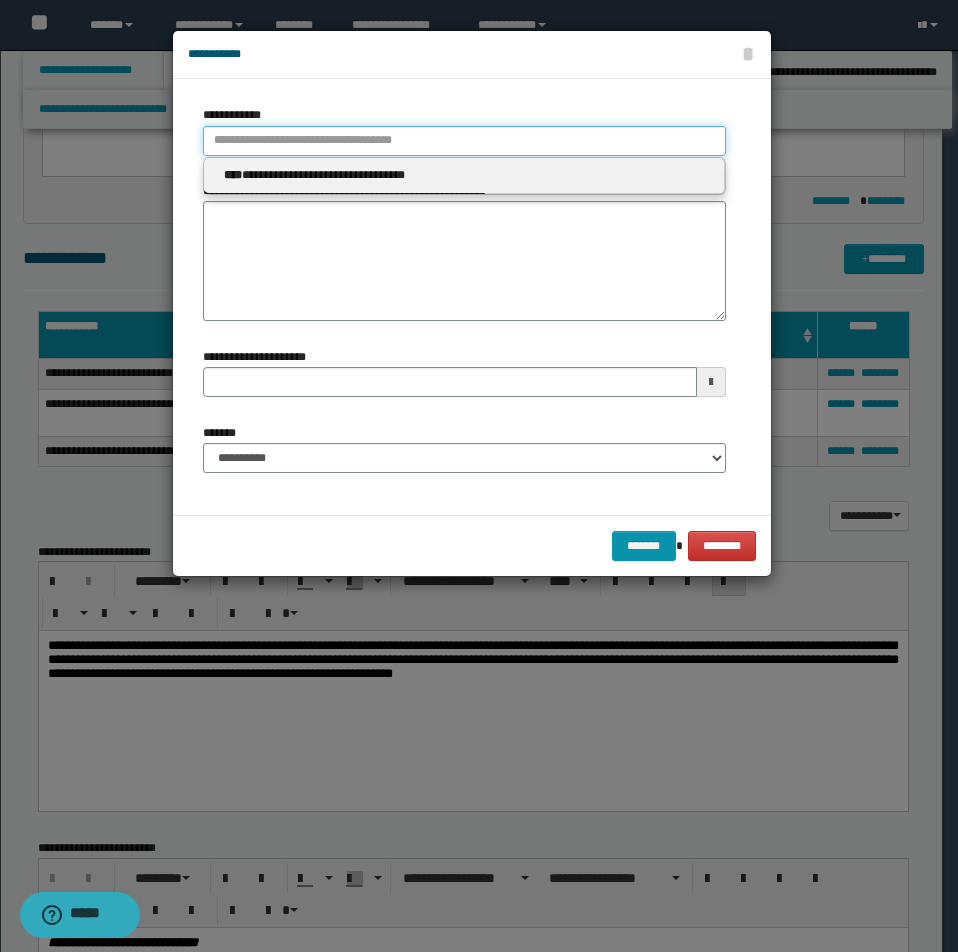 type 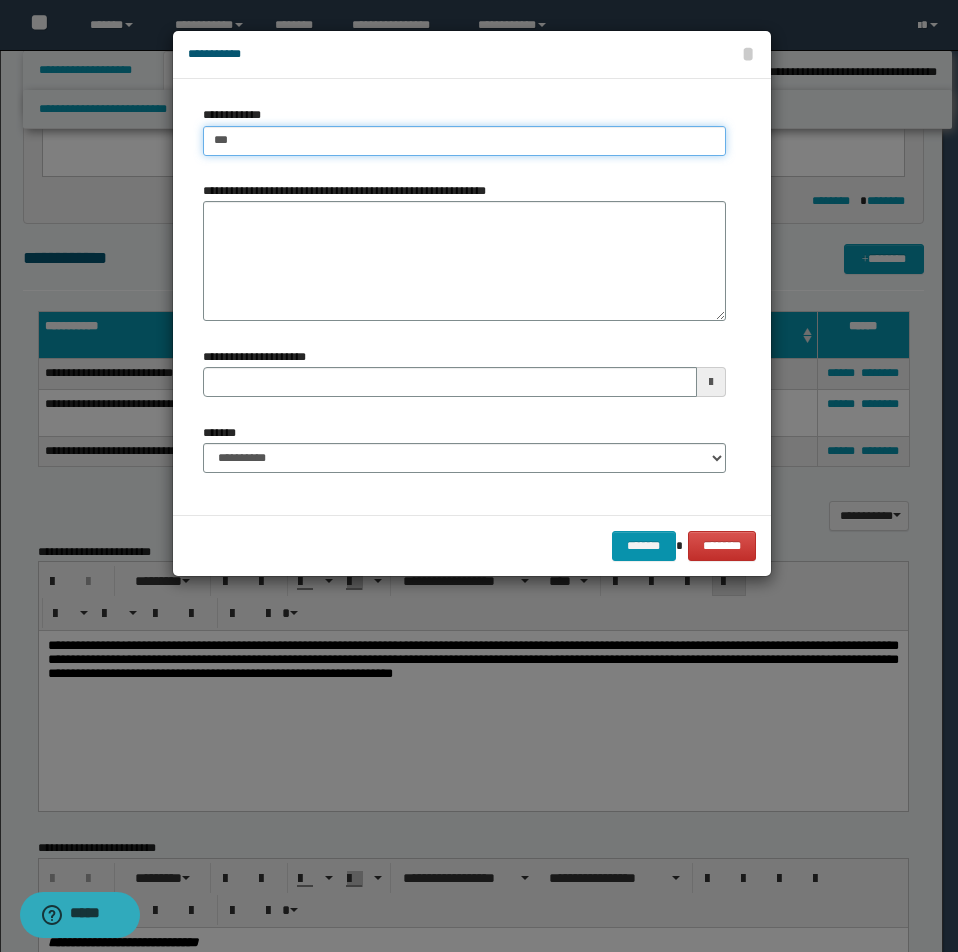 type on "****" 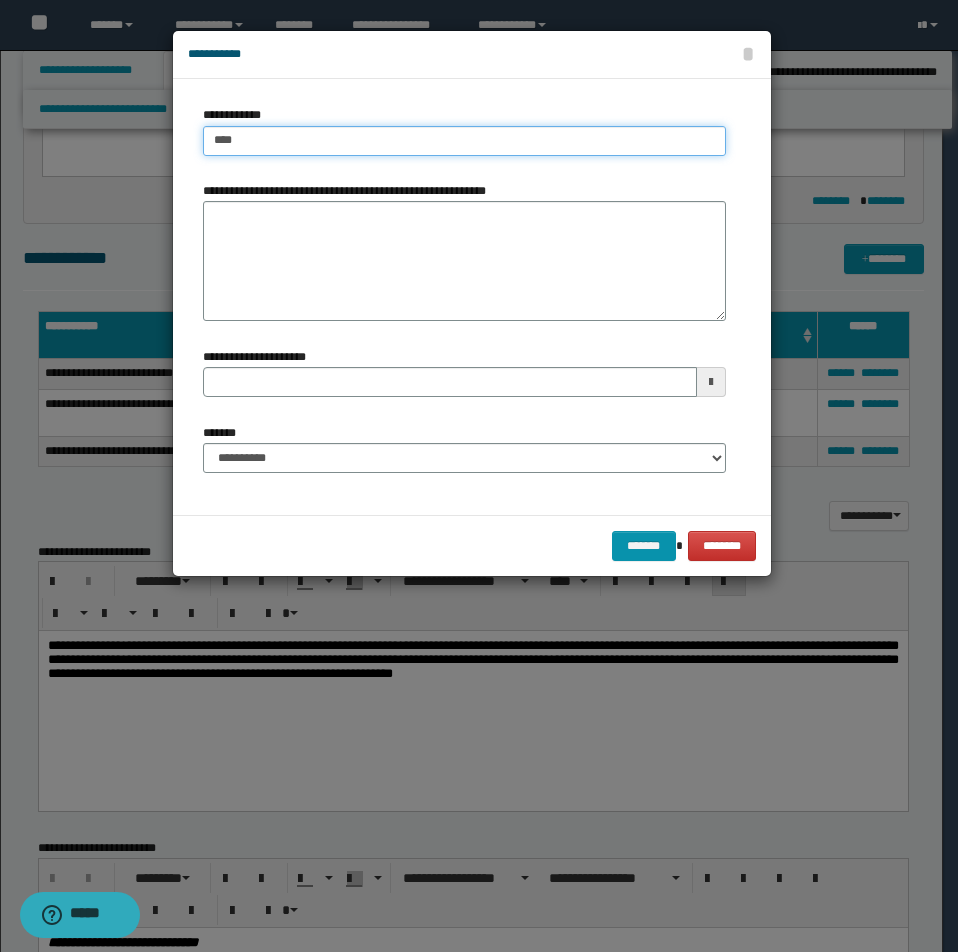type on "**********" 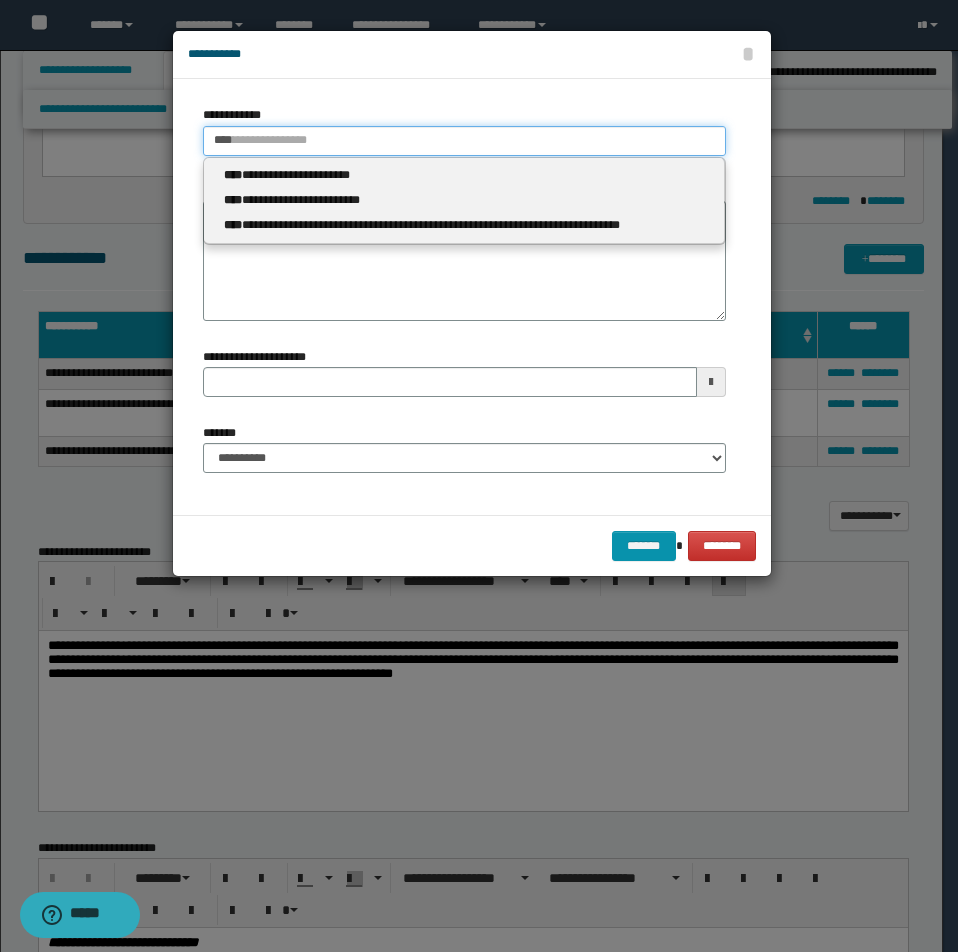 type 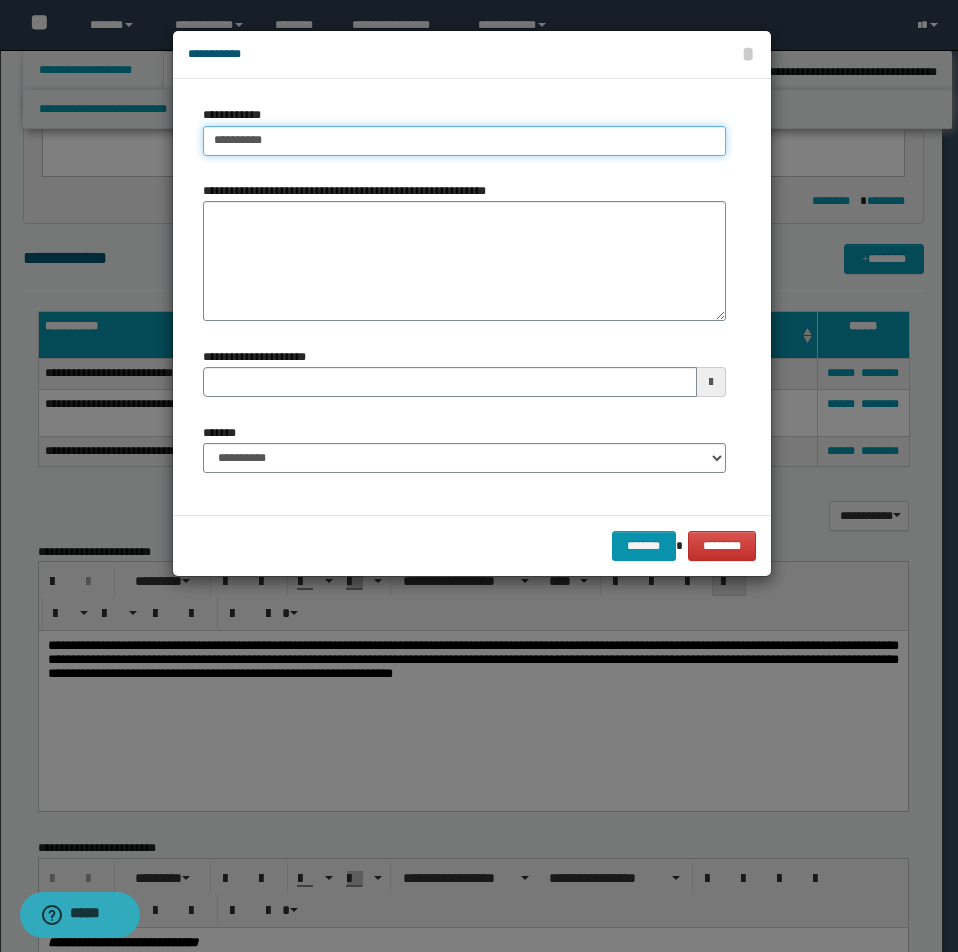 type on "**********" 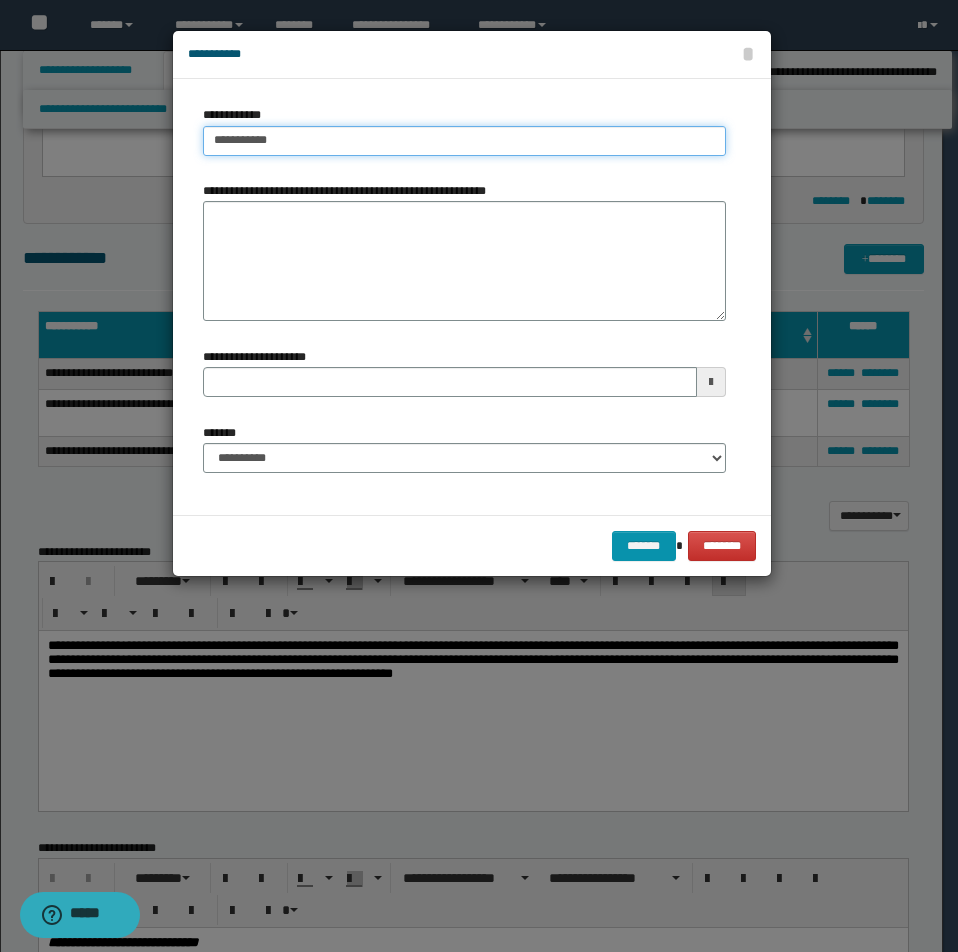 type on "**********" 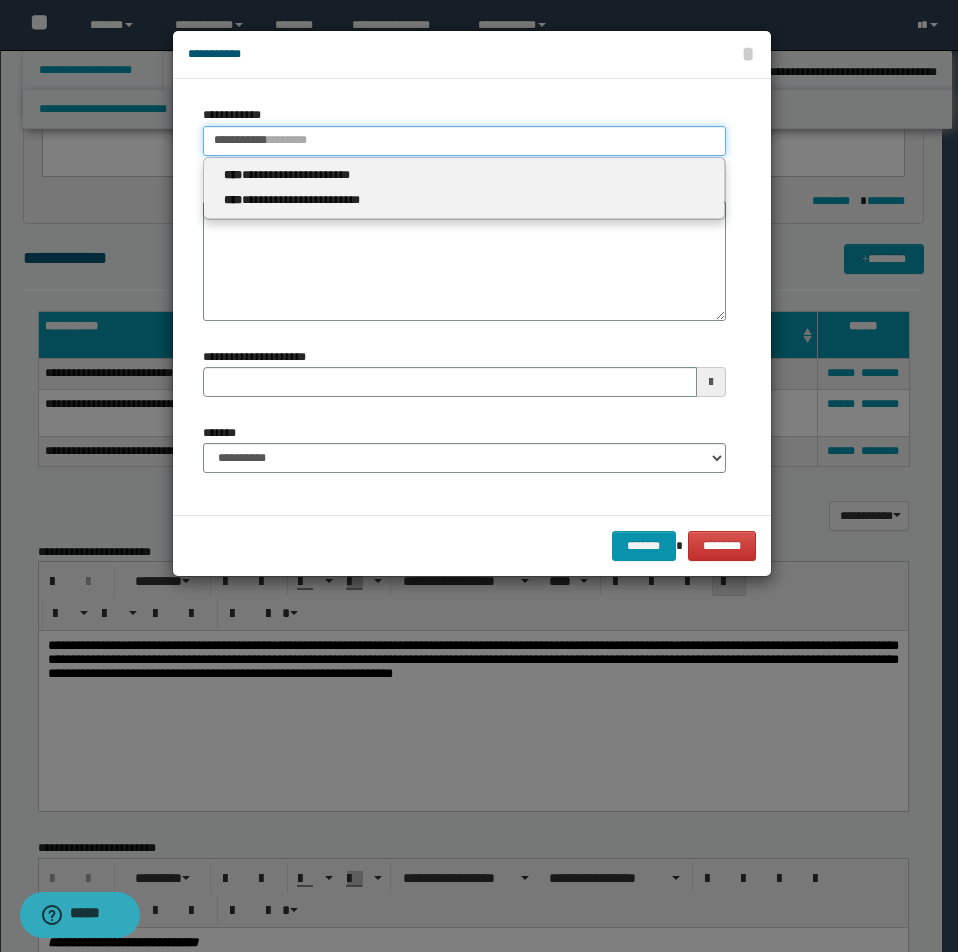 type 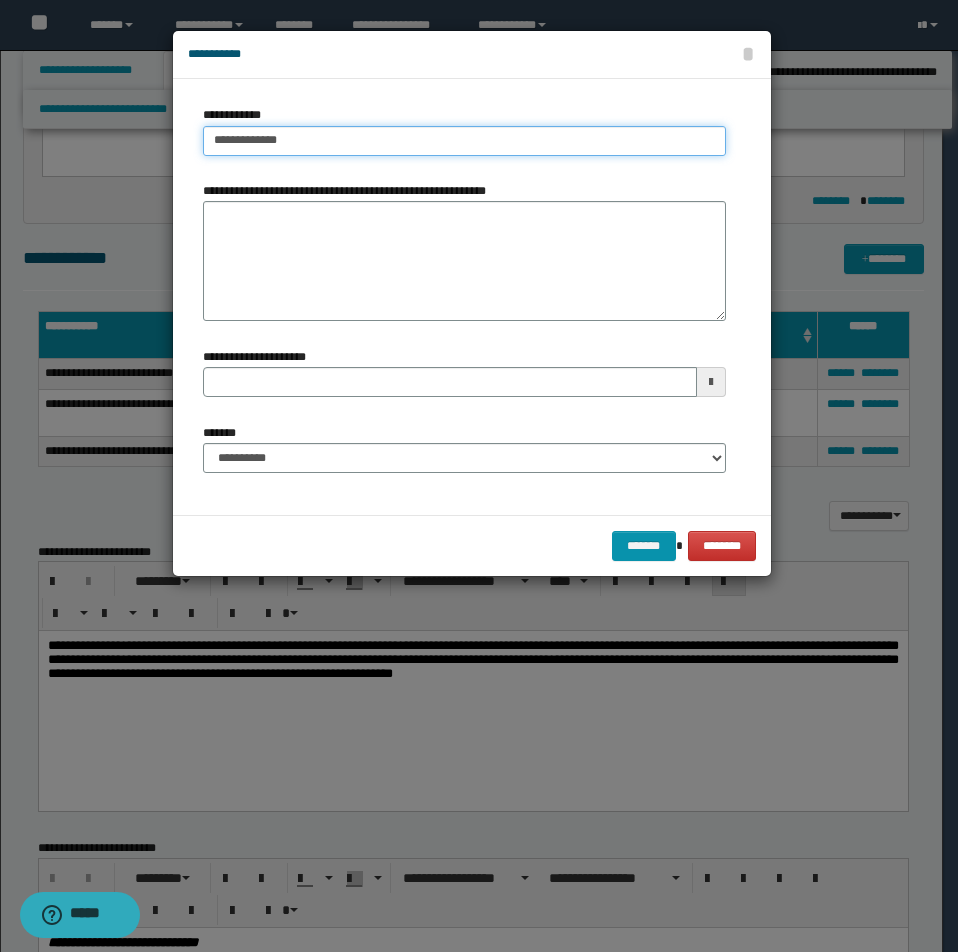 type on "**********" 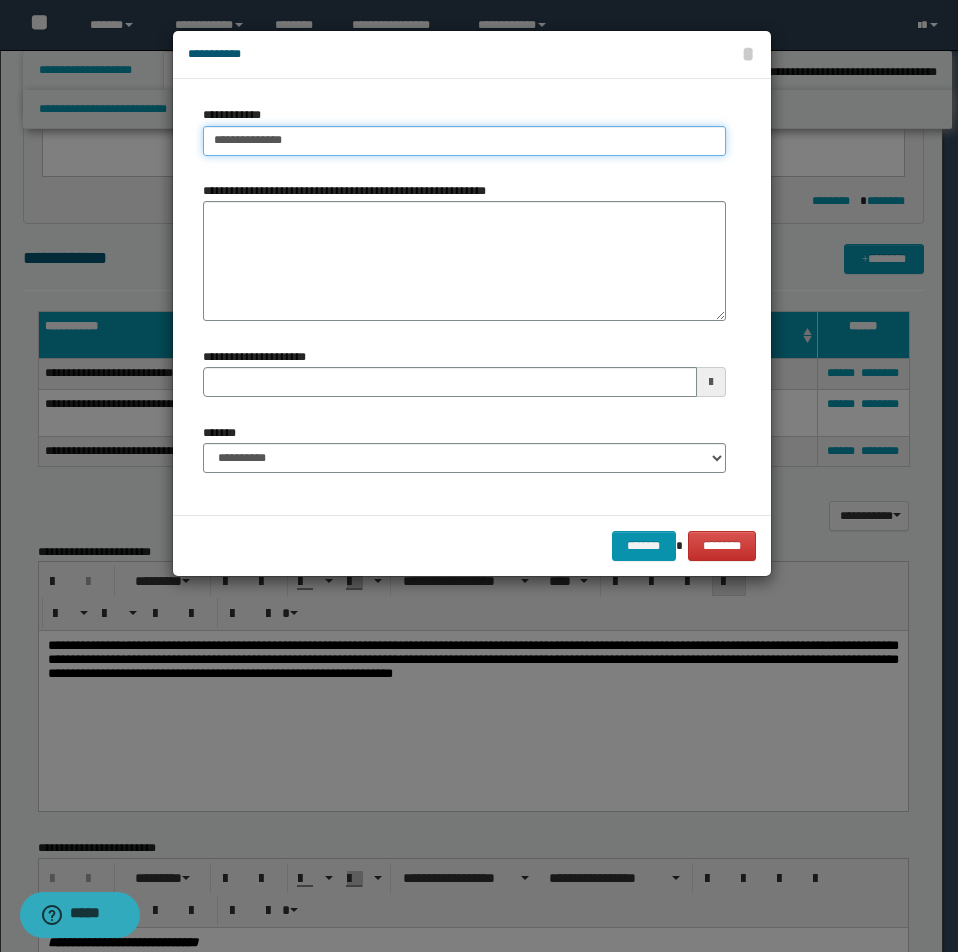 type on "**********" 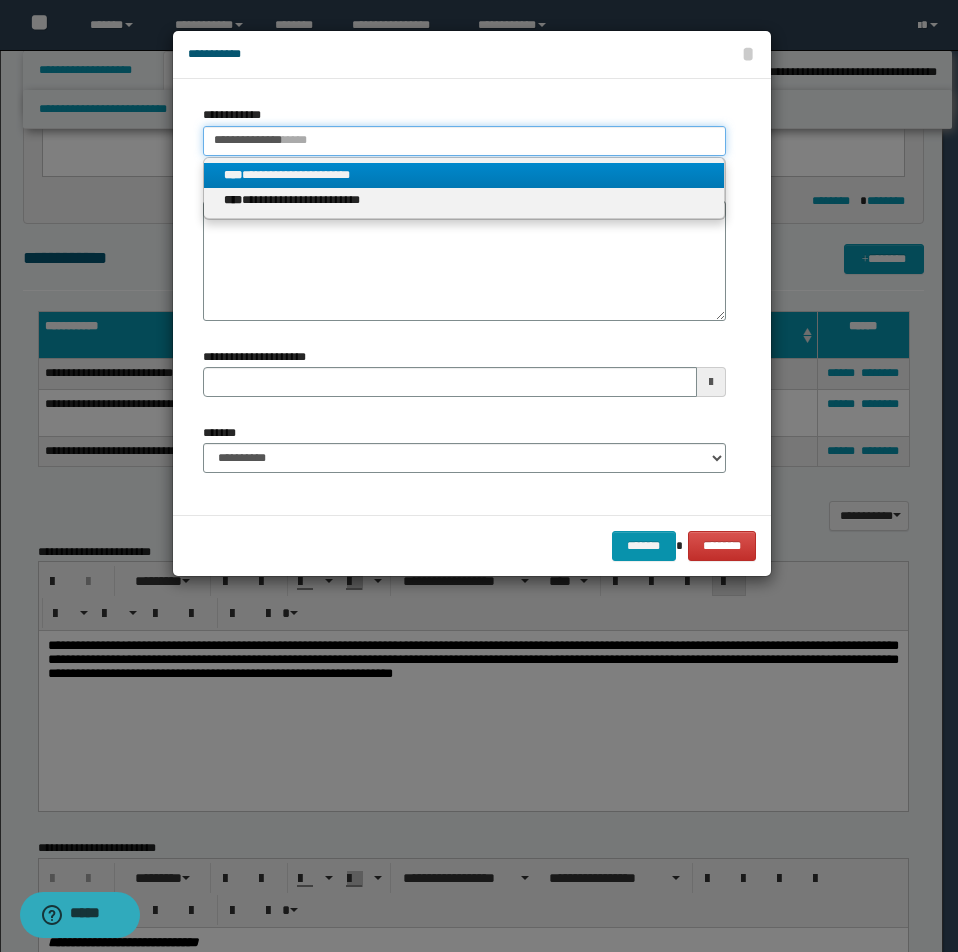 type on "**********" 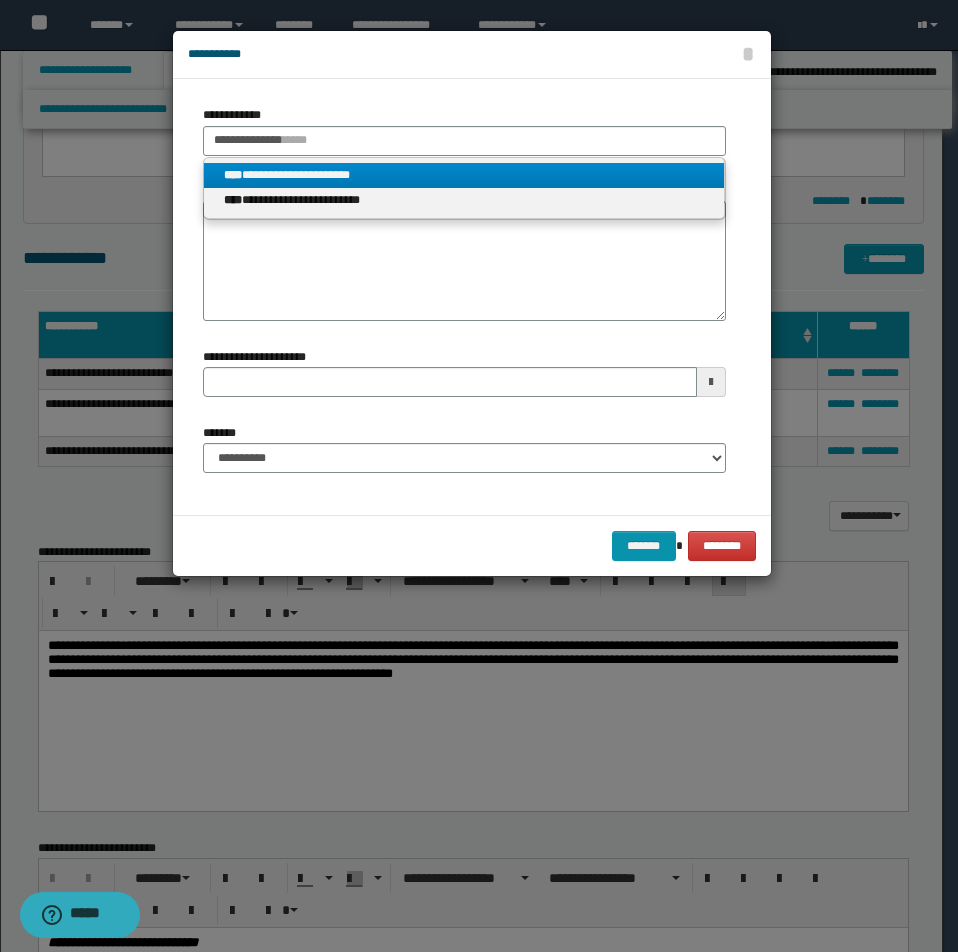 click on "**********" at bounding box center [464, 175] 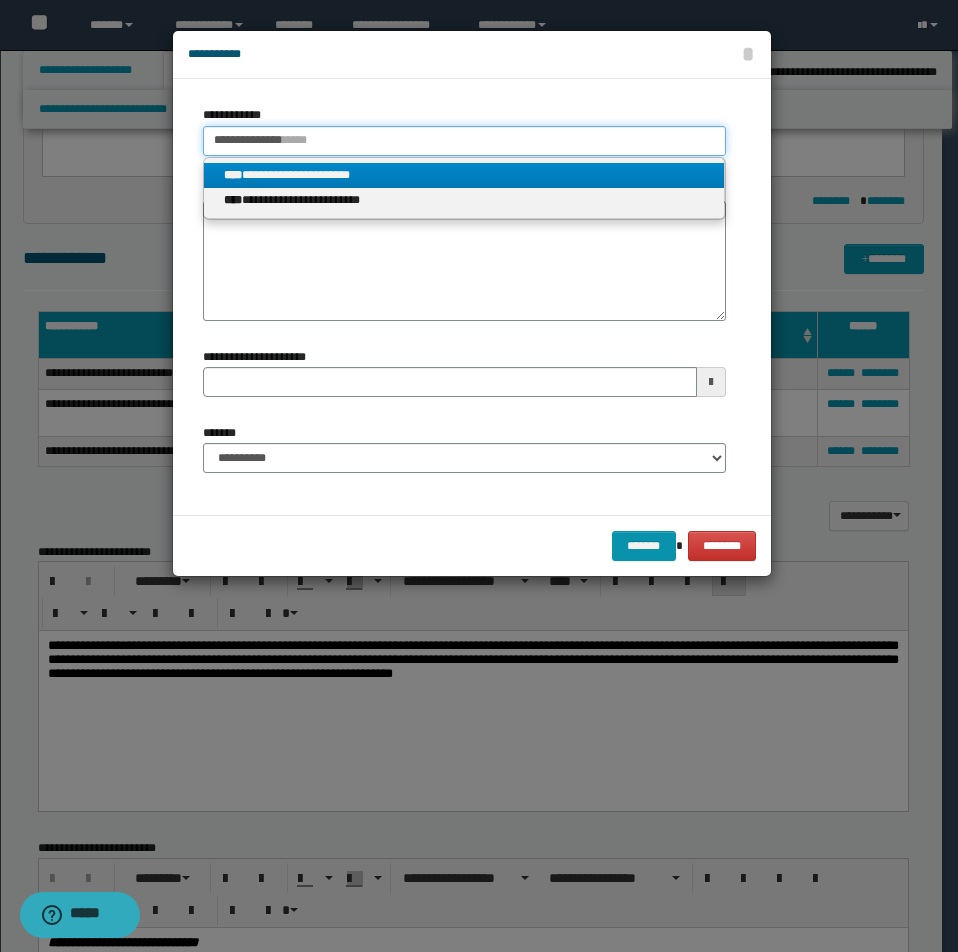 type 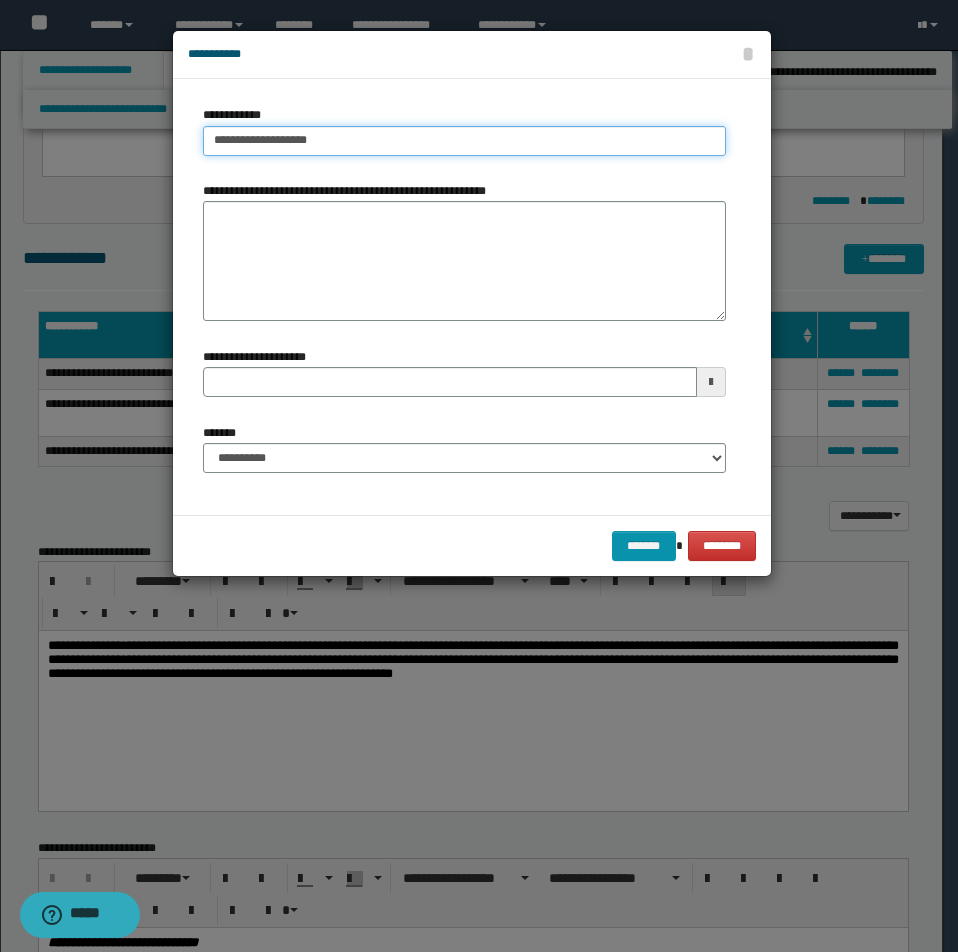 drag, startPoint x: 208, startPoint y: 144, endPoint x: 388, endPoint y: 143, distance: 180.00278 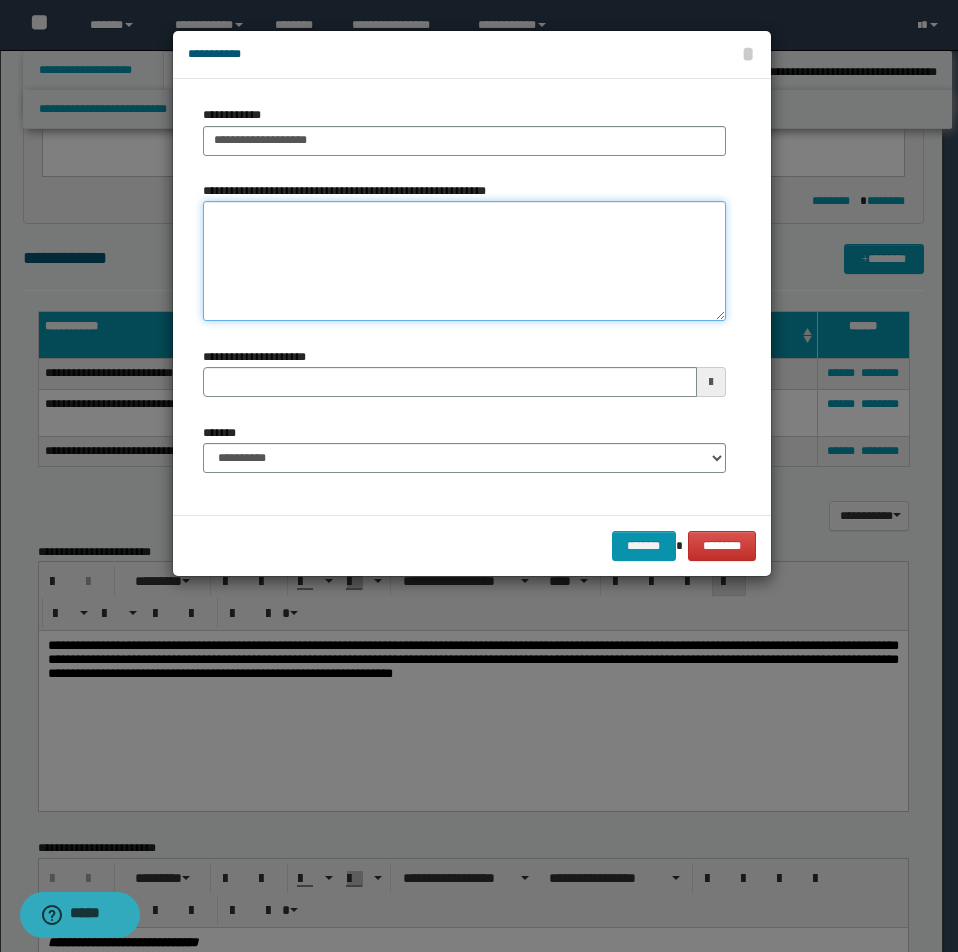 click on "**********" at bounding box center [464, 261] 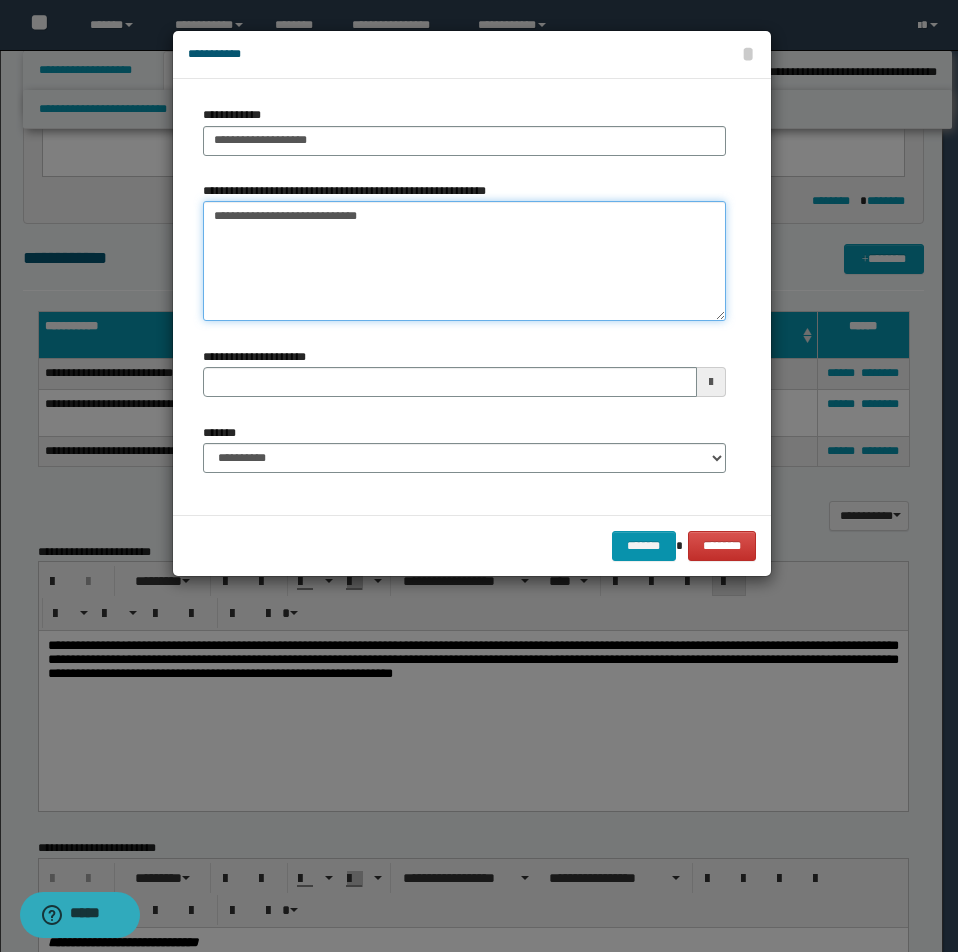 type on "**********" 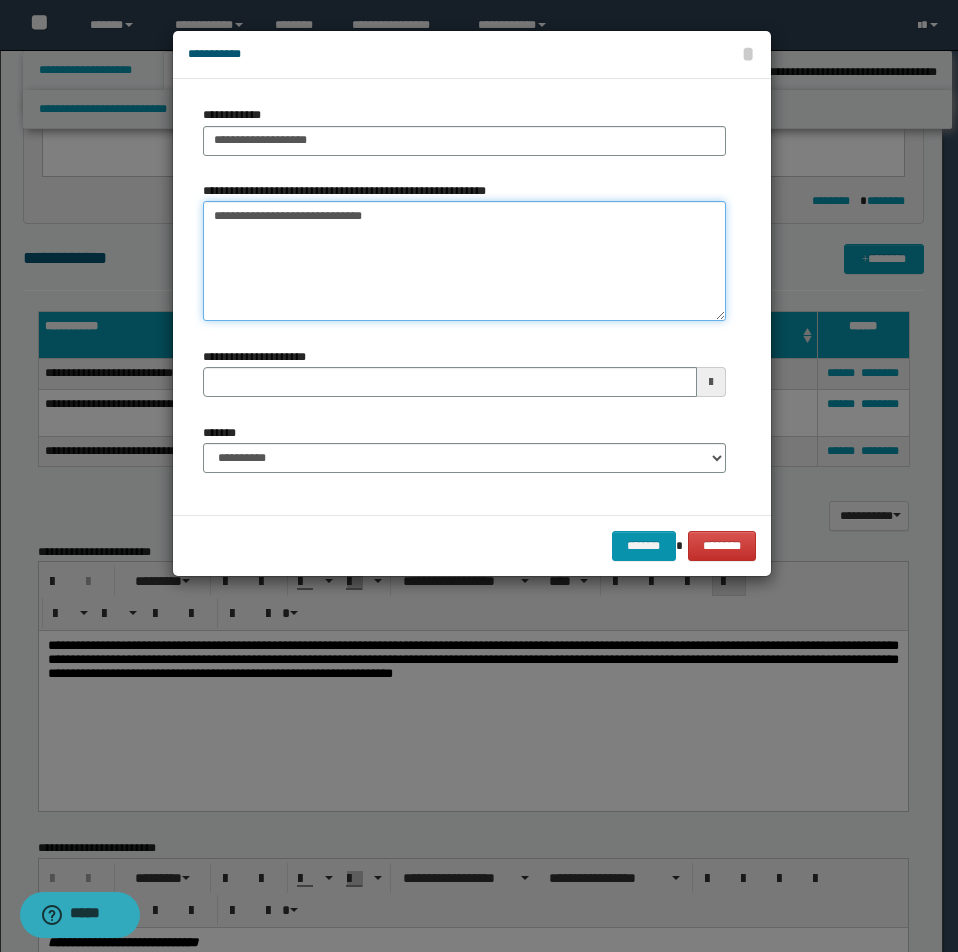 type 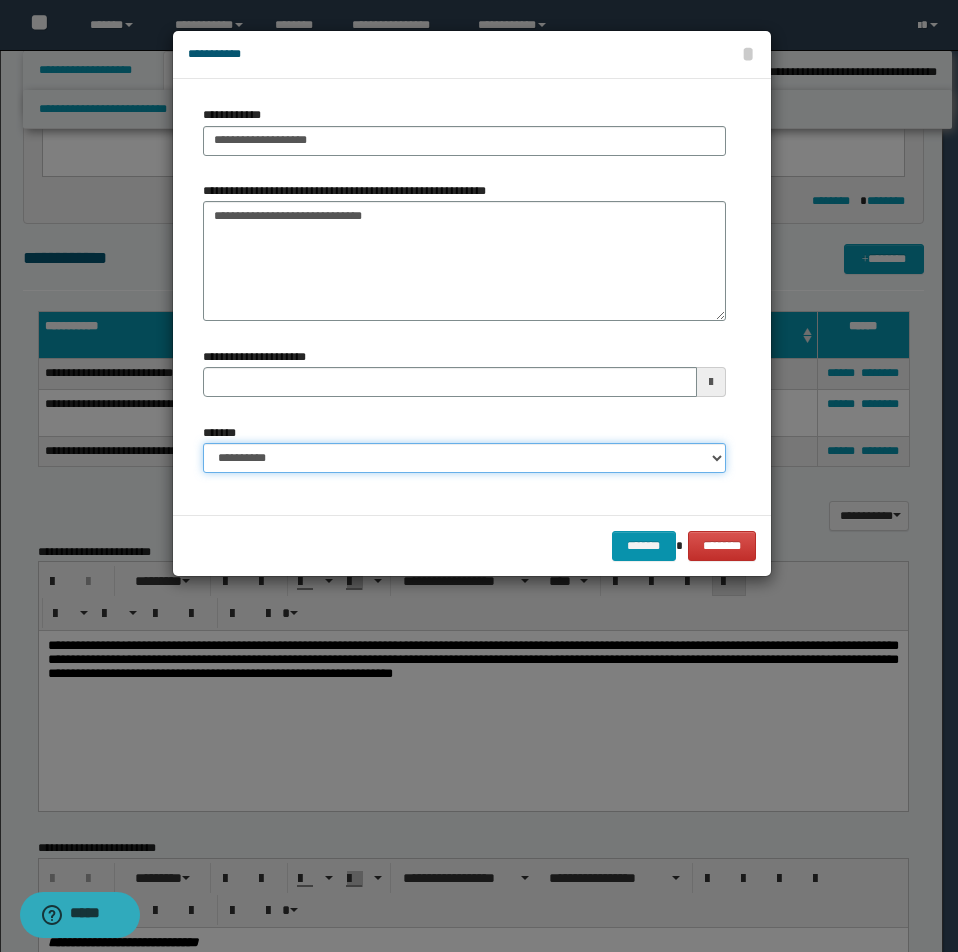 click on "**********" at bounding box center (464, 458) 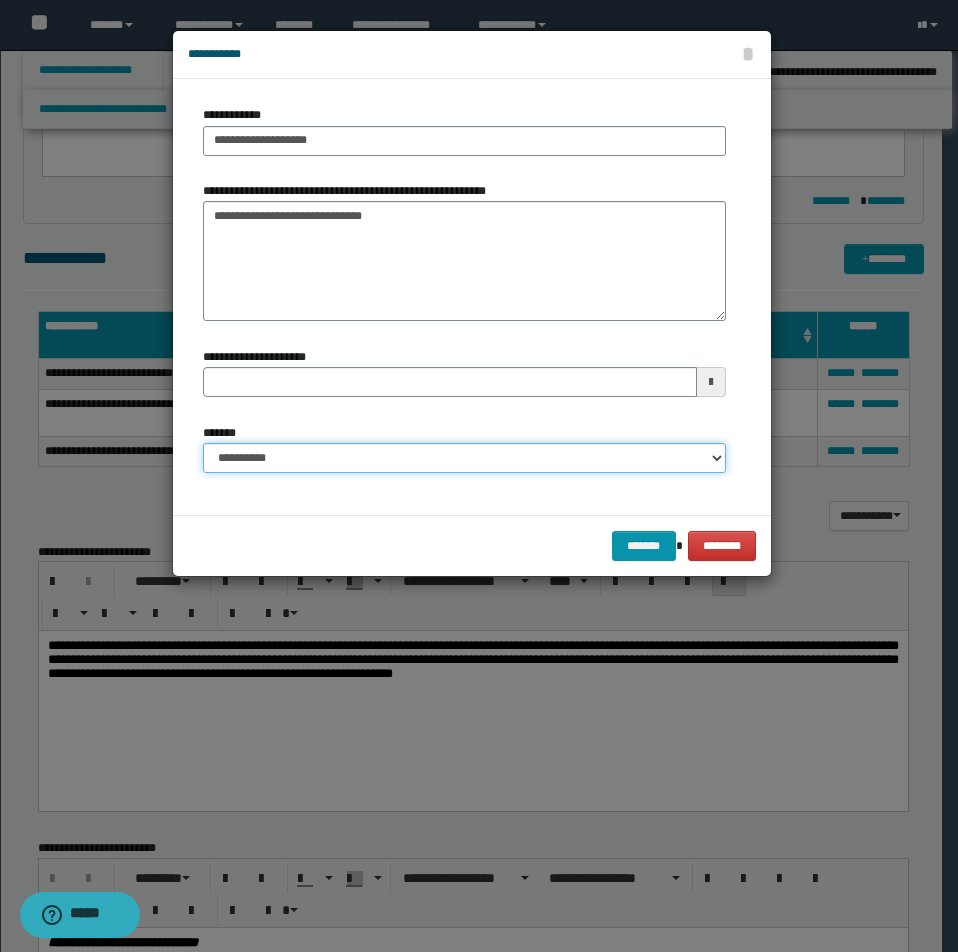select on "*" 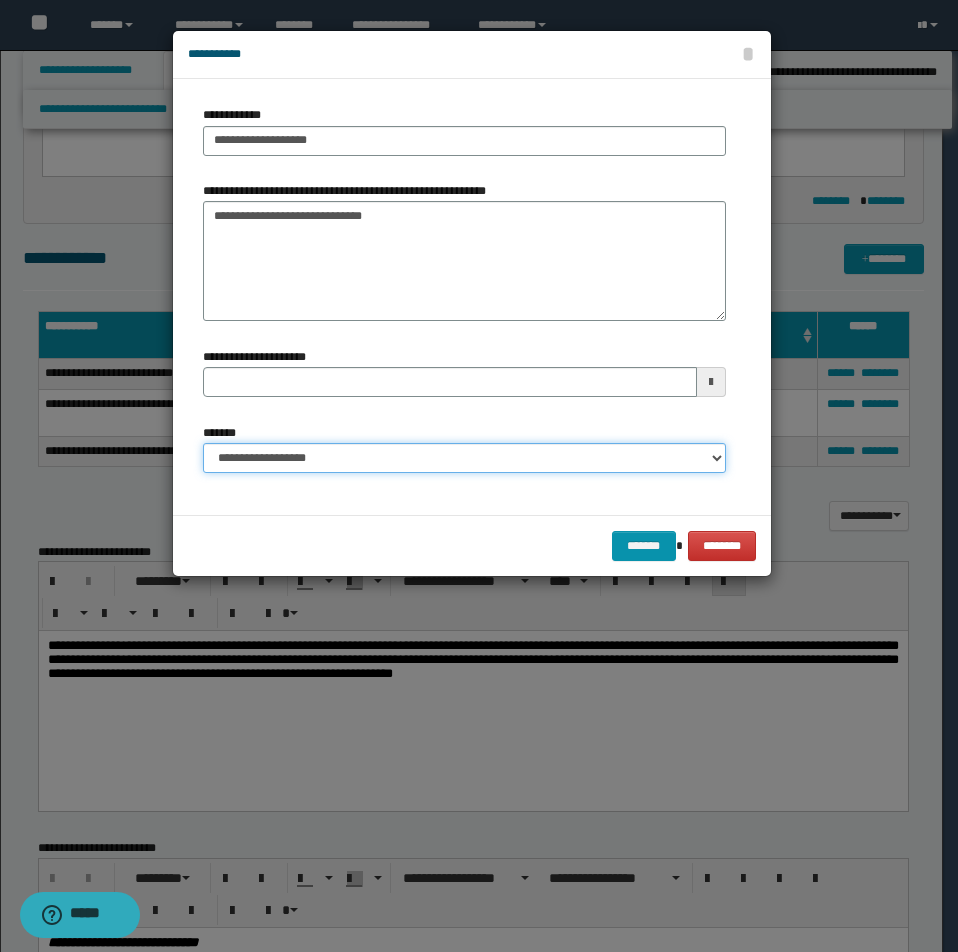 click on "**********" at bounding box center [464, 458] 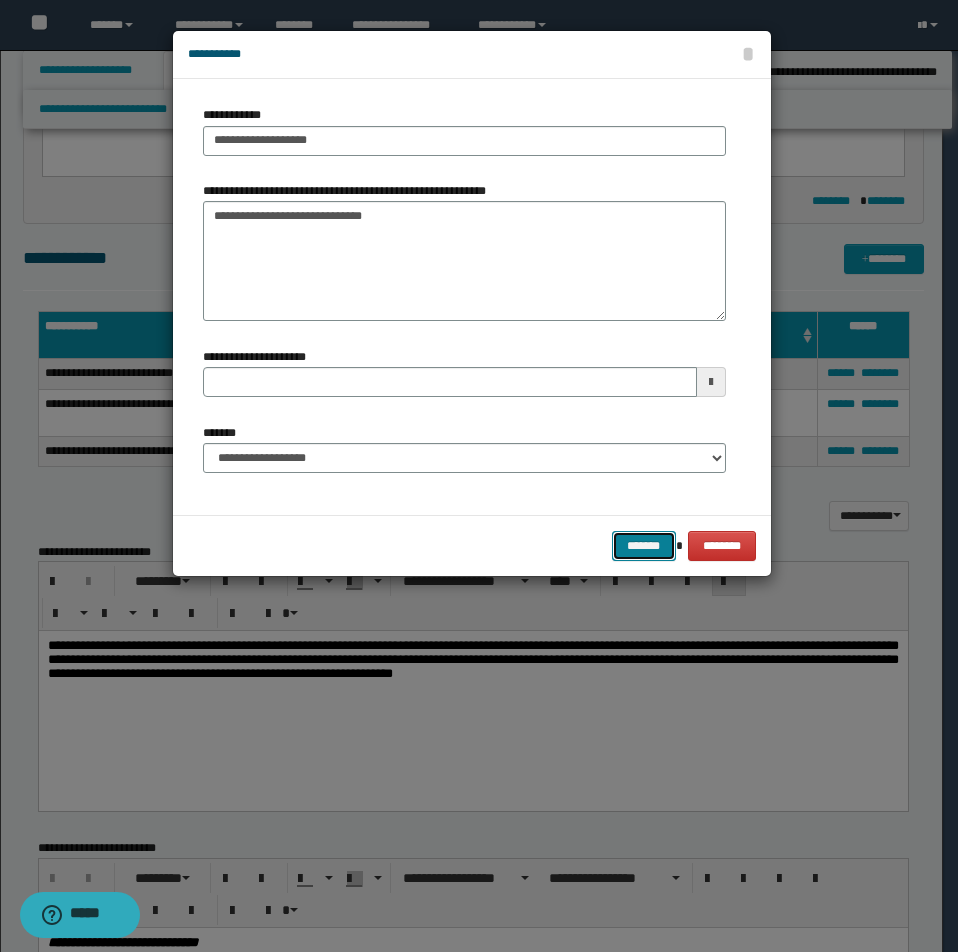 click on "*******" at bounding box center (644, 546) 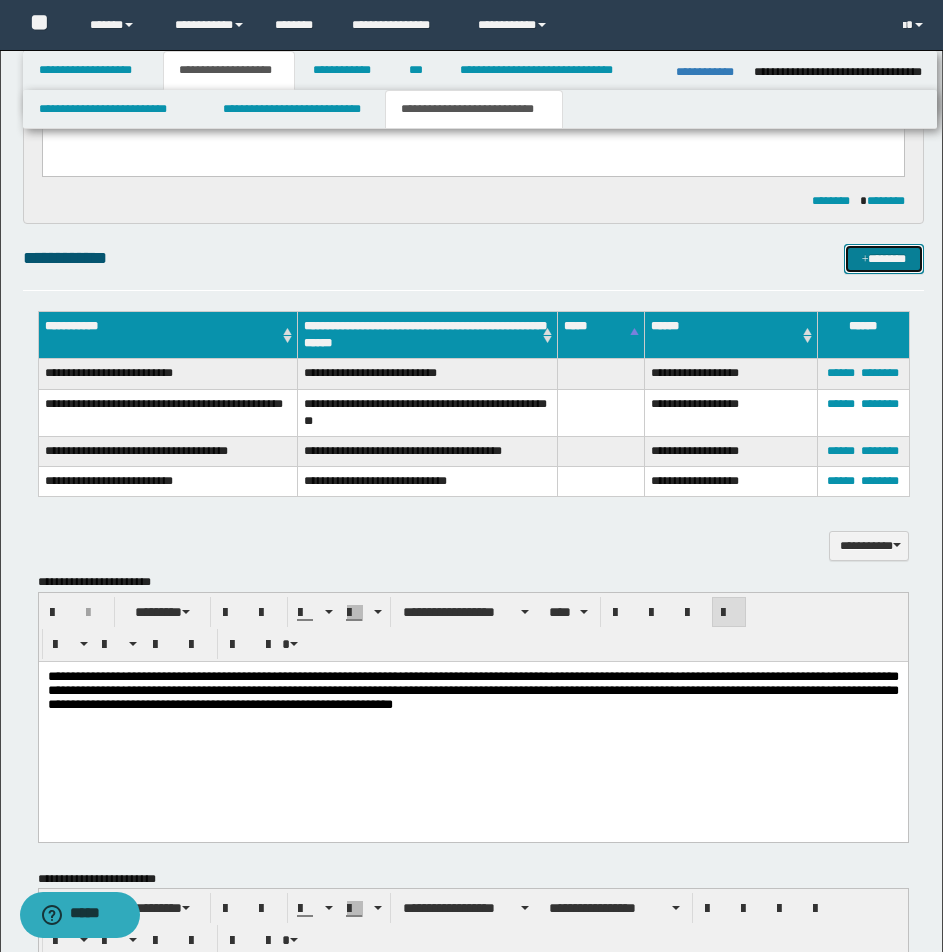 click on "*******" at bounding box center (884, 259) 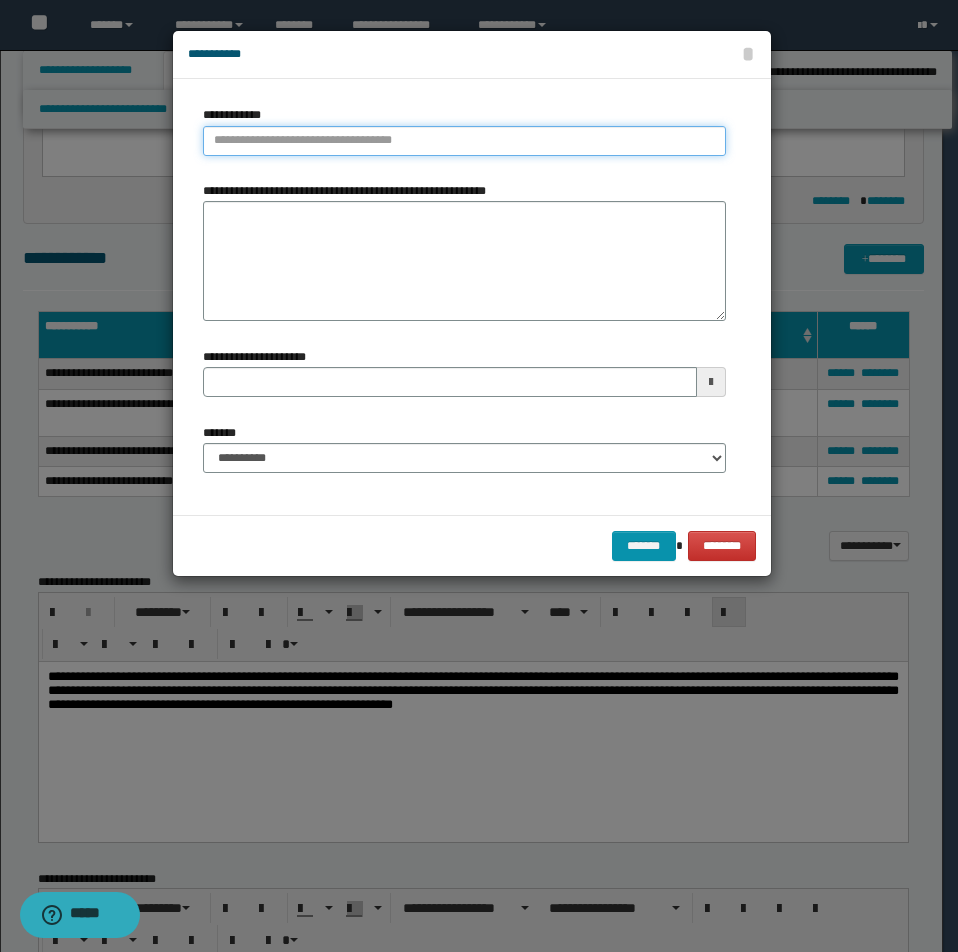 type on "**********" 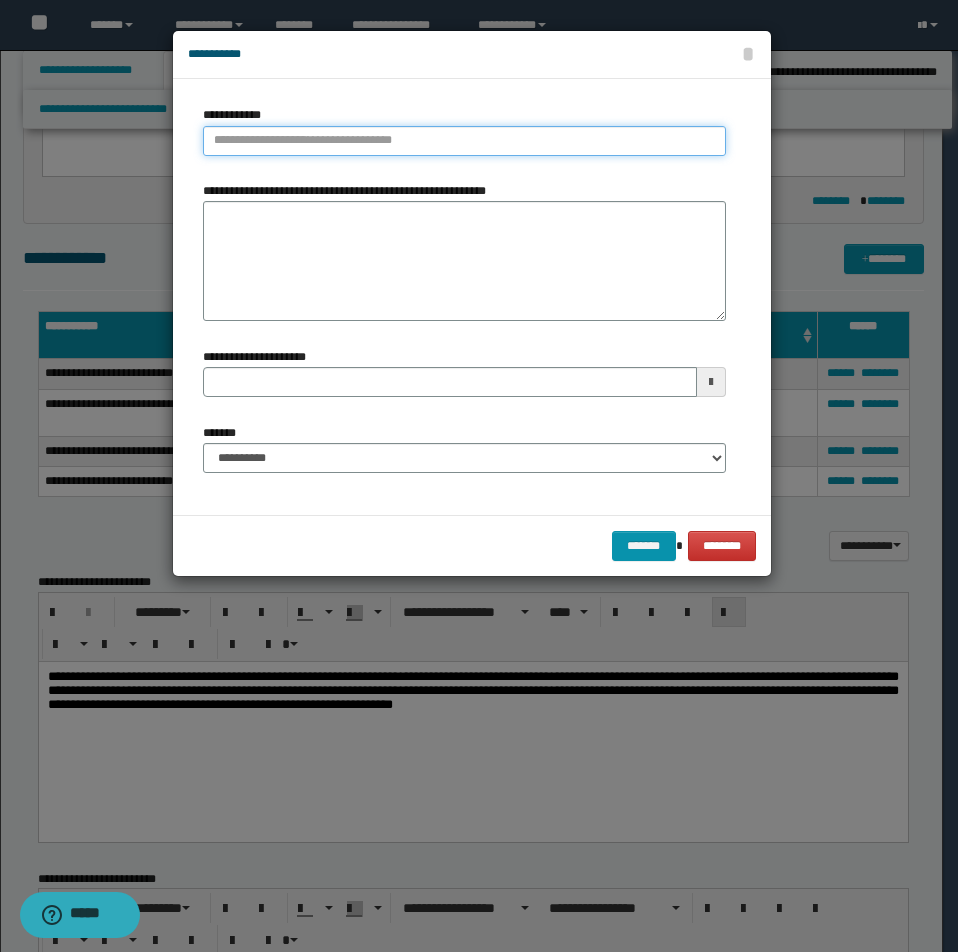 click on "**********" at bounding box center (464, 141) 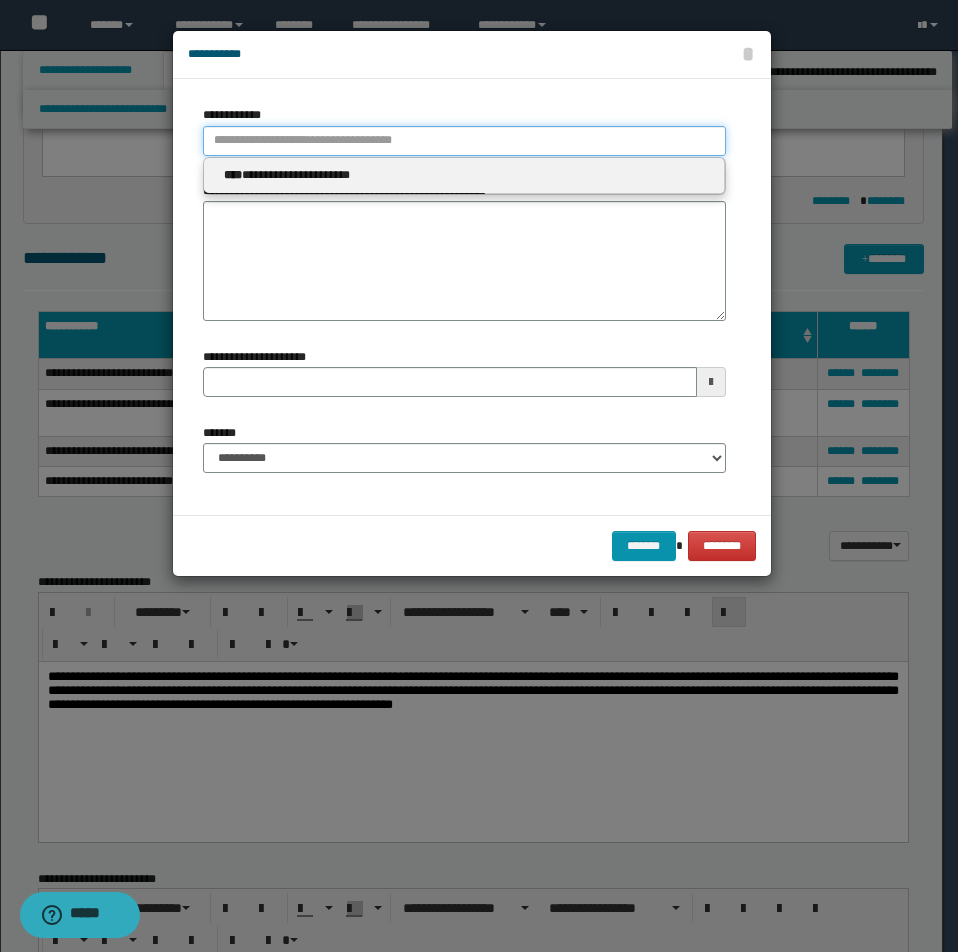 type 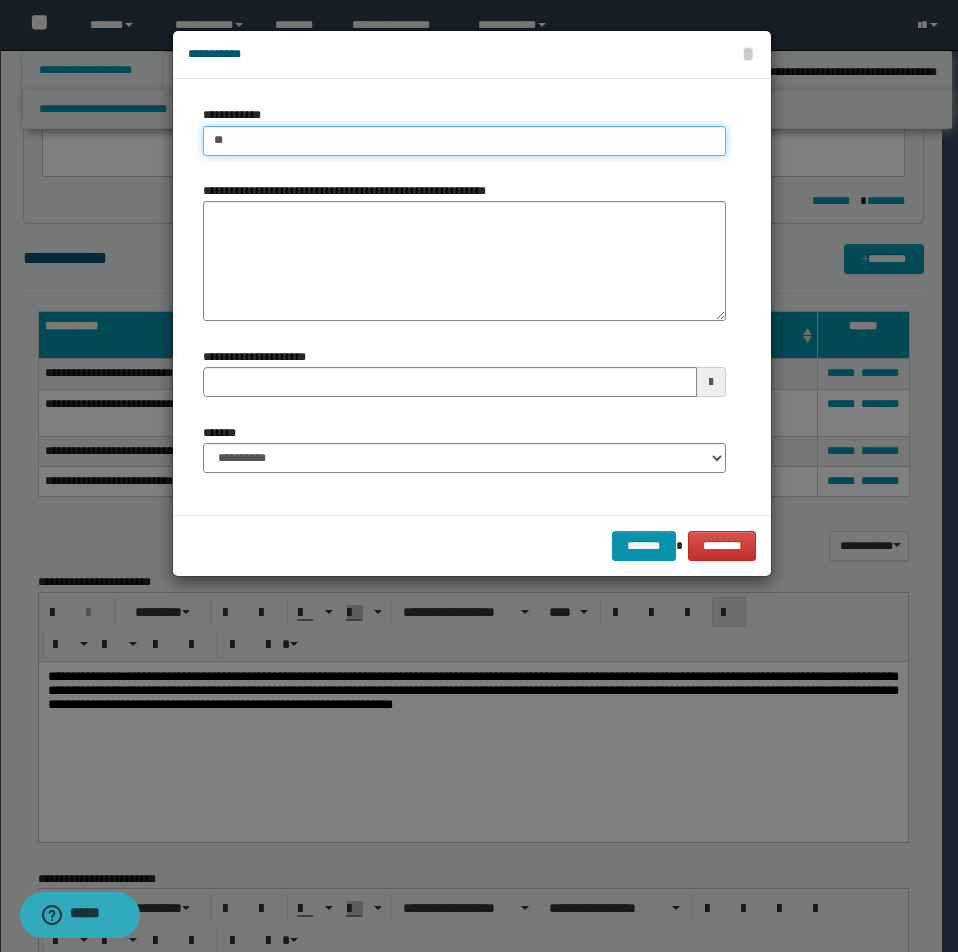 type on "***" 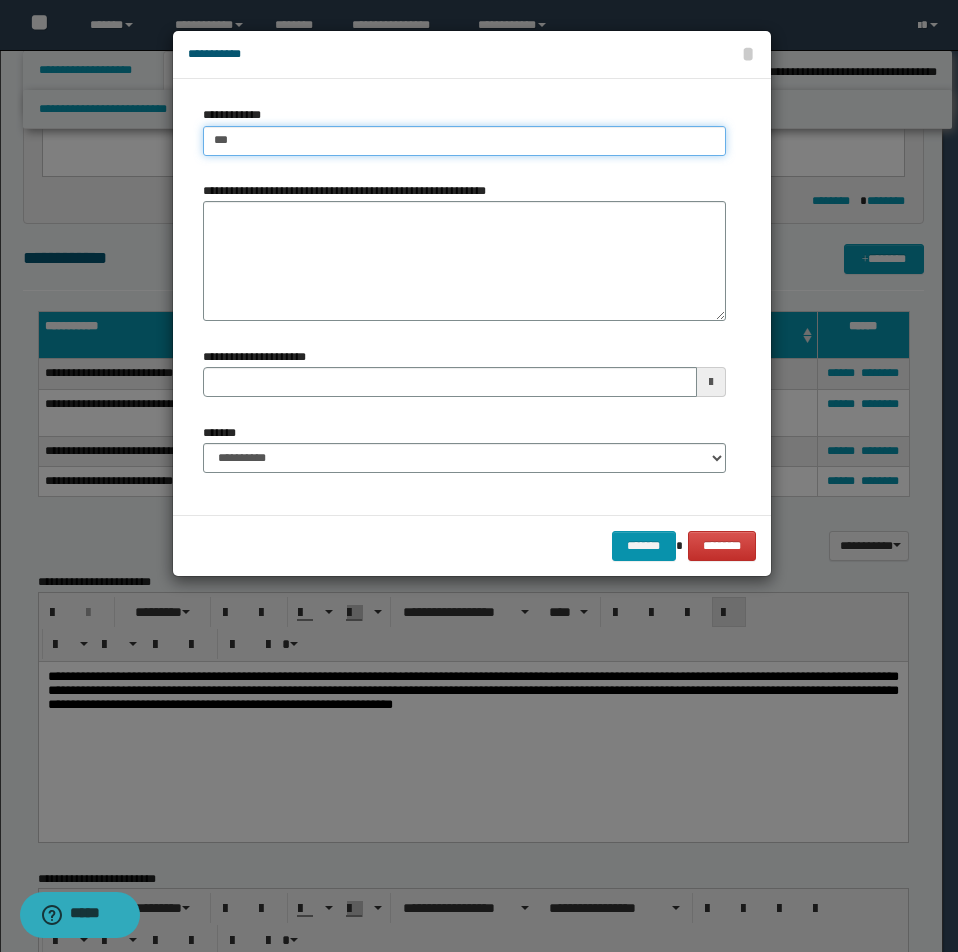 type on "***" 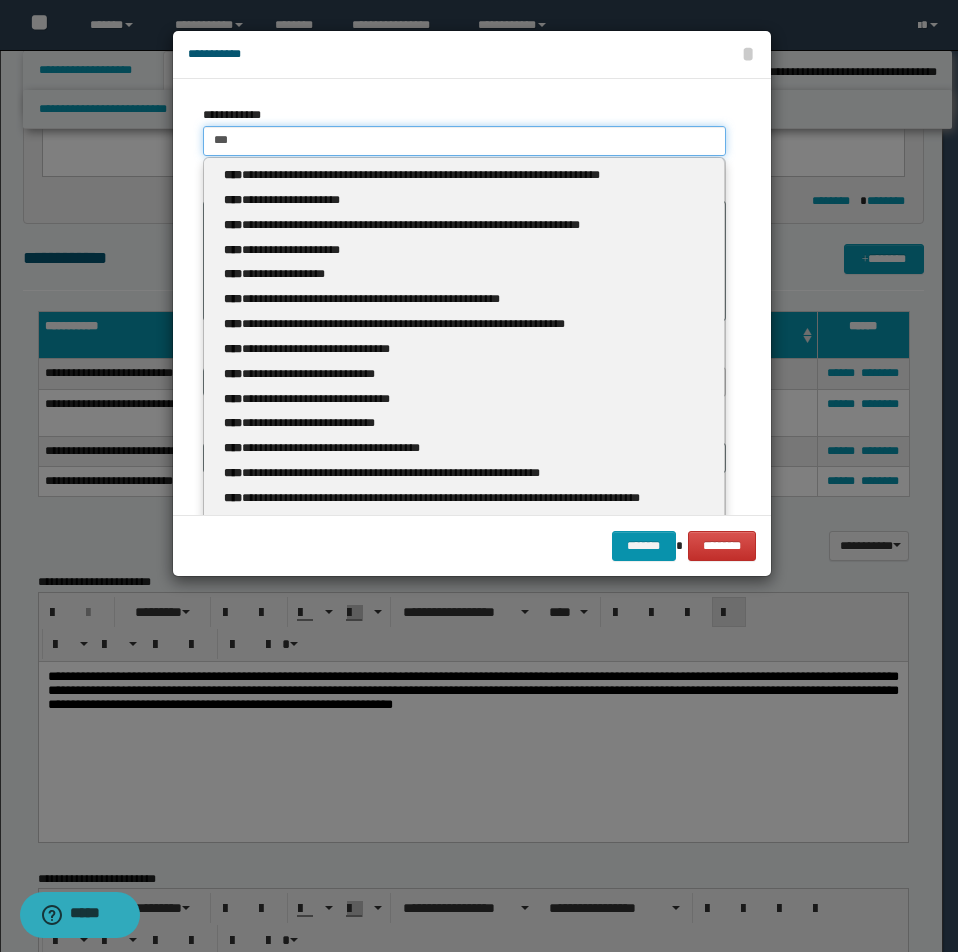 type 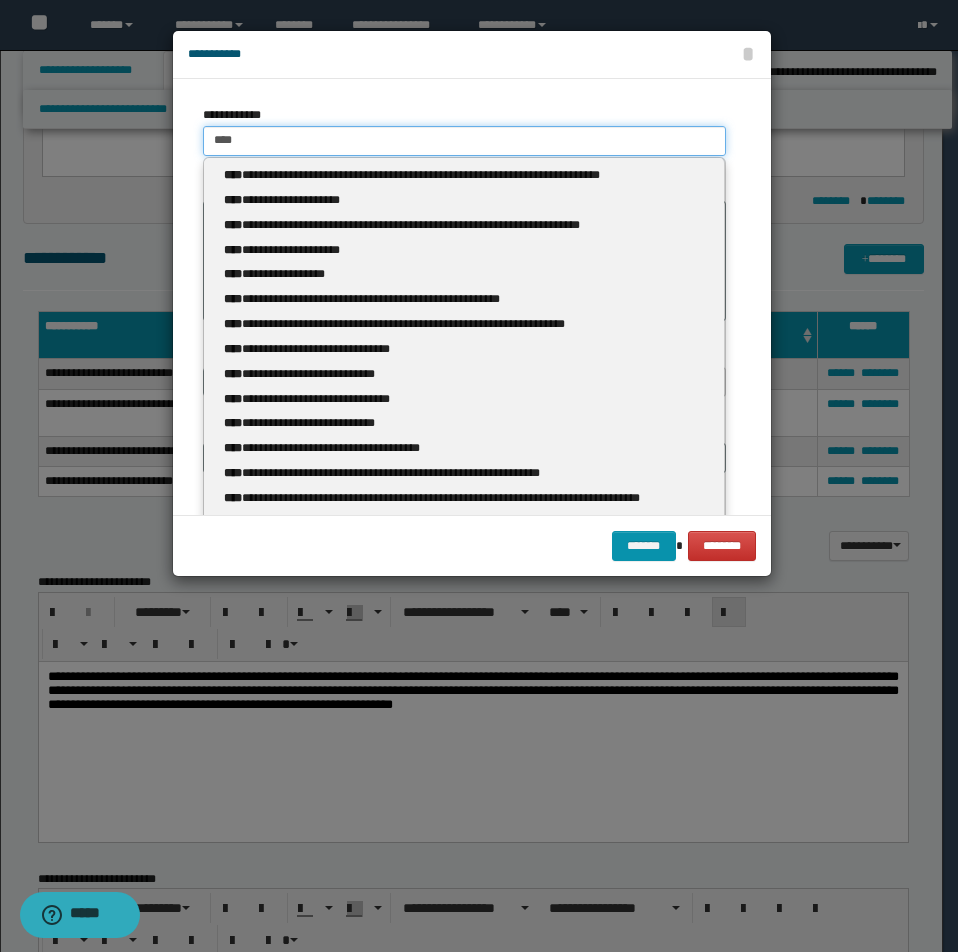 type on "**********" 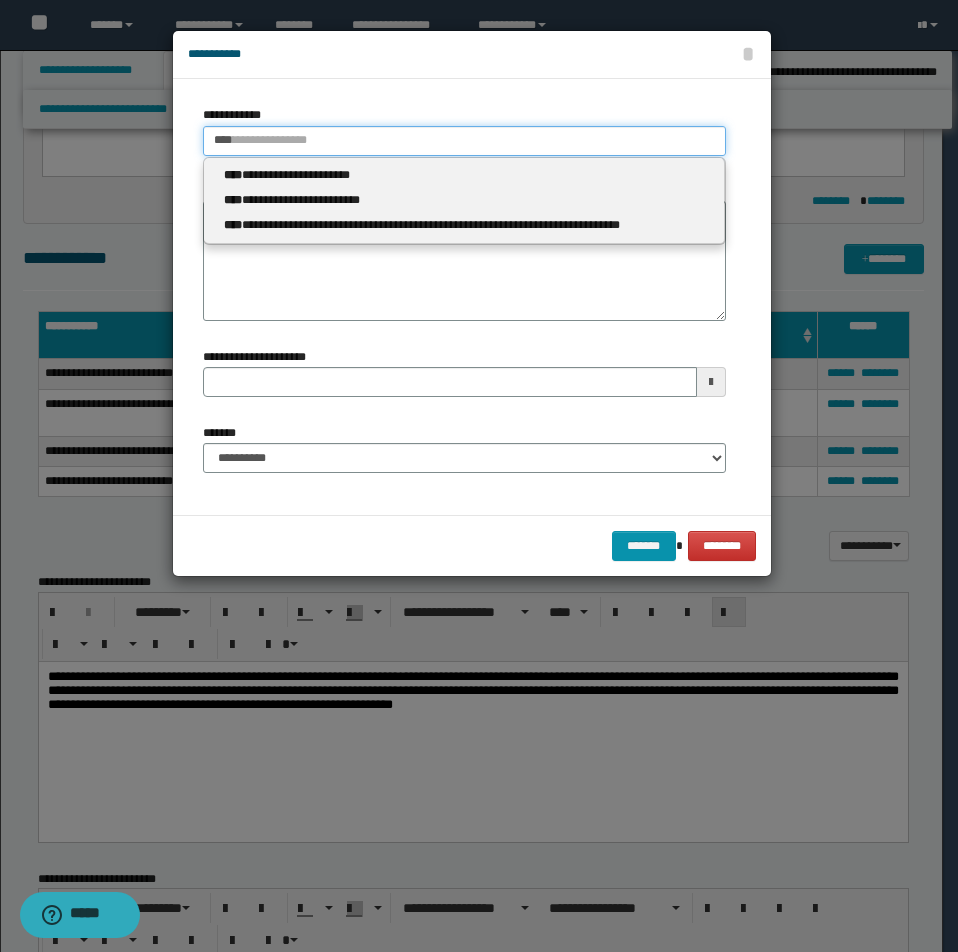 type 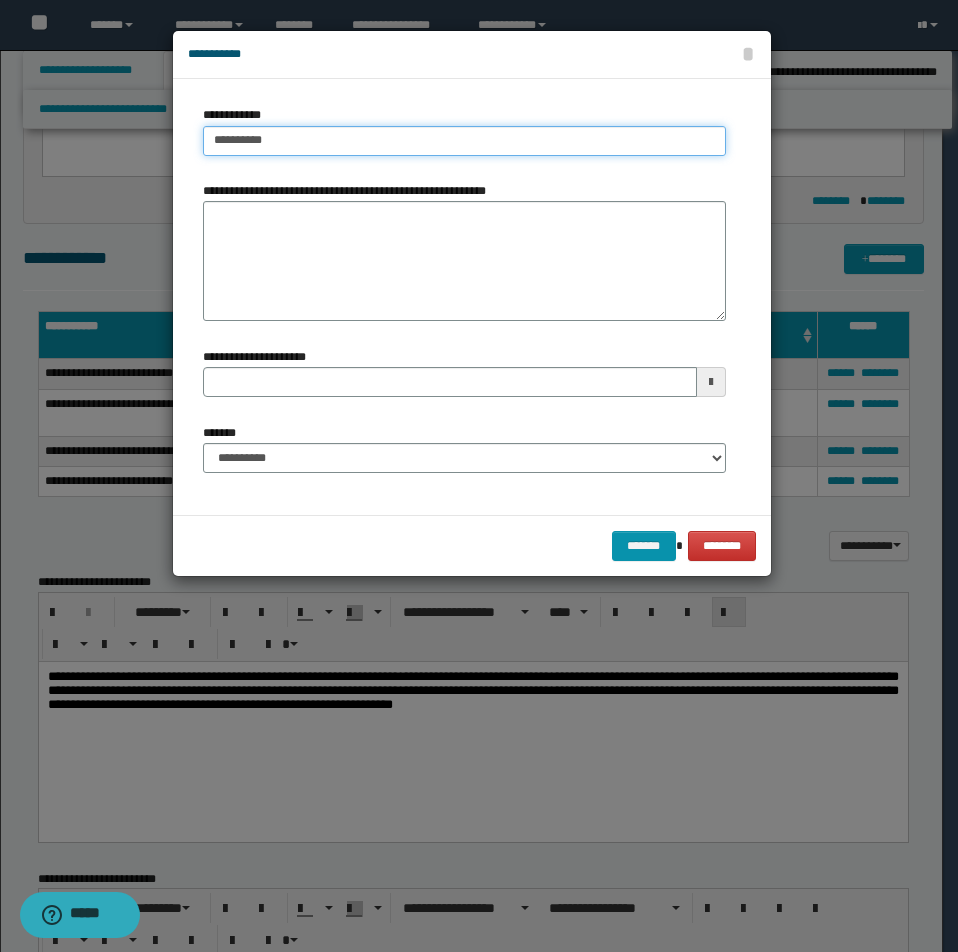 type on "**********" 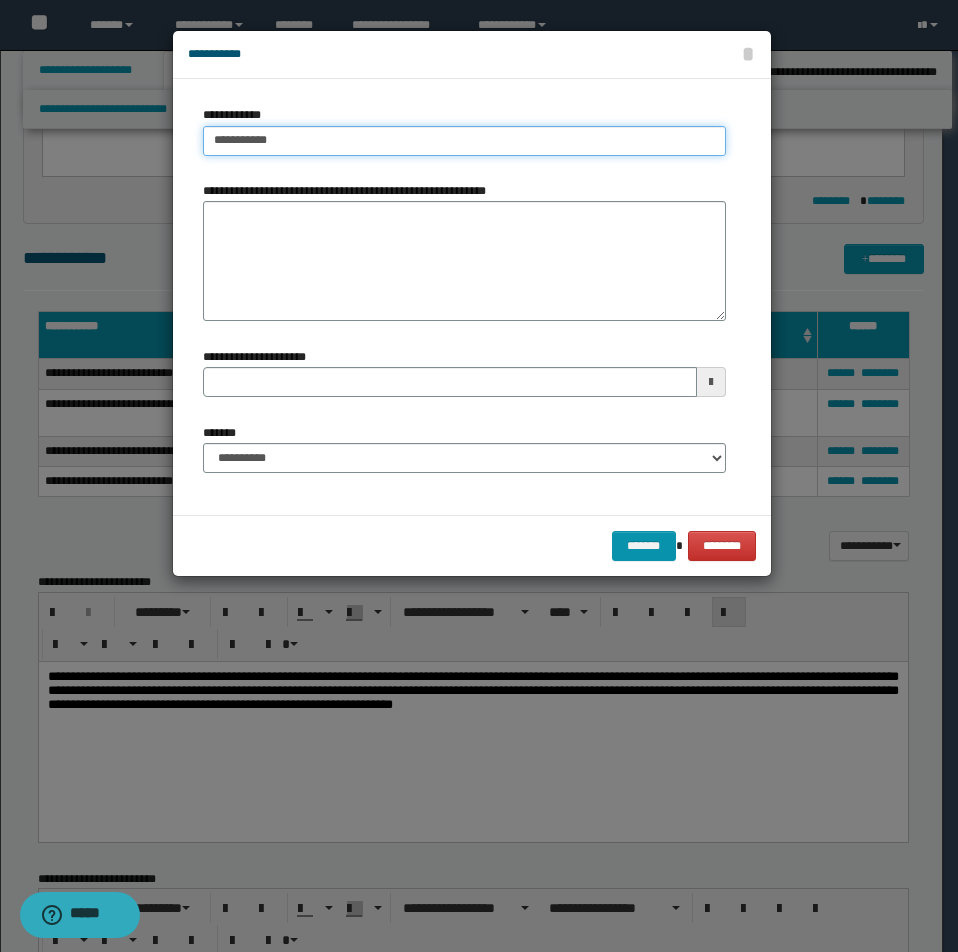 type on "**********" 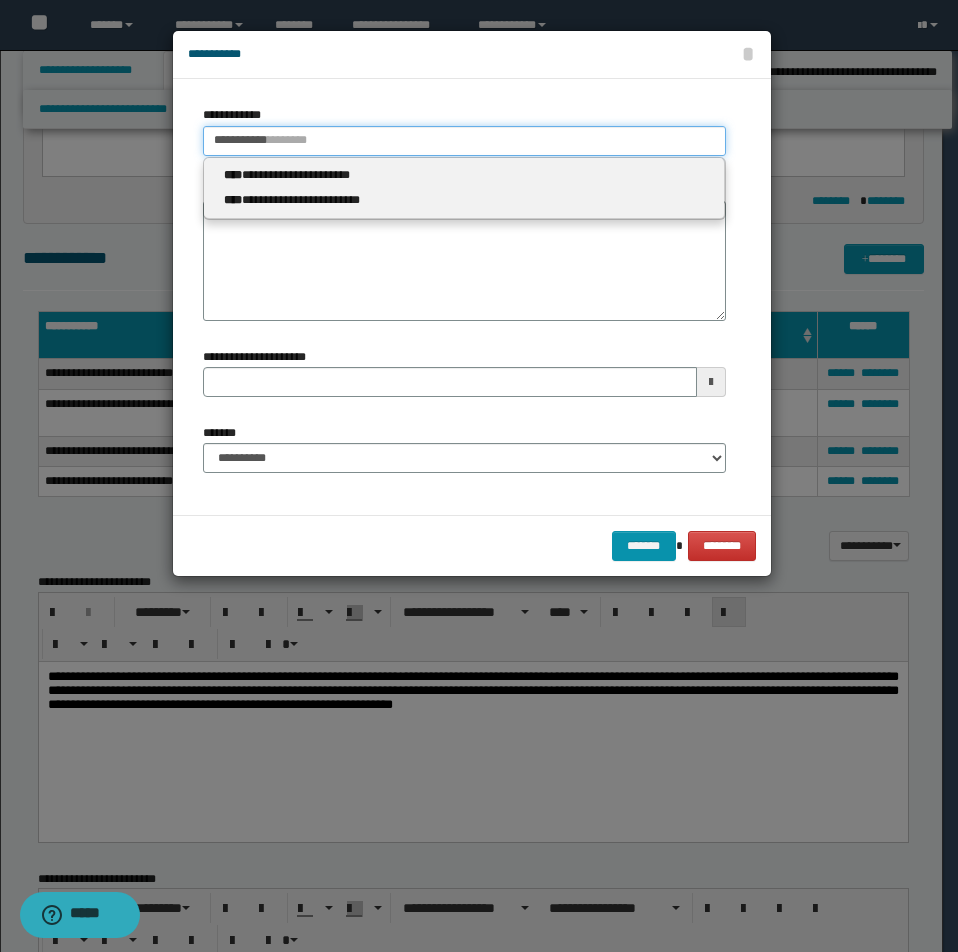 type 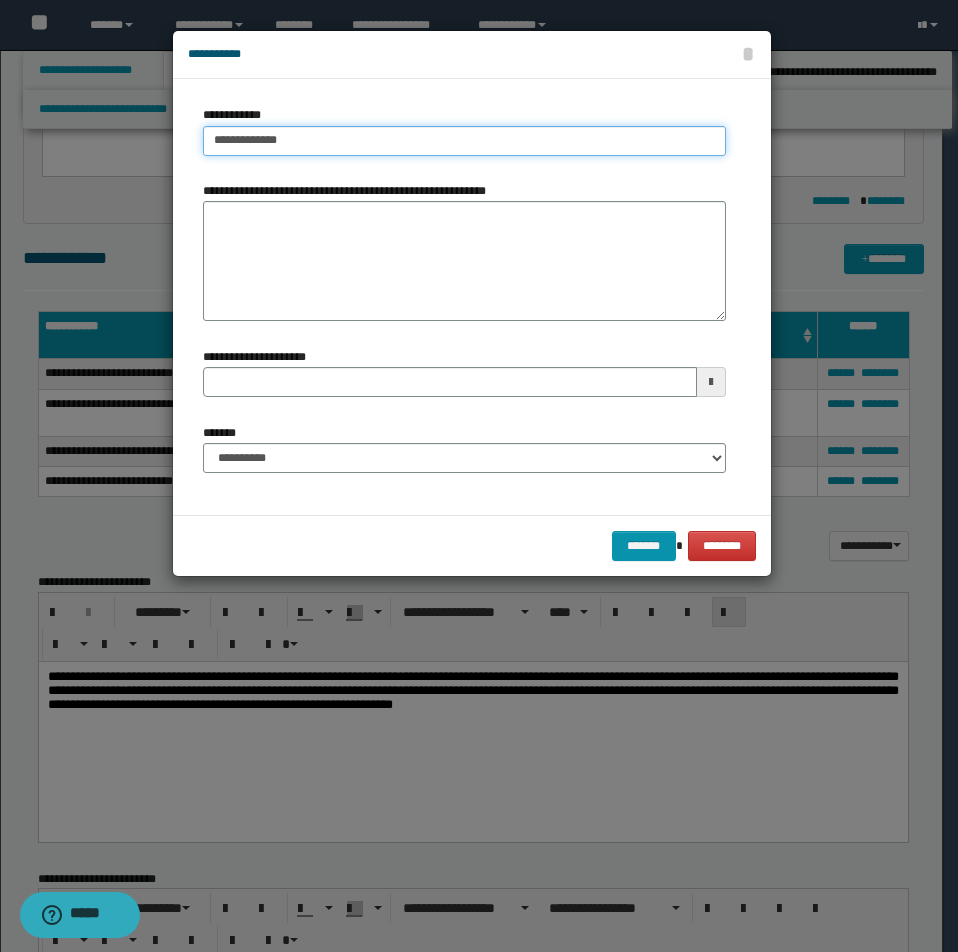 type on "**********" 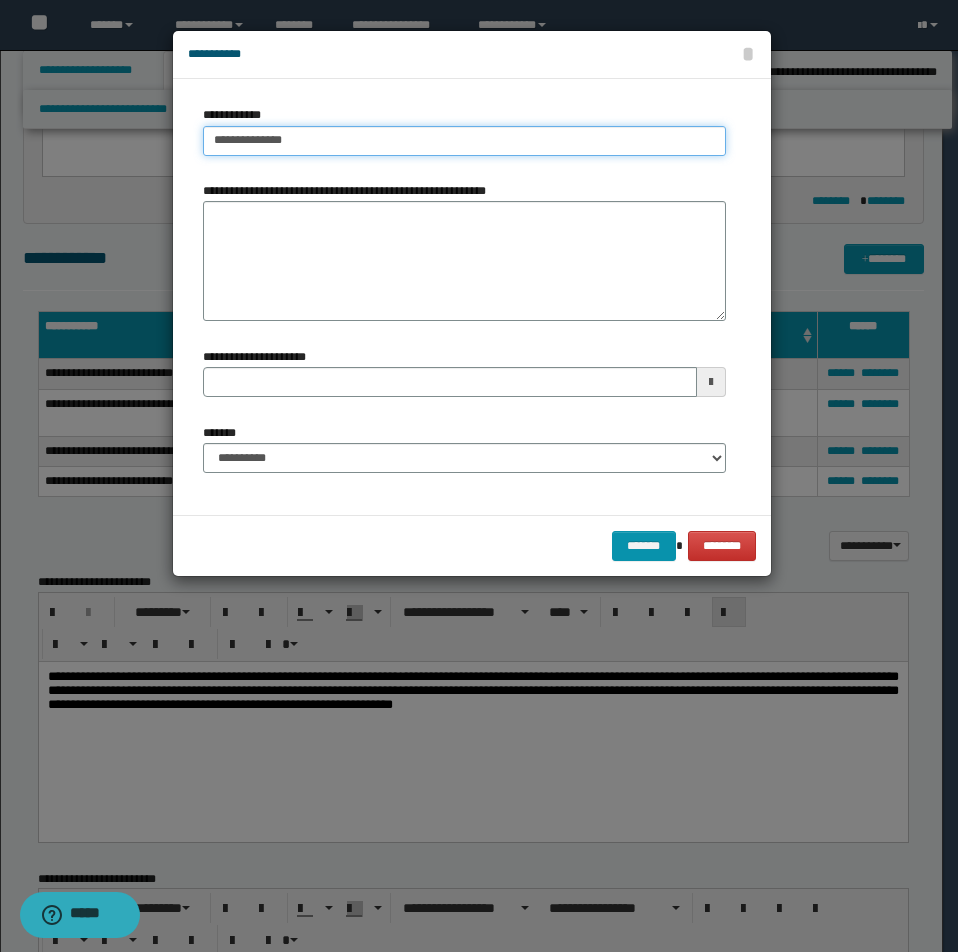type on "**********" 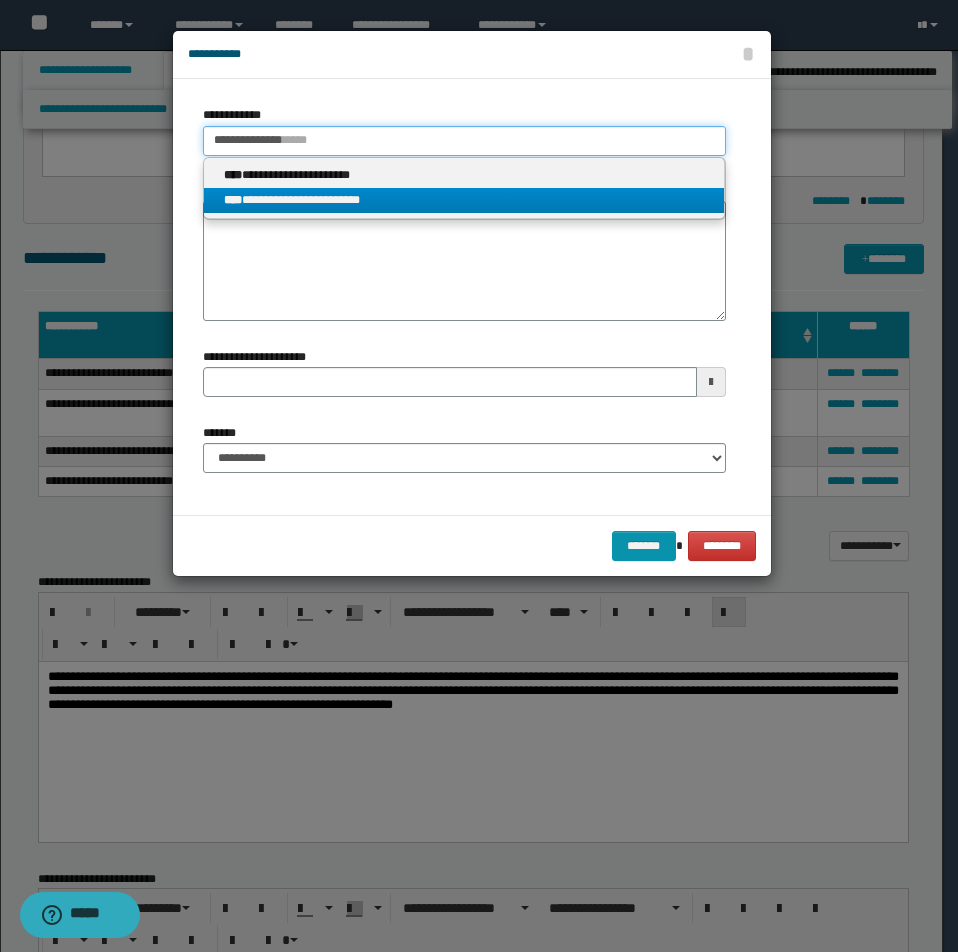 type on "**********" 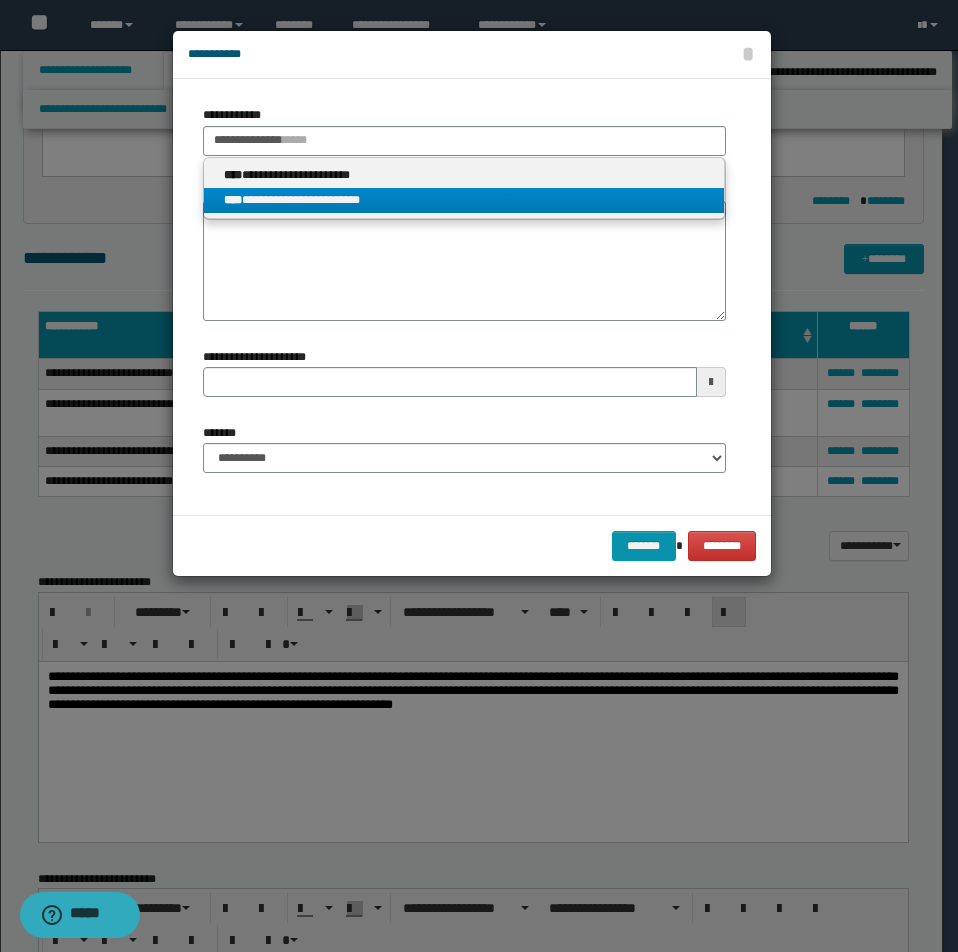 click on "**********" at bounding box center [464, 200] 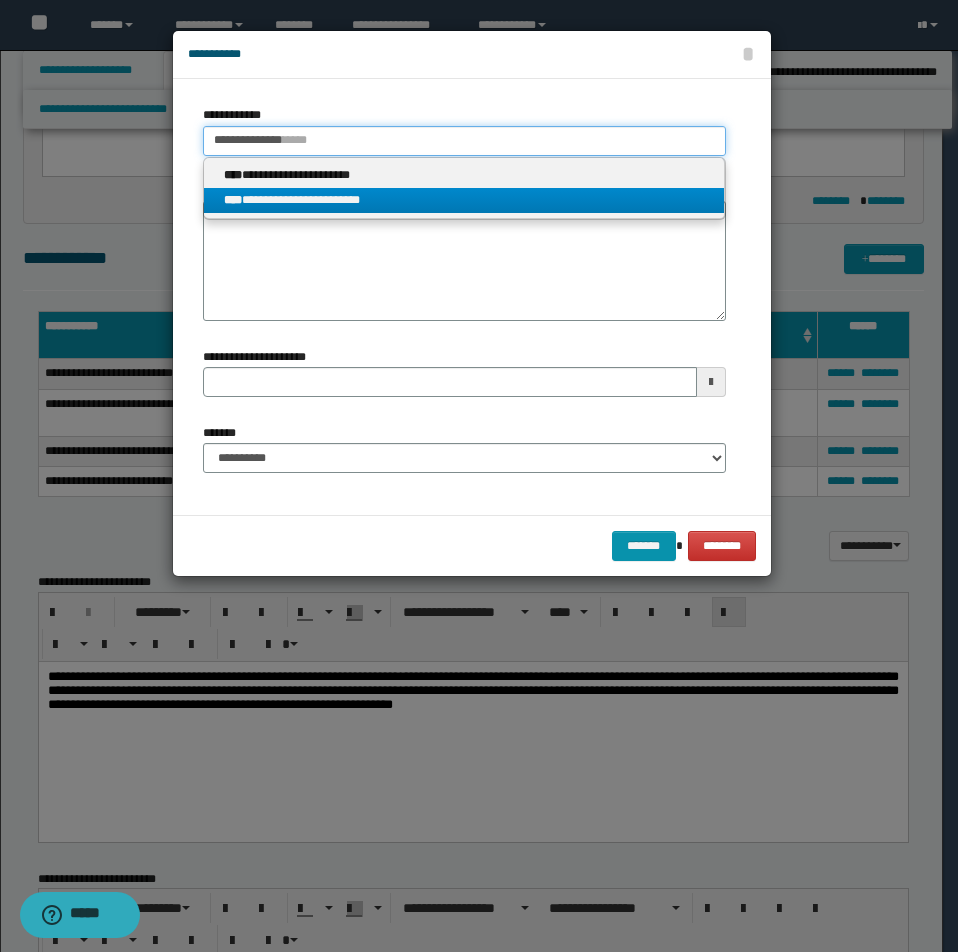 type 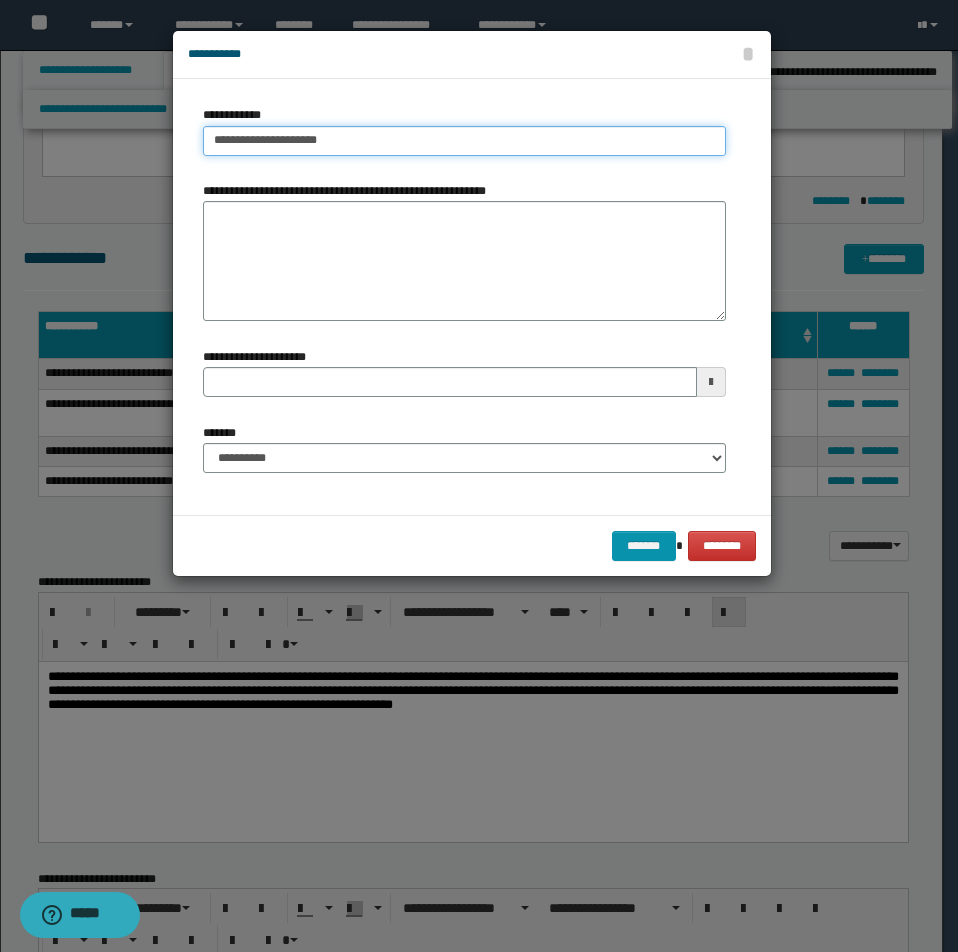 drag, startPoint x: 213, startPoint y: 140, endPoint x: 356, endPoint y: 148, distance: 143.2236 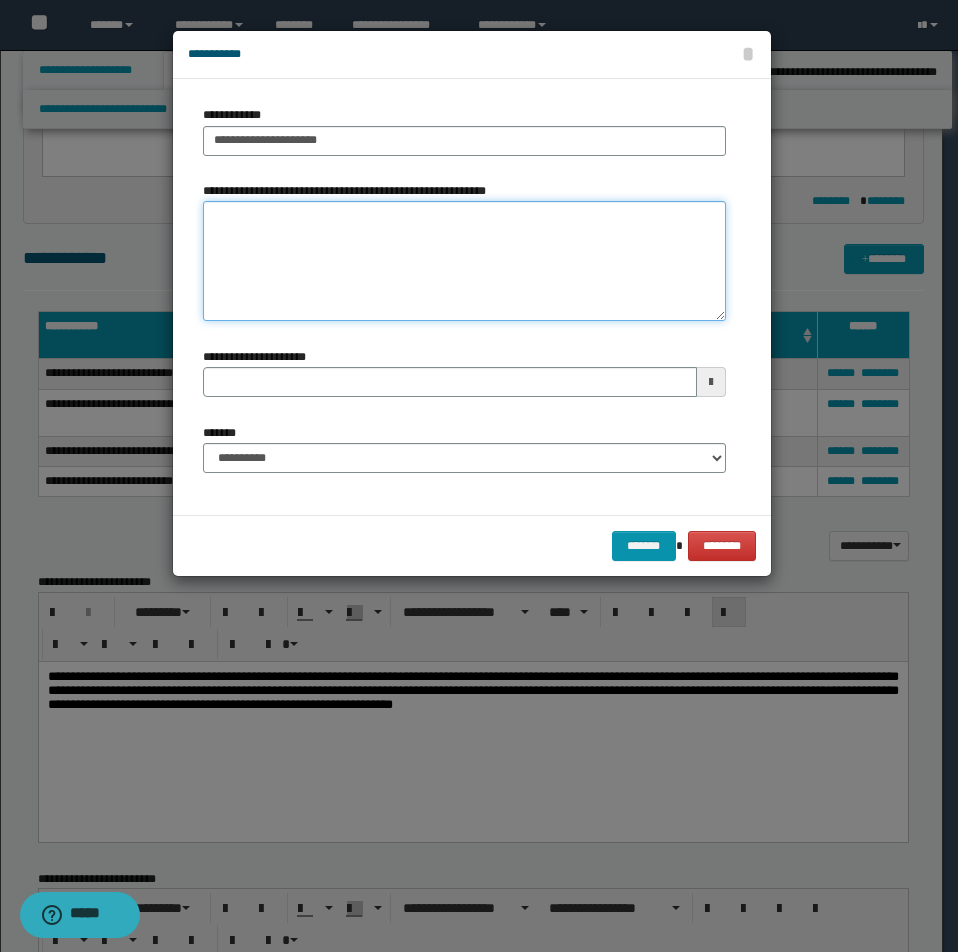 click on "**********" at bounding box center (464, 261) 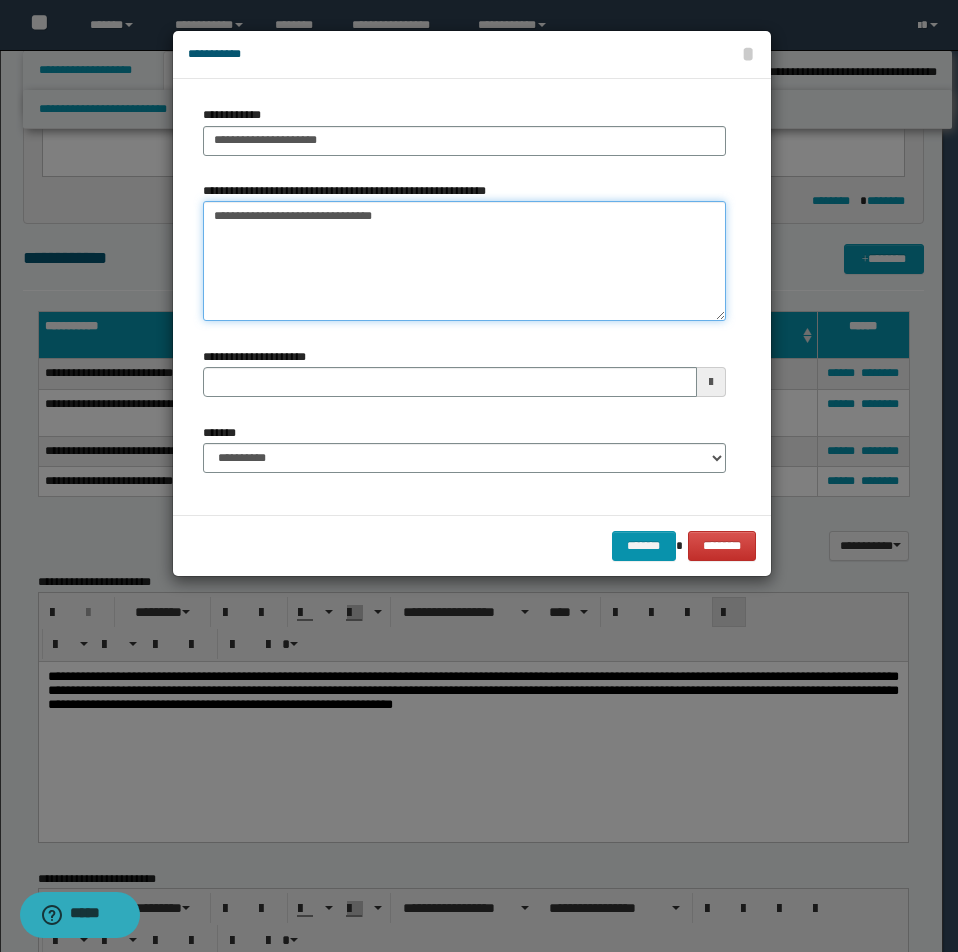 type on "**********" 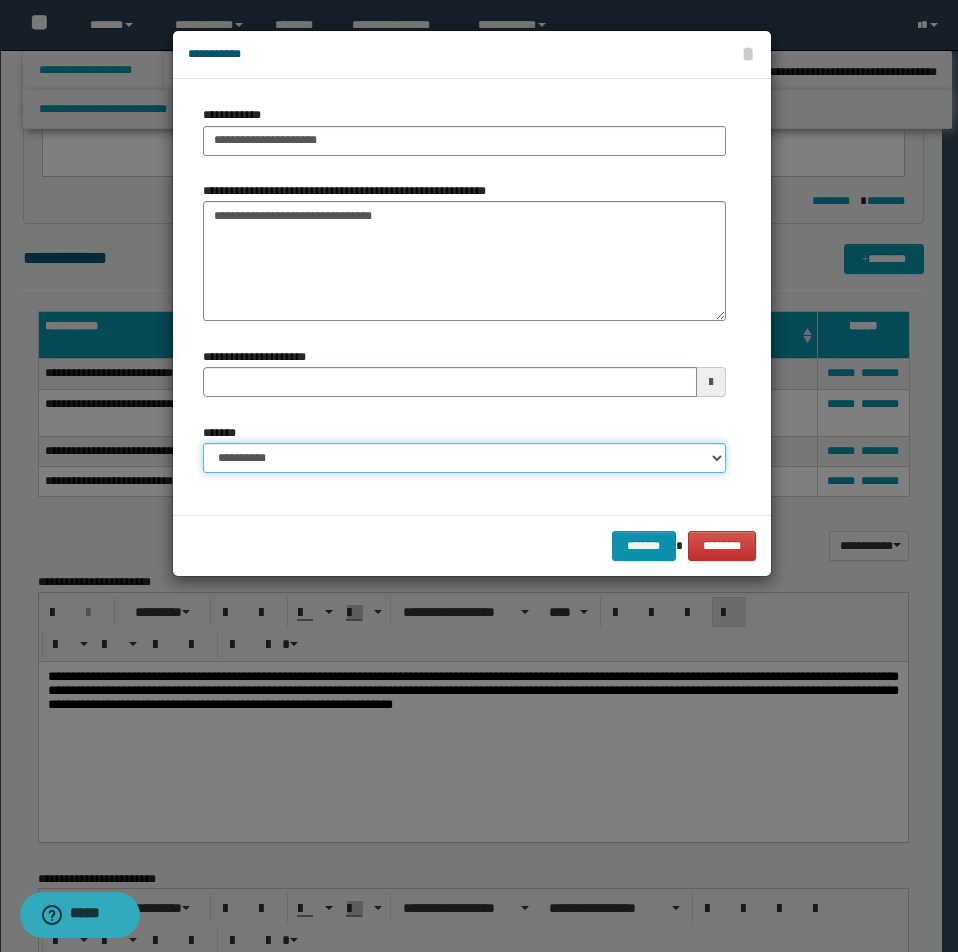 click on "**********" at bounding box center [464, 458] 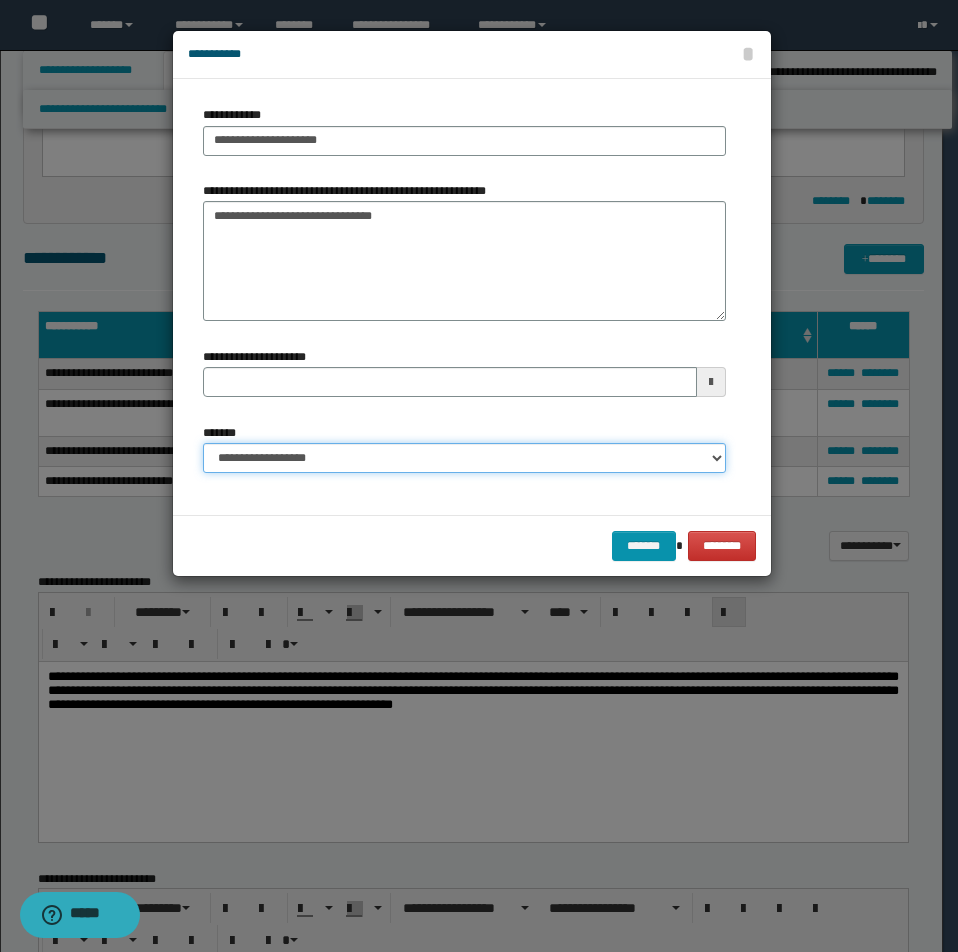 click on "**********" at bounding box center [464, 458] 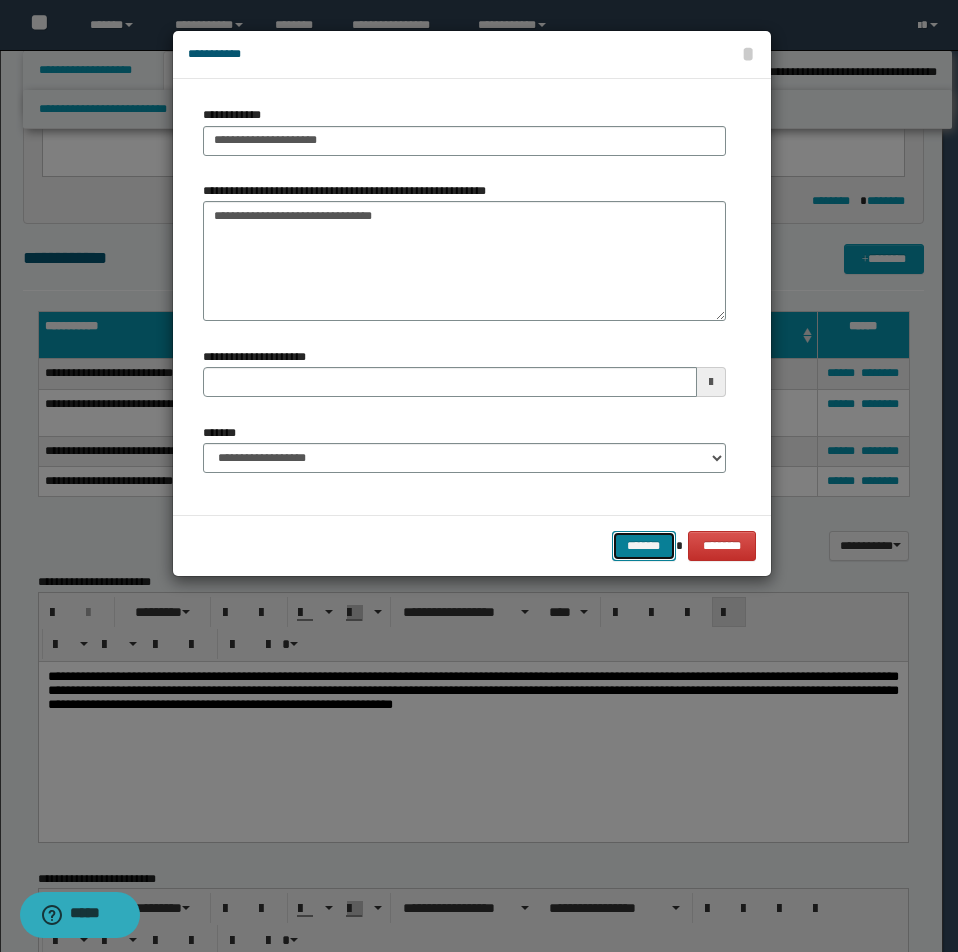 click on "*******" at bounding box center [644, 546] 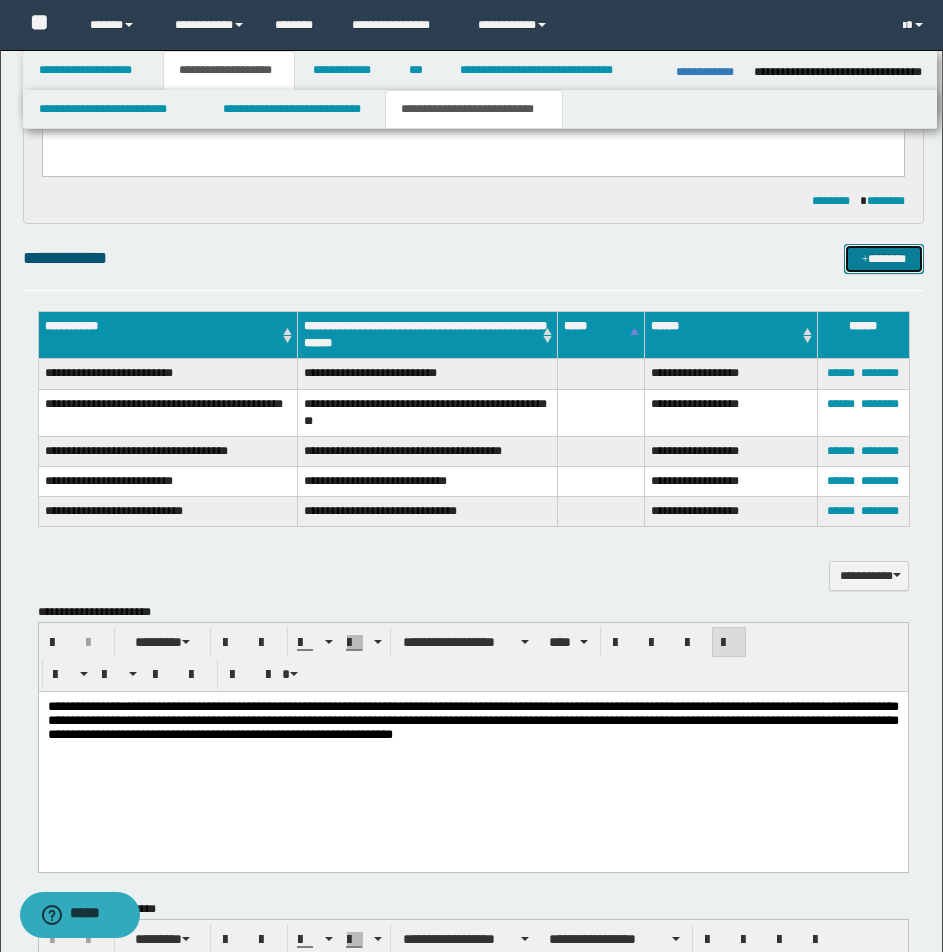 click on "*******" at bounding box center [884, 259] 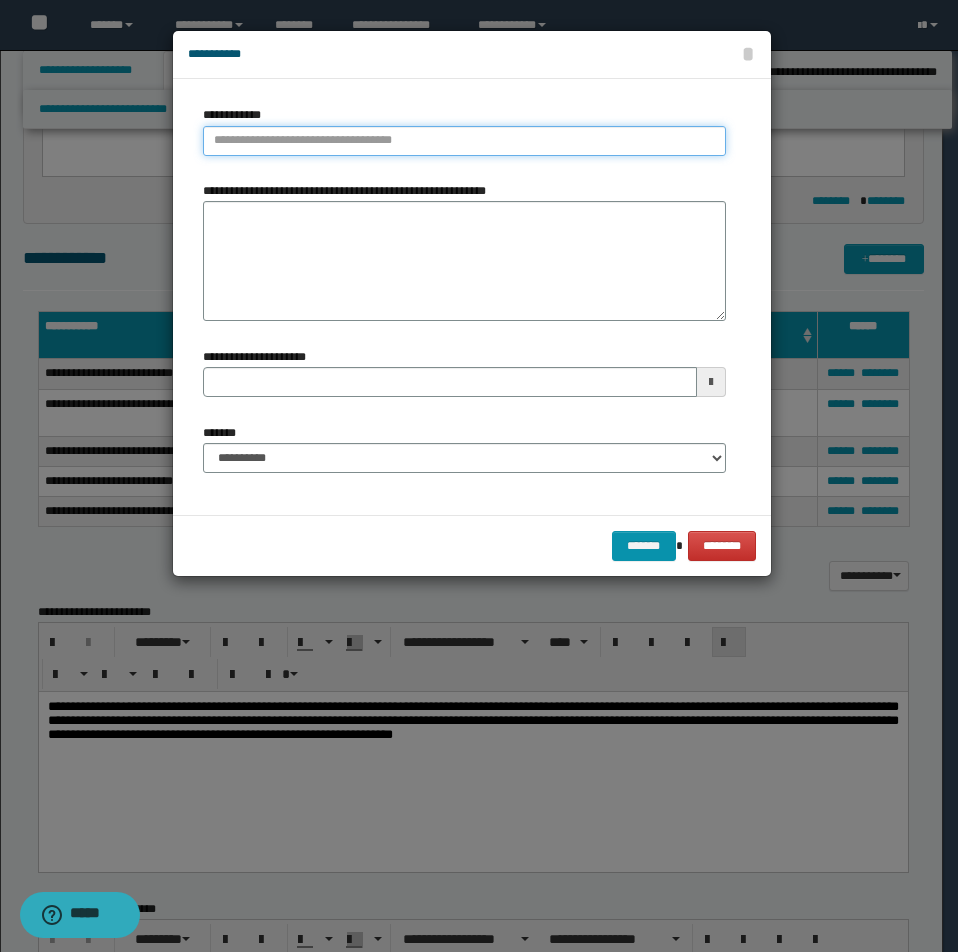 type on "**********" 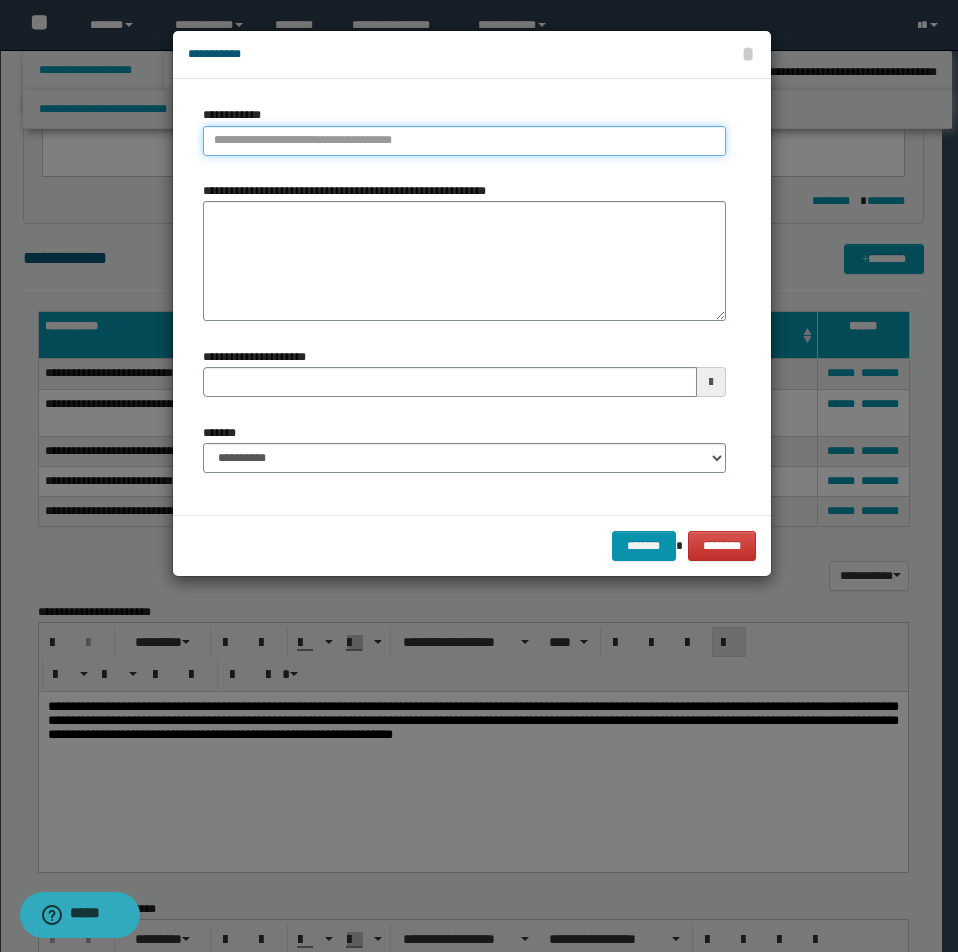 click on "**********" at bounding box center (464, 141) 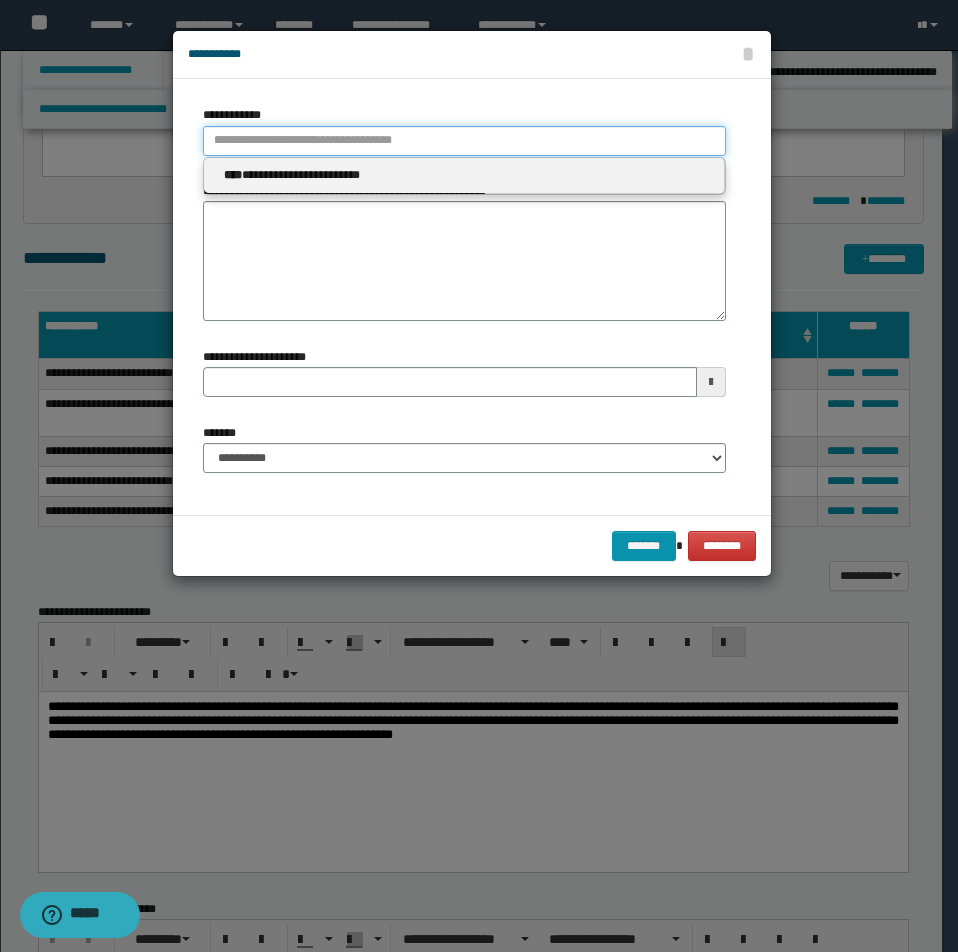type 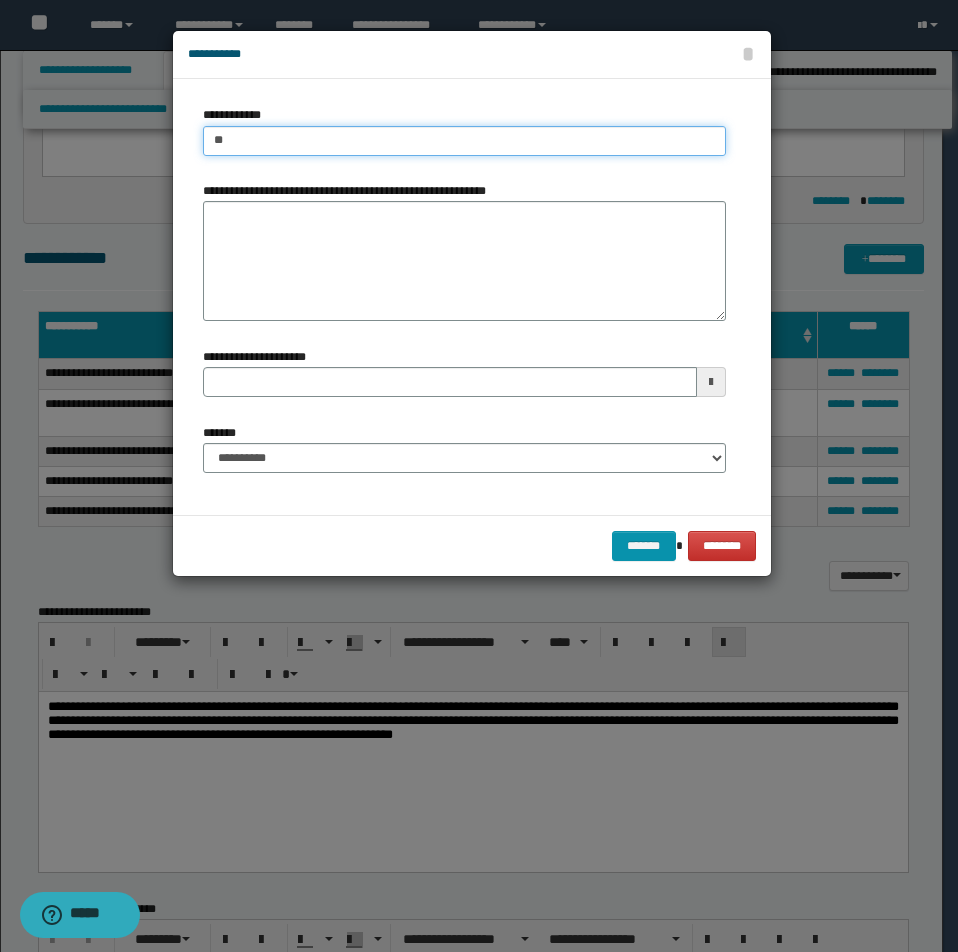 type on "***" 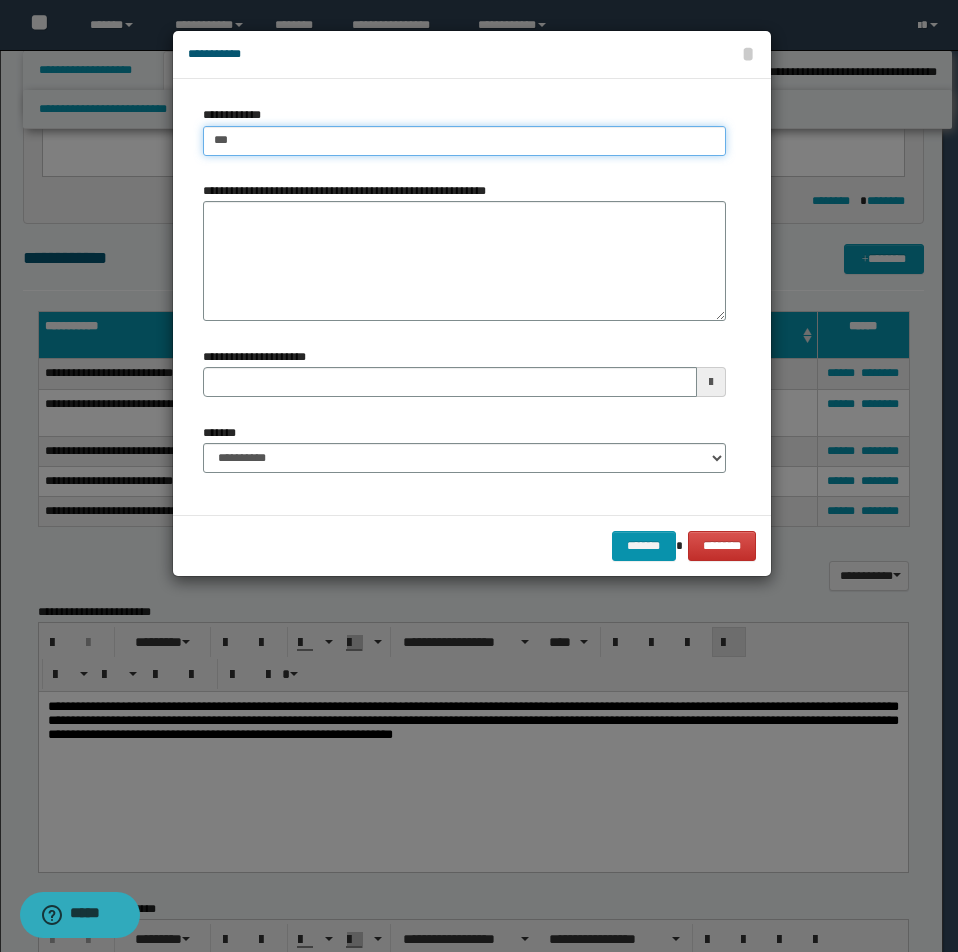 type on "***" 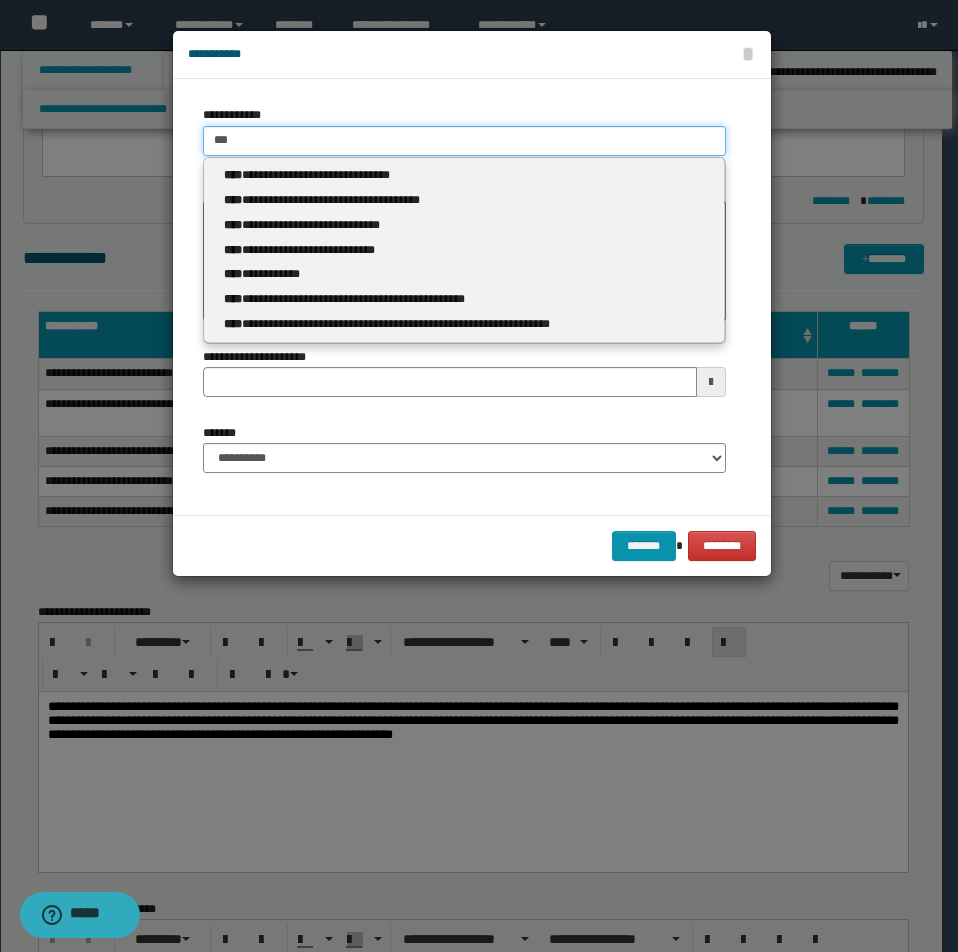 type 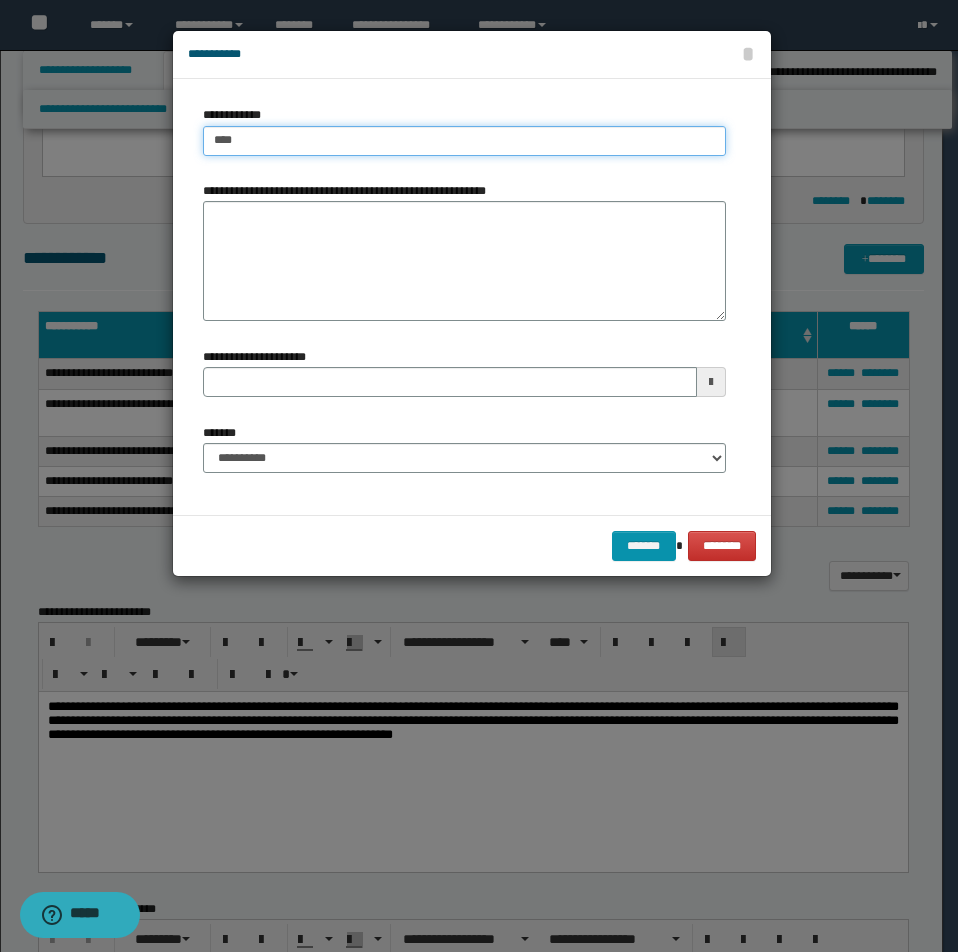 type on "****" 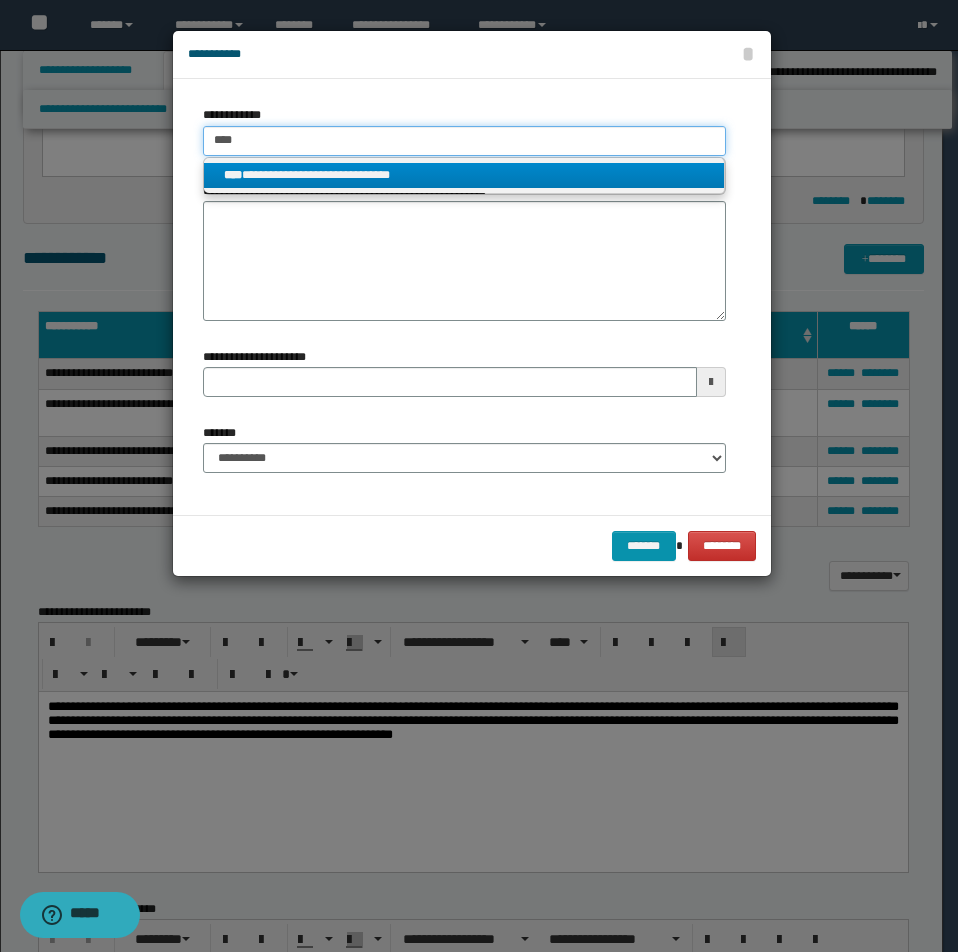 type on "****" 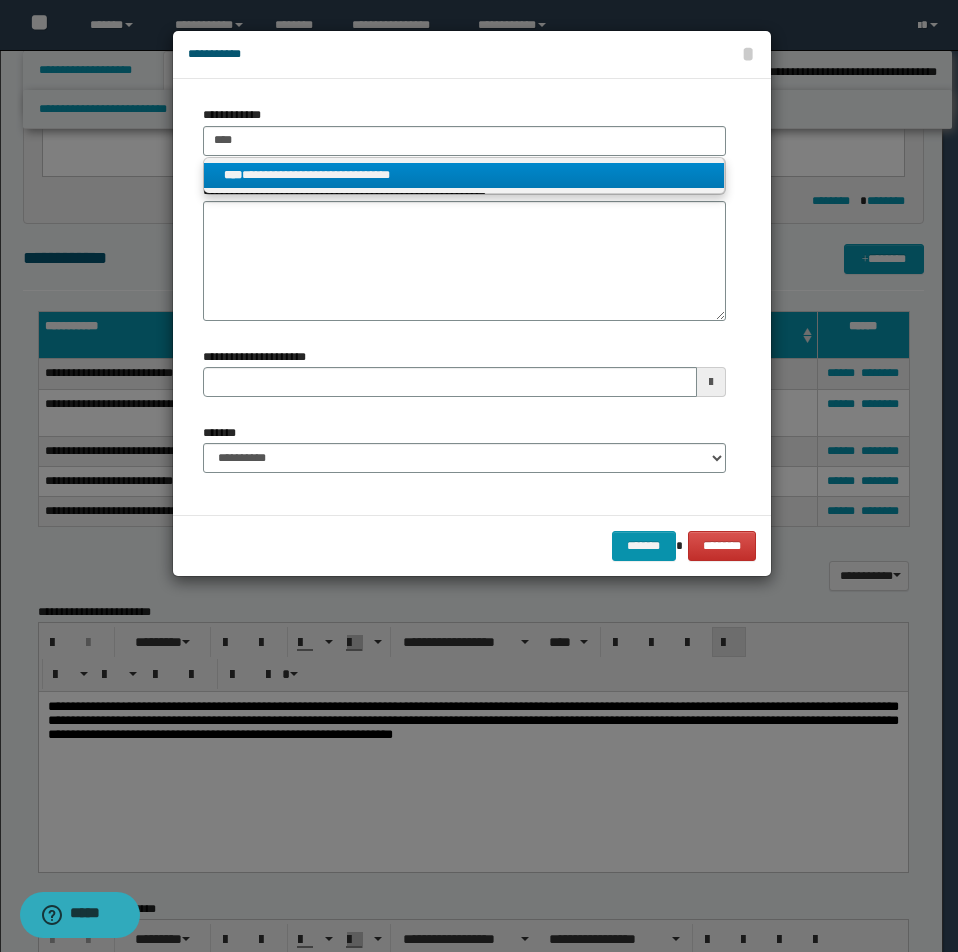 click on "**********" at bounding box center (464, 175) 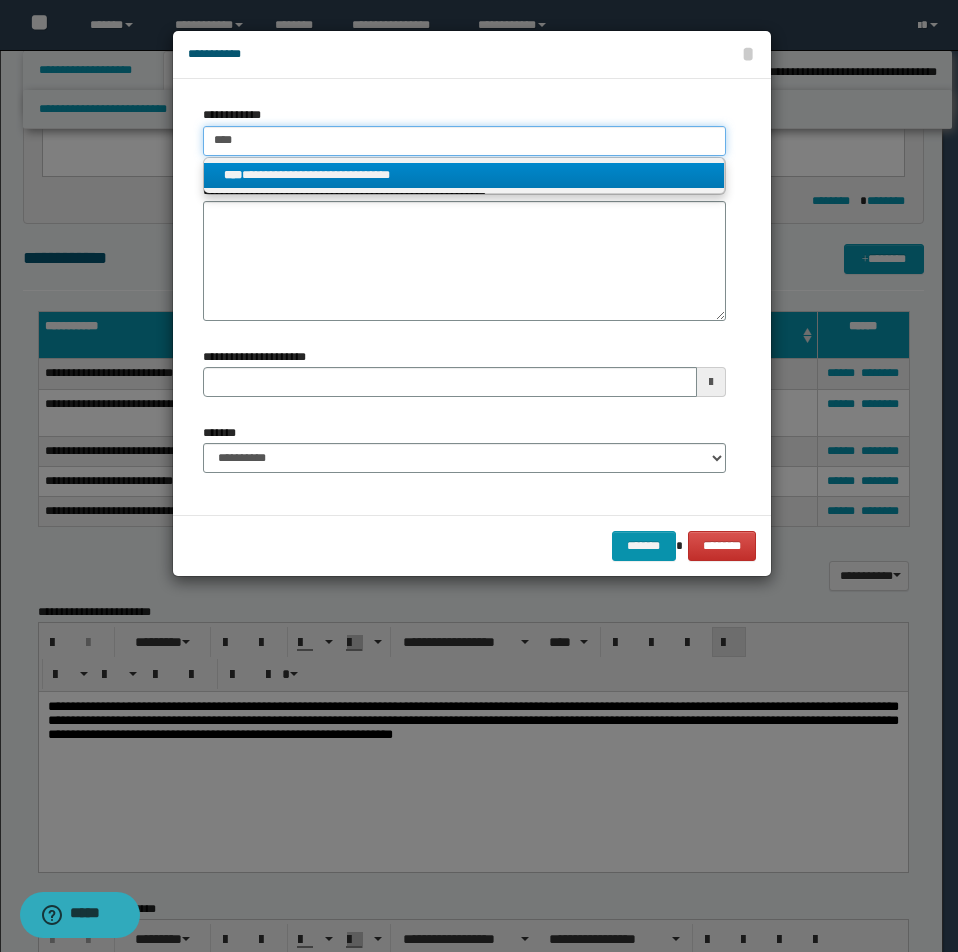 type 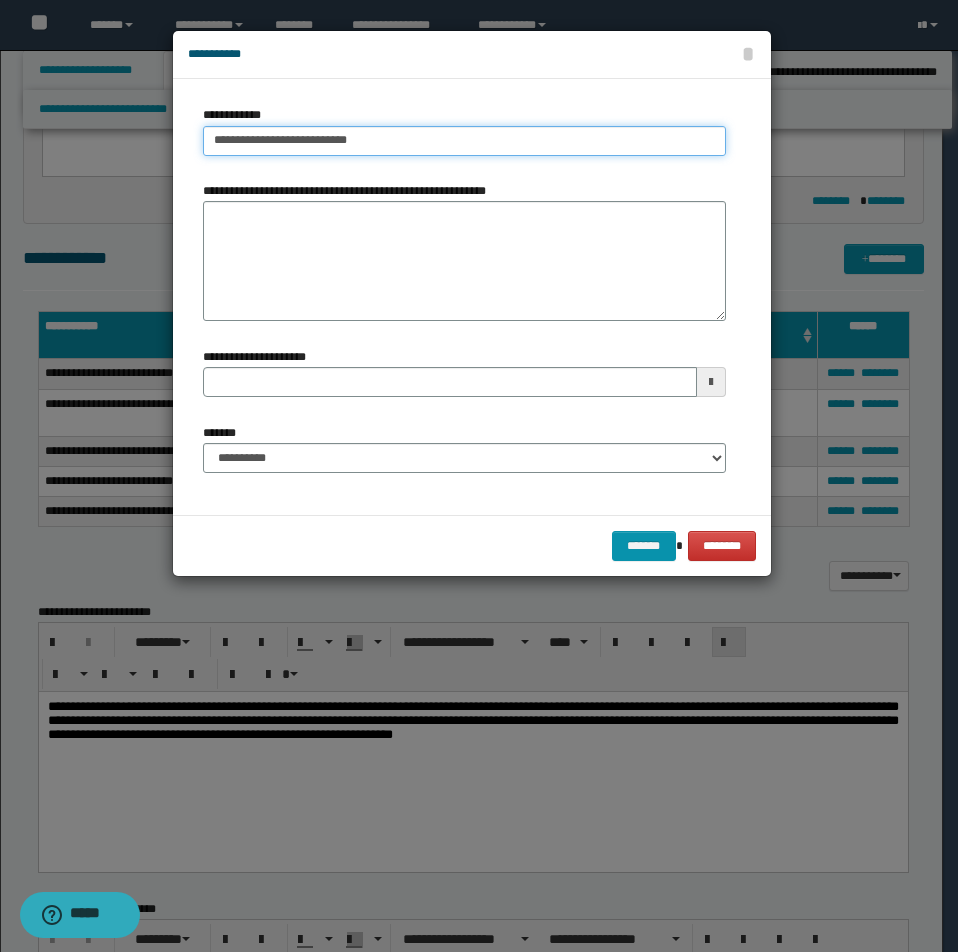 drag, startPoint x: 213, startPoint y: 141, endPoint x: 463, endPoint y: 146, distance: 250.04999 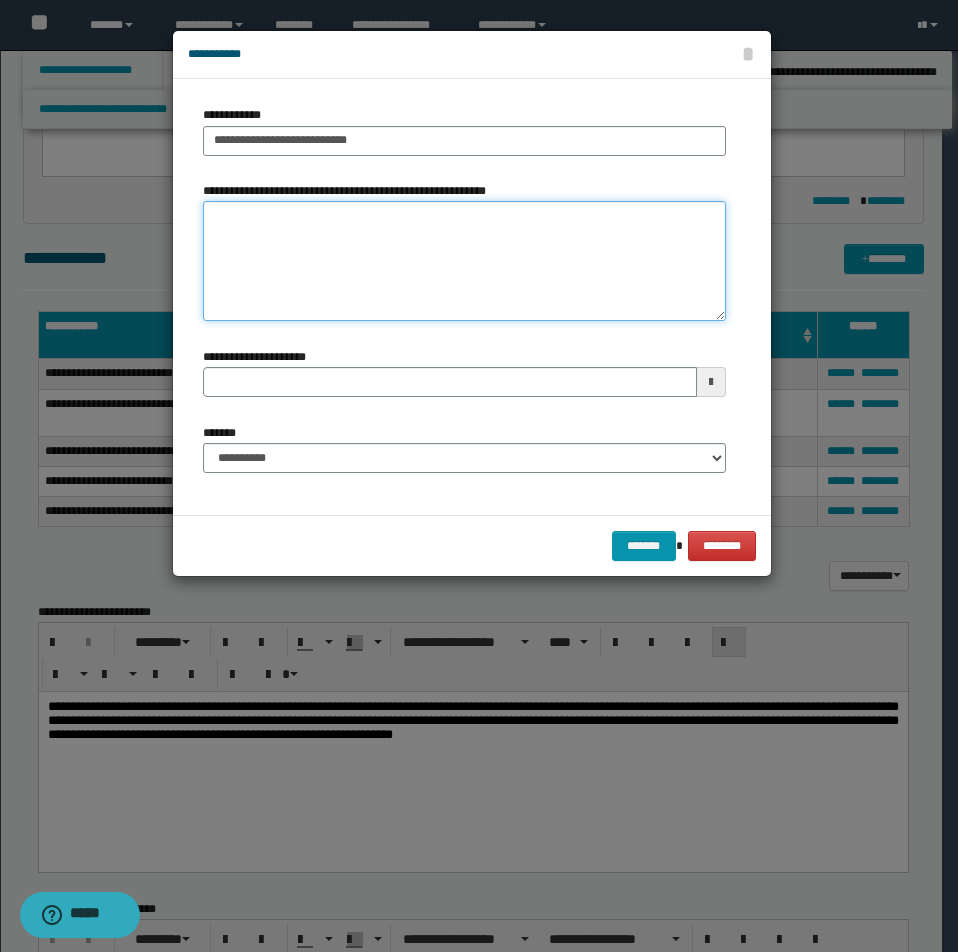click on "**********" at bounding box center [464, 261] 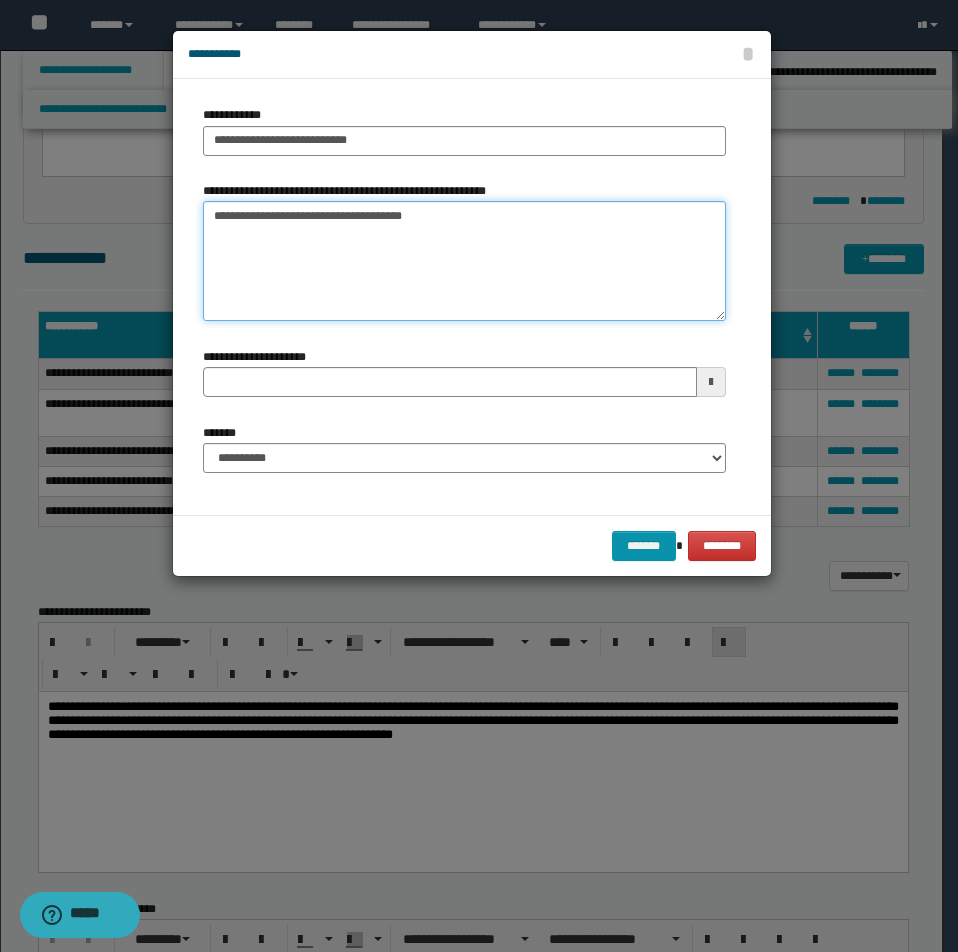 type on "**********" 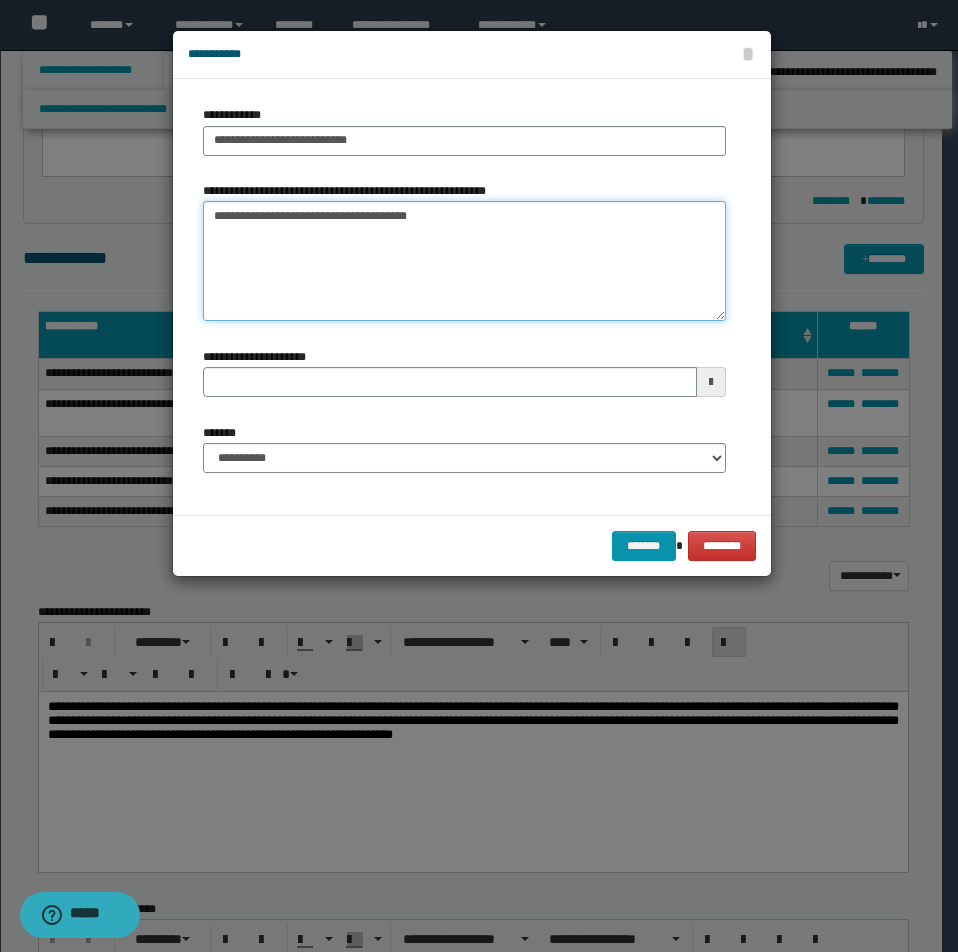 type 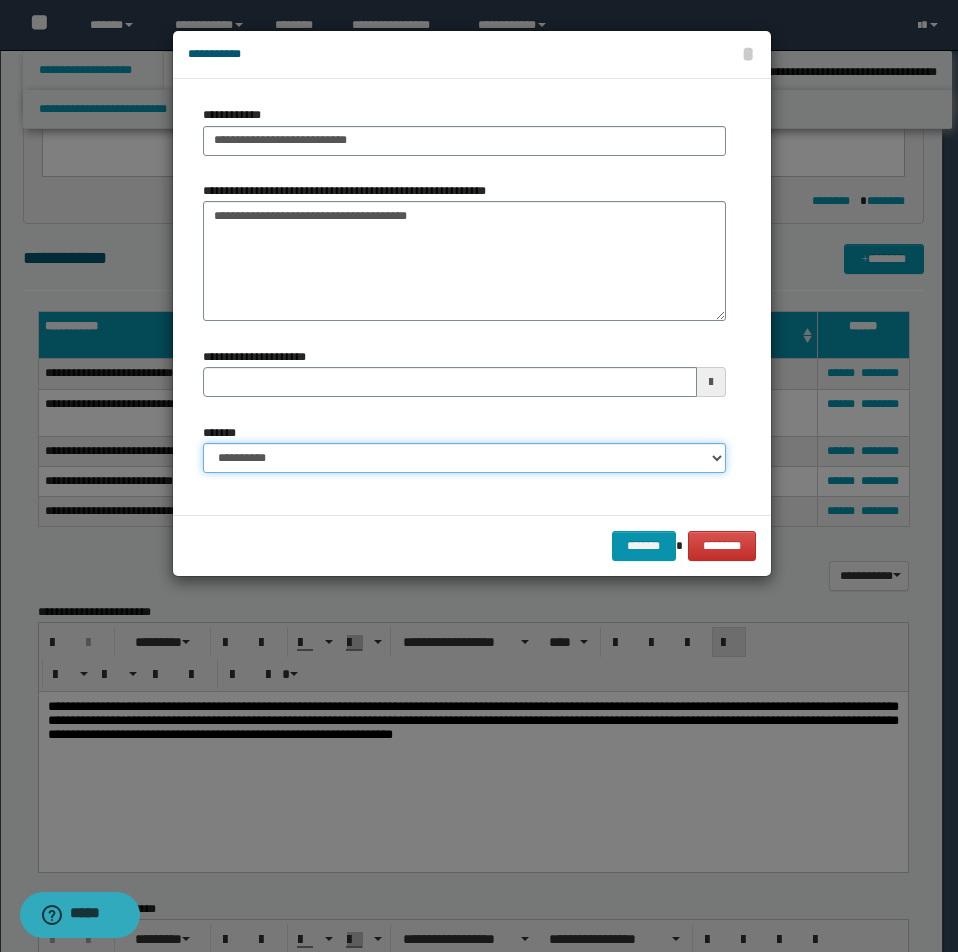 click on "**********" at bounding box center [464, 458] 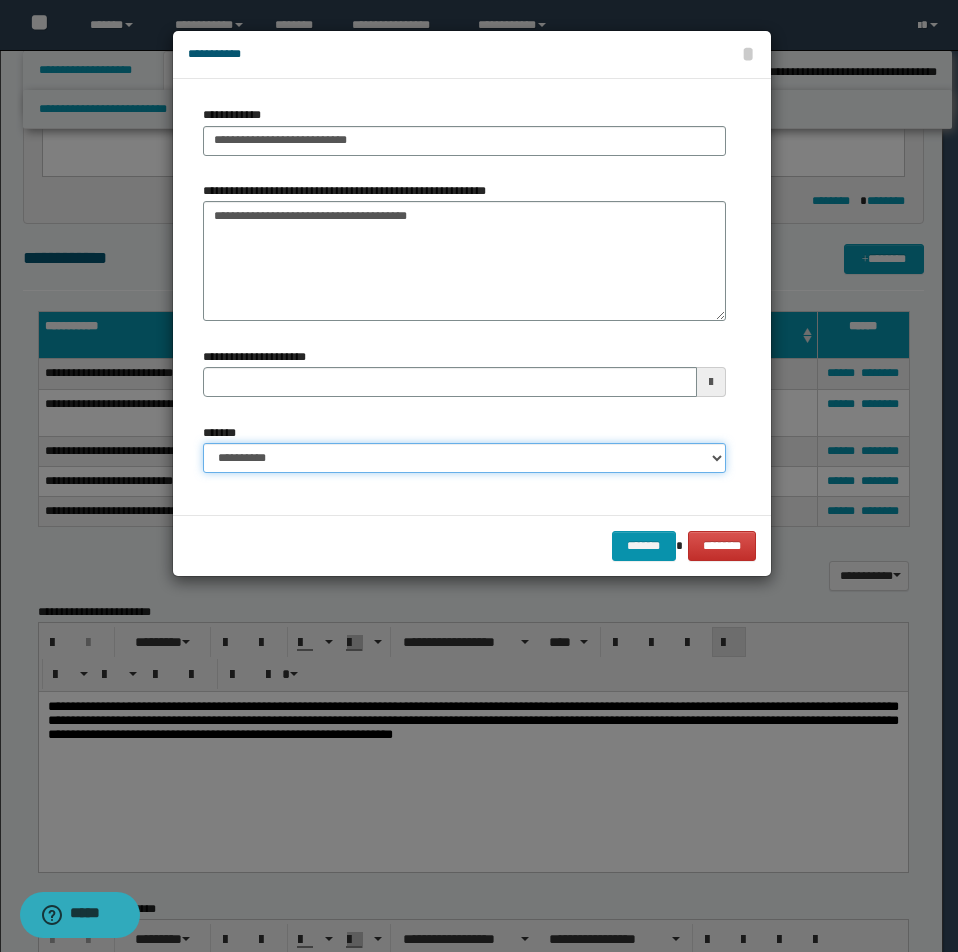 select on "*" 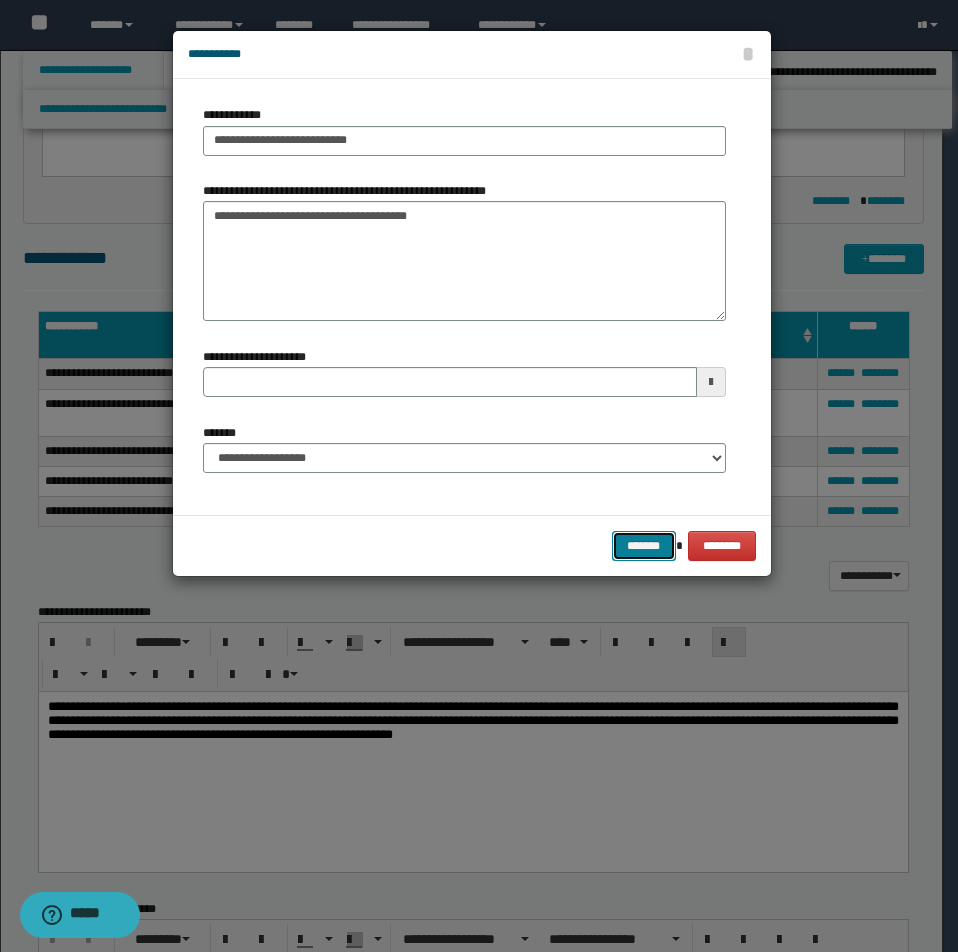 click on "*******" at bounding box center [644, 546] 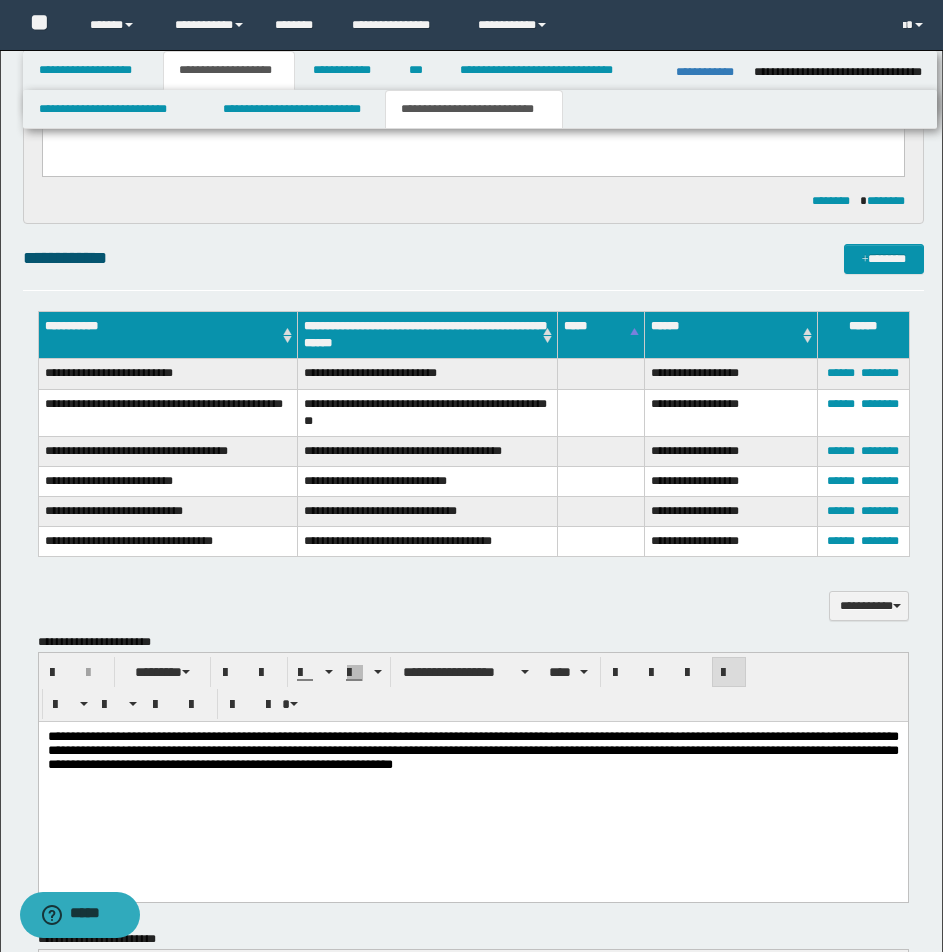 click on "**********" at bounding box center [471, 561] 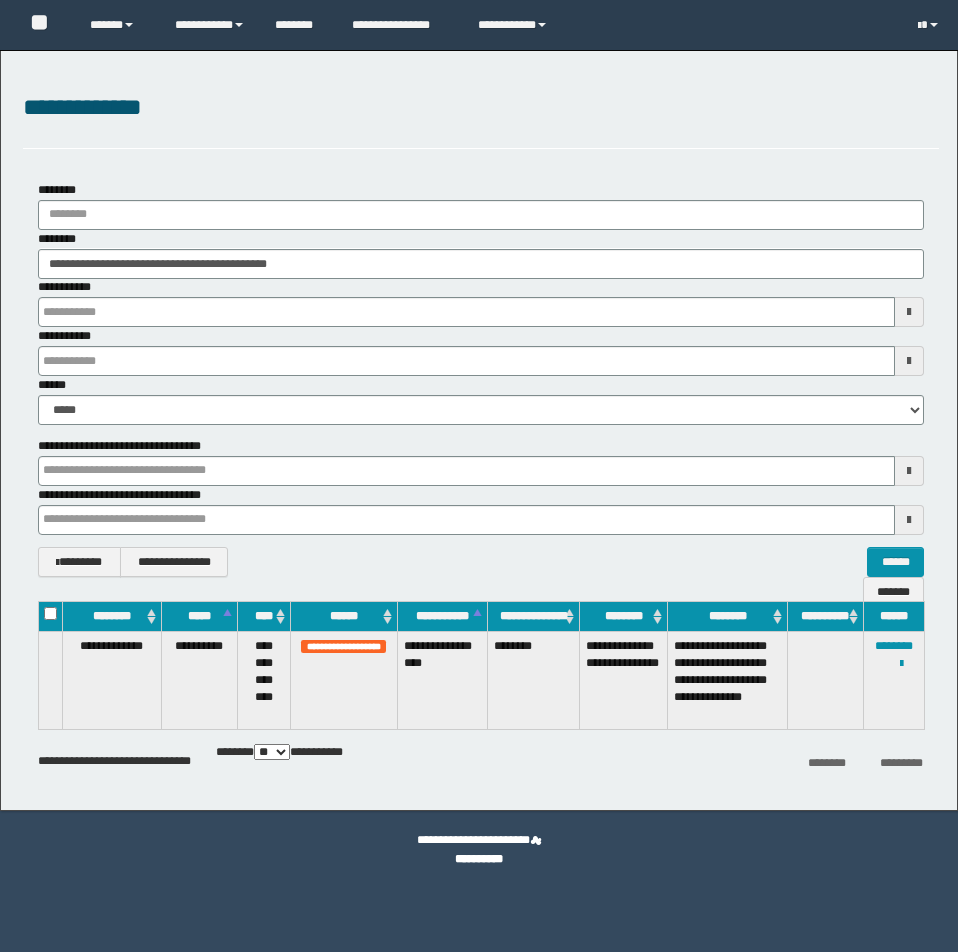 scroll, scrollTop: 0, scrollLeft: 0, axis: both 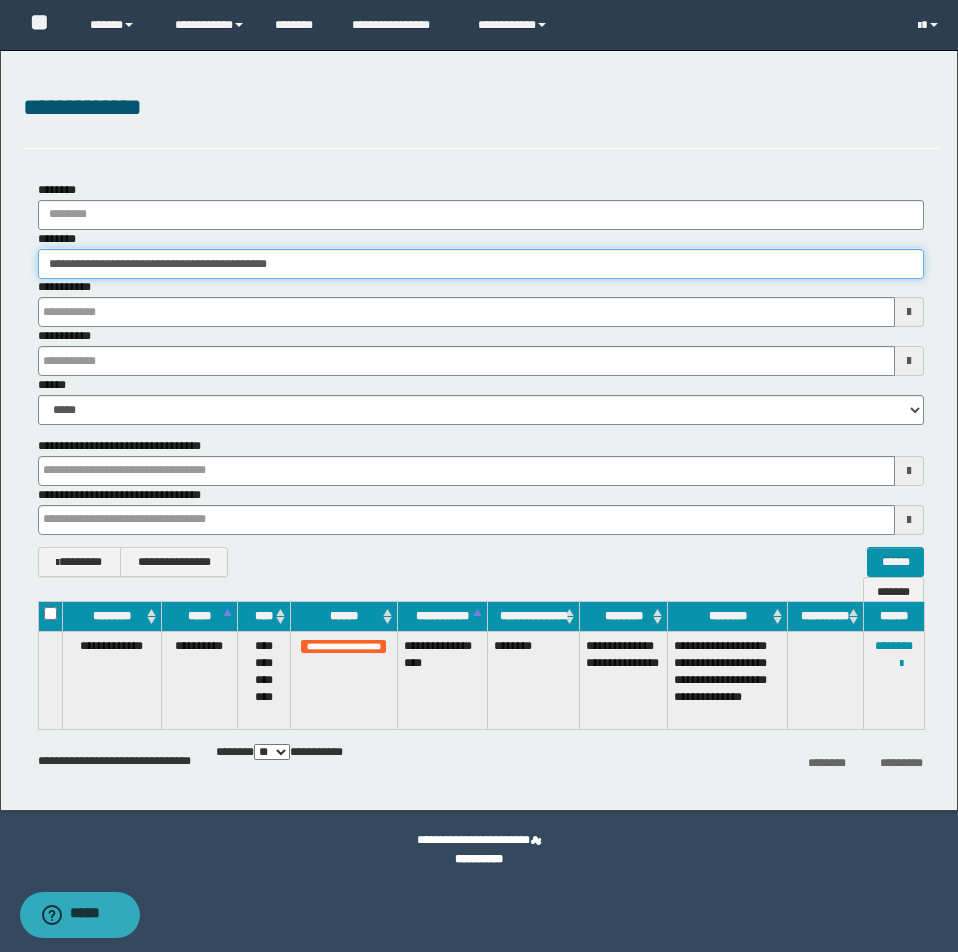click on "**********" at bounding box center [481, 264] 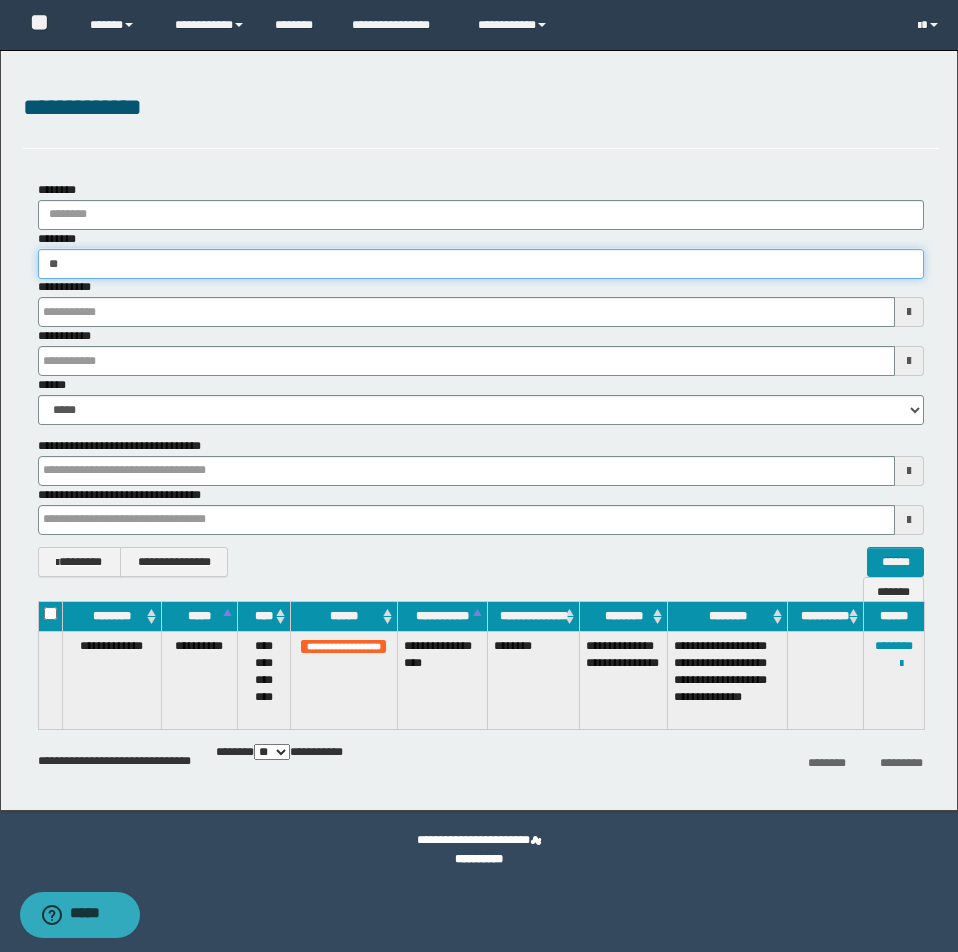 type on "*" 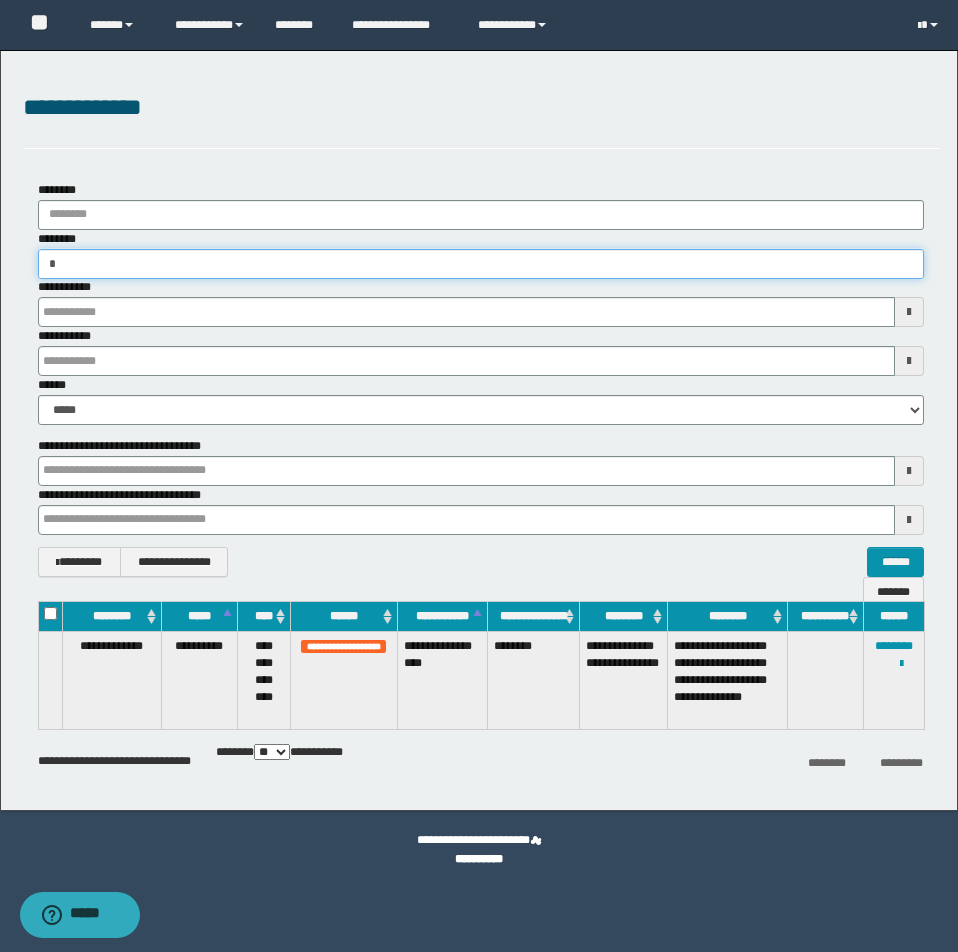 type on "**" 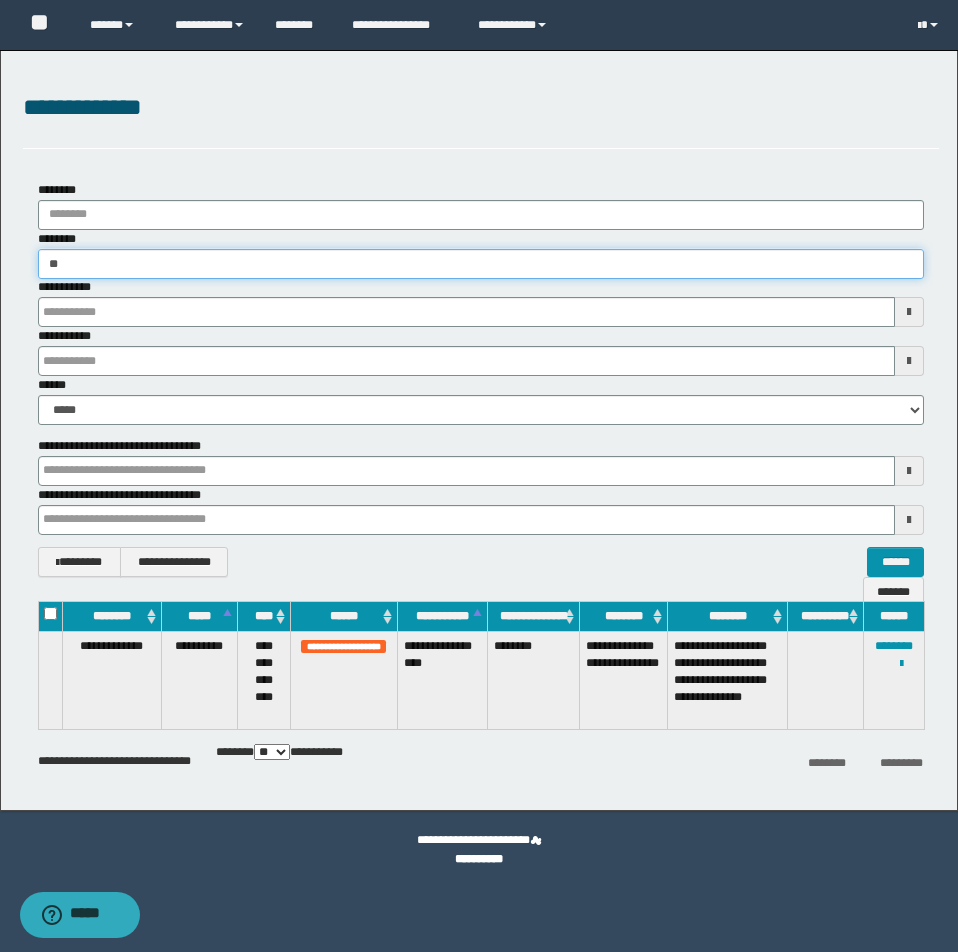 type on "**" 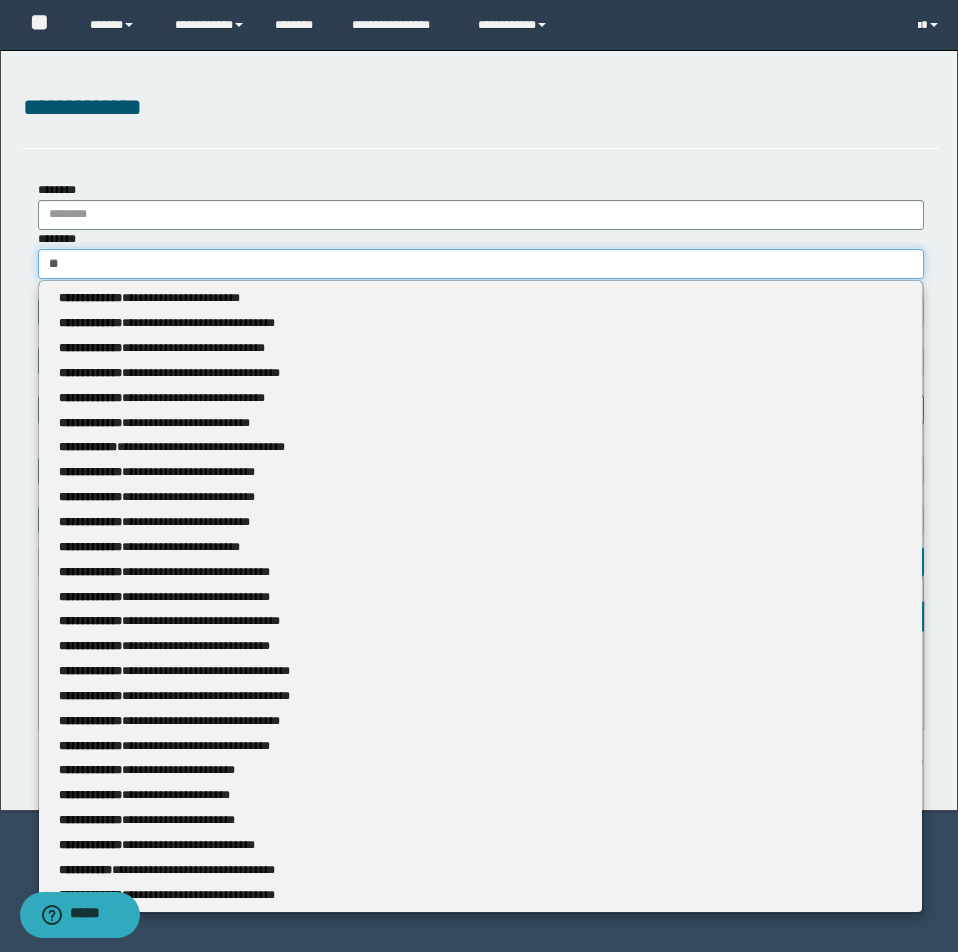 type 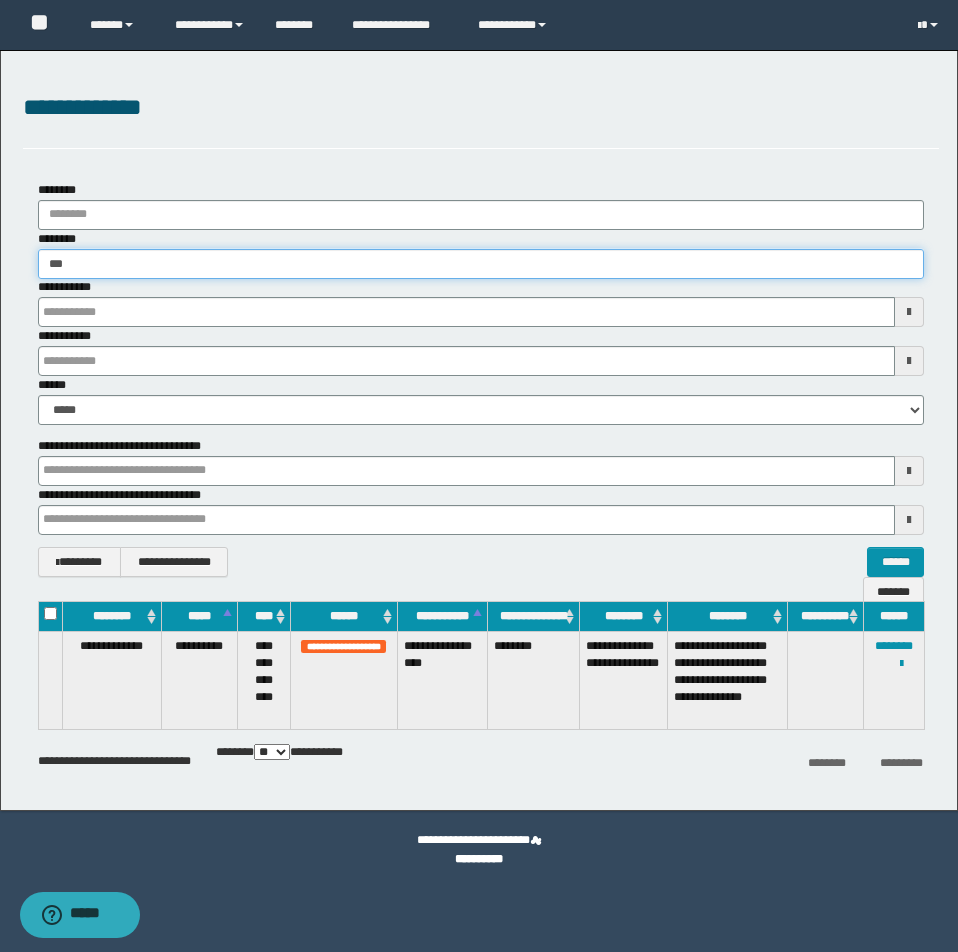 type on "****" 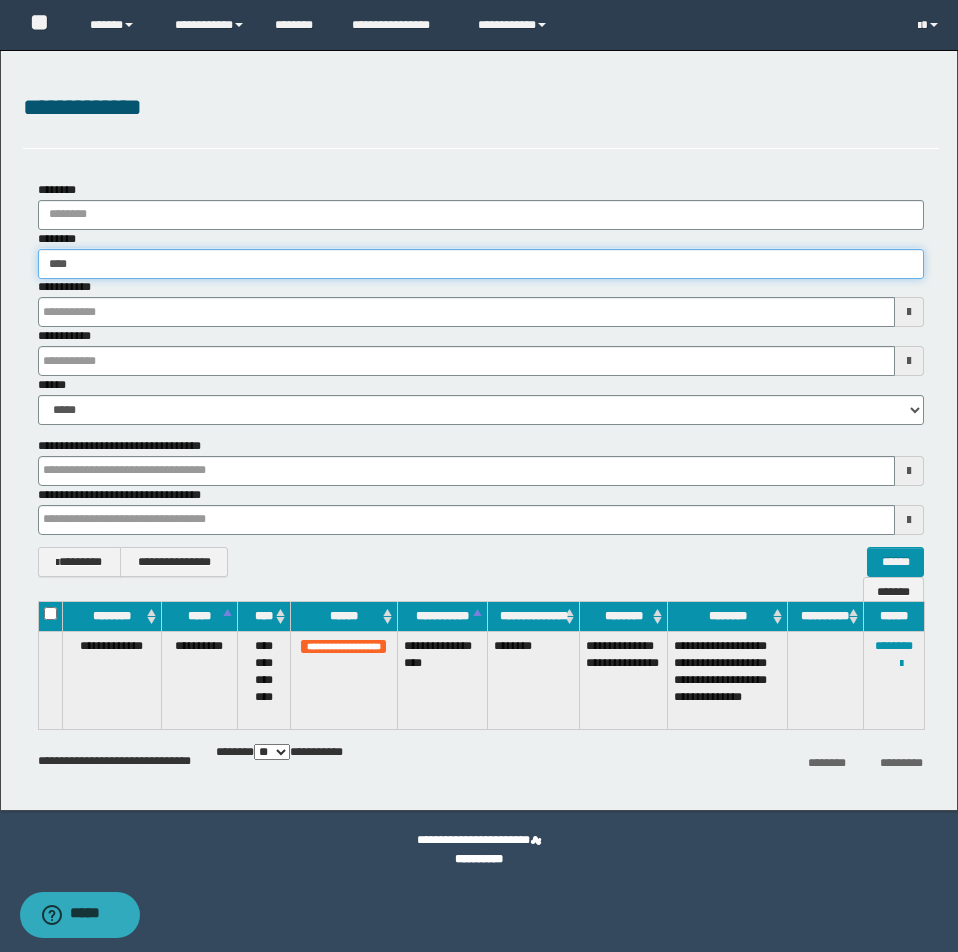 type on "****" 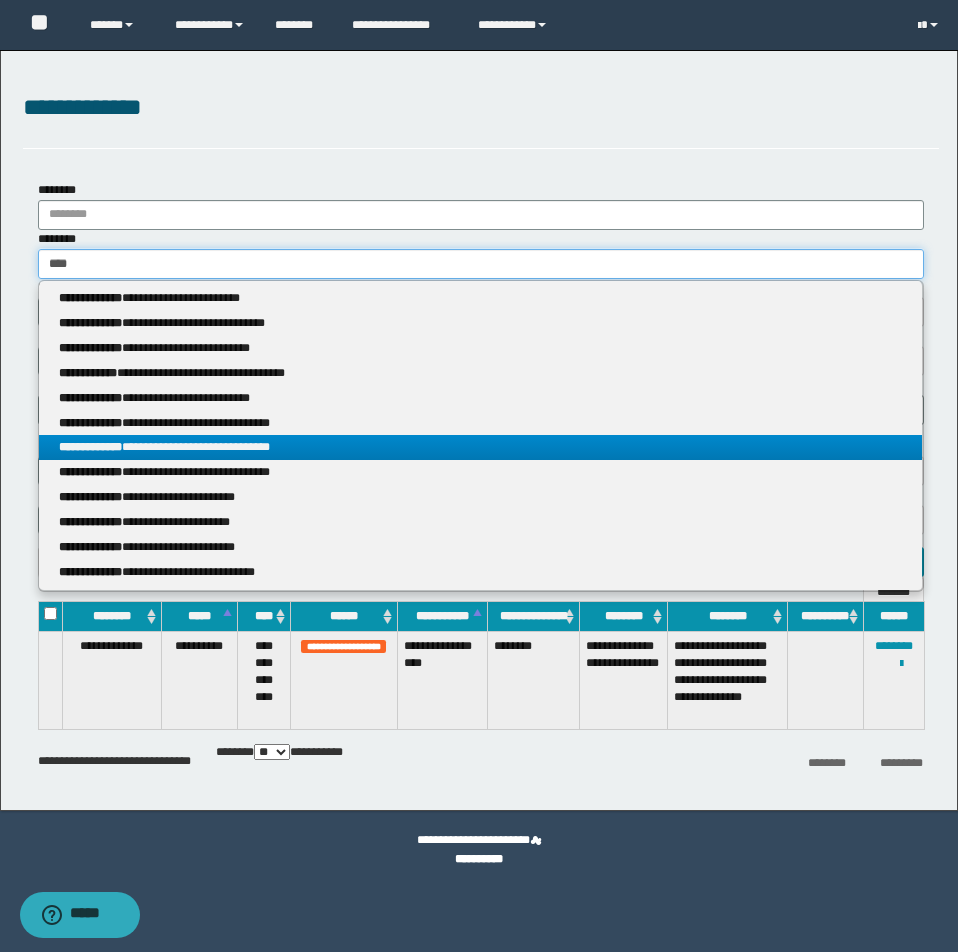 type on "****" 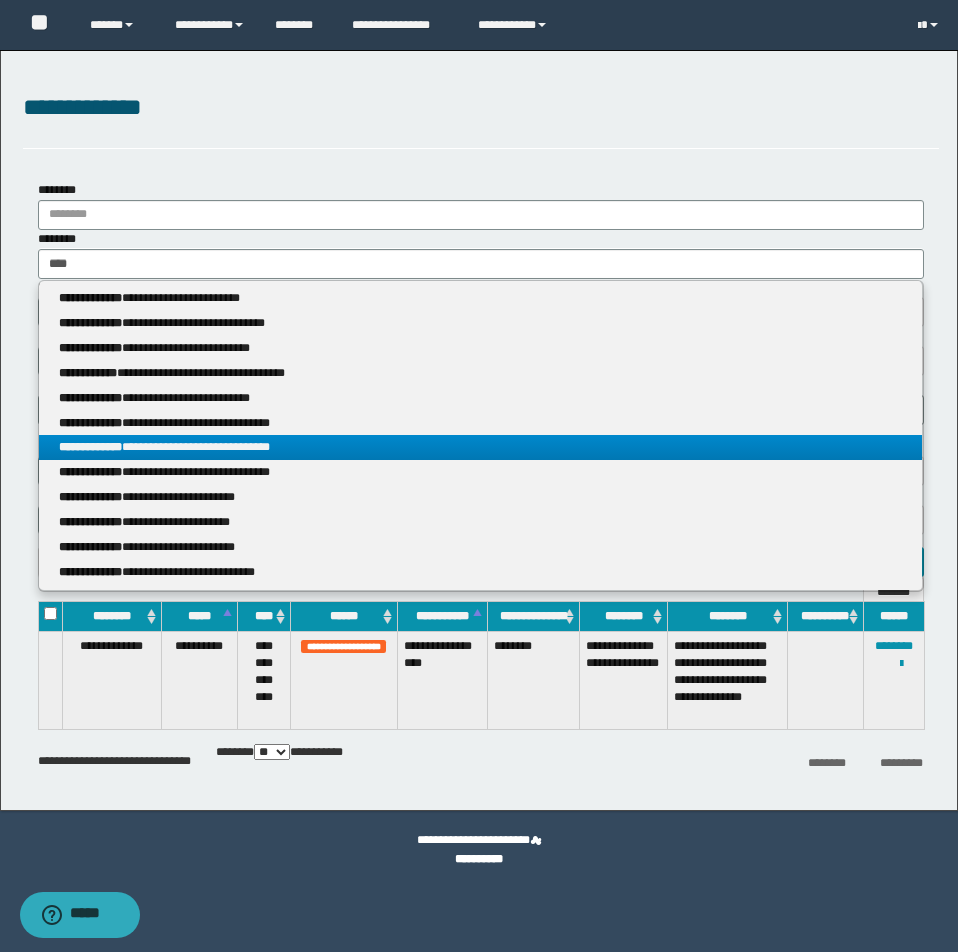 click on "**********" at bounding box center (480, 447) 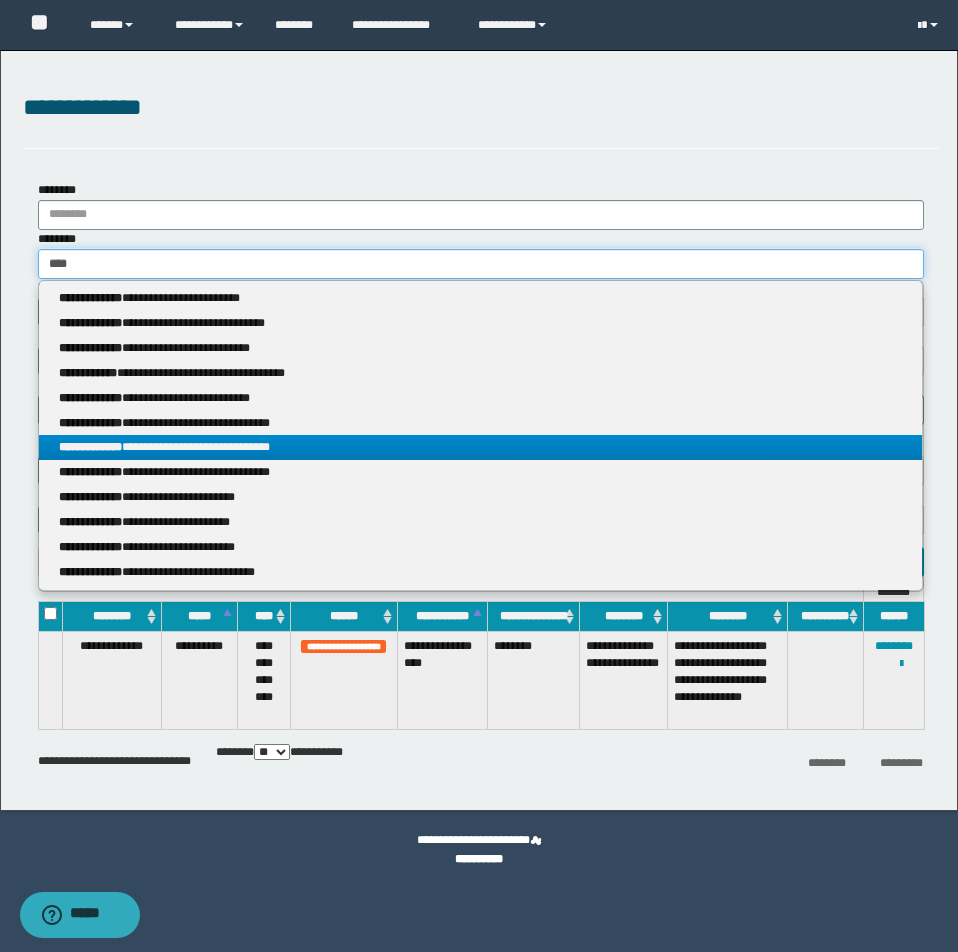 type 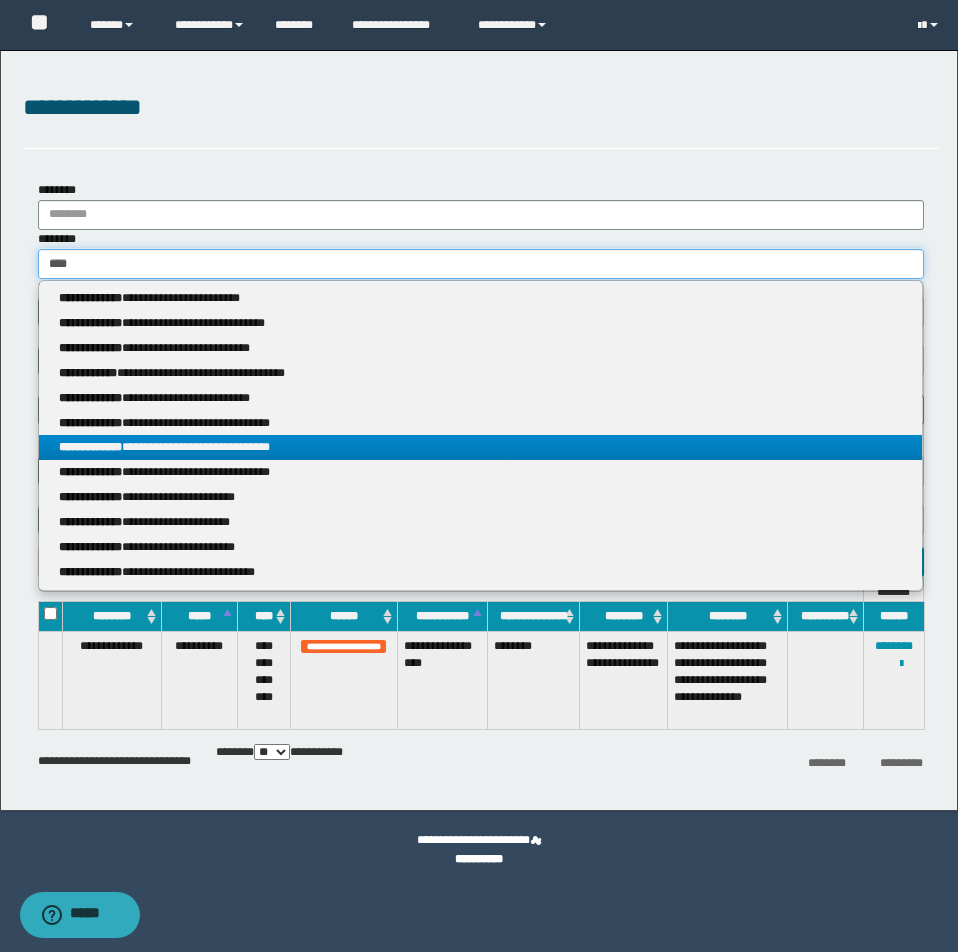 type on "**********" 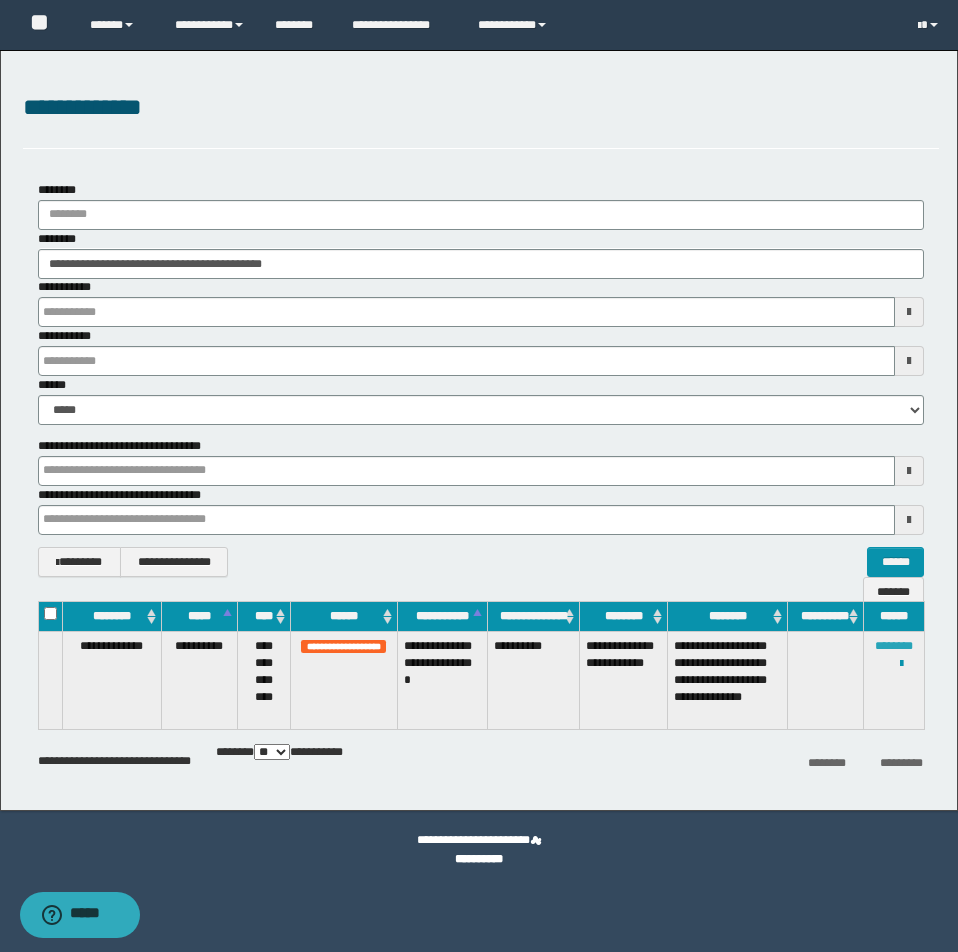 click on "********" at bounding box center [894, 646] 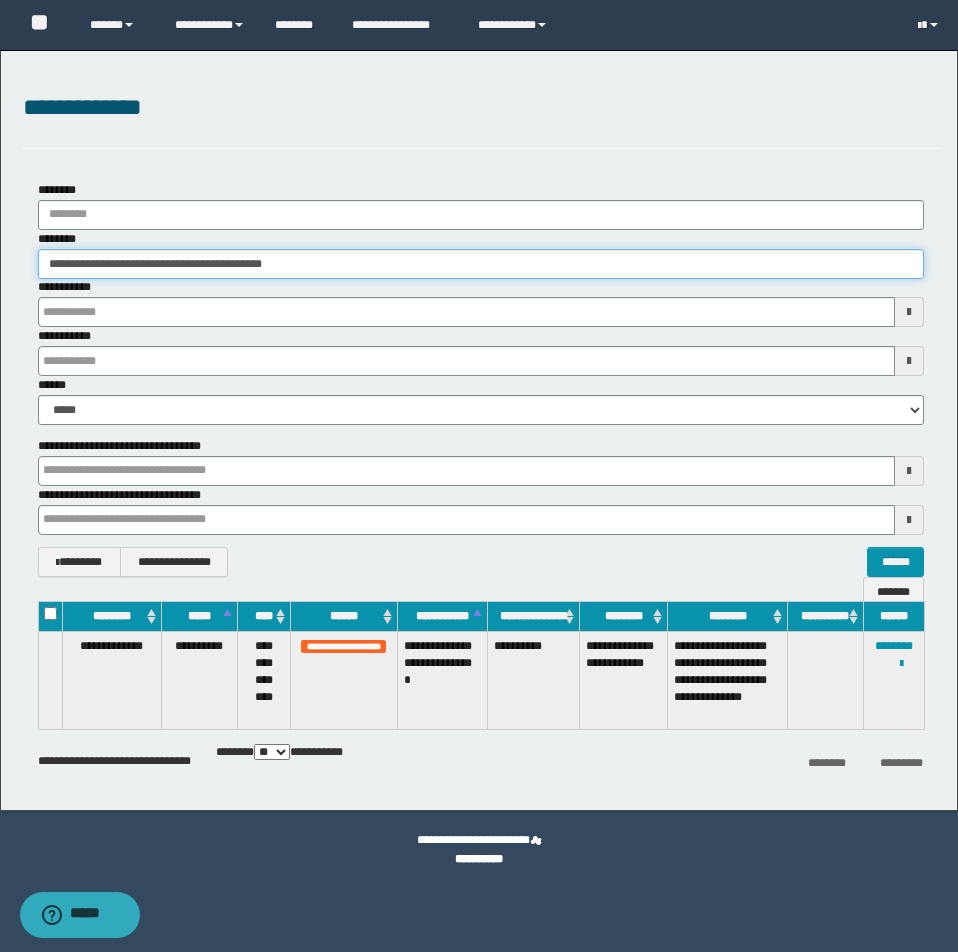 drag, startPoint x: 48, startPoint y: 259, endPoint x: 490, endPoint y: 277, distance: 442.36636 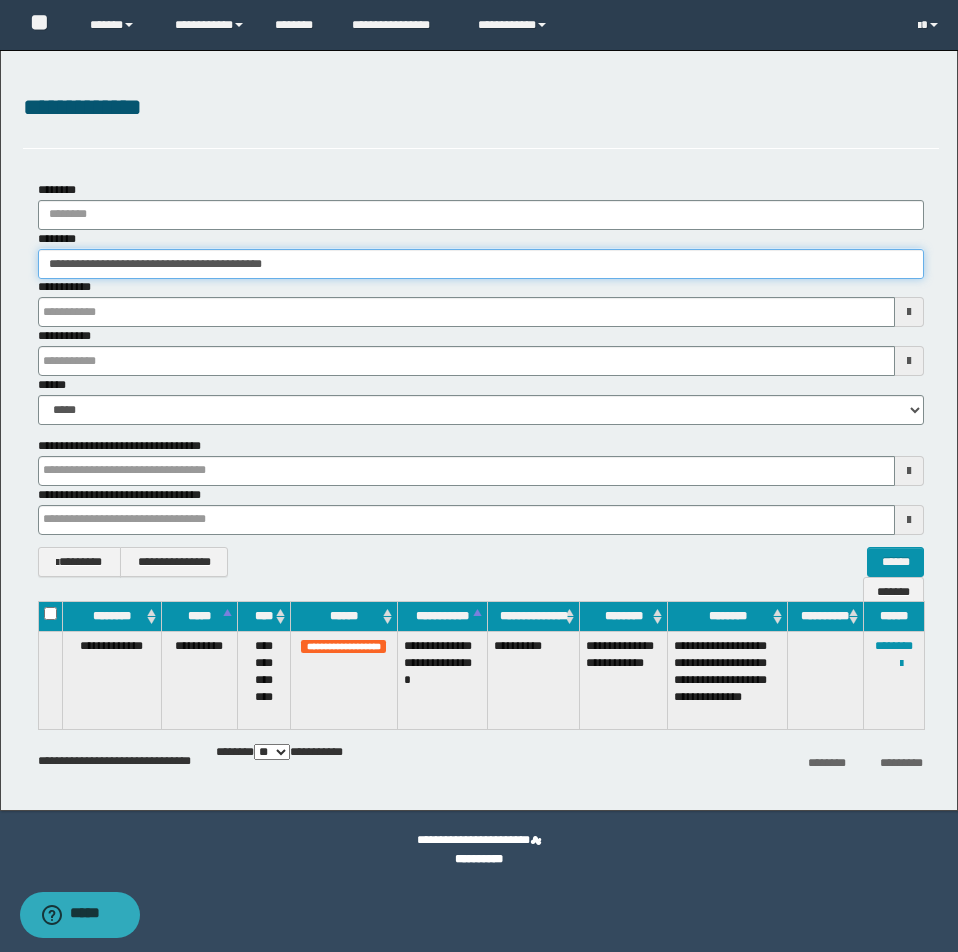 click on "**********" at bounding box center (481, 264) 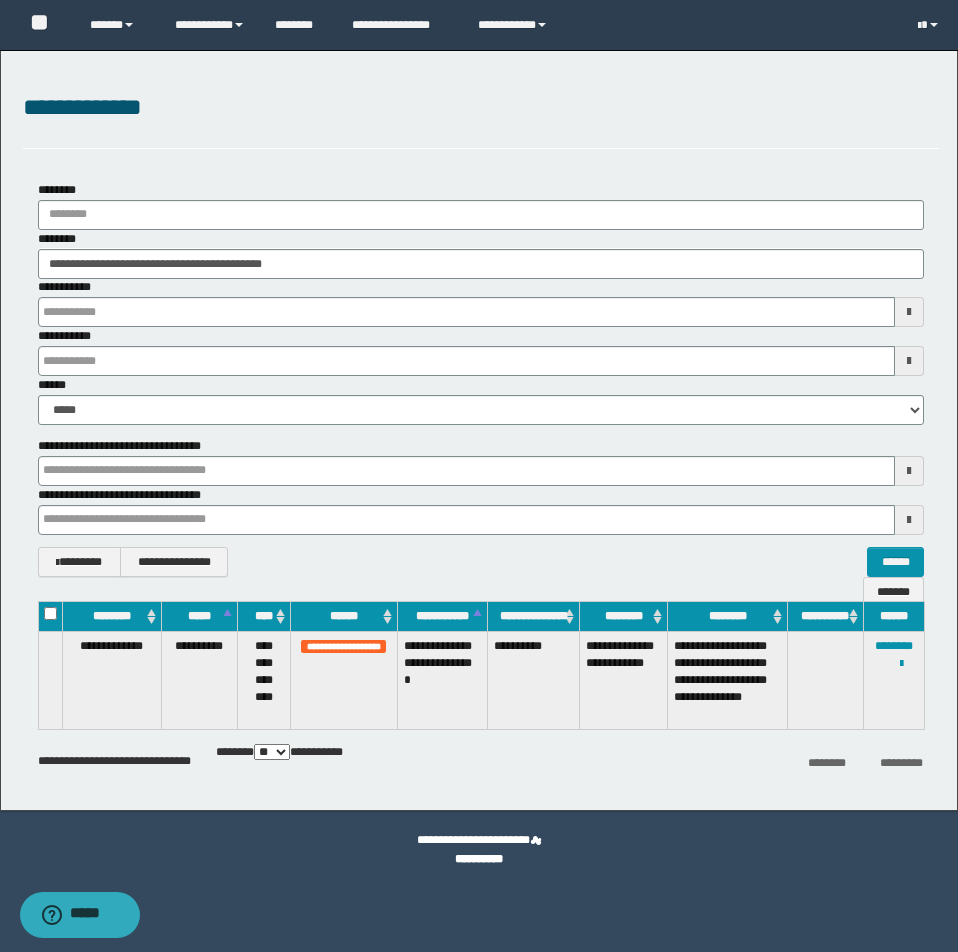click at bounding box center [0, 0] 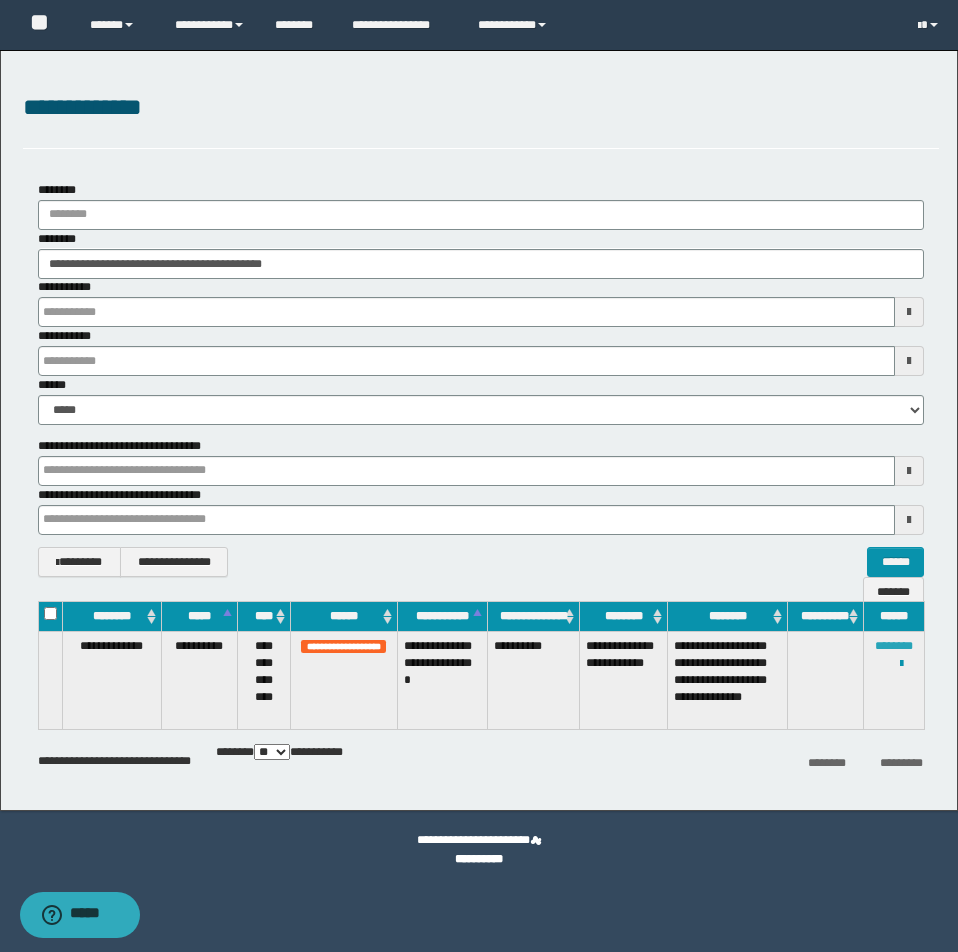 click on "********" at bounding box center (894, 646) 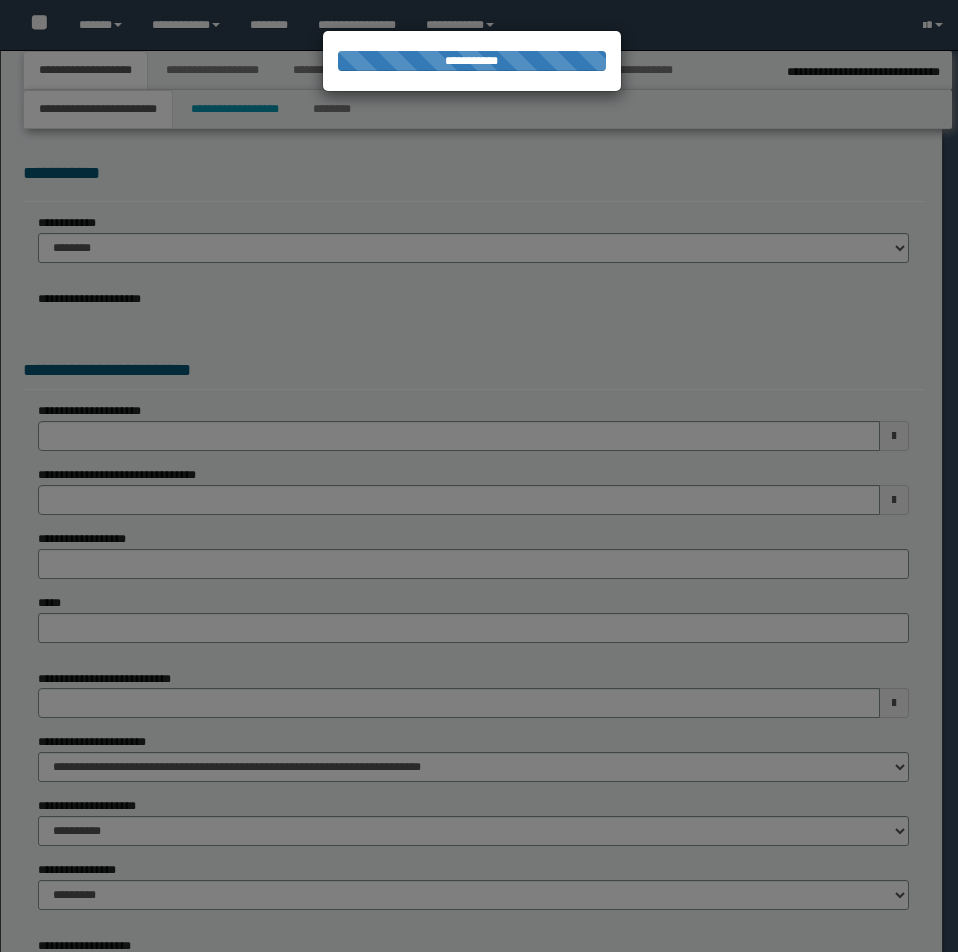 select on "**" 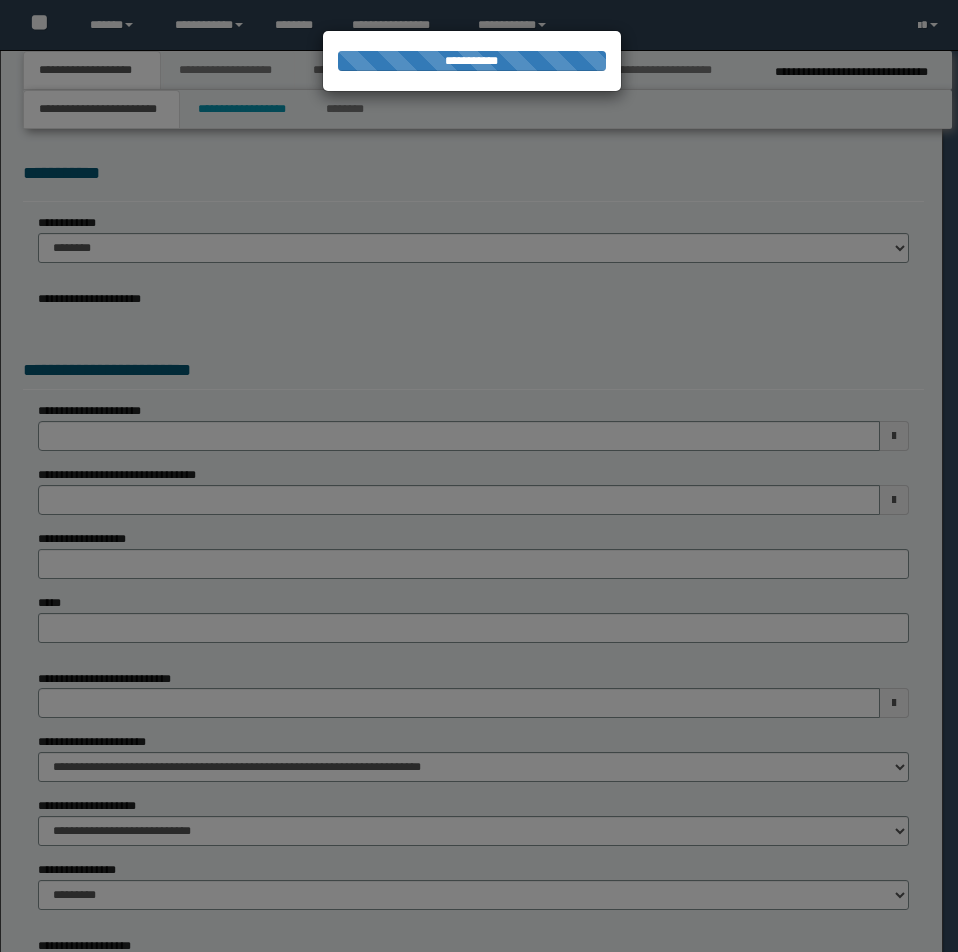 scroll, scrollTop: 0, scrollLeft: 0, axis: both 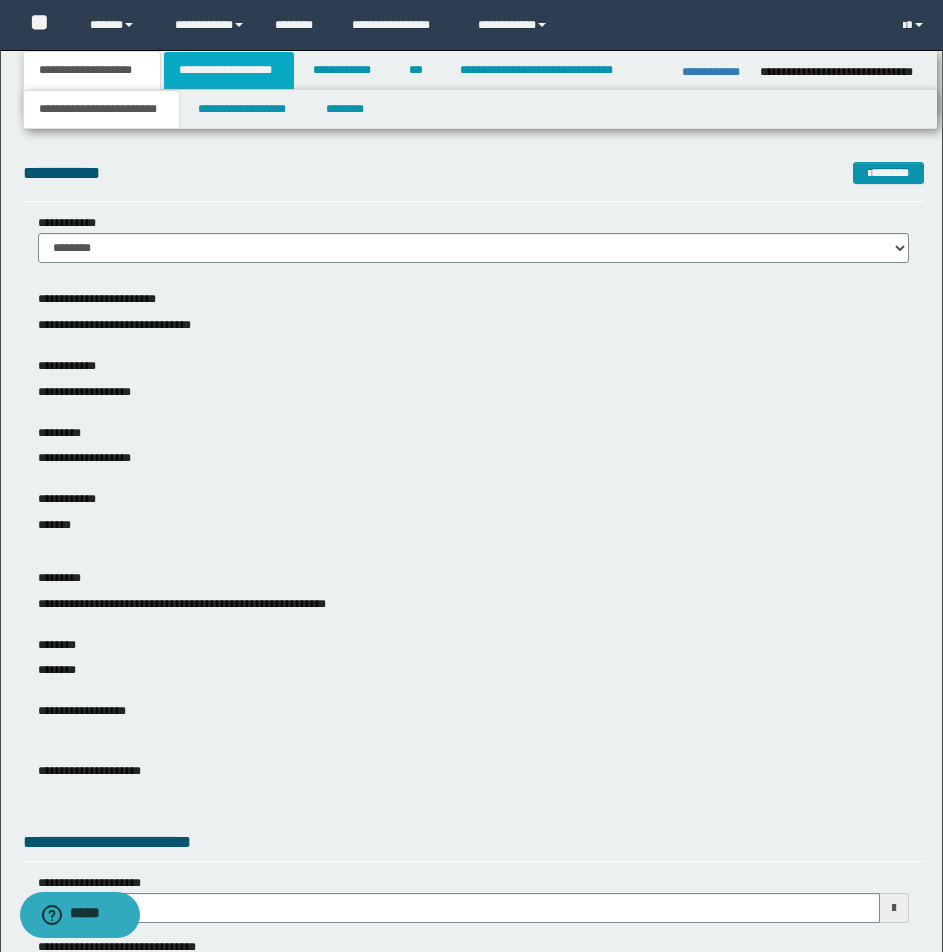 click on "**********" at bounding box center (229, 70) 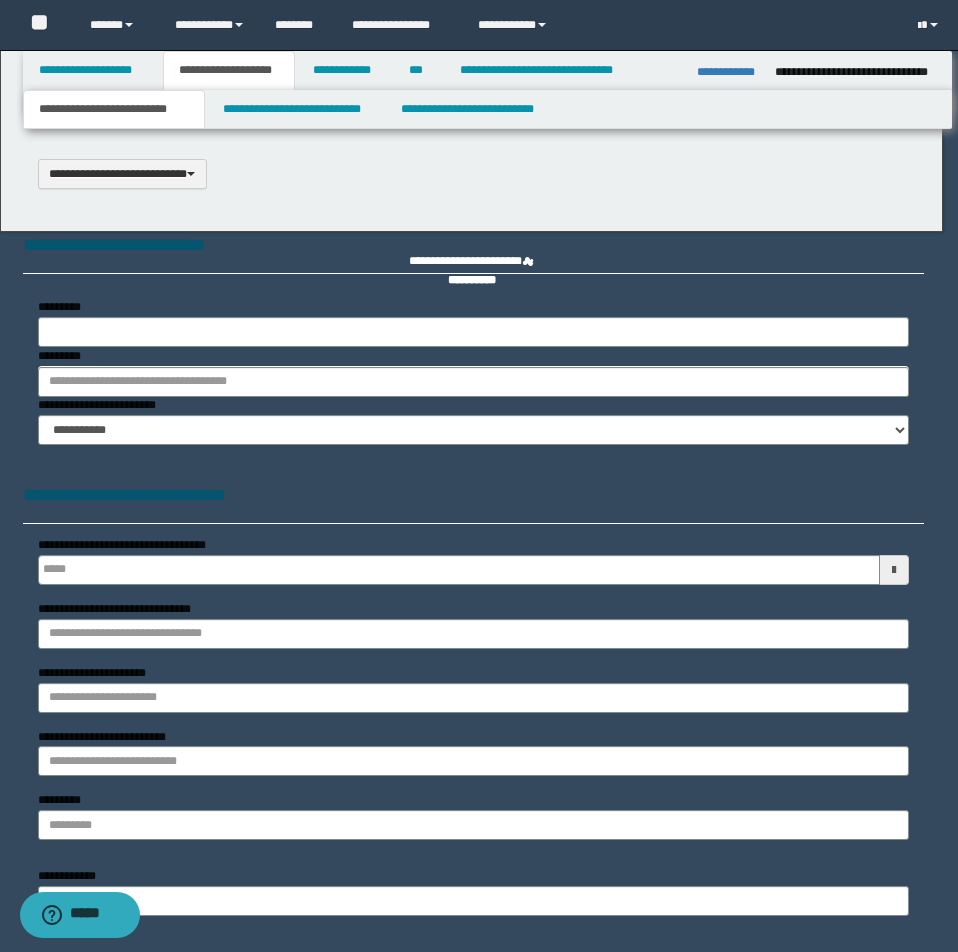 type 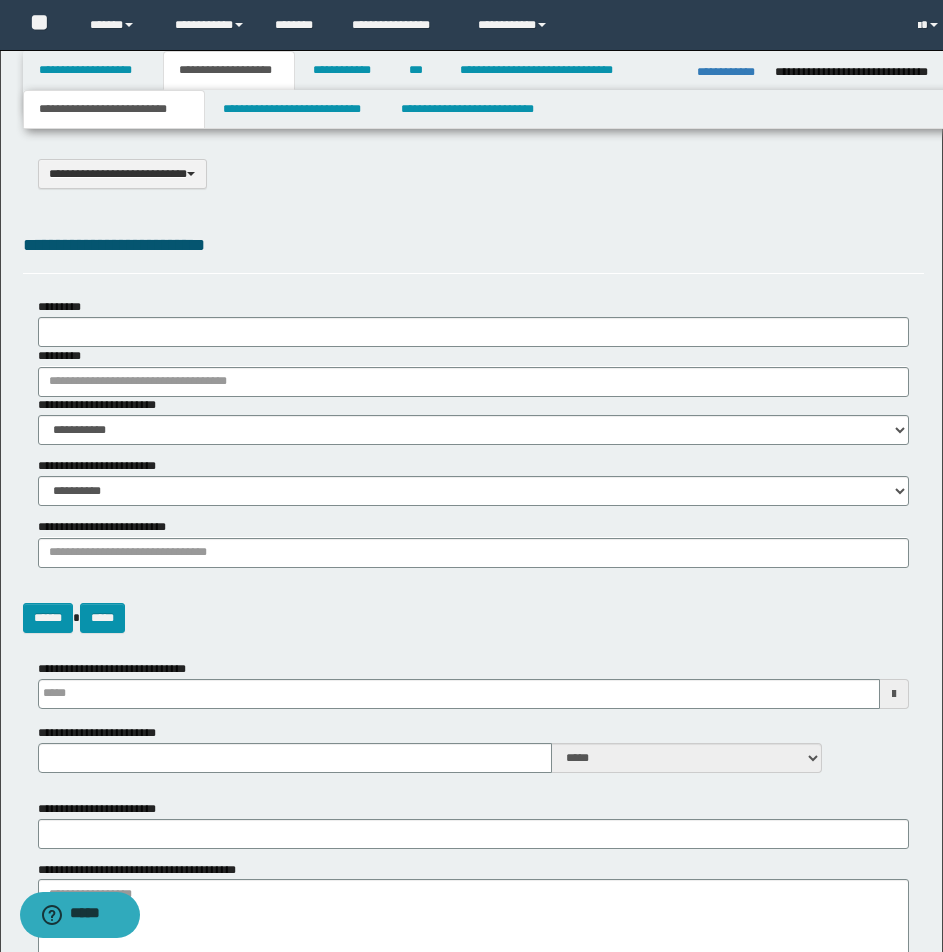 scroll, scrollTop: 0, scrollLeft: 0, axis: both 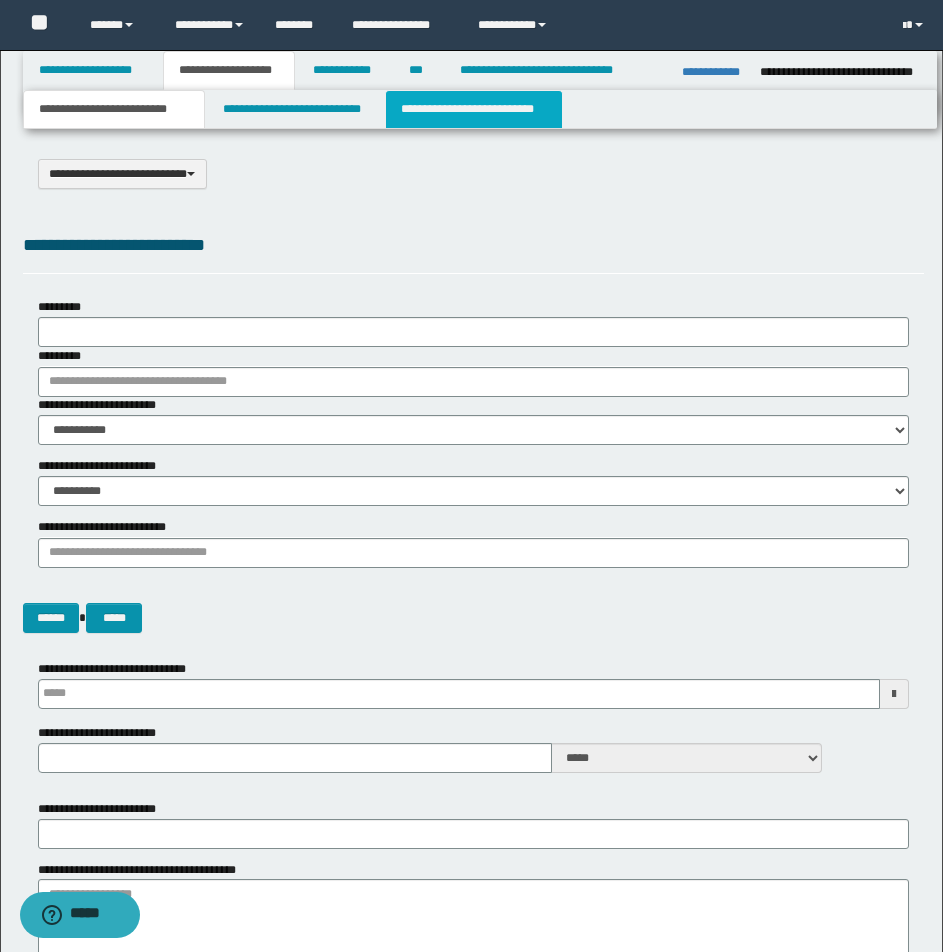 click on "**********" at bounding box center (474, 109) 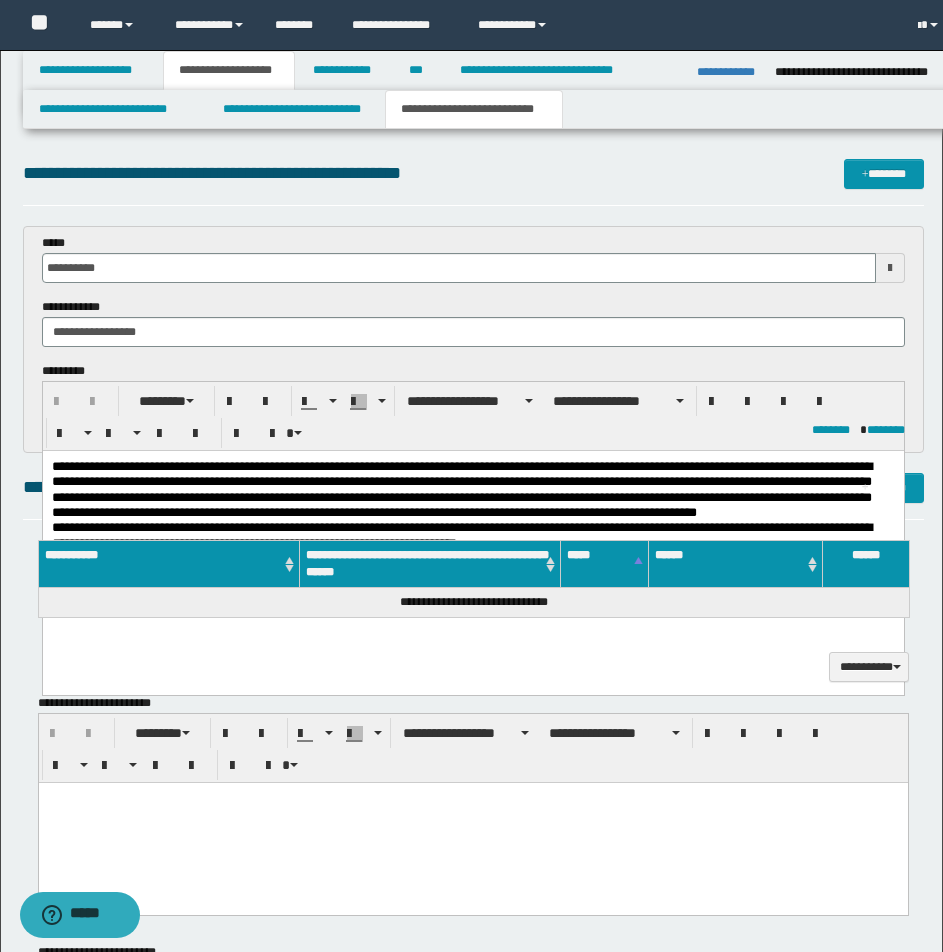 scroll, scrollTop: 0, scrollLeft: 0, axis: both 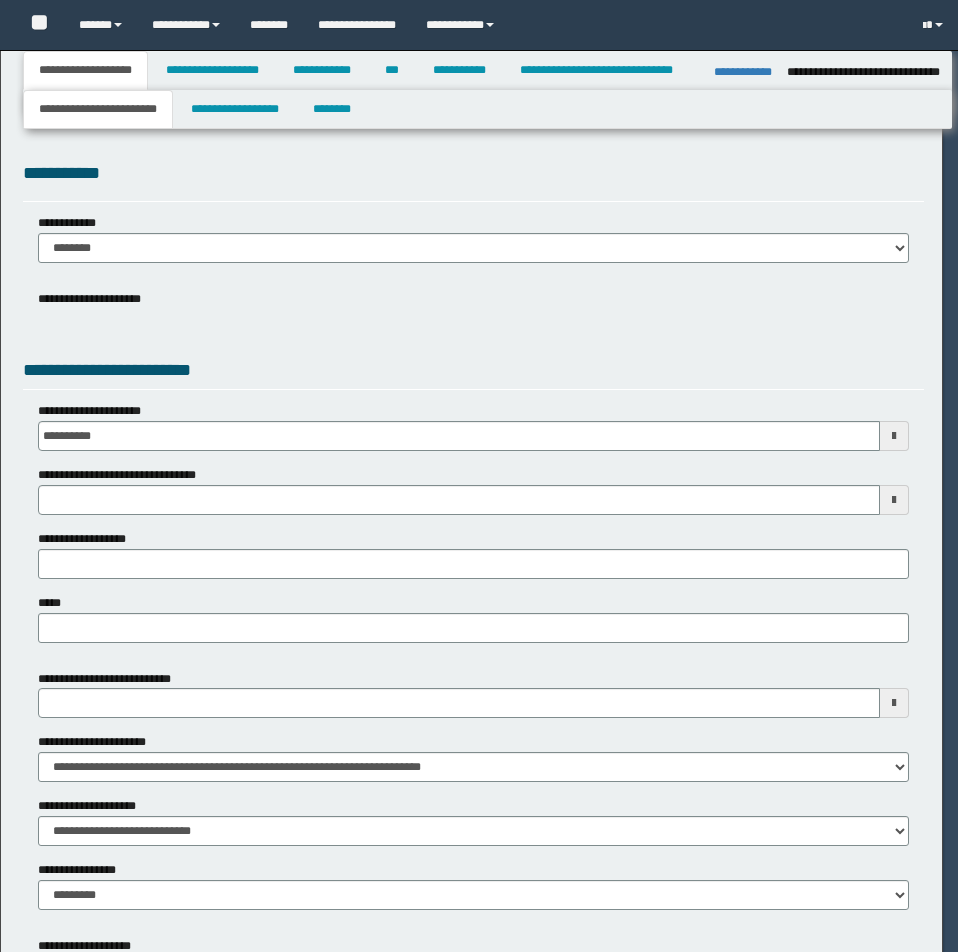 select on "**" 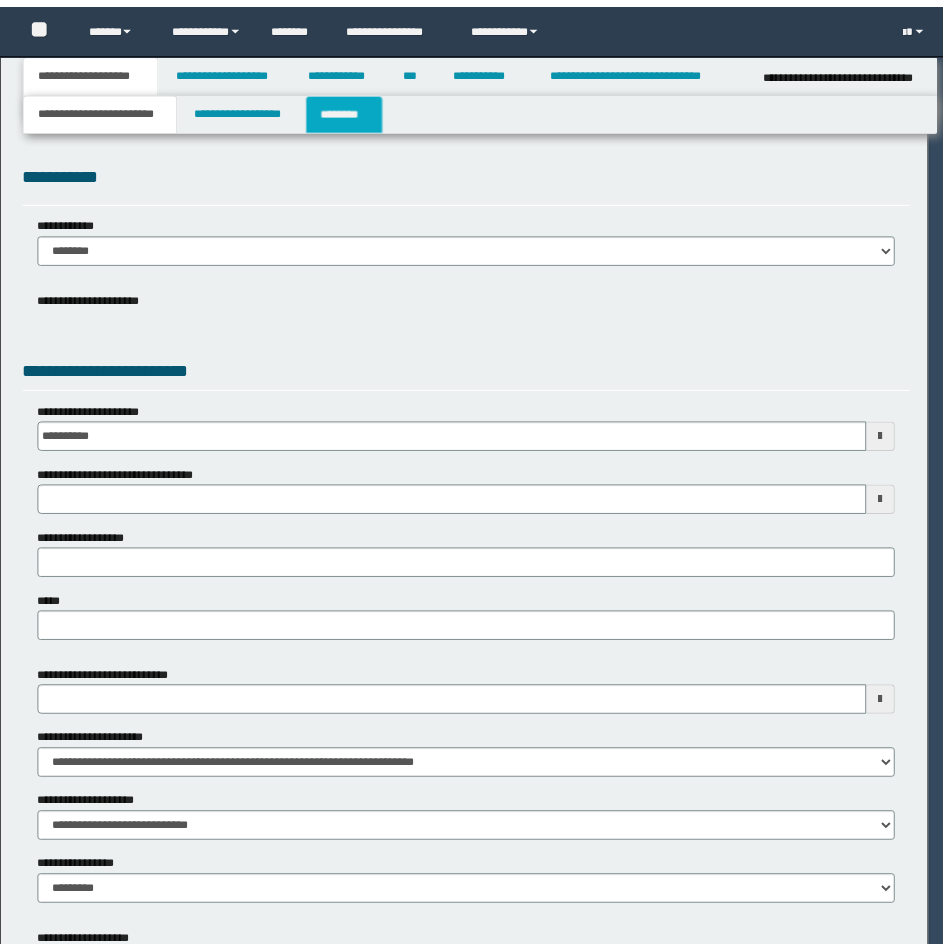 scroll, scrollTop: 0, scrollLeft: 0, axis: both 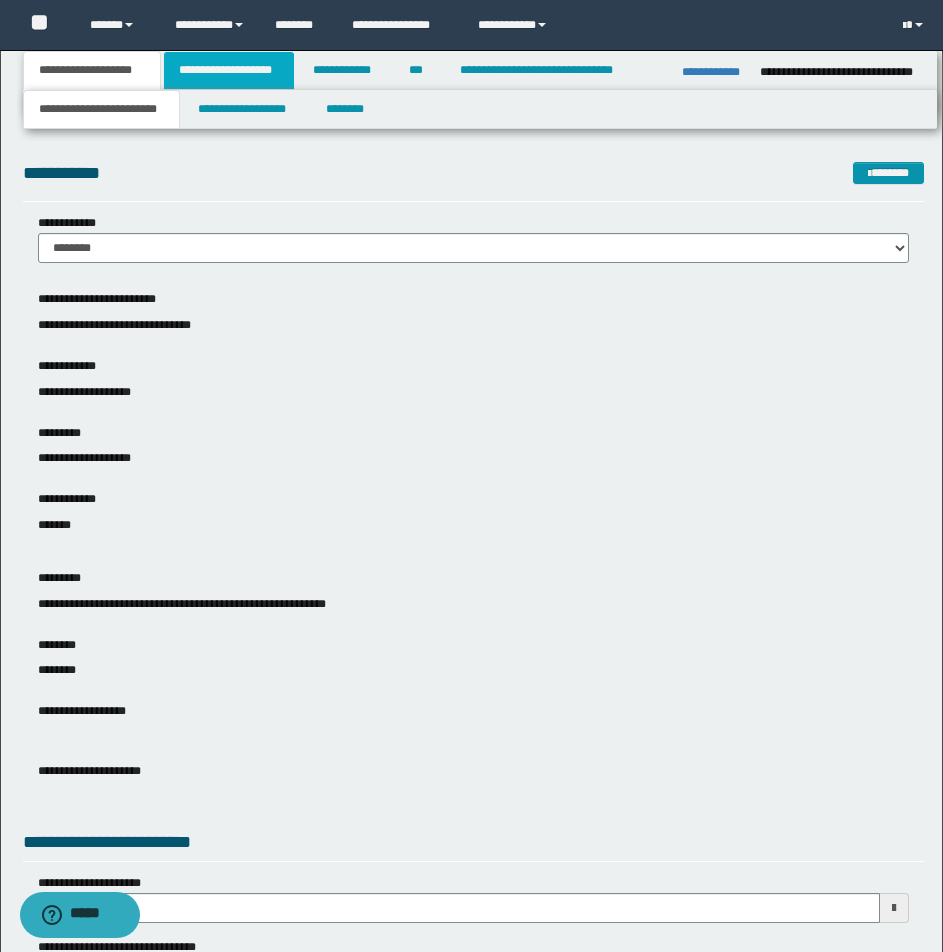 click on "**********" at bounding box center [229, 70] 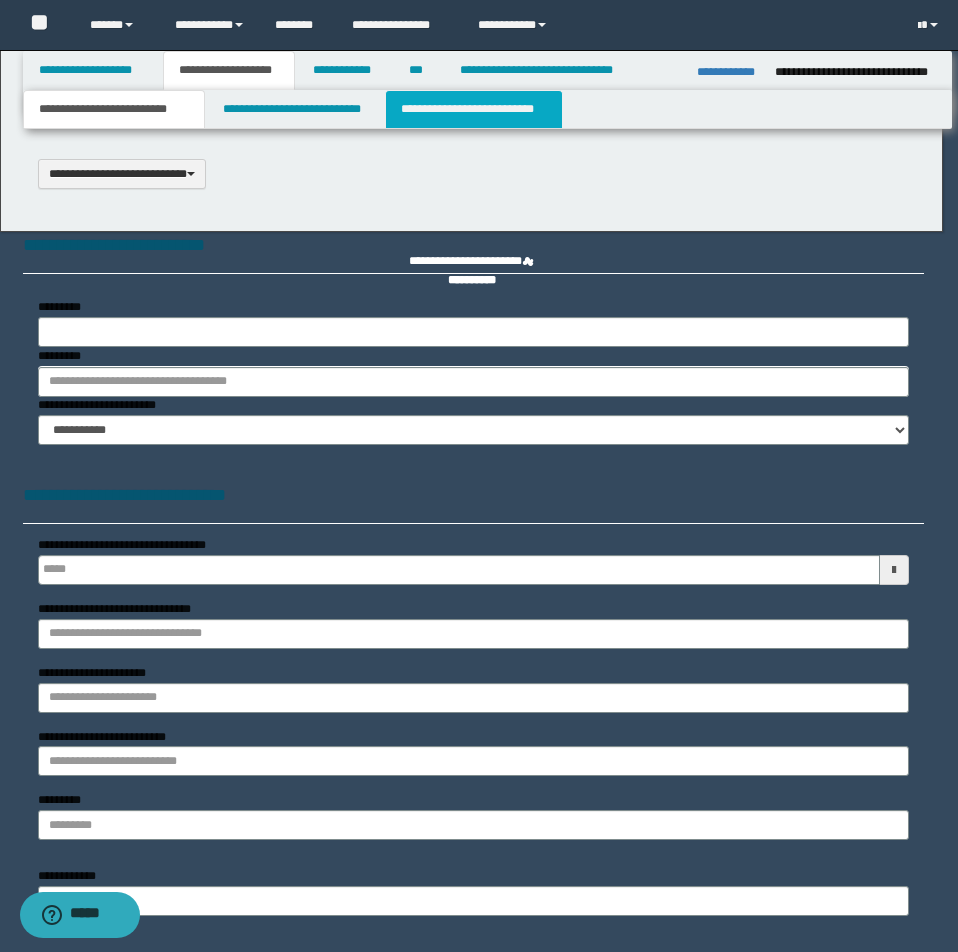 type 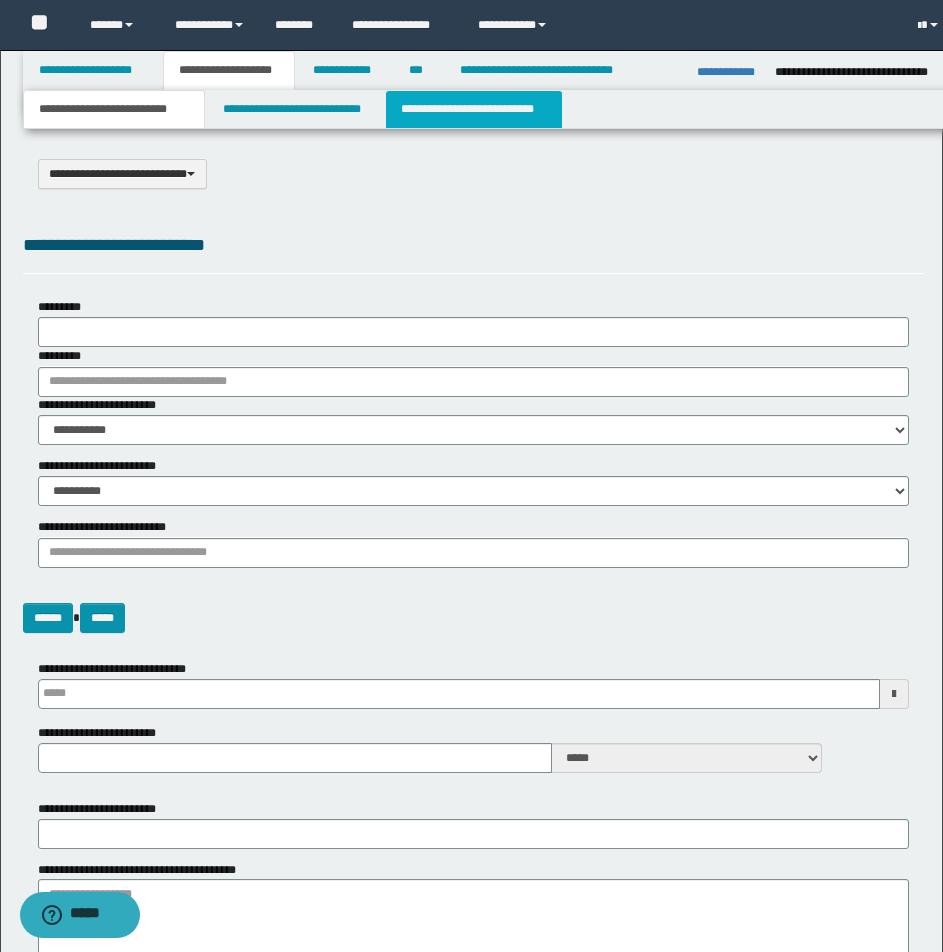 select on "*" 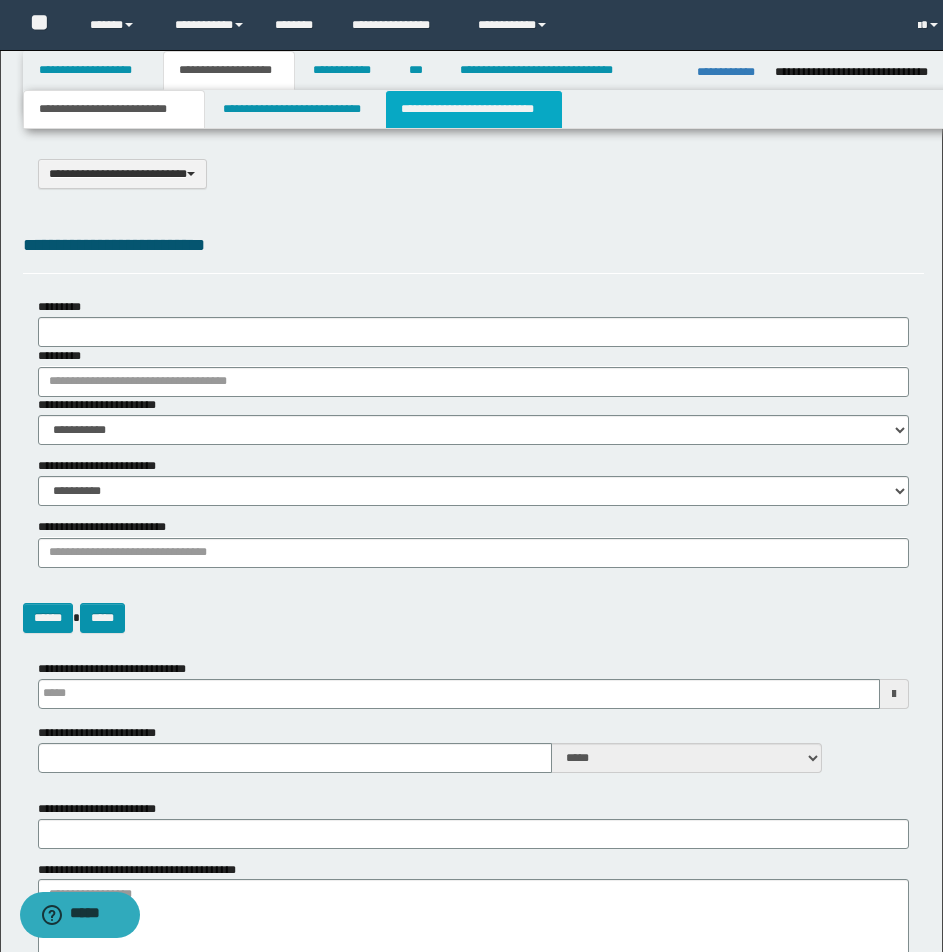 type 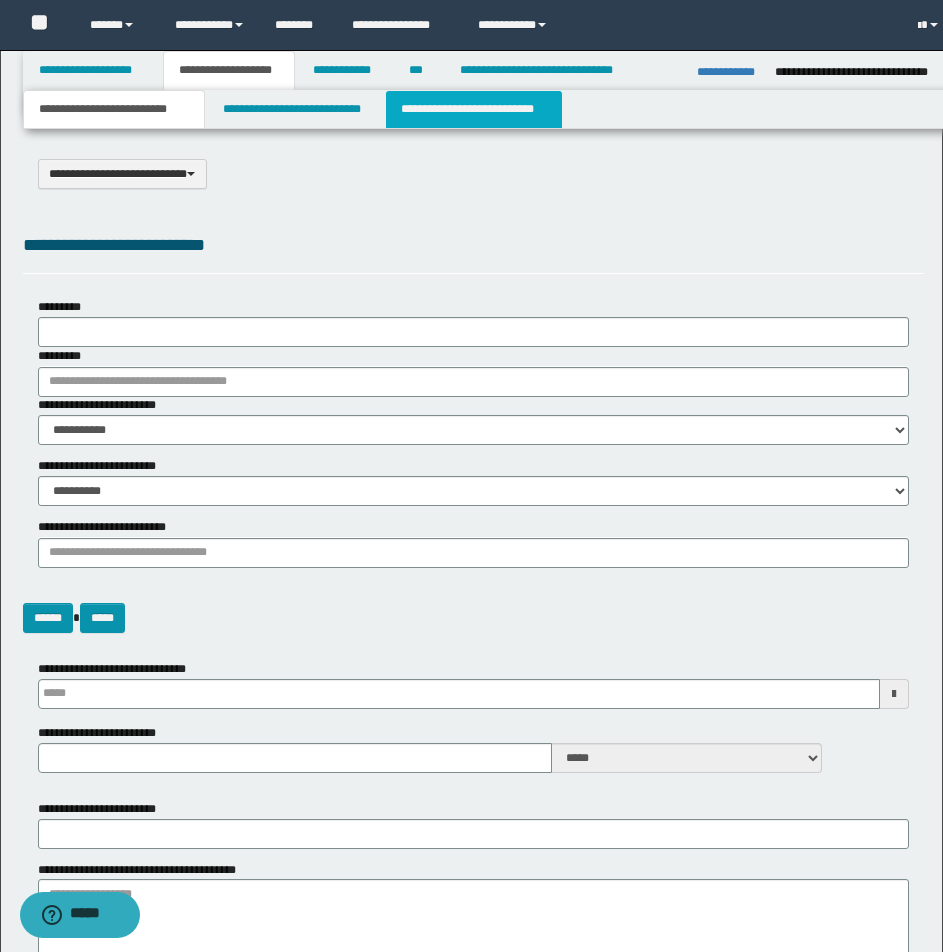 scroll, scrollTop: 0, scrollLeft: 0, axis: both 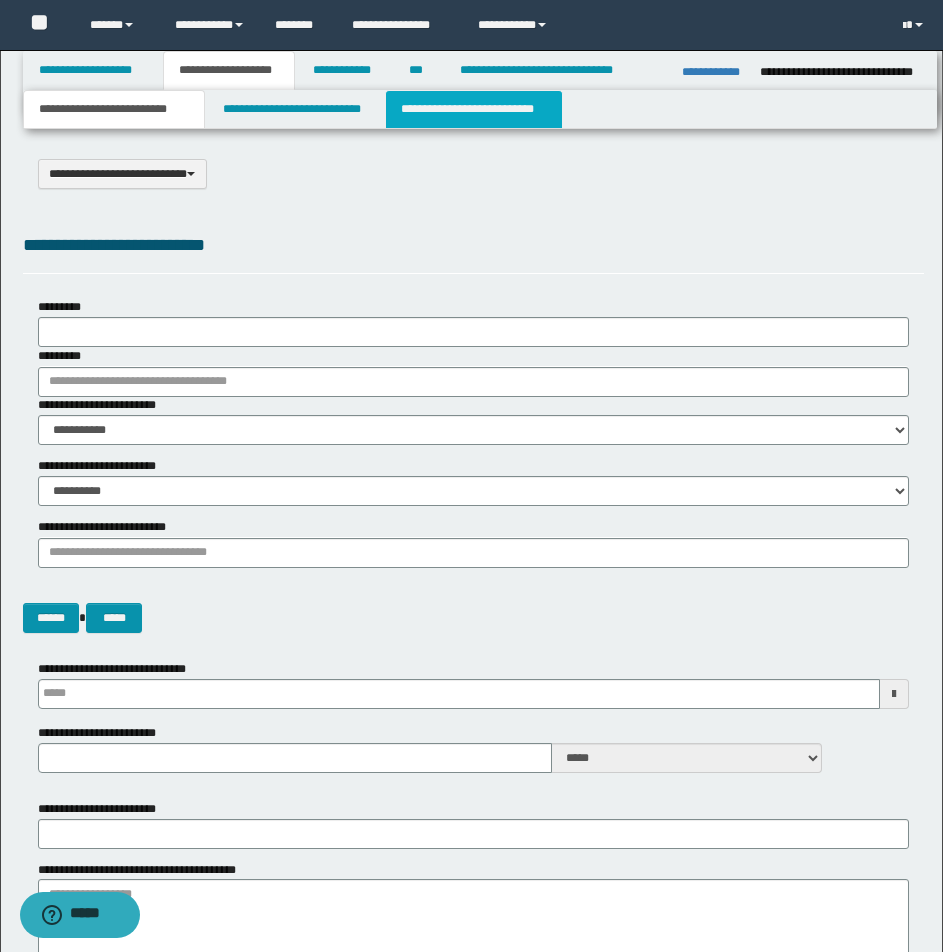 click on "**********" at bounding box center (474, 109) 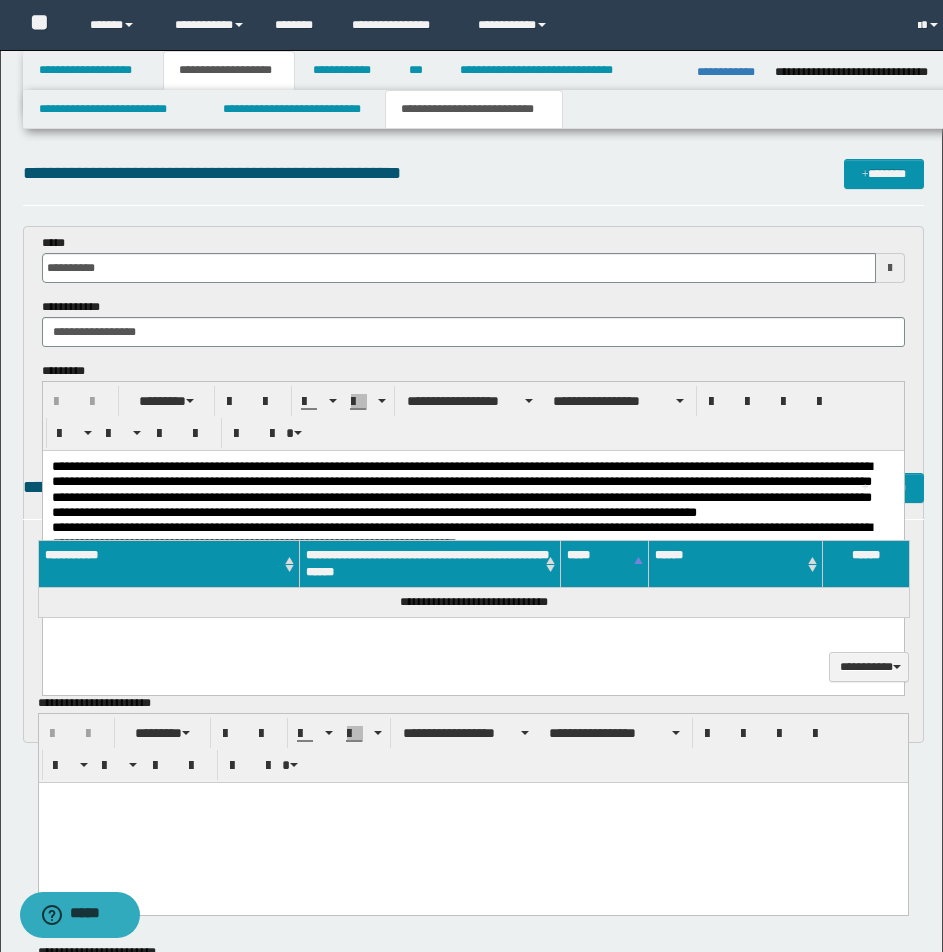 scroll, scrollTop: 0, scrollLeft: 0, axis: both 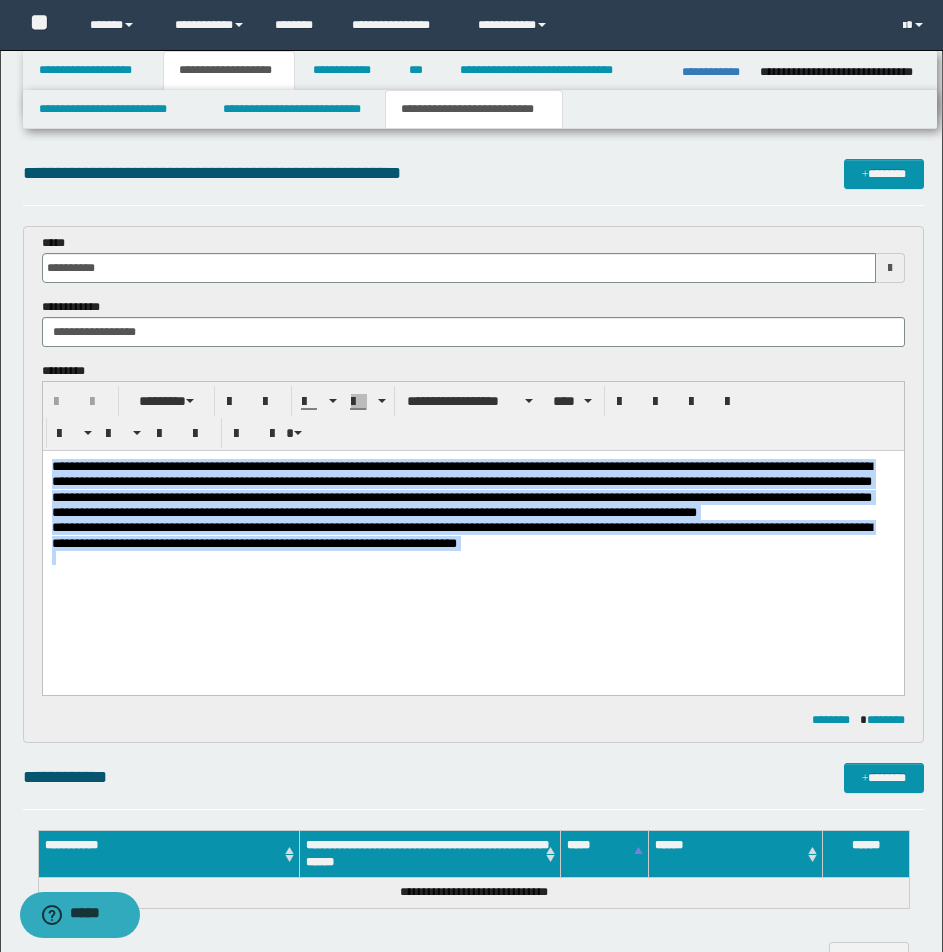 drag, startPoint x: 49, startPoint y: 468, endPoint x: 754, endPoint y: 614, distance: 719.95905 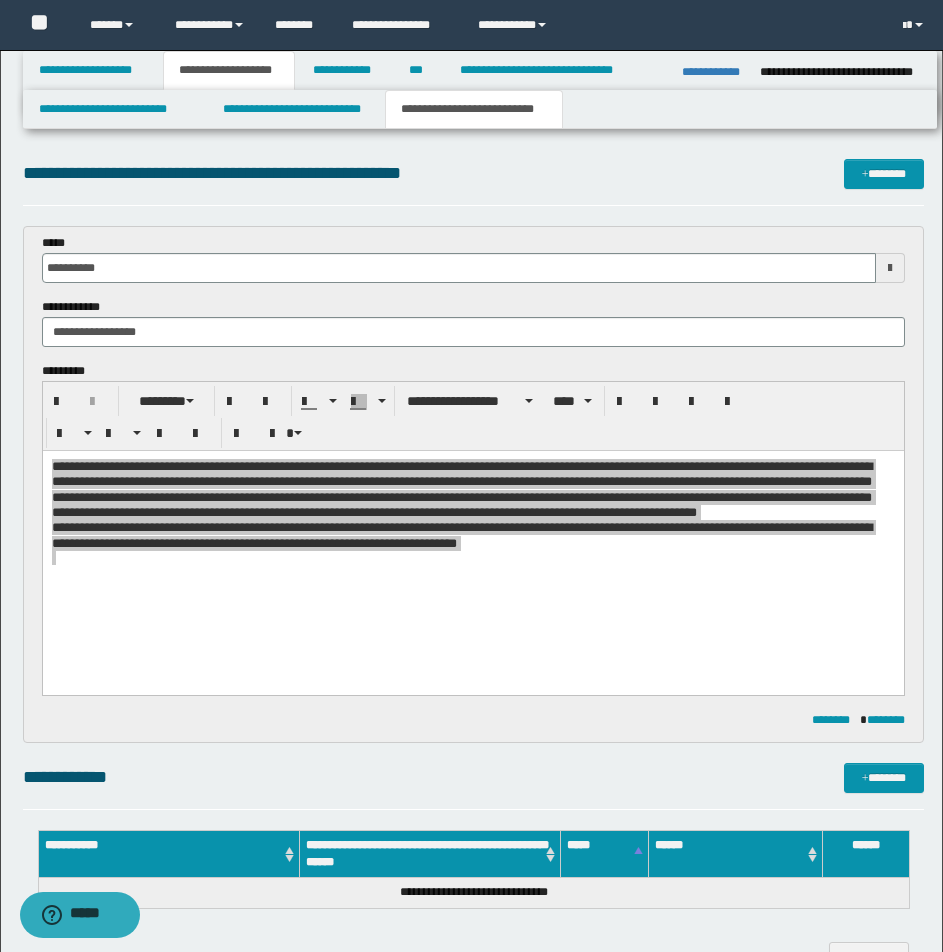 click on "**********" at bounding box center (471, 476) 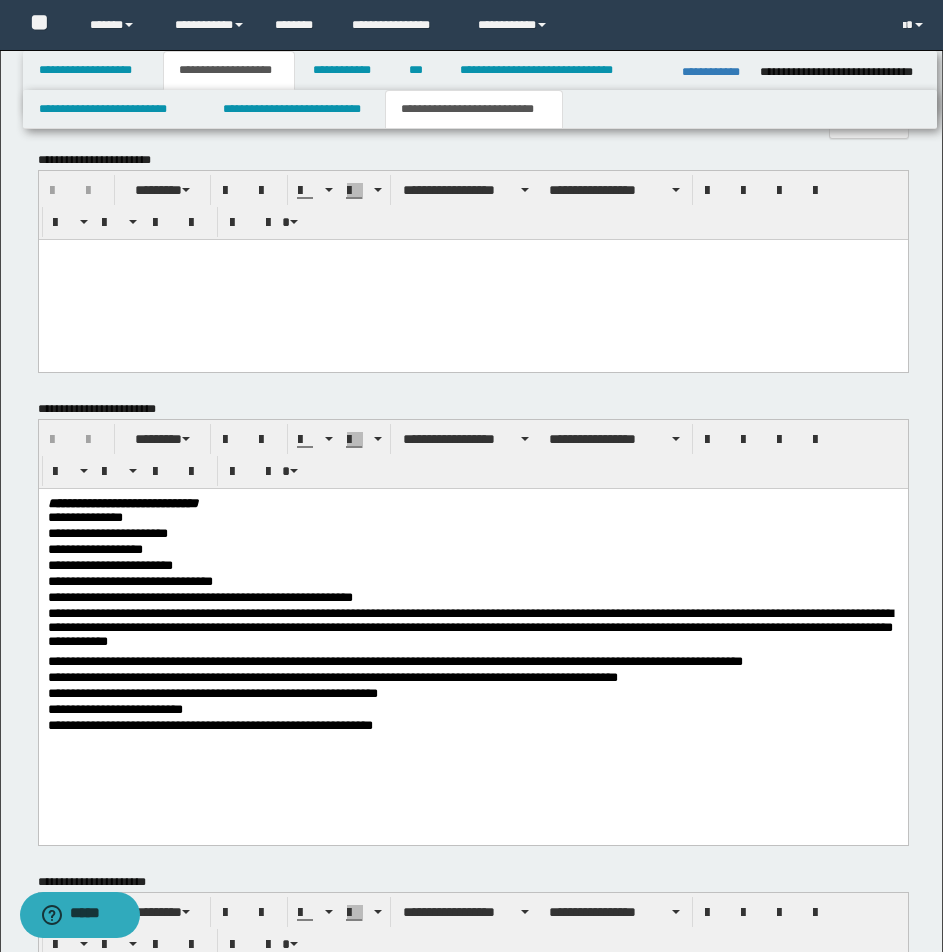 scroll, scrollTop: 0, scrollLeft: 0, axis: both 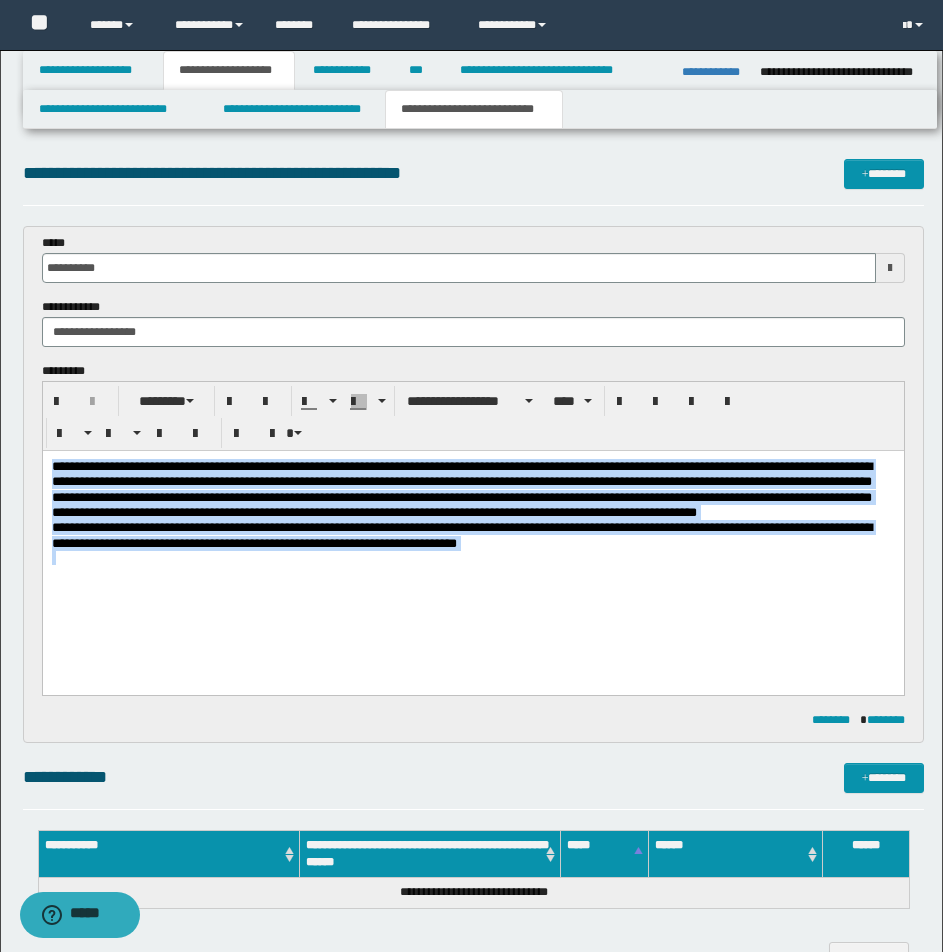click at bounding box center [472, 558] 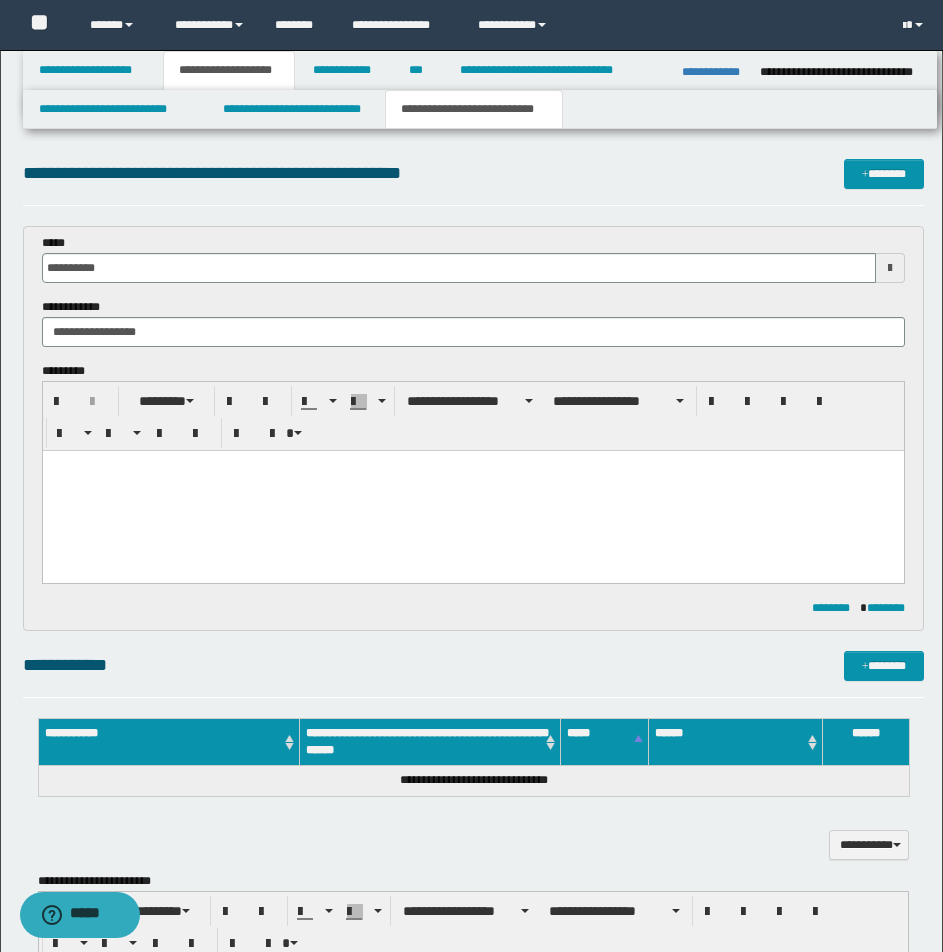 paste 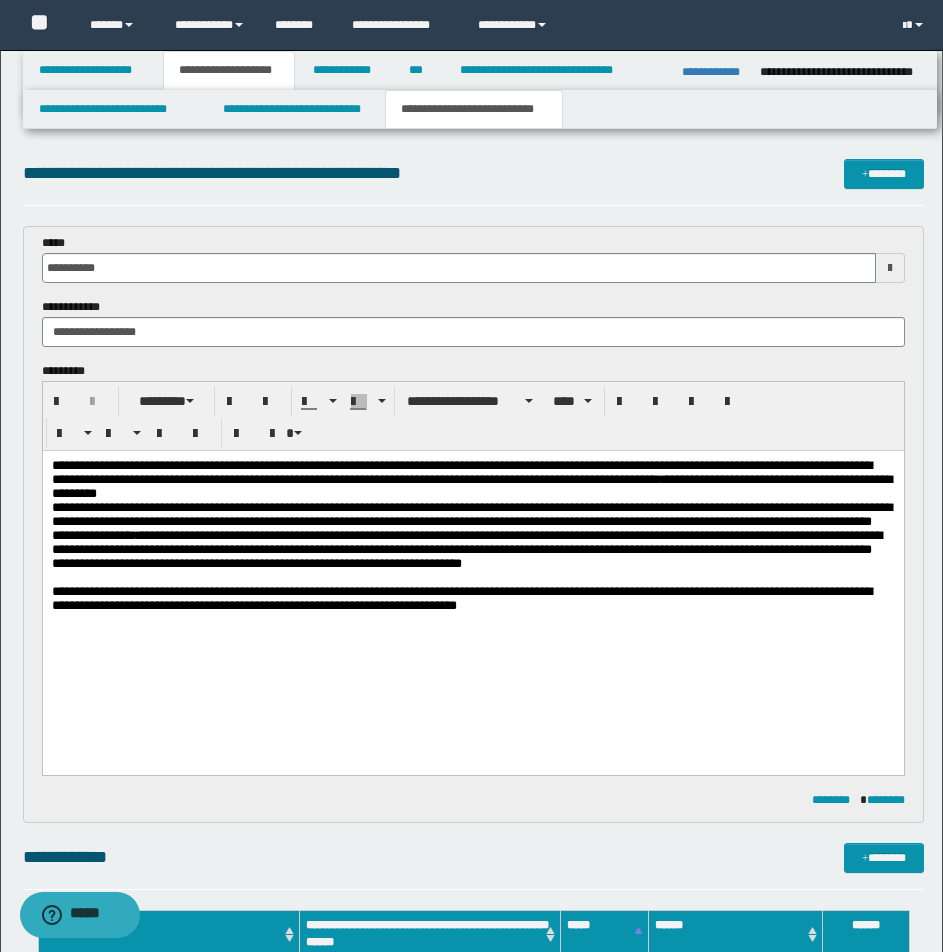 click on "**********" at bounding box center [472, 536] 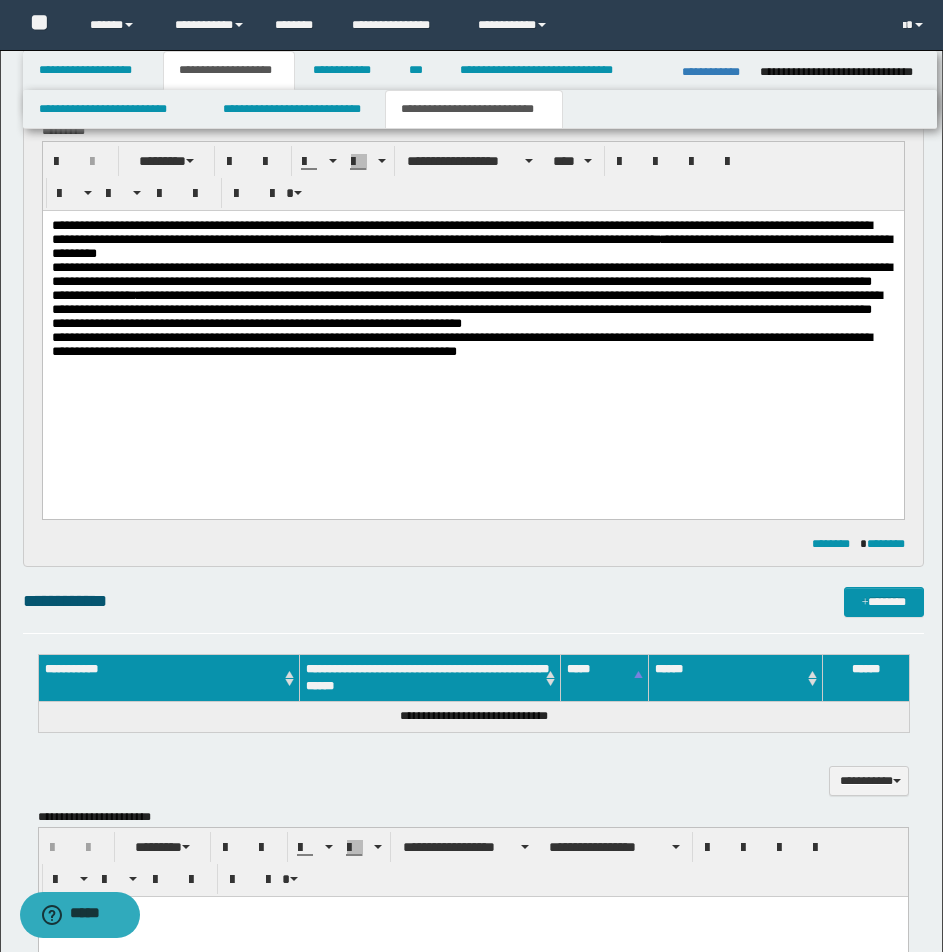 scroll, scrollTop: 280, scrollLeft: 0, axis: vertical 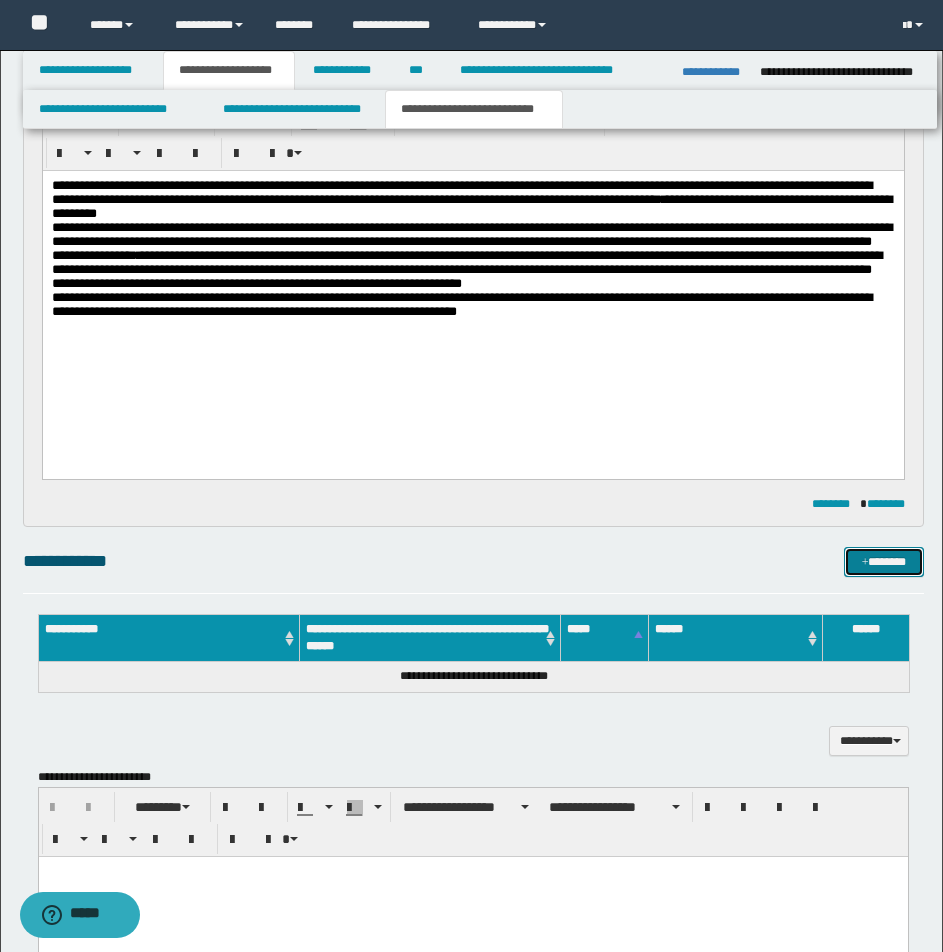 click on "*******" at bounding box center (884, 562) 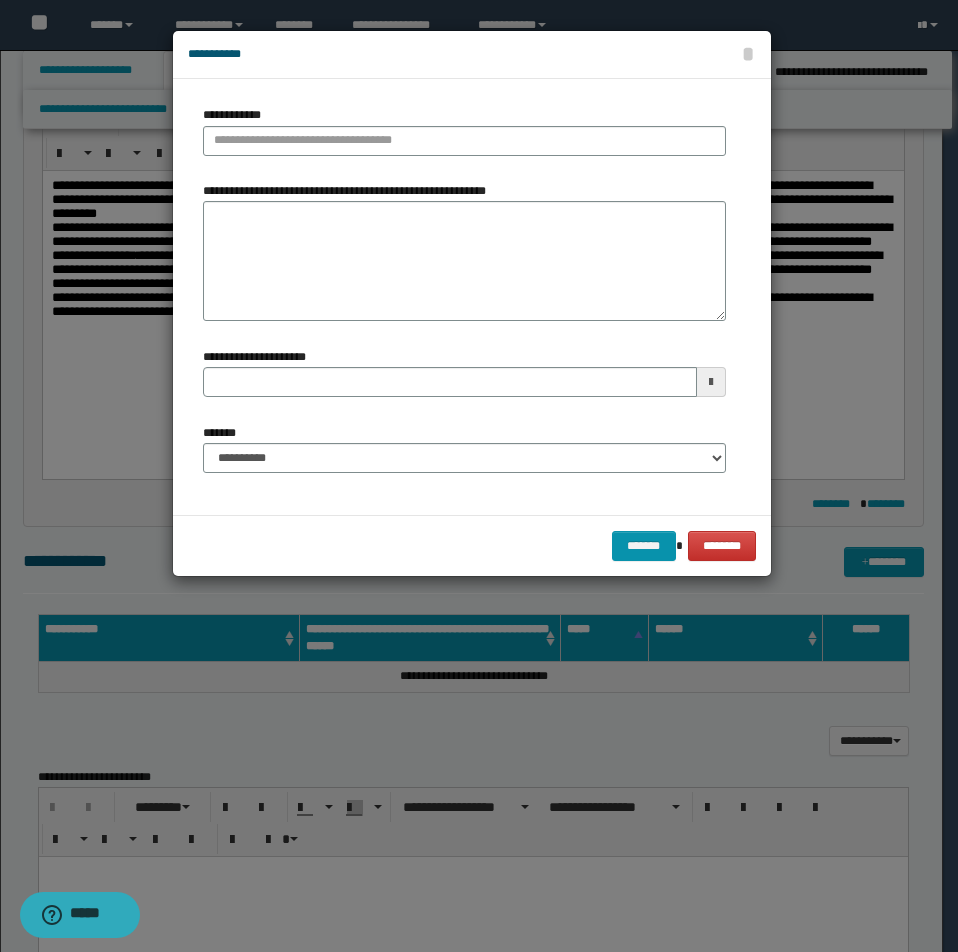 click on "**********" at bounding box center [472, 55] 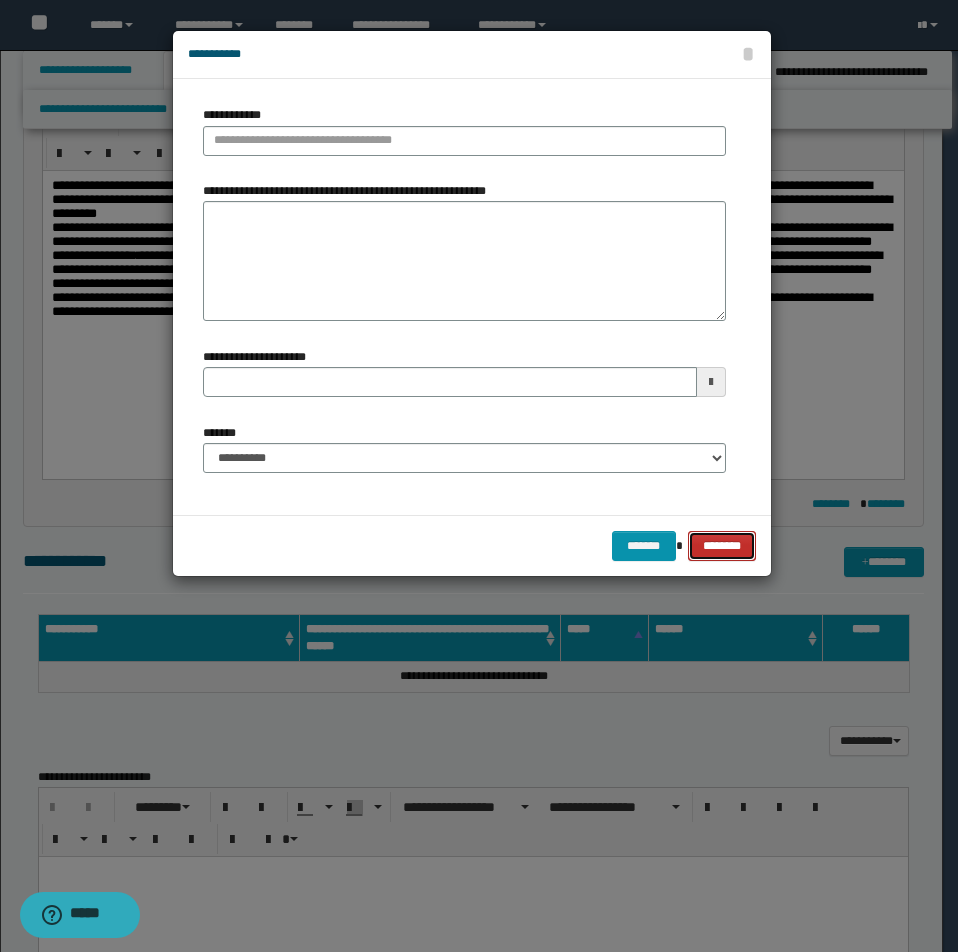 click on "********" at bounding box center [721, 546] 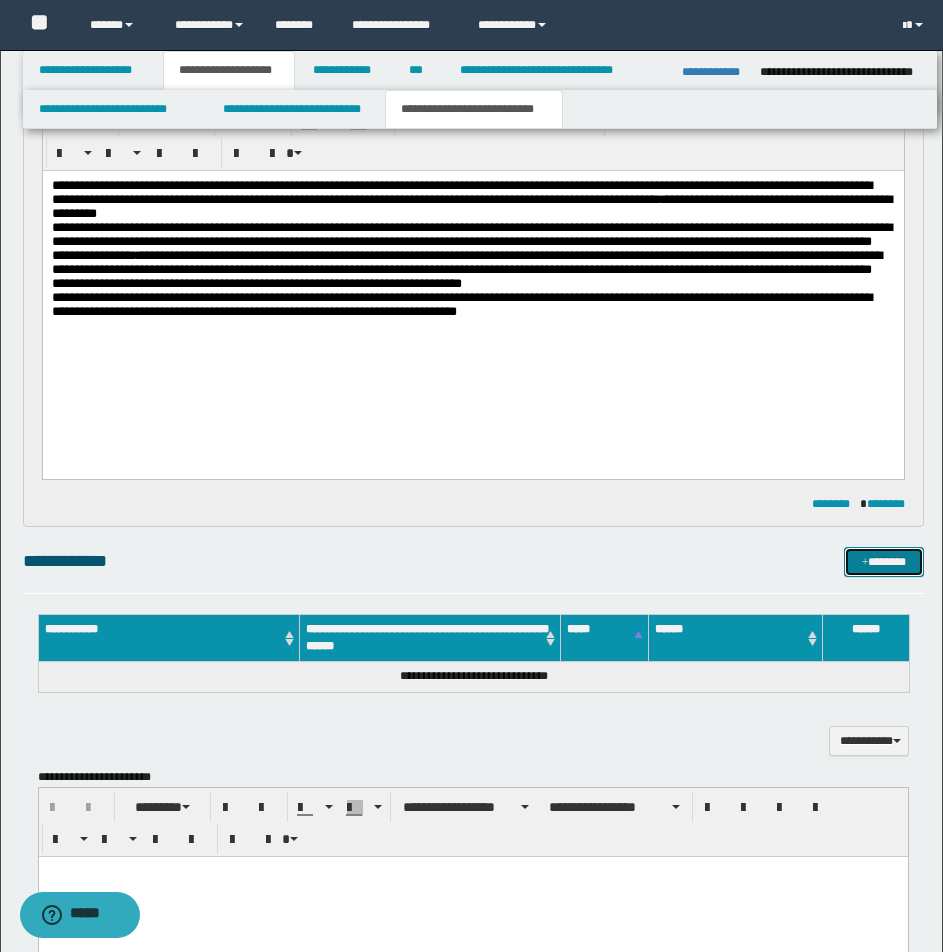 scroll, scrollTop: 1113, scrollLeft: 0, axis: vertical 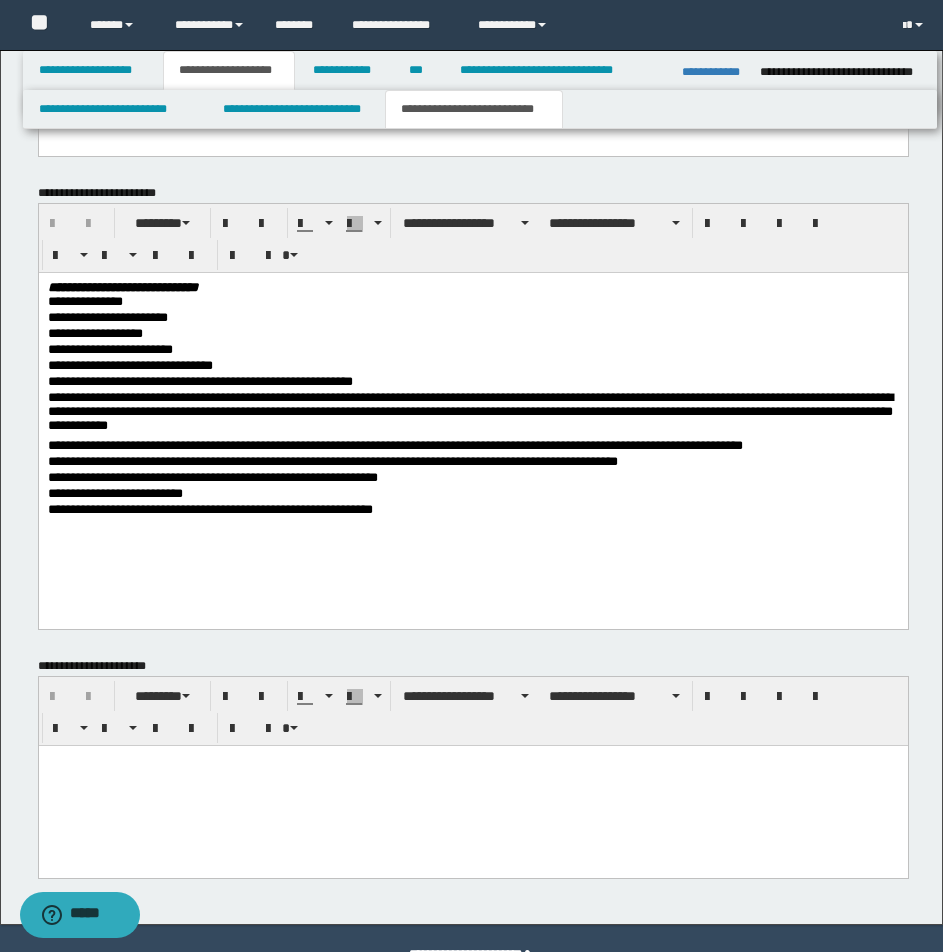 click on "**********" at bounding box center (472, 462) 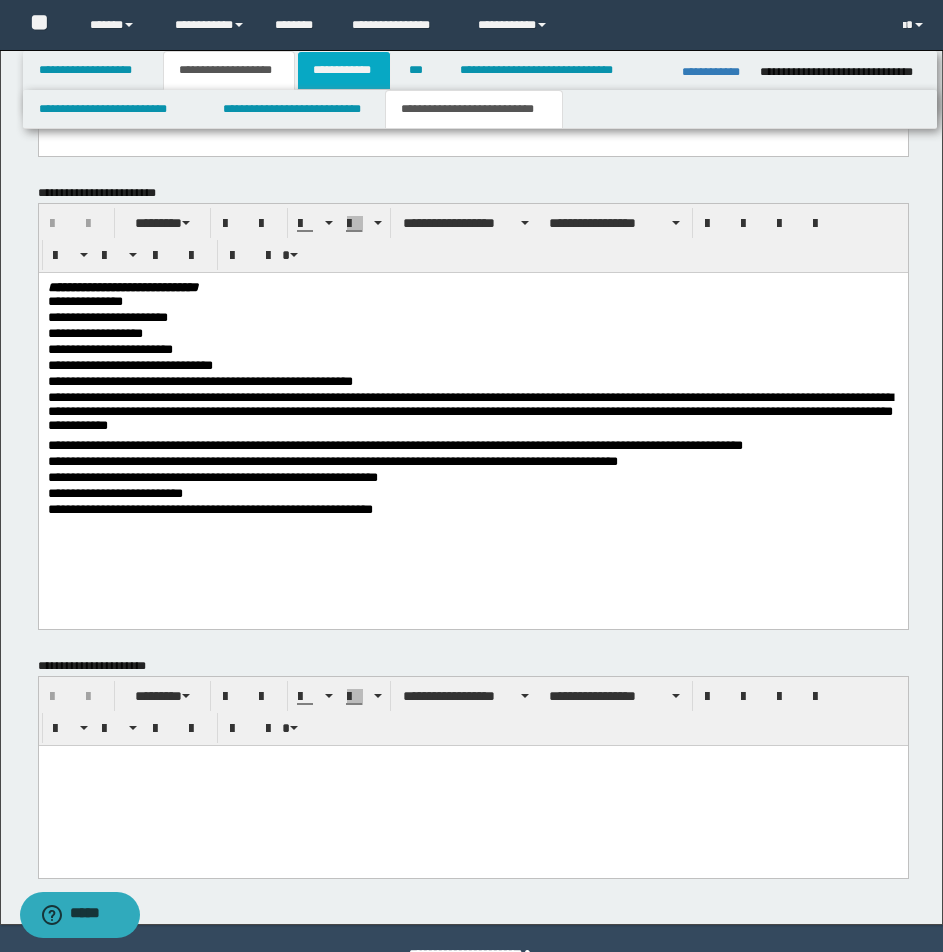 click on "**********" at bounding box center (344, 70) 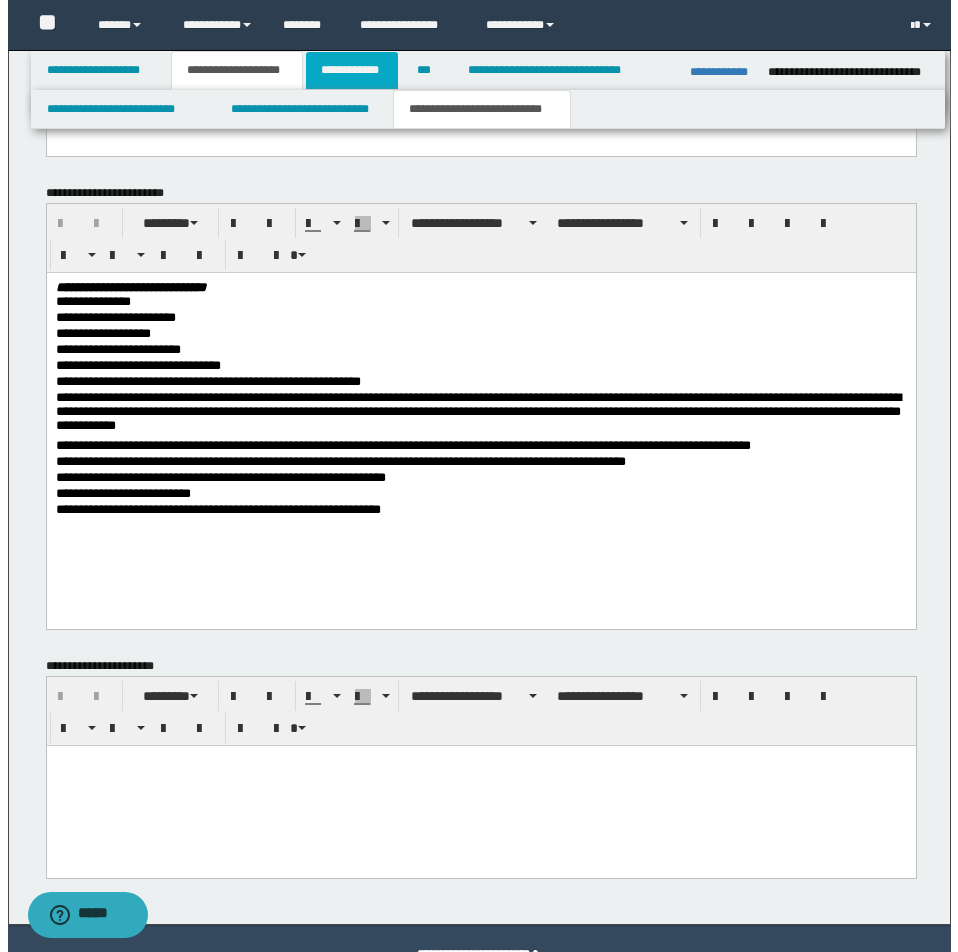 scroll, scrollTop: 0, scrollLeft: 0, axis: both 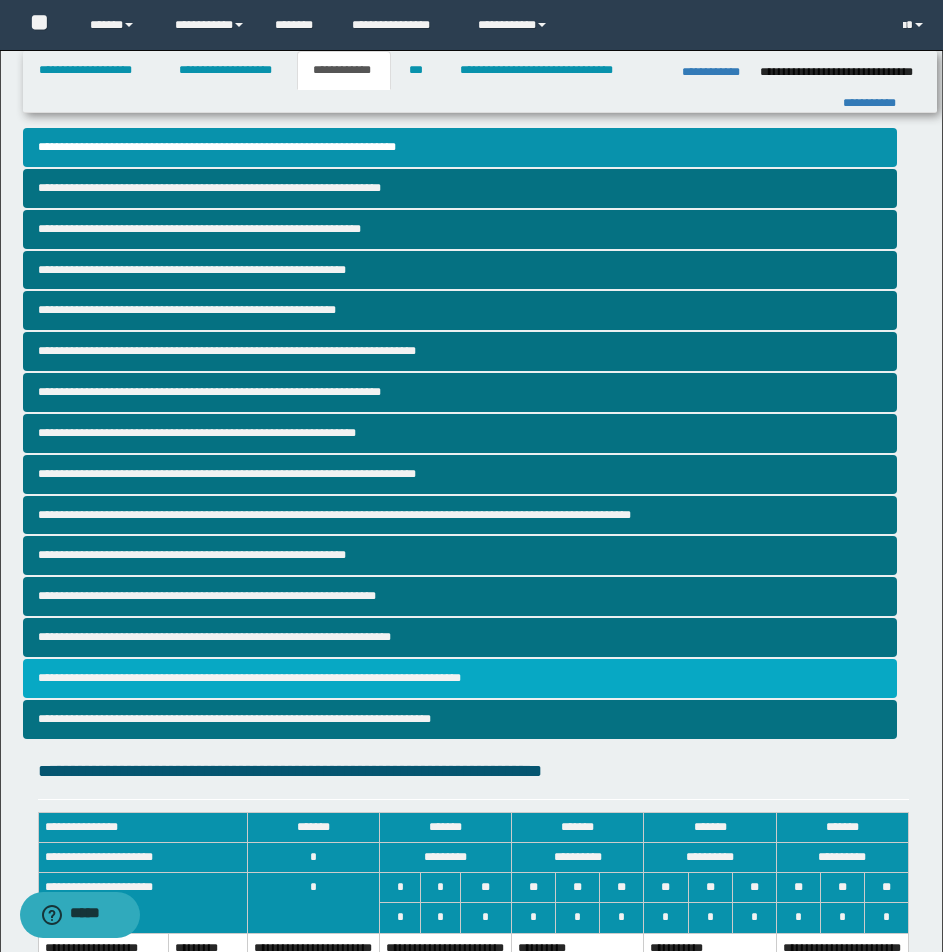 click on "**********" at bounding box center (460, 678) 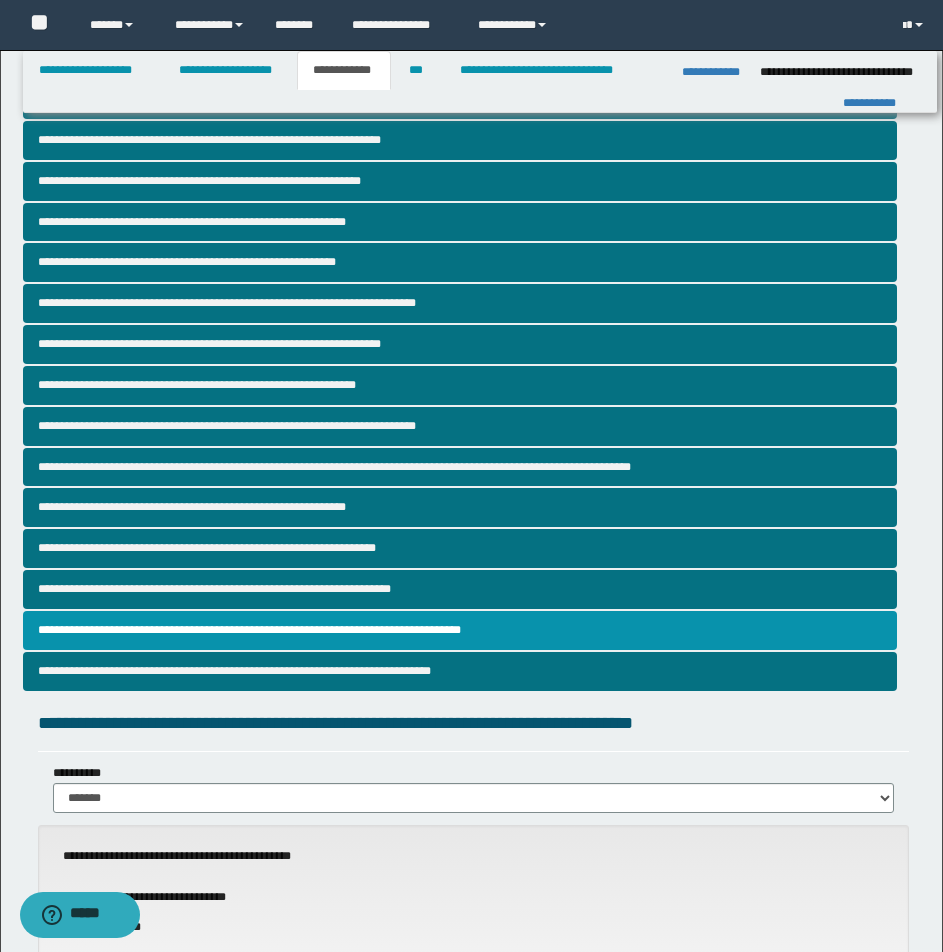 scroll, scrollTop: 833, scrollLeft: 0, axis: vertical 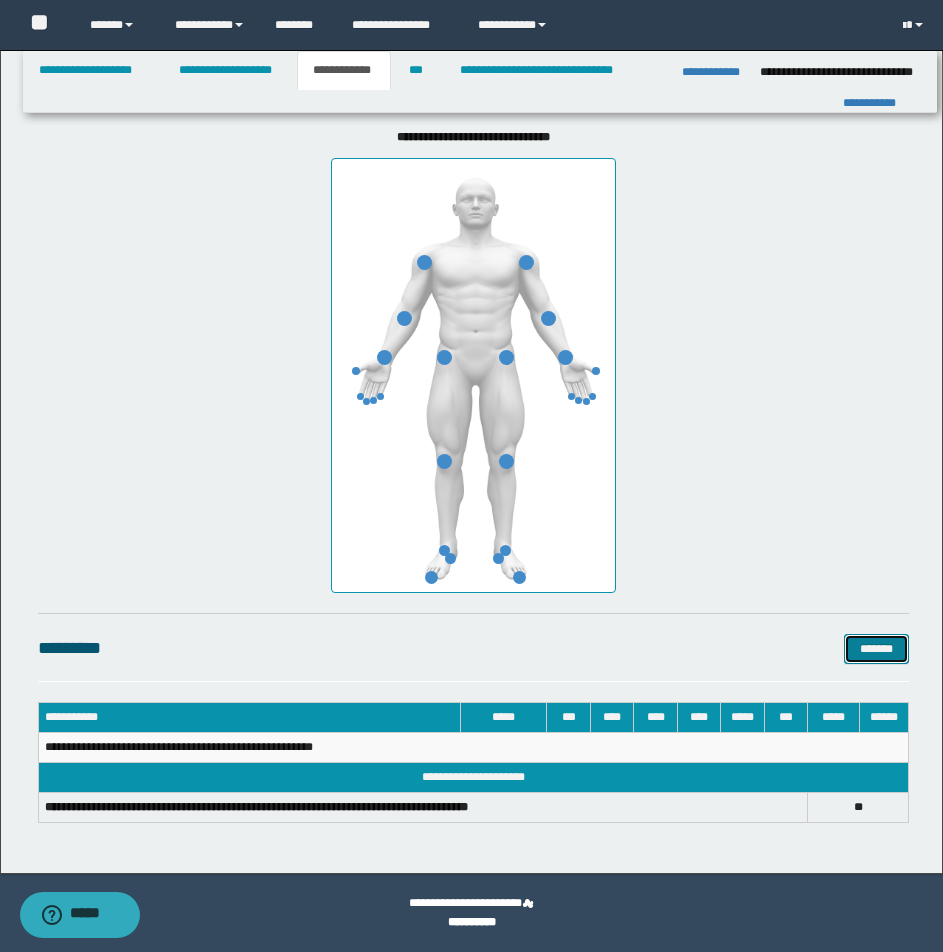 click on "*******" at bounding box center [876, 649] 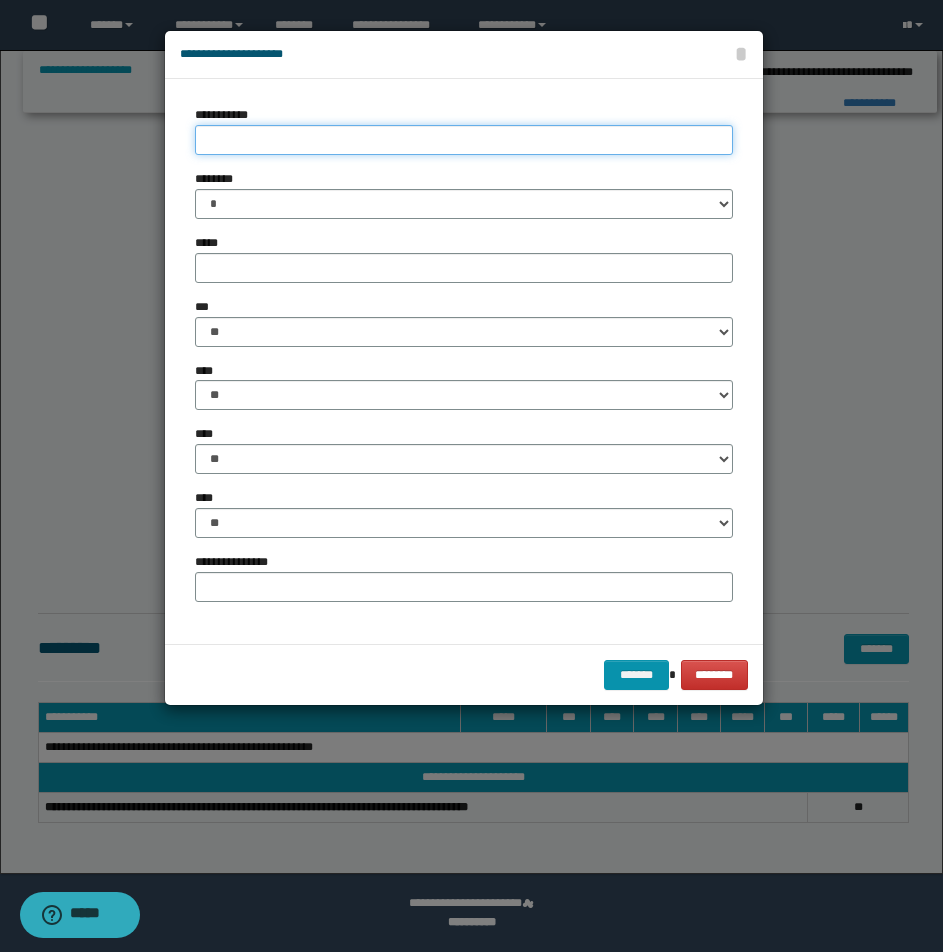 click on "**********" at bounding box center (464, 140) 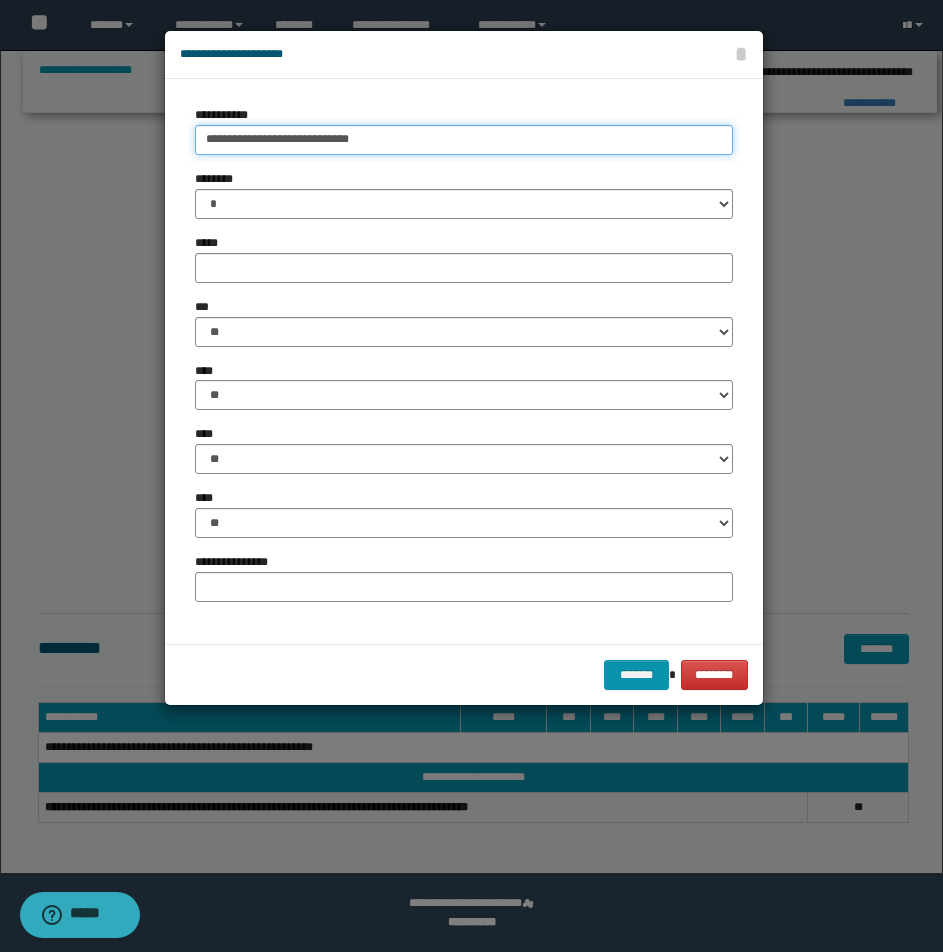 type on "**********" 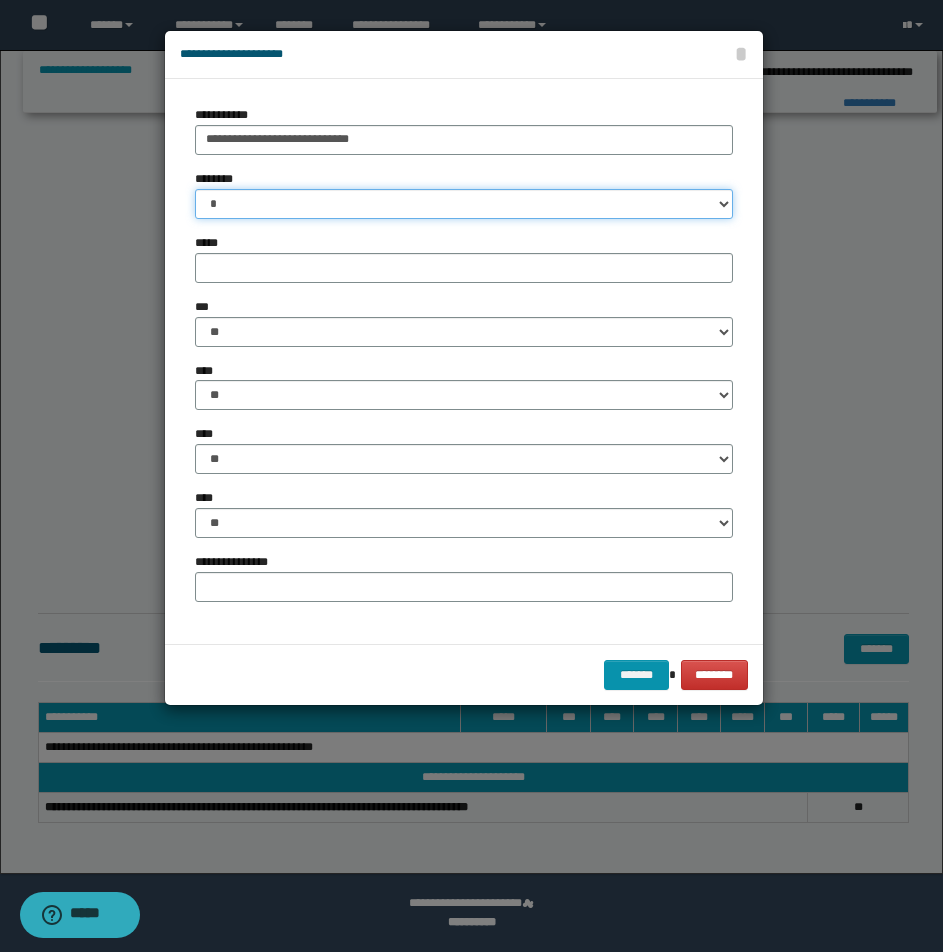 click on "*
*
*
*
*
*
*
*
*
**
**
**
**
**
**" at bounding box center (464, 204) 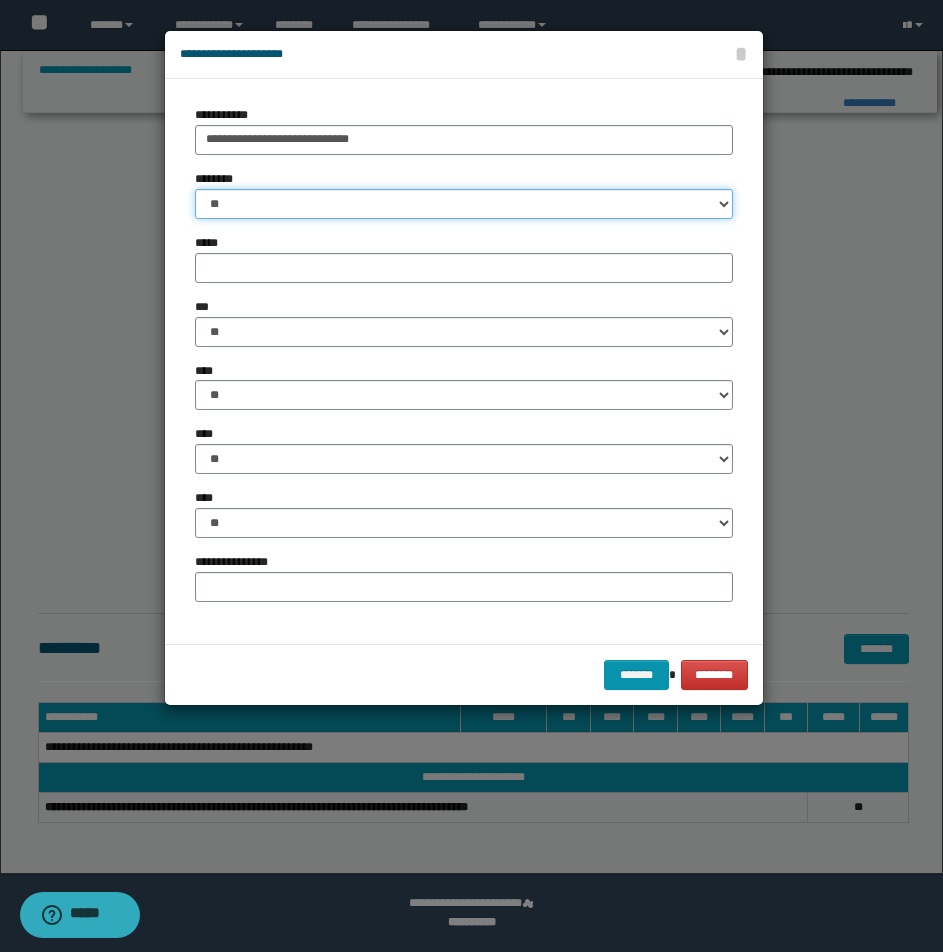 click on "*
*
*
*
*
*
*
*
*
**
**
**
**
**
**" at bounding box center [464, 204] 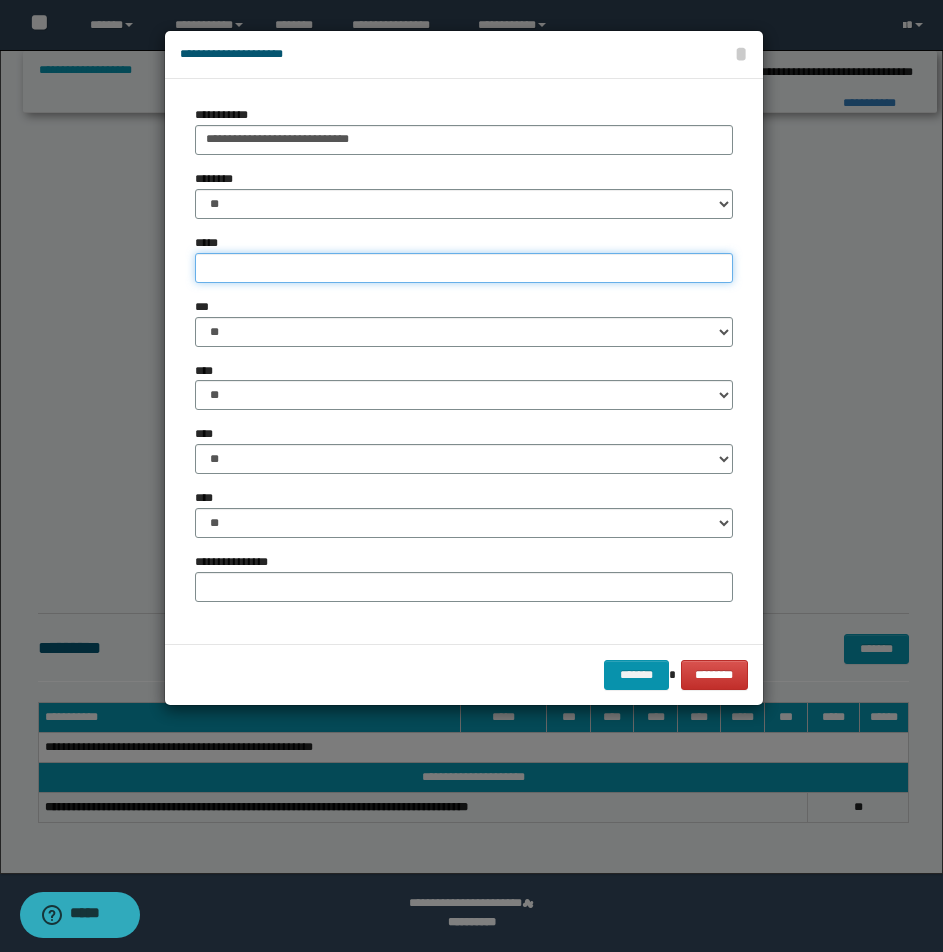 click on "*****" at bounding box center [464, 268] 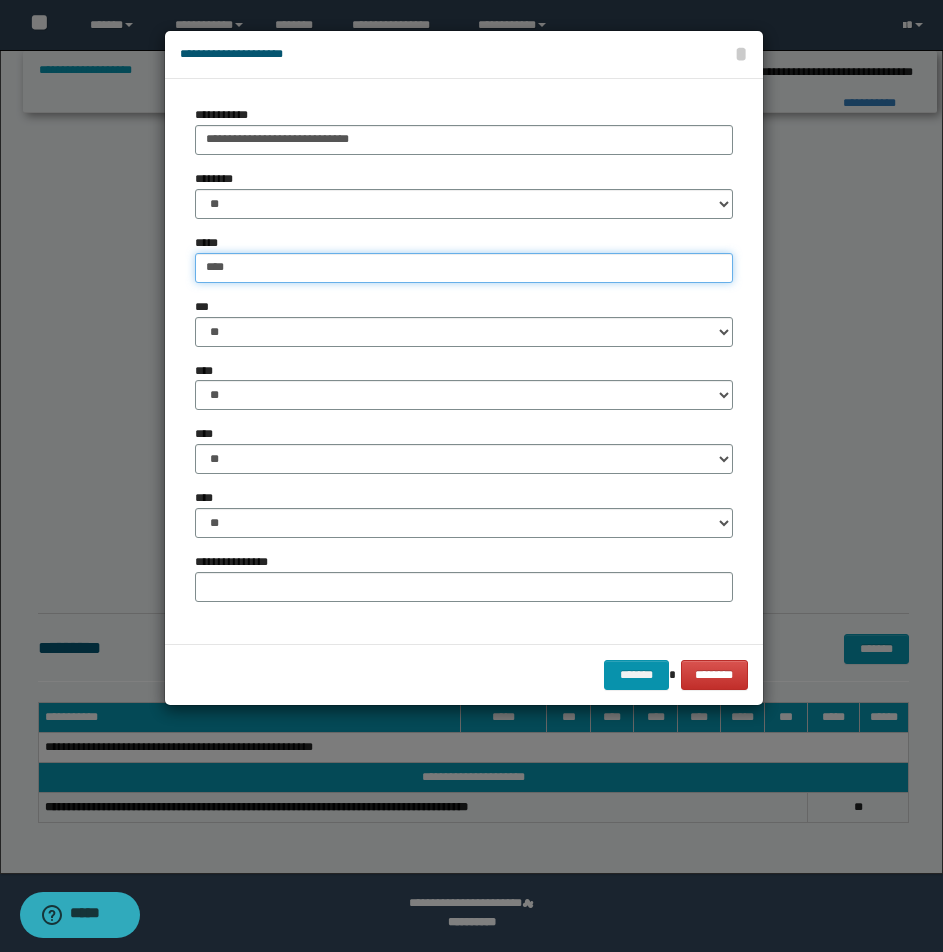 type on "****" 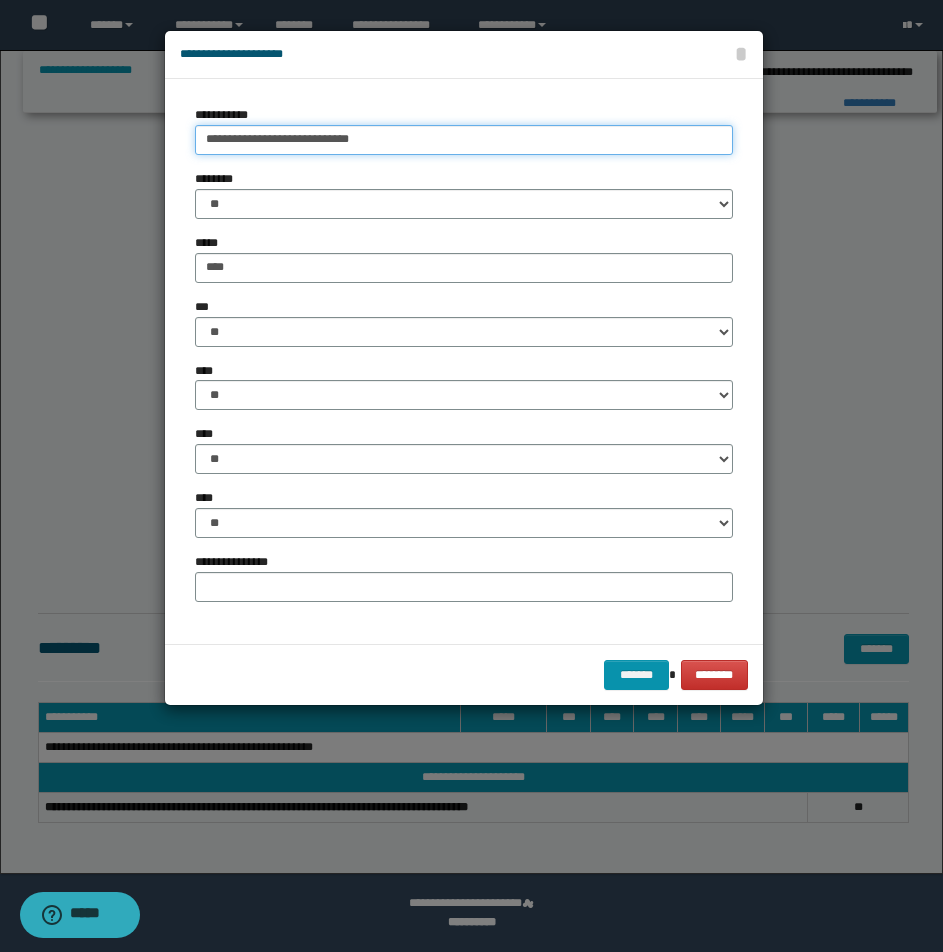 click on "**********" at bounding box center (464, 140) 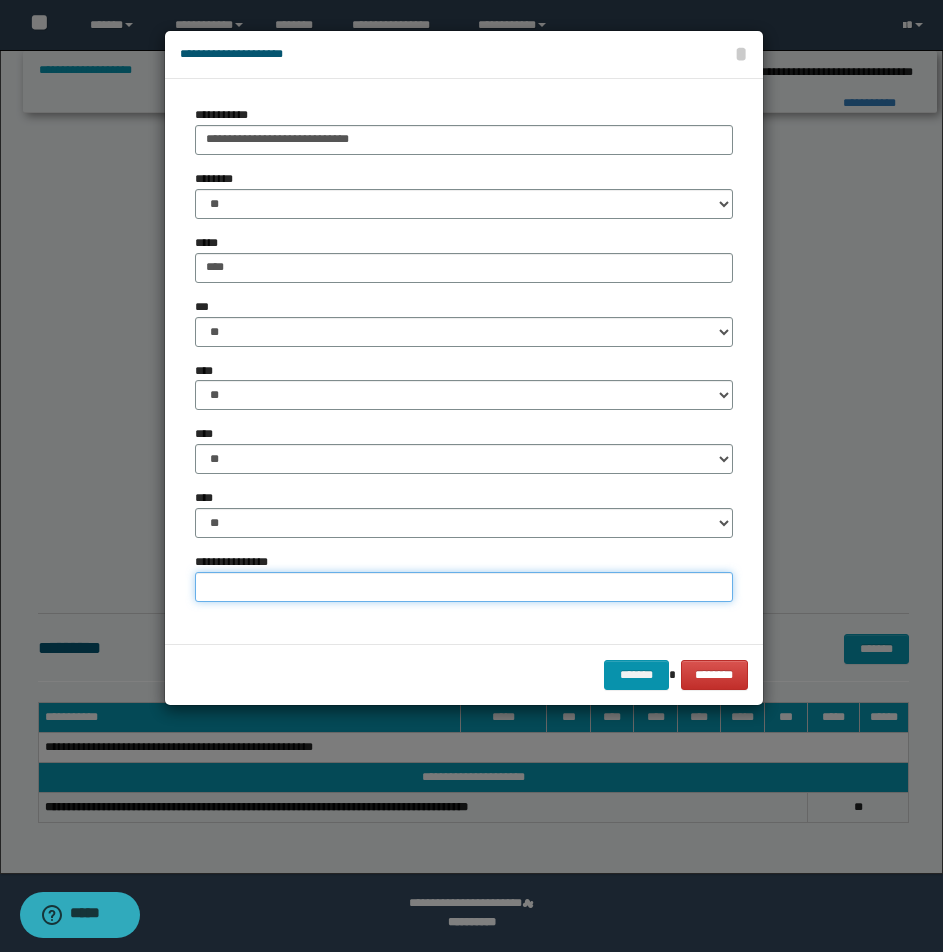 drag, startPoint x: 495, startPoint y: 587, endPoint x: 542, endPoint y: 587, distance: 47 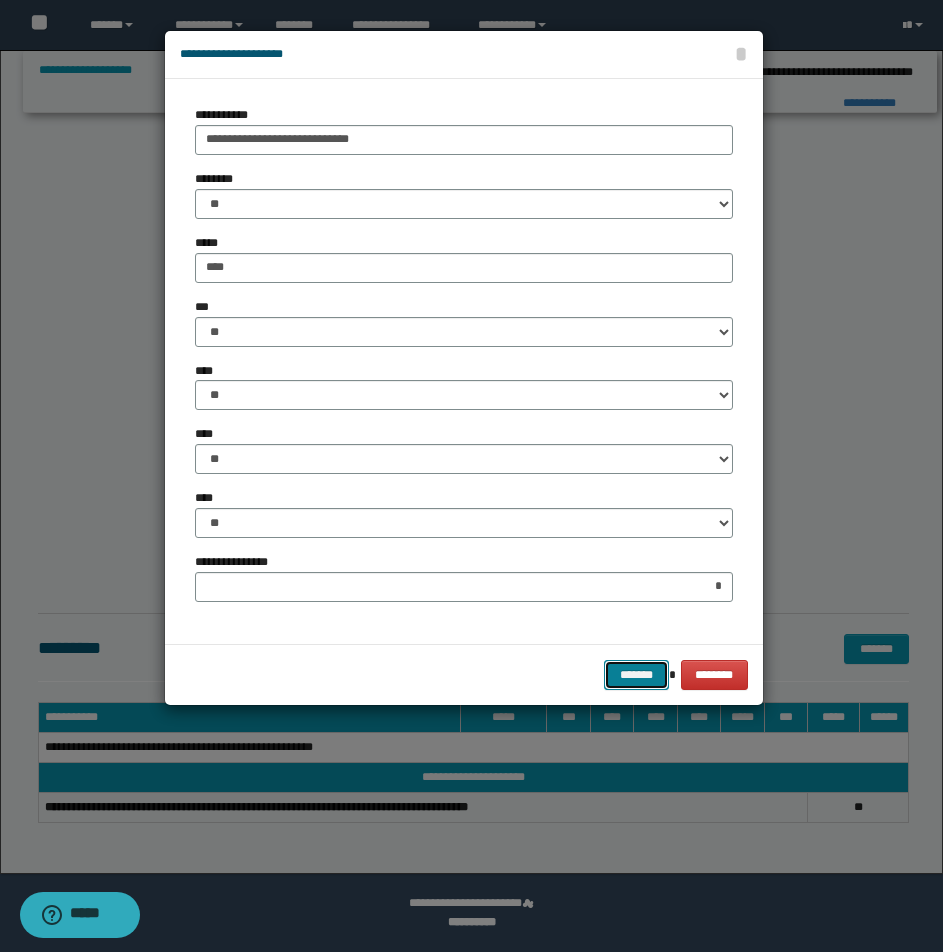 click on "*******" at bounding box center (636, 675) 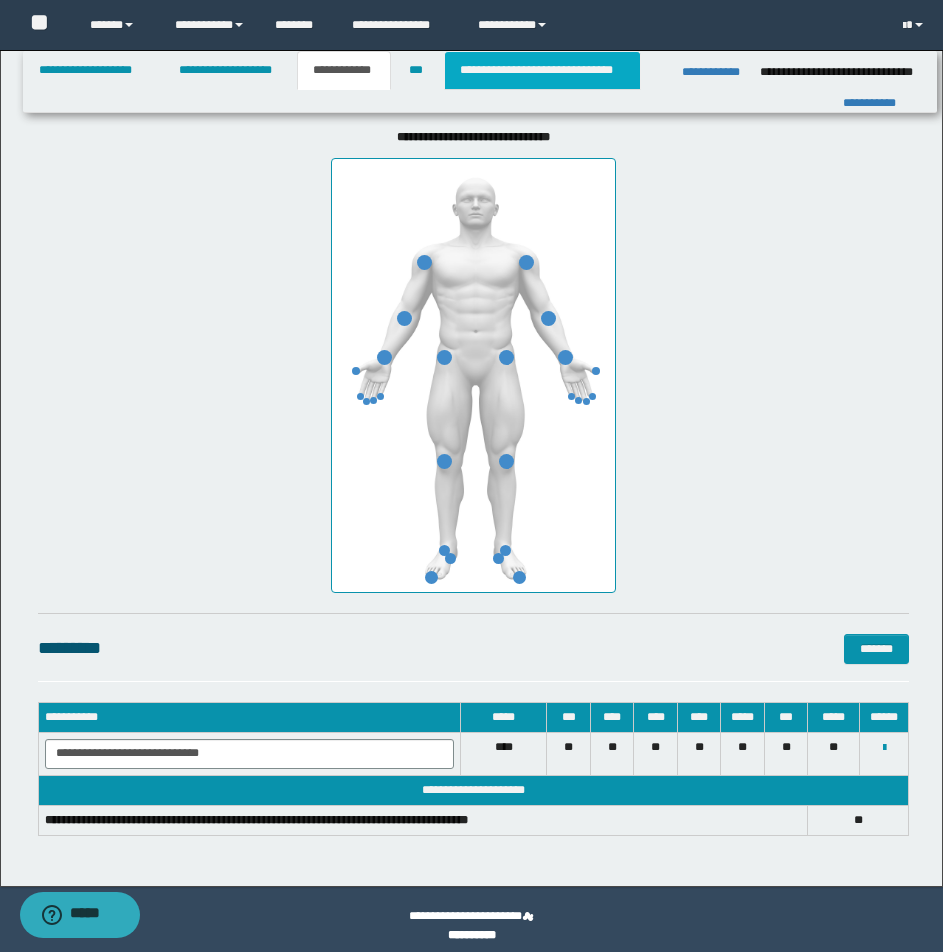 click on "**********" at bounding box center (542, 70) 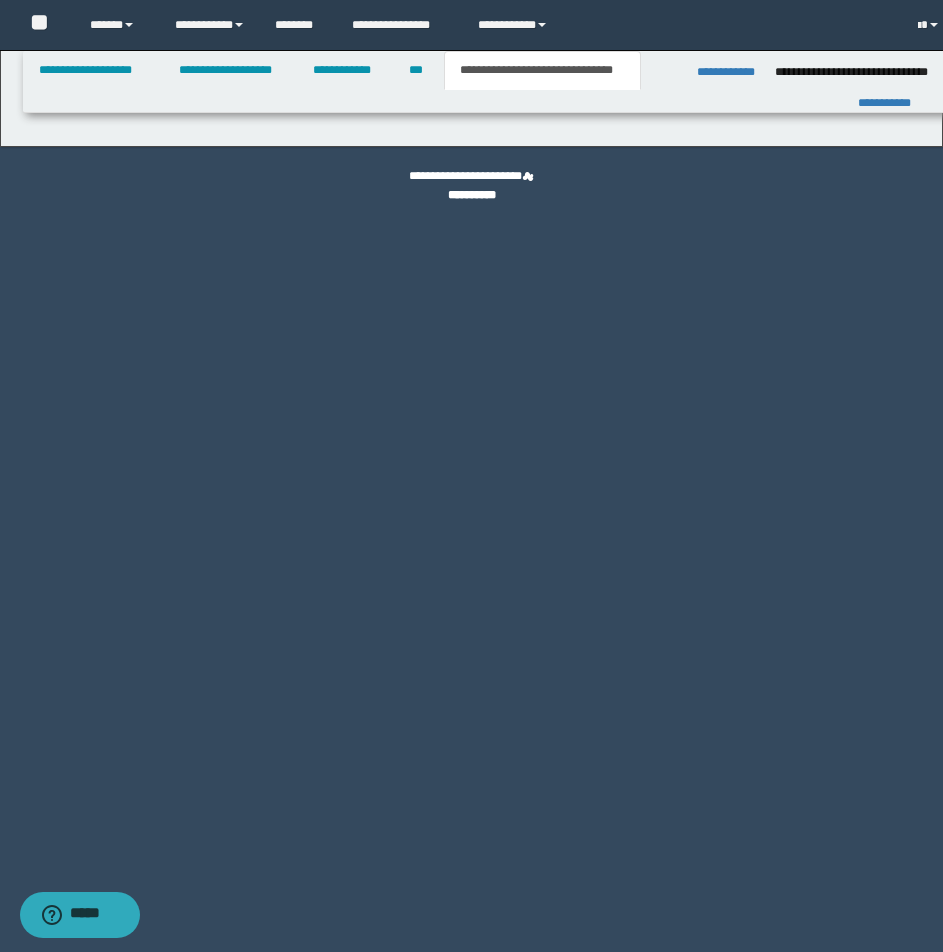 scroll, scrollTop: 0, scrollLeft: 0, axis: both 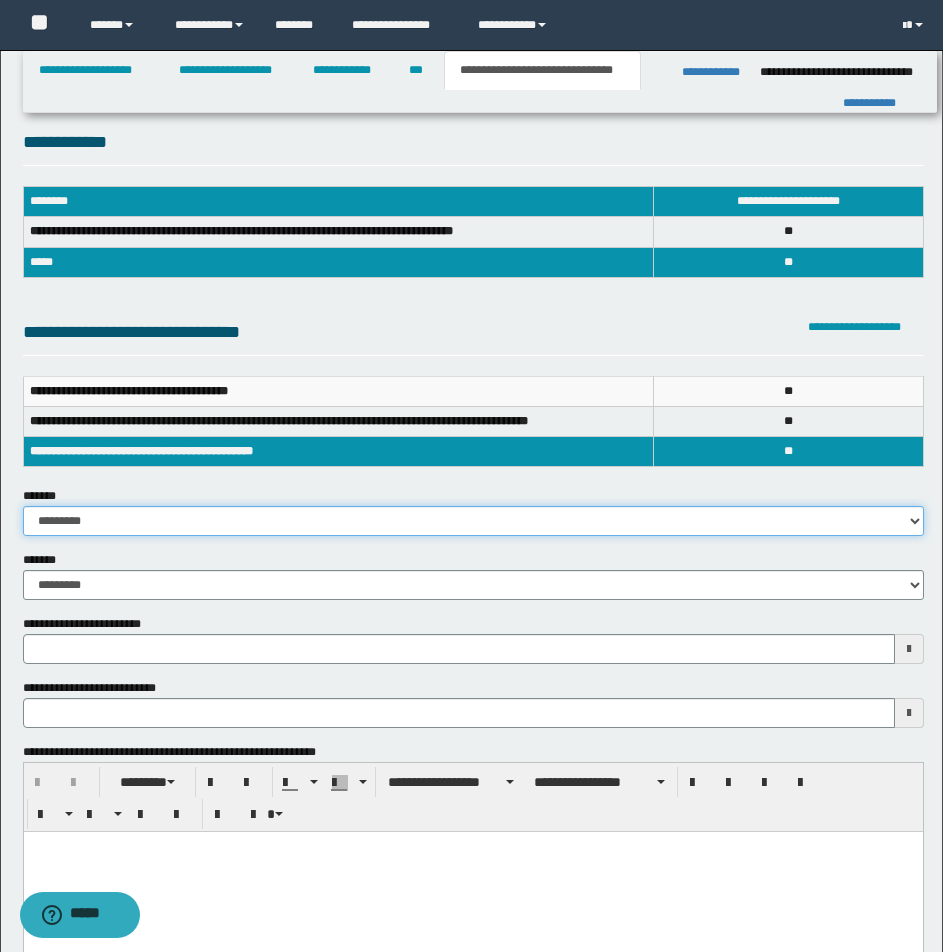 click on "**********" at bounding box center [473, 521] 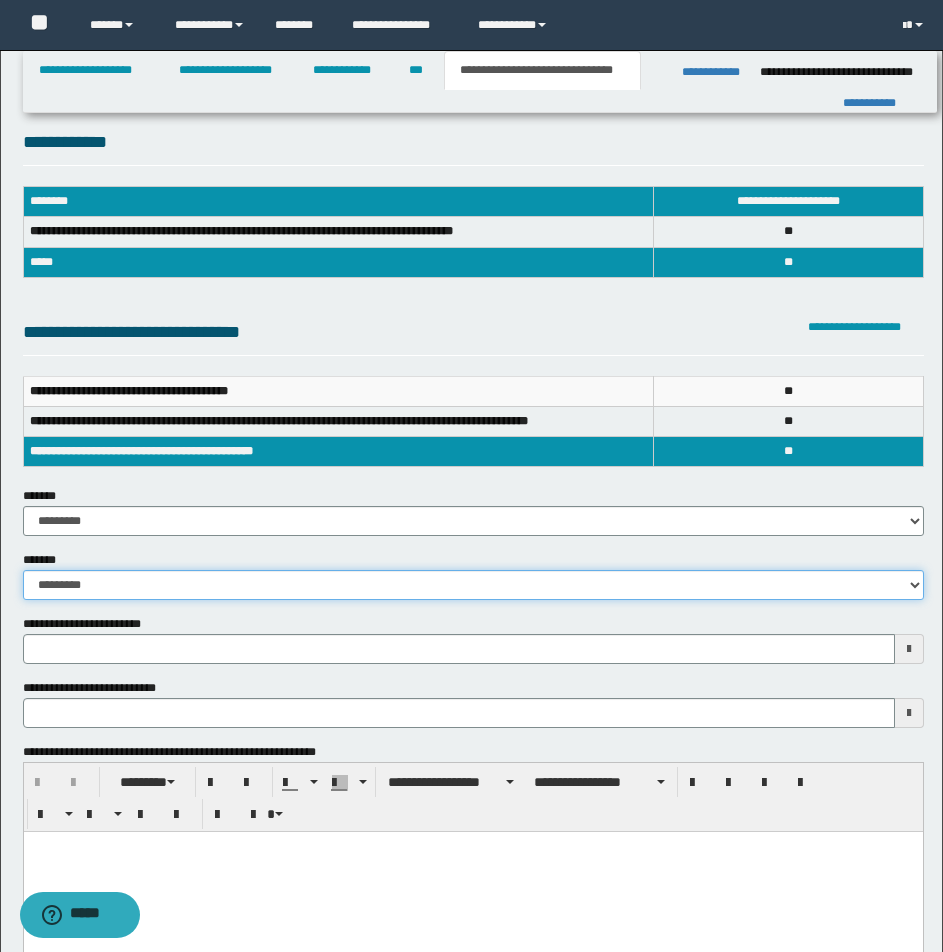 click on "**********" at bounding box center (473, 585) 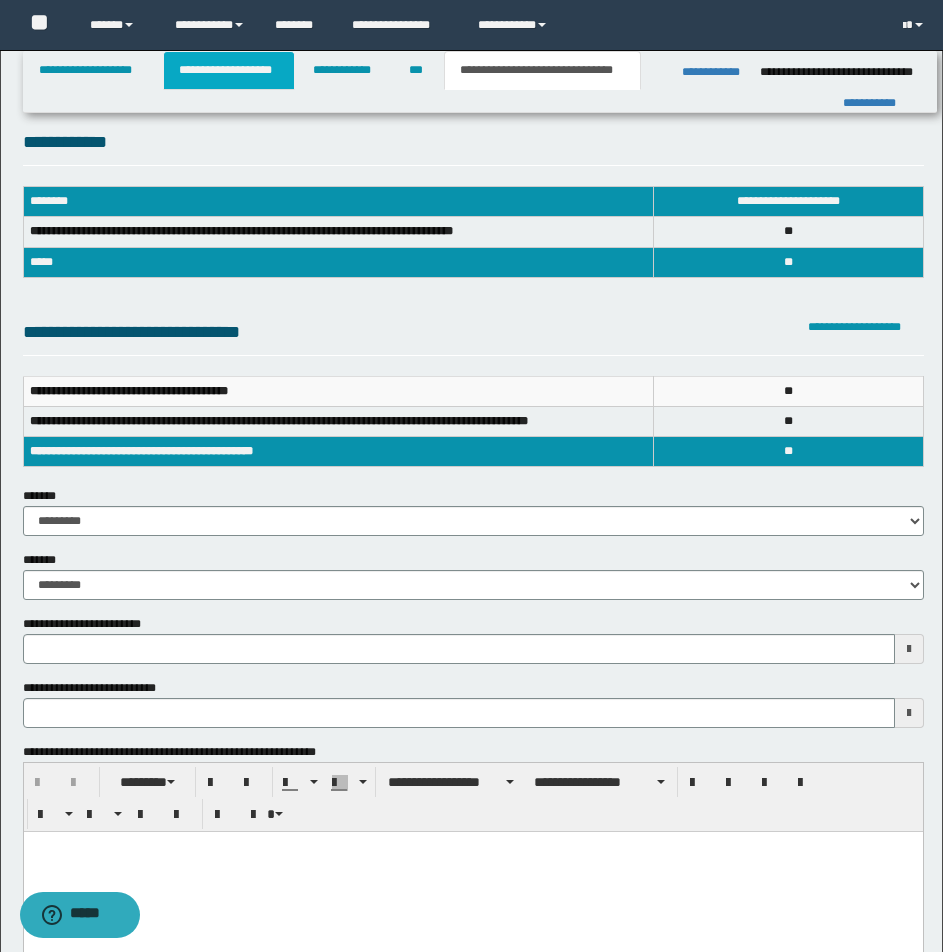 click on "**********" at bounding box center (229, 70) 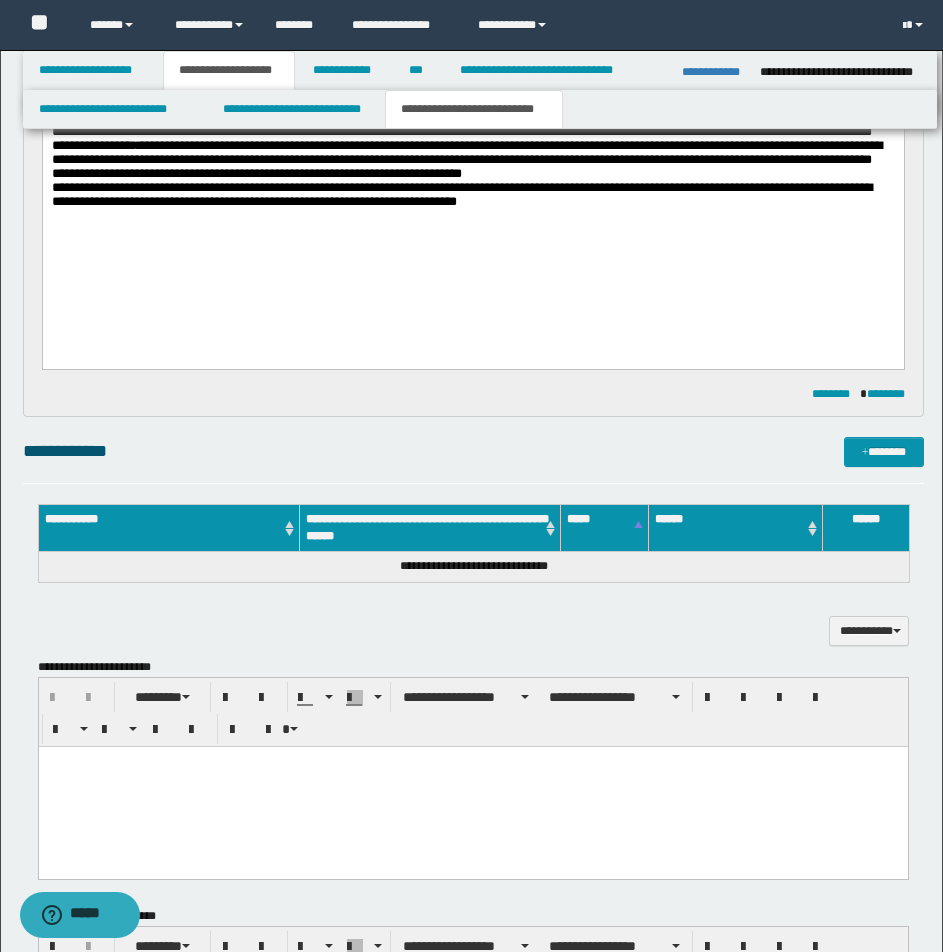 scroll, scrollTop: 490, scrollLeft: 0, axis: vertical 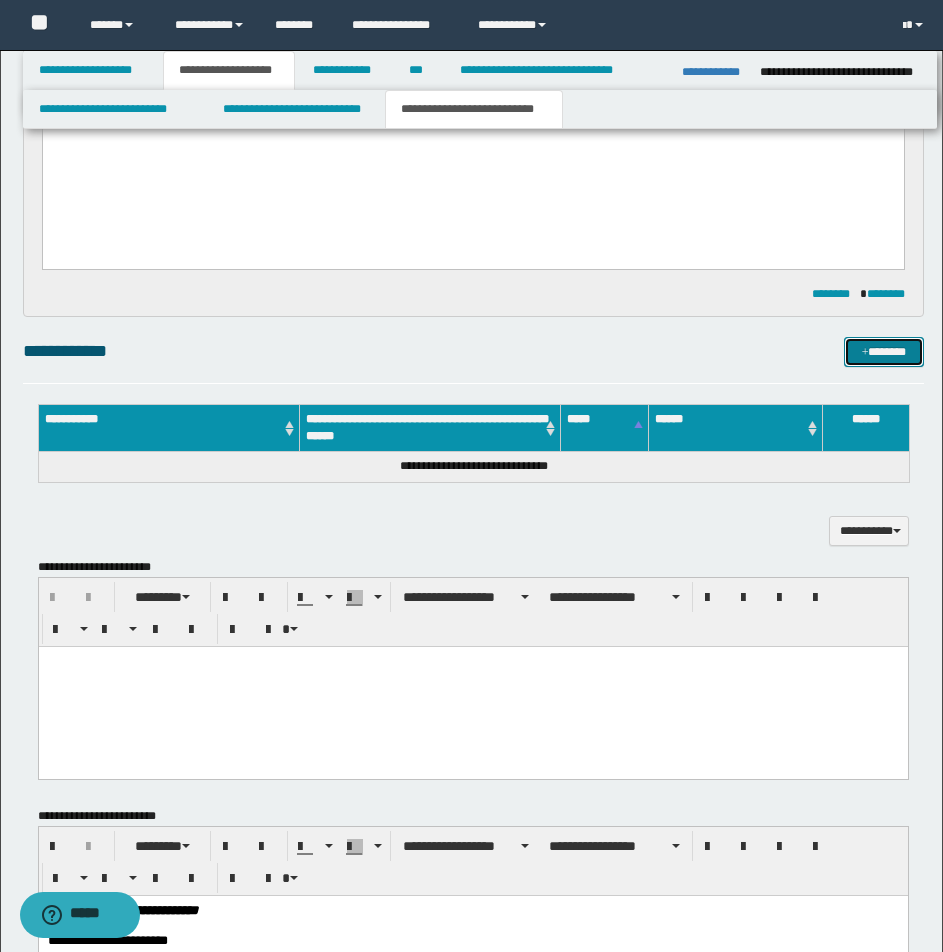click on "*******" at bounding box center [884, 352] 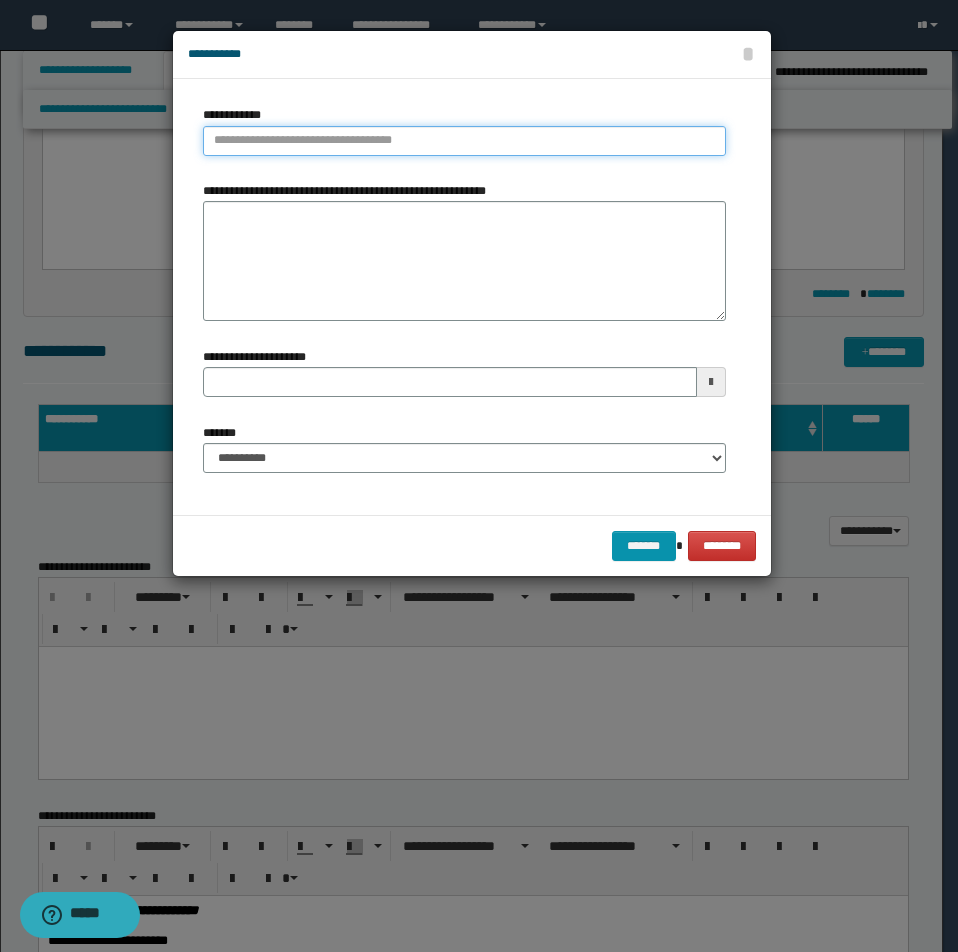 click on "**********" at bounding box center [464, 141] 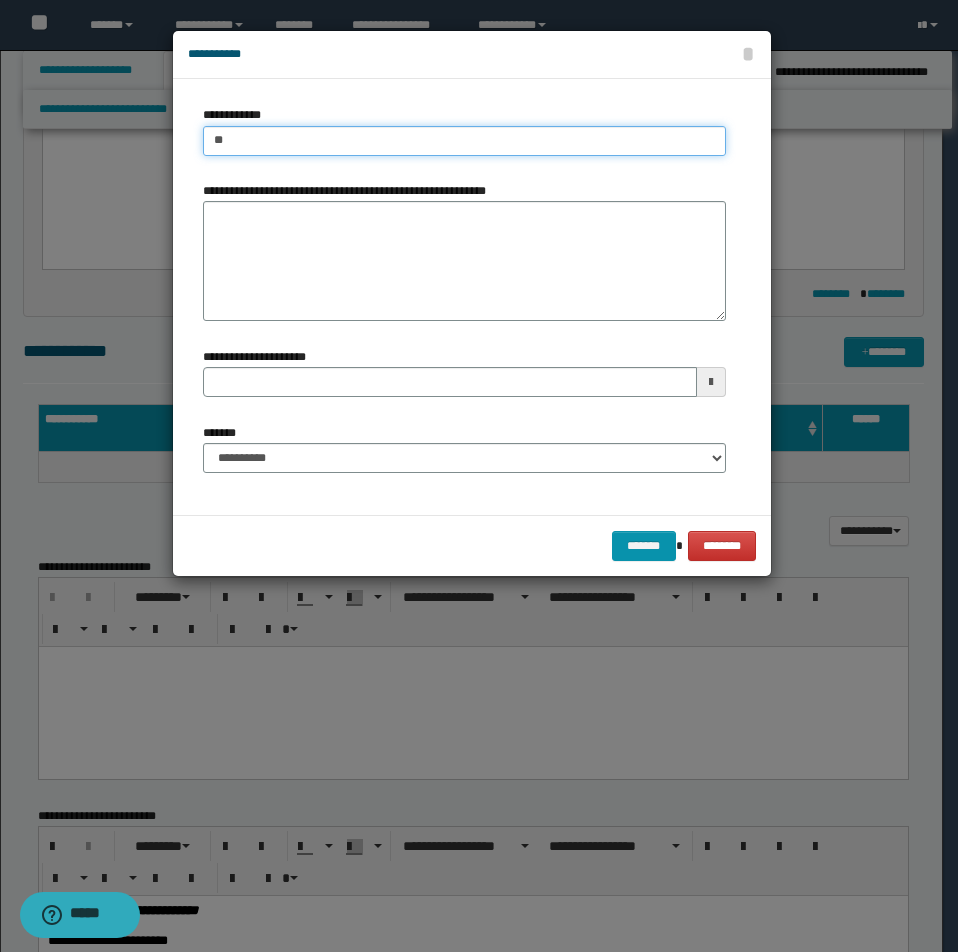 type on "***" 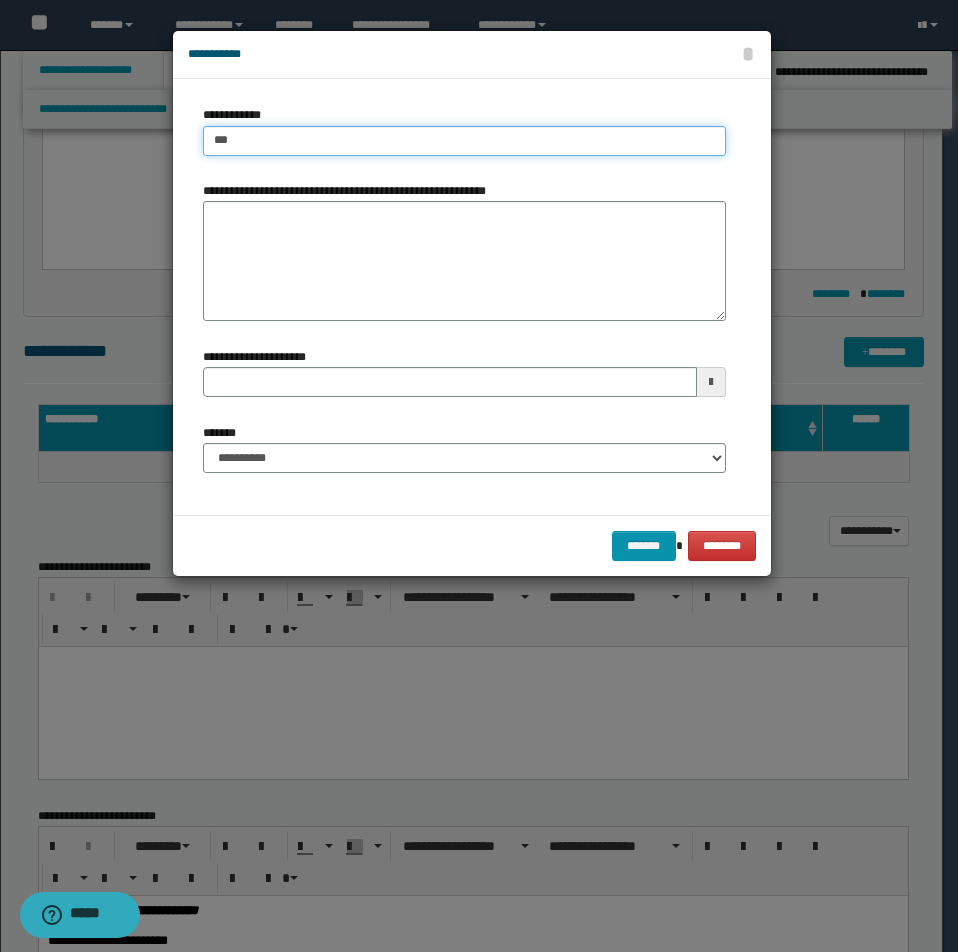 type on "***" 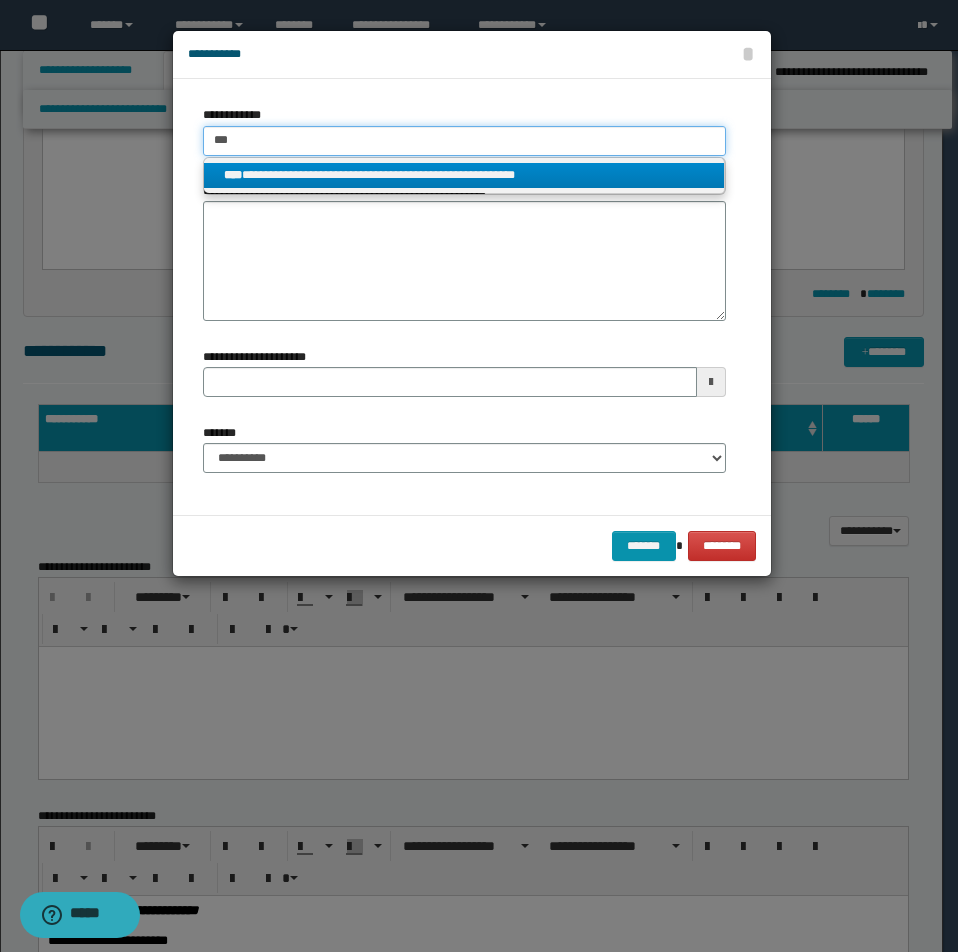 type on "***" 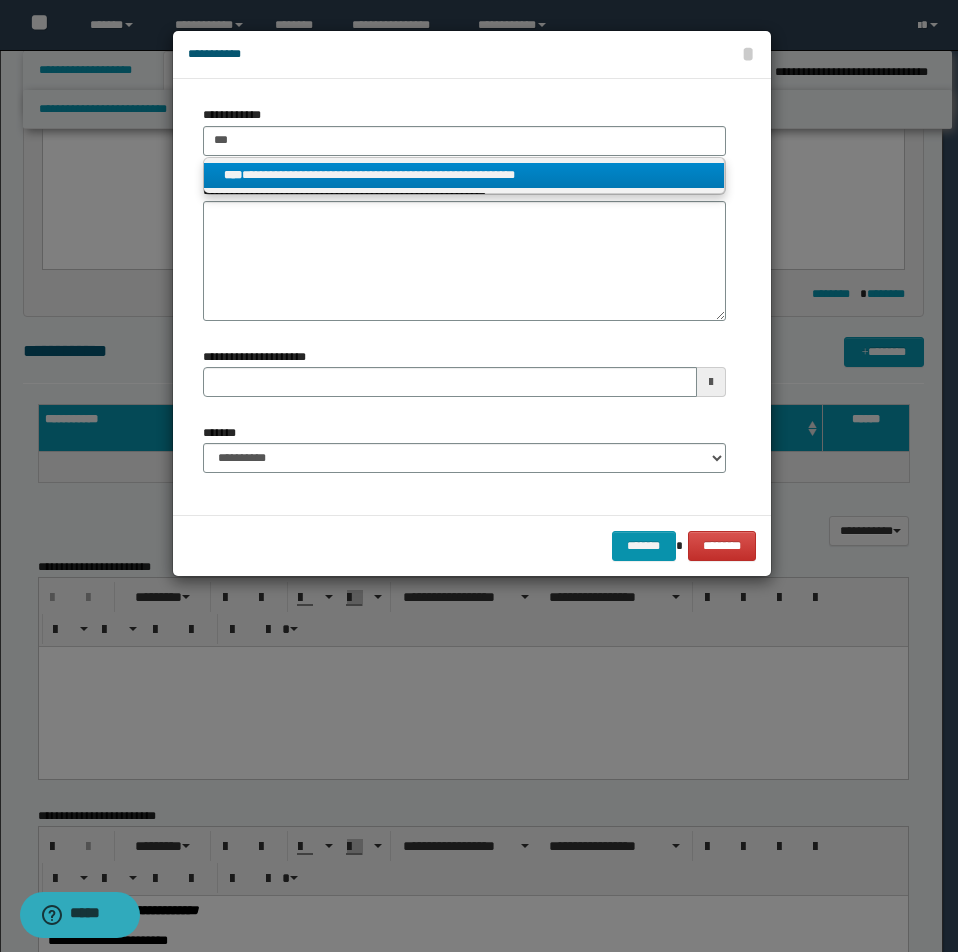 click on "**********" at bounding box center [349, 191] 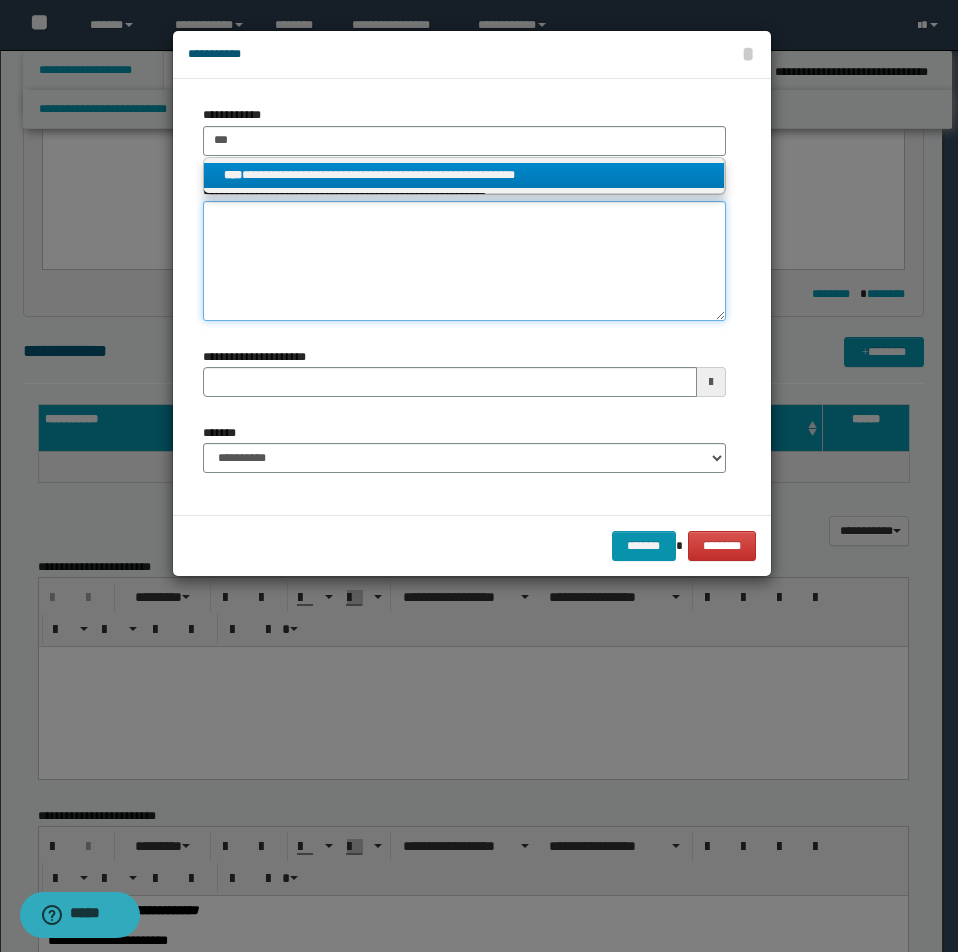 click on "**********" at bounding box center (464, 261) 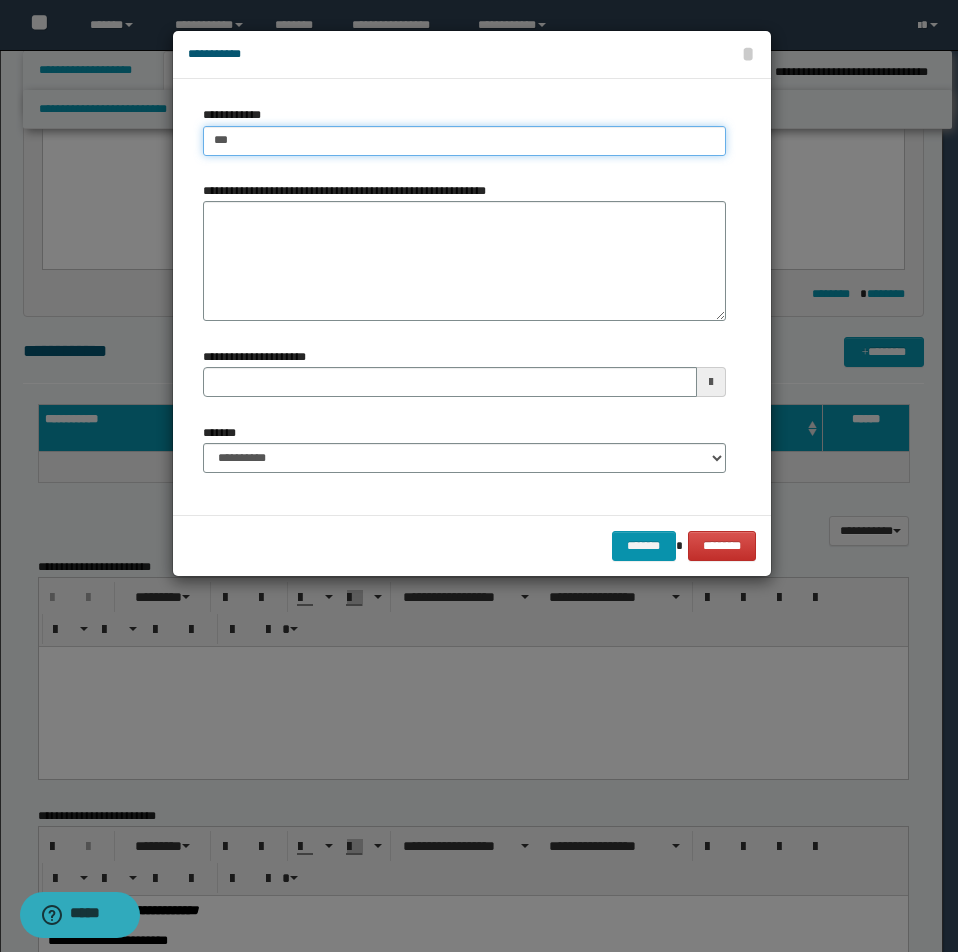 type on "***" 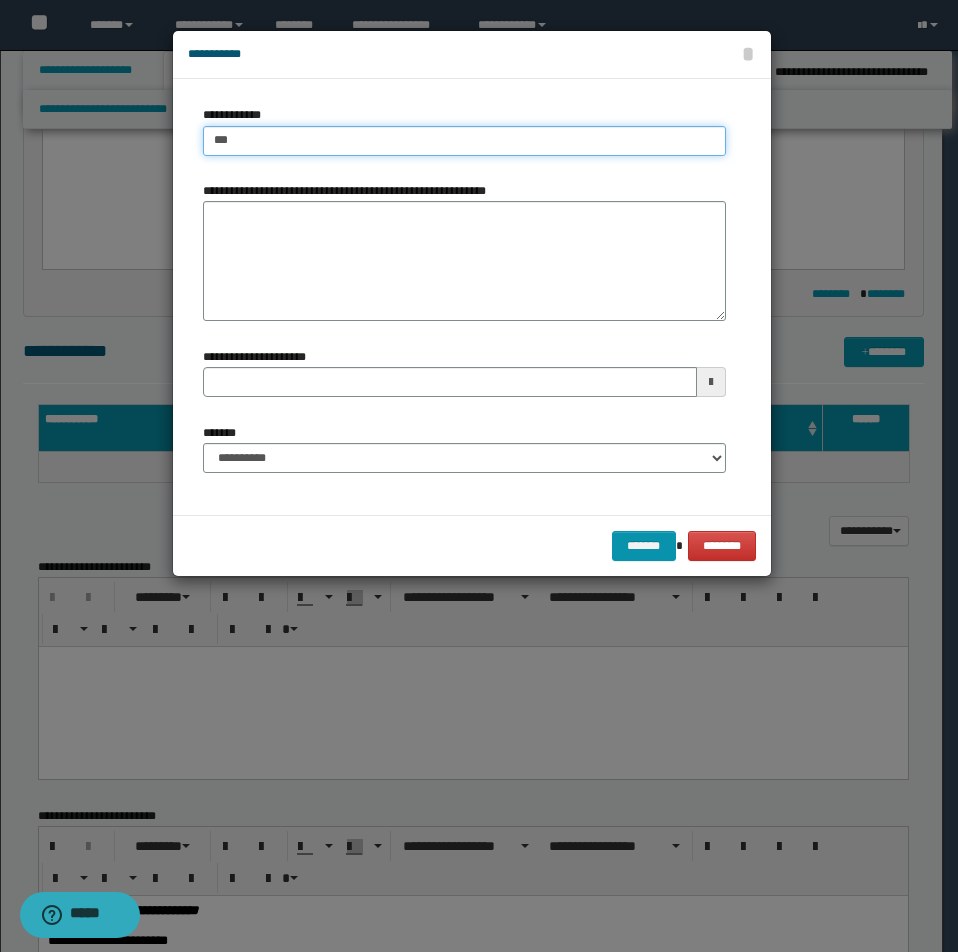 click on "***" at bounding box center (464, 141) 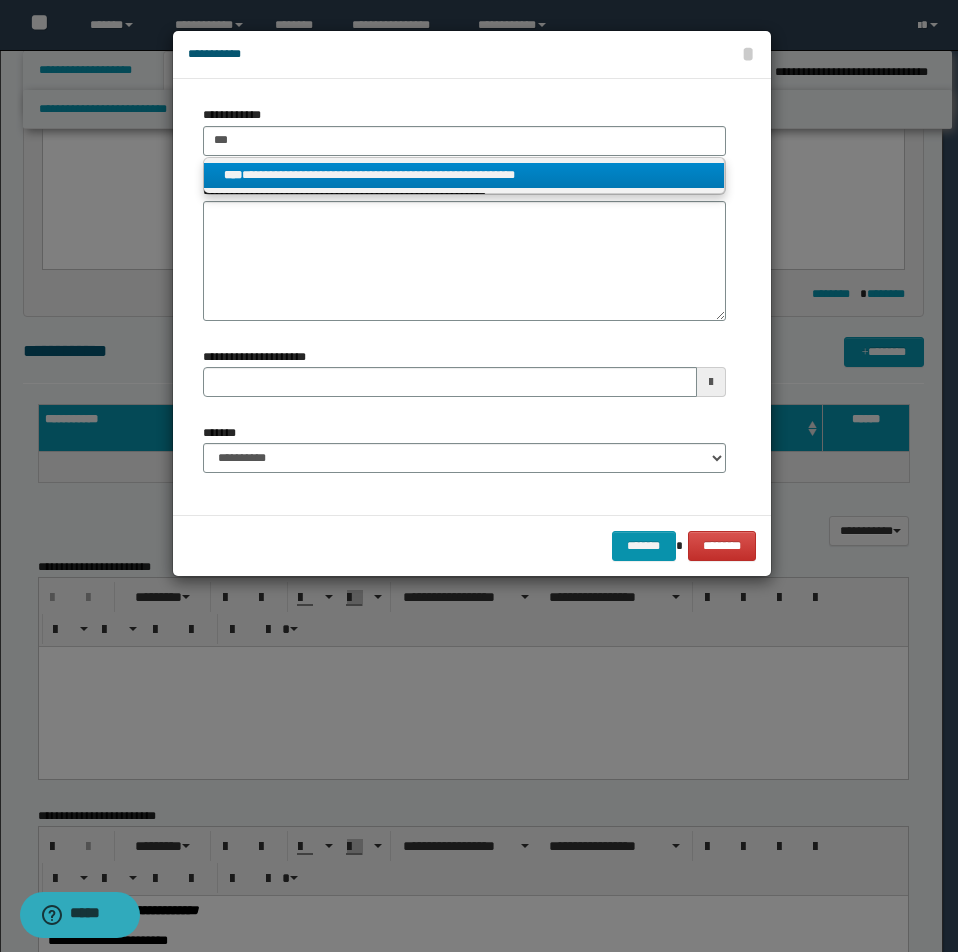 click on "**********" at bounding box center (464, 175) 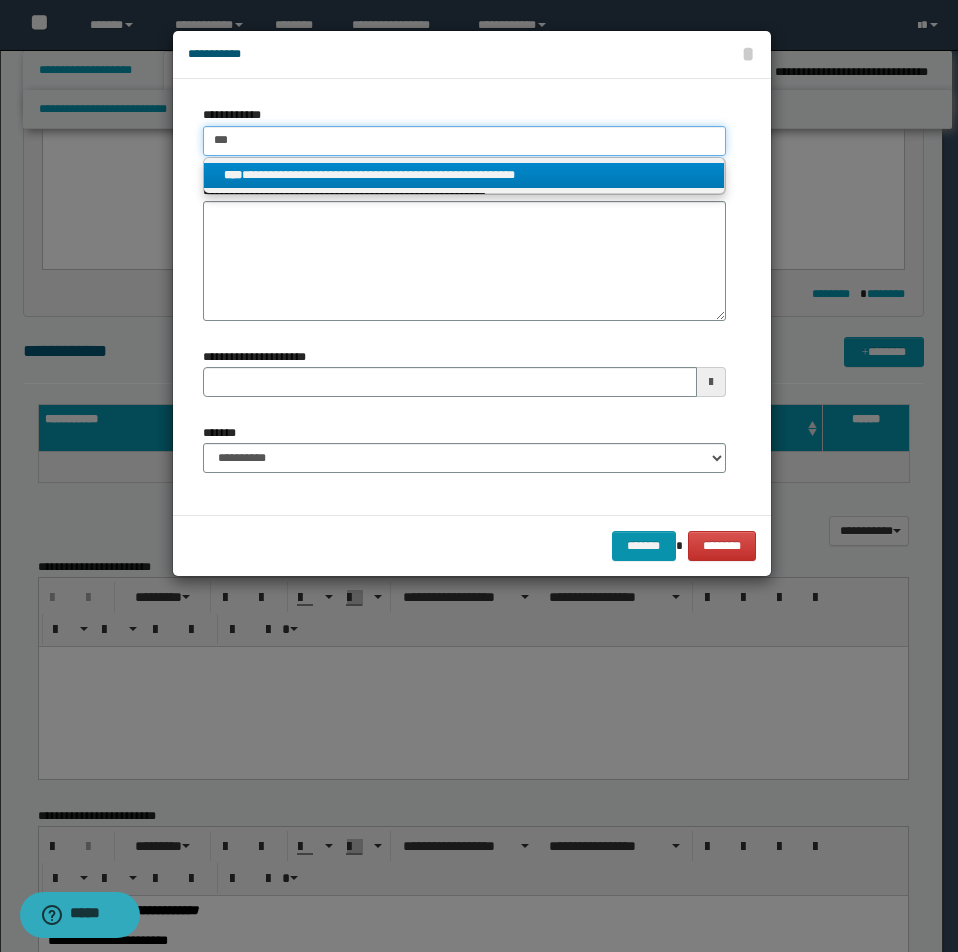 type 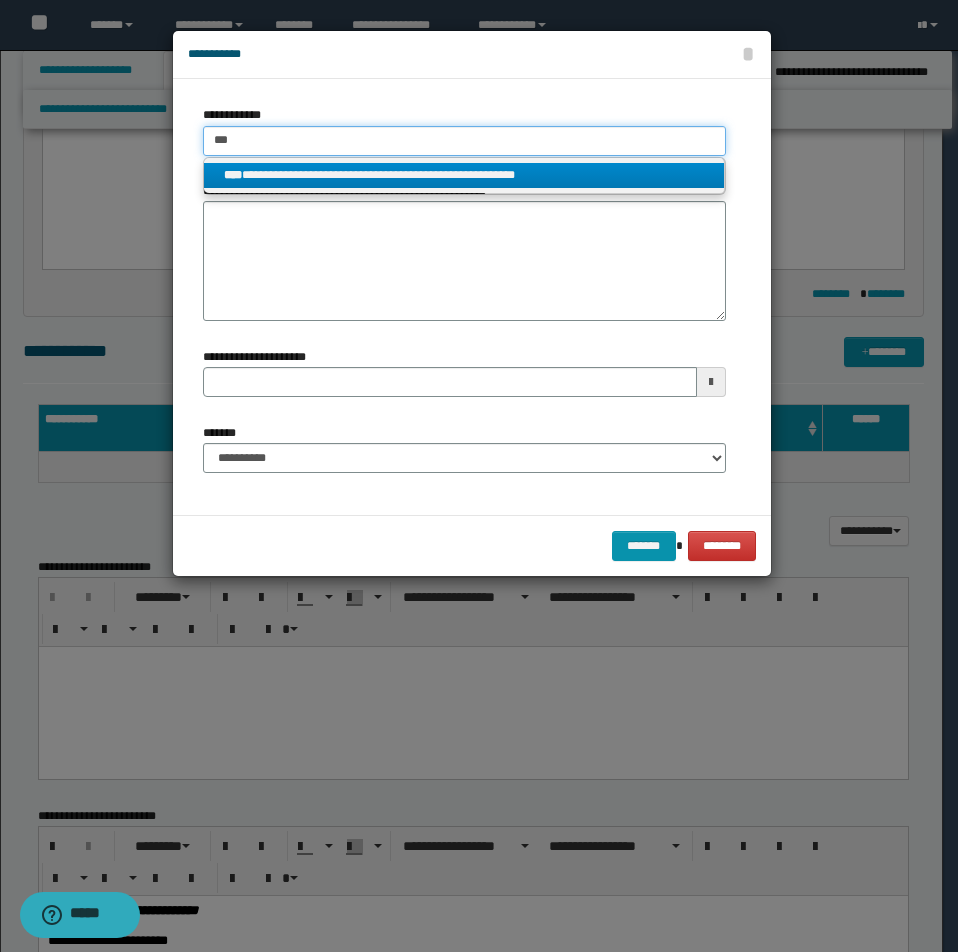 type on "**********" 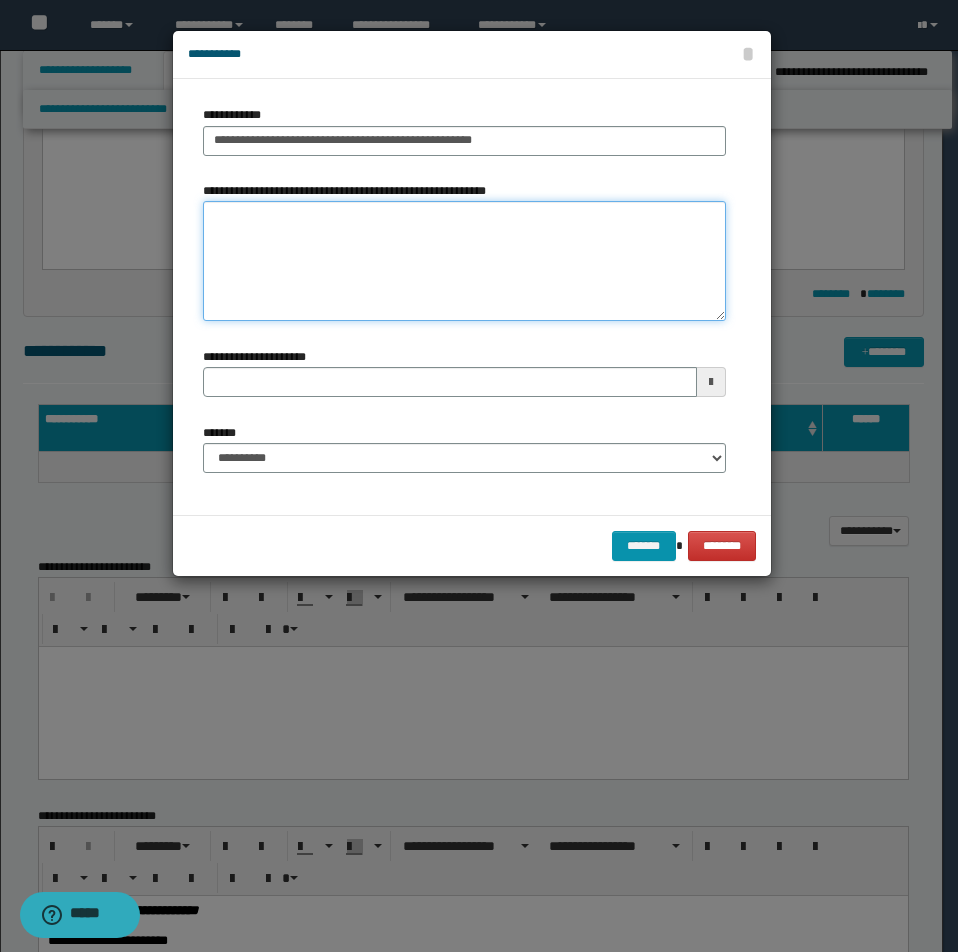 click on "**********" at bounding box center [464, 261] 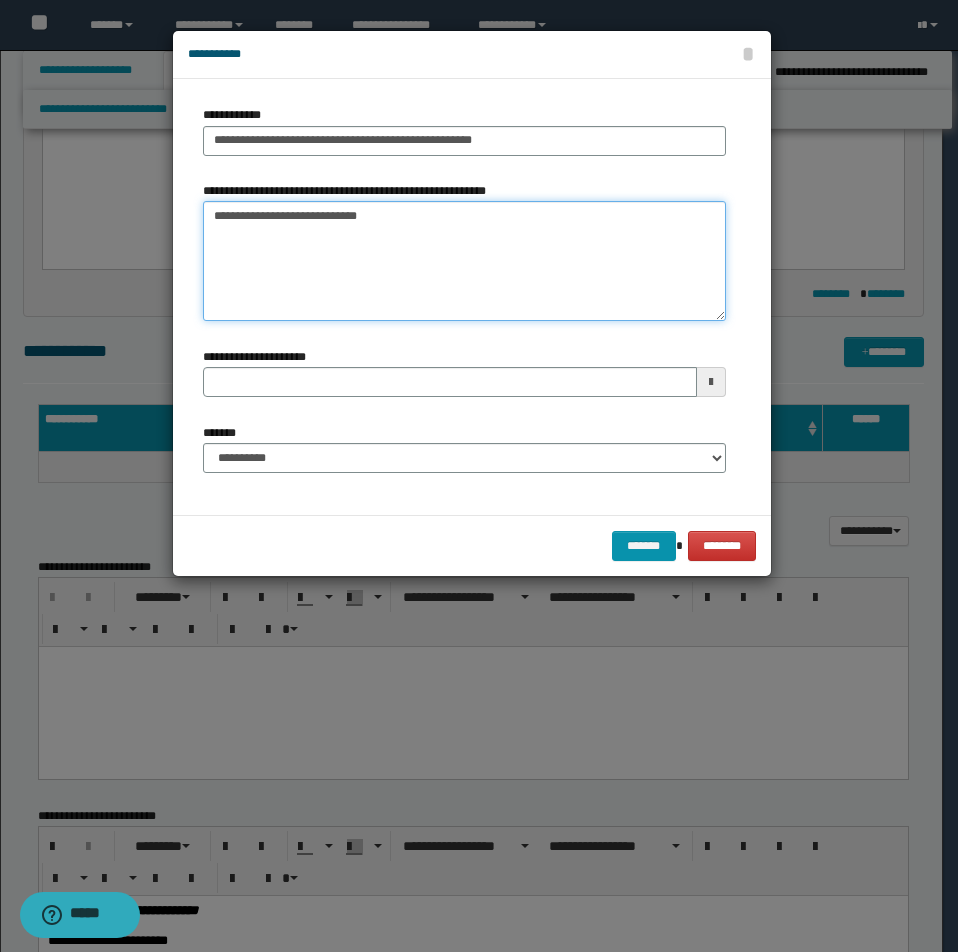 type on "**********" 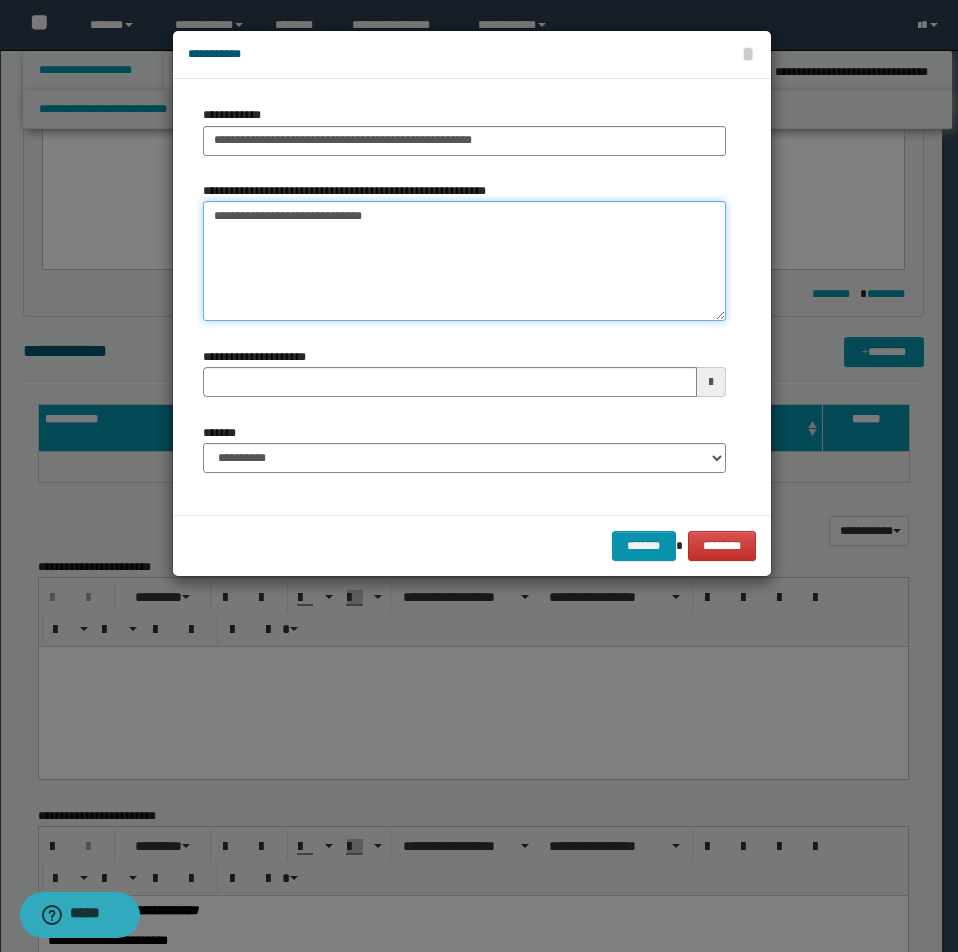 click on "**********" at bounding box center (464, 261) 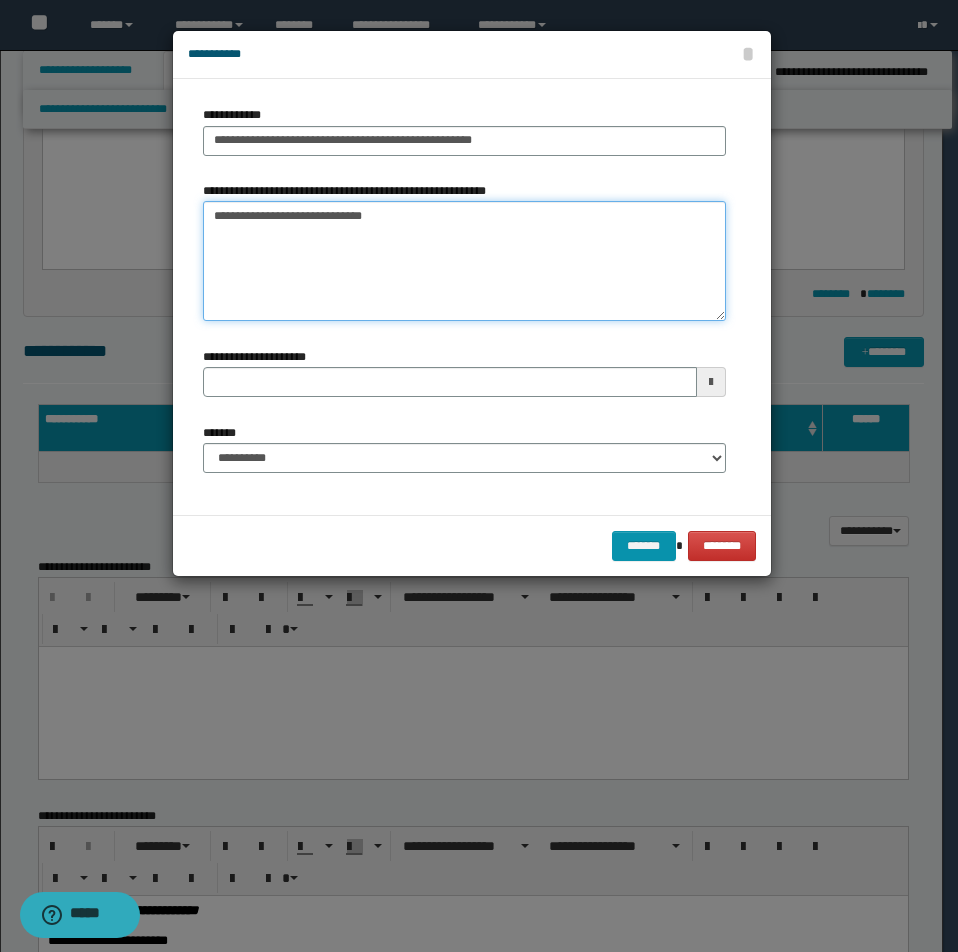type 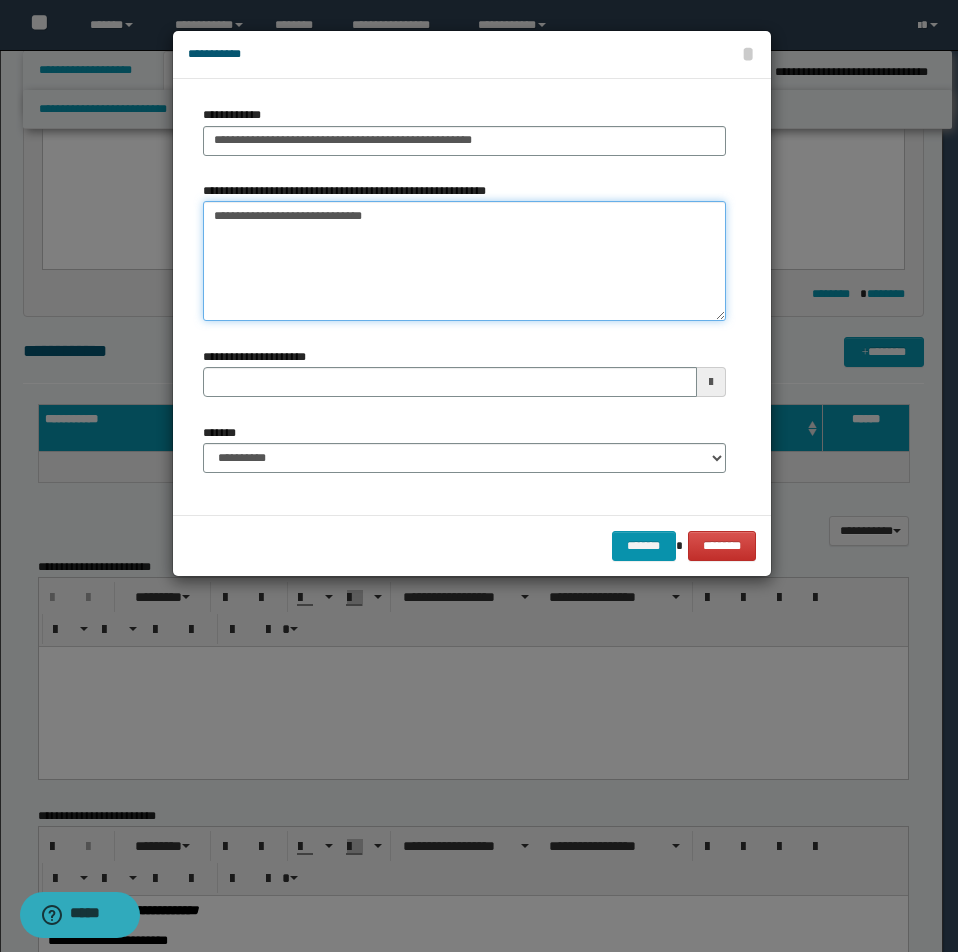 type on "**********" 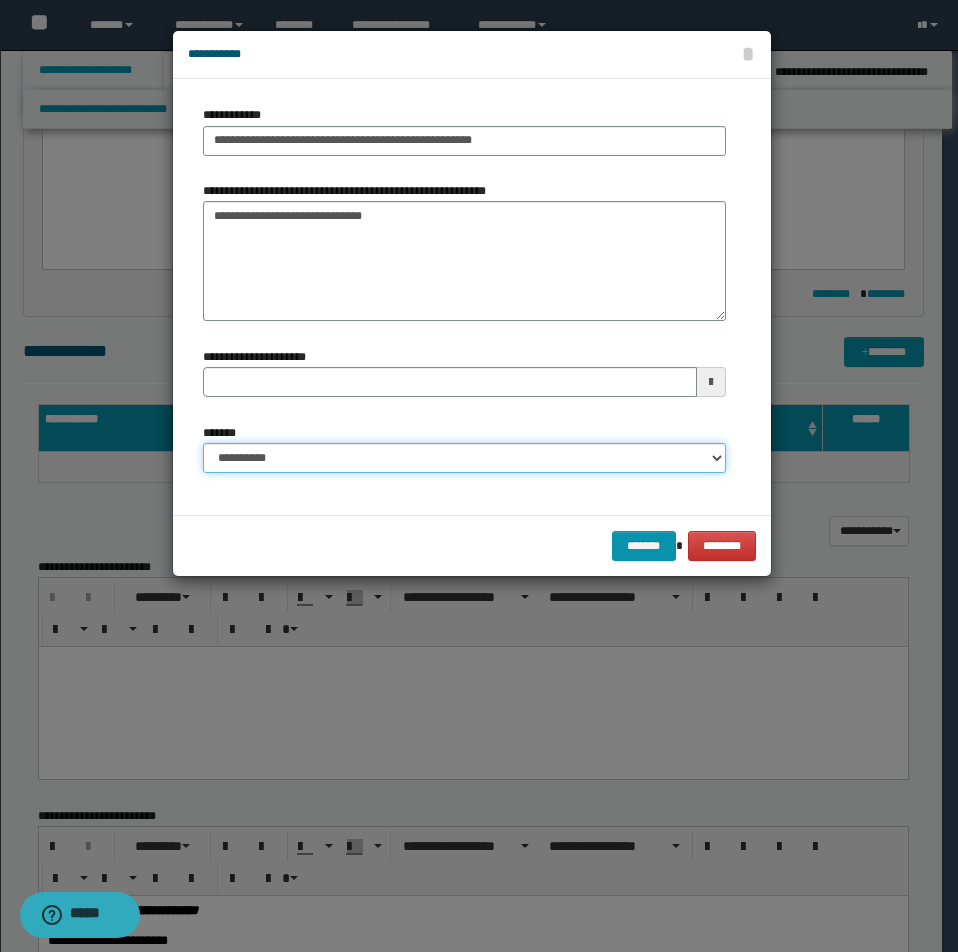 click on "**********" at bounding box center (464, 458) 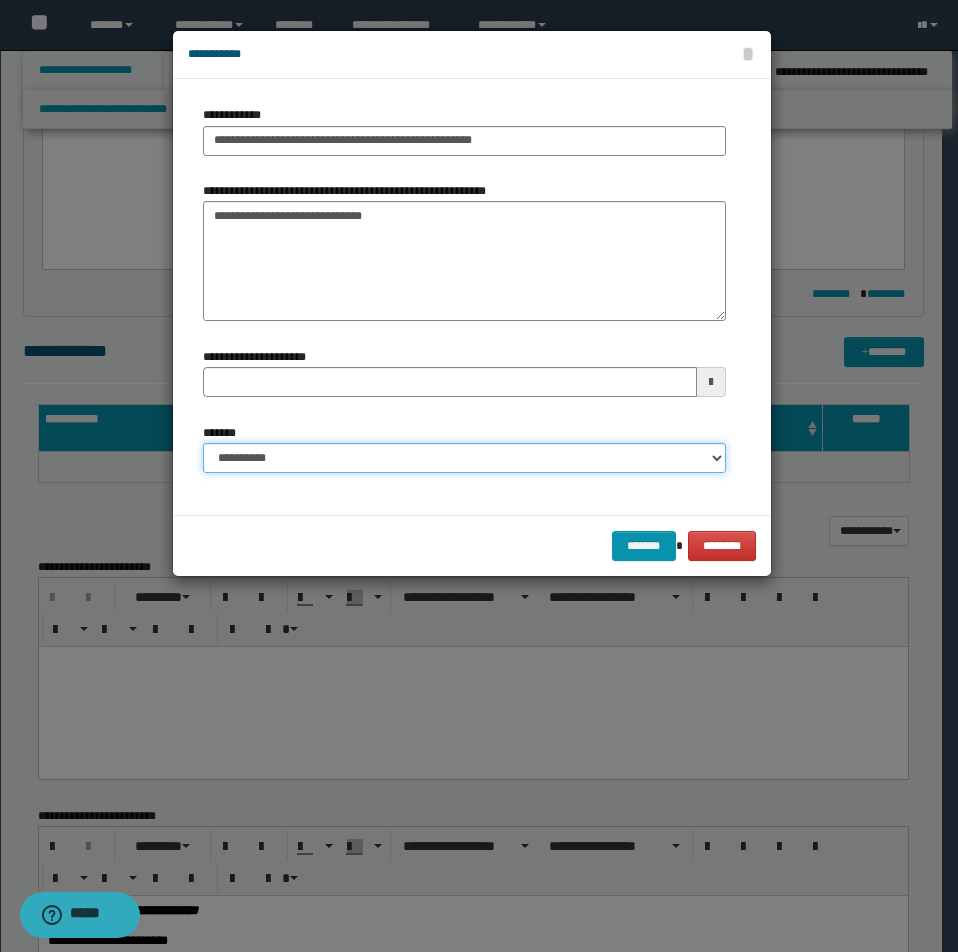 select on "*" 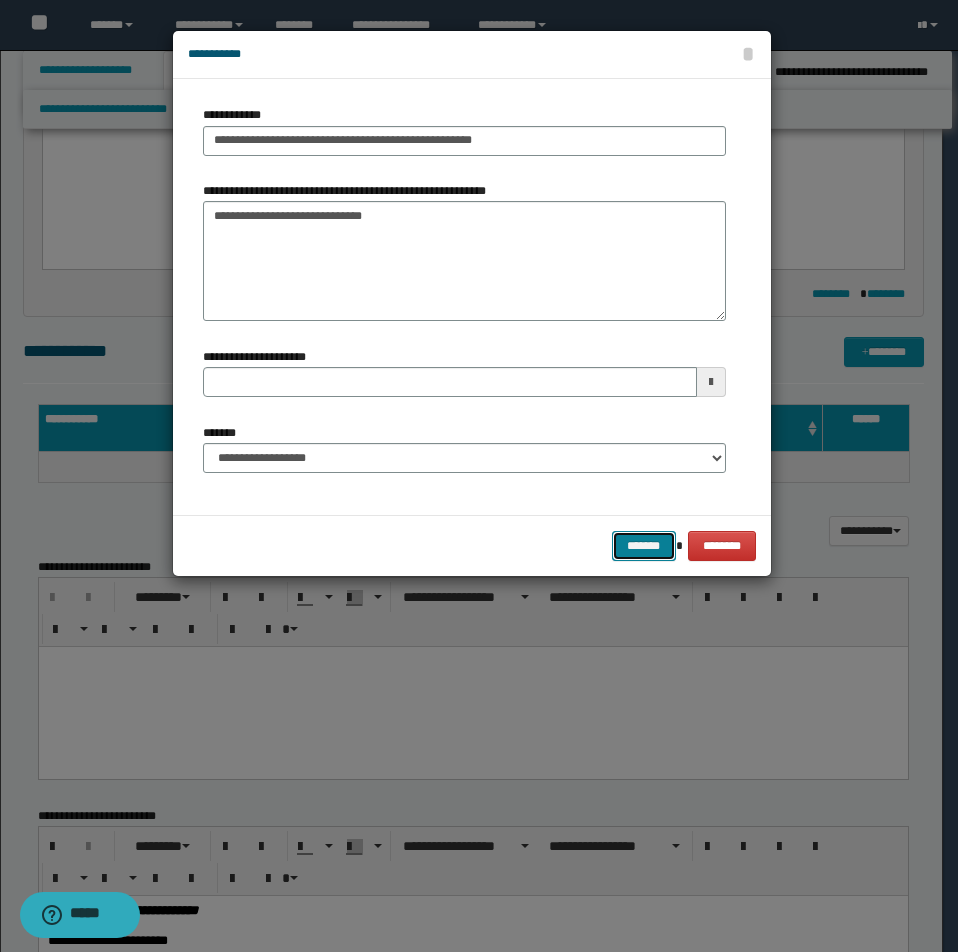 click on "*******" at bounding box center (644, 546) 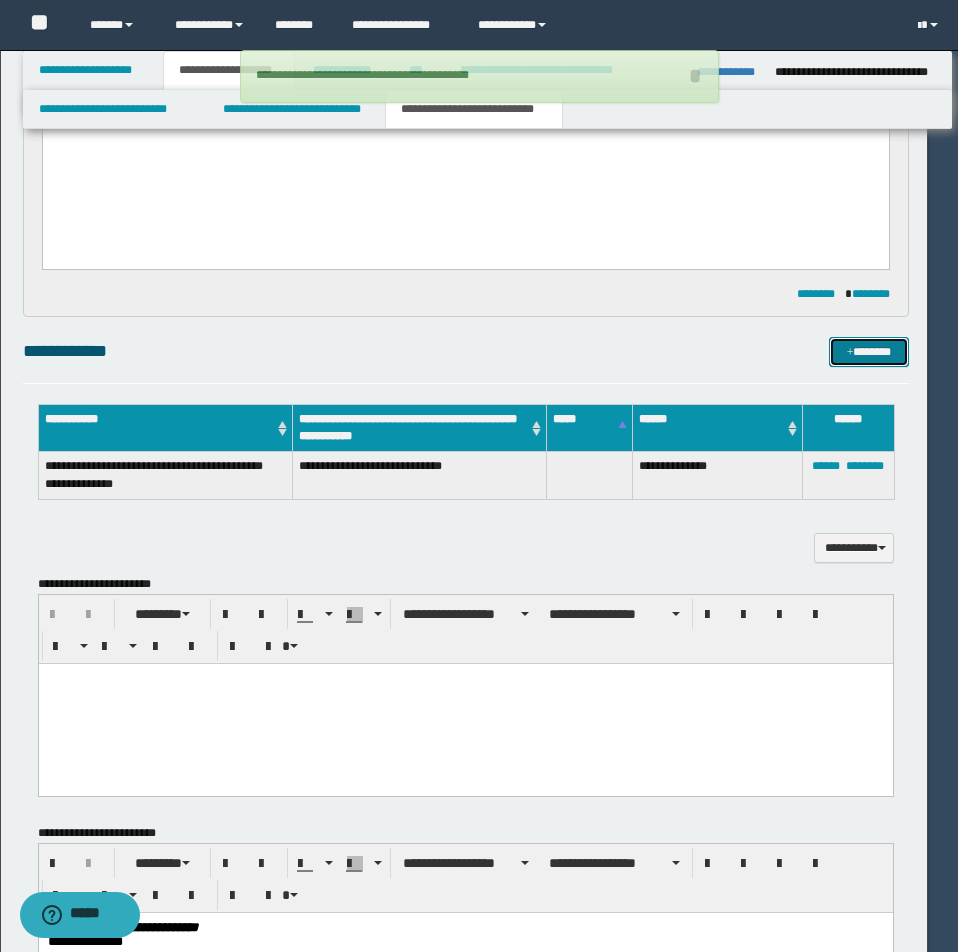 type 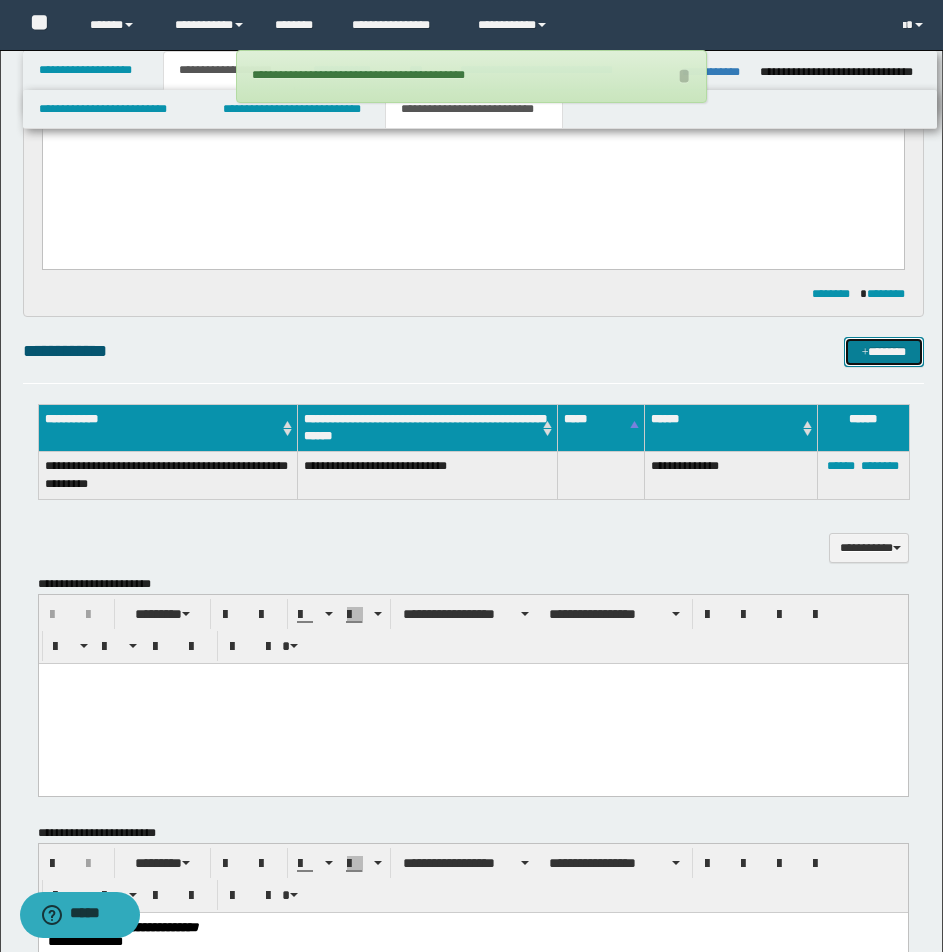 click on "*******" at bounding box center [884, 352] 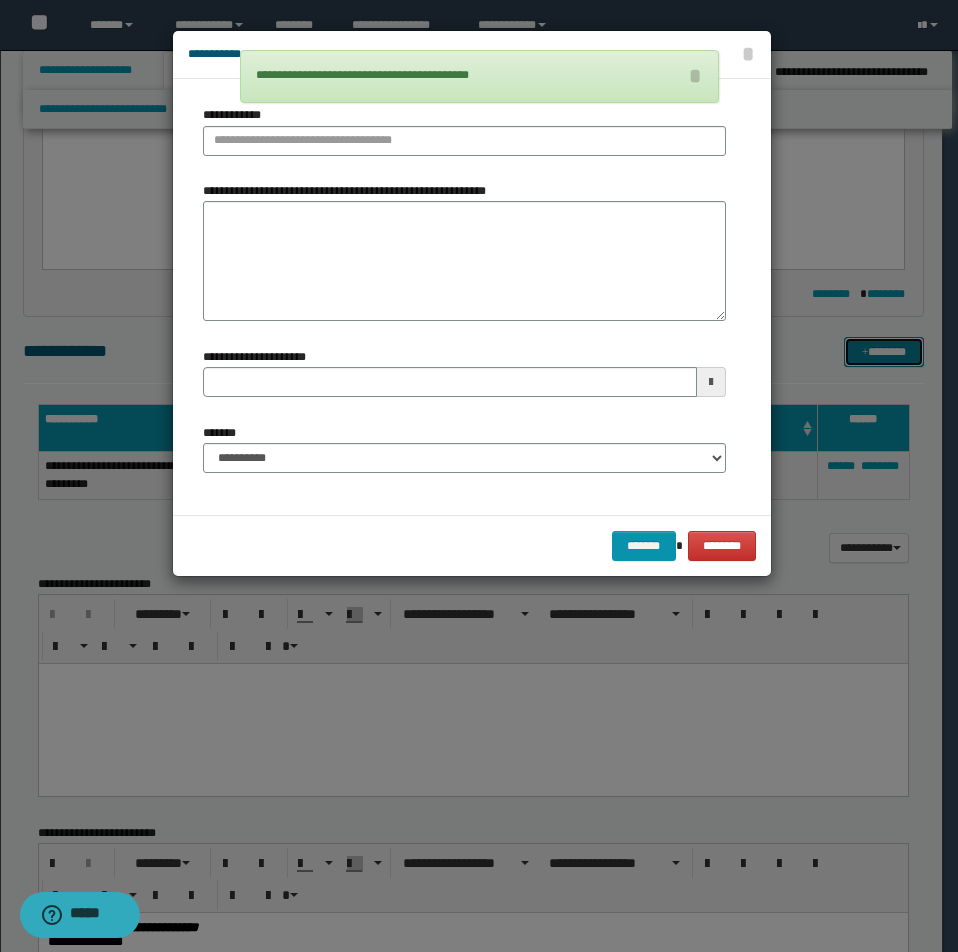 type 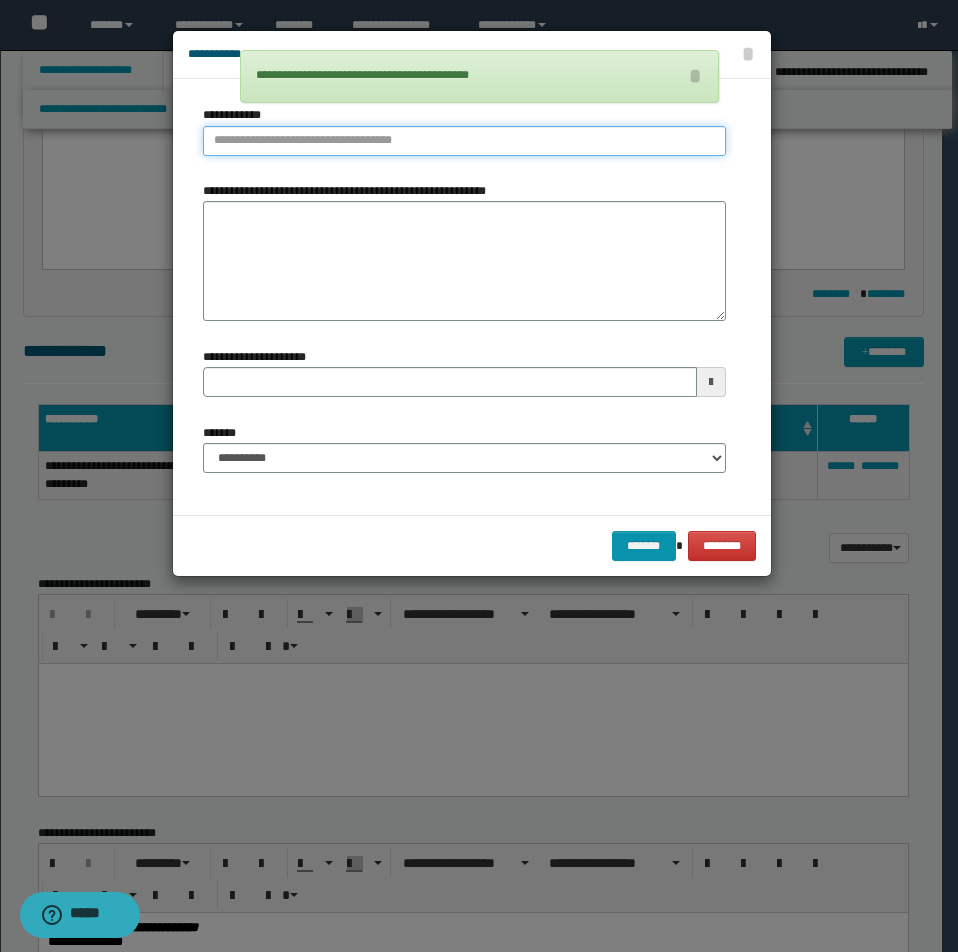 type on "**********" 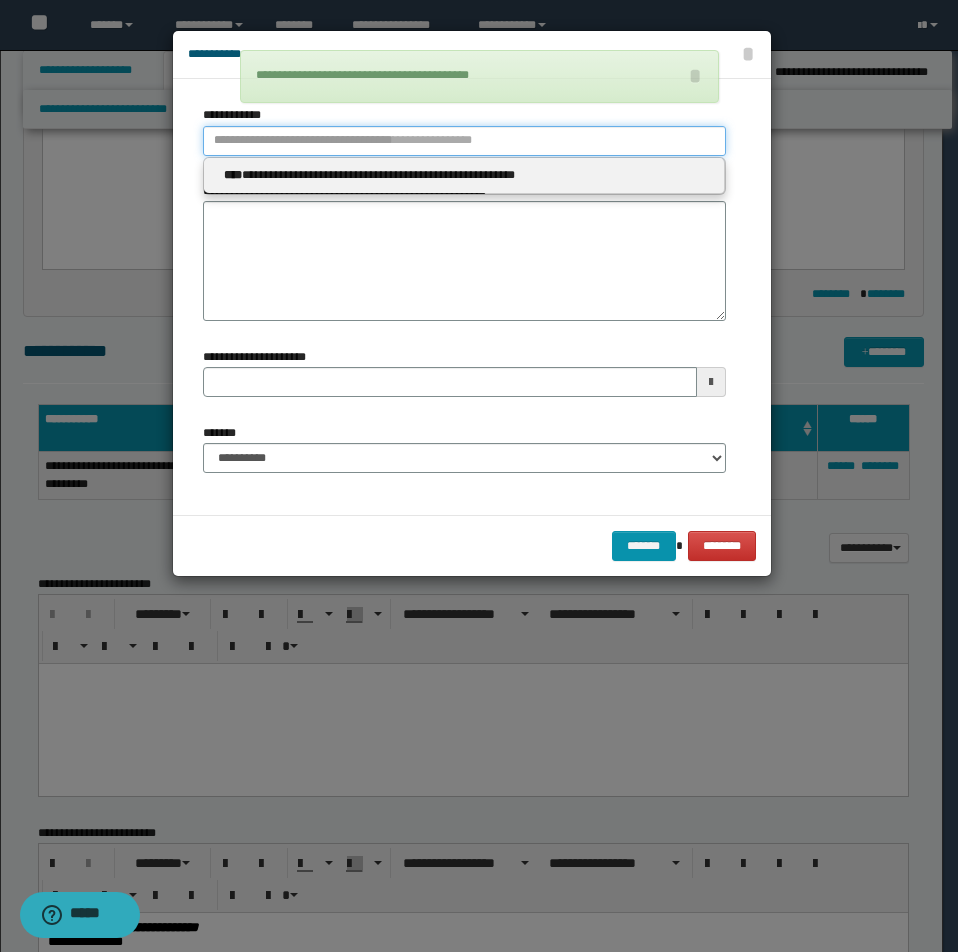 click on "**********" at bounding box center [464, 141] 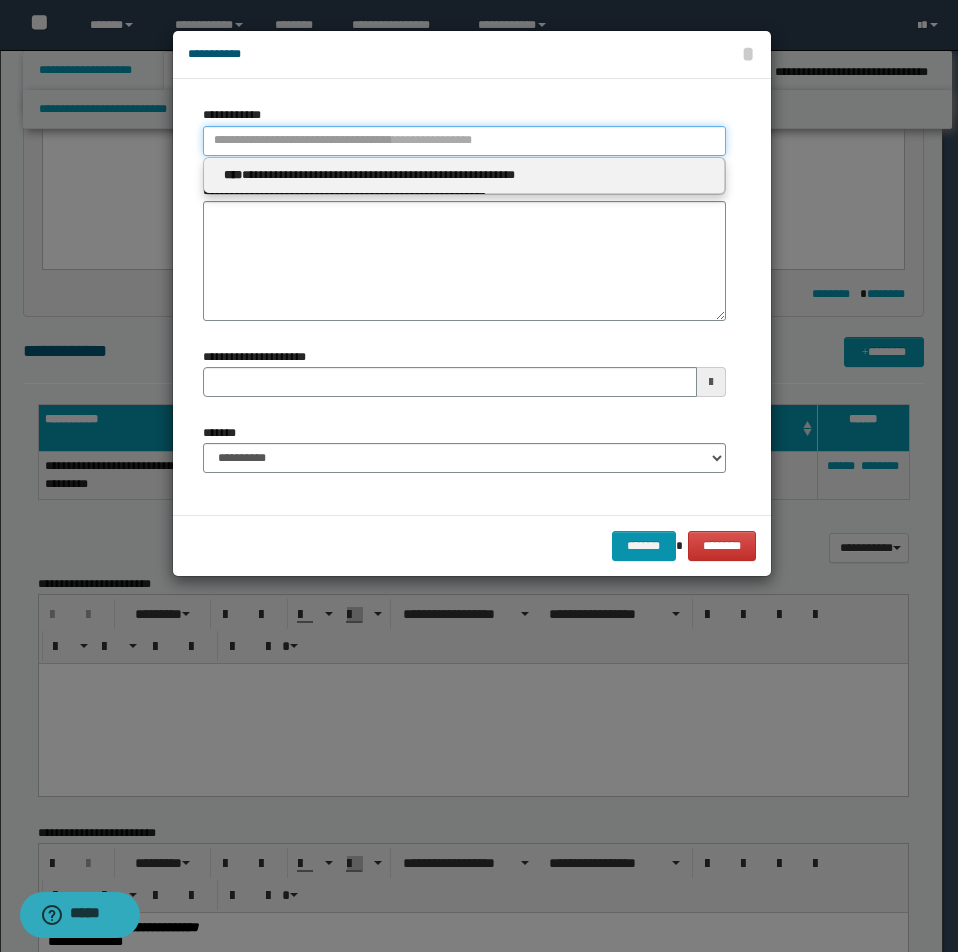 type 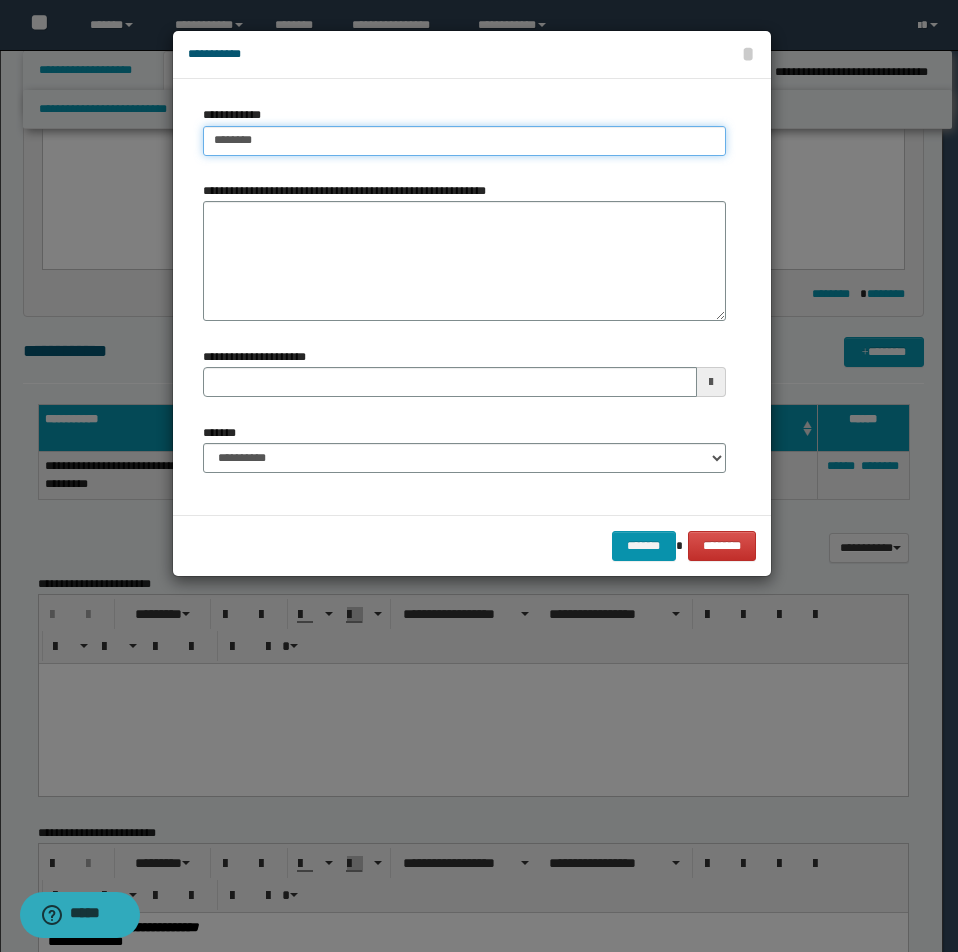 type on "********" 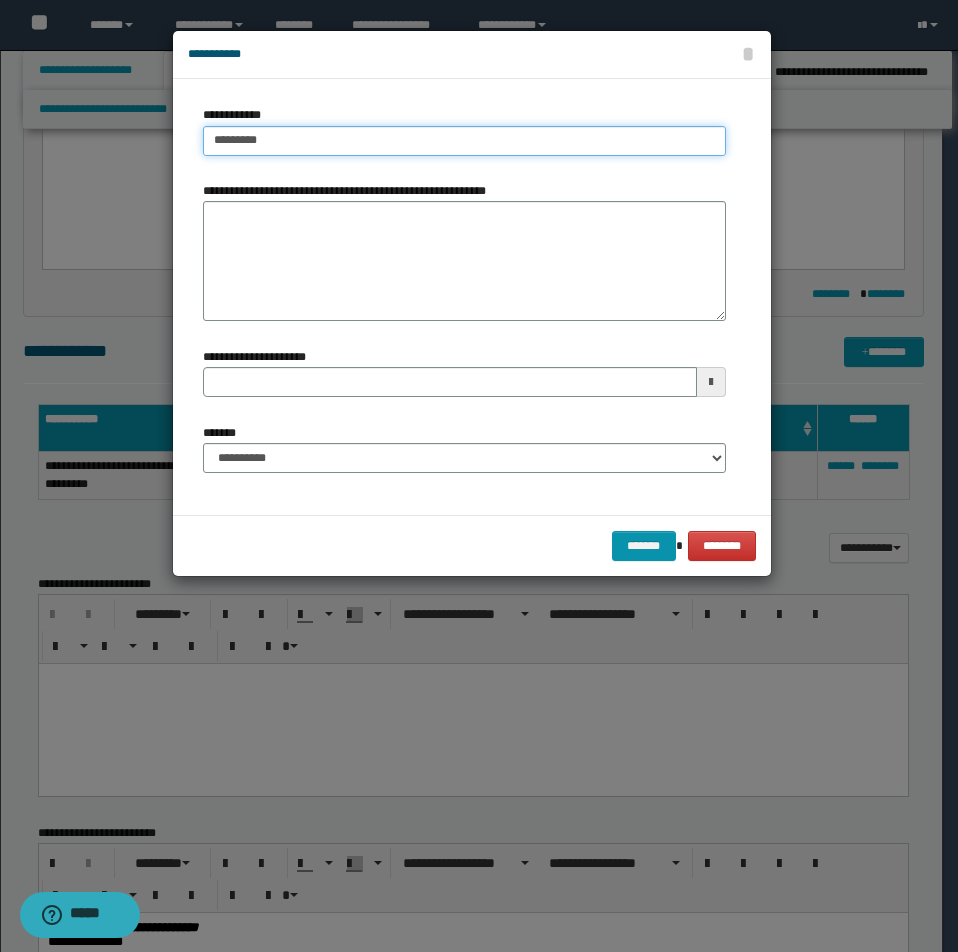 type on "**********" 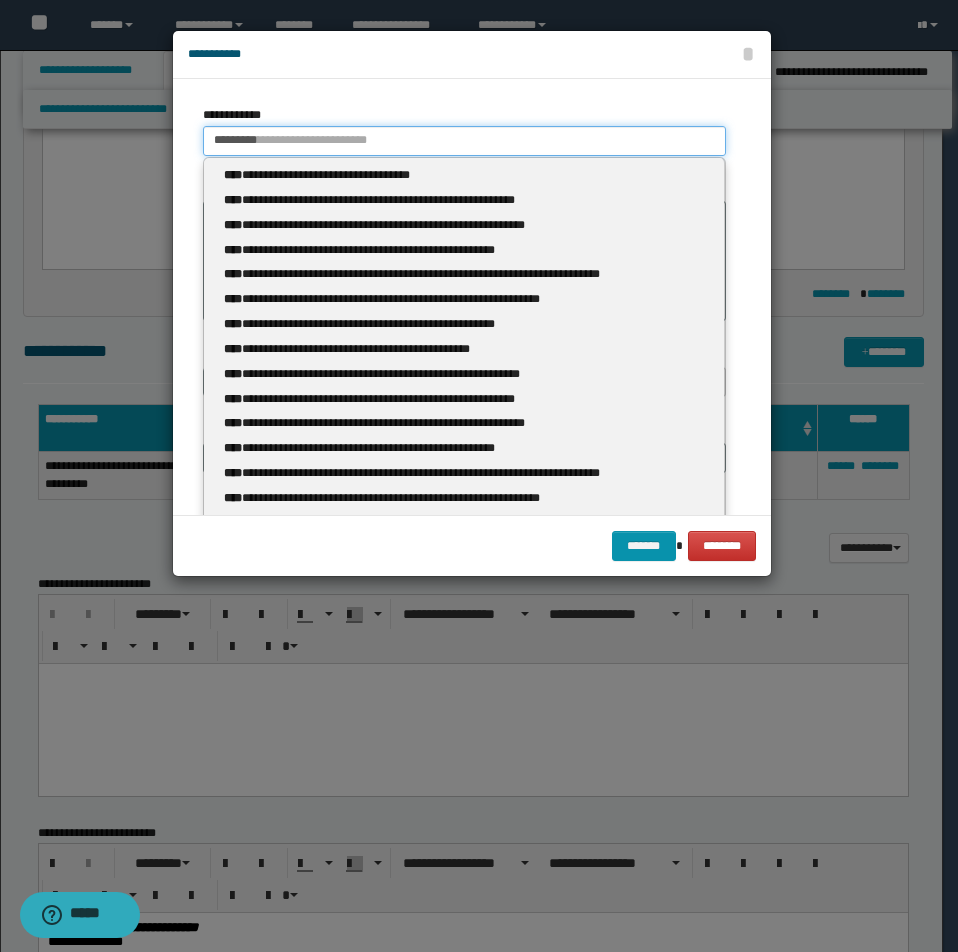 type 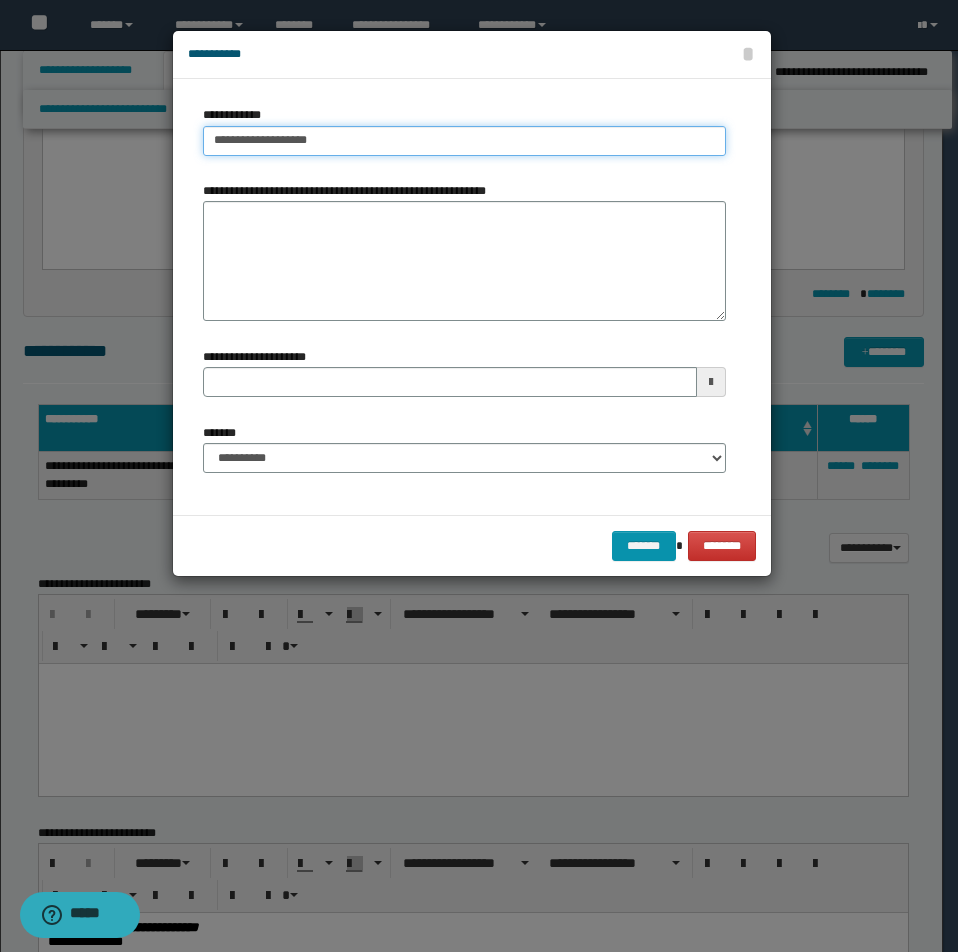 click on "**********" at bounding box center [464, 141] 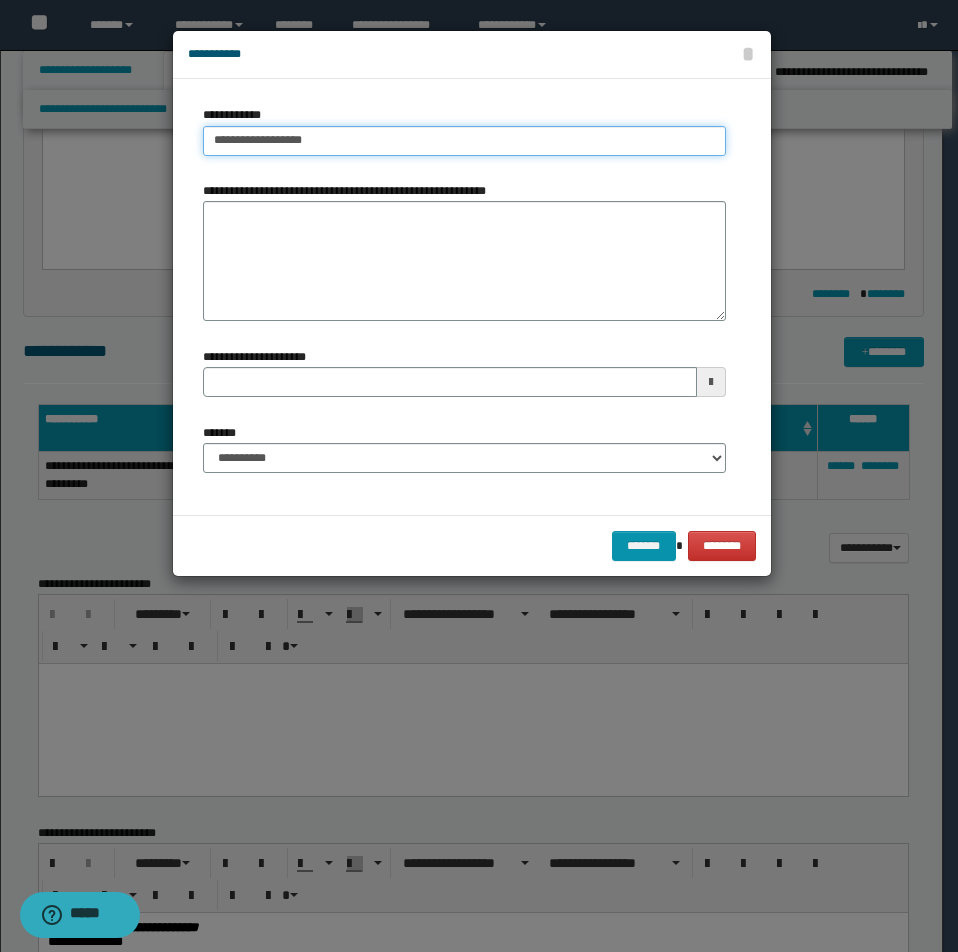 type on "**********" 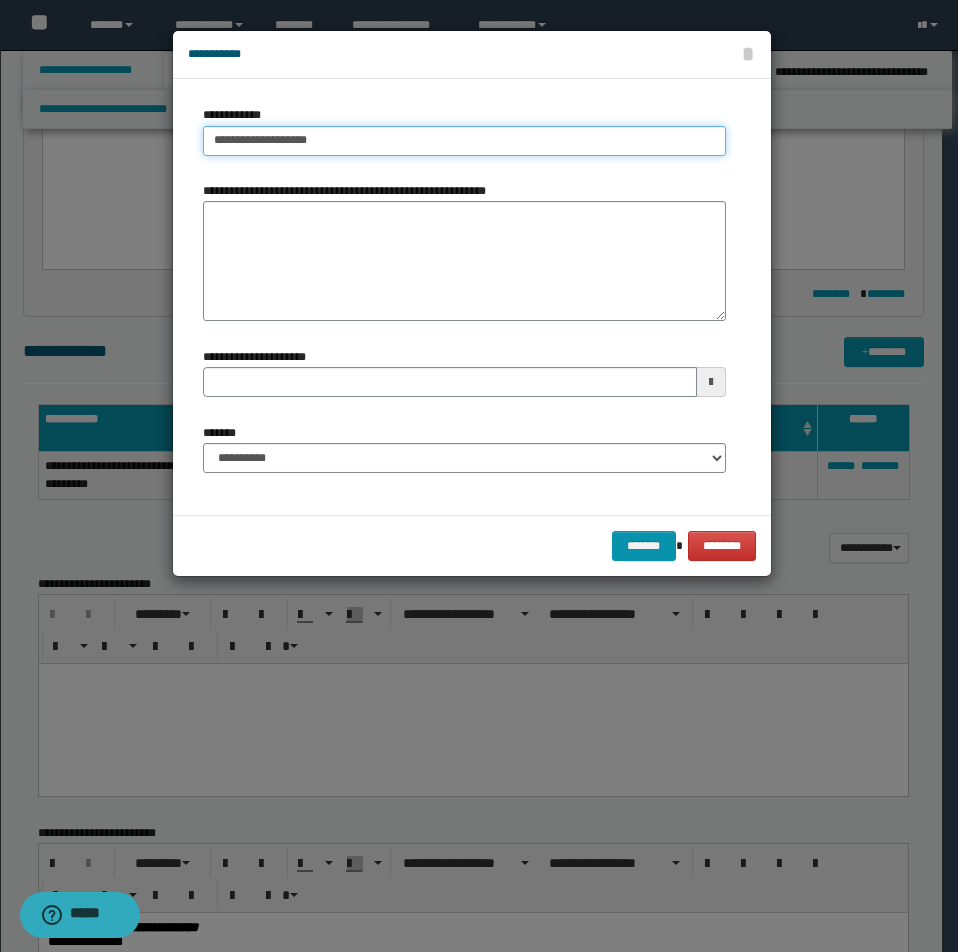 type on "**********" 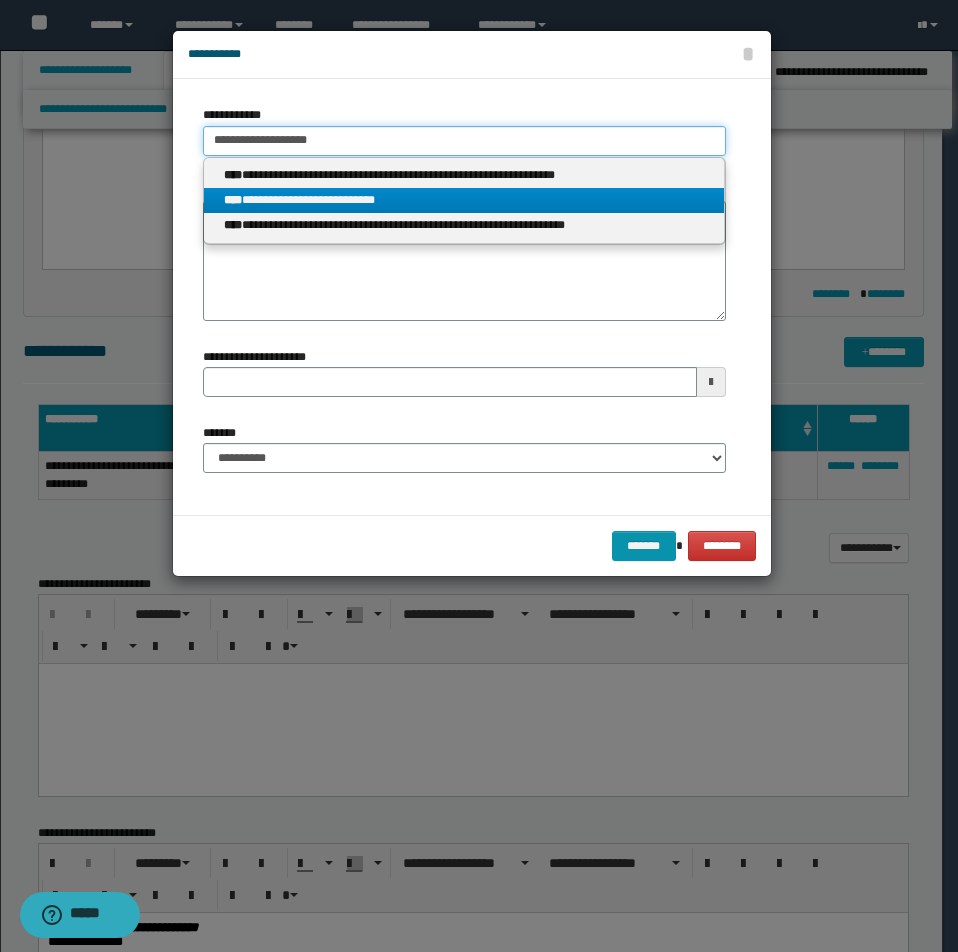 type on "**********" 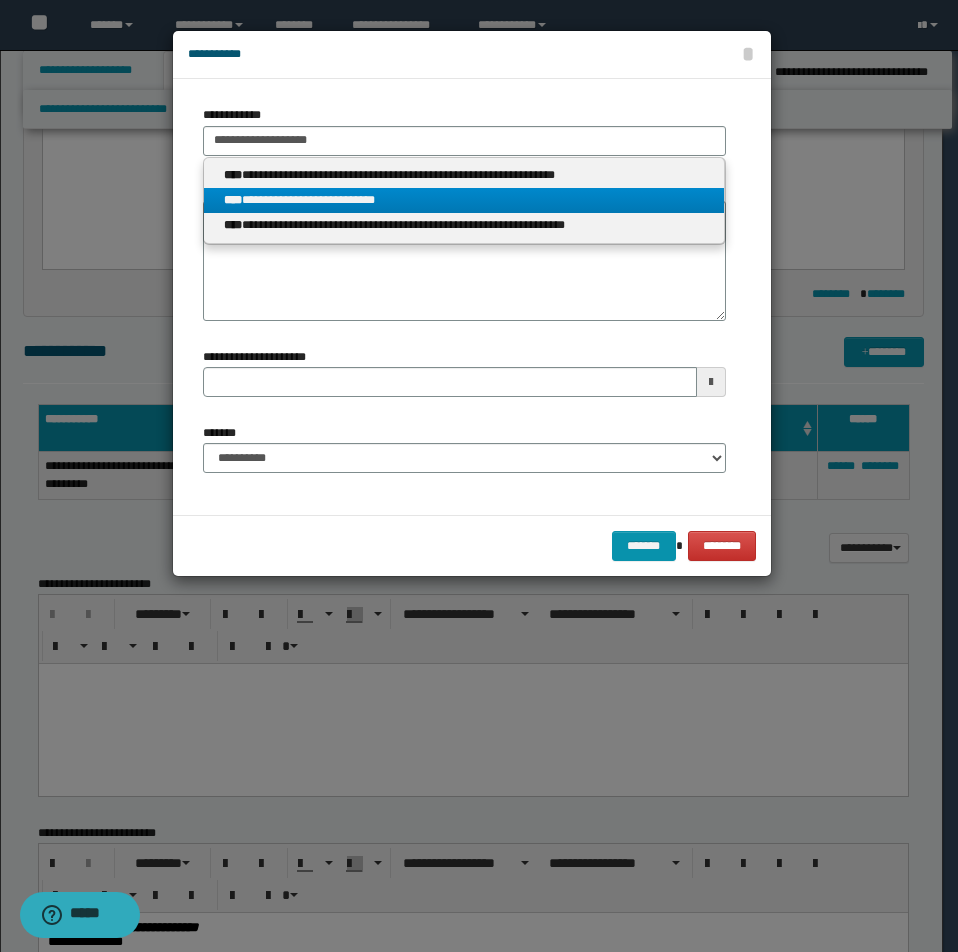 click on "**********" at bounding box center [464, 200] 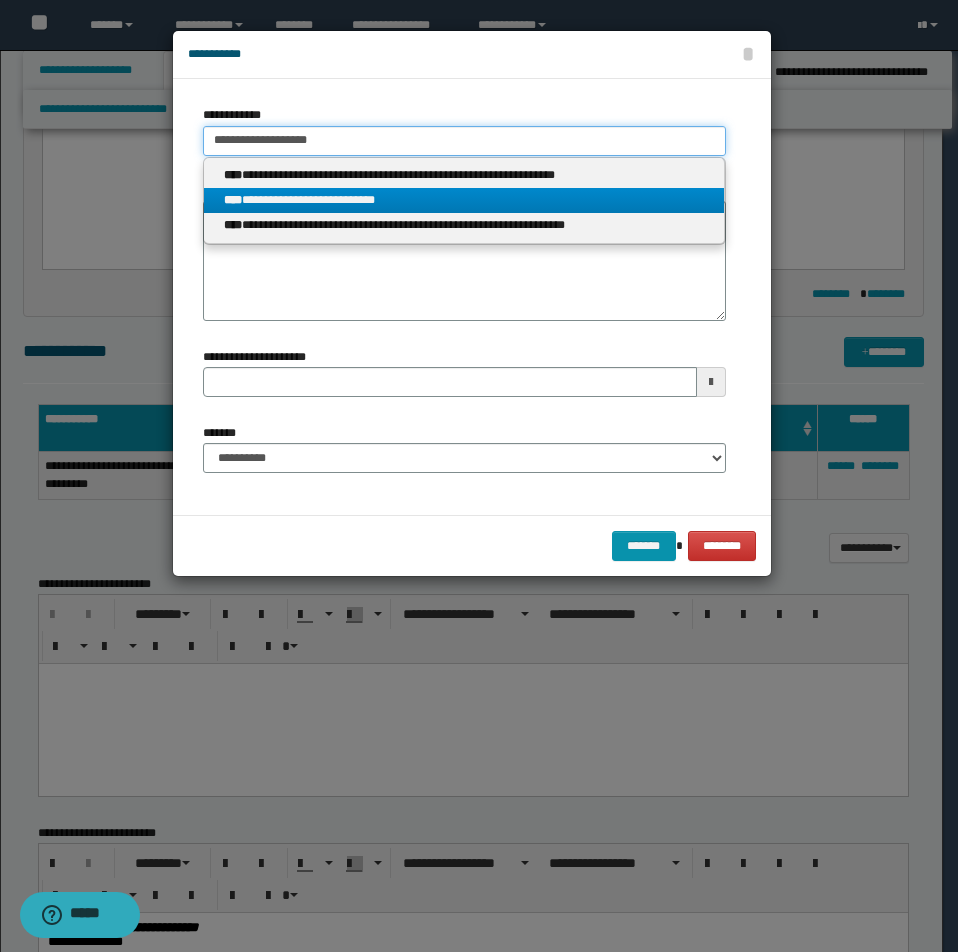 type 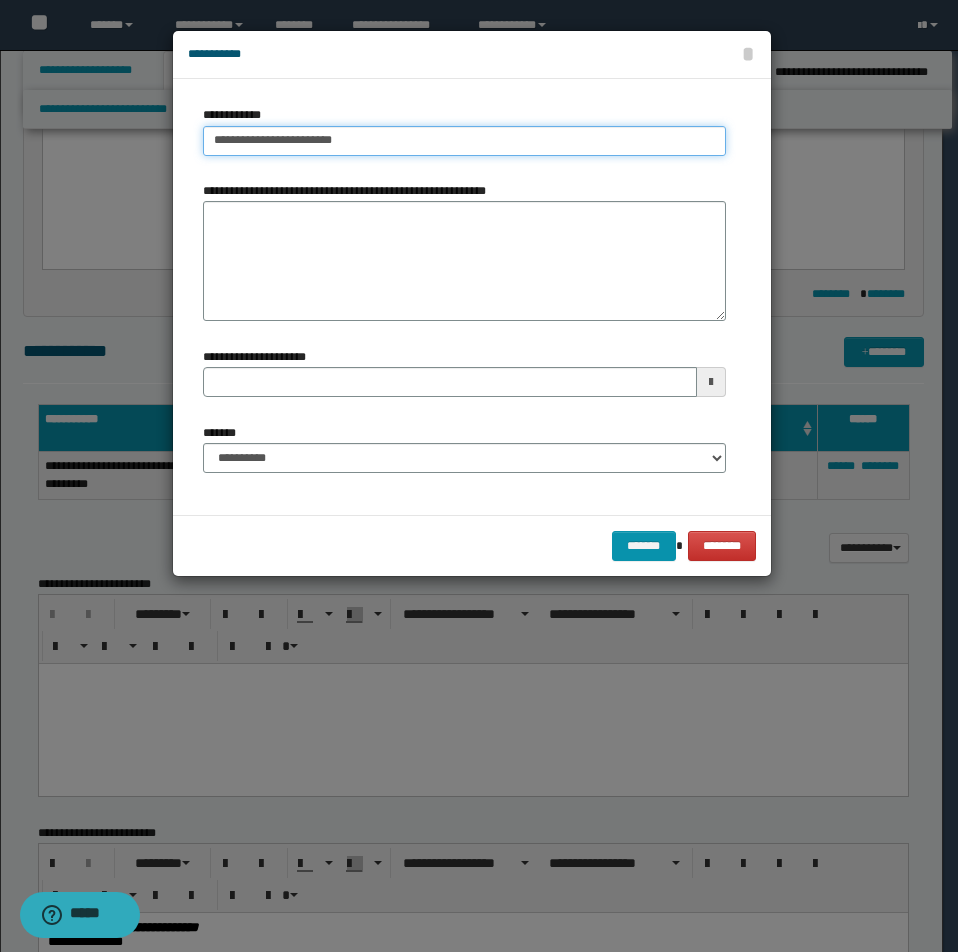 drag, startPoint x: 212, startPoint y: 141, endPoint x: 396, endPoint y: 142, distance: 184.00272 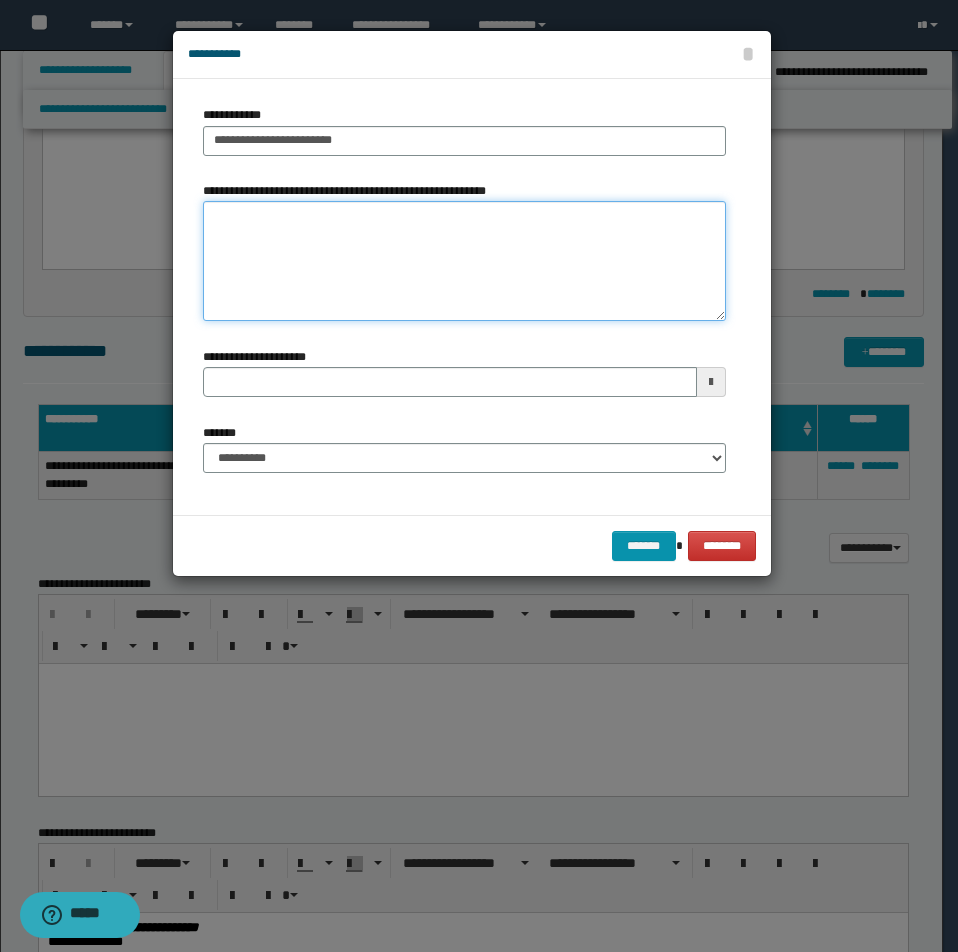 click on "**********" at bounding box center [464, 261] 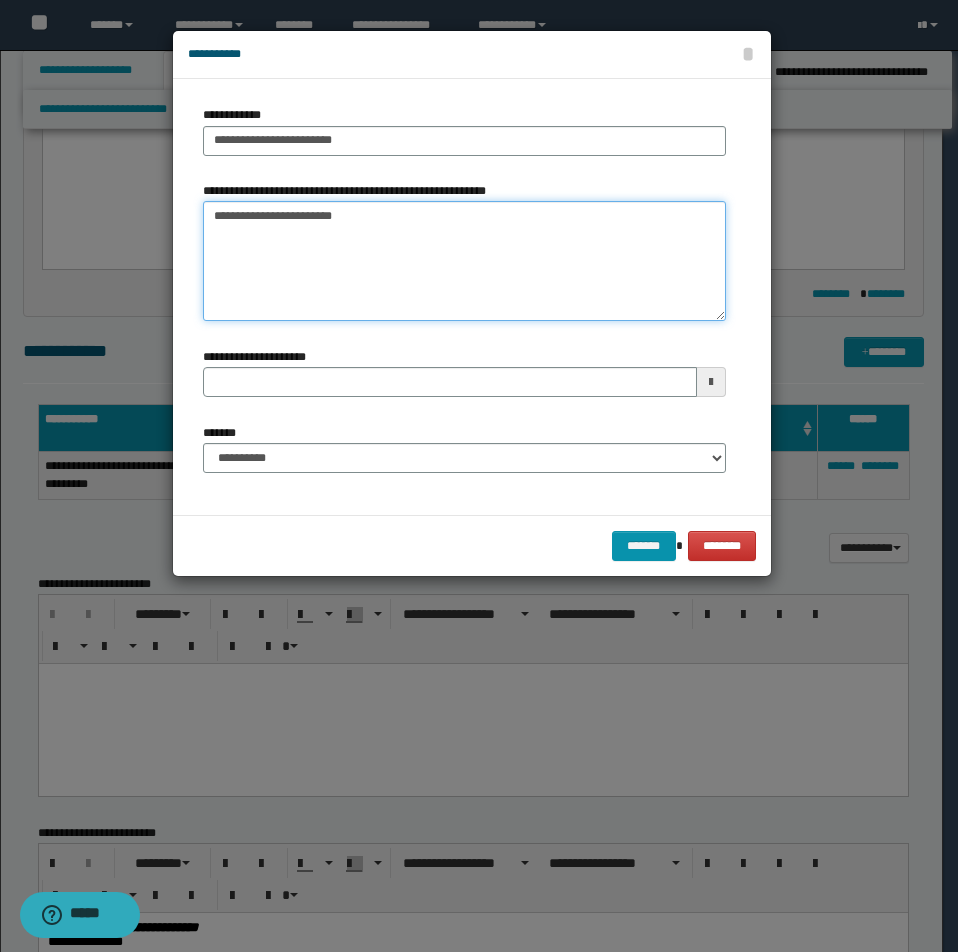 click on "**********" at bounding box center [464, 261] 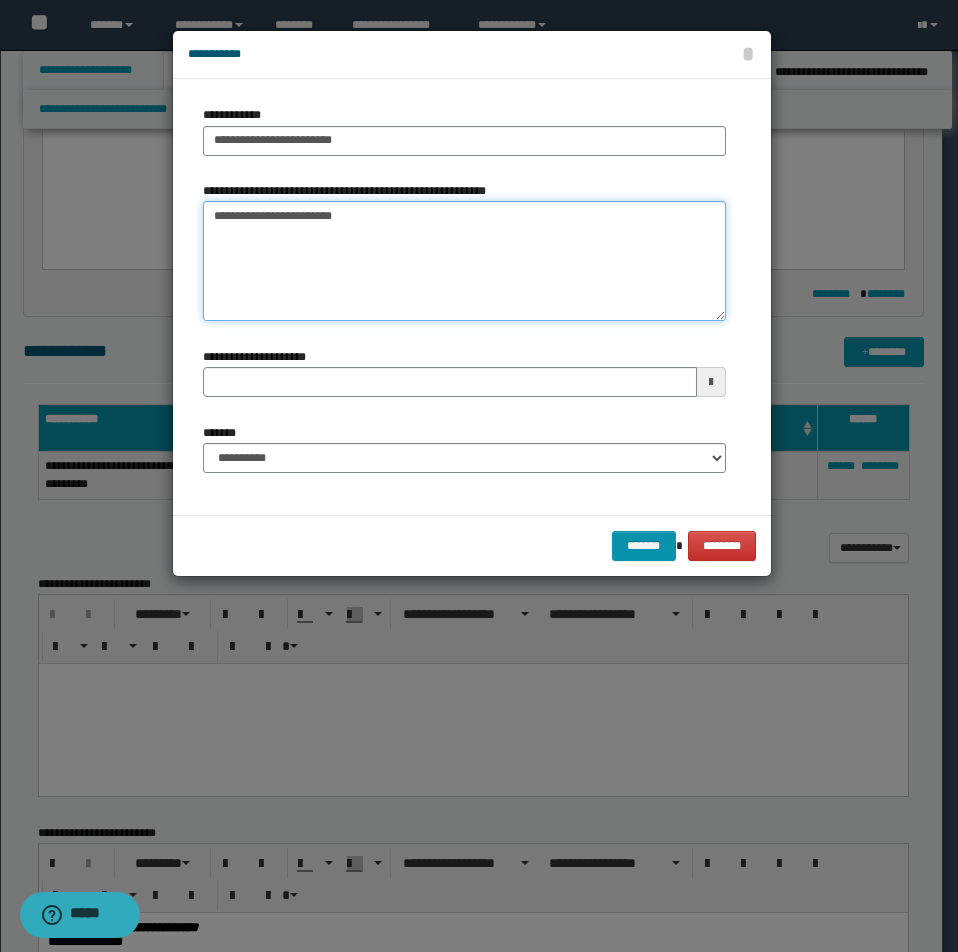type on "**********" 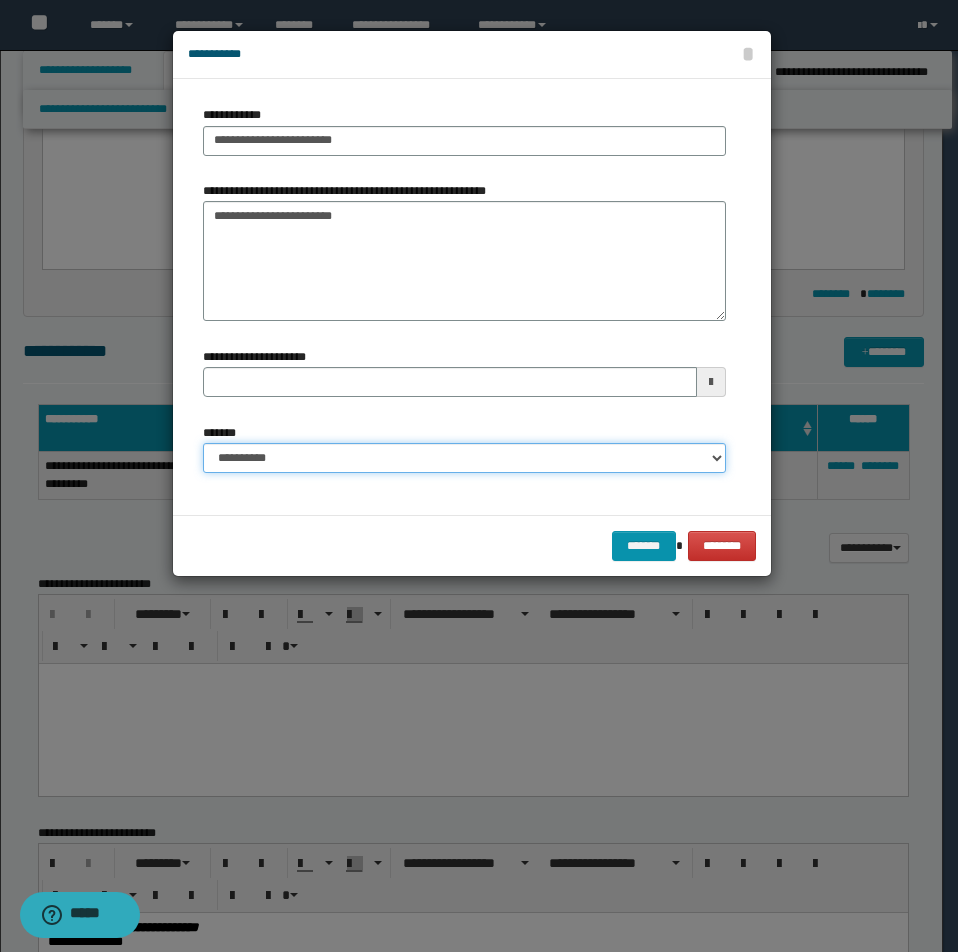 click on "**********" at bounding box center [464, 458] 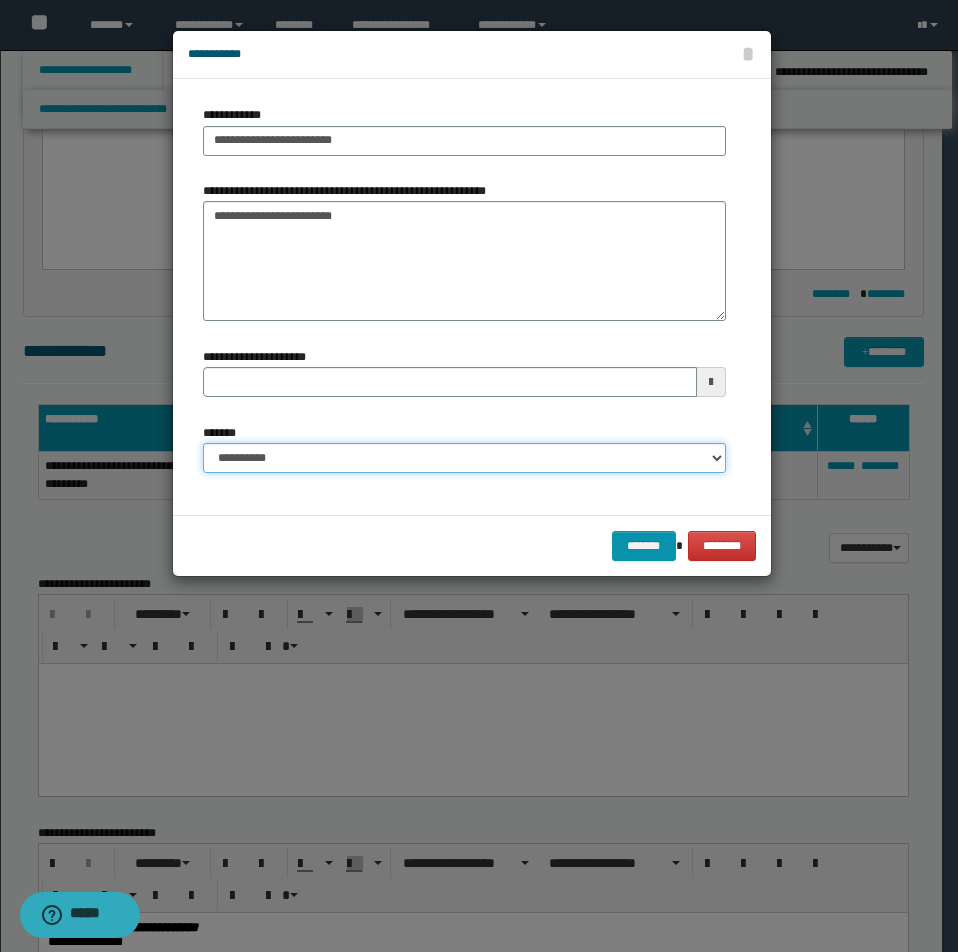 click on "**********" at bounding box center (464, 458) 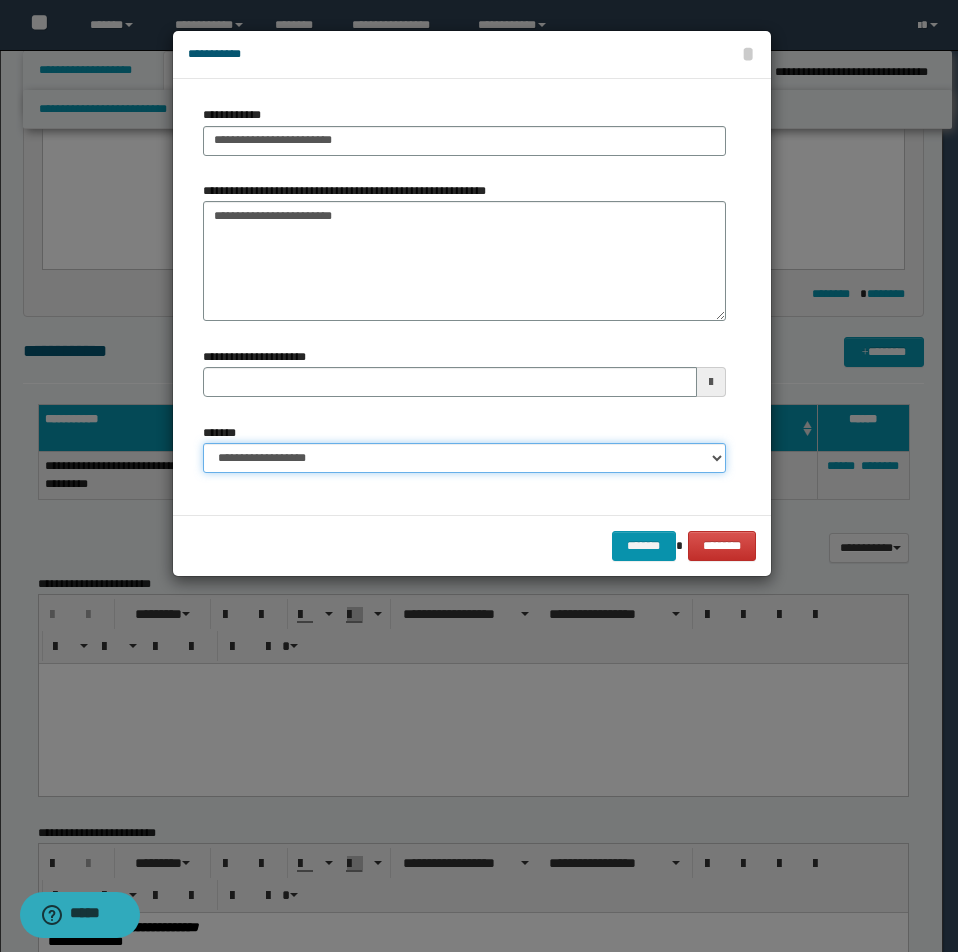 click on "**********" at bounding box center [464, 458] 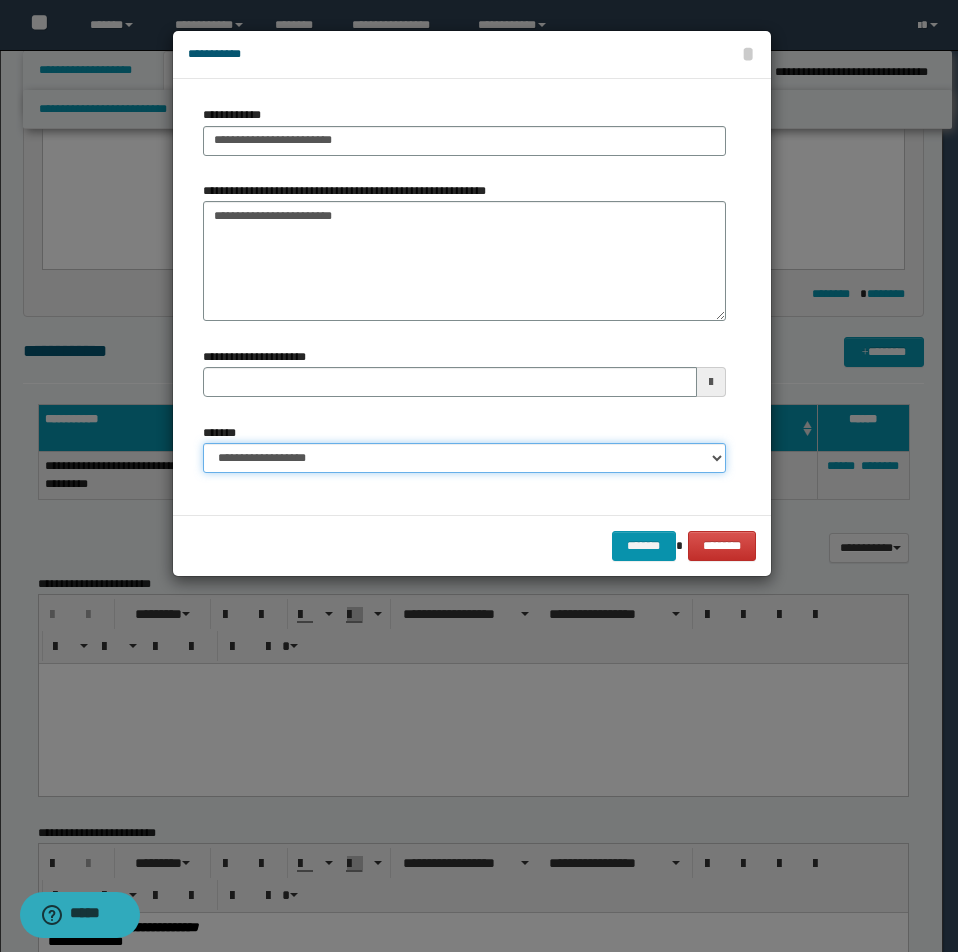 select on "*" 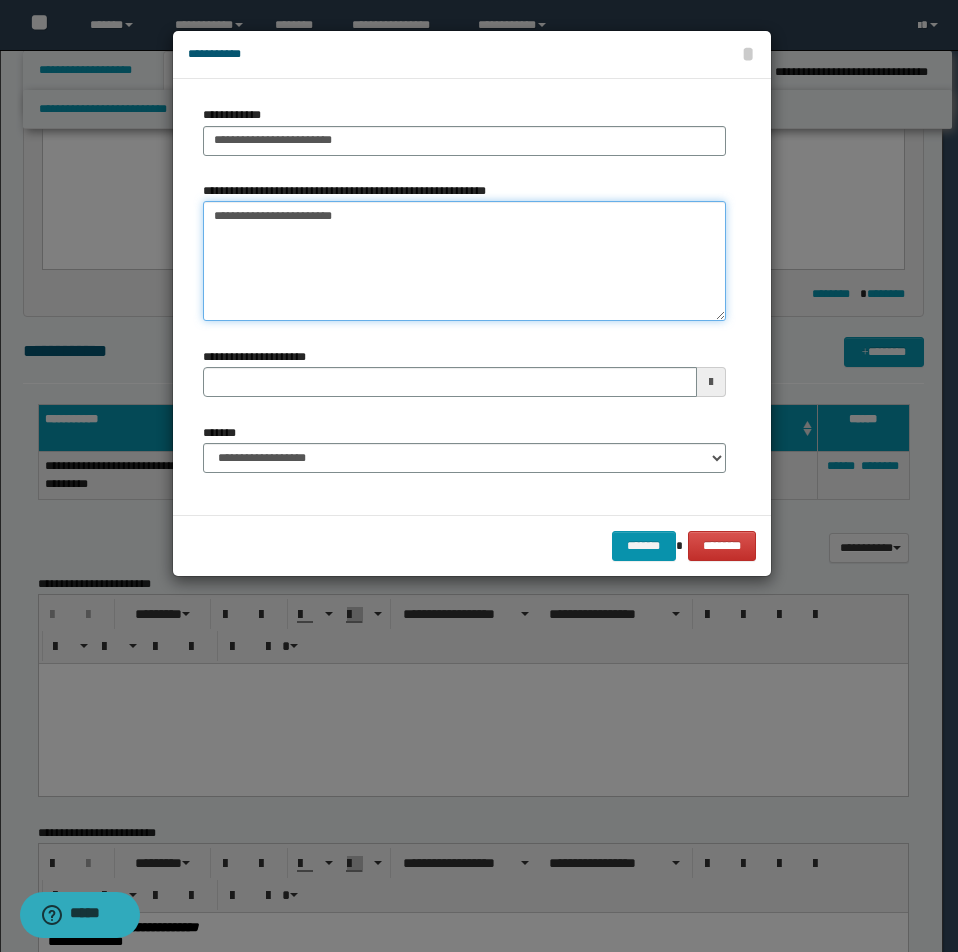 click on "**********" at bounding box center [464, 261] 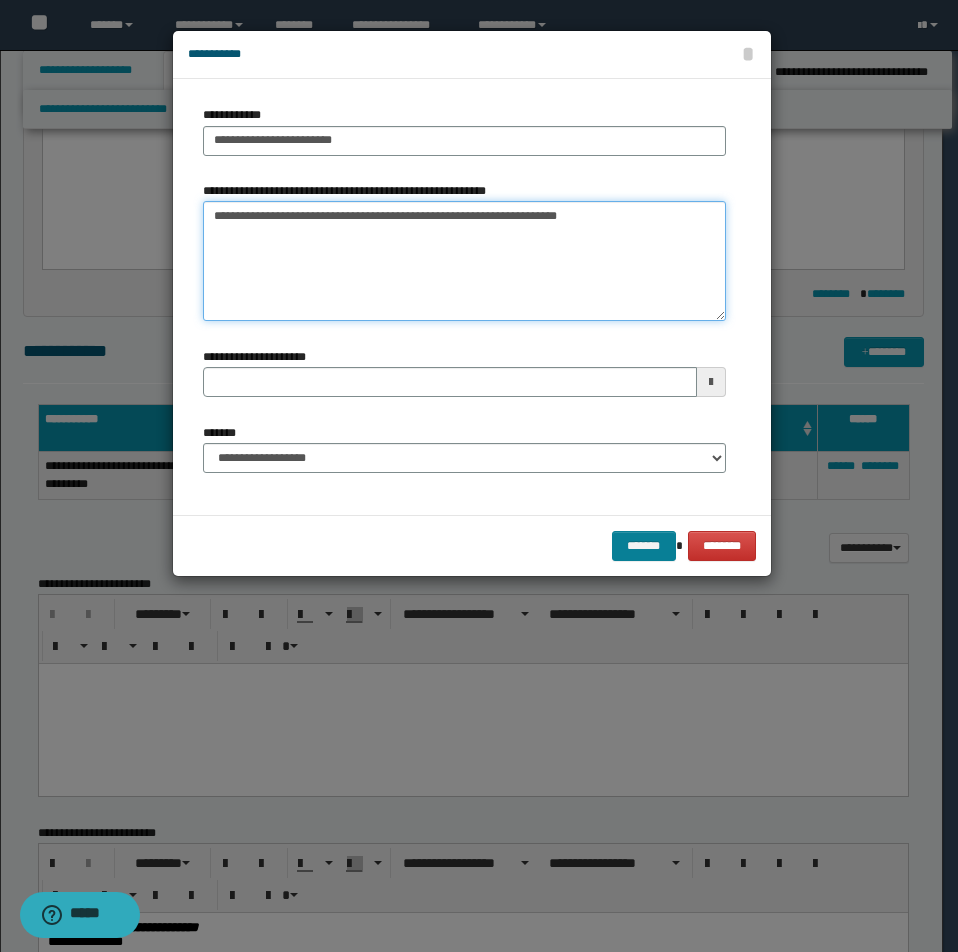type on "**********" 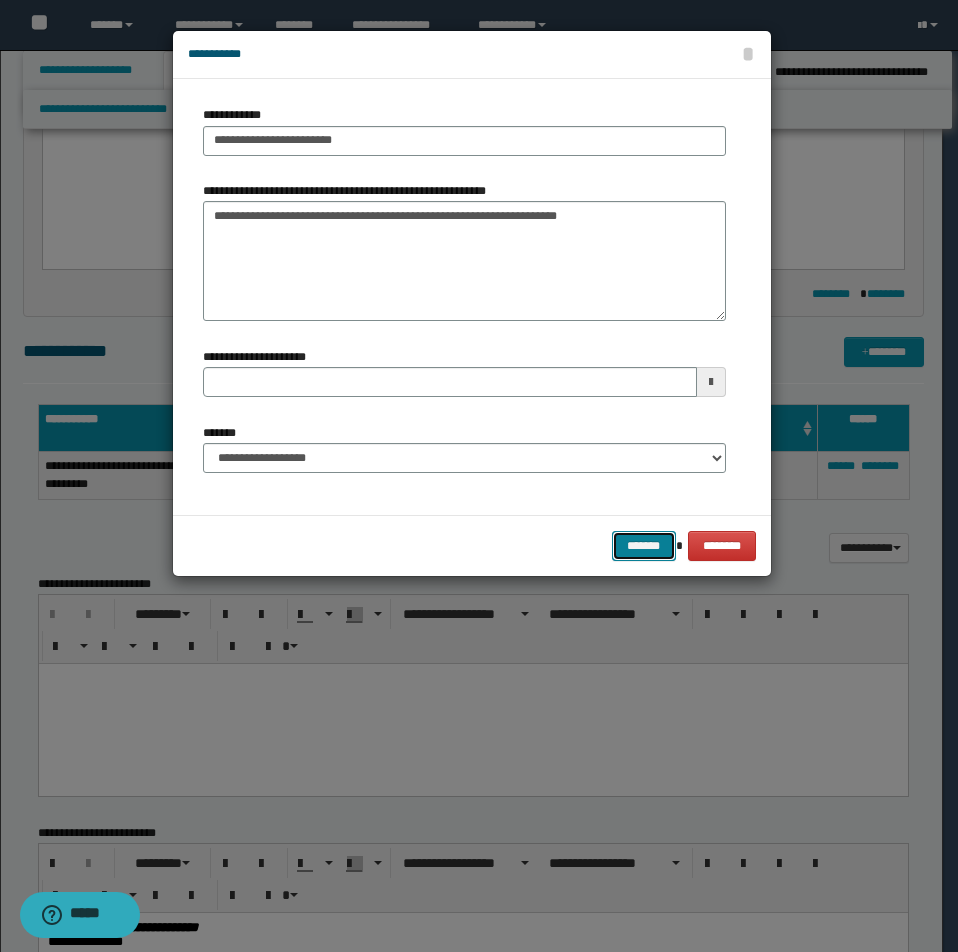 click on "*******" at bounding box center (644, 546) 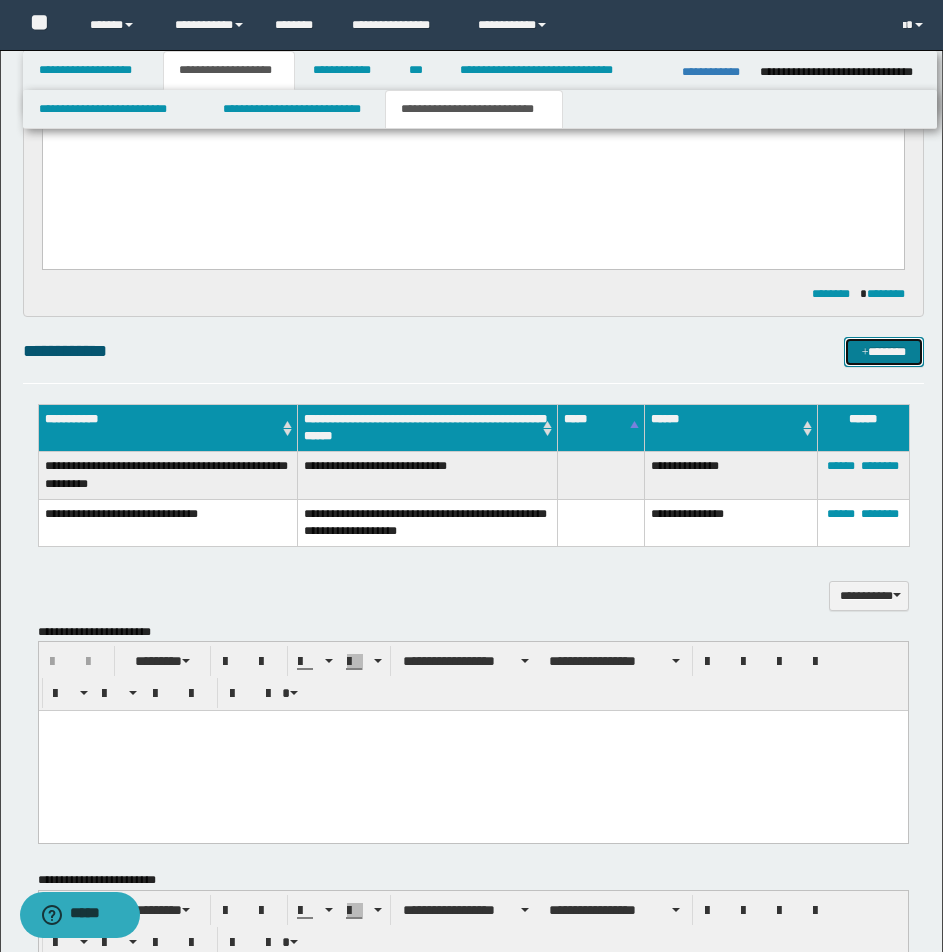 click on "*******" at bounding box center (884, 352) 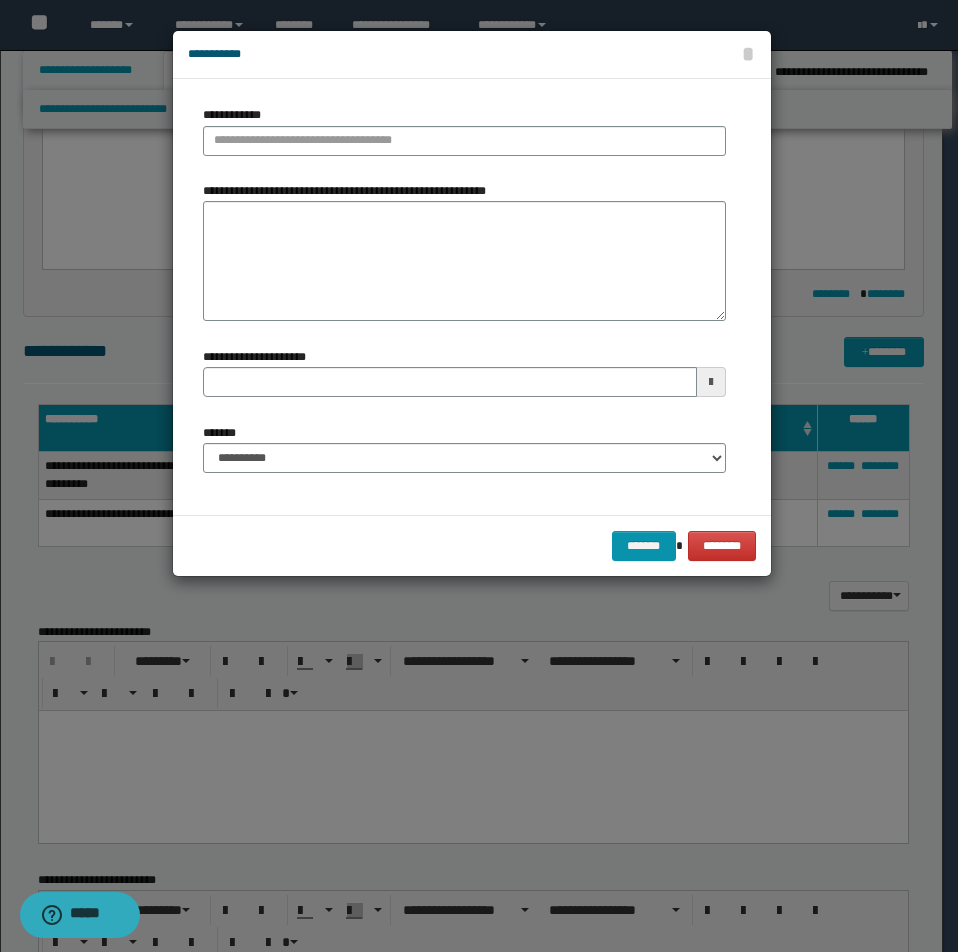type 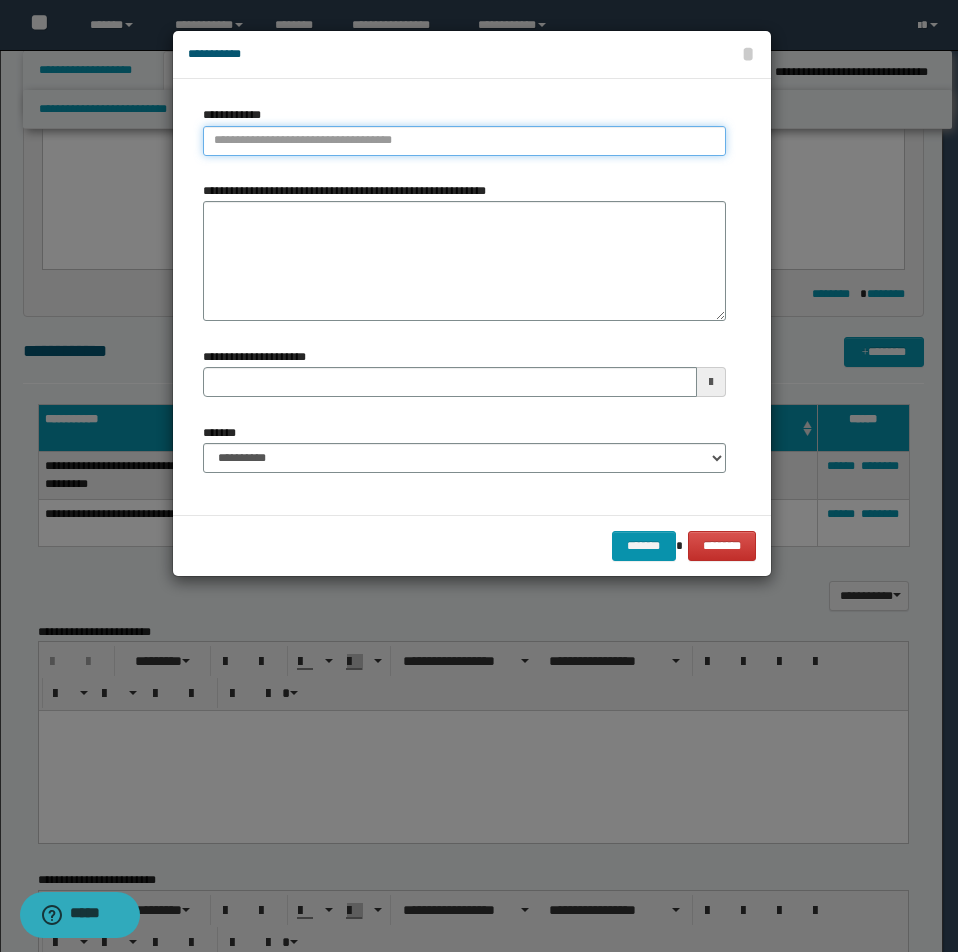 type on "**********" 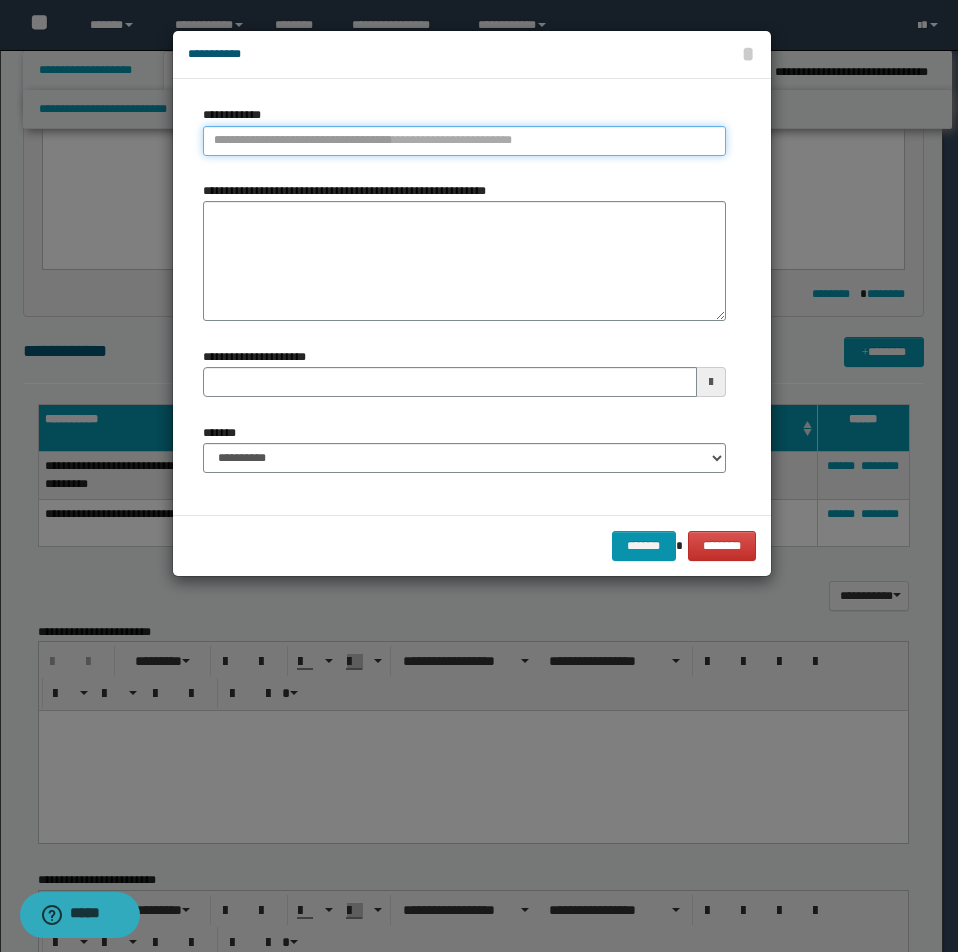 click on "**********" at bounding box center [464, 141] 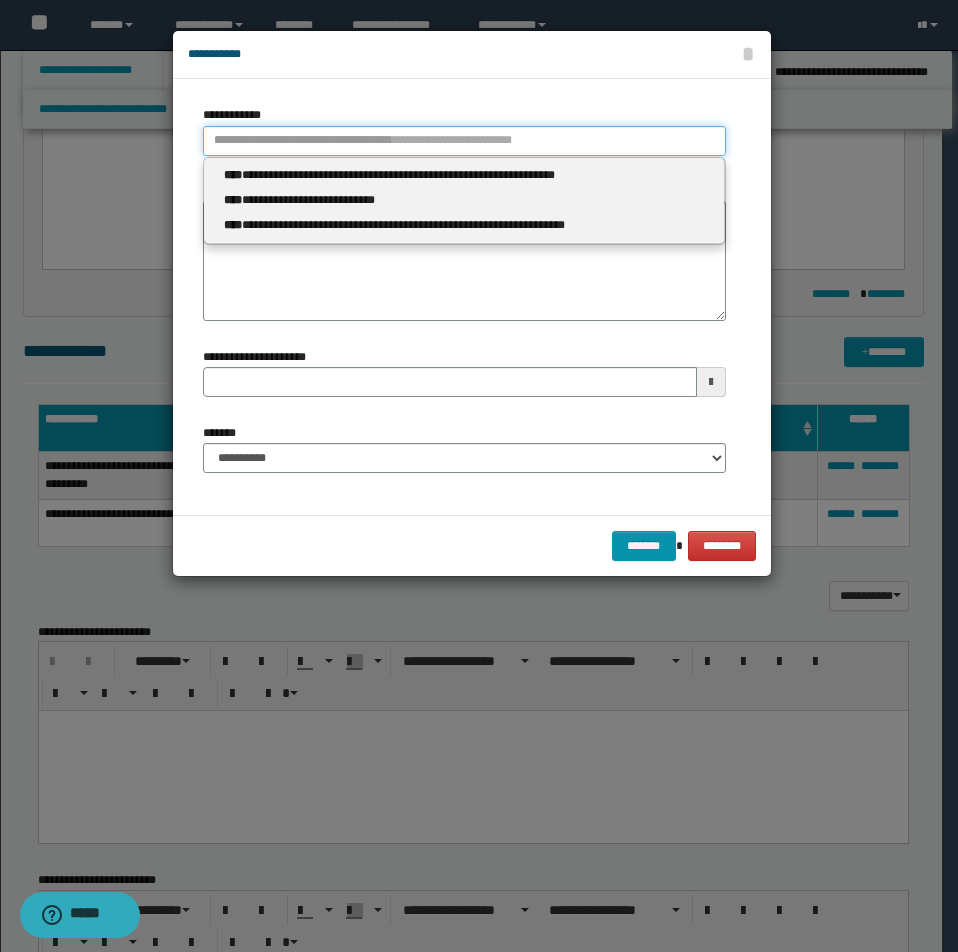 type 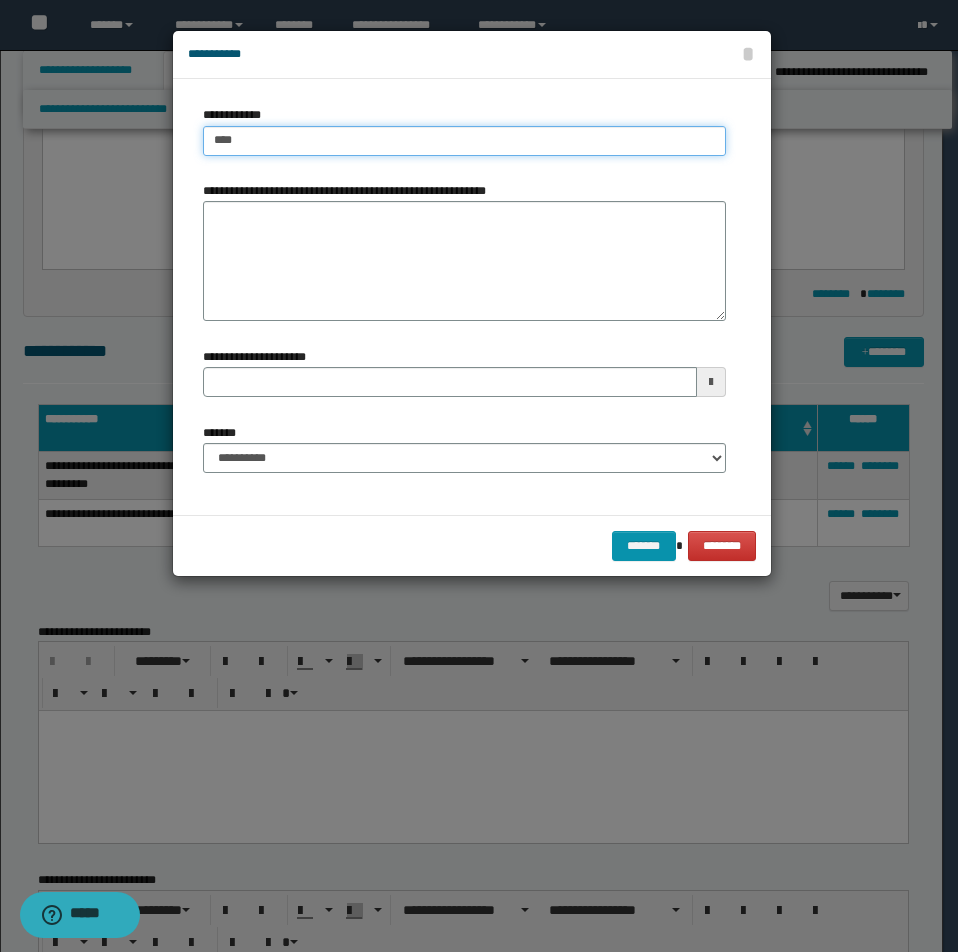 click on "***" at bounding box center [464, 141] 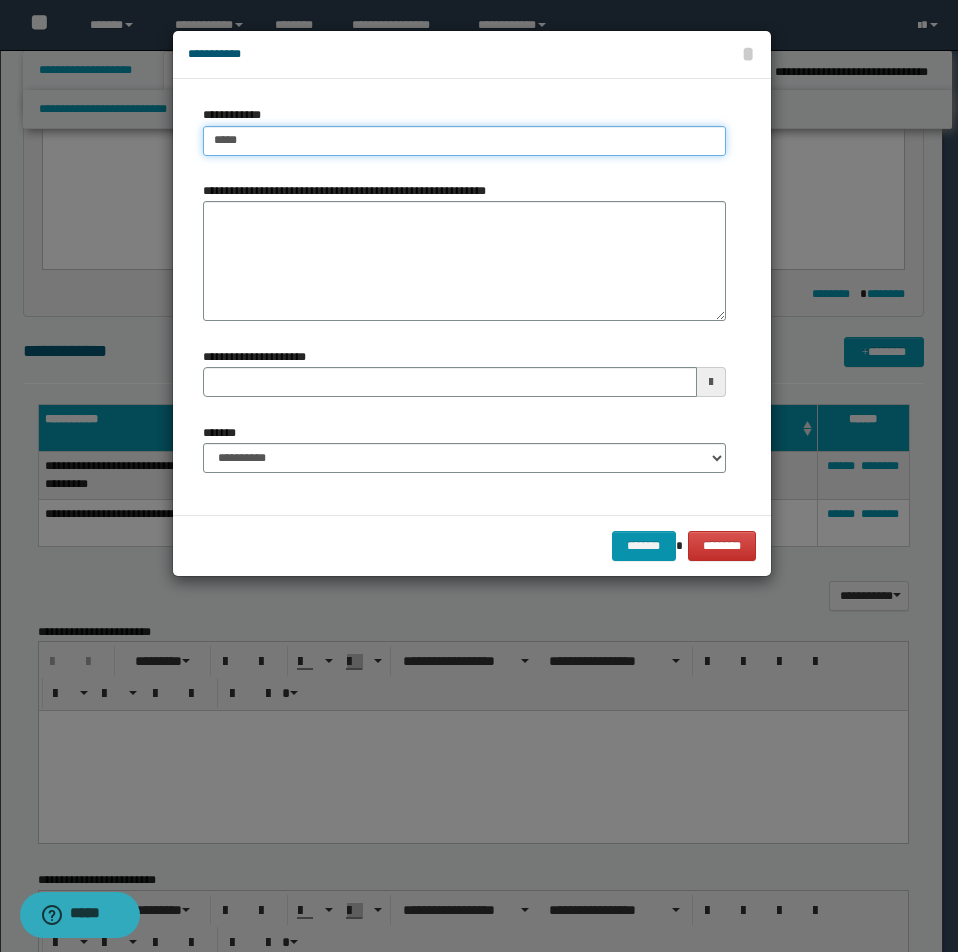 click on "****" at bounding box center [464, 141] 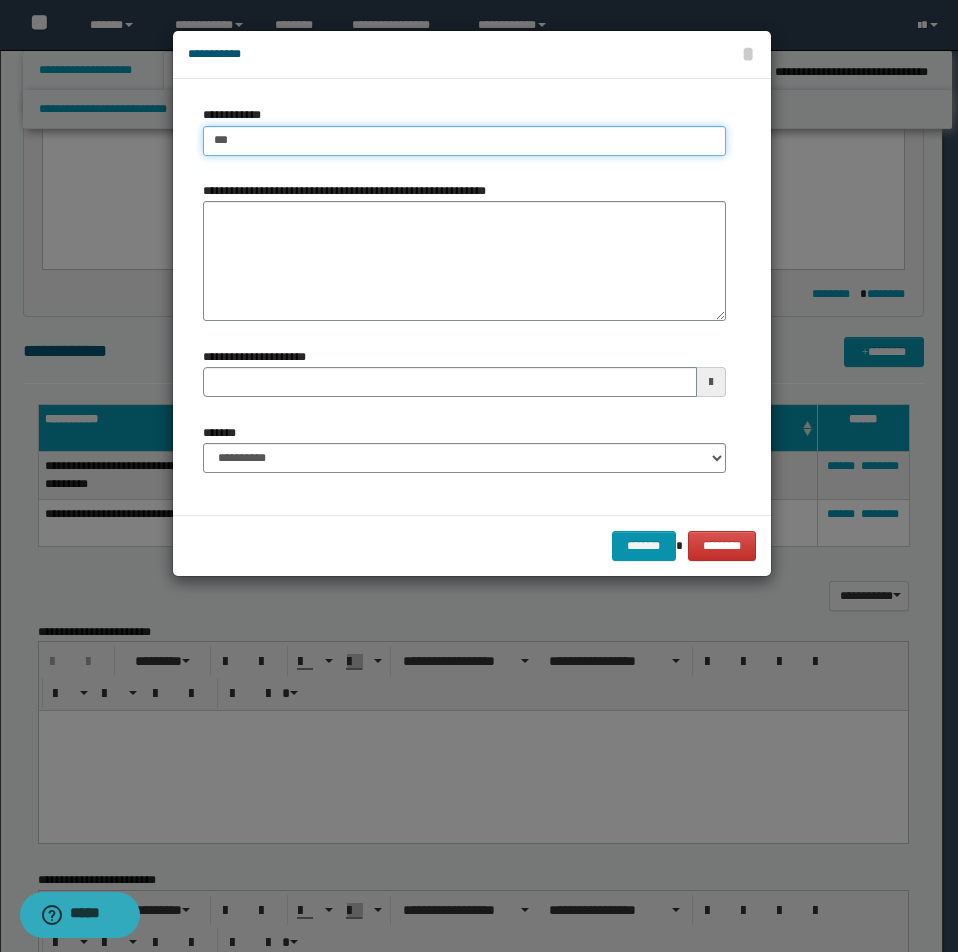 type on "*" 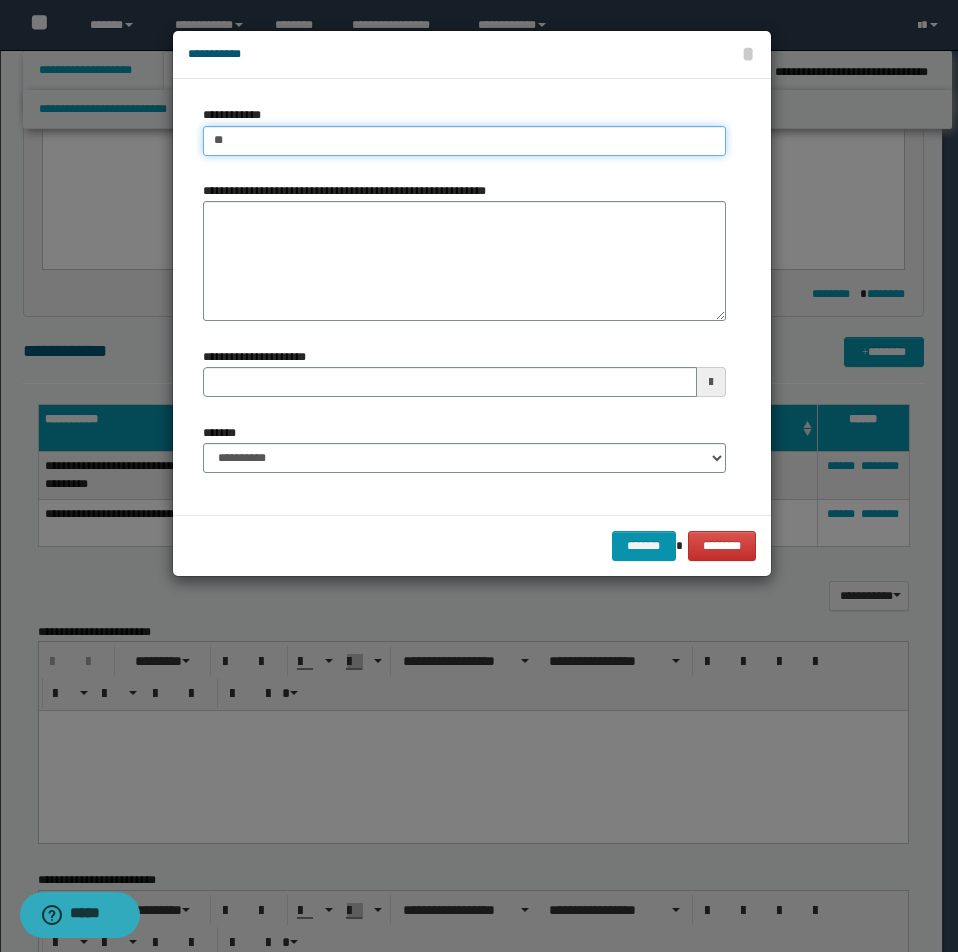 type on "***" 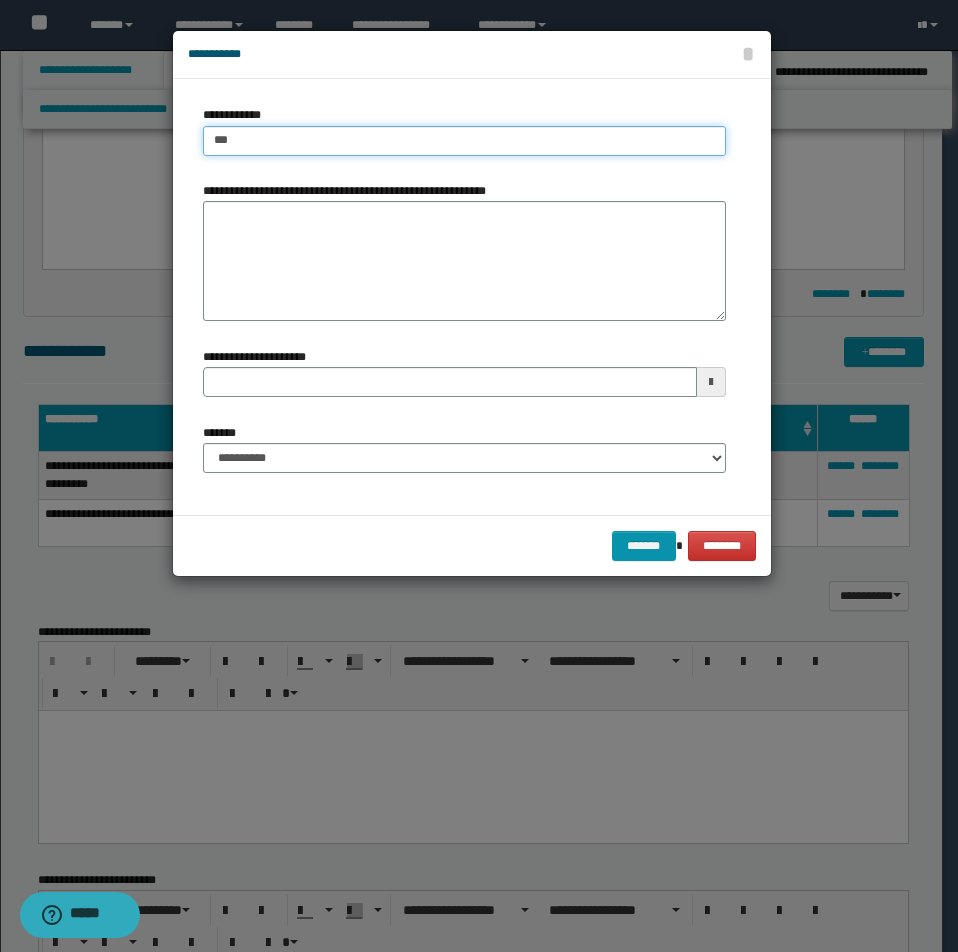 type on "***" 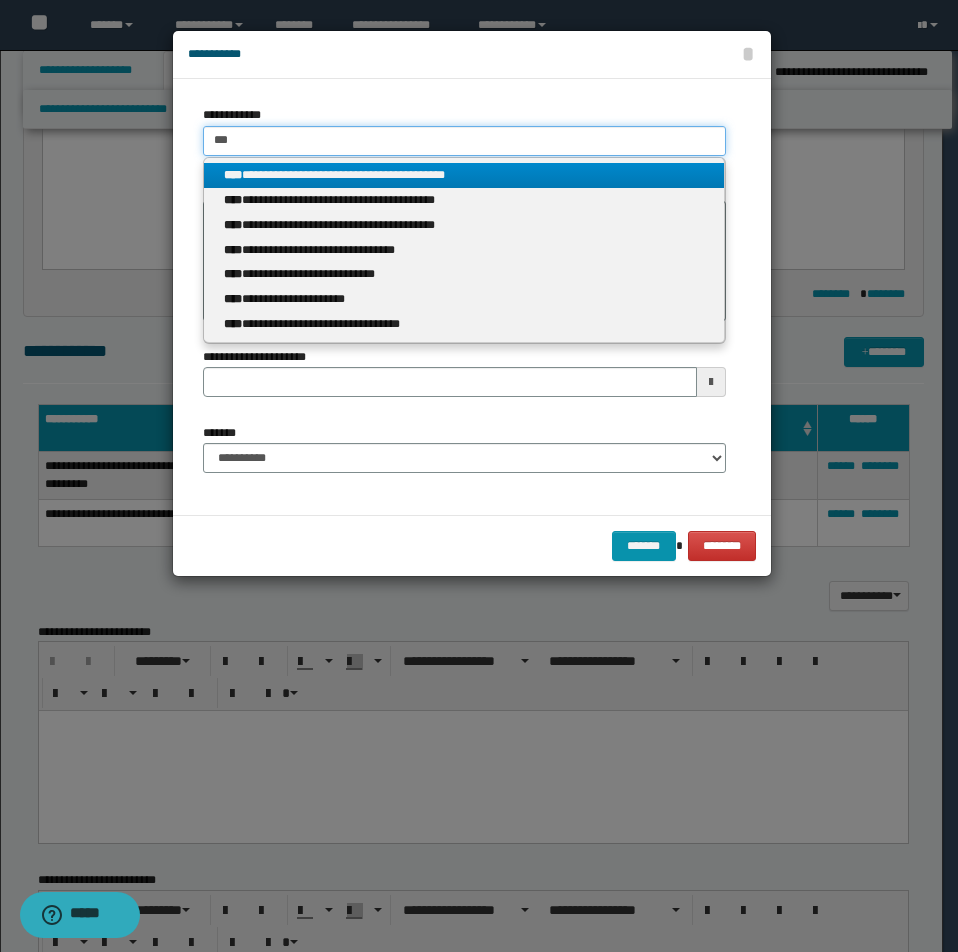 type 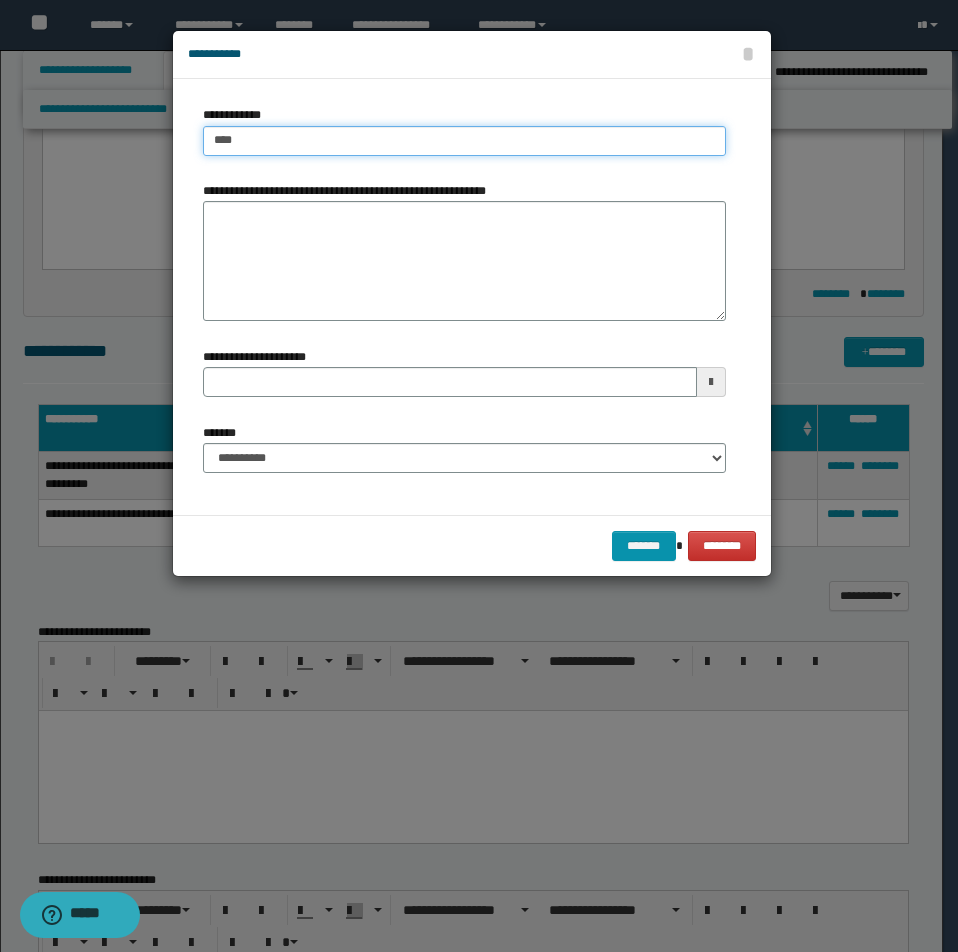 type on "****" 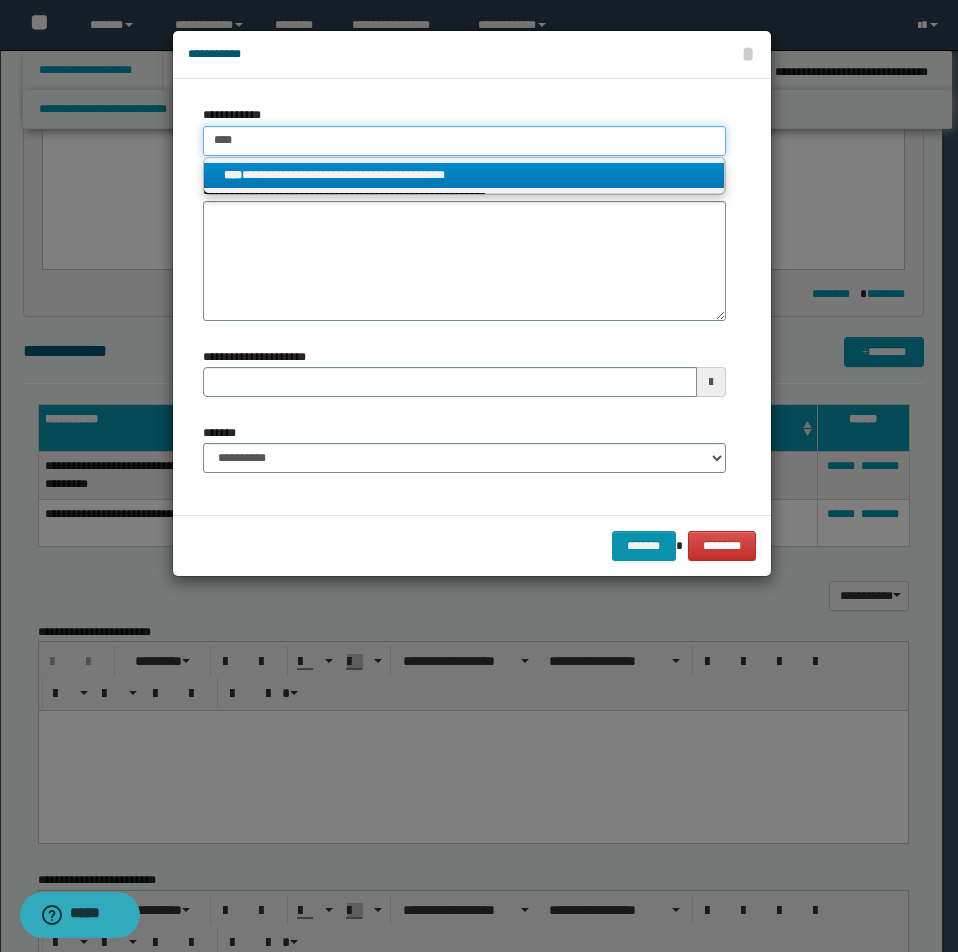 type on "****" 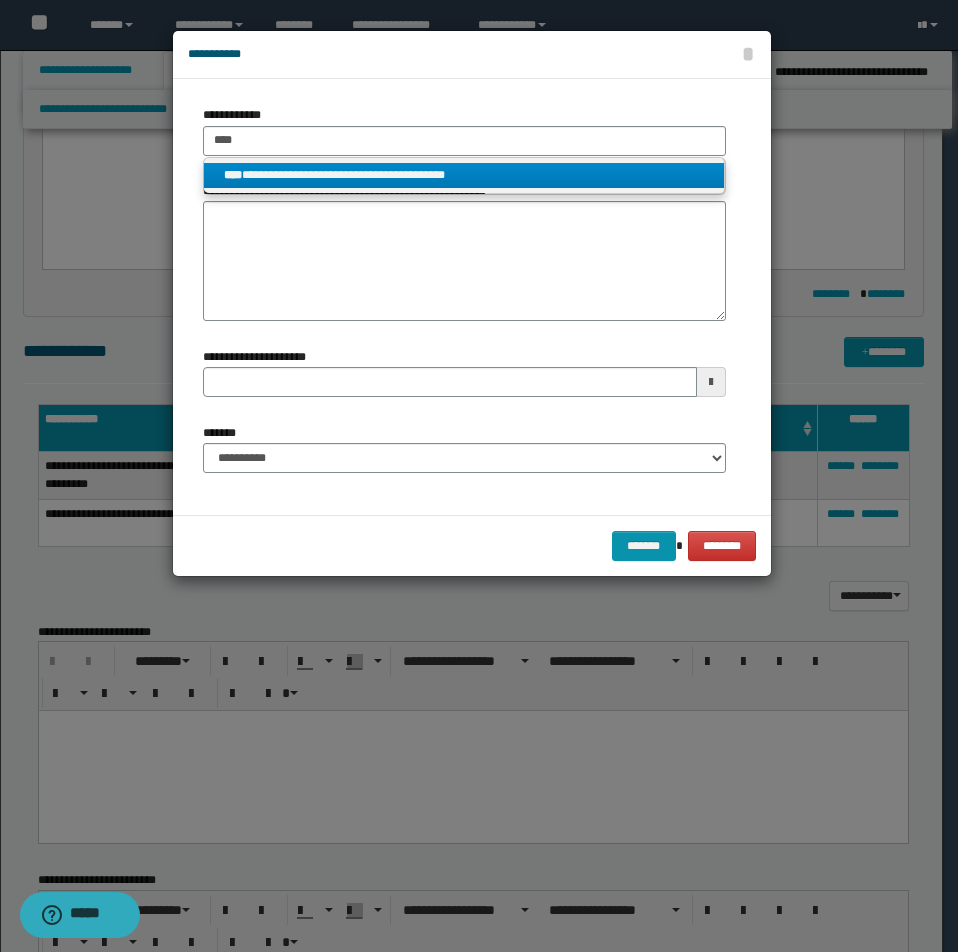 click on "**********" at bounding box center [464, 175] 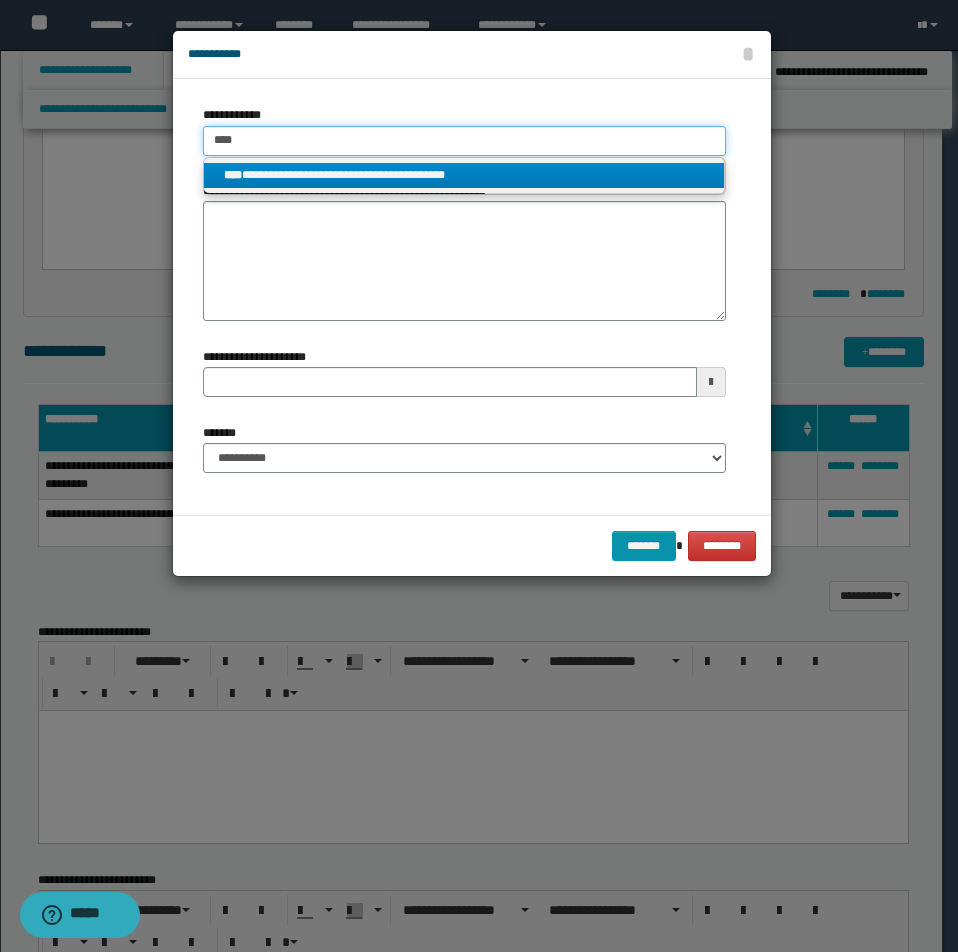type 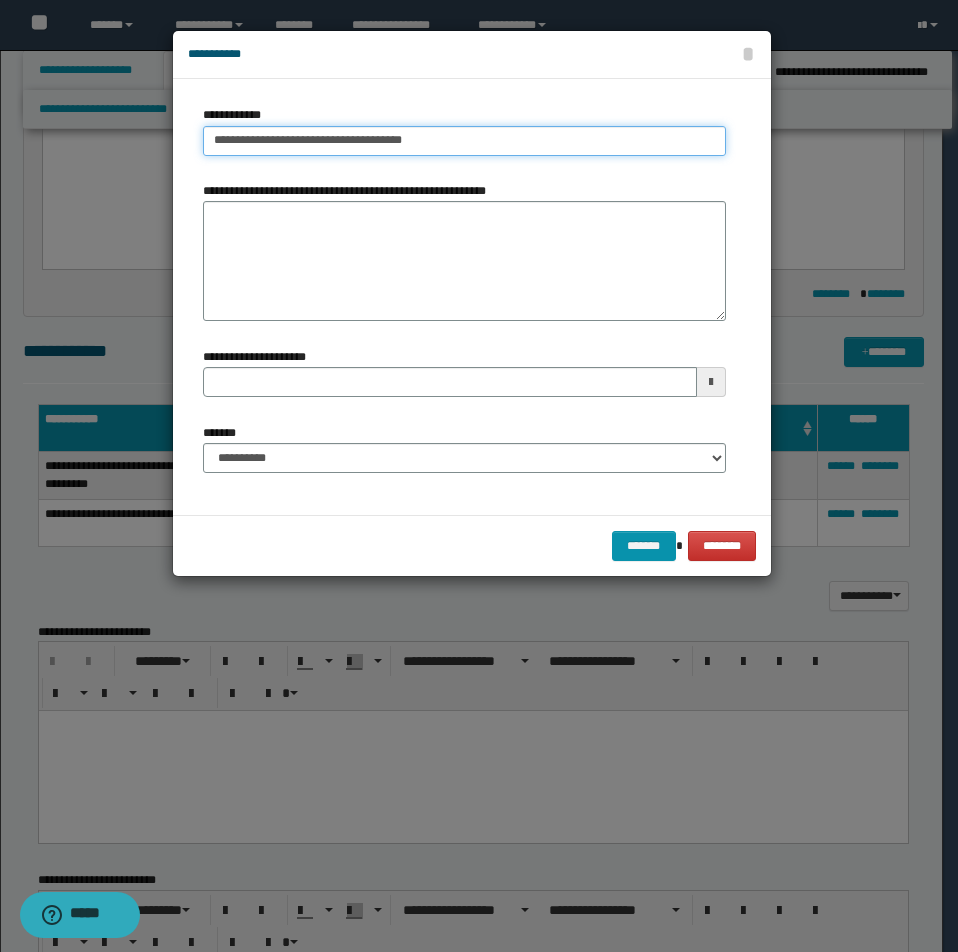 drag, startPoint x: 213, startPoint y: 141, endPoint x: 557, endPoint y: 145, distance: 344.02325 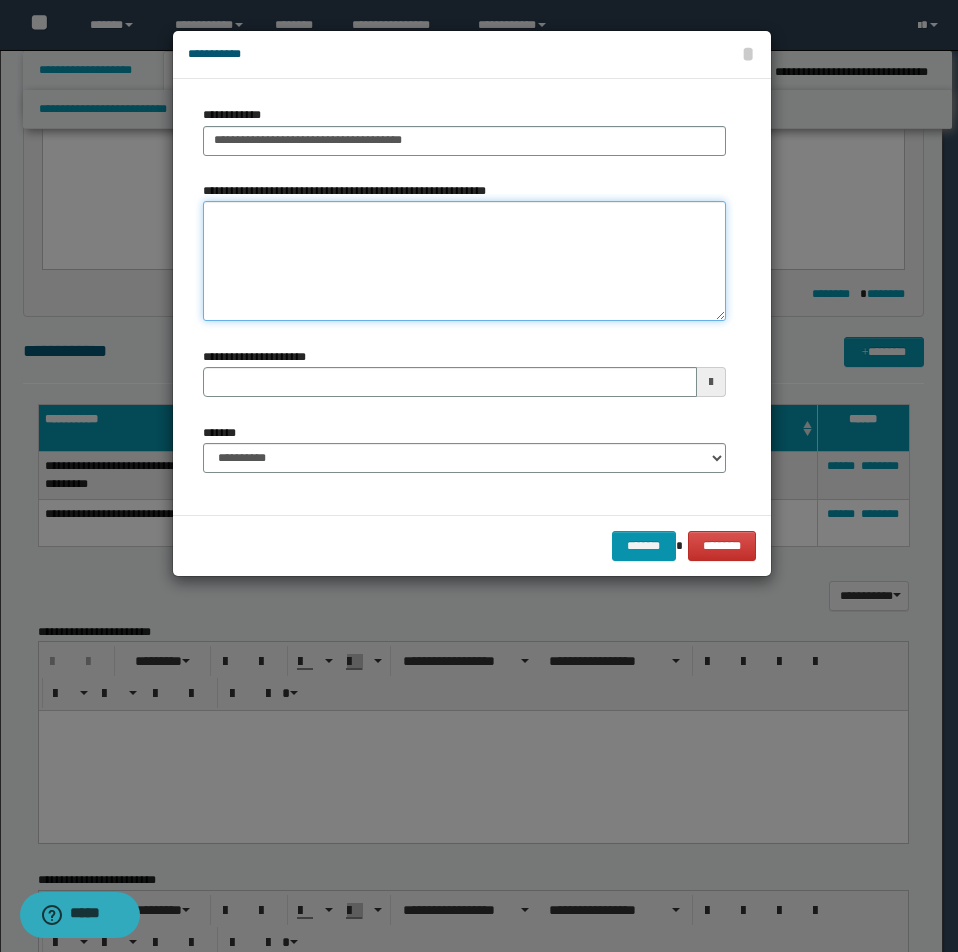 click on "**********" at bounding box center [464, 261] 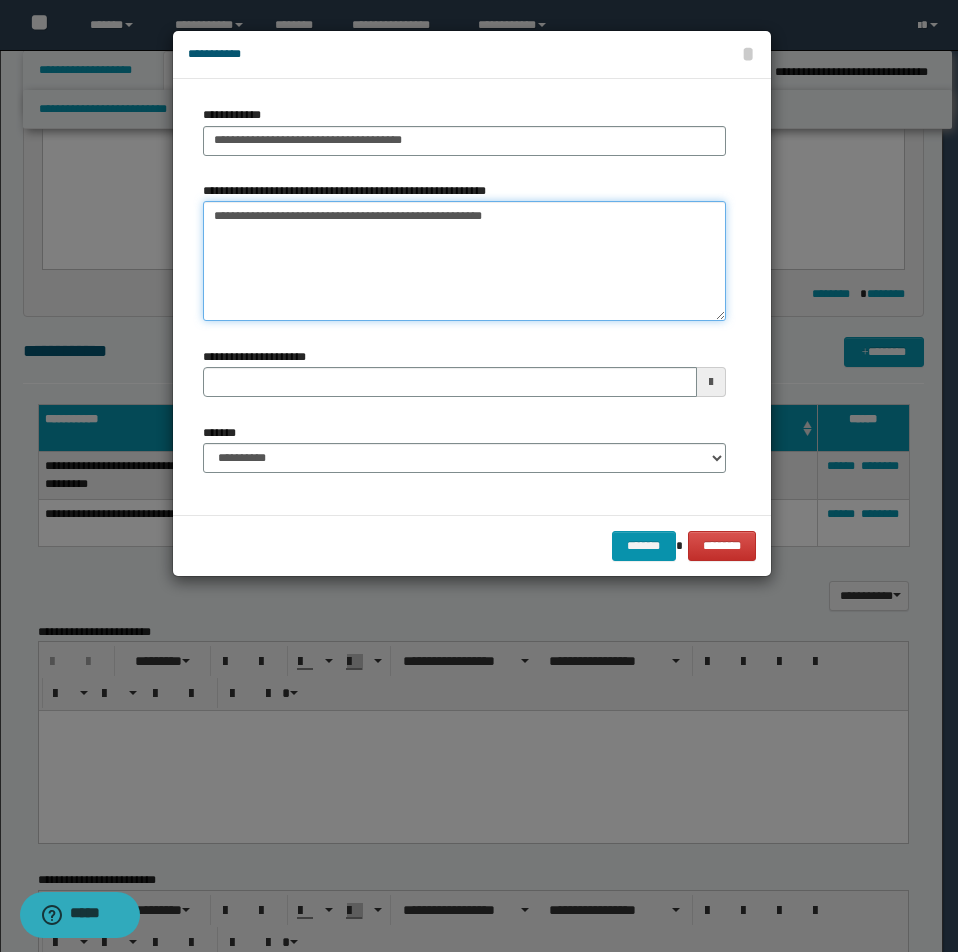 type on "**********" 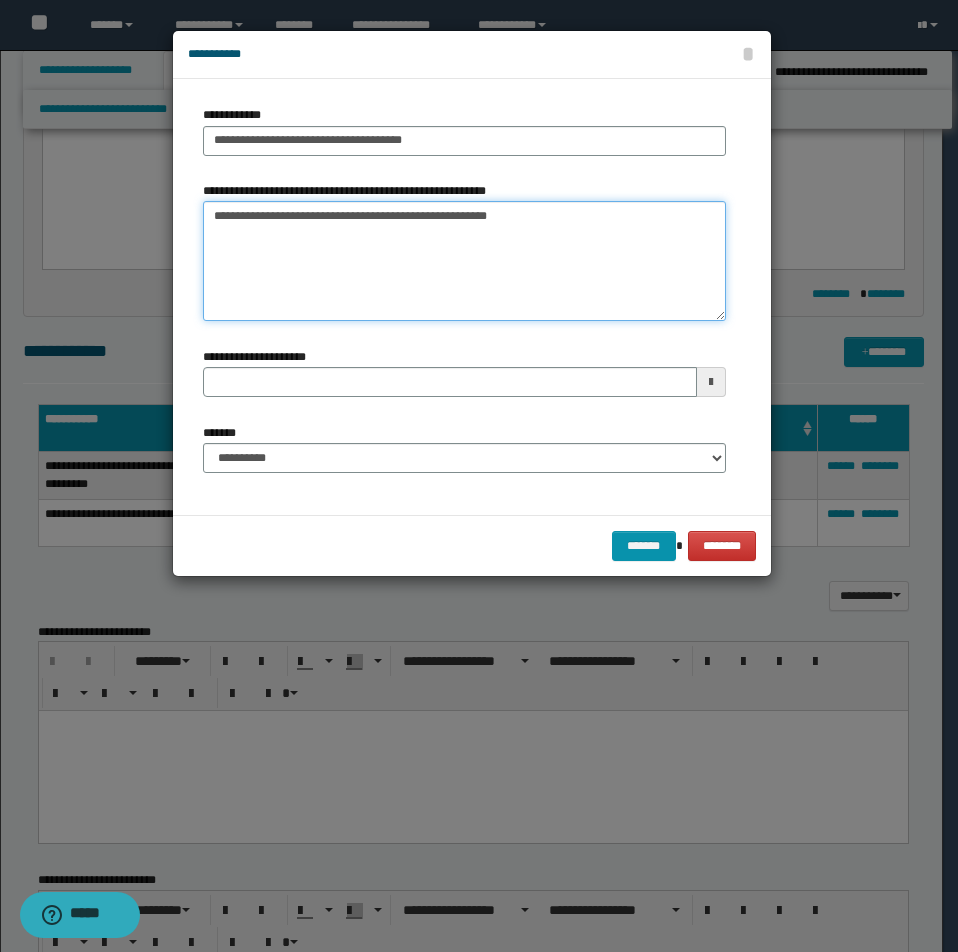 type 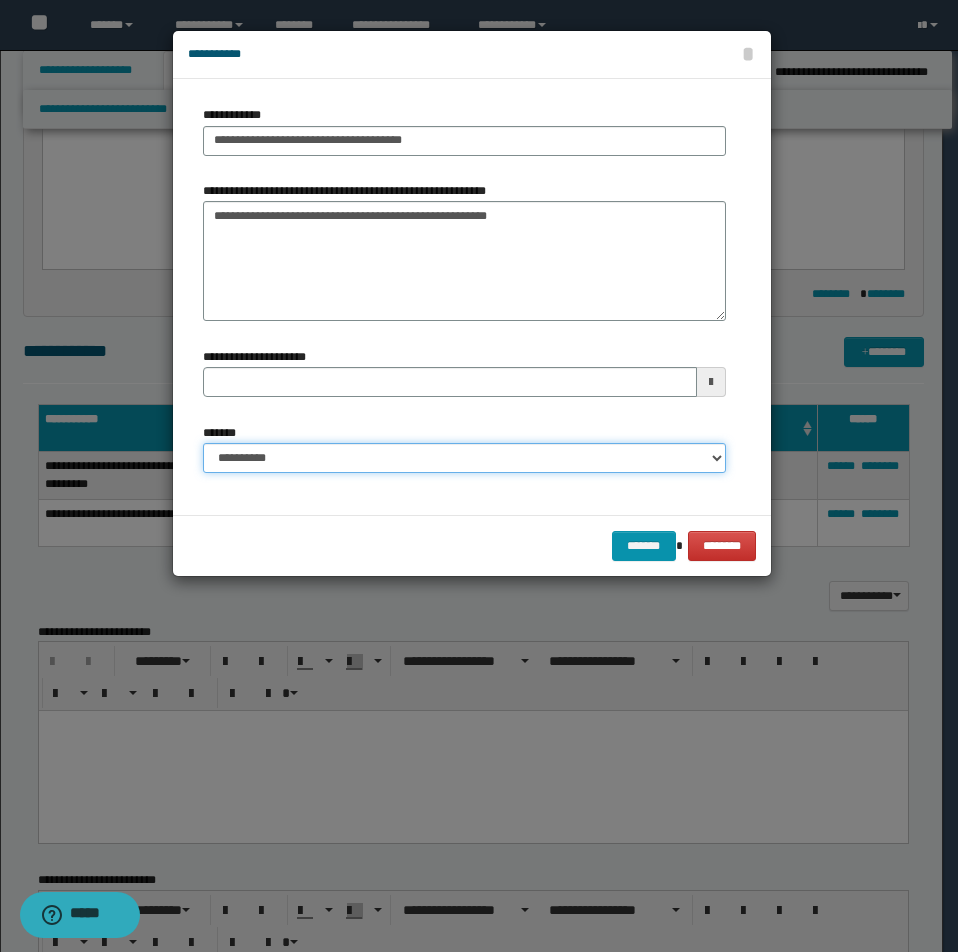 click on "**********" at bounding box center [464, 458] 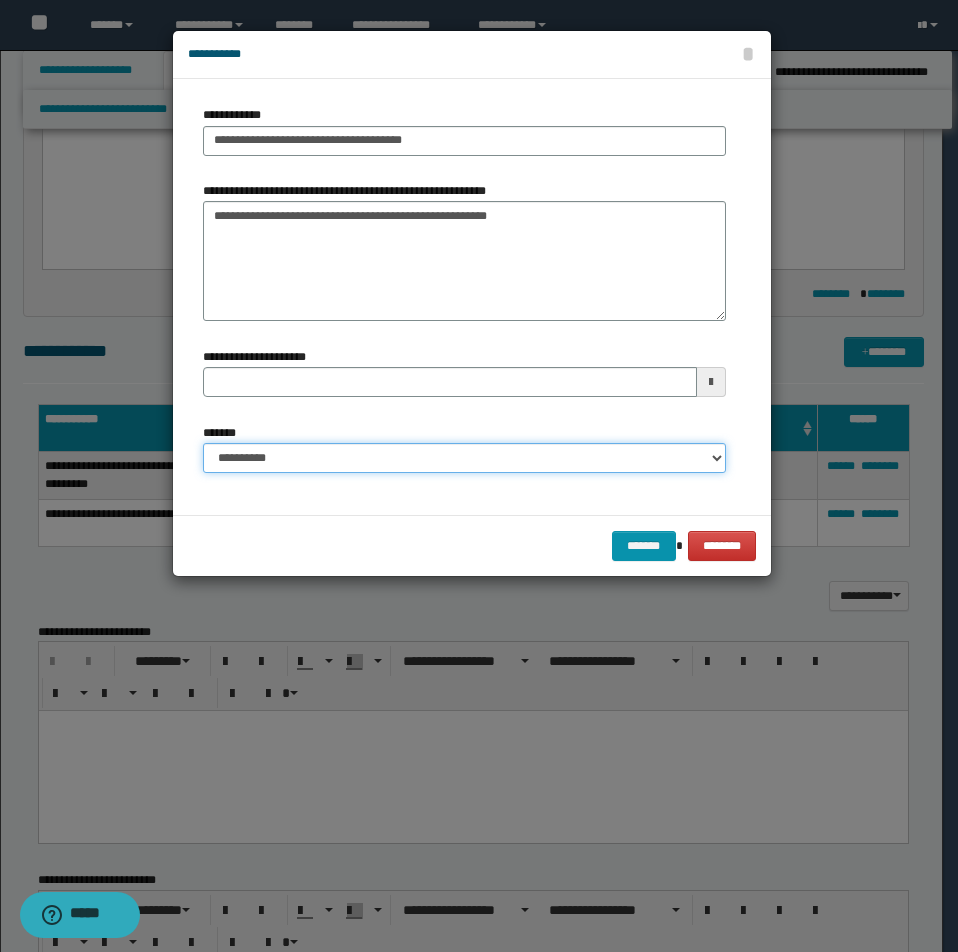 select on "*" 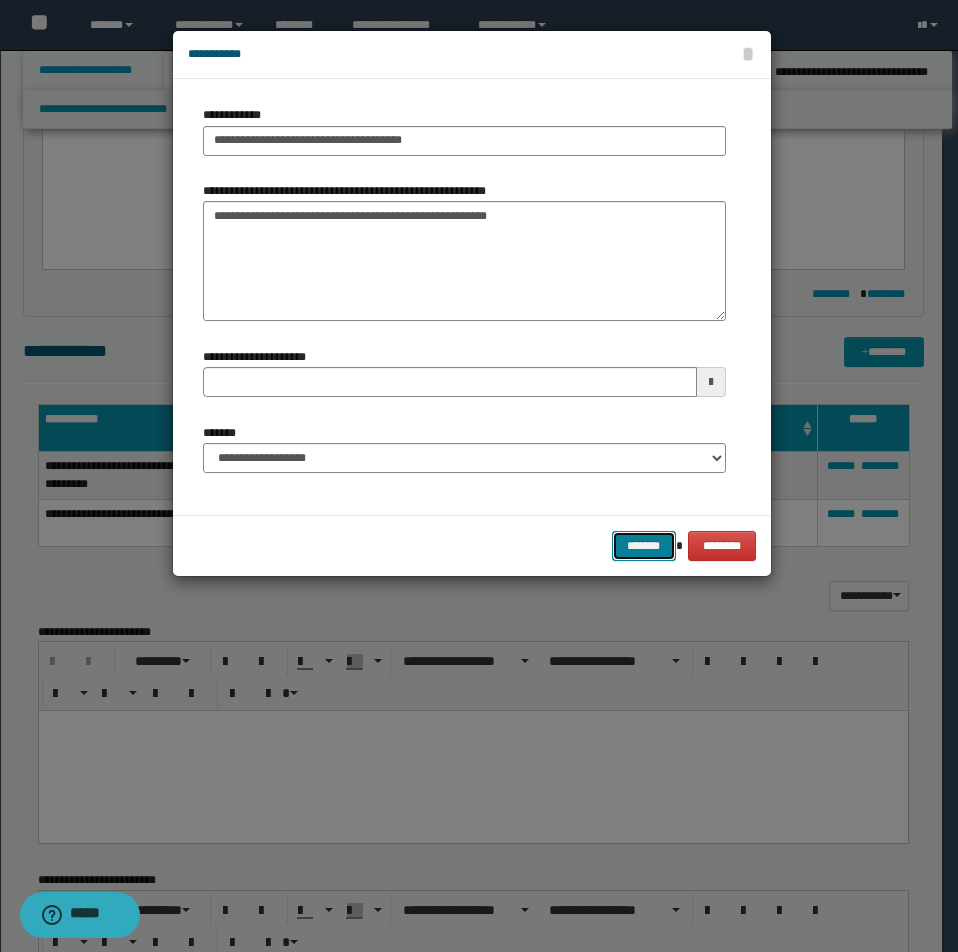 click on "*******" at bounding box center [644, 546] 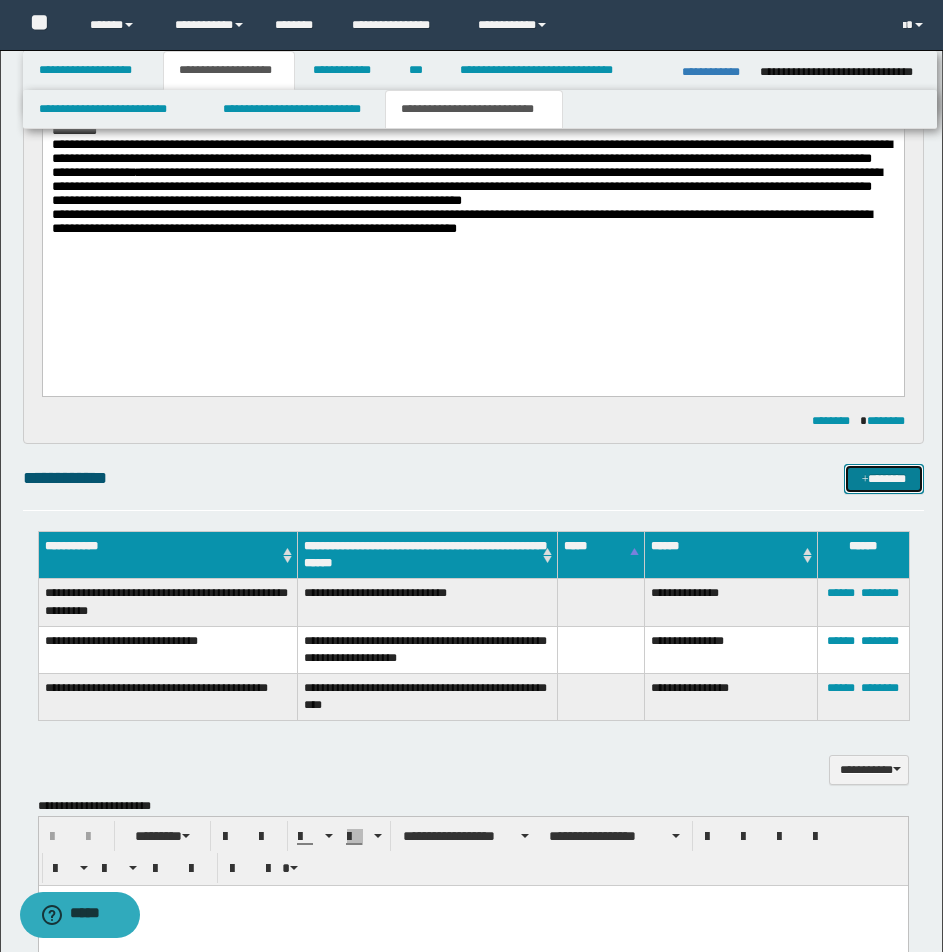scroll, scrollTop: 213, scrollLeft: 0, axis: vertical 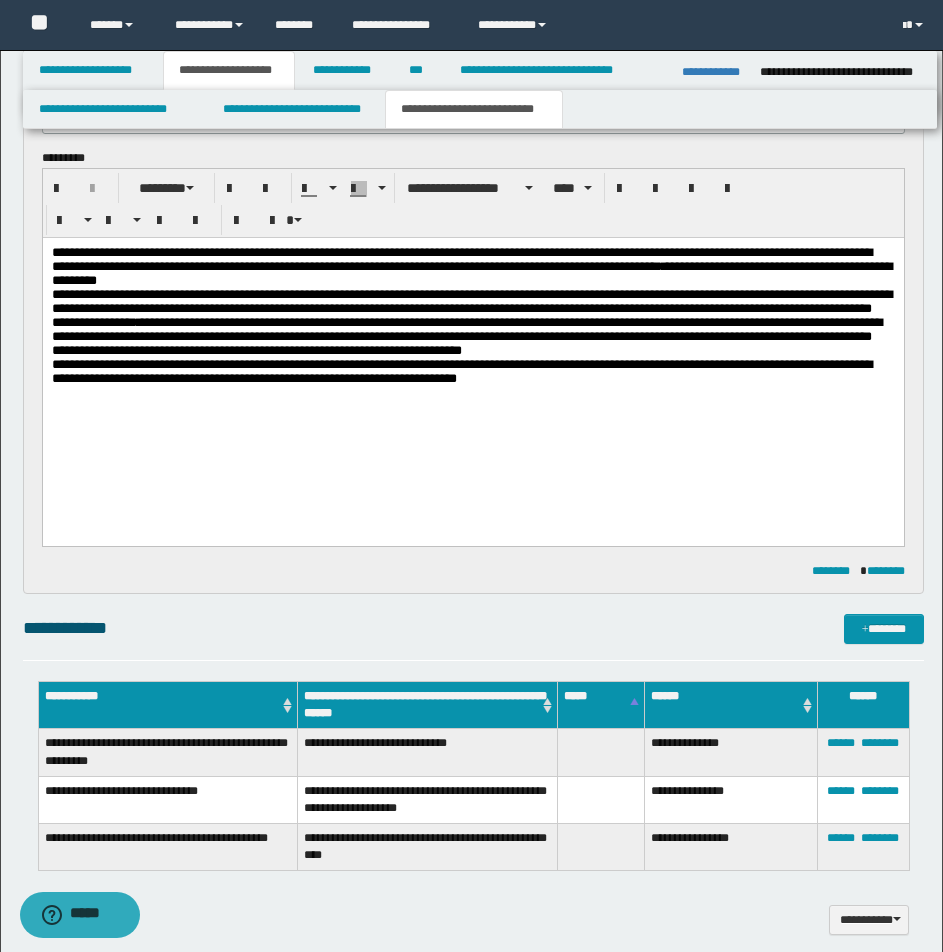 click on "**********" at bounding box center (466, 336) 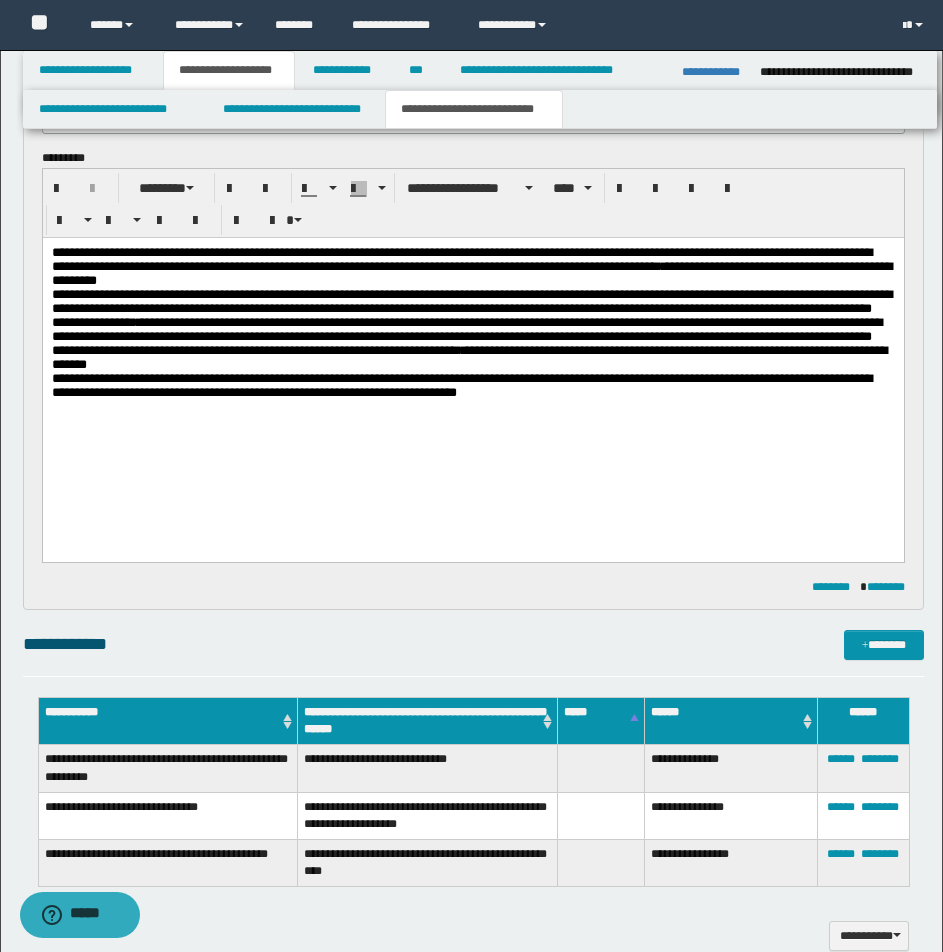 drag, startPoint x: 486, startPoint y: 380, endPoint x: 463, endPoint y: 384, distance: 23.345236 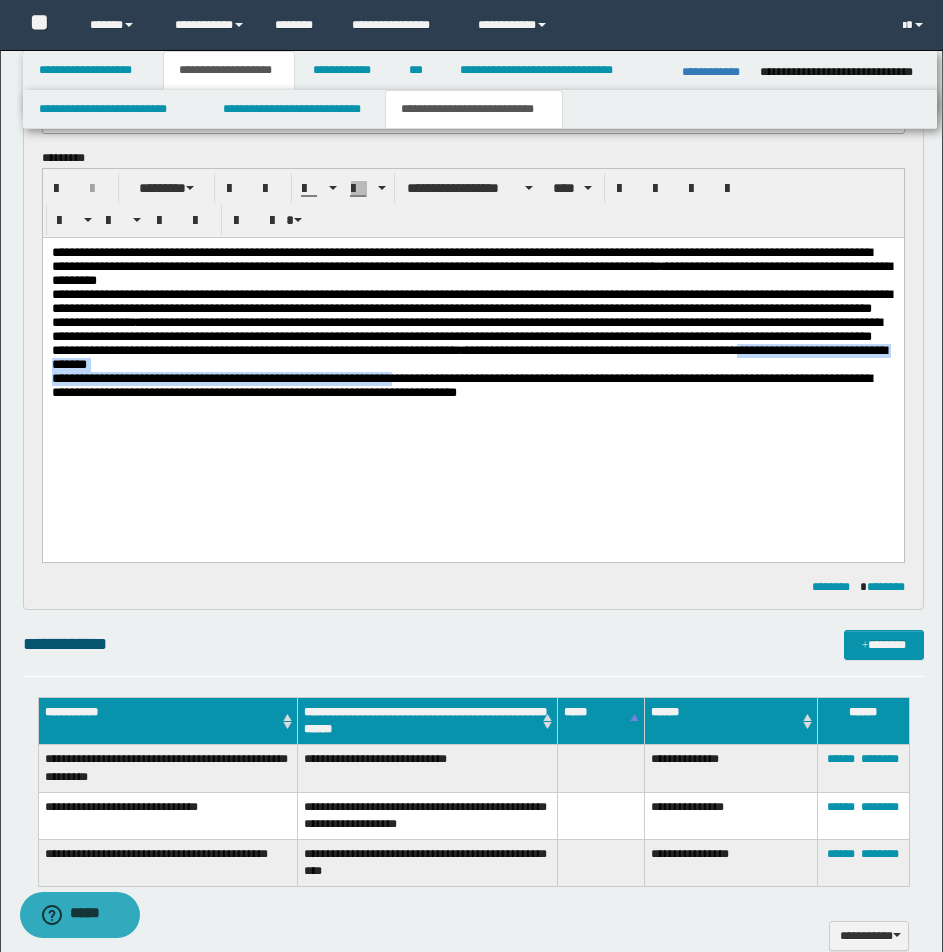 click on "**********" at bounding box center [468, 357] 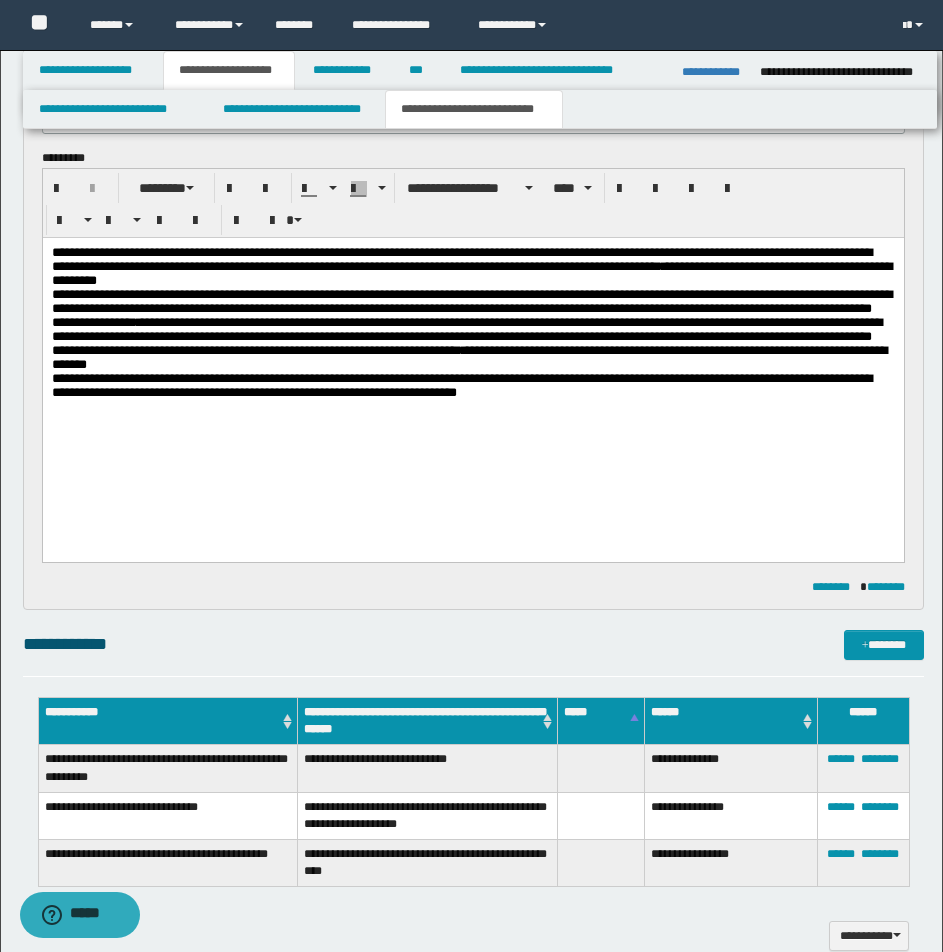 click on "**********" at bounding box center (468, 357) 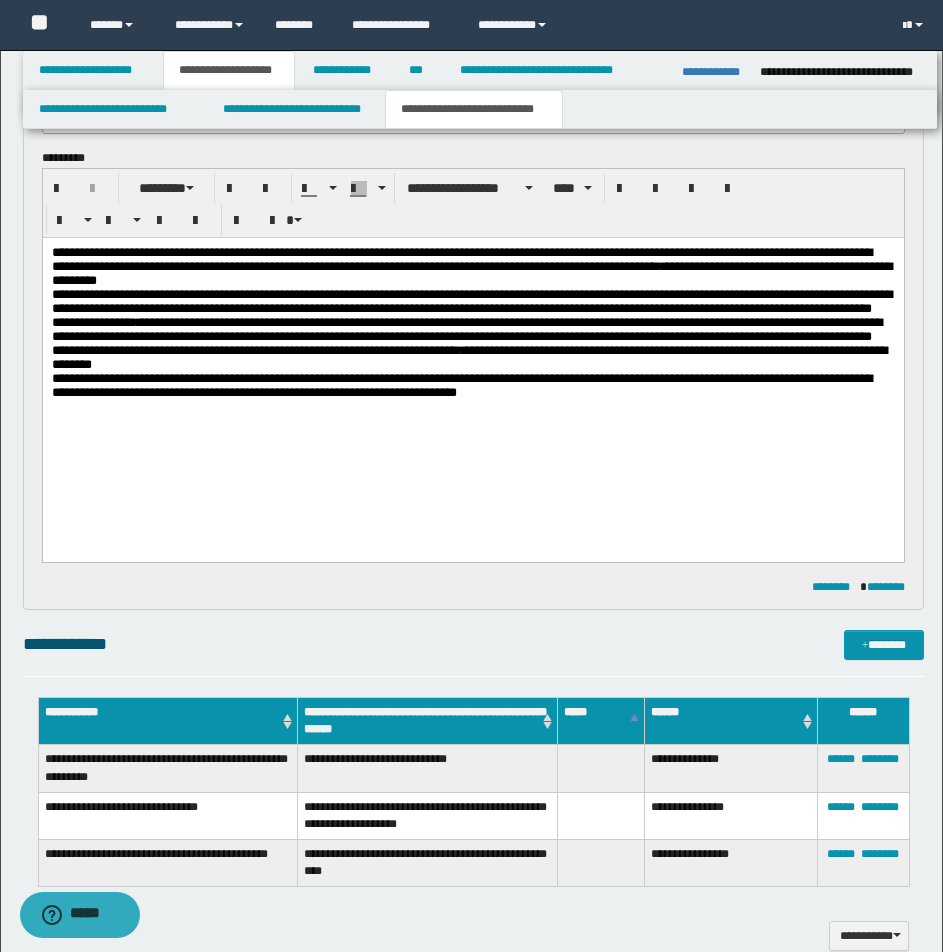 click on "**********" at bounding box center (472, 330) 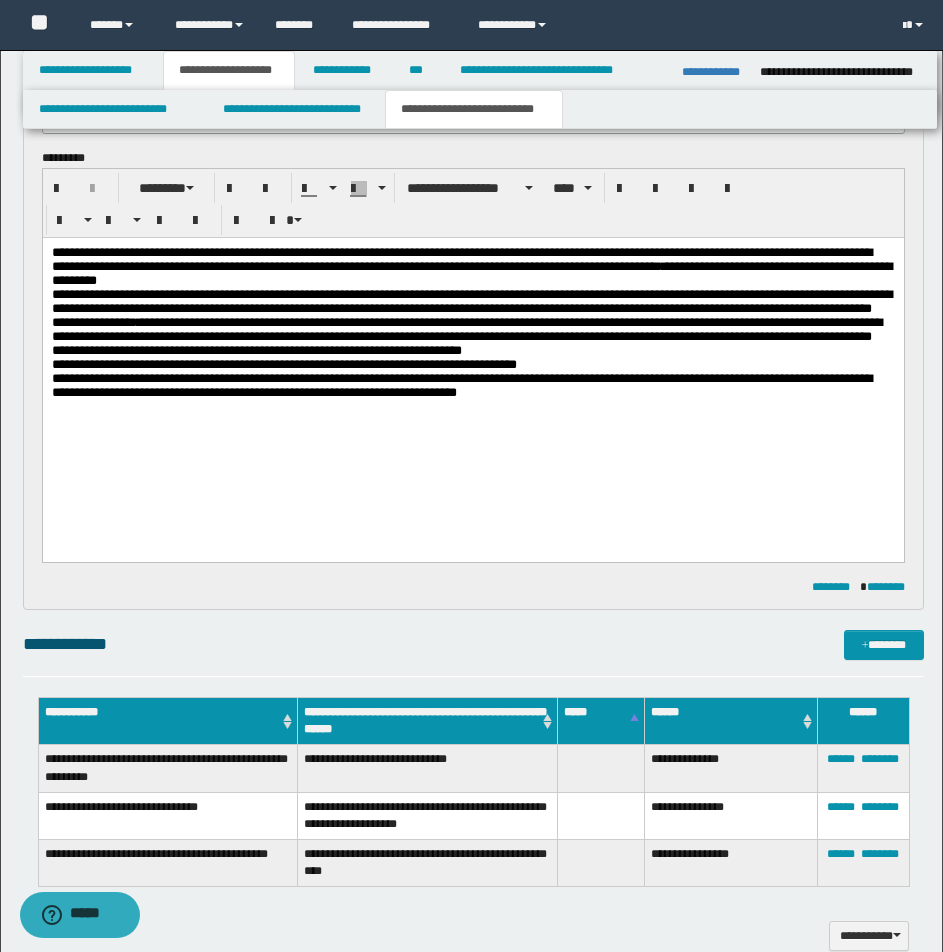 click on "**********" at bounding box center (466, 336) 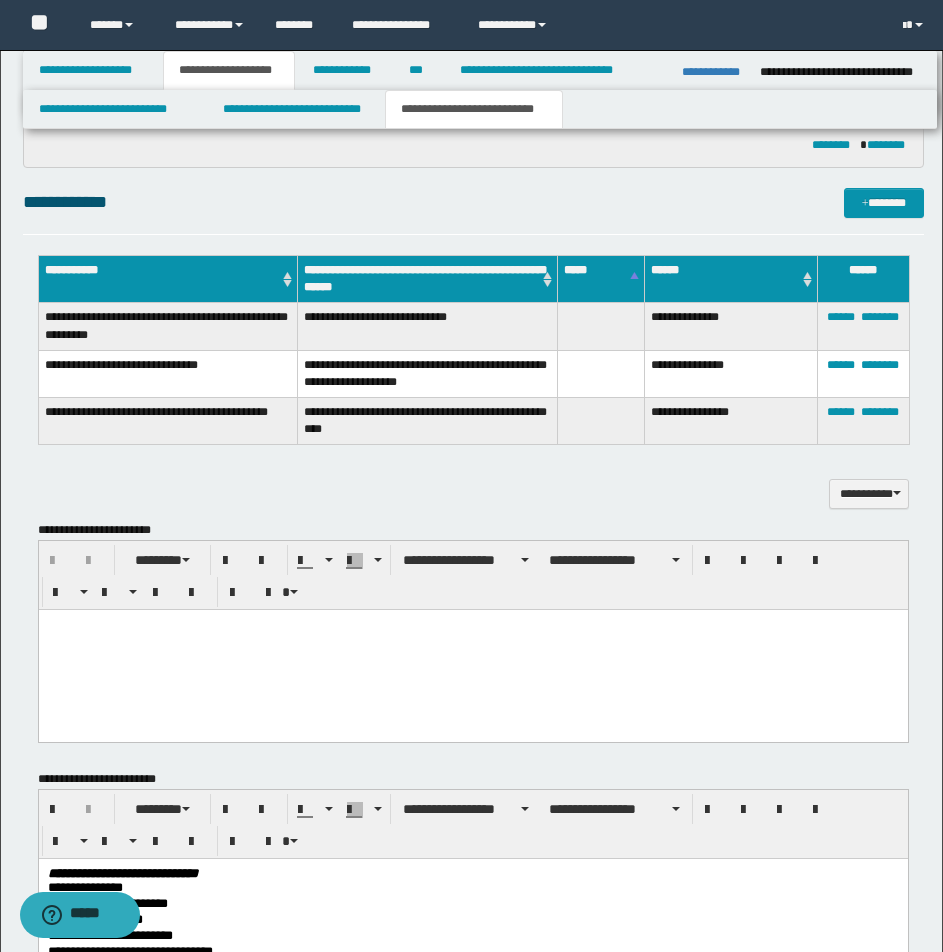 scroll, scrollTop: 693, scrollLeft: 0, axis: vertical 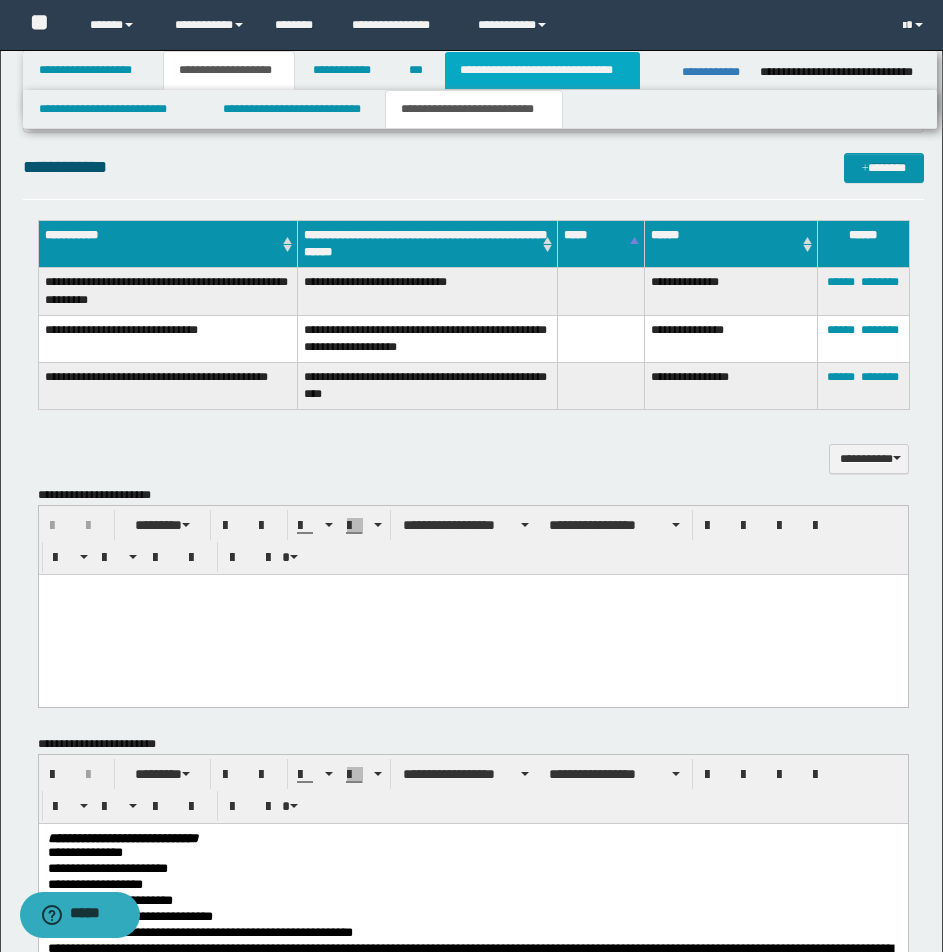 click on "**********" at bounding box center (542, 70) 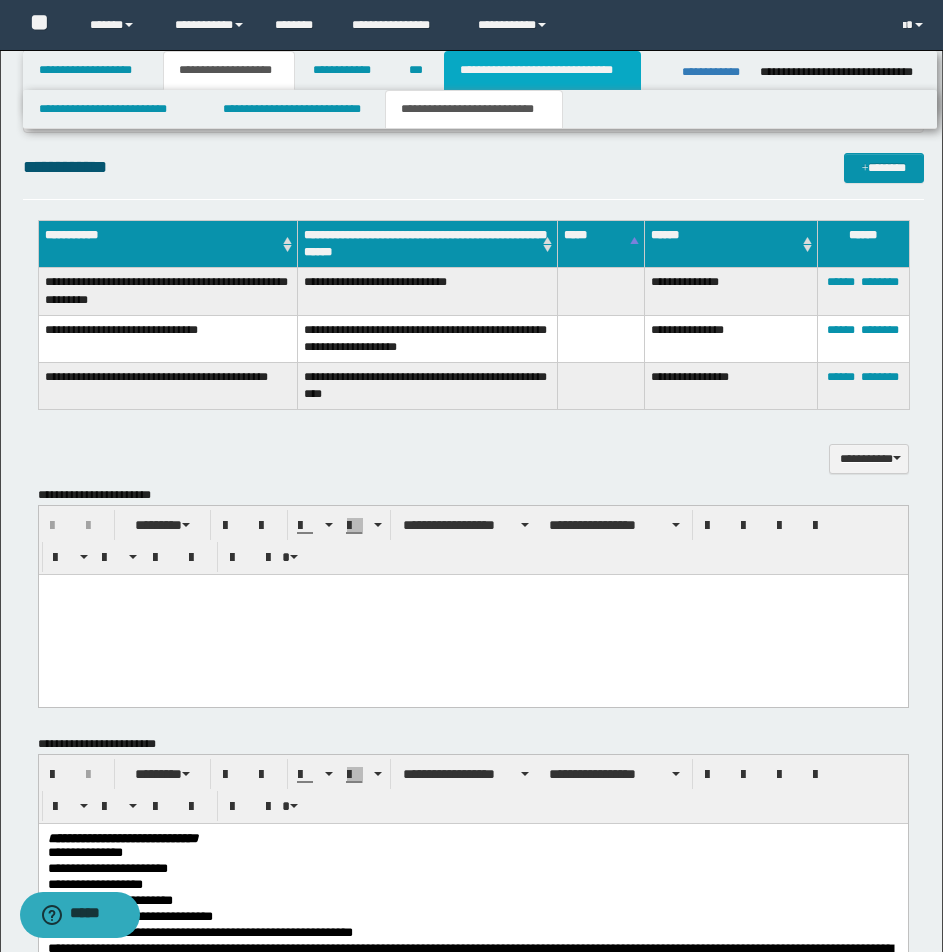 type 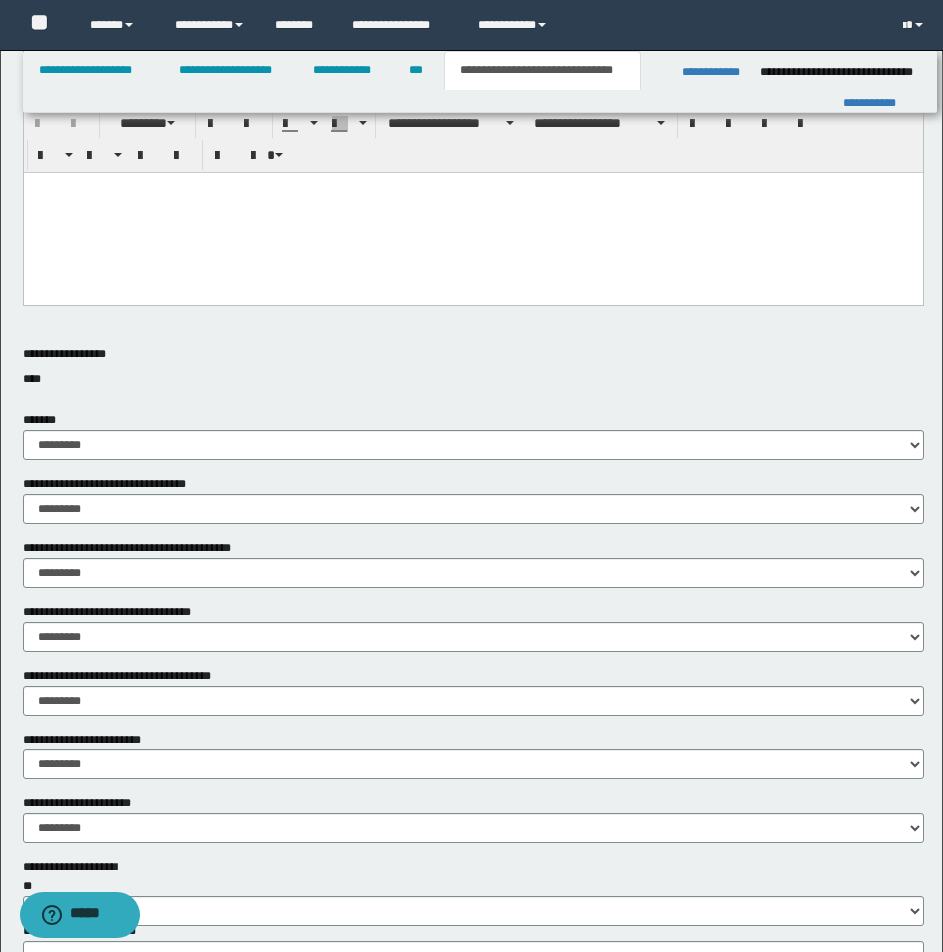 scroll, scrollTop: 0, scrollLeft: 0, axis: both 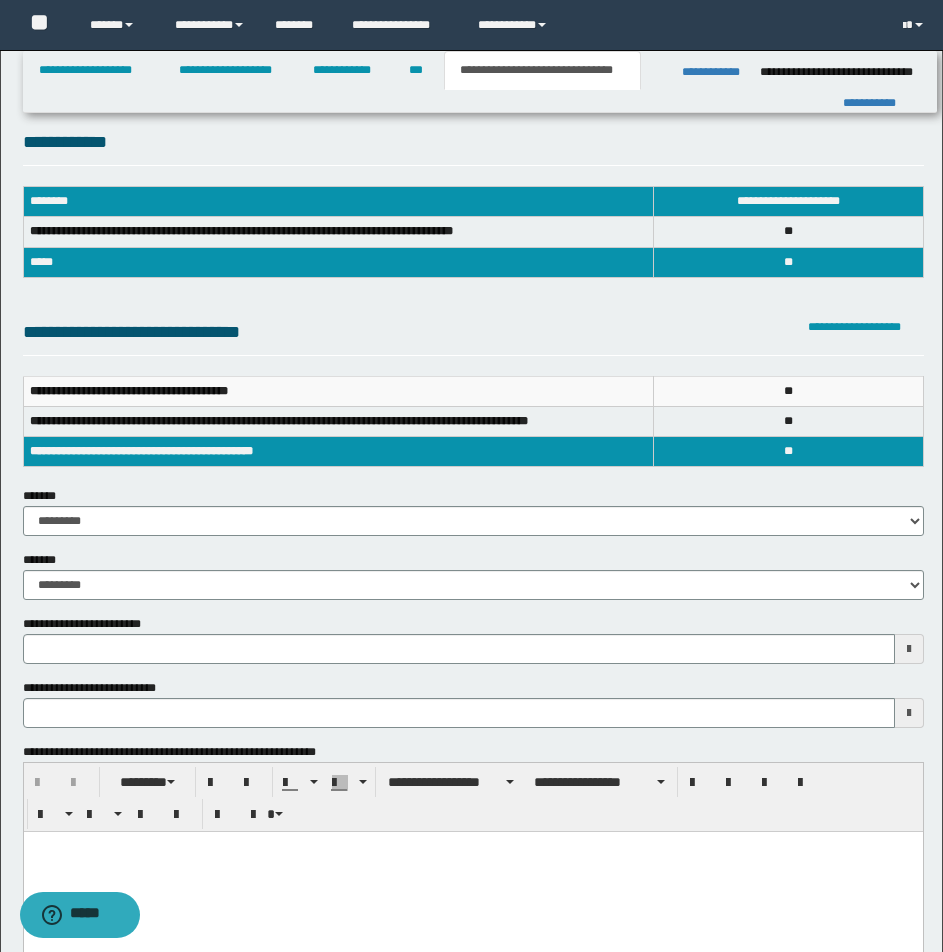 type 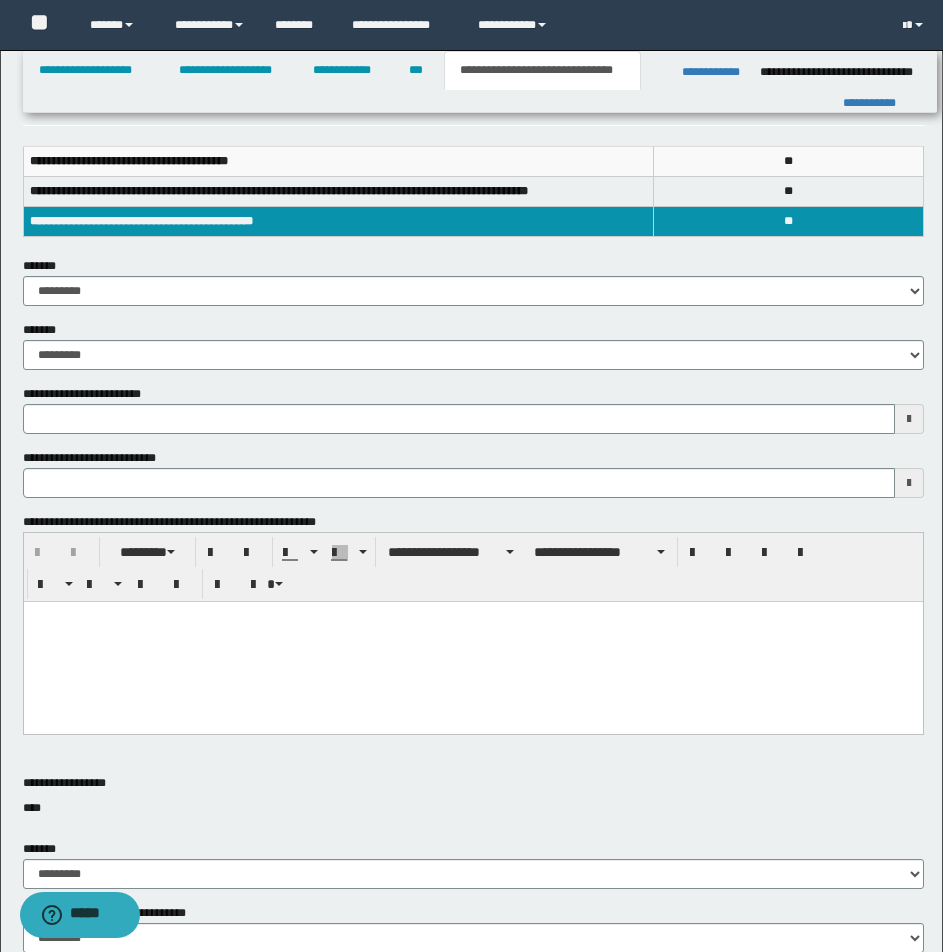 scroll, scrollTop: 250, scrollLeft: 0, axis: vertical 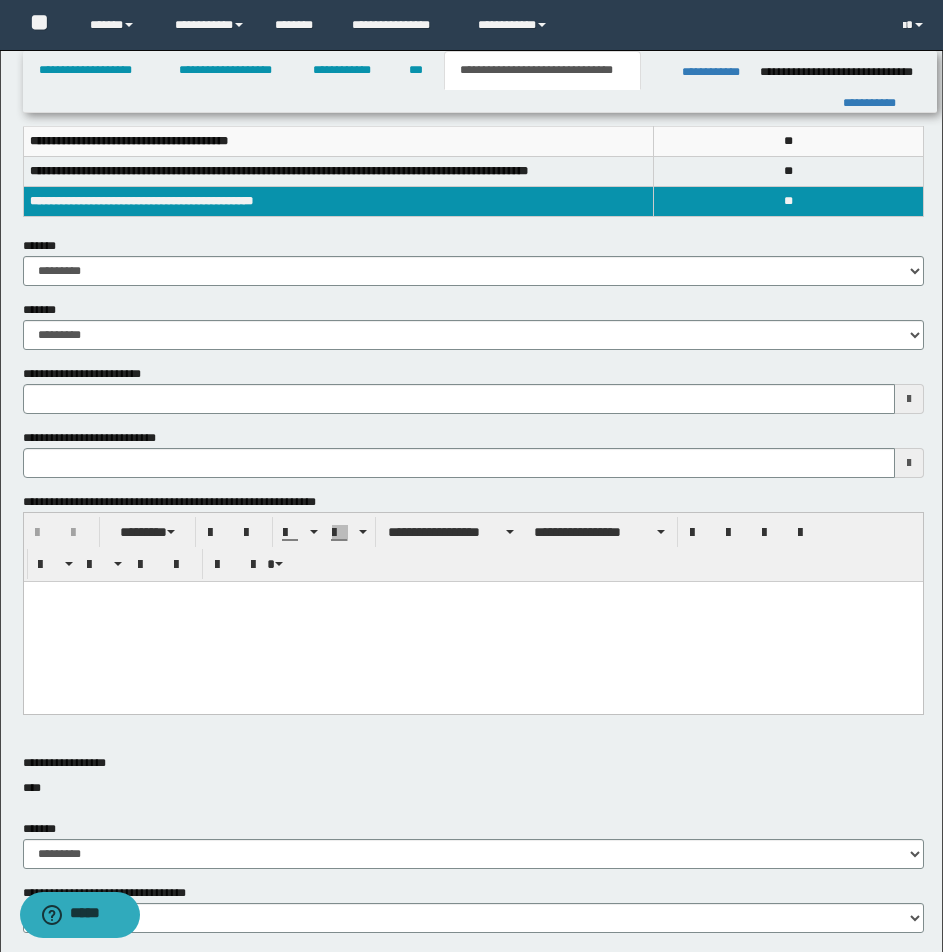 type 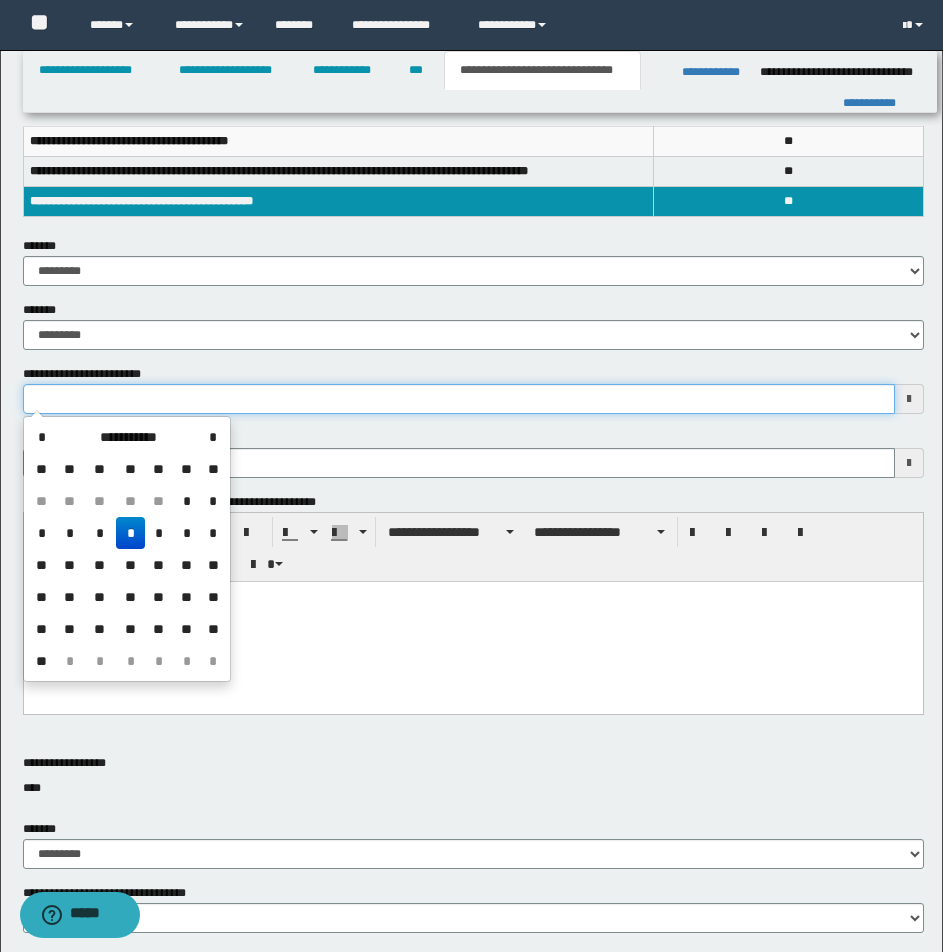 click on "**********" at bounding box center [459, 399] 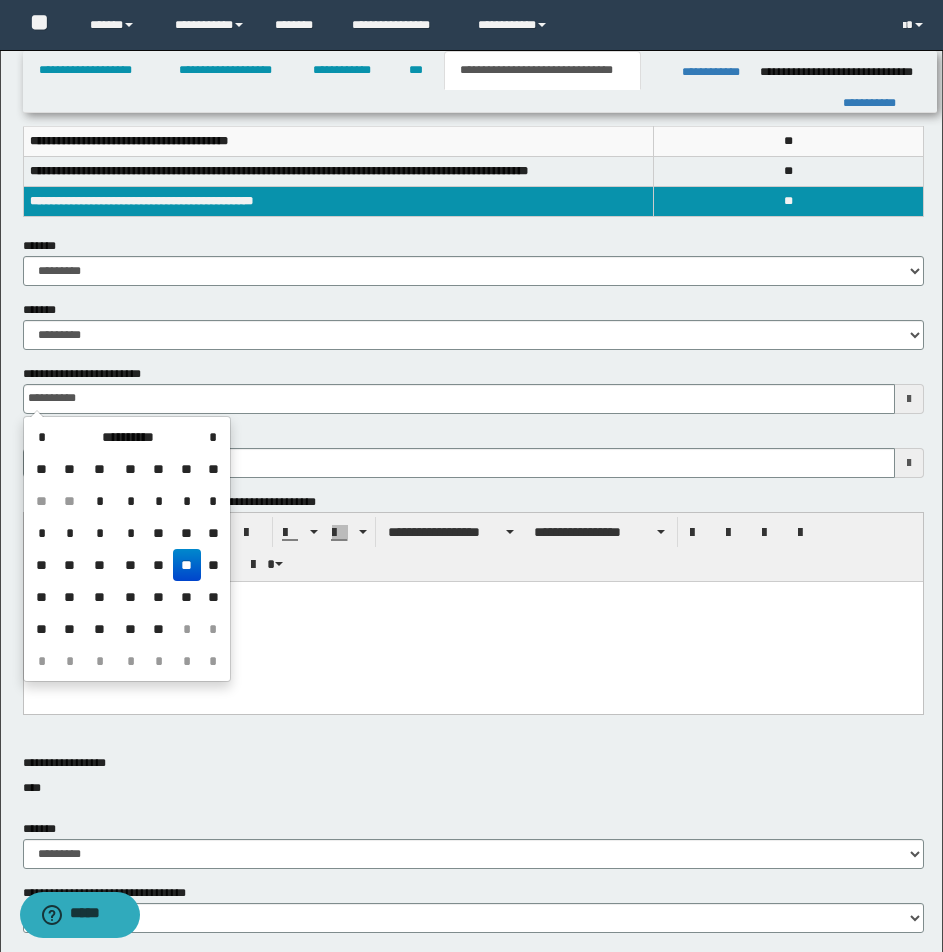click on "**" at bounding box center [187, 565] 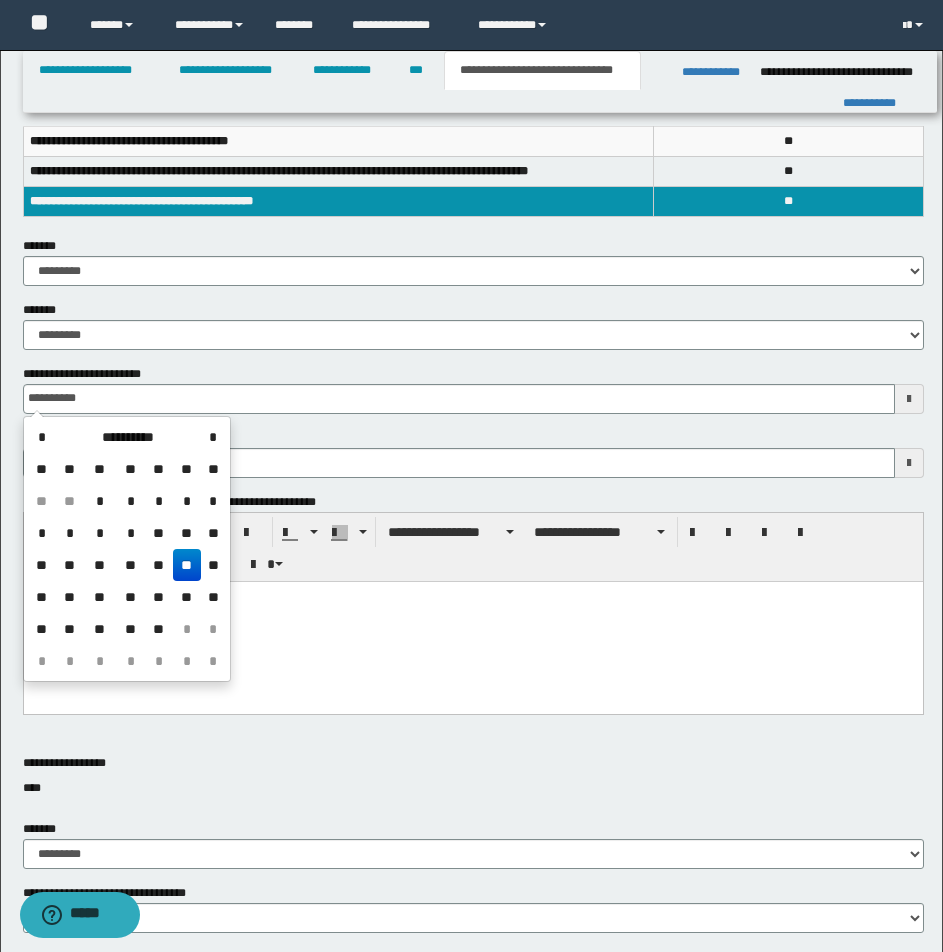 type on "**********" 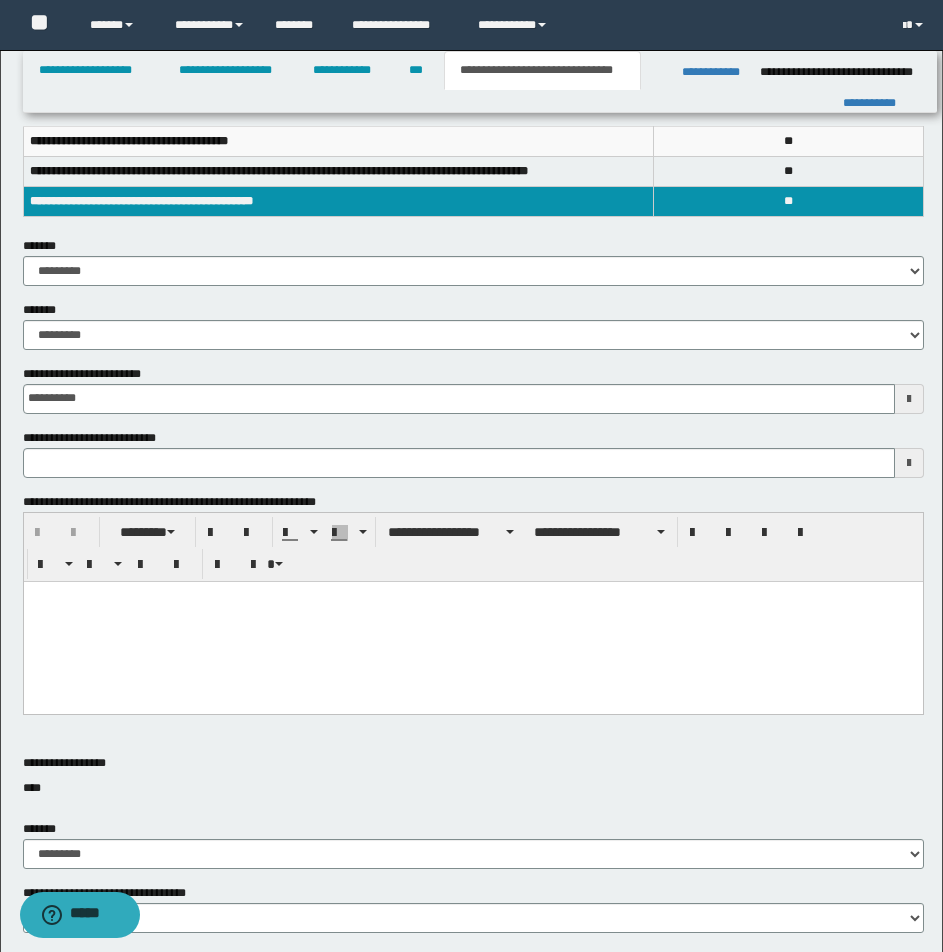 click at bounding box center (472, 621) 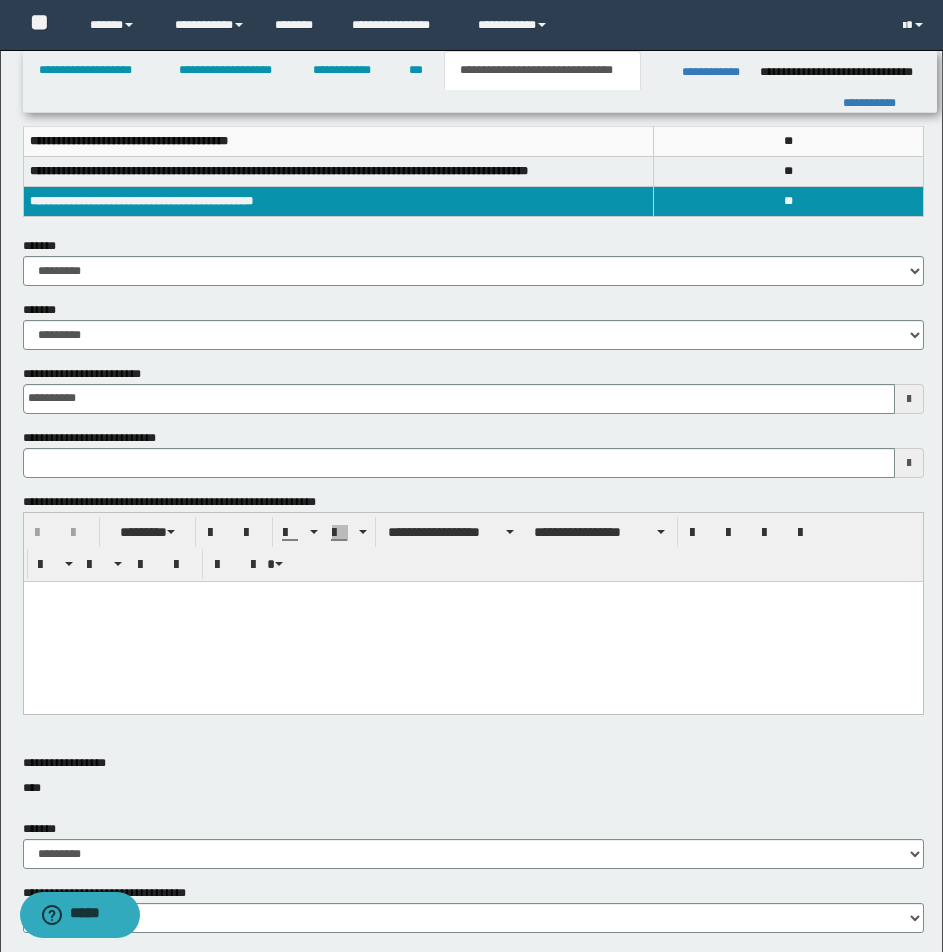 type 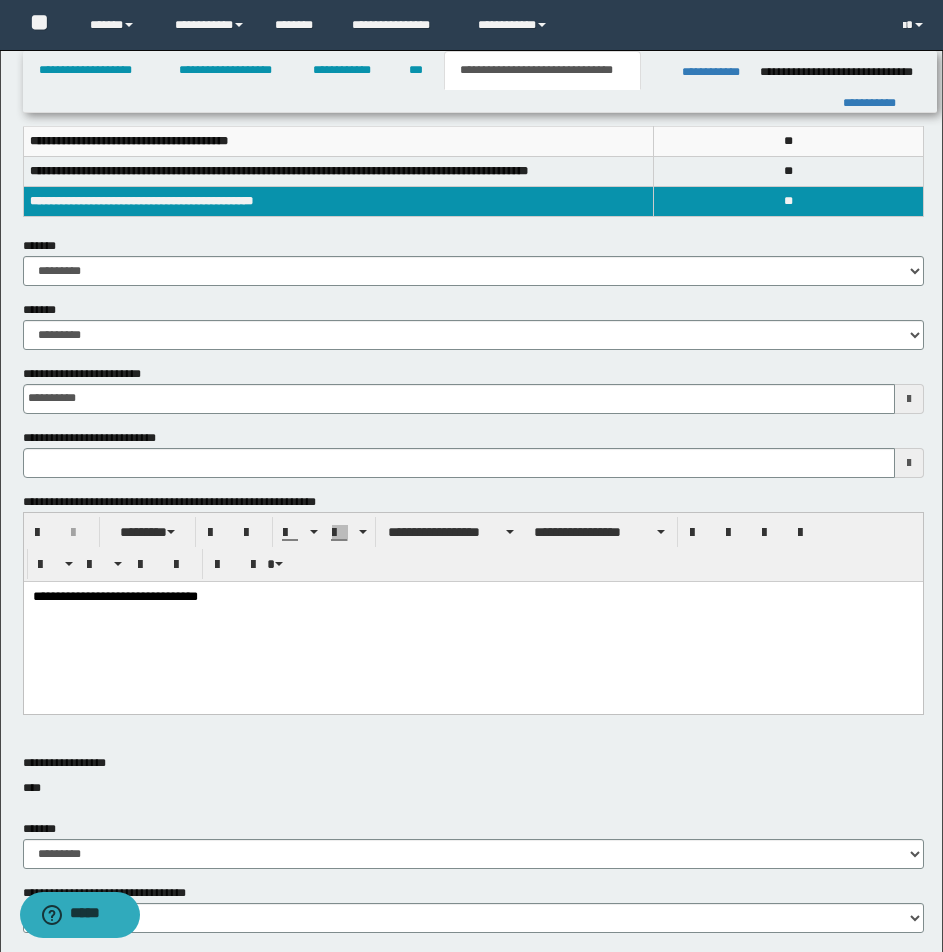 type 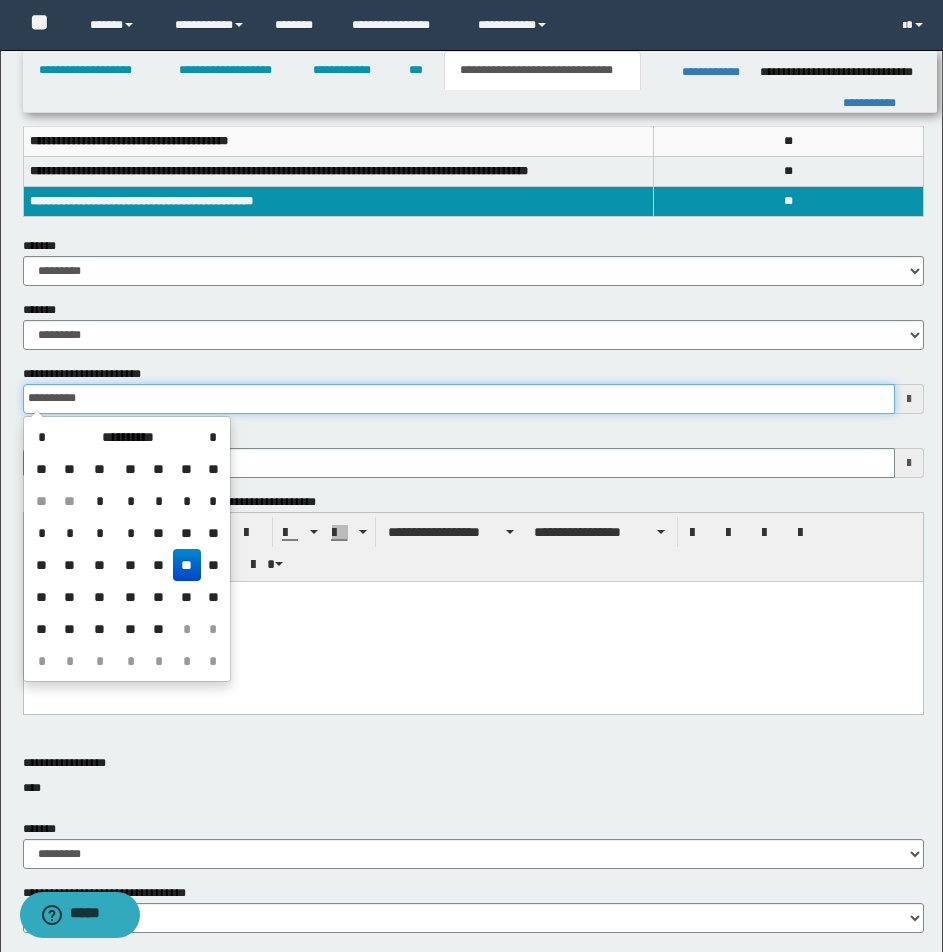click on "**********" at bounding box center [459, 399] 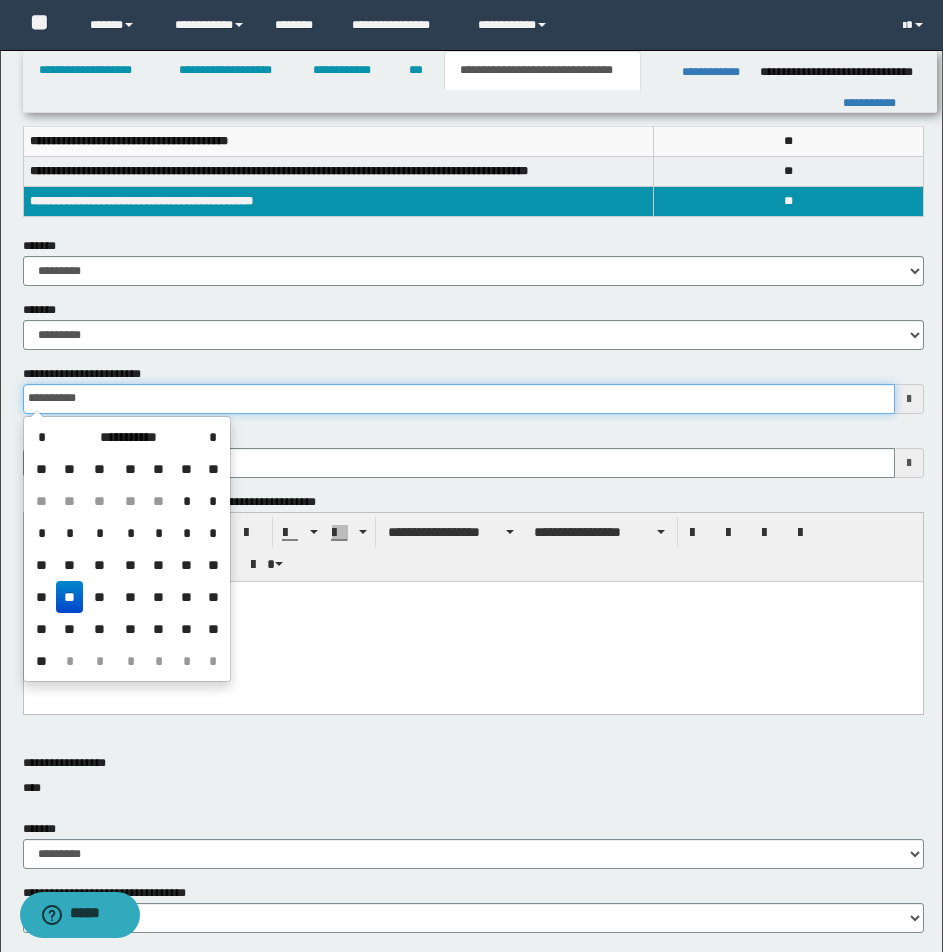 type on "**********" 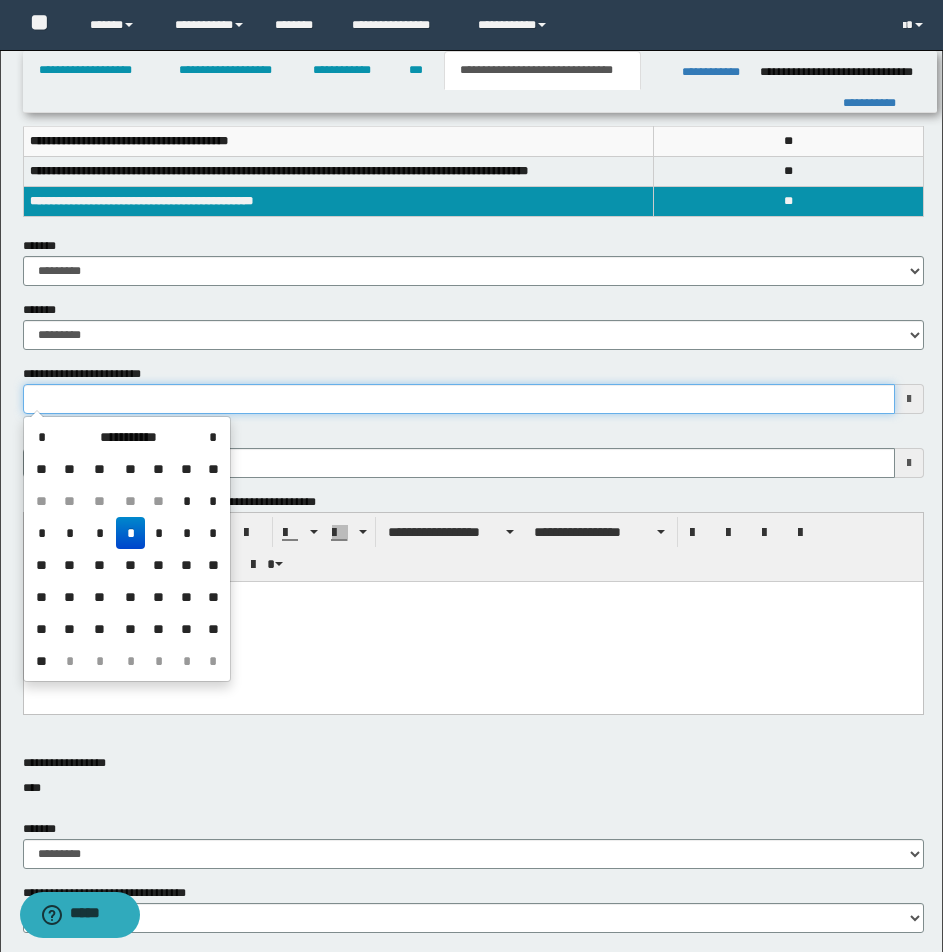 click on "**********" at bounding box center (459, 399) 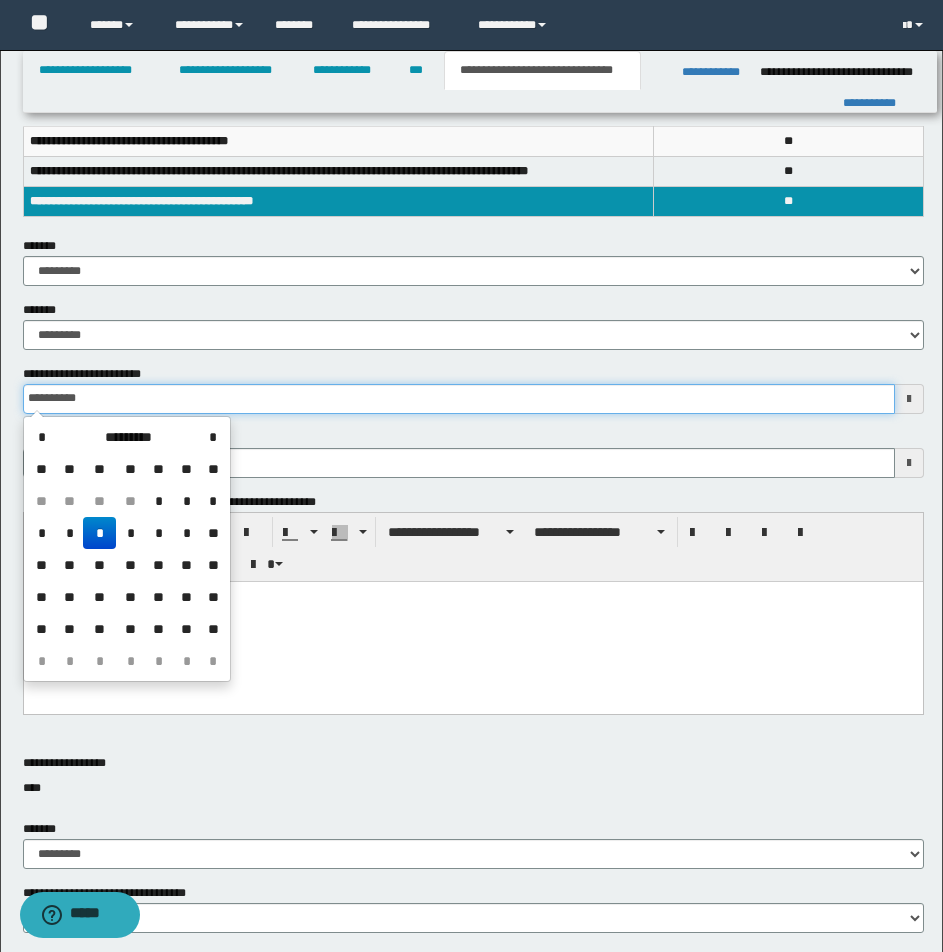 type on "**********" 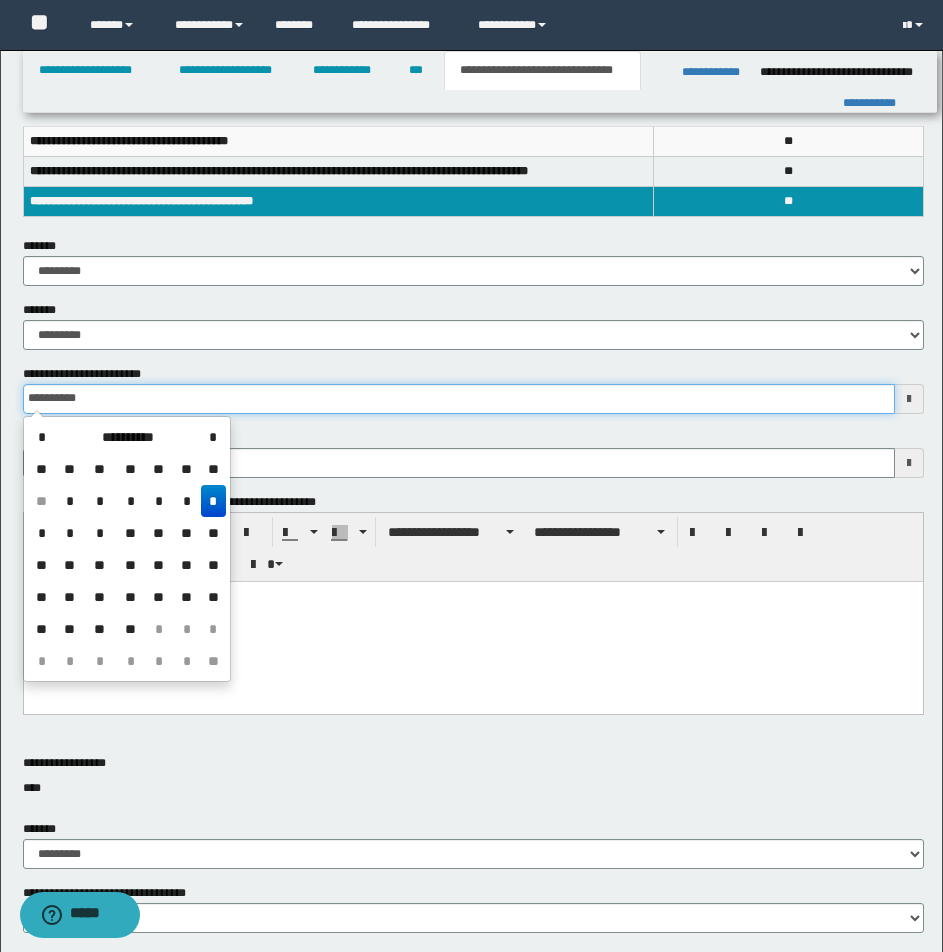 type 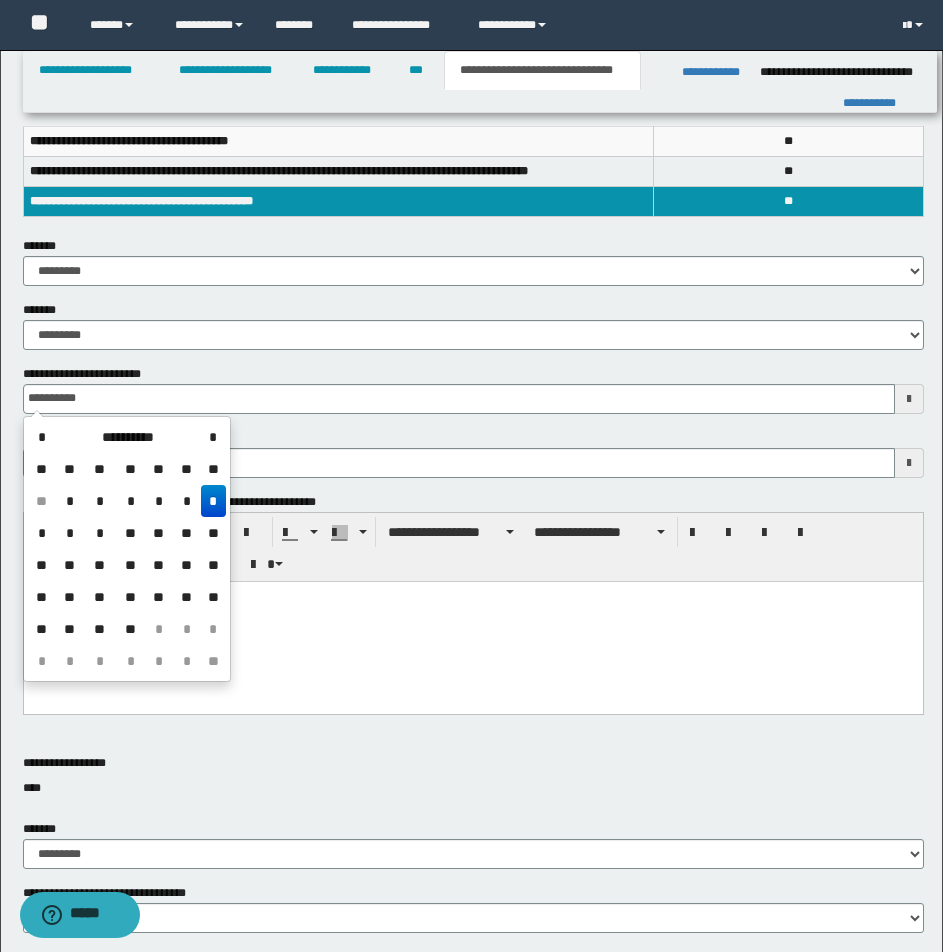 click on "*" at bounding box center [213, 501] 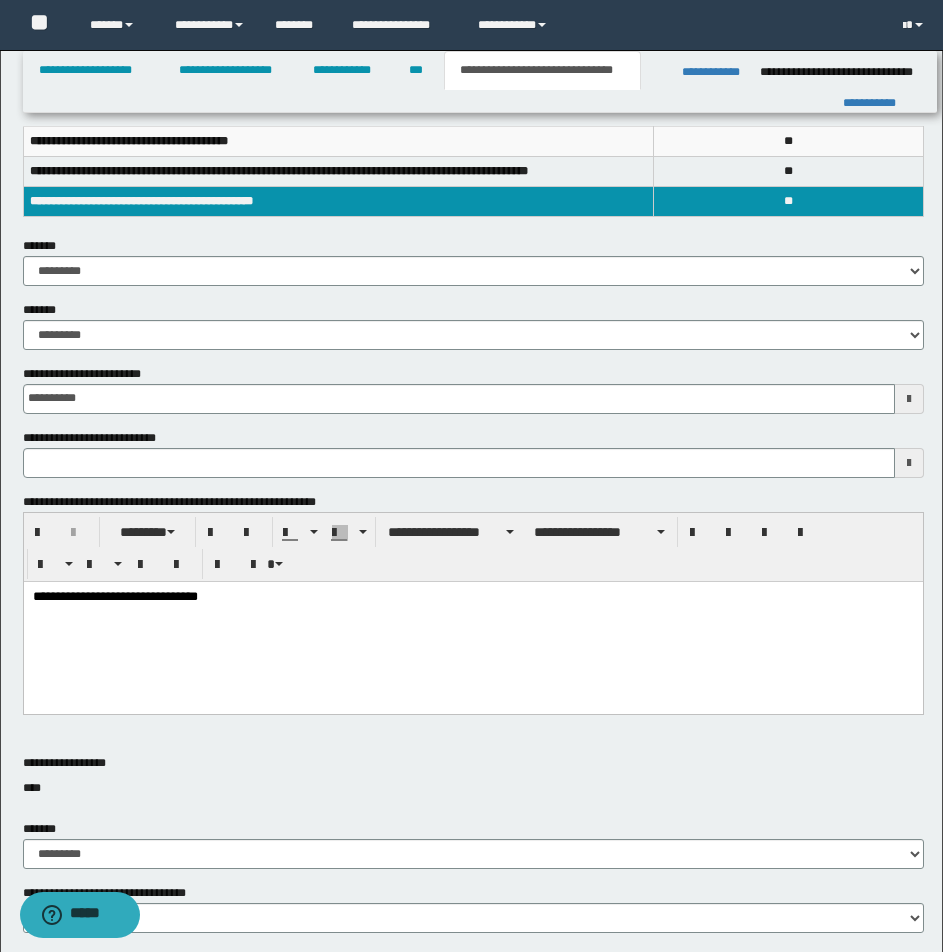 click on "**********" at bounding box center (472, 597) 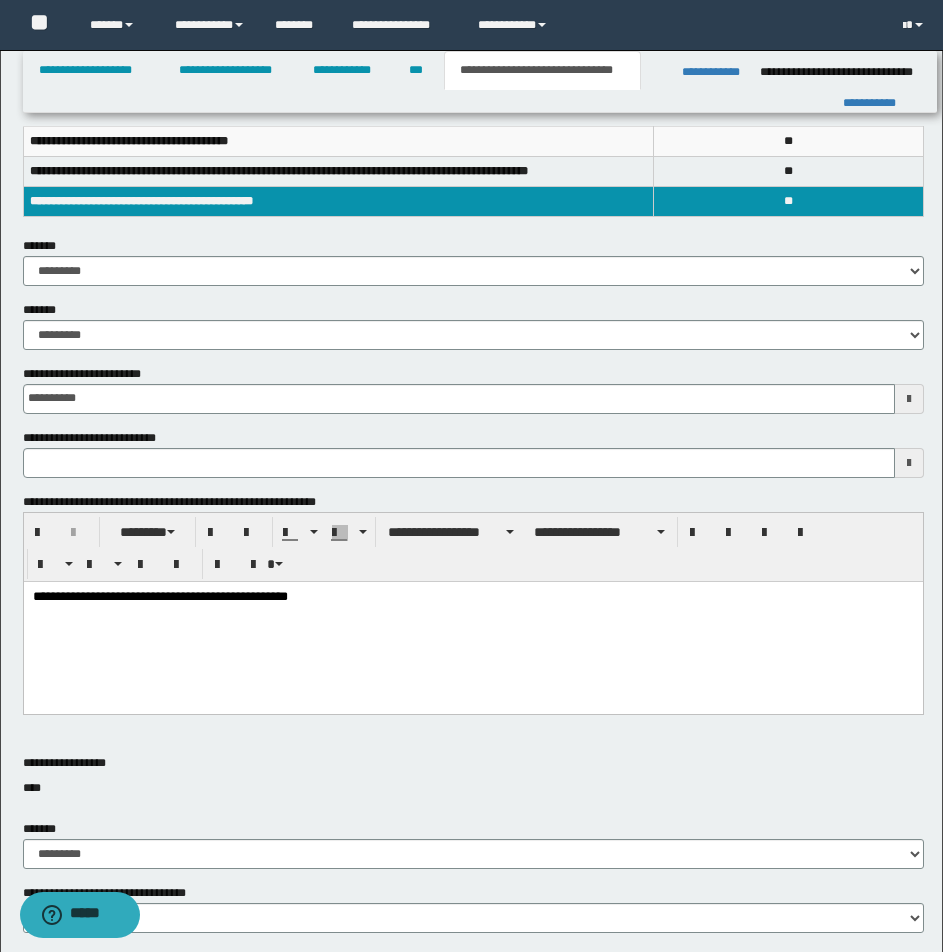 click on "**********" at bounding box center (472, 597) 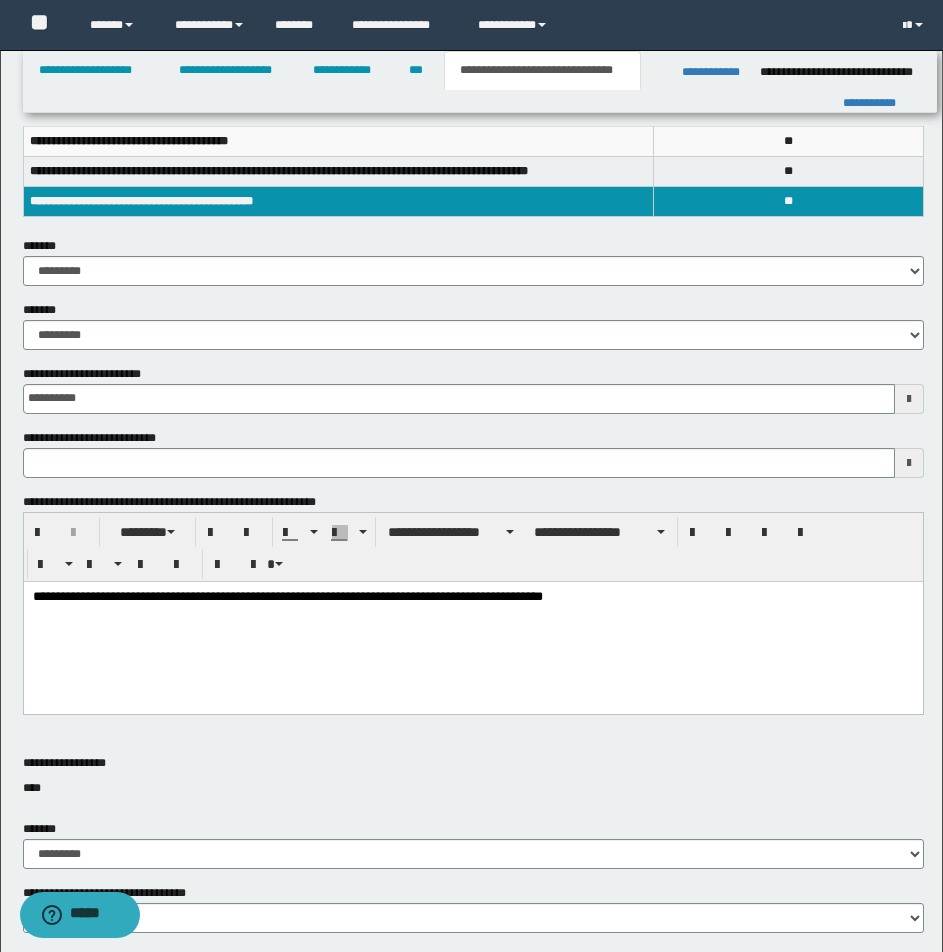 drag, startPoint x: 598, startPoint y: 583, endPoint x: 587, endPoint y: 588, distance: 12.083046 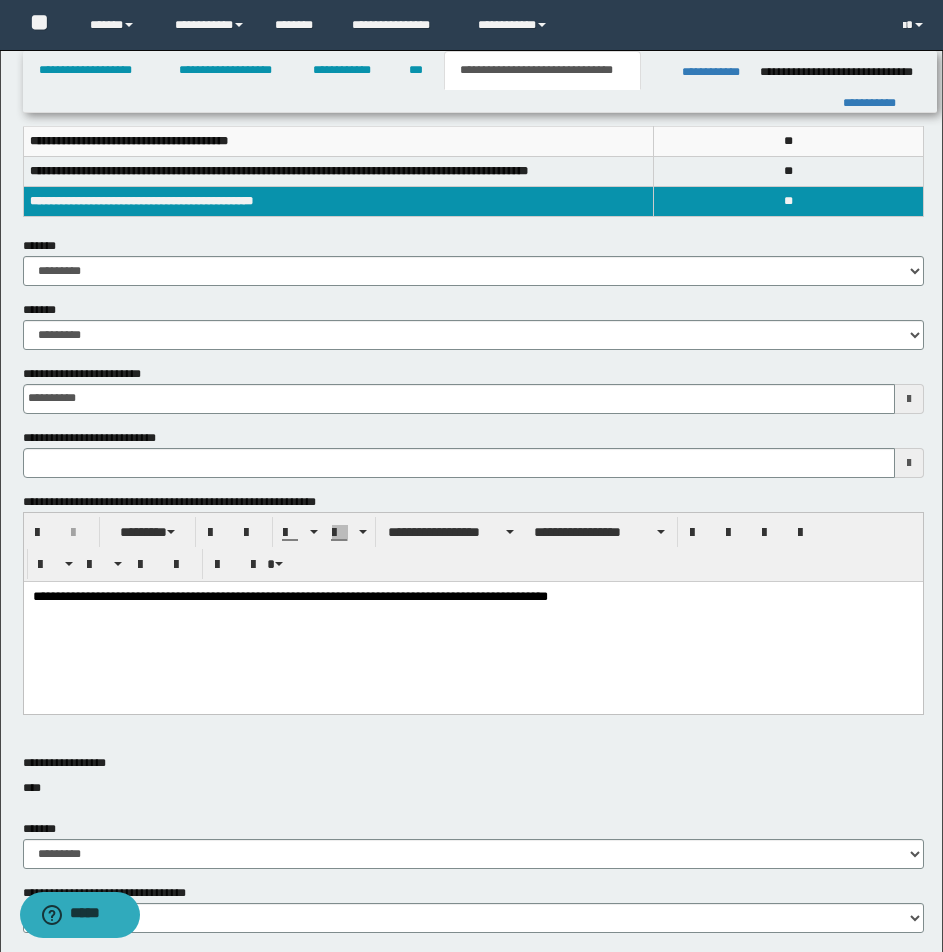 type 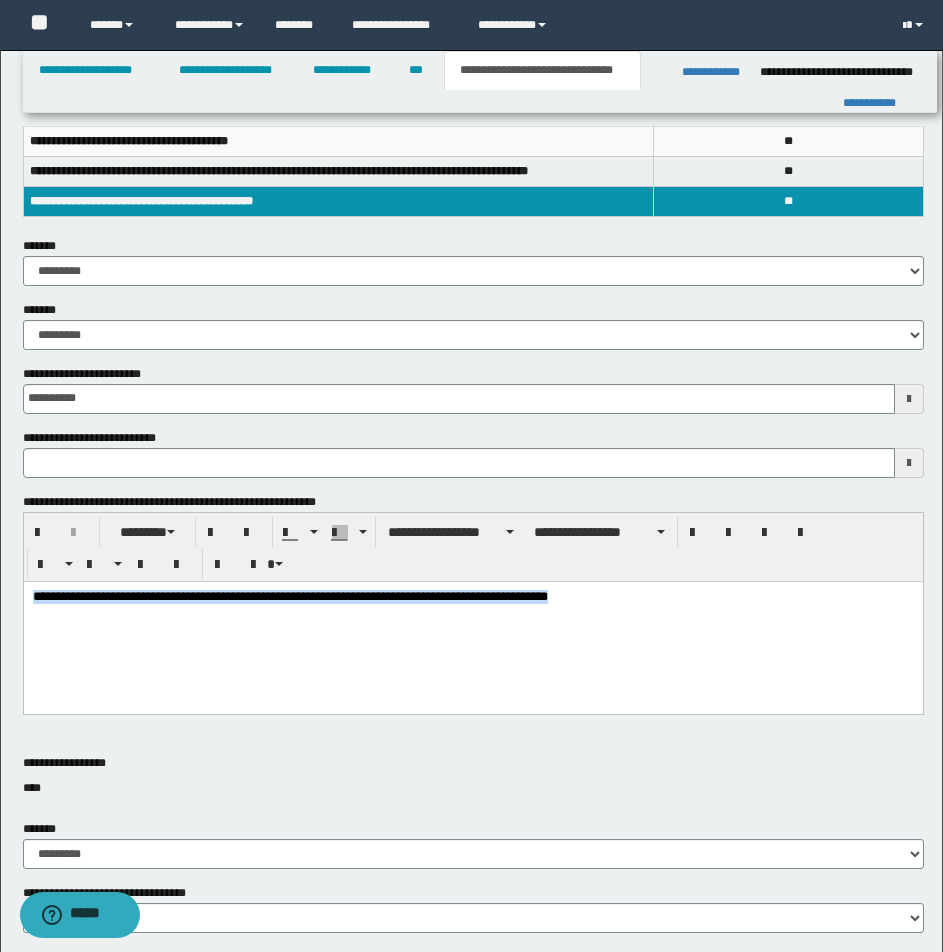 drag, startPoint x: 953, startPoint y: 1228, endPoint x: 928, endPoint y: 646, distance: 582.5367 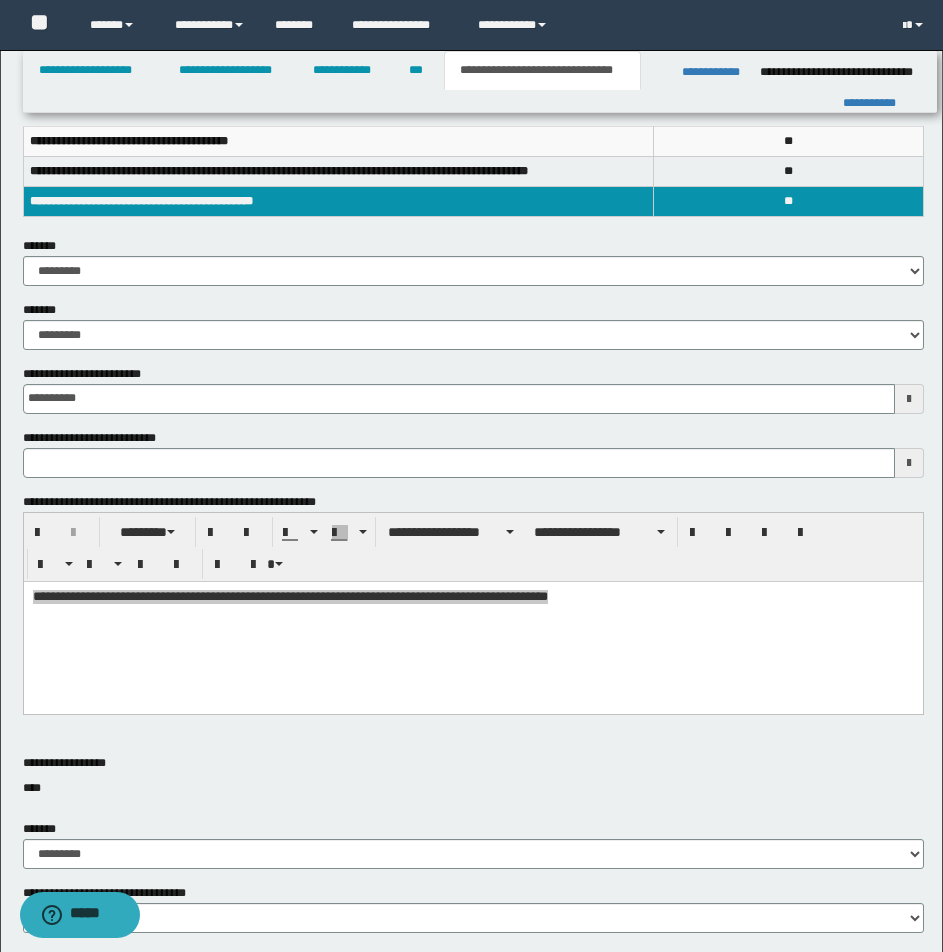 click on "**********" at bounding box center (473, 604) 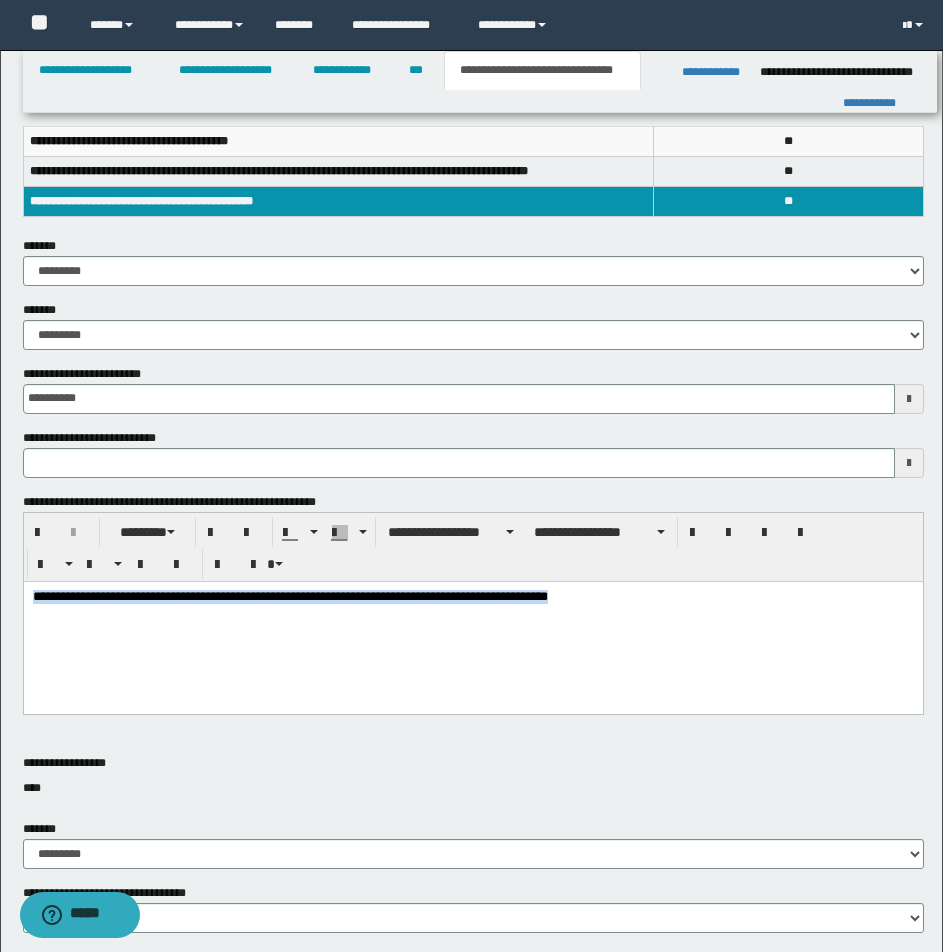 click on "**********" at bounding box center [472, 622] 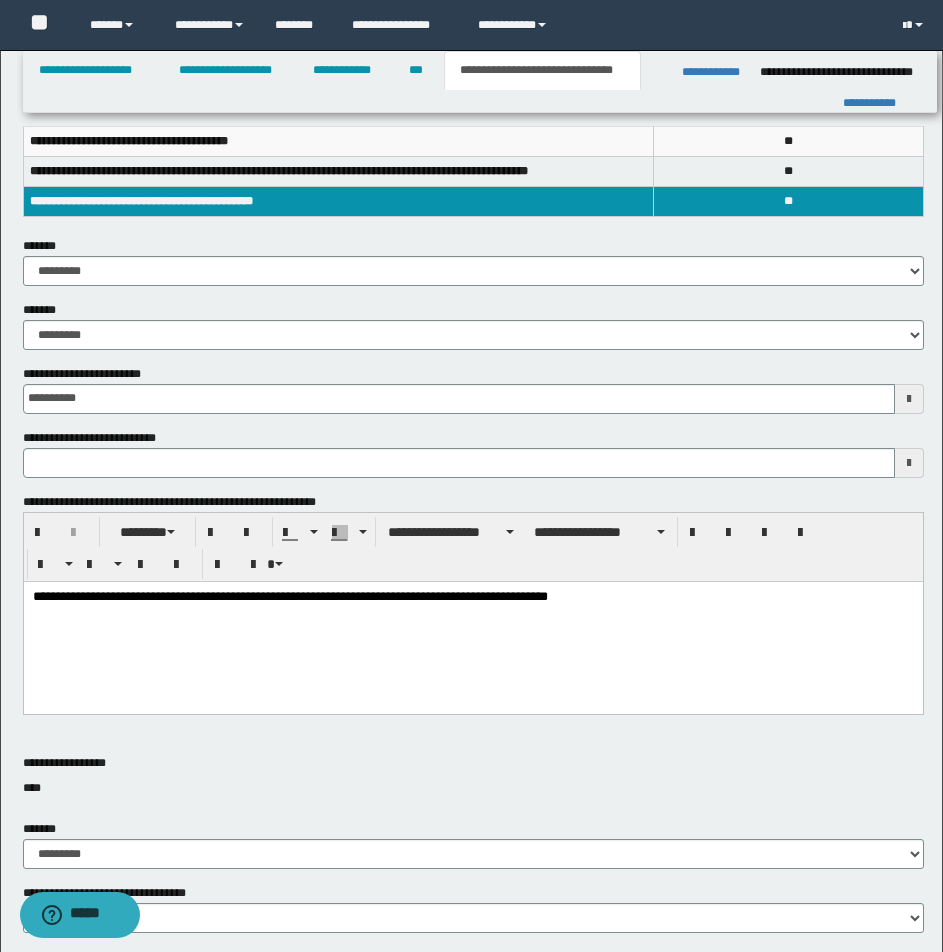 click on "**********" at bounding box center (472, 622) 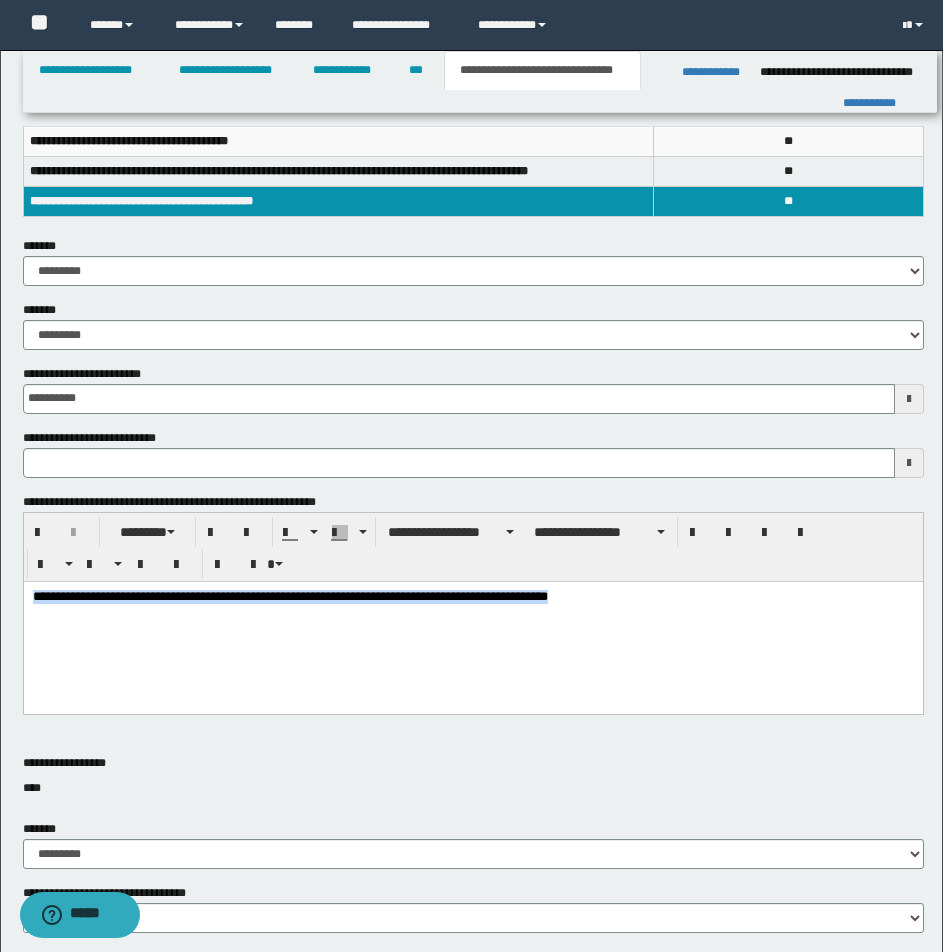 drag, startPoint x: 30, startPoint y: 591, endPoint x: 718, endPoint y: 626, distance: 688.8897 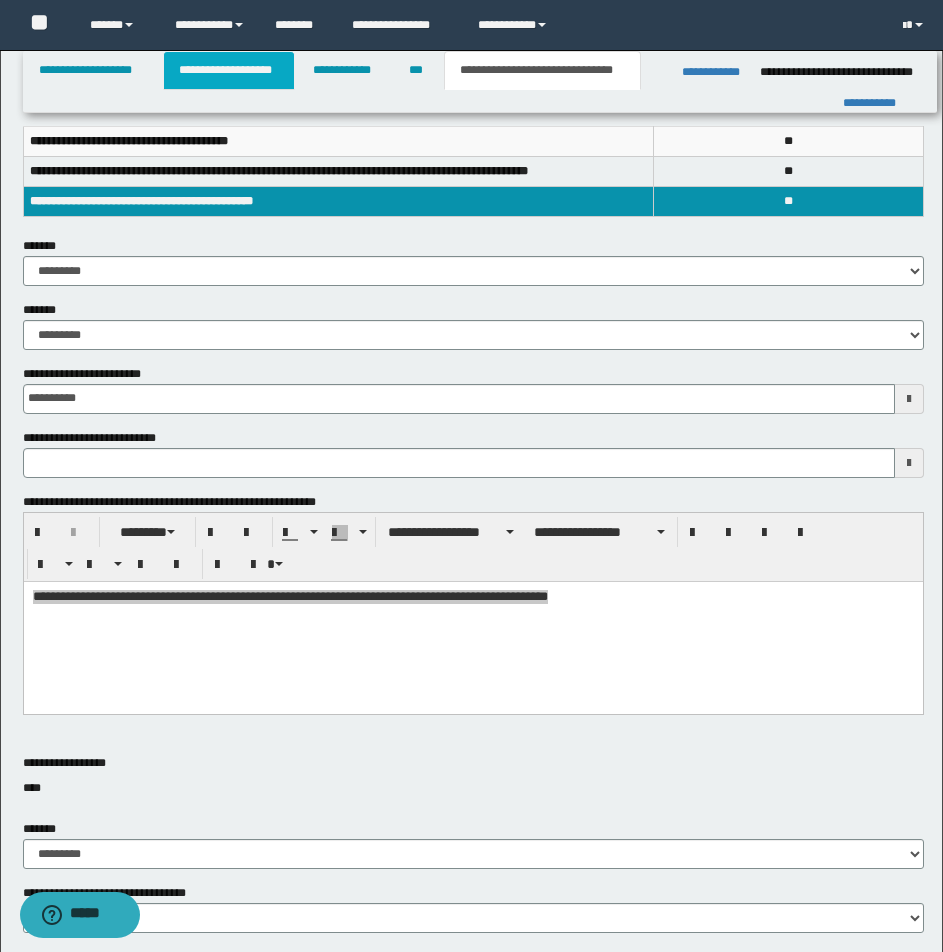 click on "**********" at bounding box center [229, 70] 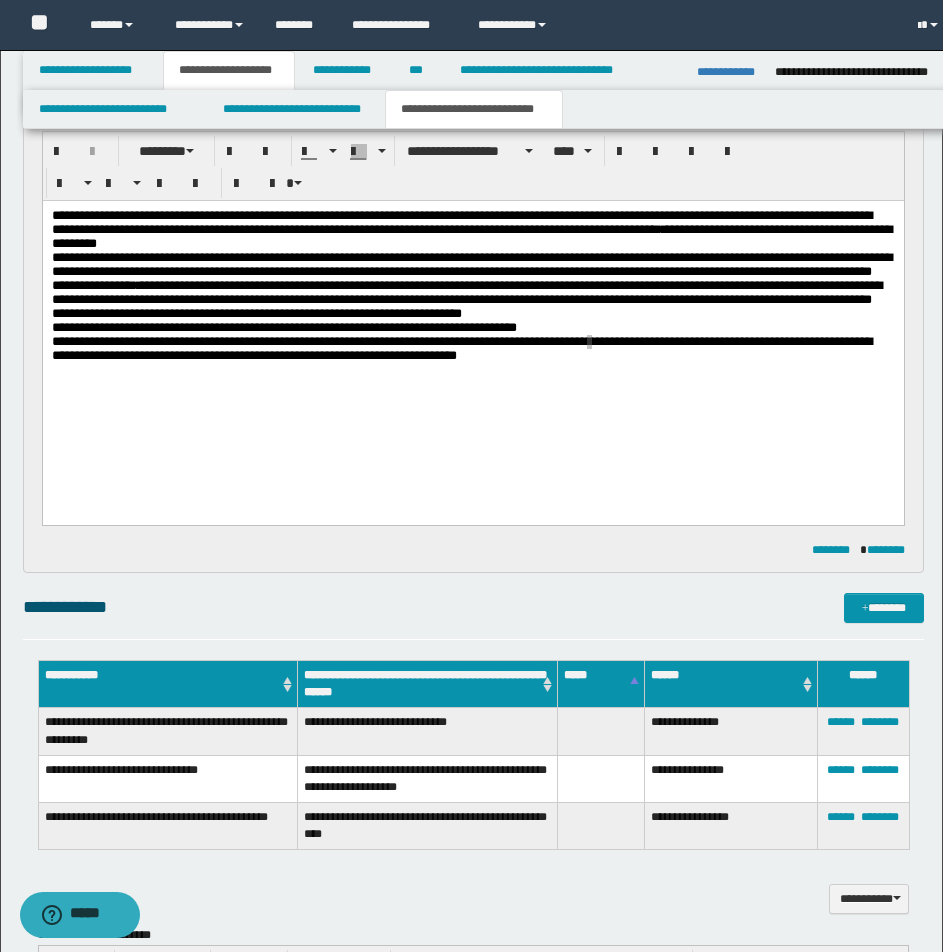 scroll, scrollTop: 281, scrollLeft: 0, axis: vertical 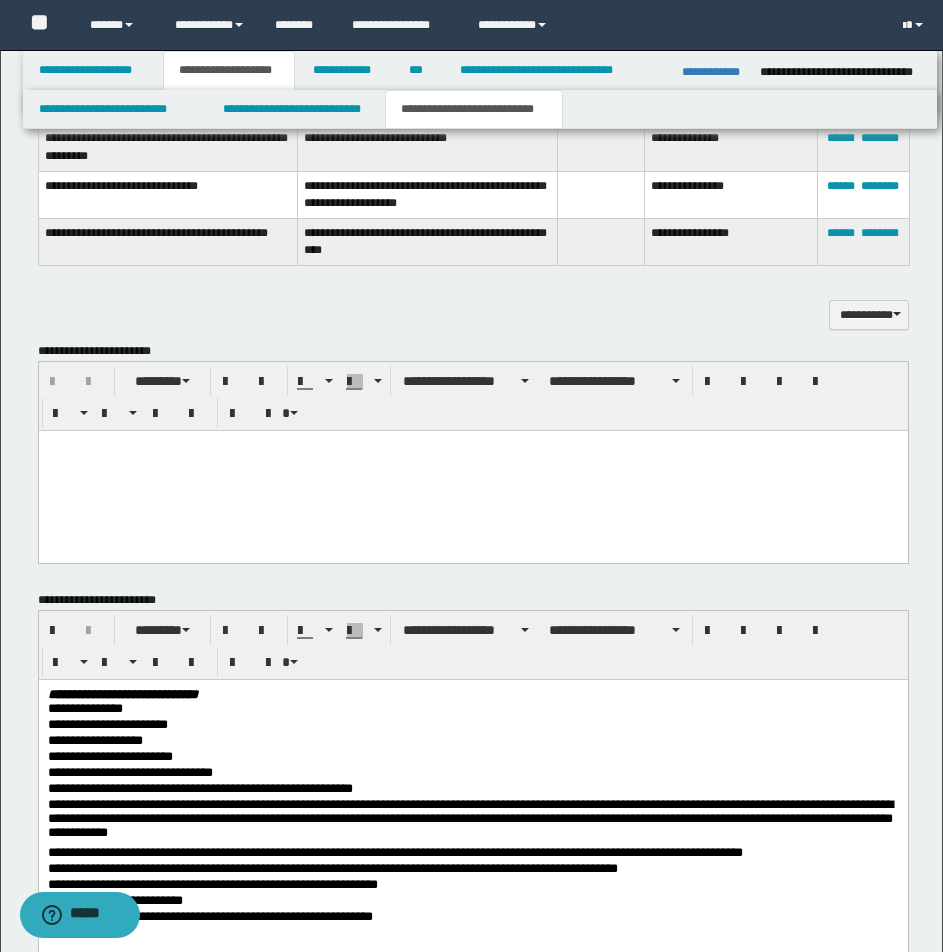 click at bounding box center (472, 470) 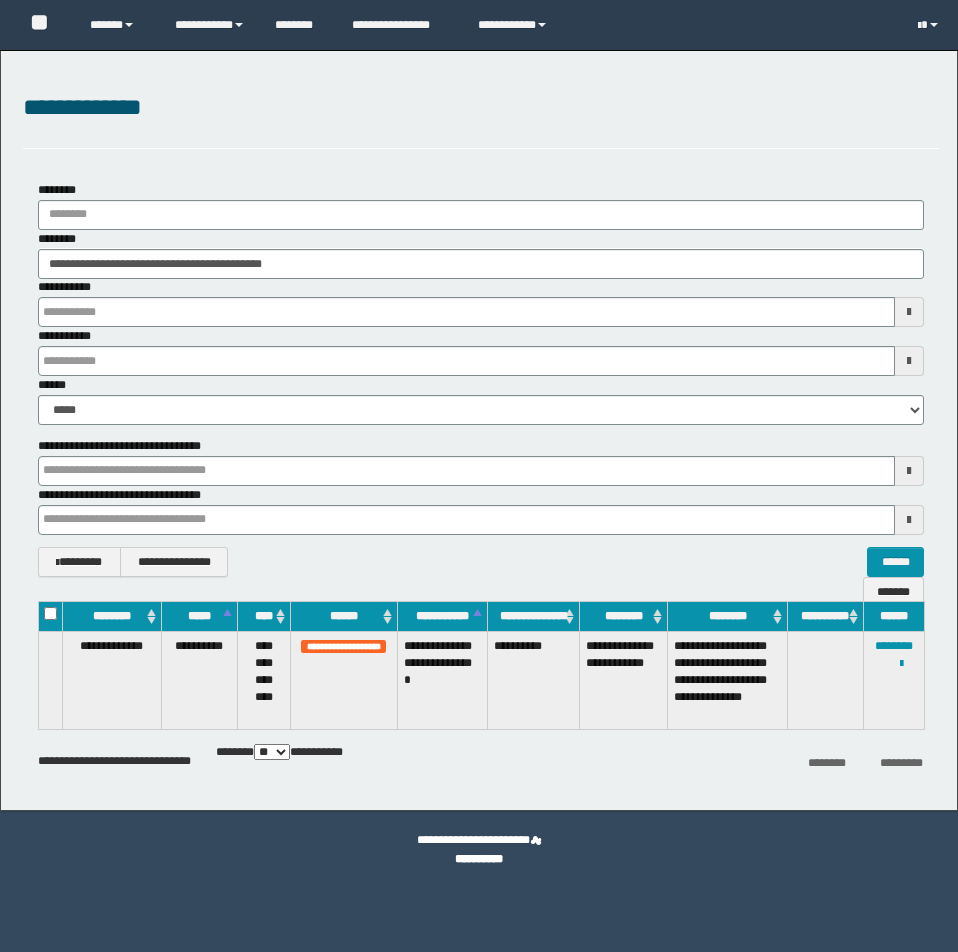 scroll, scrollTop: 0, scrollLeft: 0, axis: both 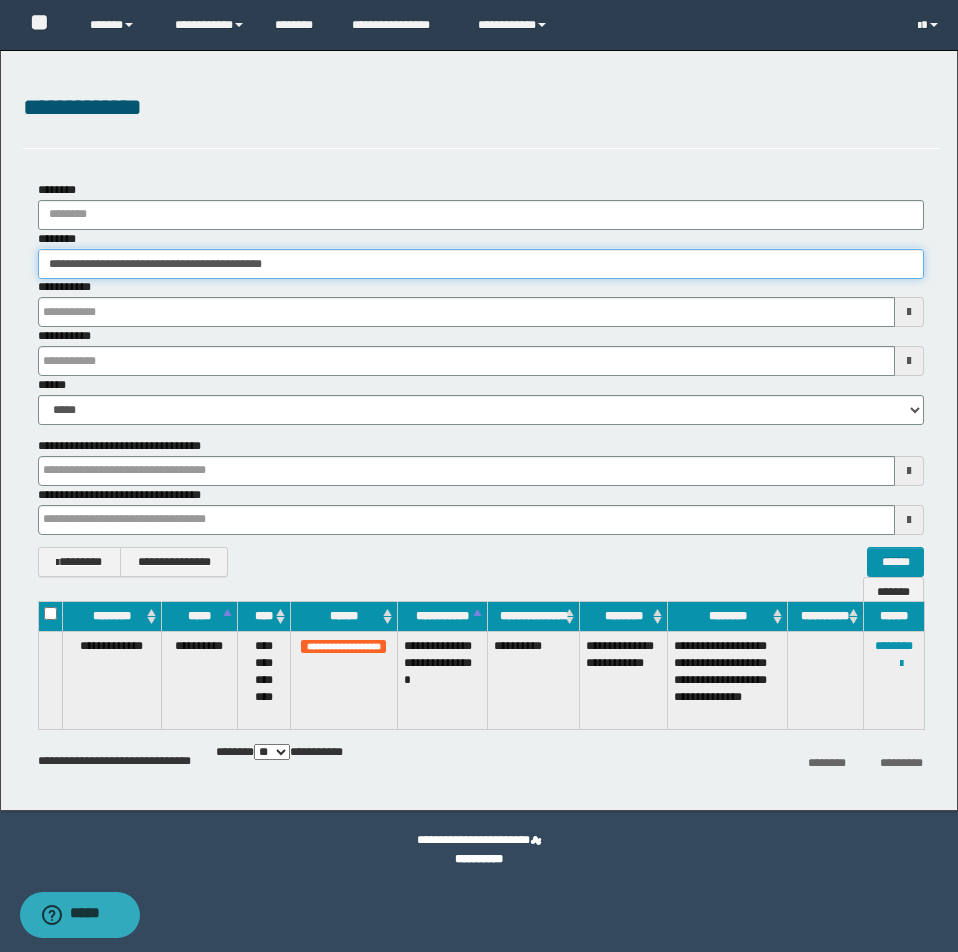 click on "**********" at bounding box center [481, 264] 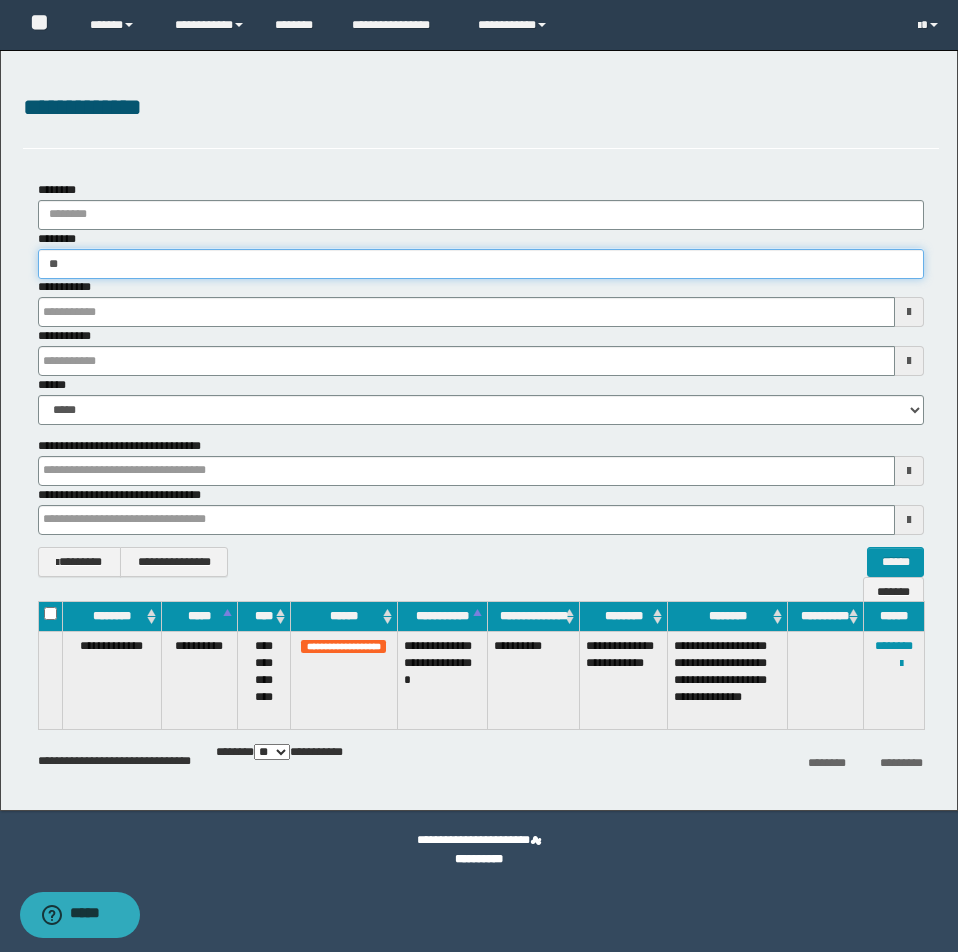 type on "*" 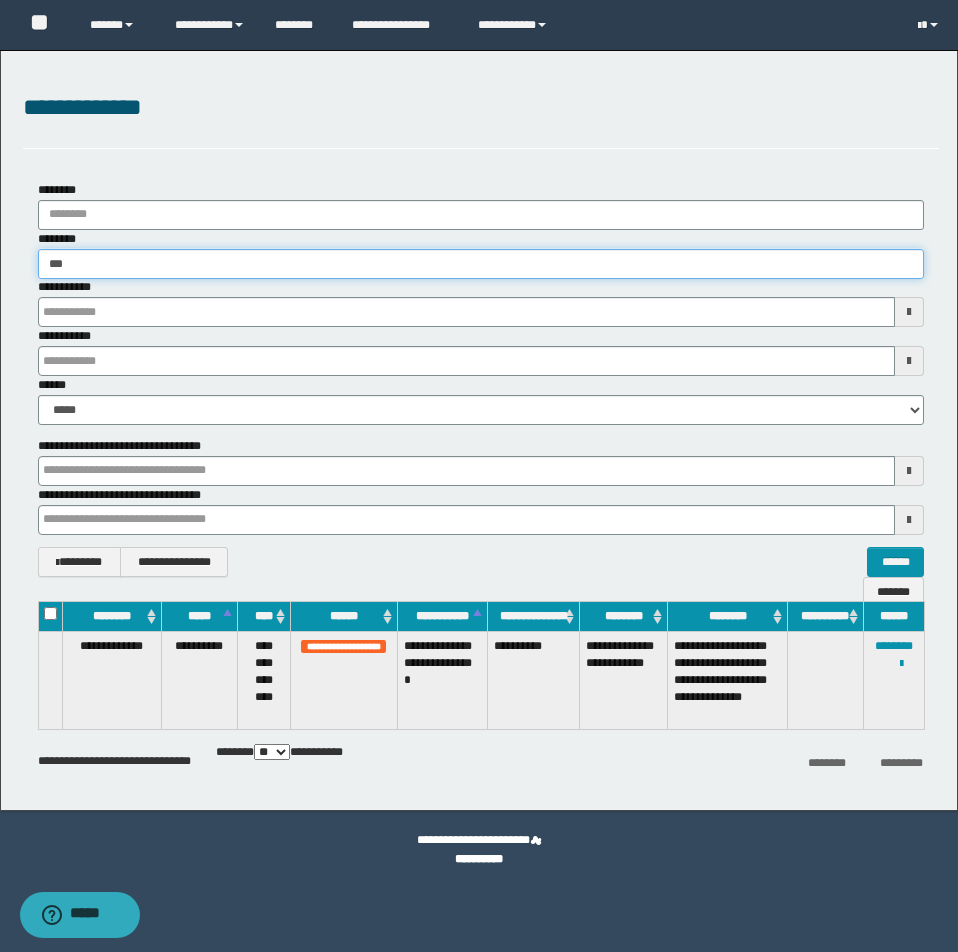 type on "***" 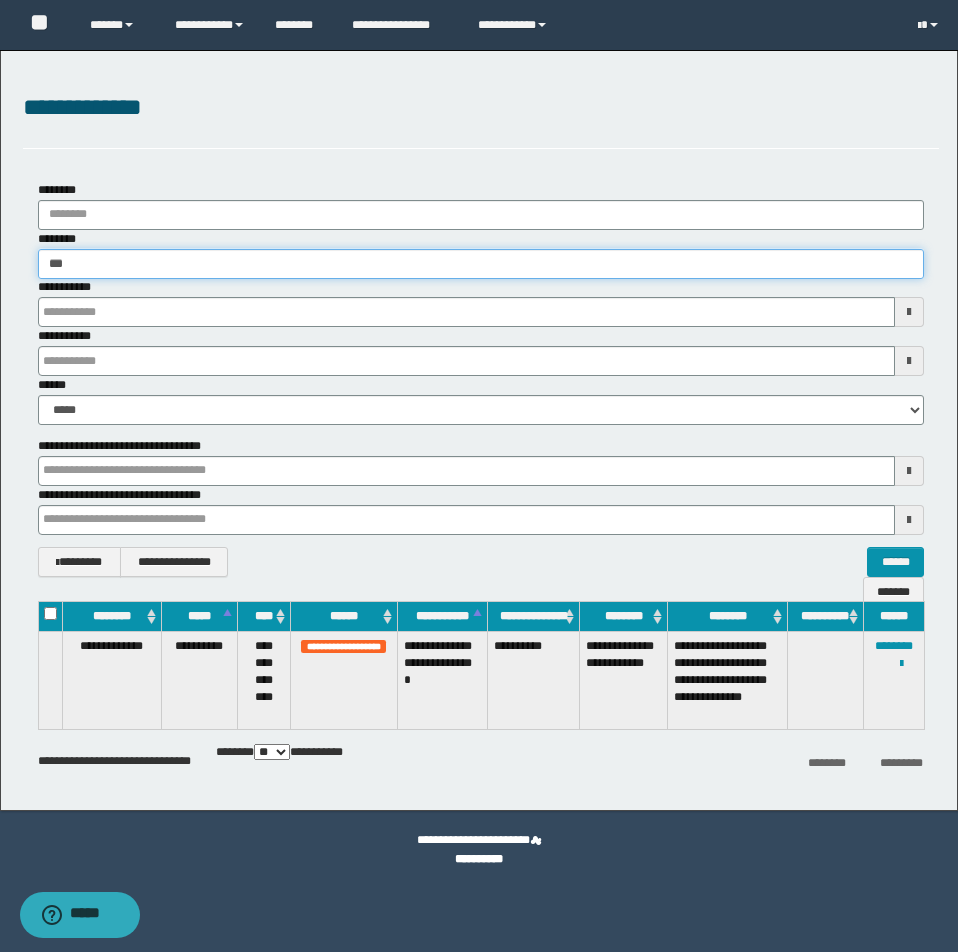 type 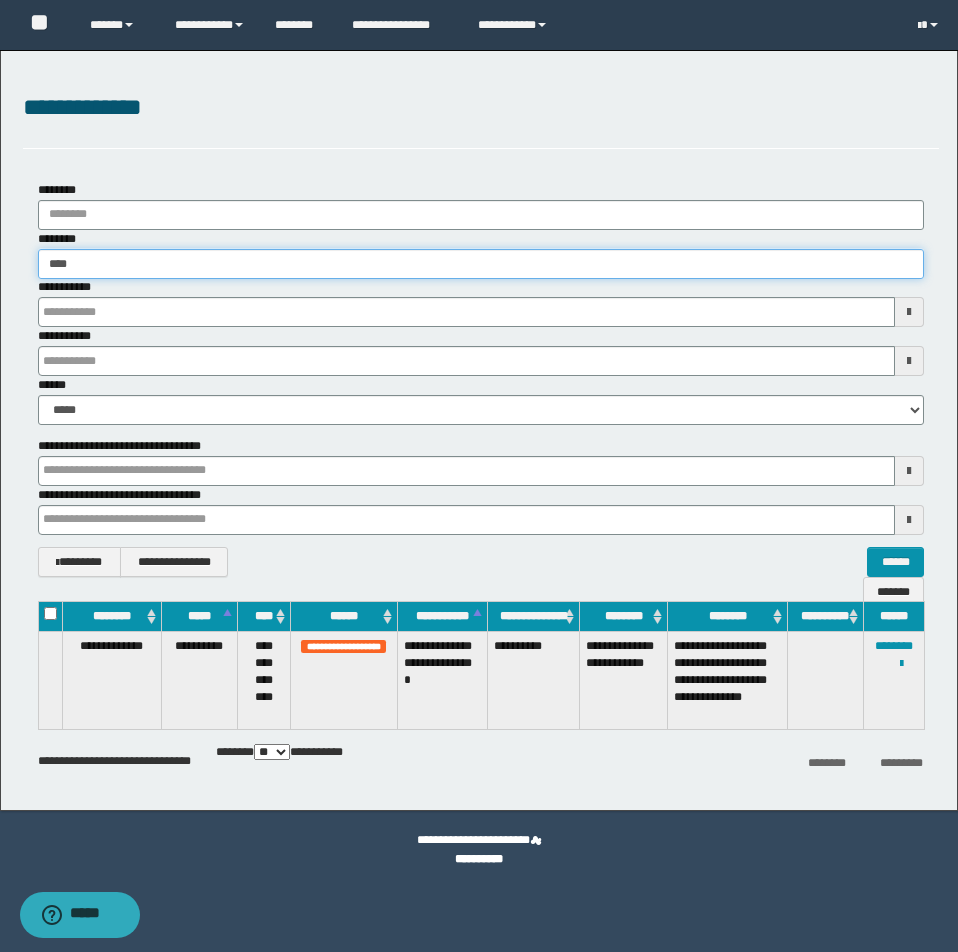 type on "****" 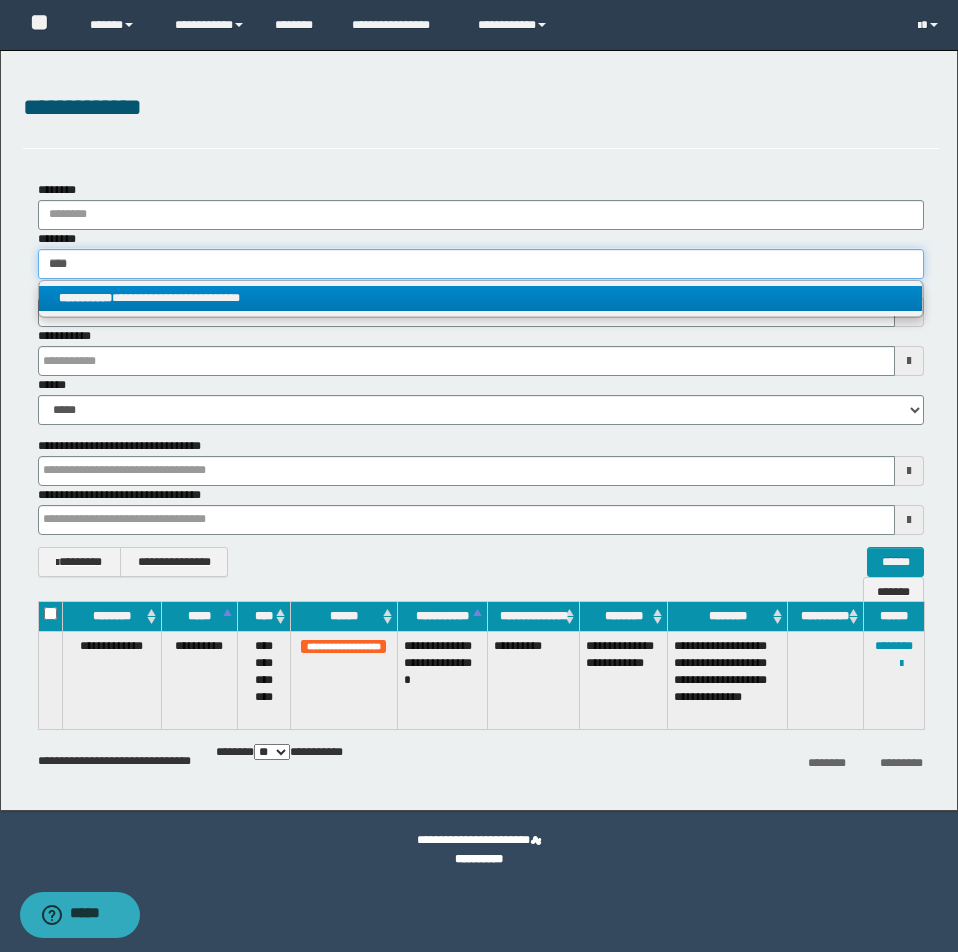 type on "****" 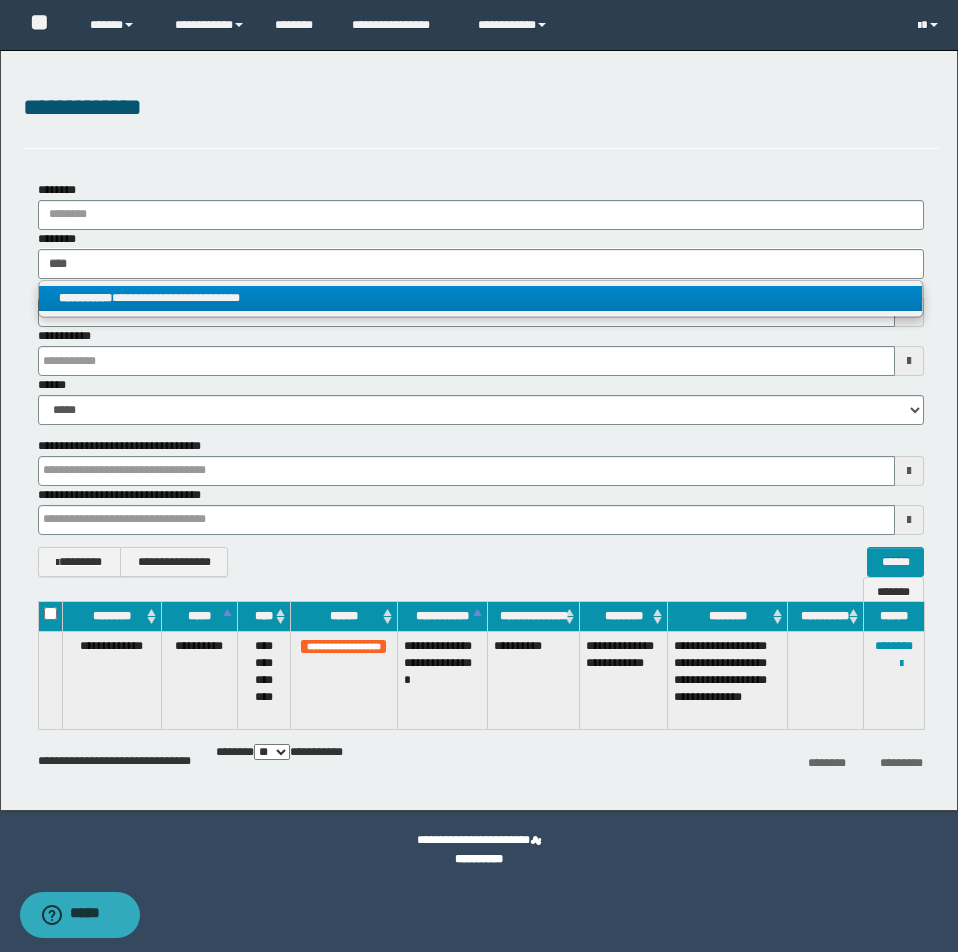 click on "**********" at bounding box center [480, 298] 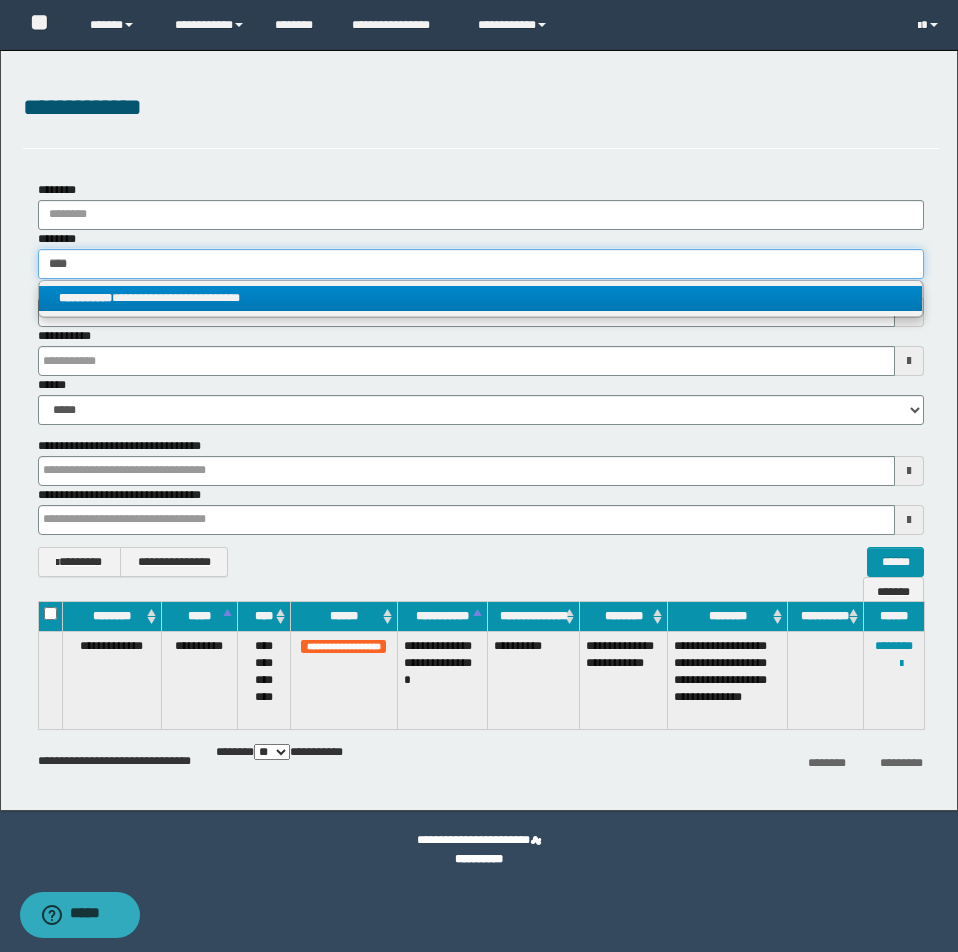 type 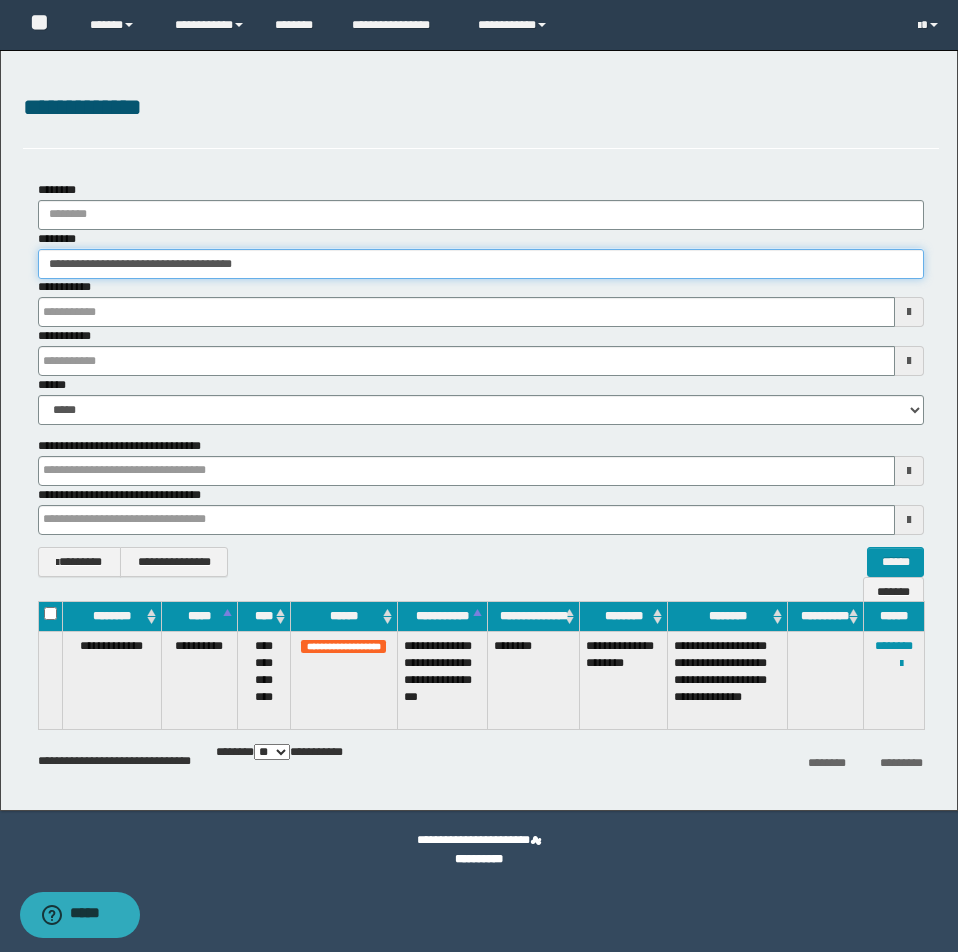 drag, startPoint x: 43, startPoint y: 265, endPoint x: 370, endPoint y: 275, distance: 327.15286 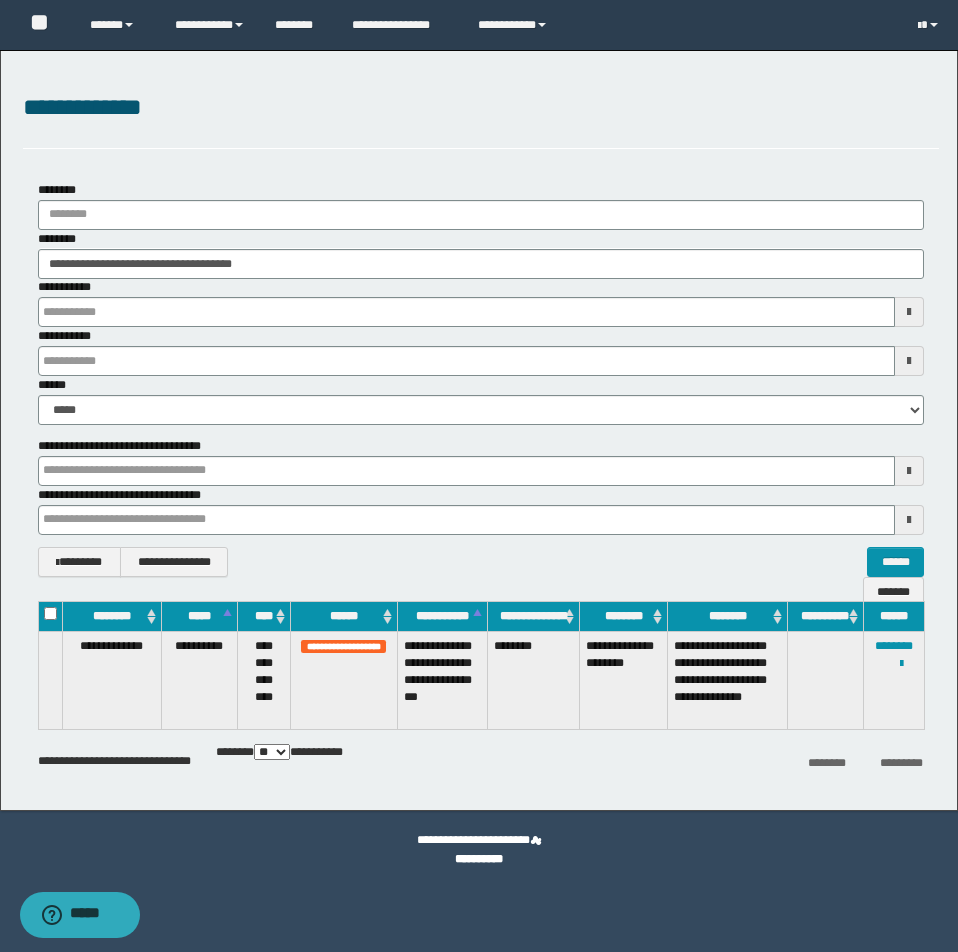 click at bounding box center (0, 0) 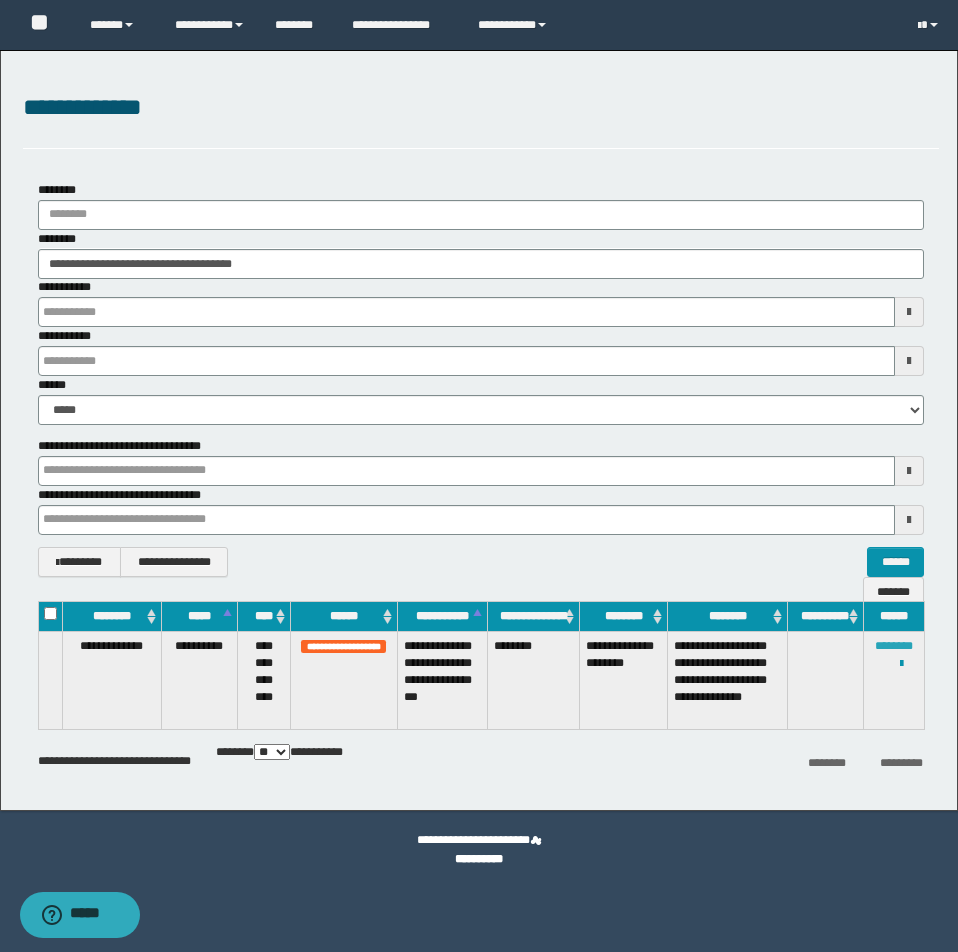 click on "********" at bounding box center (894, 646) 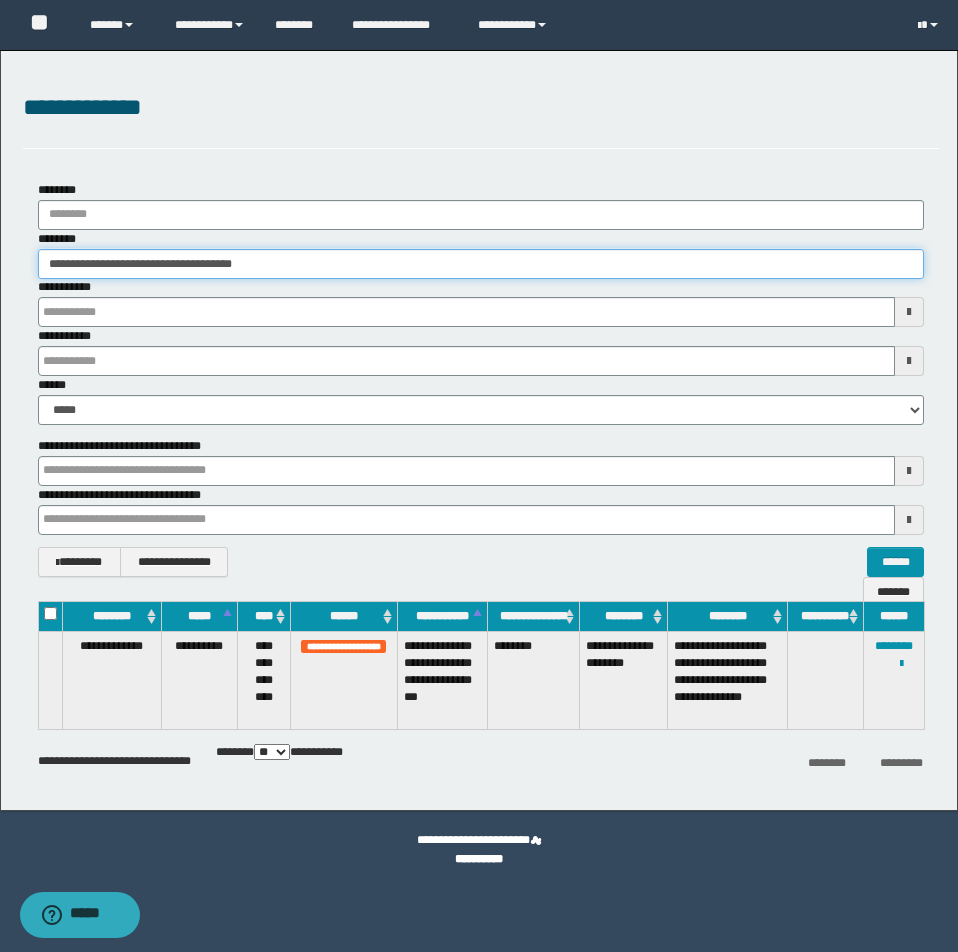 click on "**********" at bounding box center (481, 264) 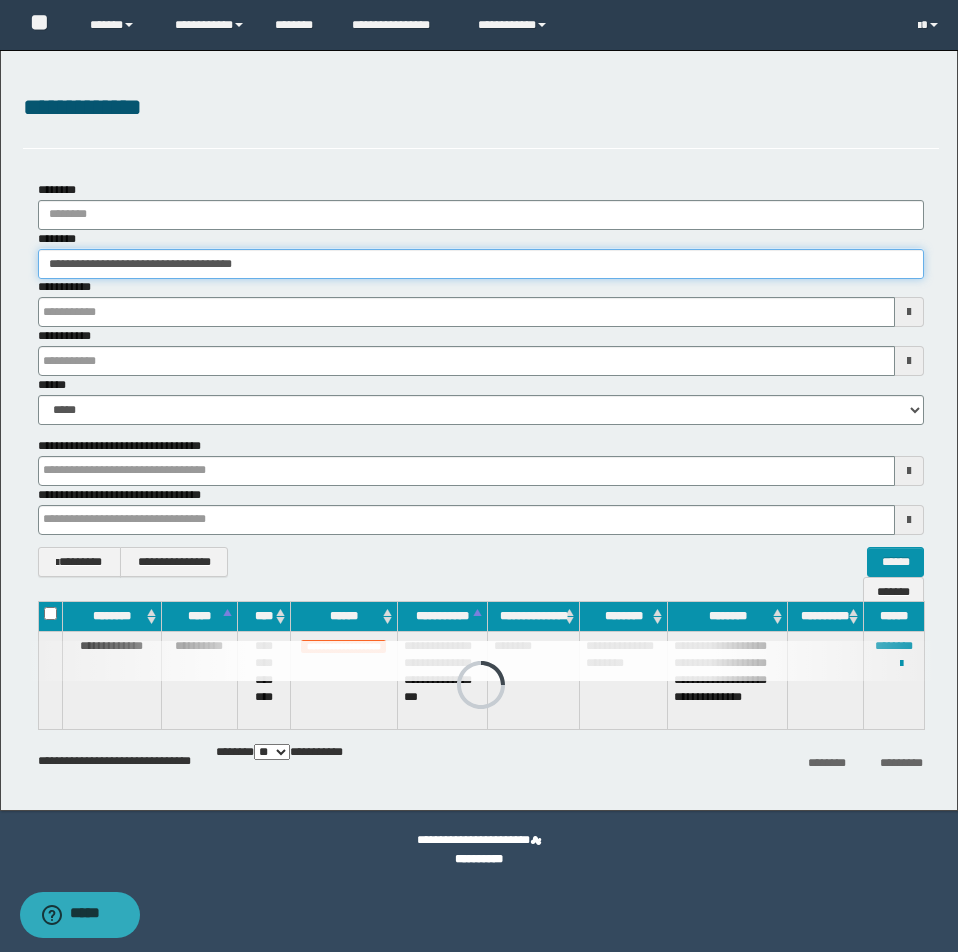 click on "**********" at bounding box center [481, 264] 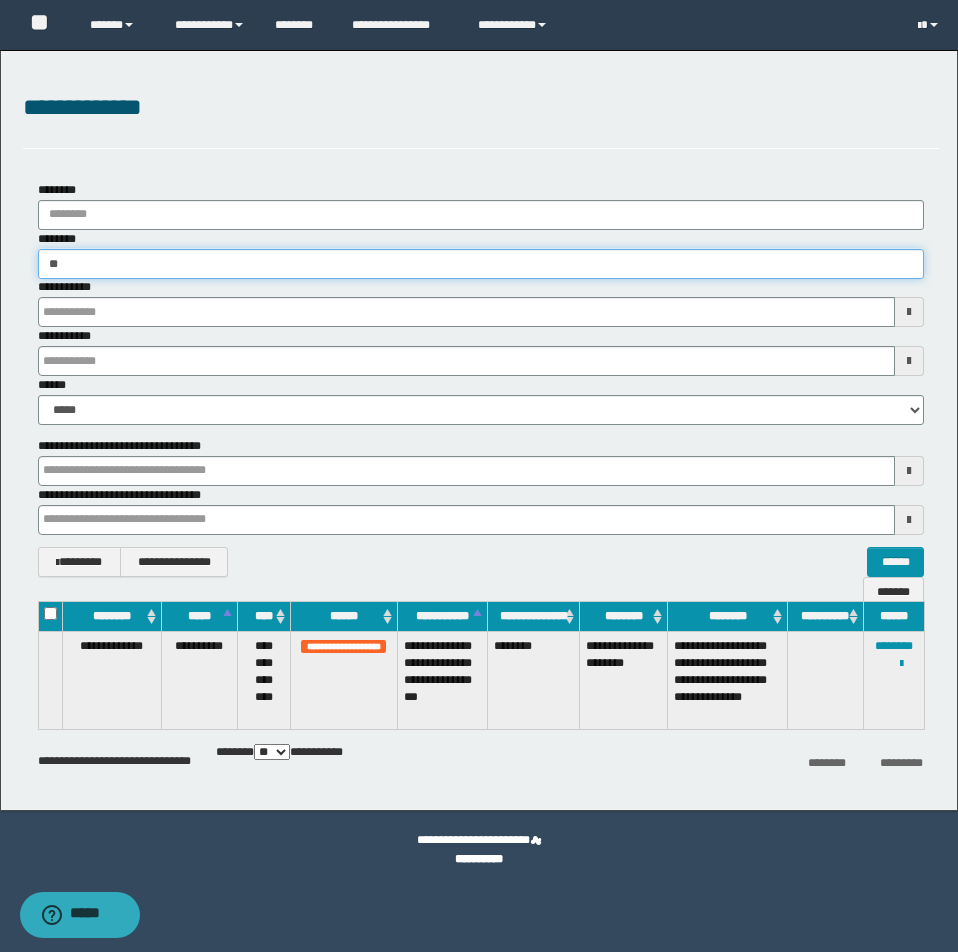 type on "*" 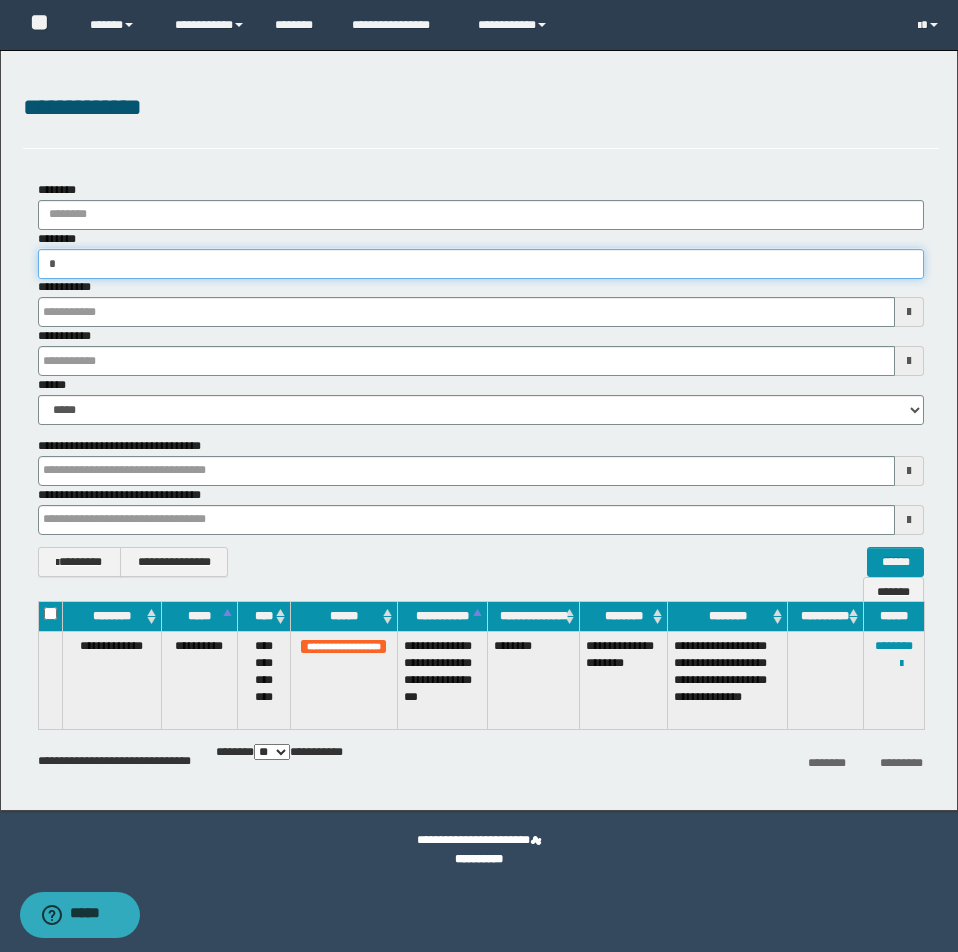 type on "**" 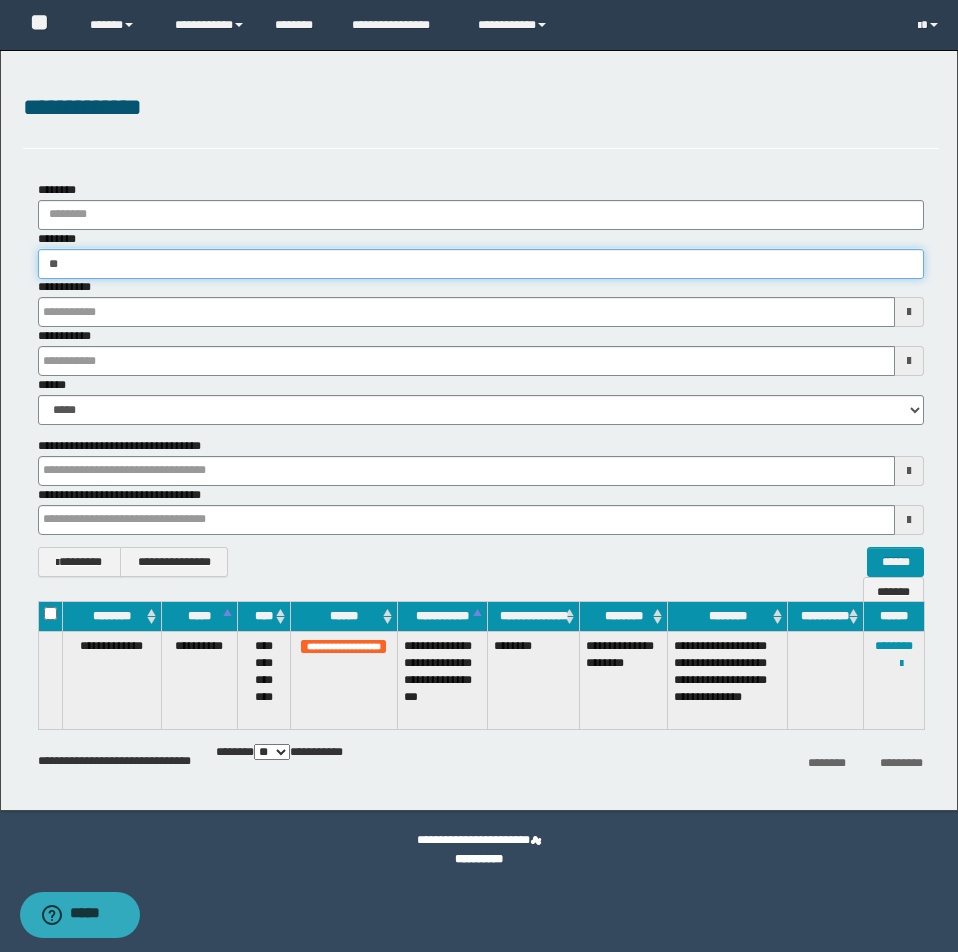 type on "**" 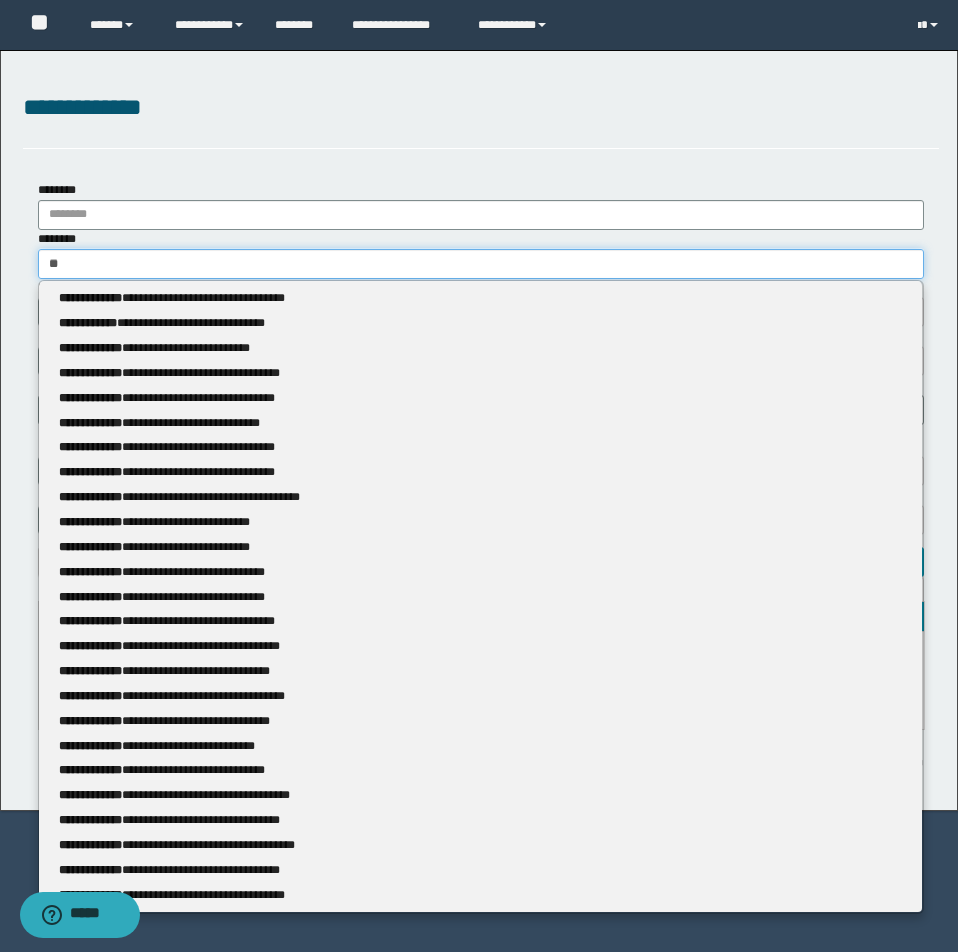 type 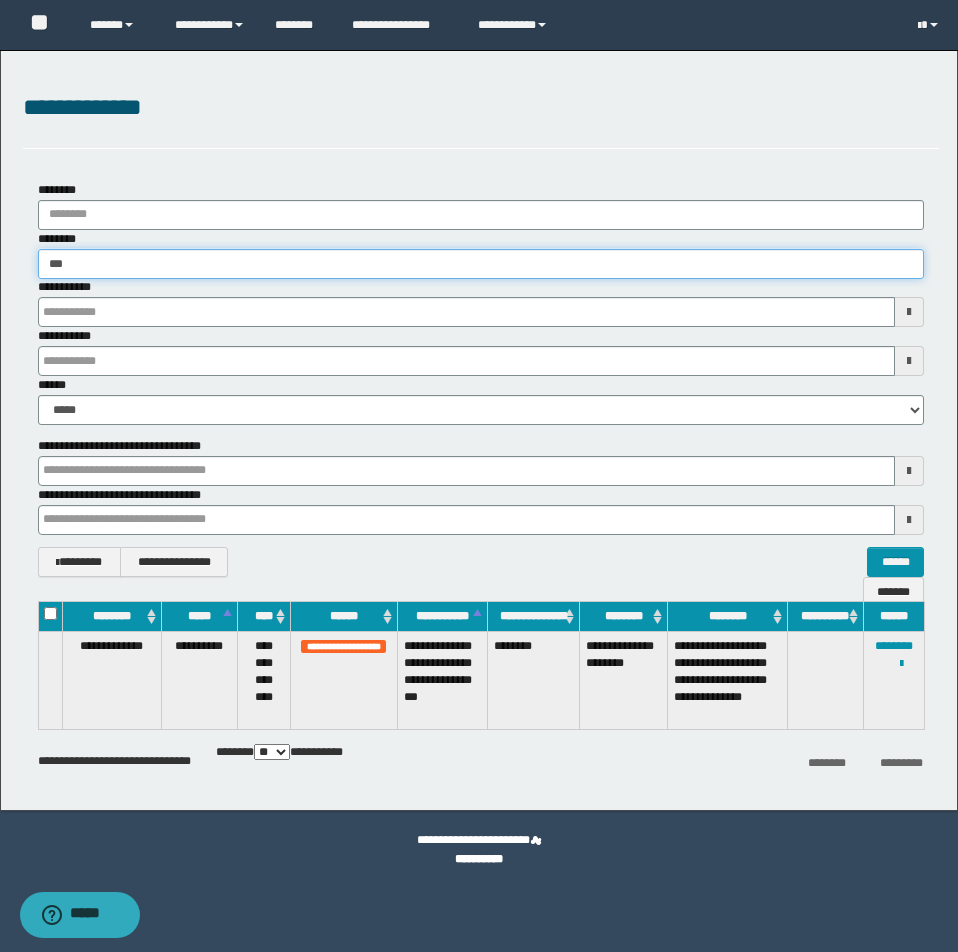 type on "****" 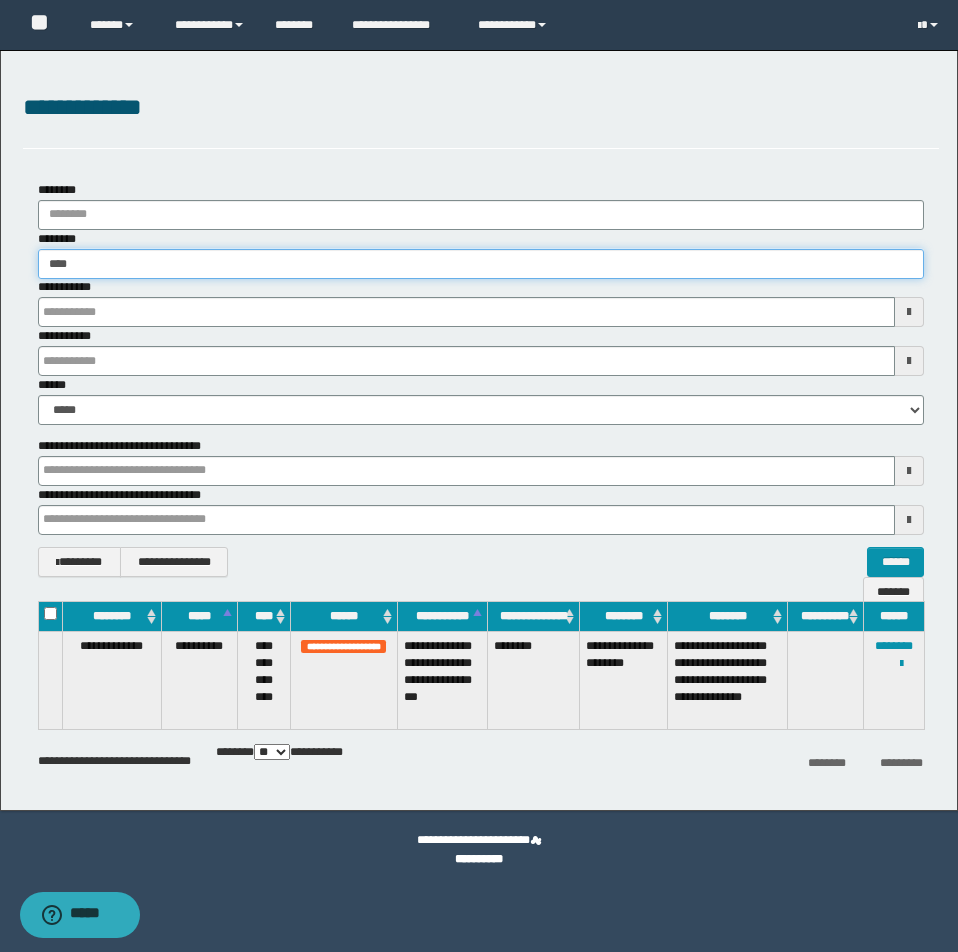 type on "****" 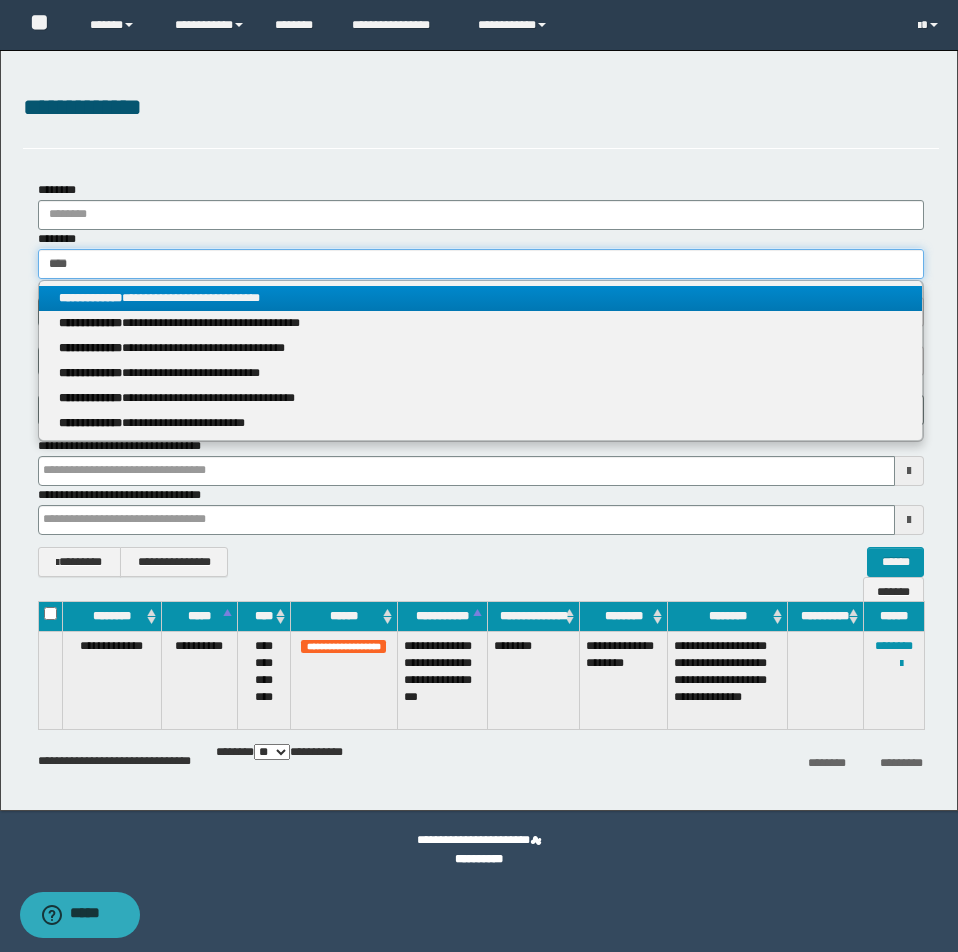 type on "****" 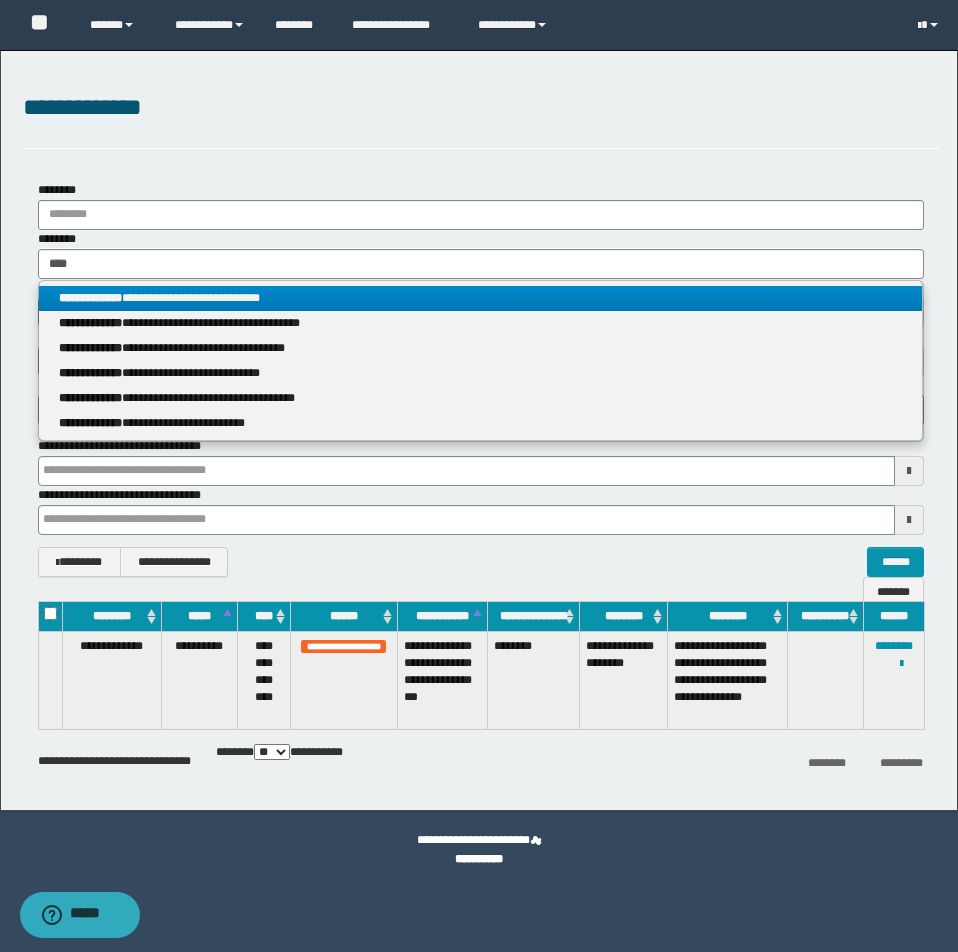click on "**********" at bounding box center (480, 298) 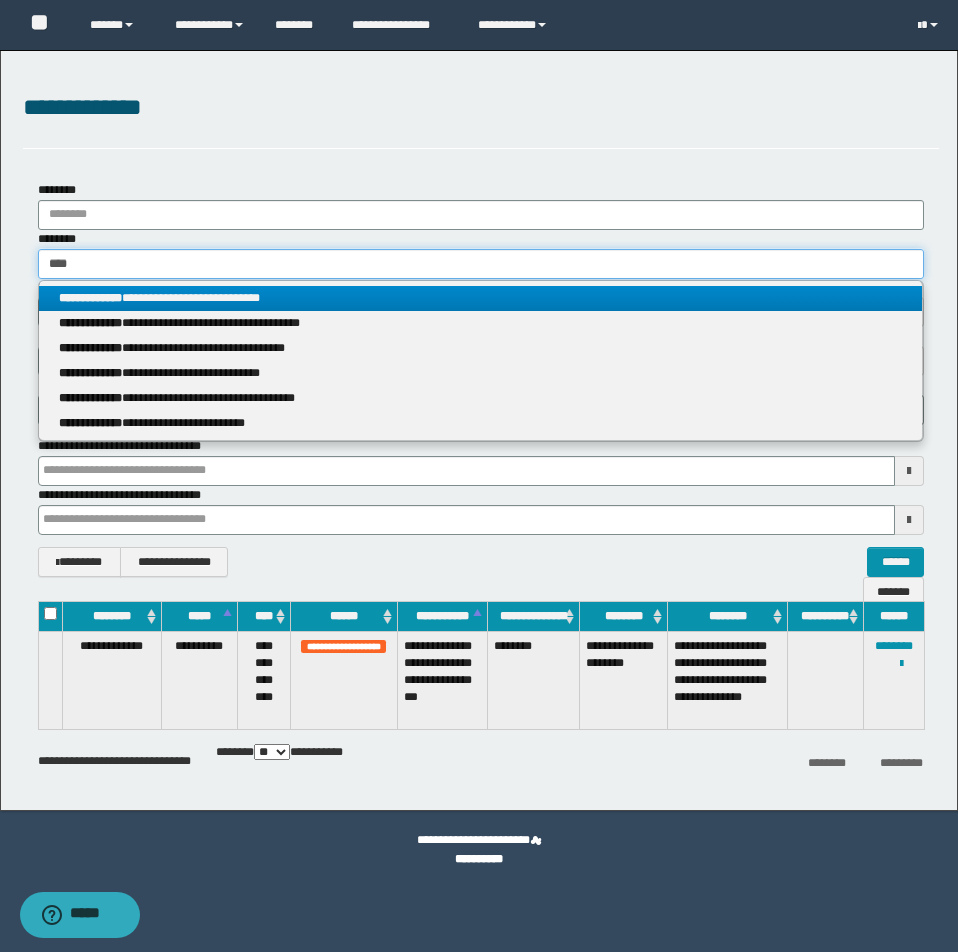 type 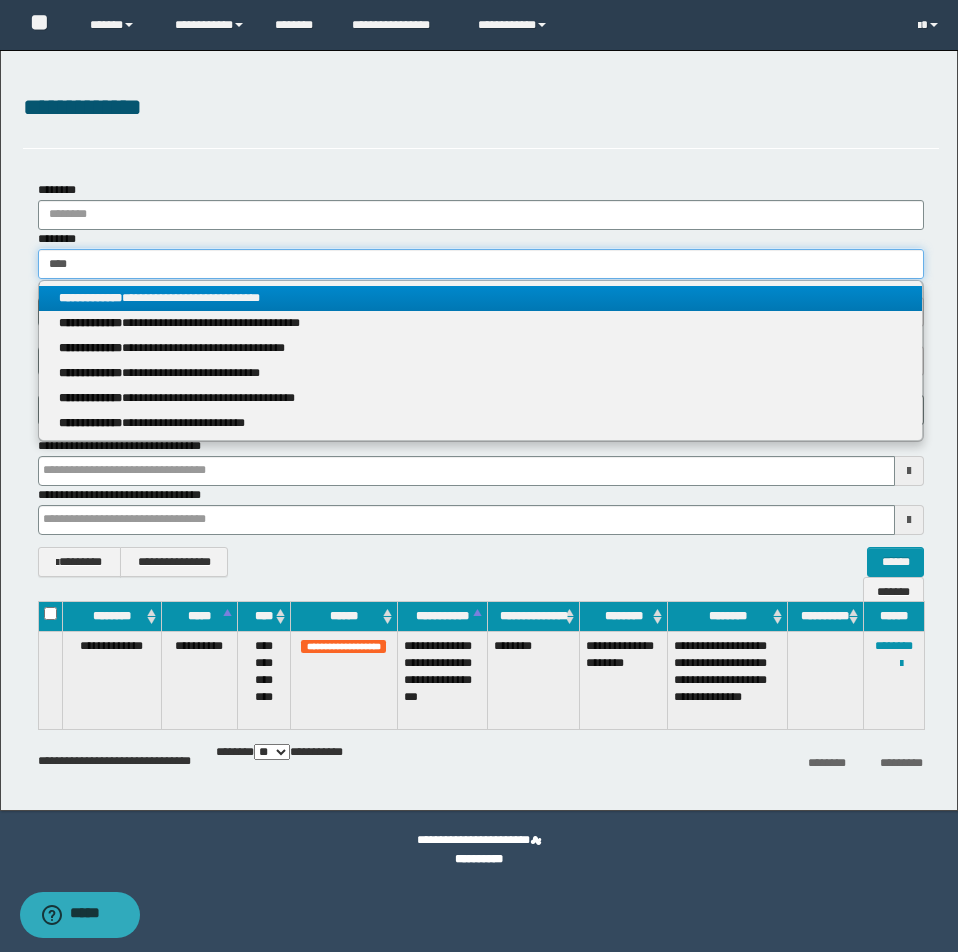 type on "**********" 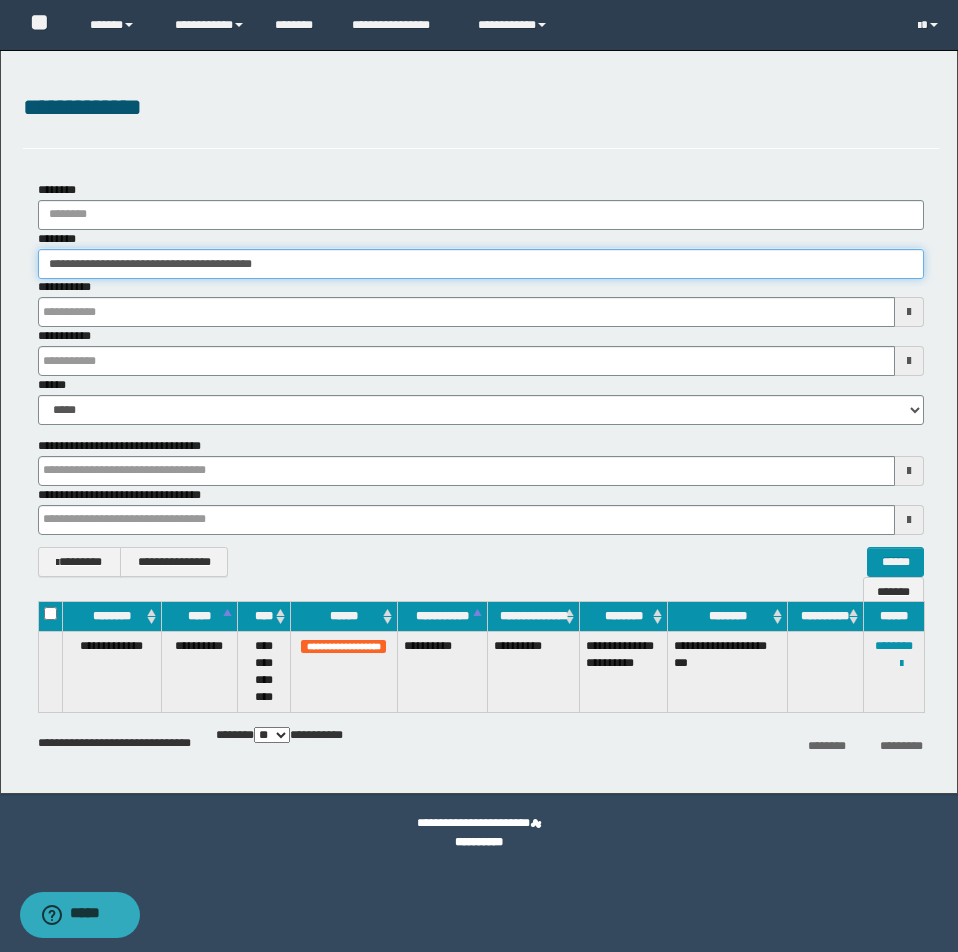 drag, startPoint x: 46, startPoint y: 264, endPoint x: 365, endPoint y: 277, distance: 319.26477 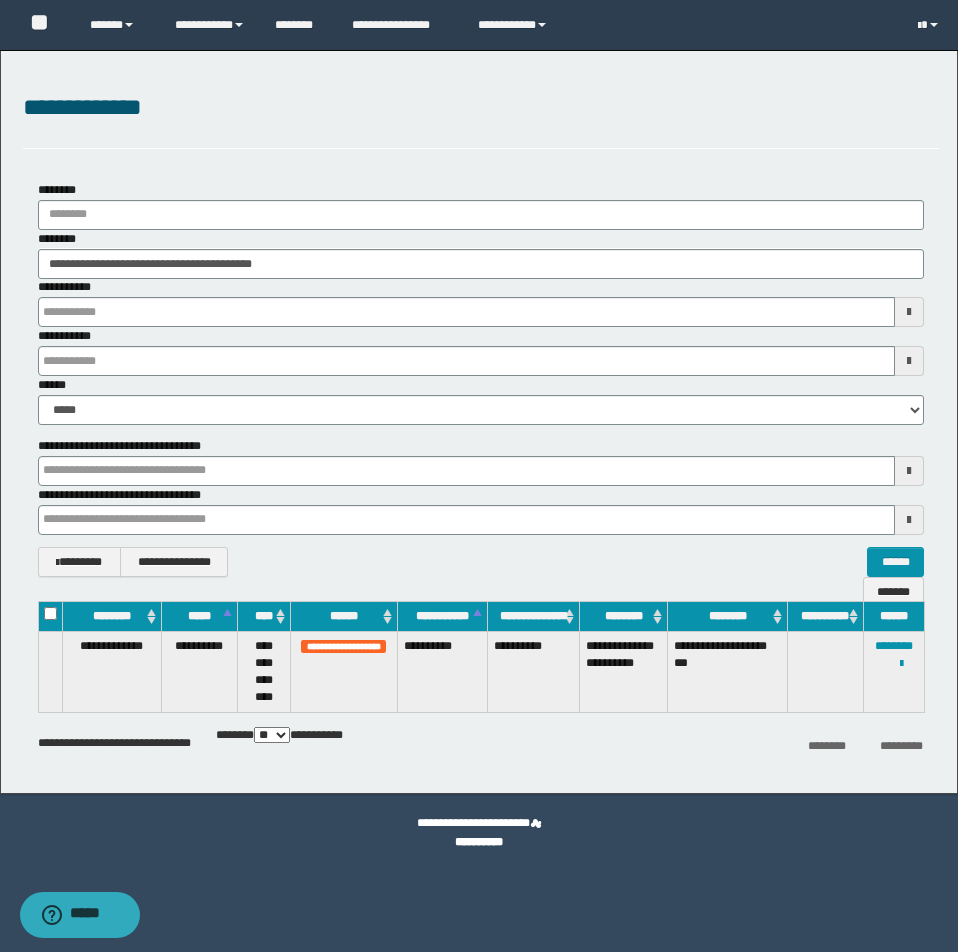 click at bounding box center (0, 0) 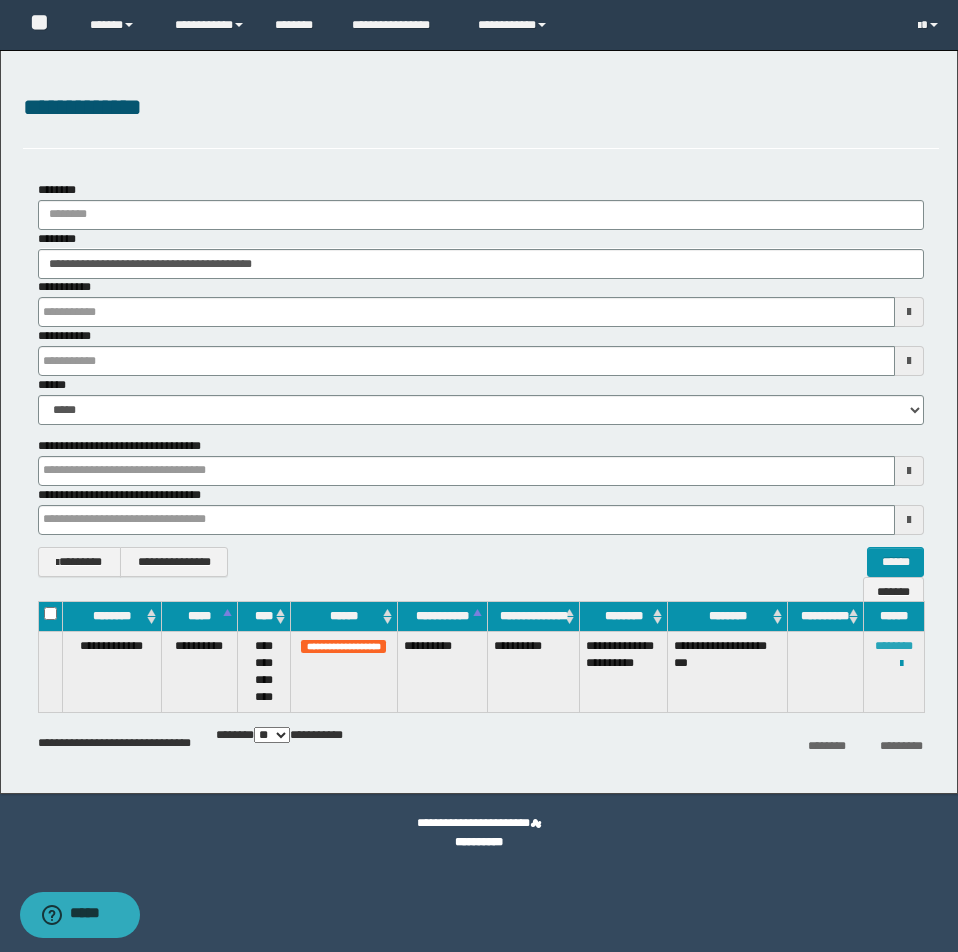 click on "********" at bounding box center [894, 646] 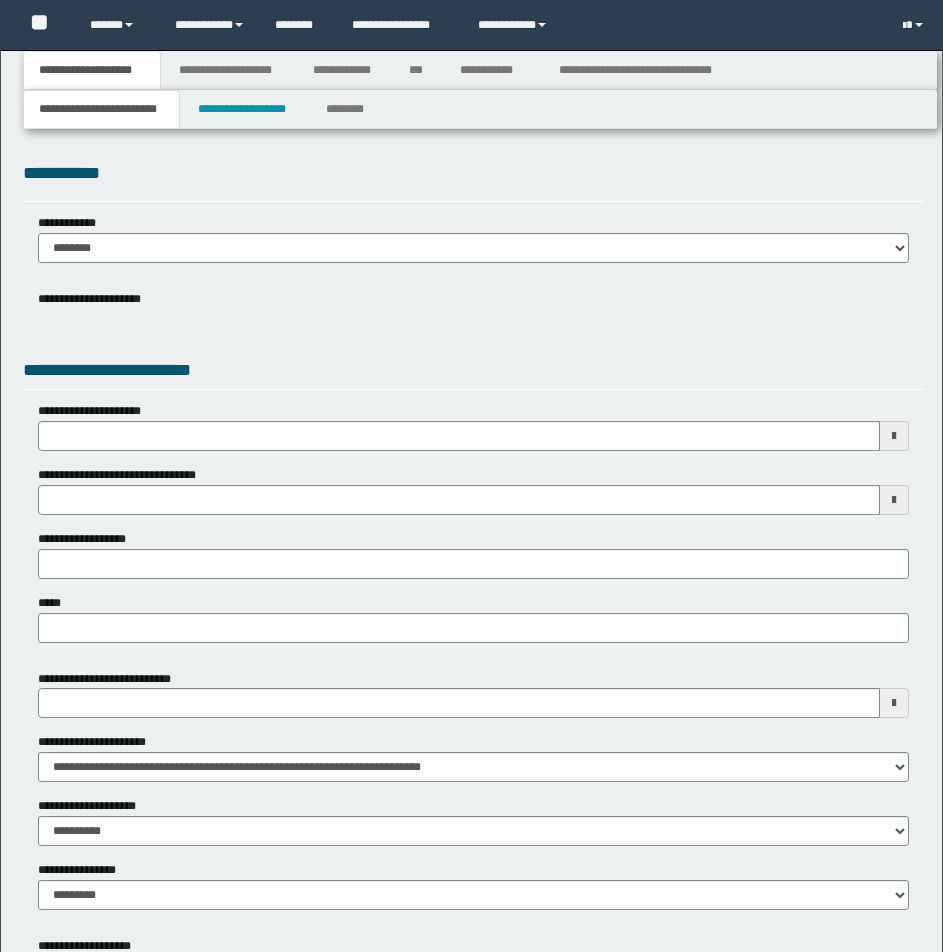 type 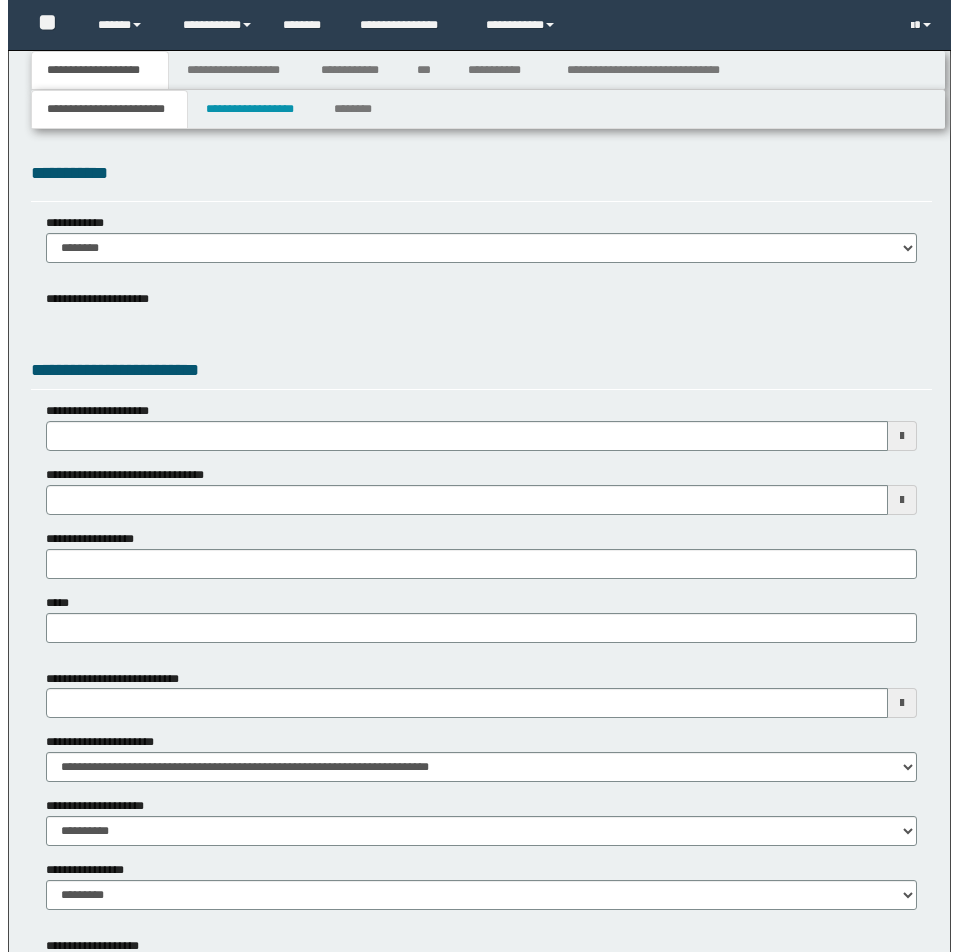 scroll, scrollTop: 0, scrollLeft: 0, axis: both 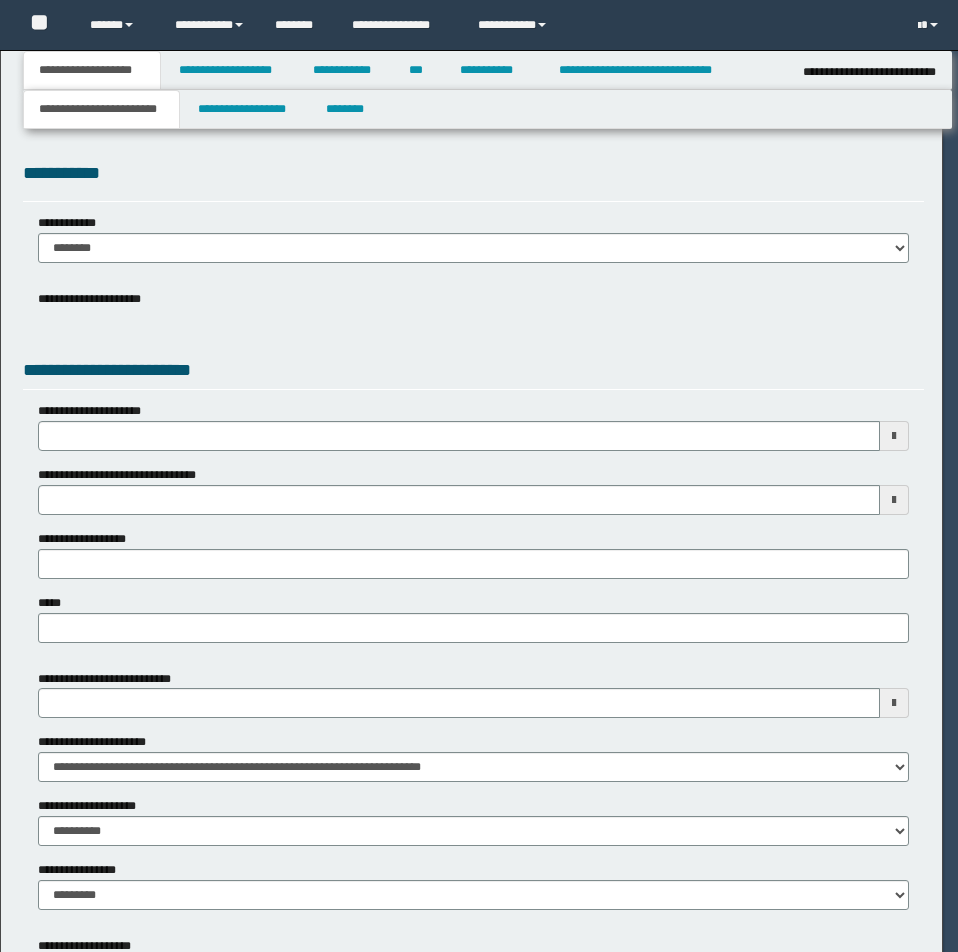 type on "**********" 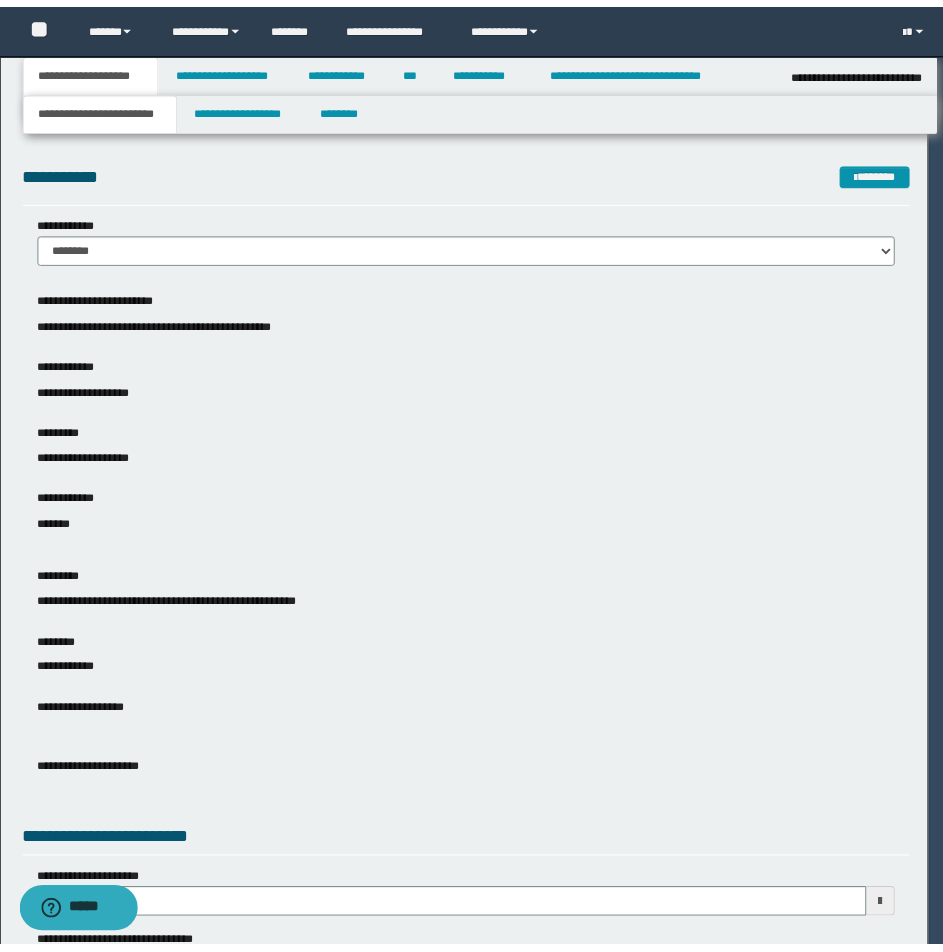 scroll, scrollTop: 0, scrollLeft: 0, axis: both 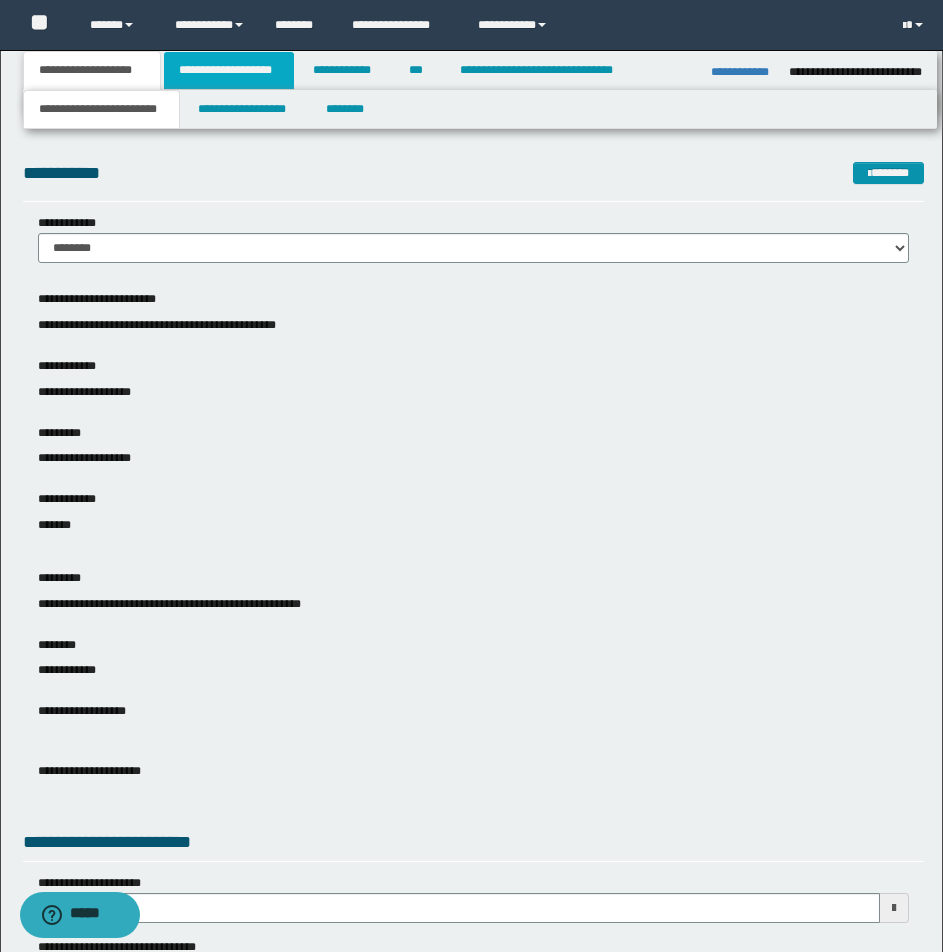 click on "**********" at bounding box center (229, 70) 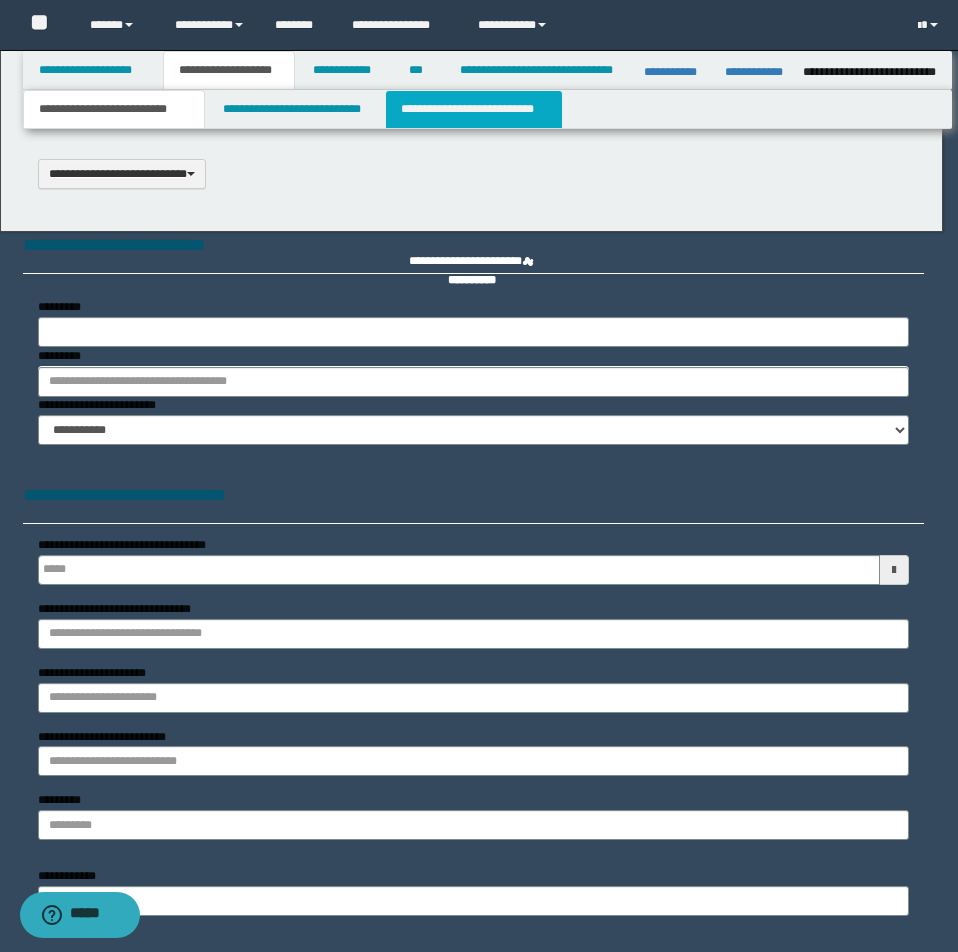 type 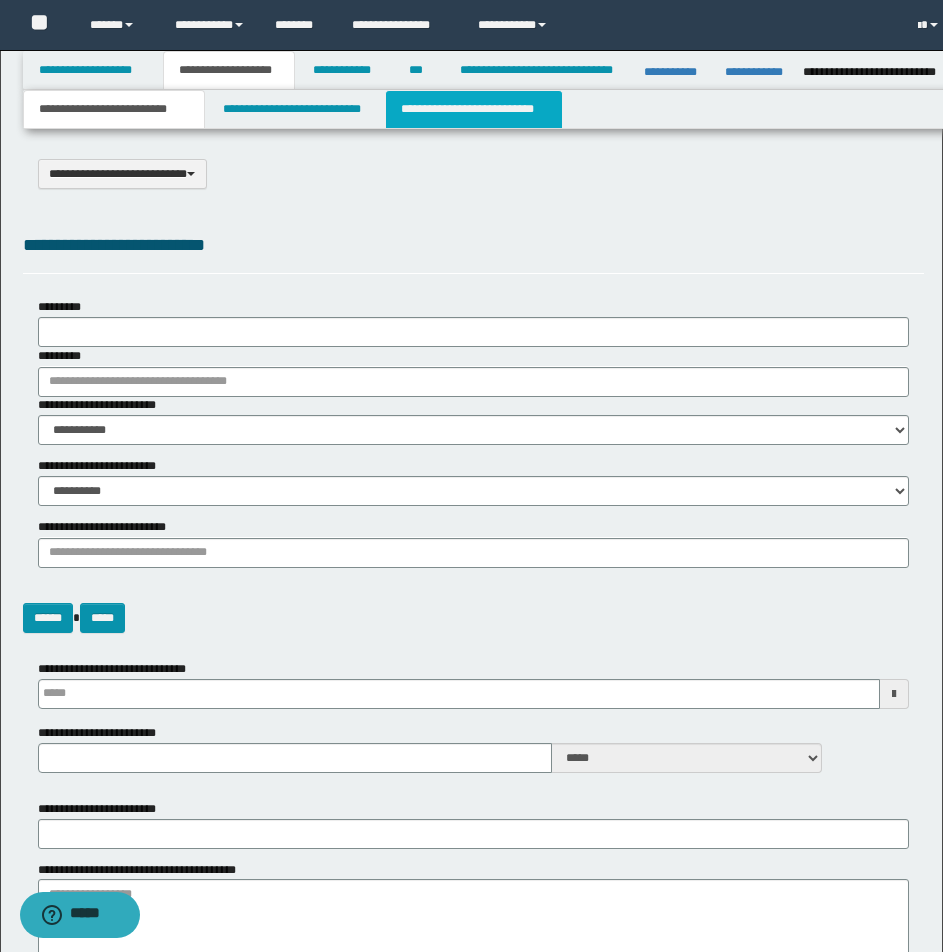 select on "*" 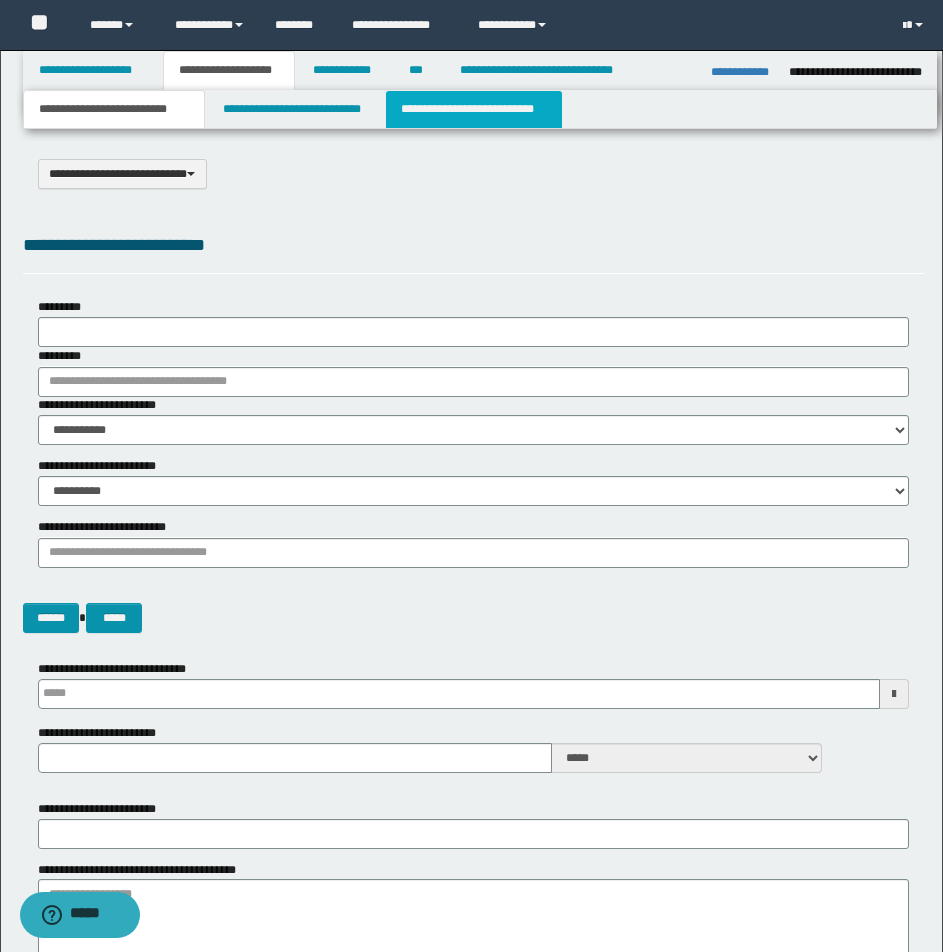click on "**********" at bounding box center (474, 109) 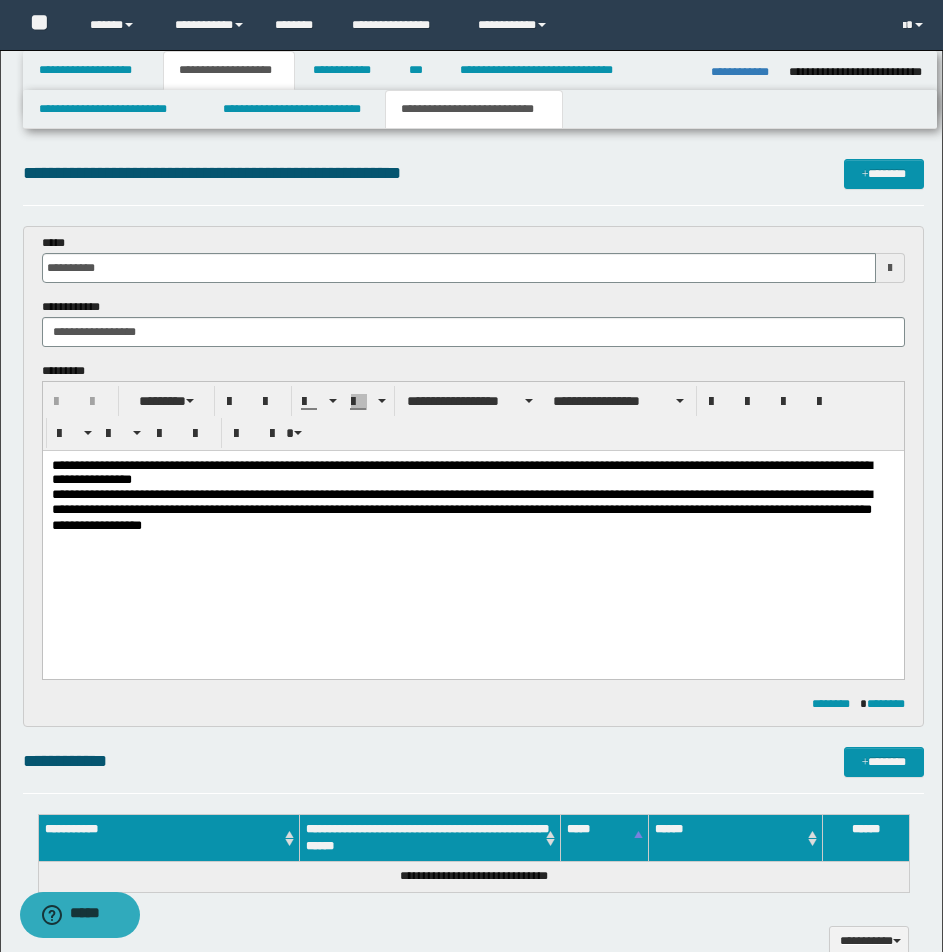 scroll, scrollTop: 0, scrollLeft: 0, axis: both 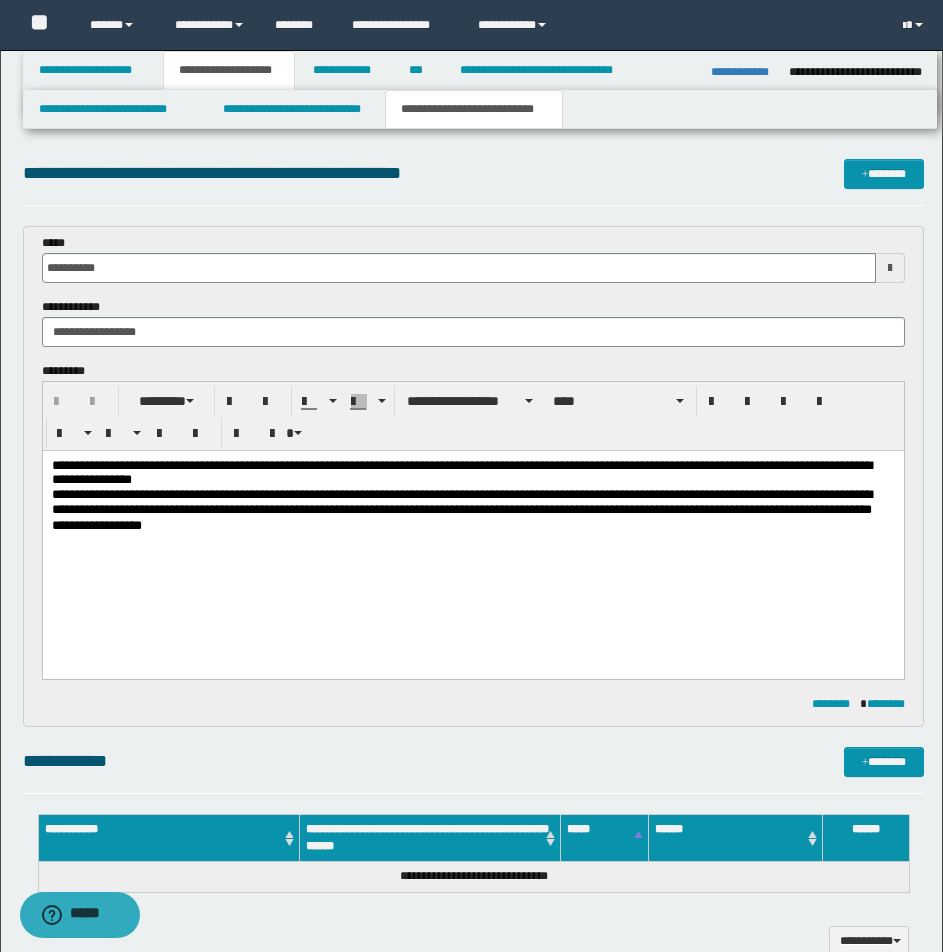 click on "**********" at bounding box center (472, 473) 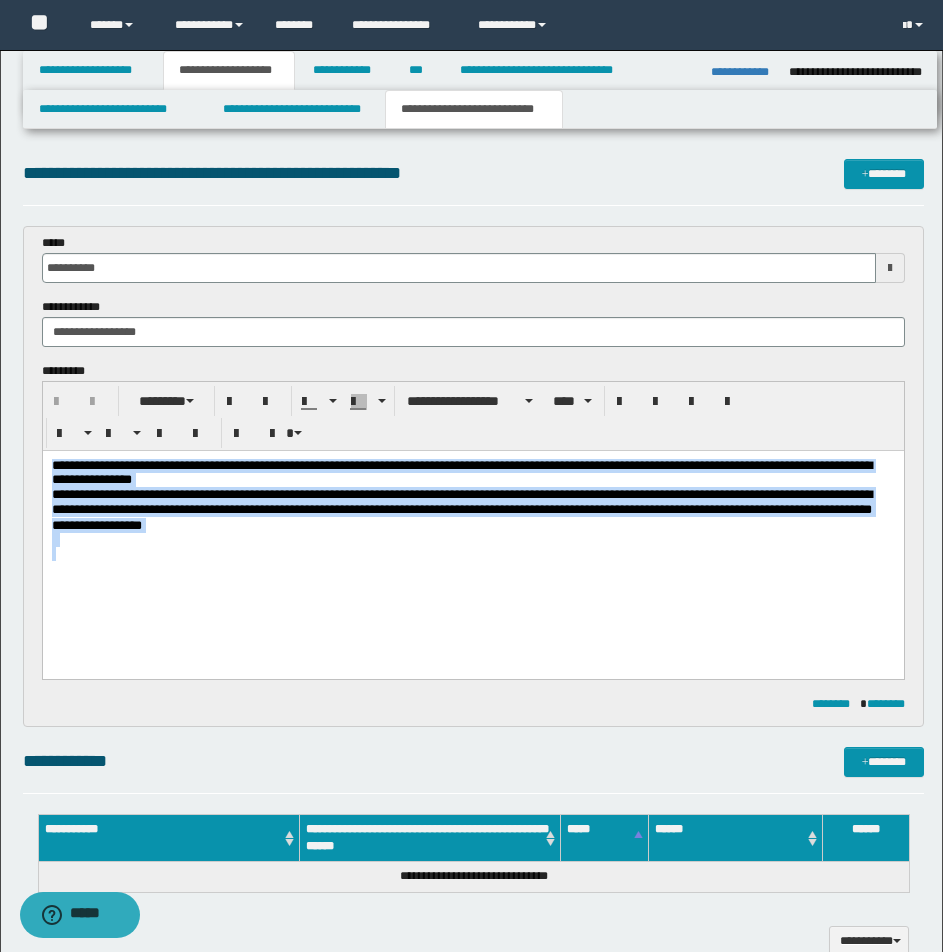 drag, startPoint x: 50, startPoint y: 463, endPoint x: 584, endPoint y: 577, distance: 546.03296 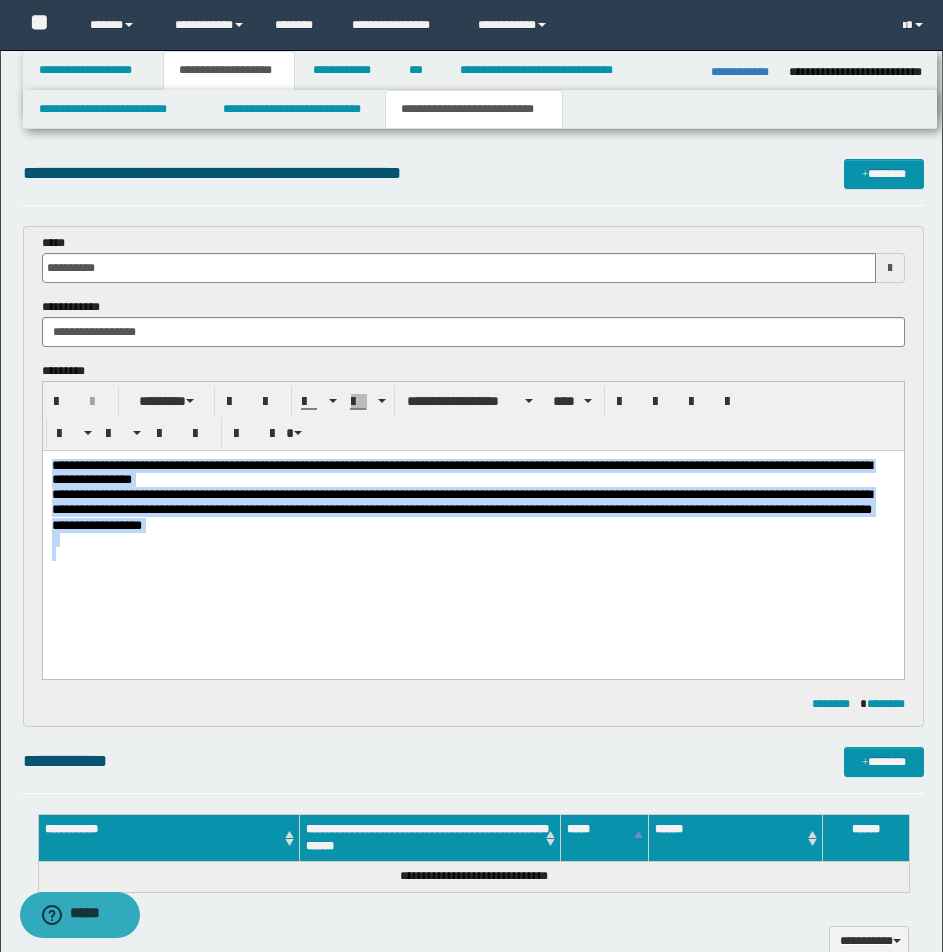 scroll, scrollTop: 833, scrollLeft: 0, axis: vertical 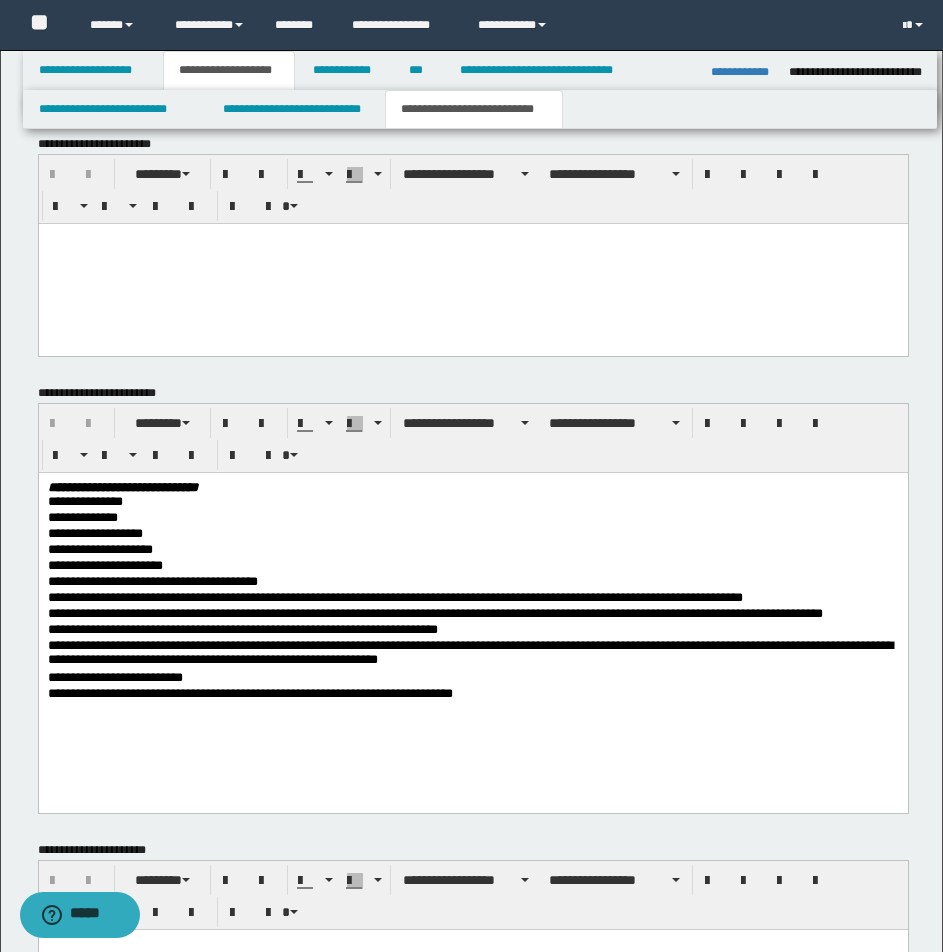 click on "**********" at bounding box center (472, 502) 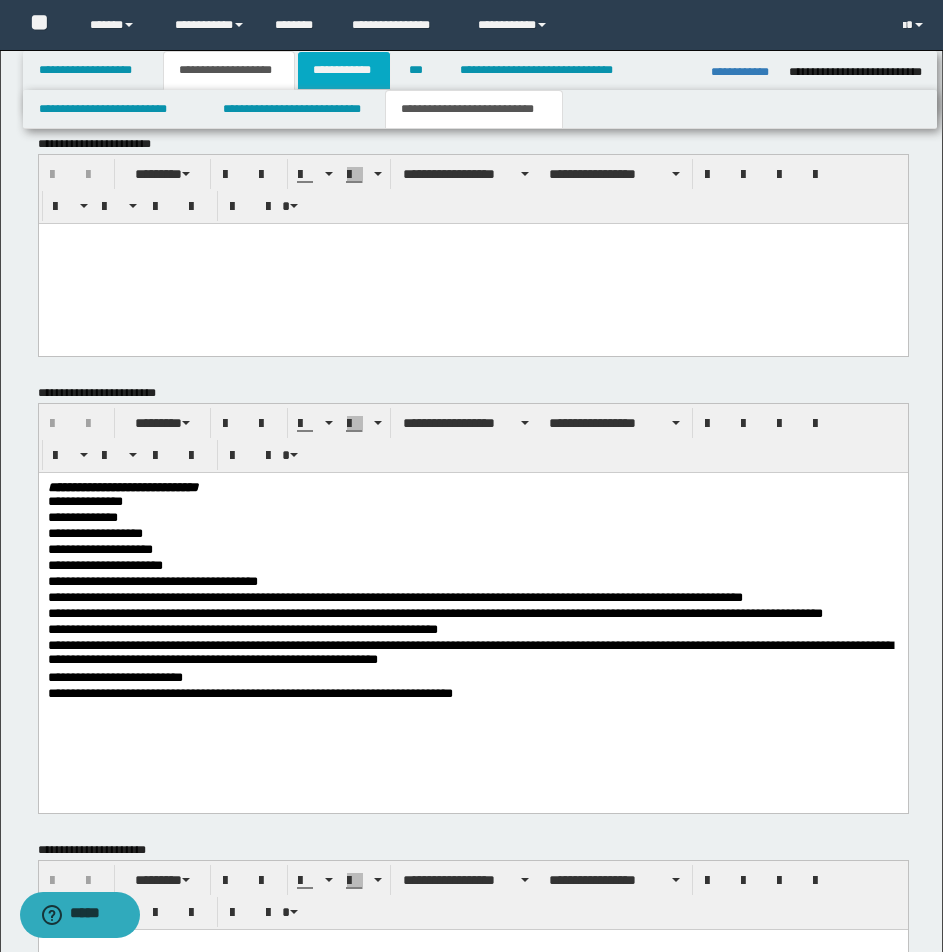 click on "**********" at bounding box center [344, 70] 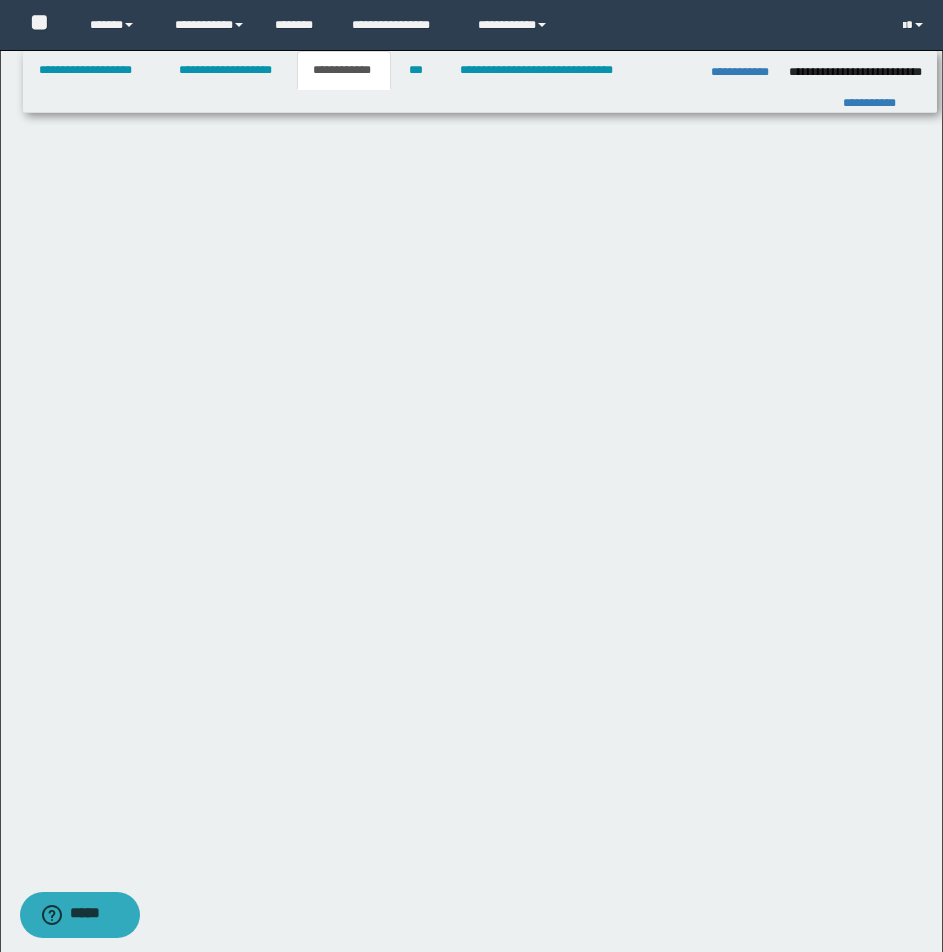 scroll, scrollTop: 0, scrollLeft: 0, axis: both 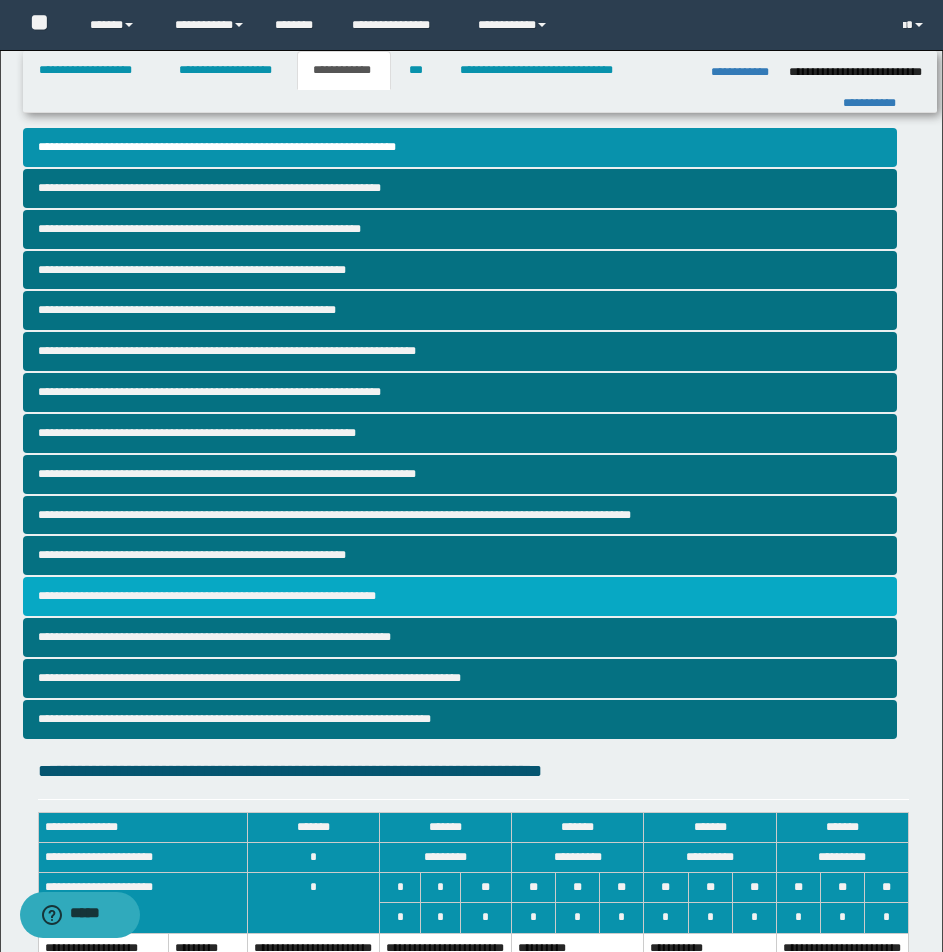 click on "**********" at bounding box center [460, 596] 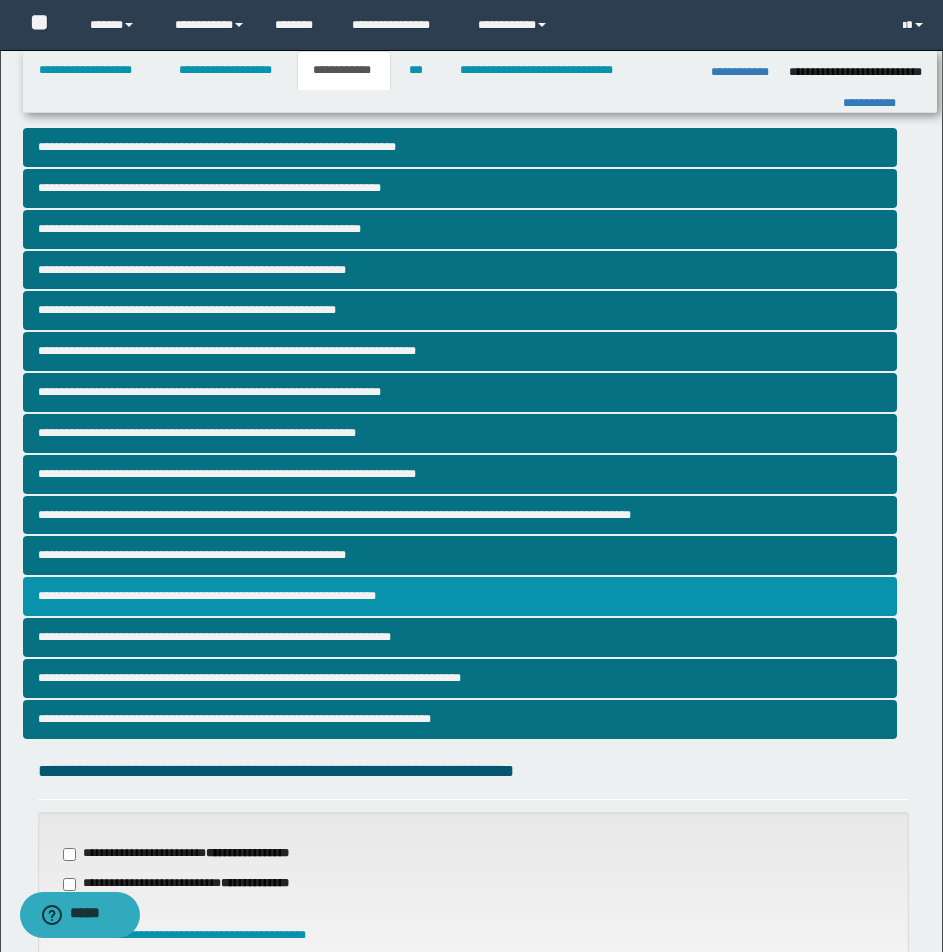 scroll, scrollTop: 406, scrollLeft: 0, axis: vertical 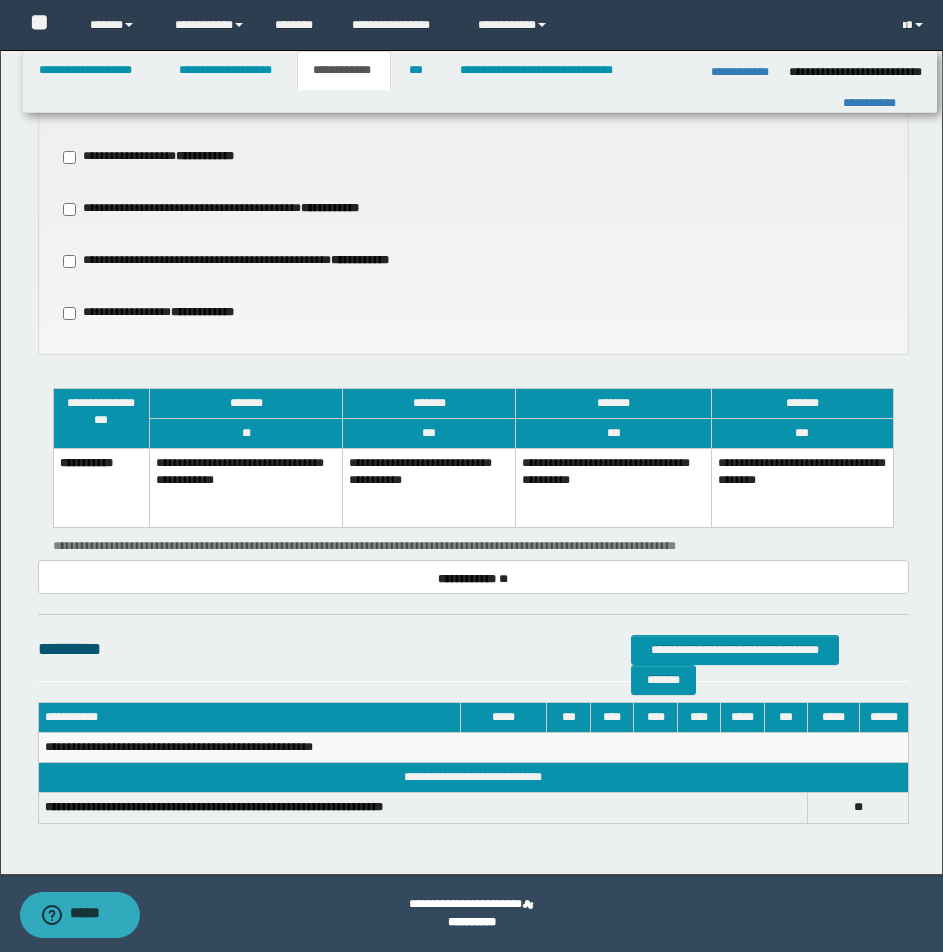 click on "**********" at bounding box center (429, 488) 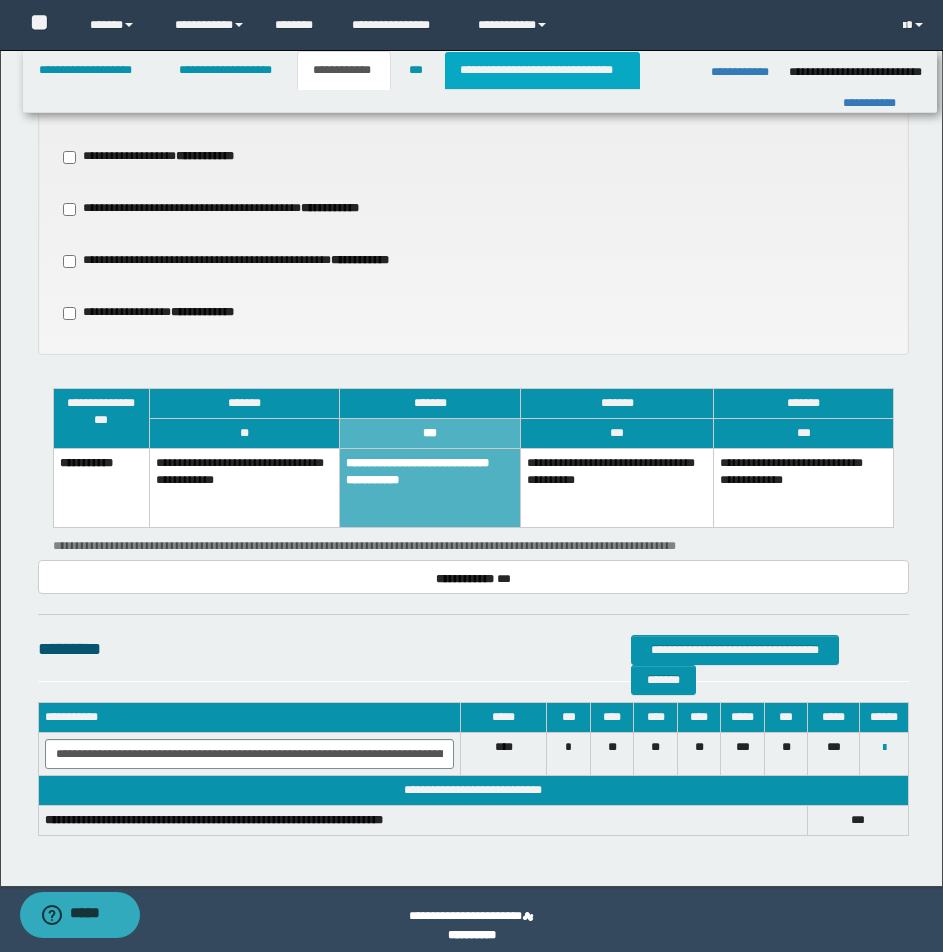 click on "**********" at bounding box center [542, 70] 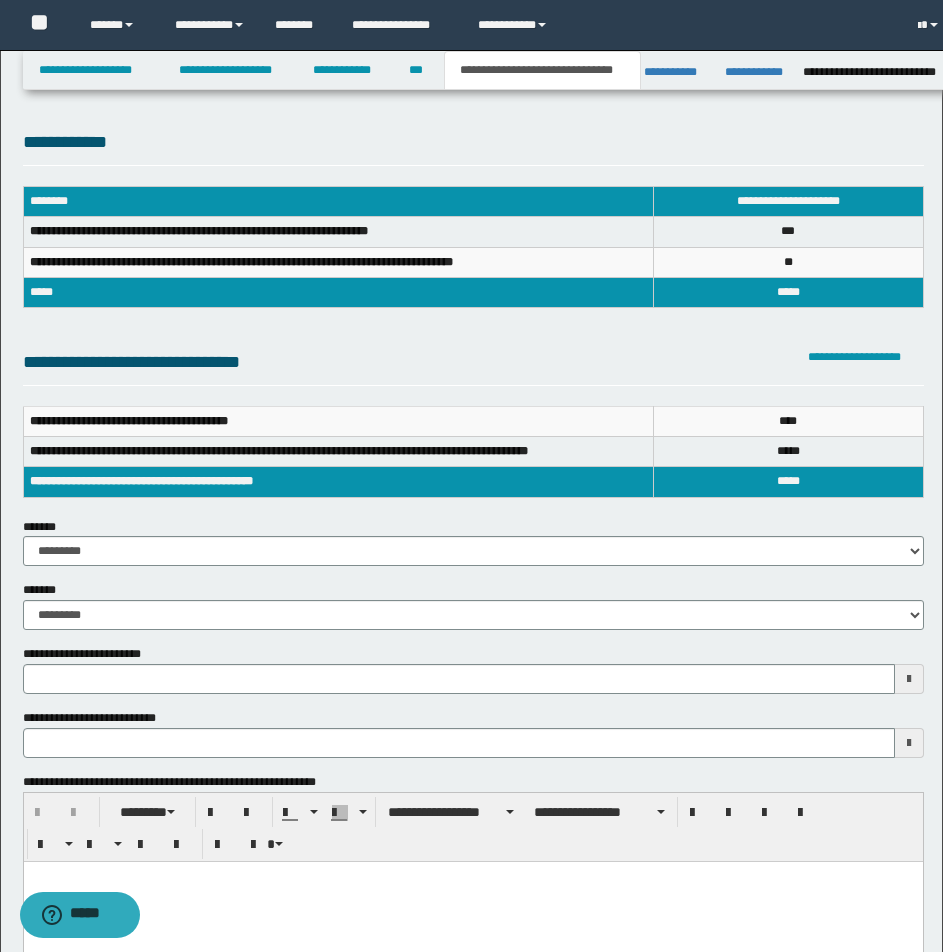 scroll, scrollTop: 0, scrollLeft: 0, axis: both 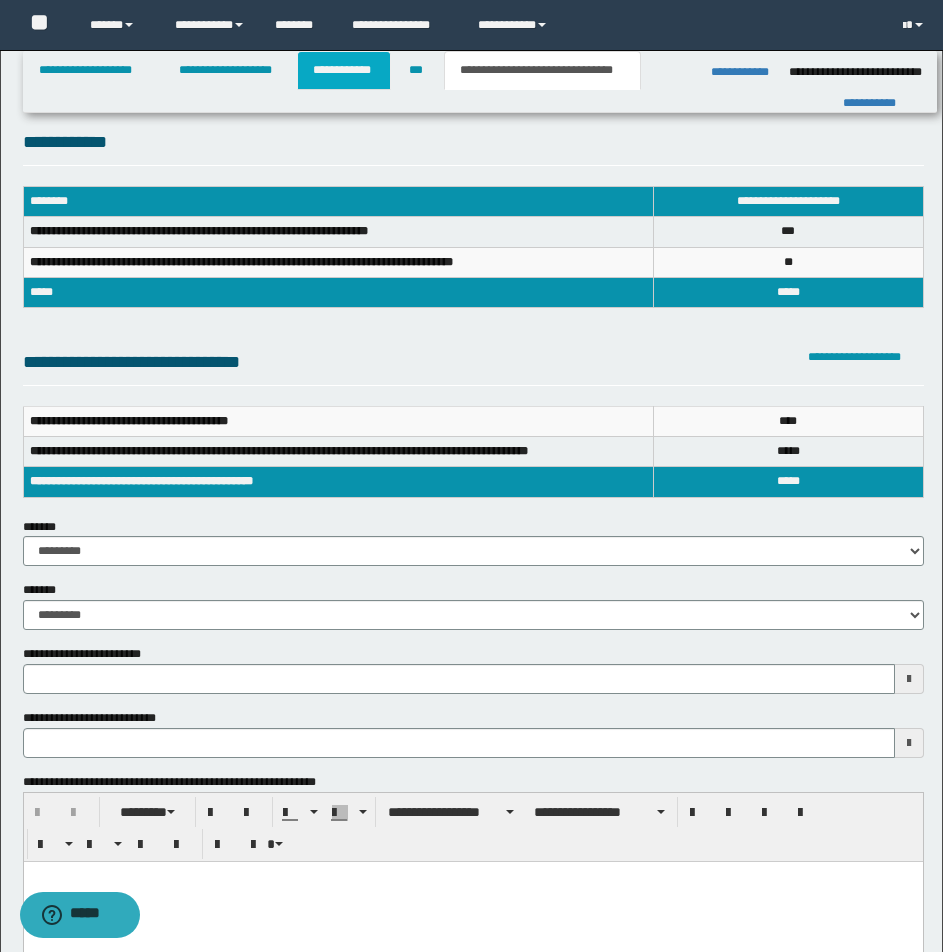 click on "**********" at bounding box center [344, 70] 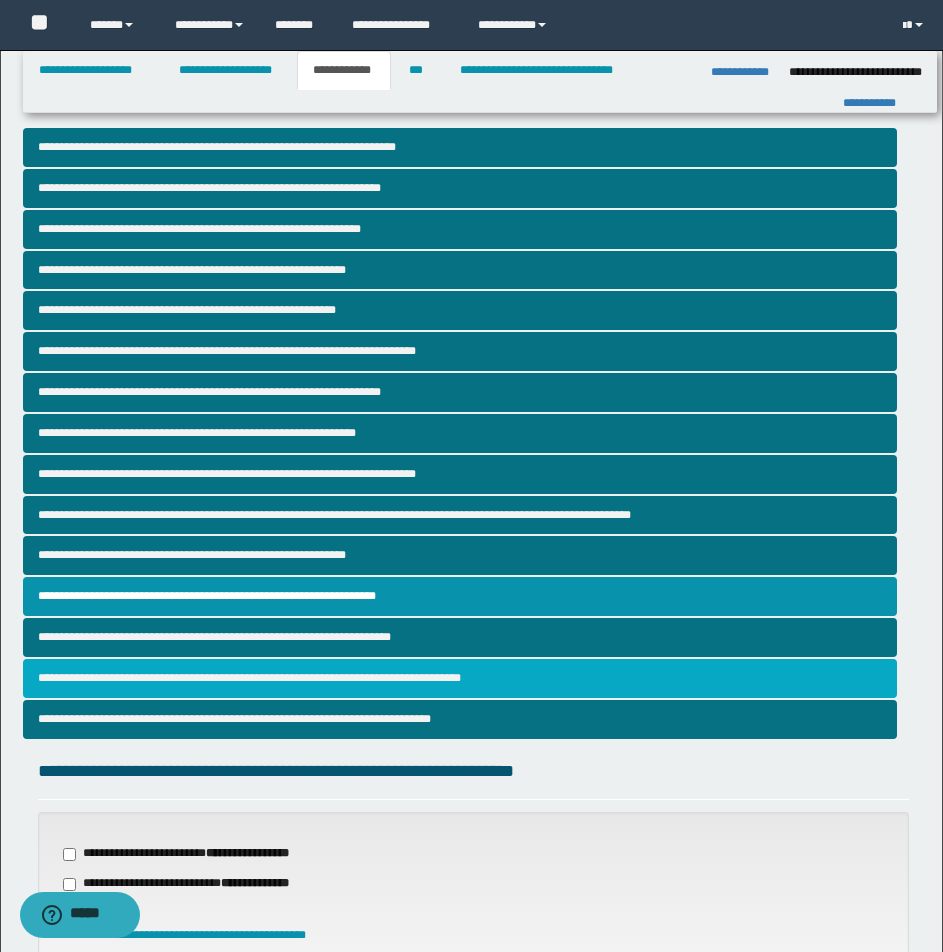 click on "**********" at bounding box center (460, 678) 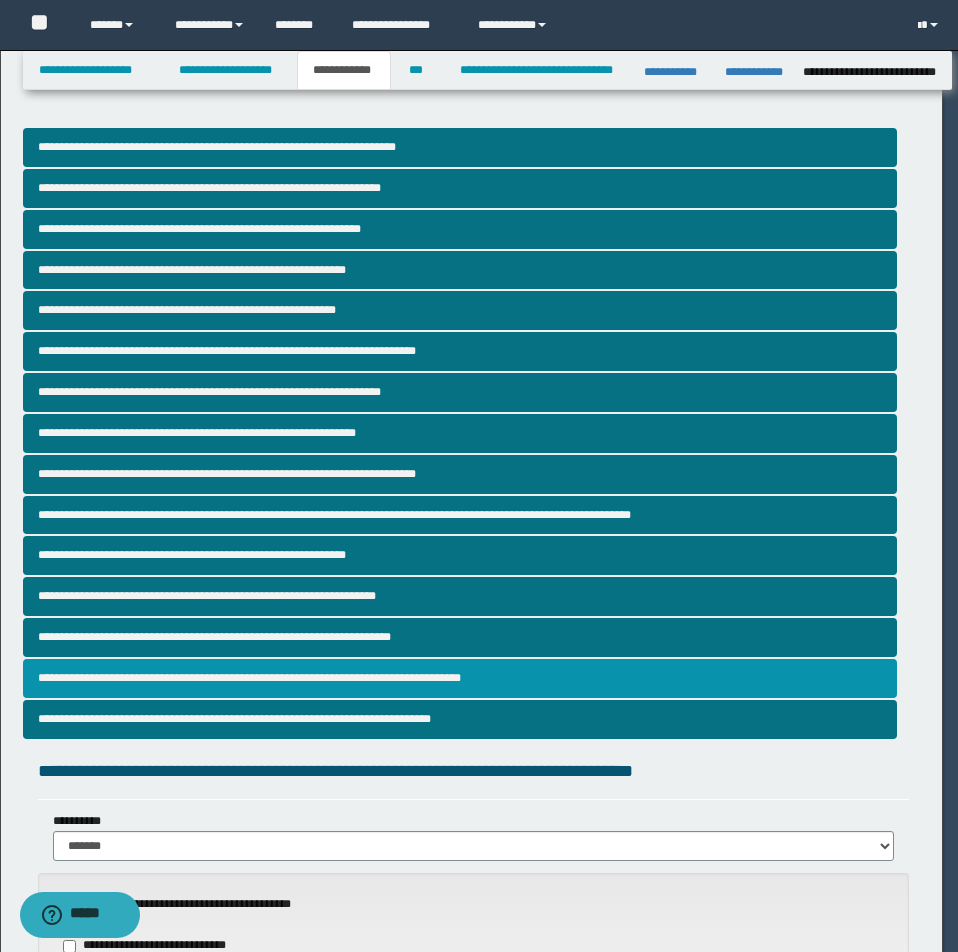 type on "**" 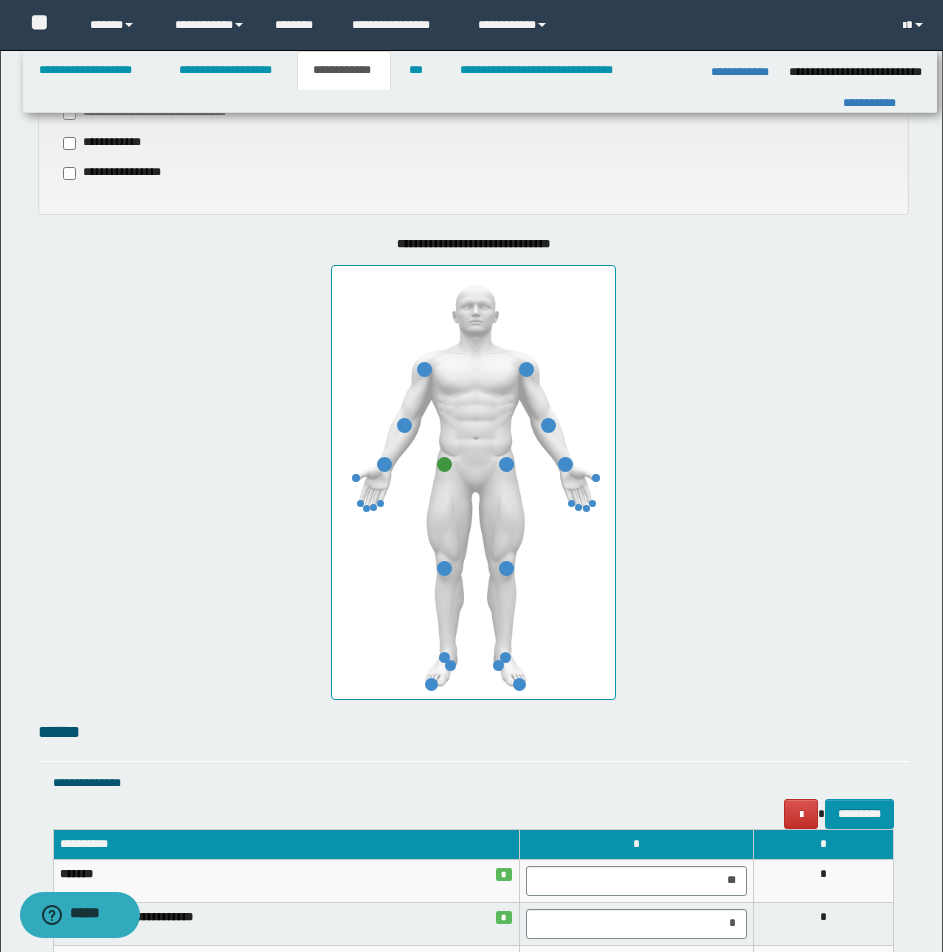 scroll, scrollTop: 1424, scrollLeft: 0, axis: vertical 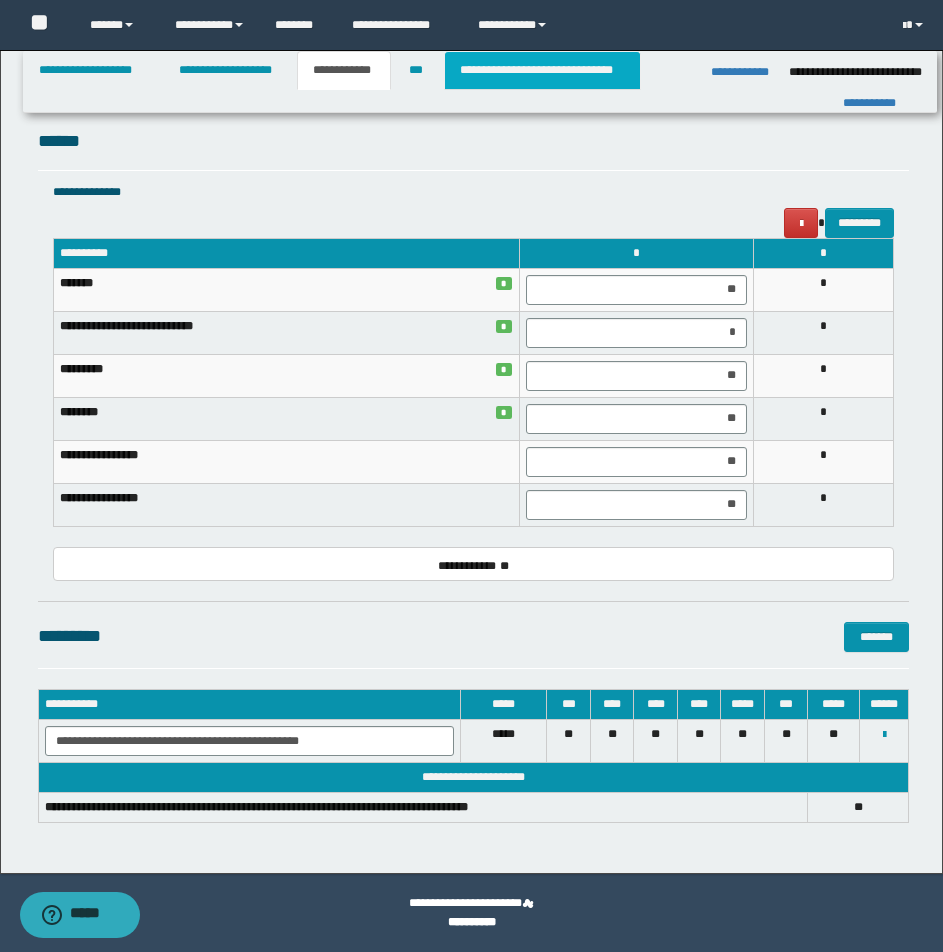 click on "**********" at bounding box center (542, 70) 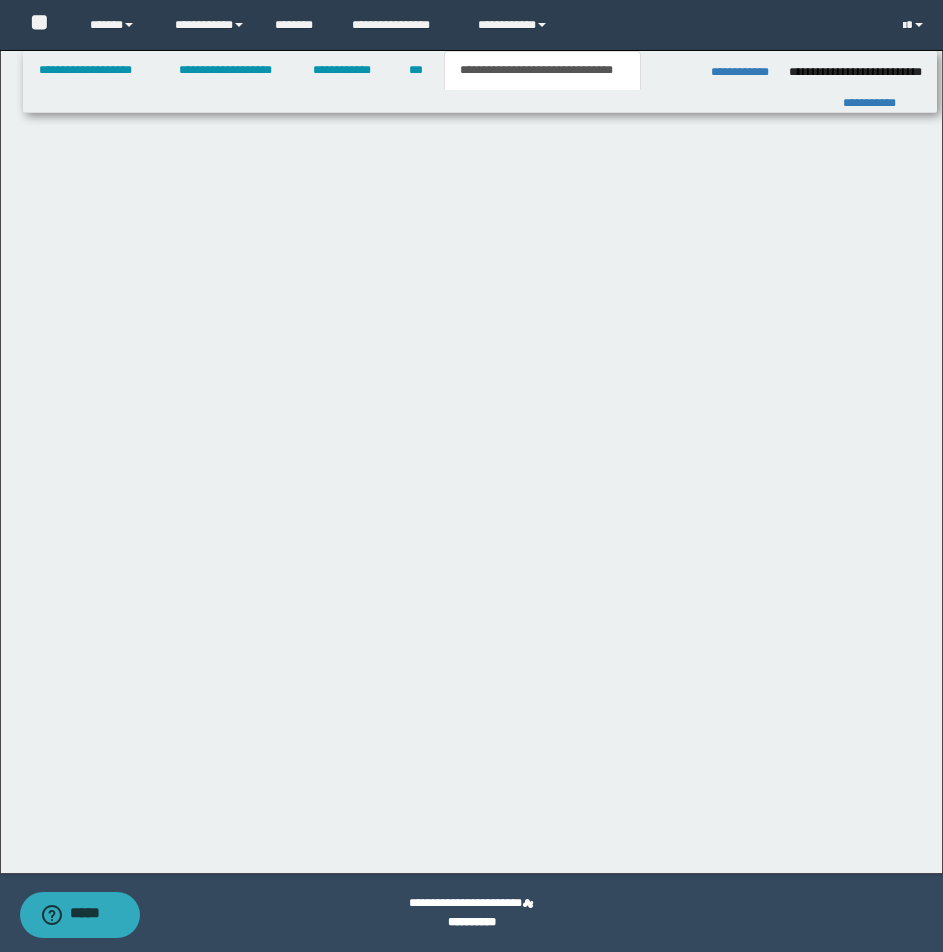 type 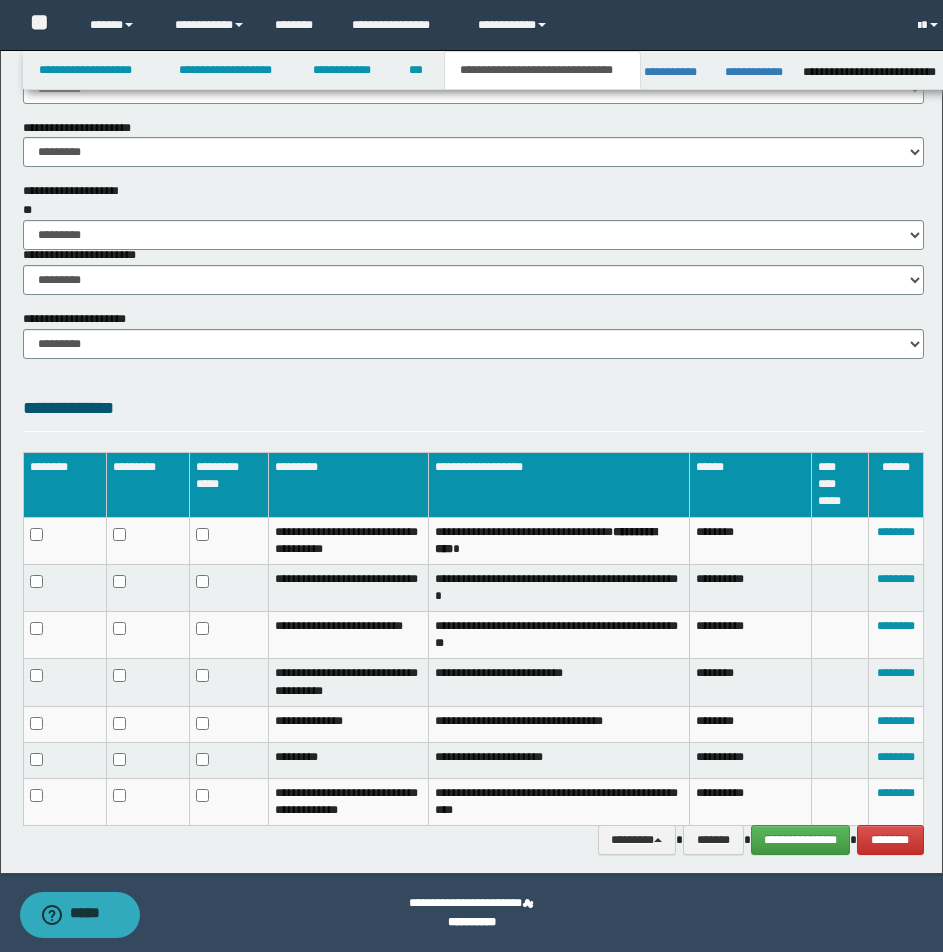 scroll, scrollTop: 1365, scrollLeft: 0, axis: vertical 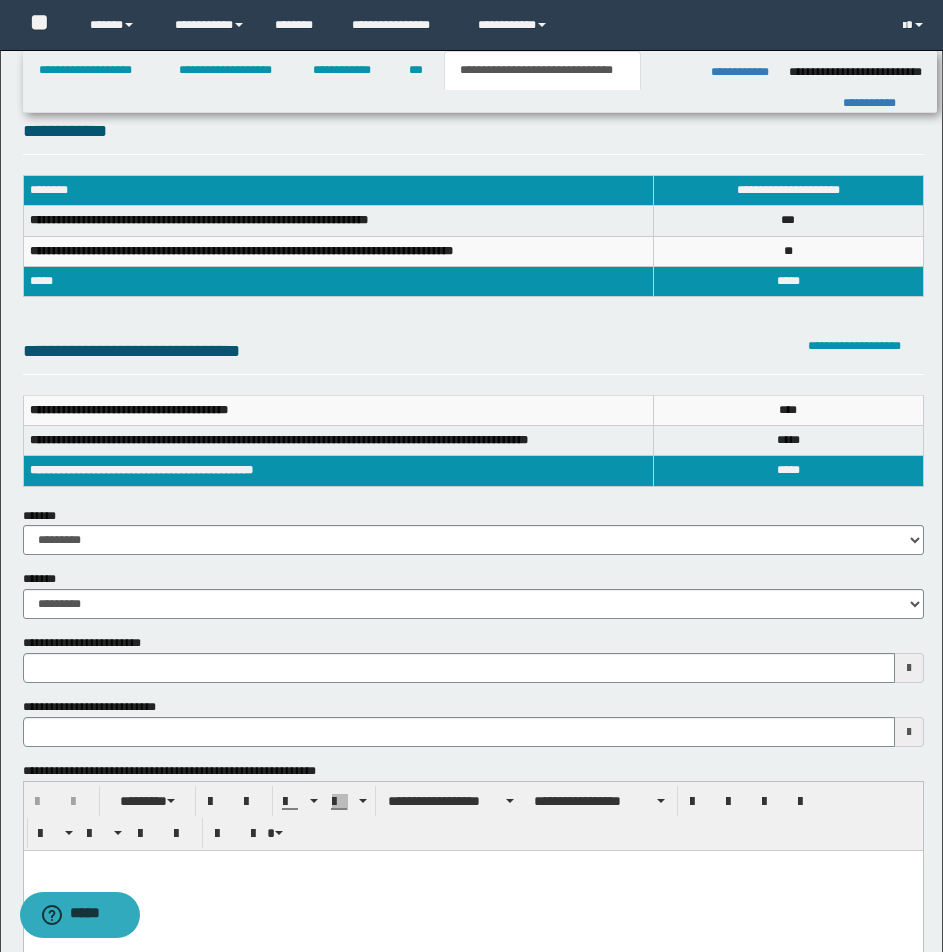 type 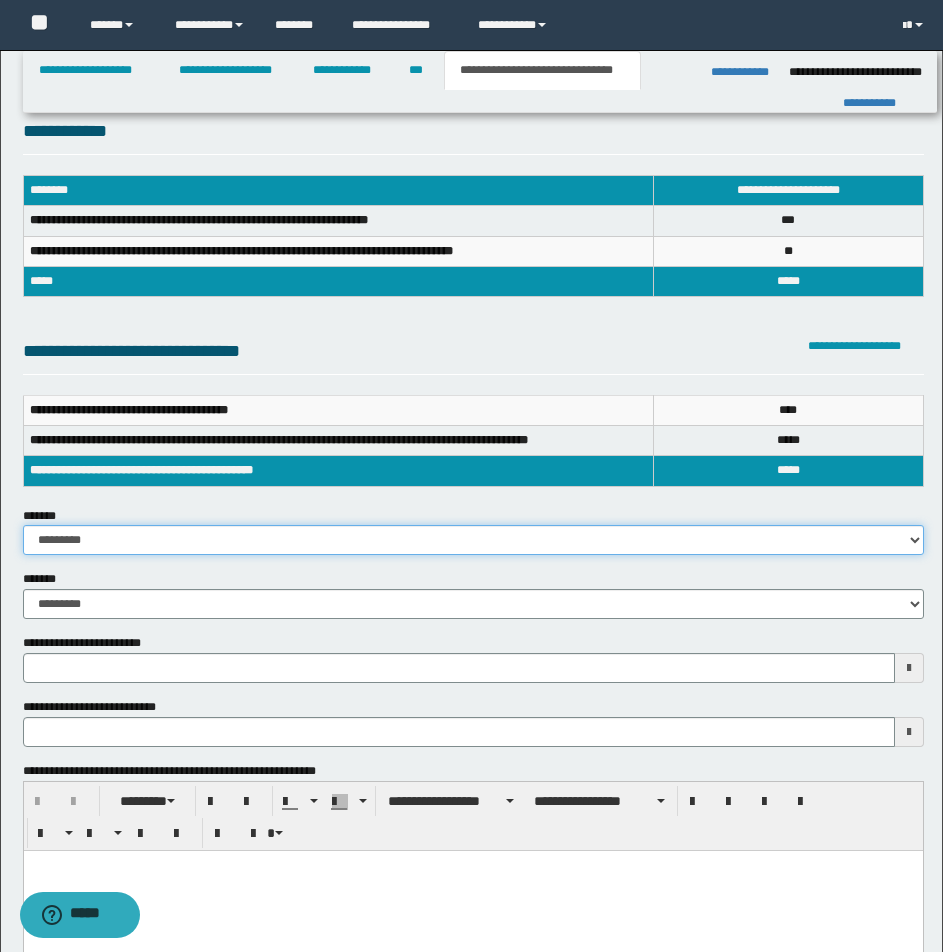 click on "**********" at bounding box center (473, 540) 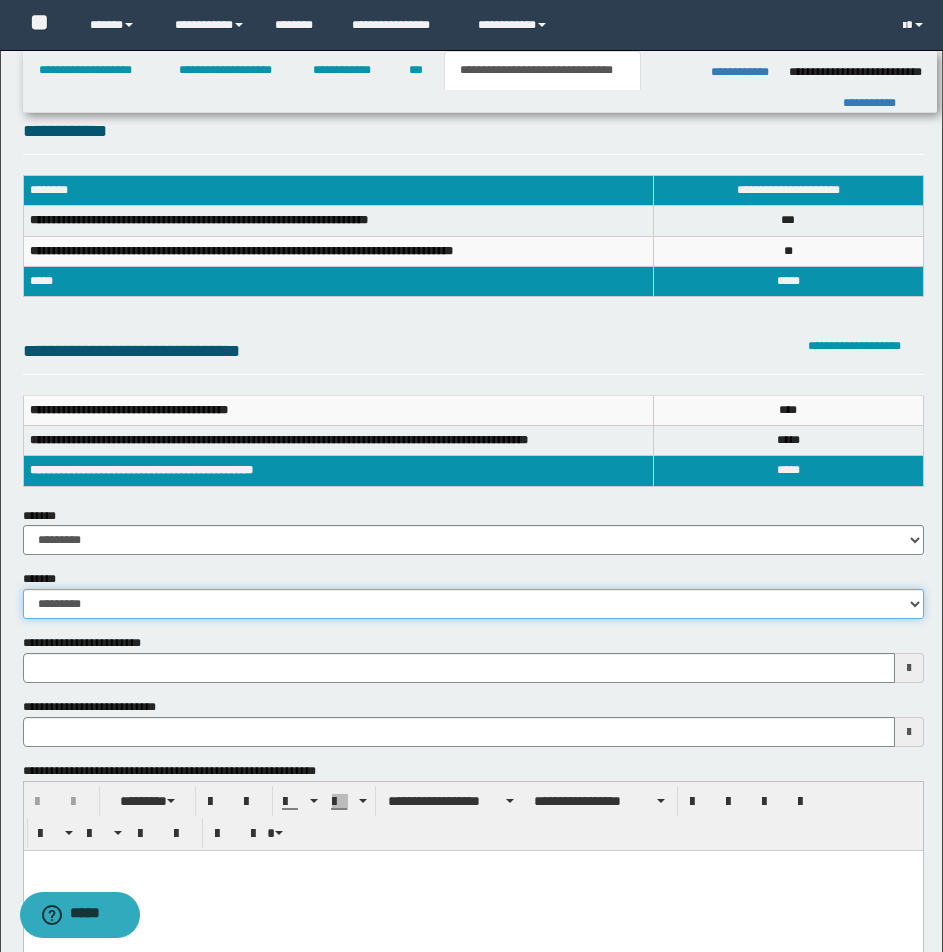 drag, startPoint x: 909, startPoint y: 598, endPoint x: 897, endPoint y: 604, distance: 13.416408 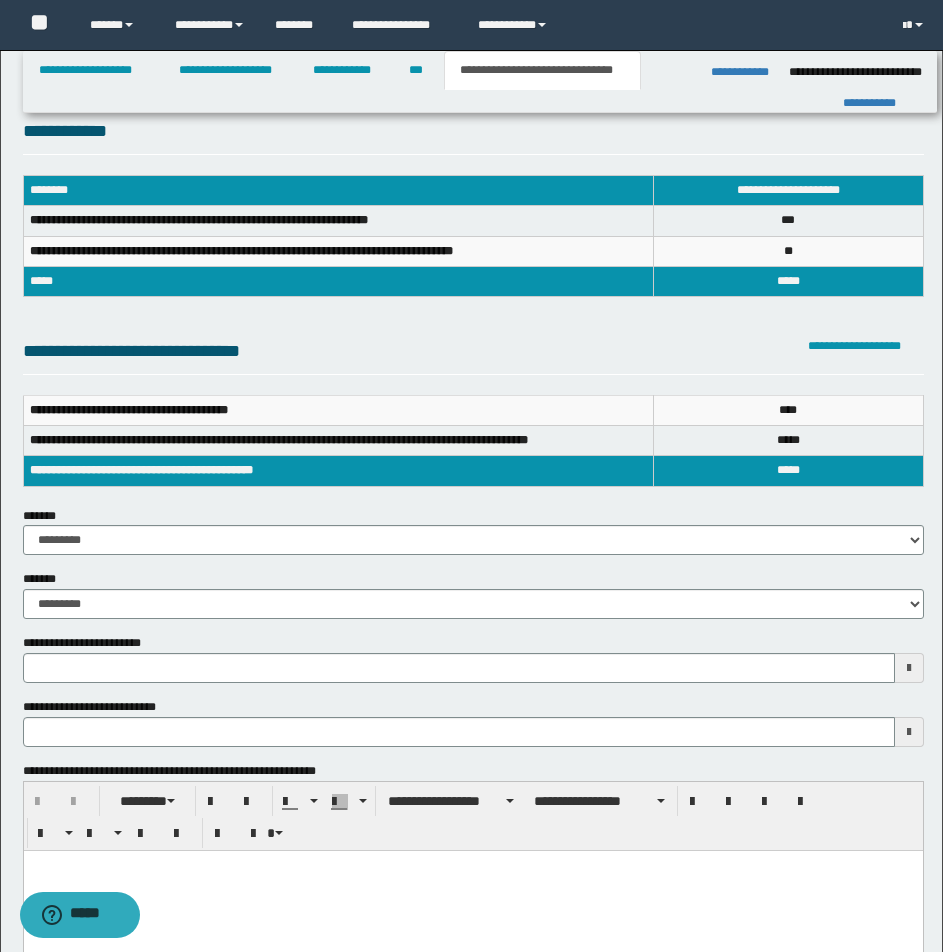 click on "**********" at bounding box center (473, 658) 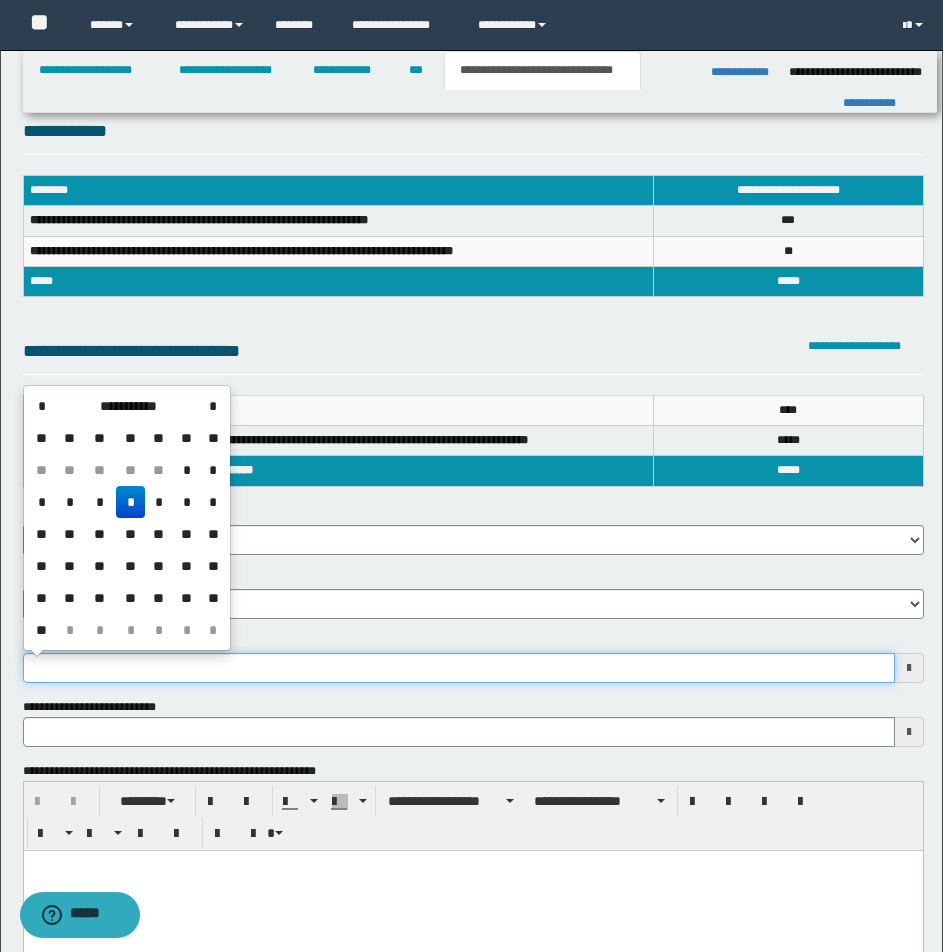 click on "**********" at bounding box center (459, 668) 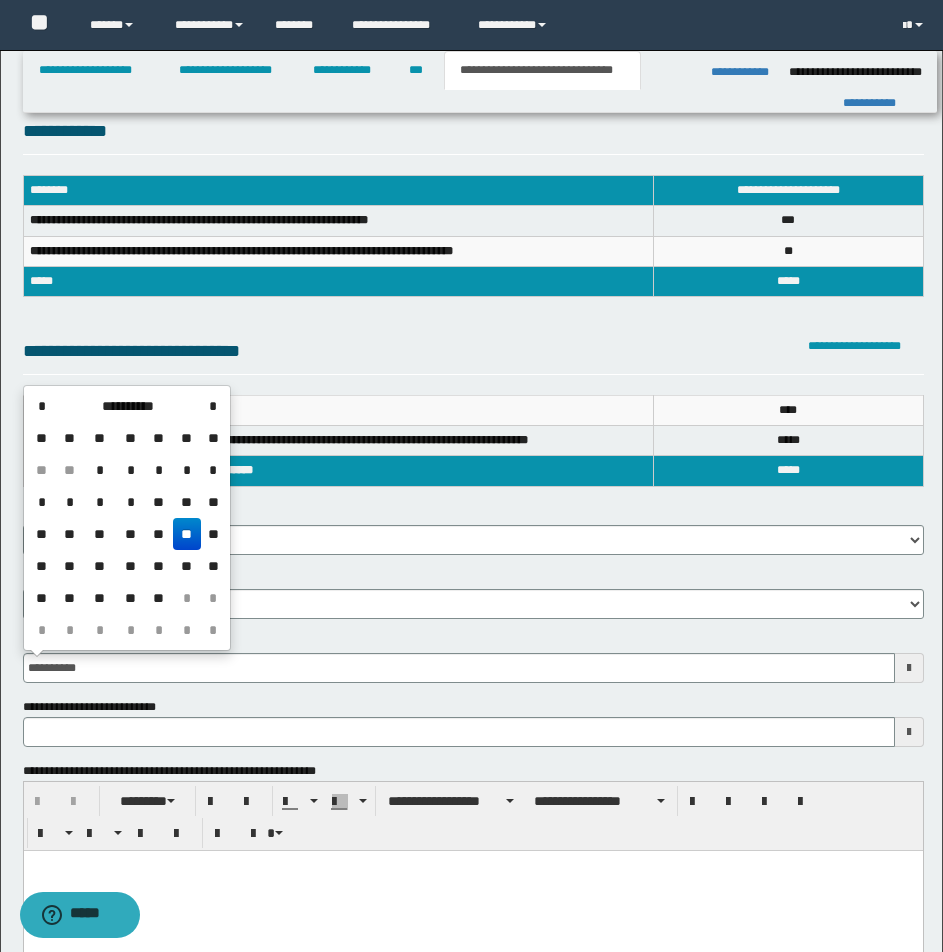 click on "**" at bounding box center [187, 534] 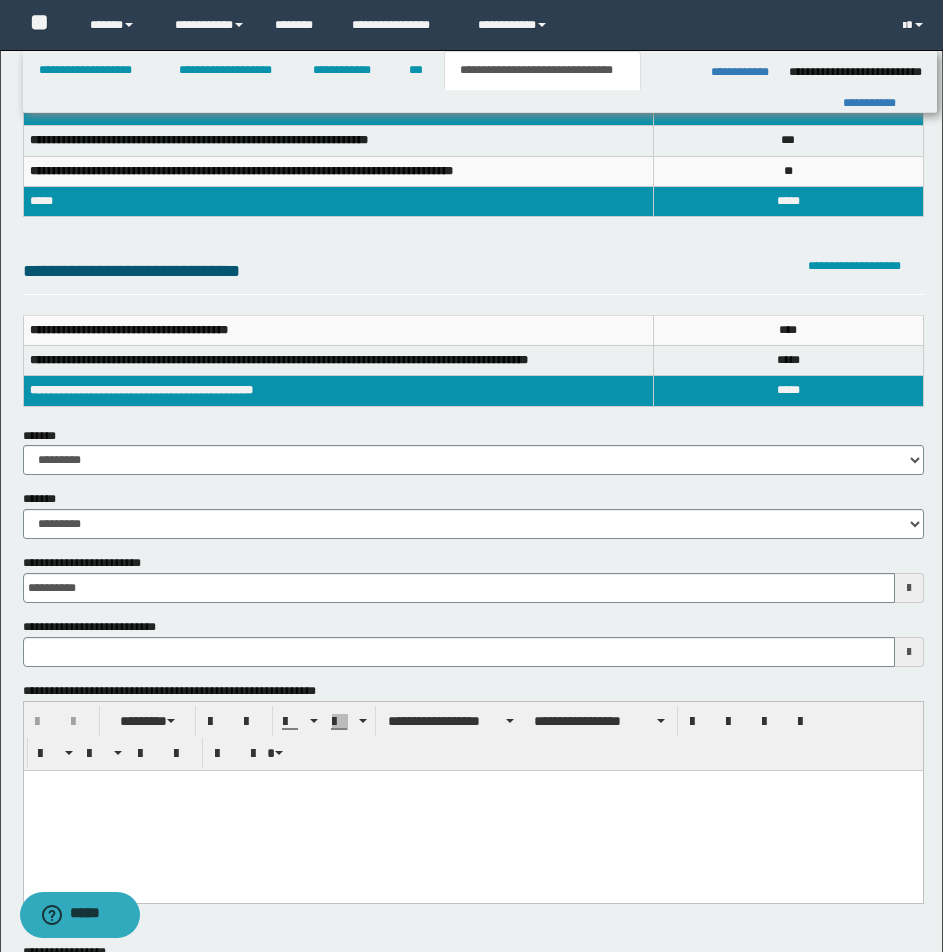 scroll, scrollTop: 131, scrollLeft: 0, axis: vertical 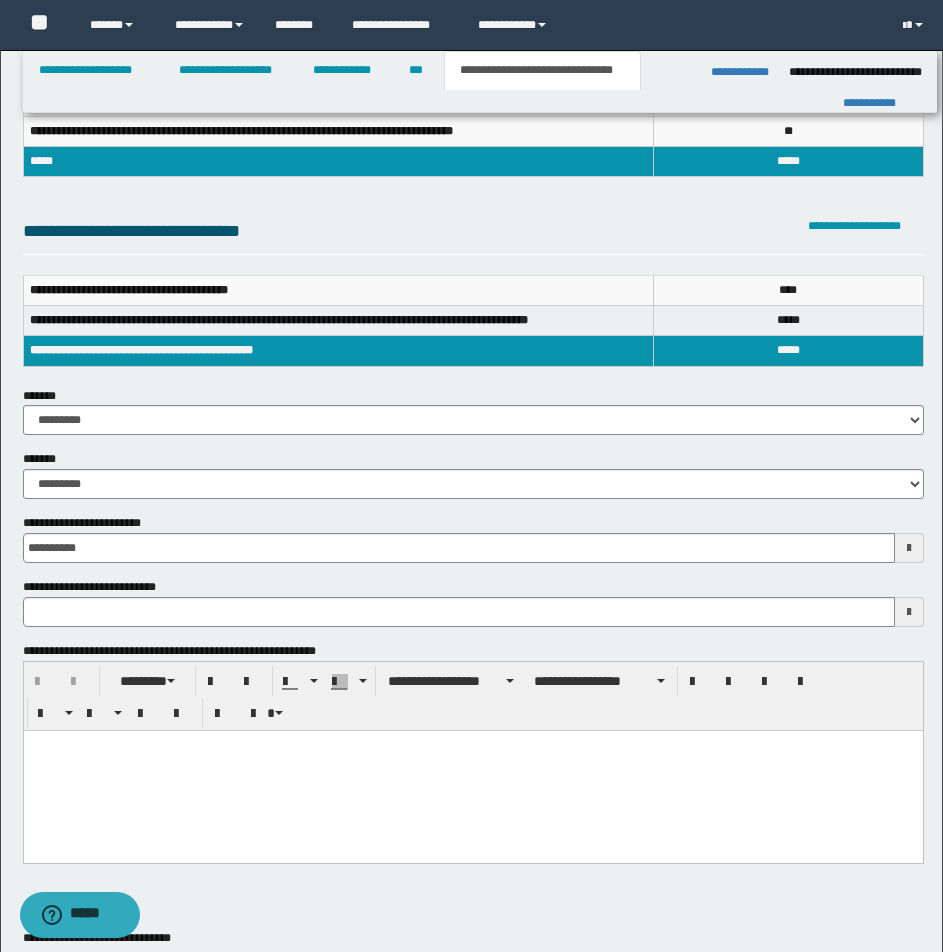 click at bounding box center (472, 745) 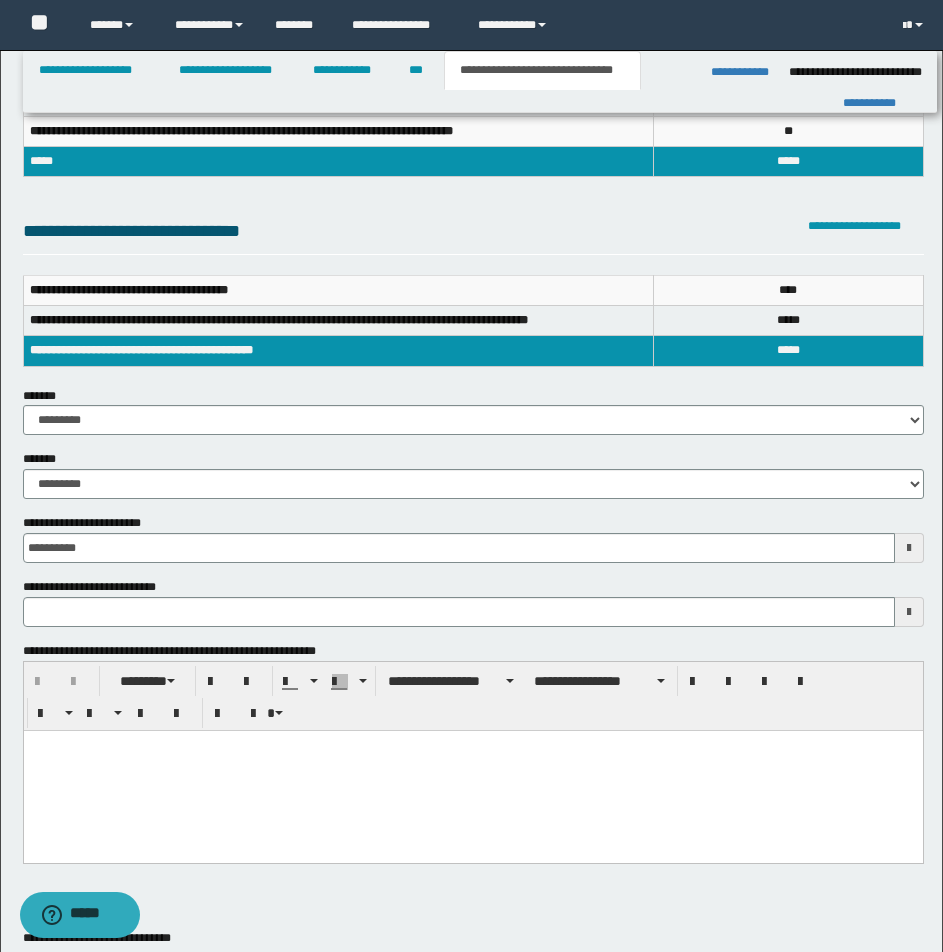 type 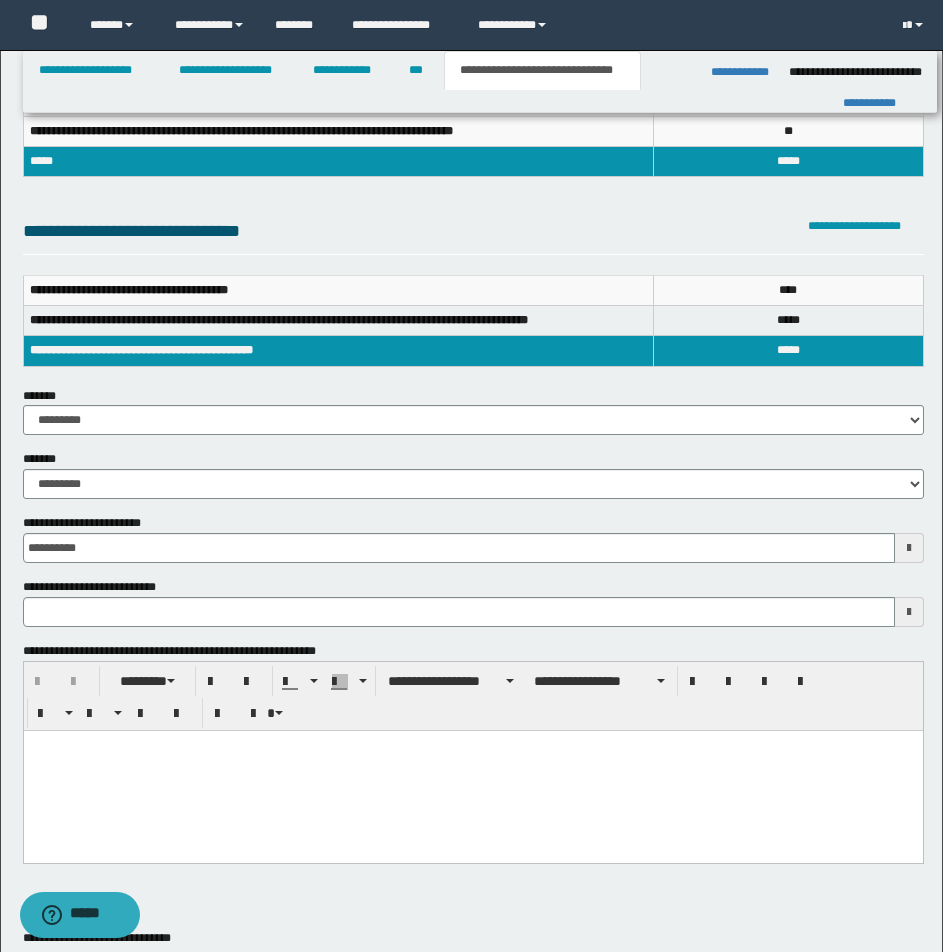 click at bounding box center [472, 770] 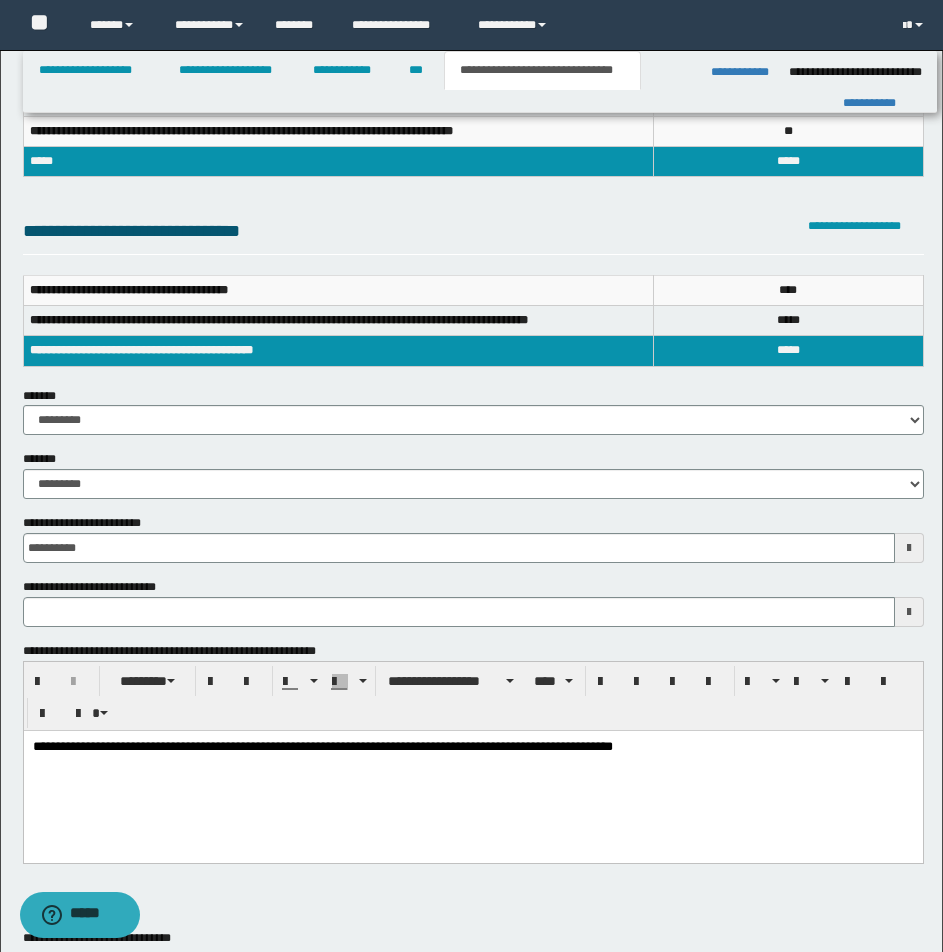 type 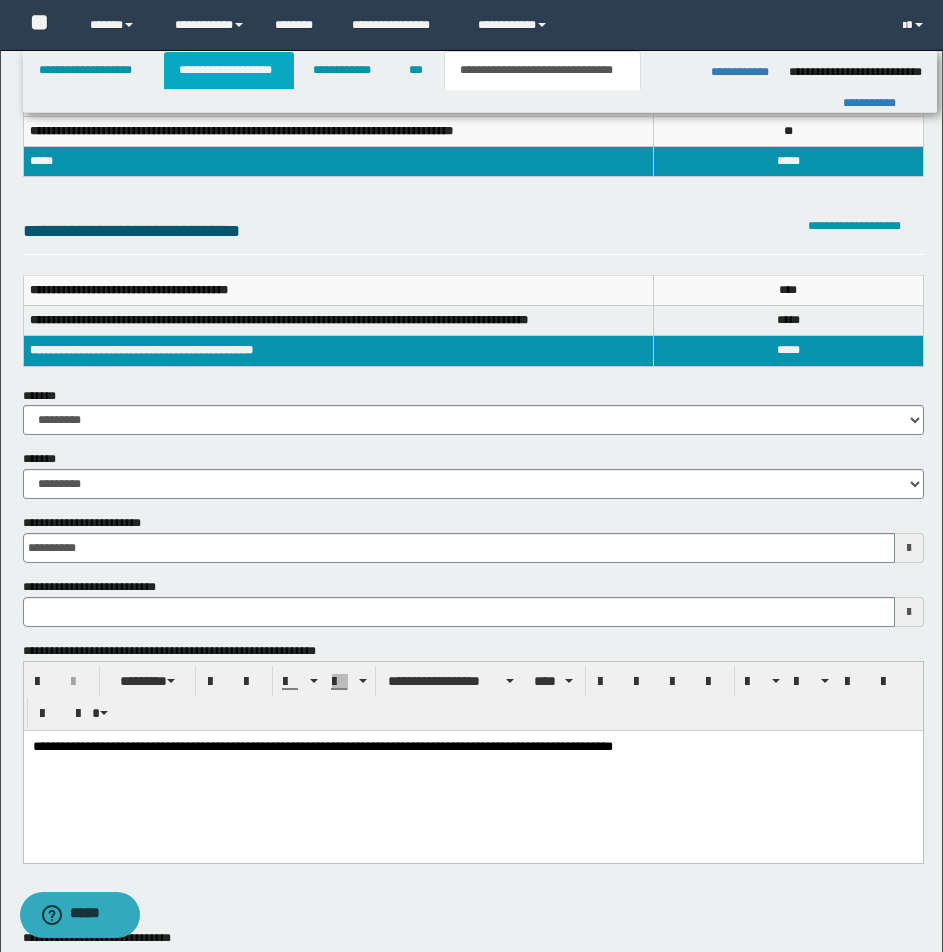 click on "**********" at bounding box center (229, 70) 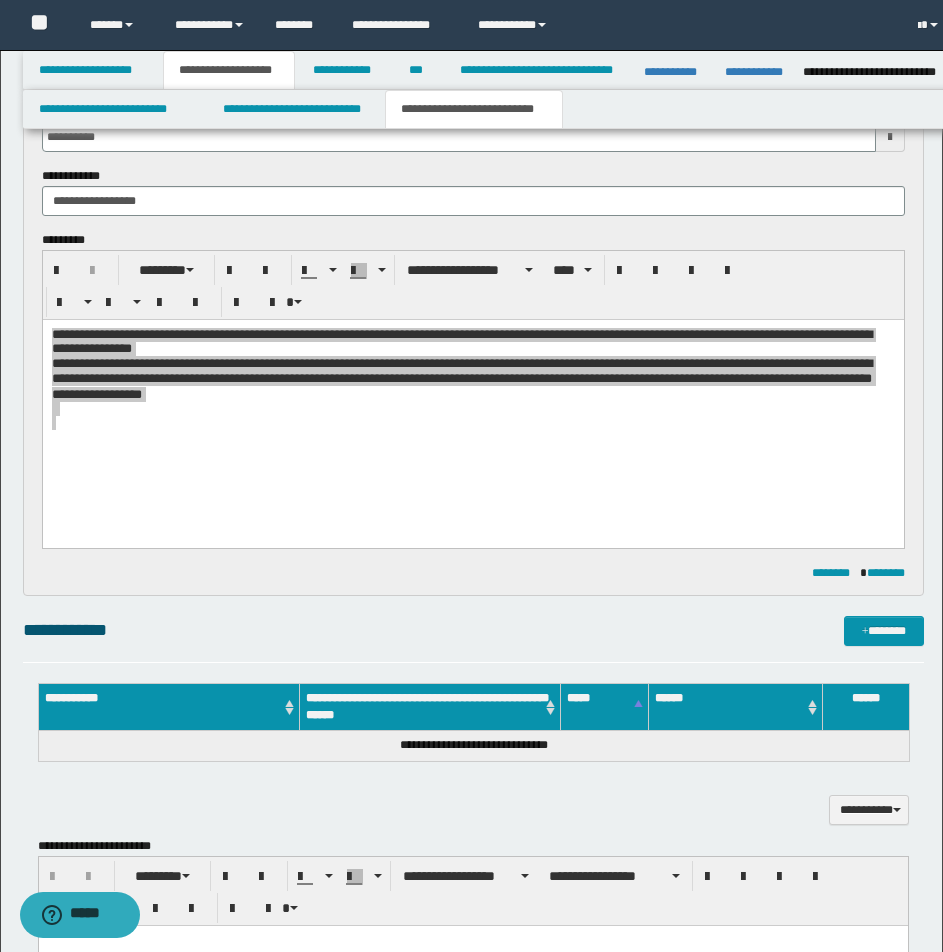 scroll, scrollTop: 162, scrollLeft: 0, axis: vertical 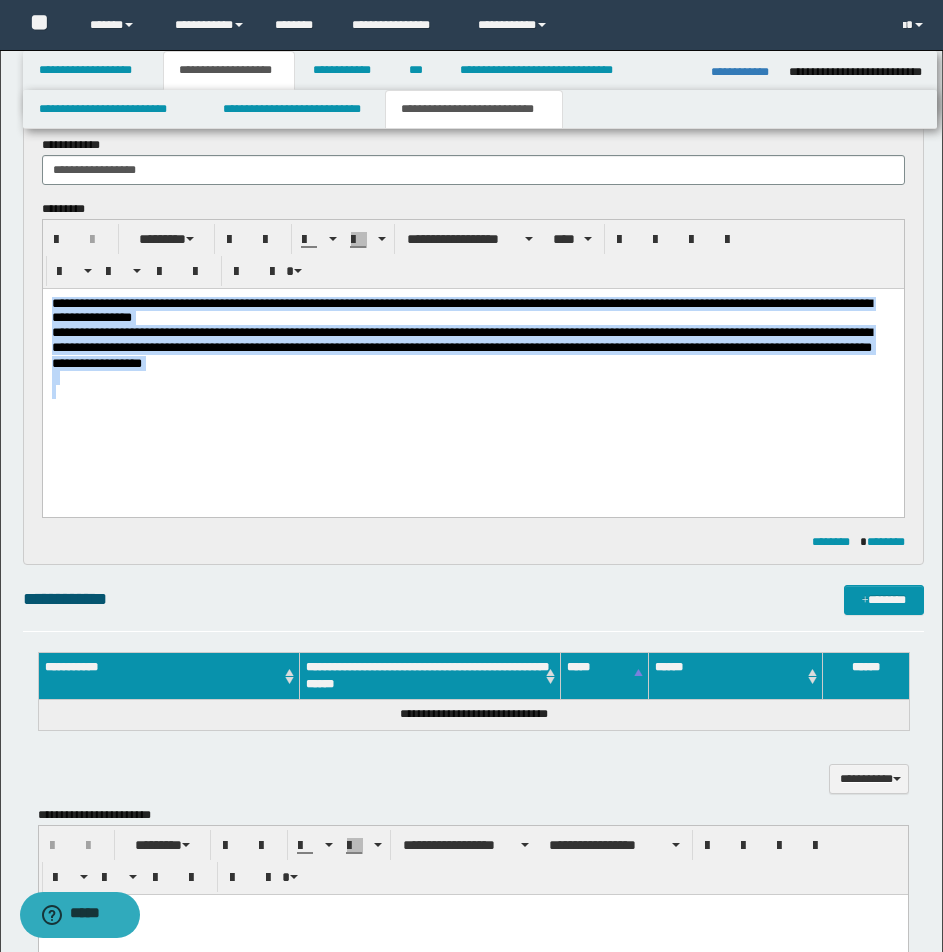 click at bounding box center (472, 378) 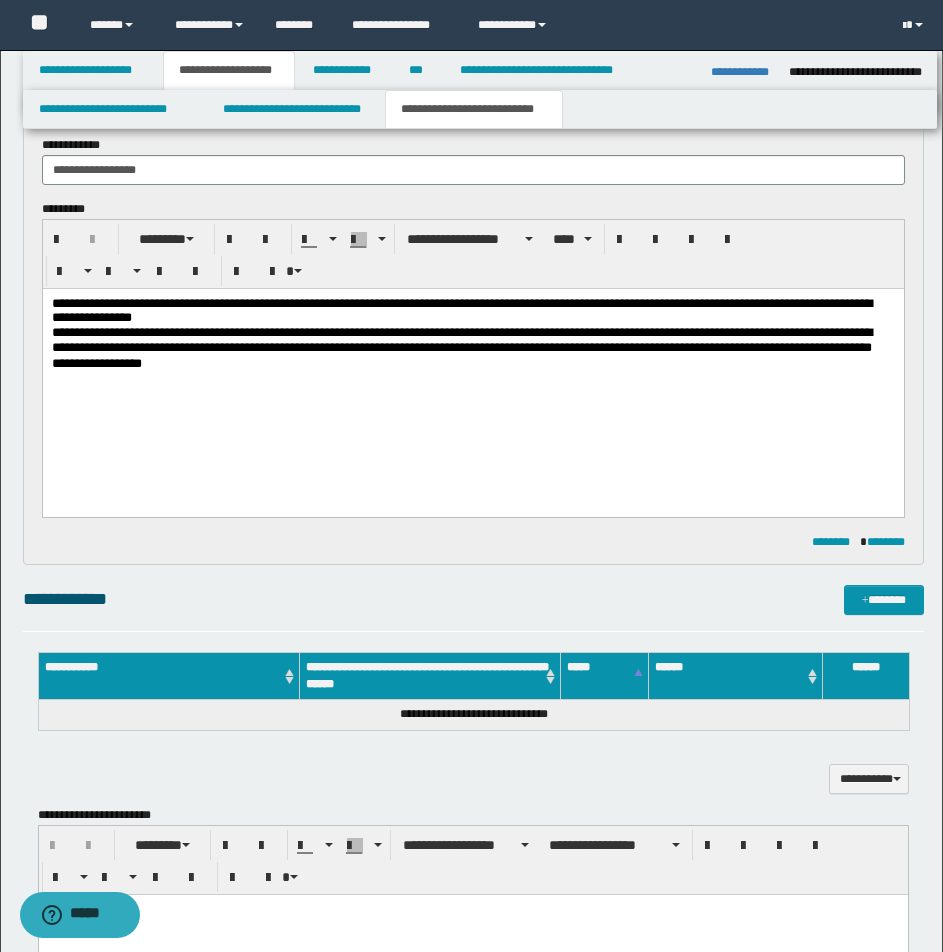 click on "**********" at bounding box center (472, 373) 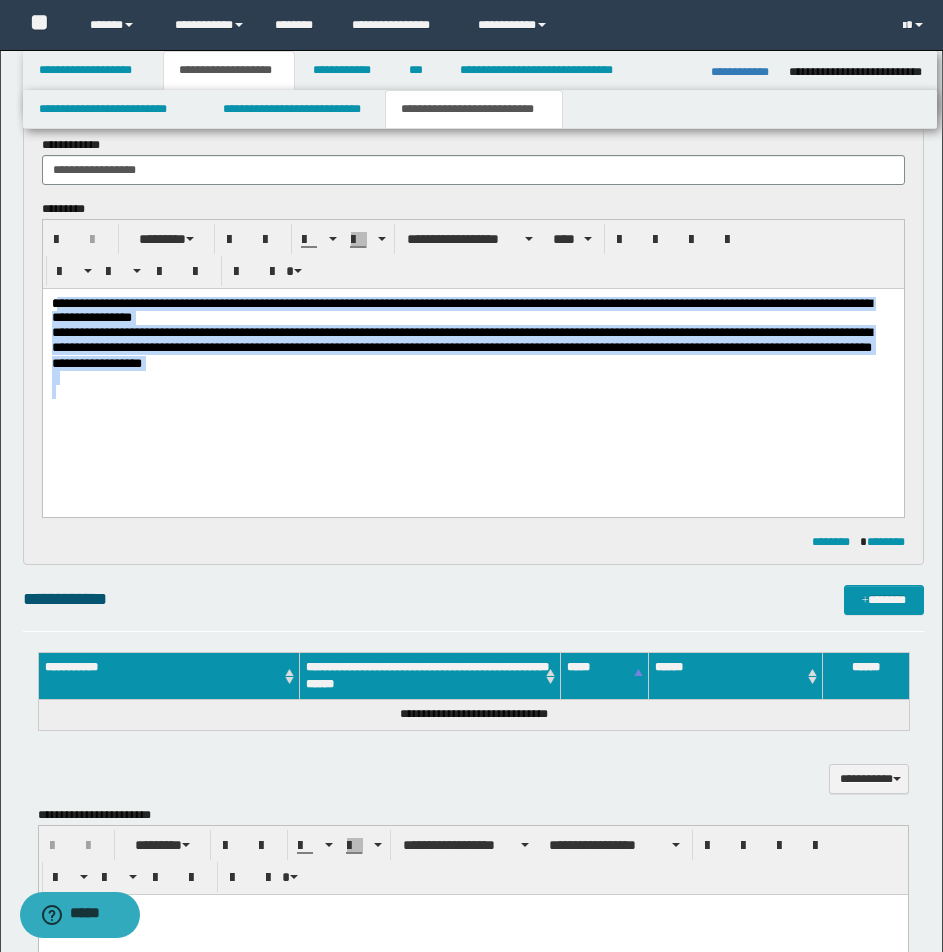 drag, startPoint x: 55, startPoint y: 301, endPoint x: 391, endPoint y: 447, distance: 366.34955 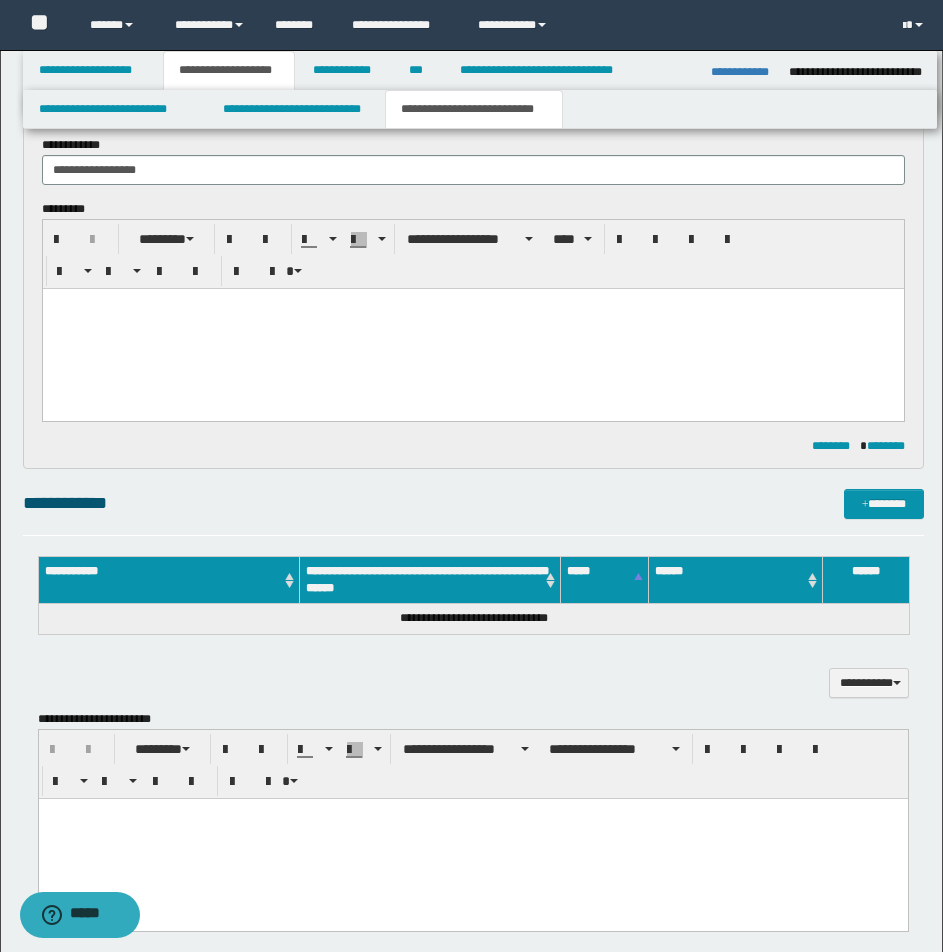 paste 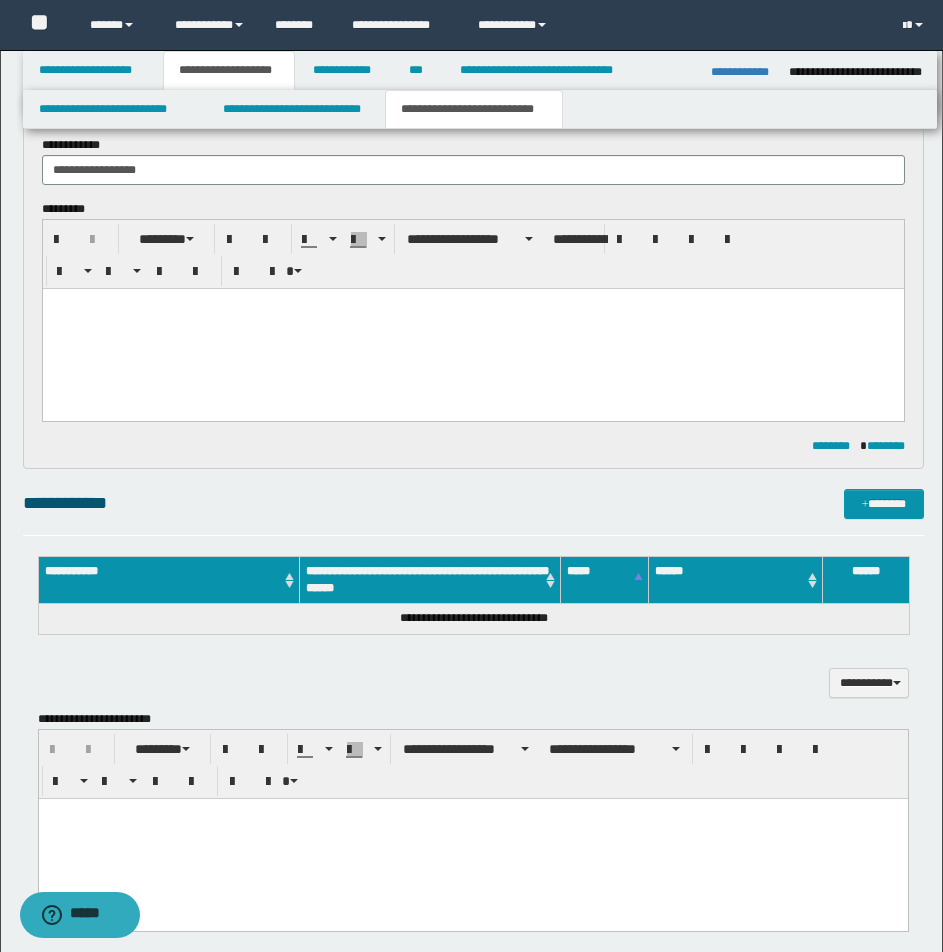 type 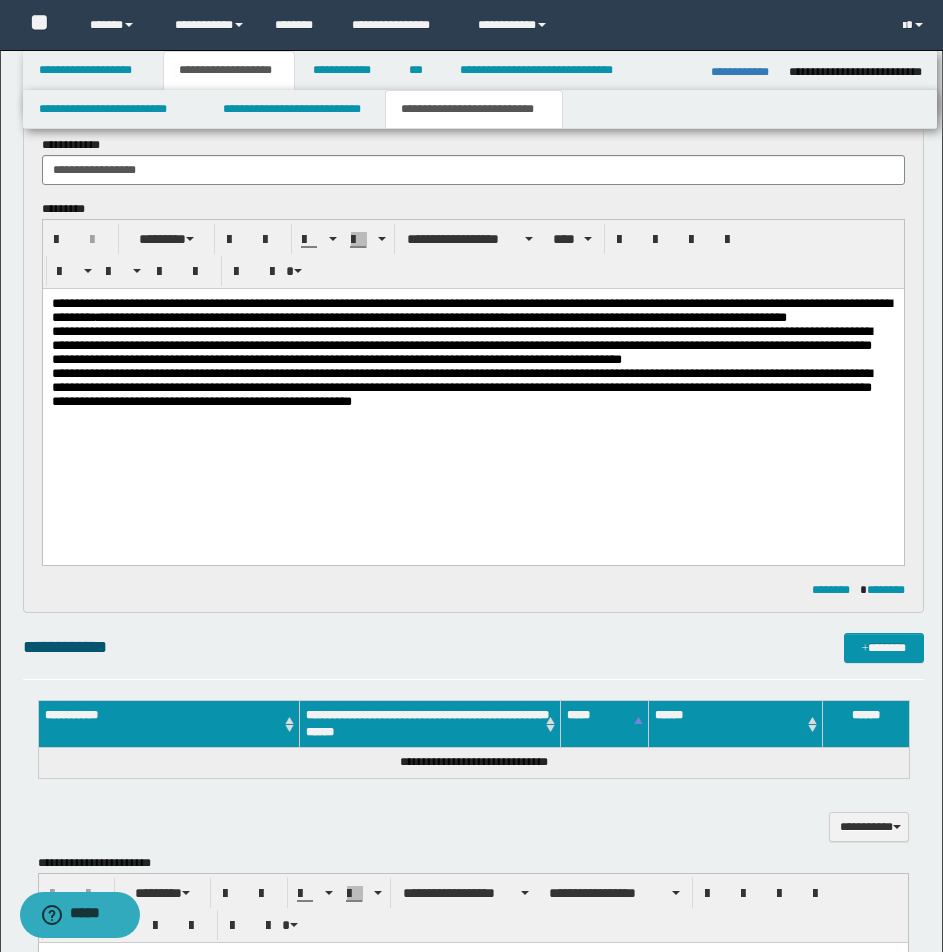scroll, scrollTop: 995, scrollLeft: 0, axis: vertical 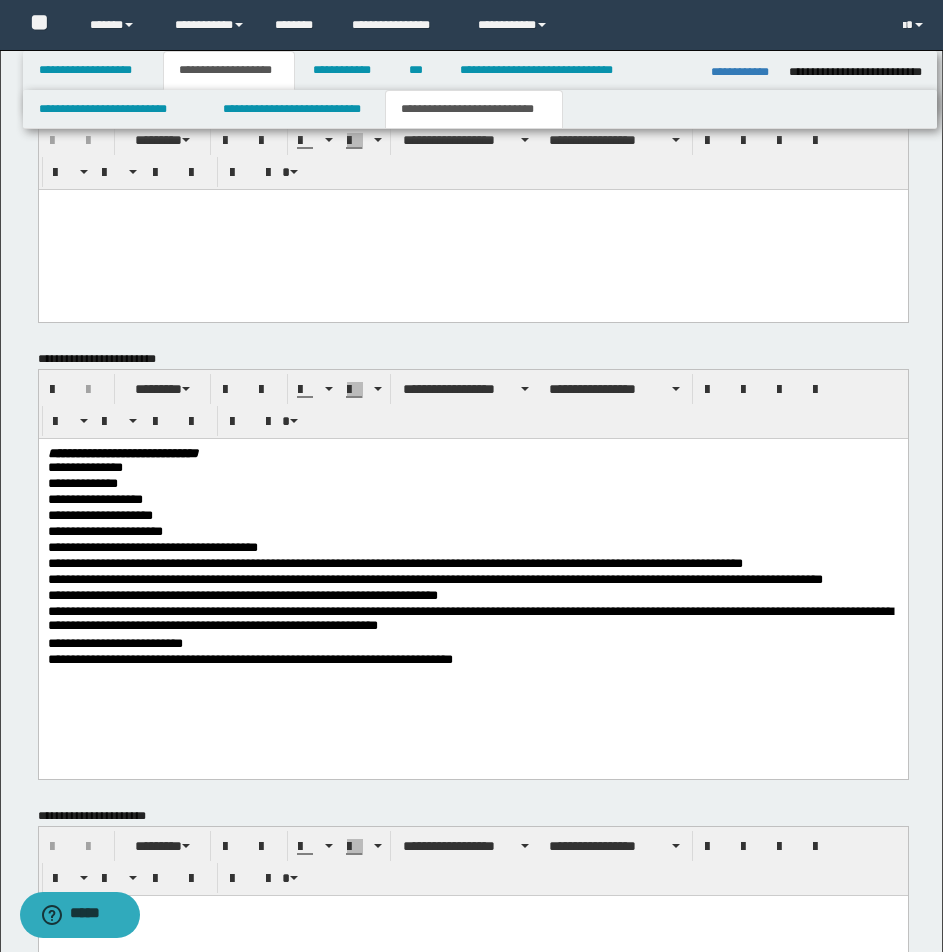 click at bounding box center (472, 229) 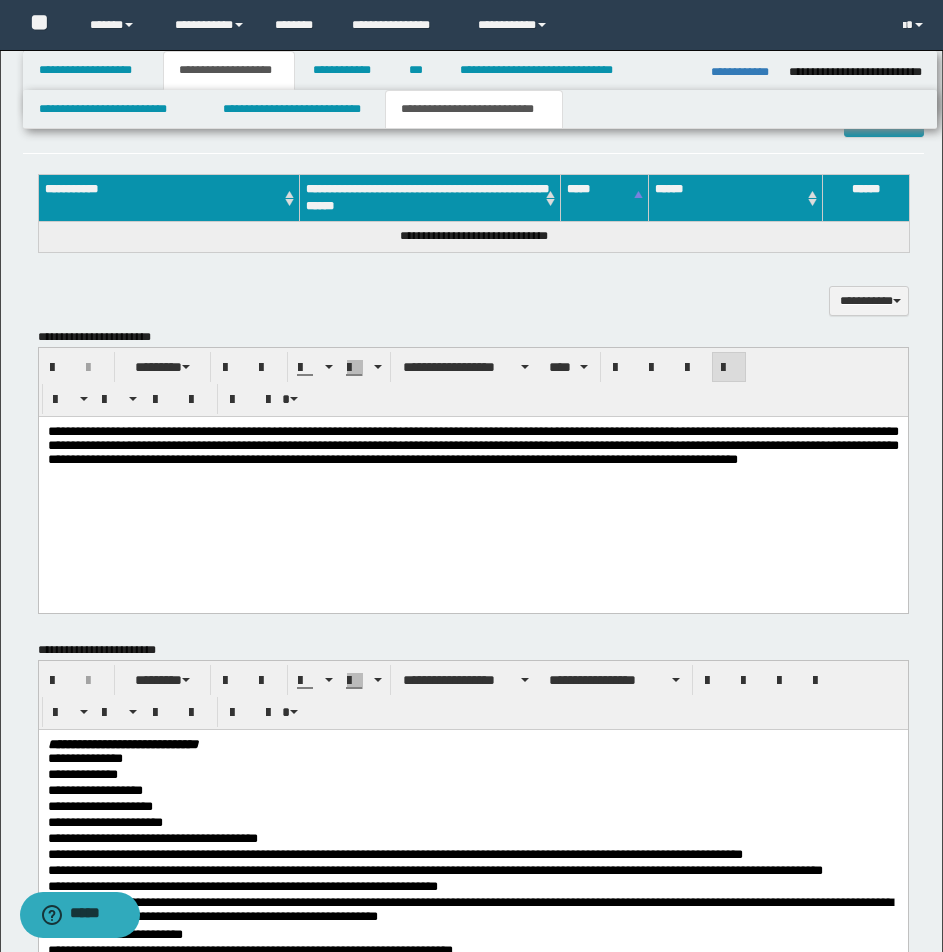 scroll, scrollTop: 675, scrollLeft: 0, axis: vertical 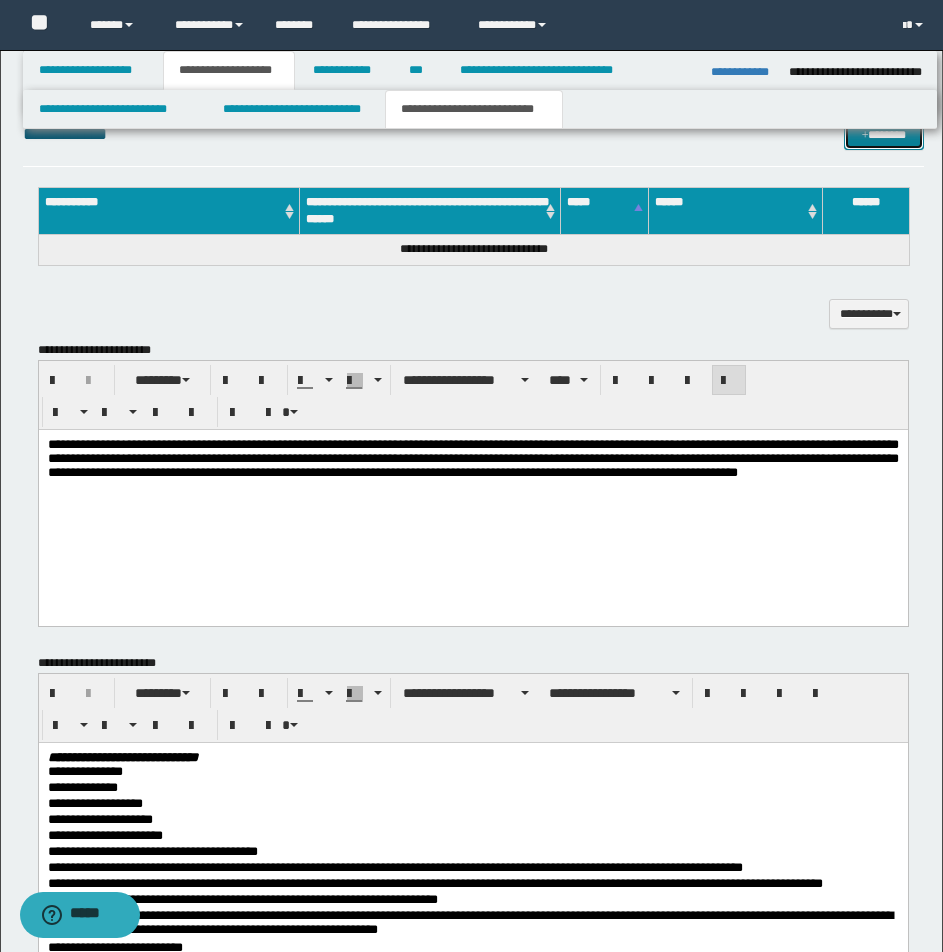 click on "*******" at bounding box center (884, 135) 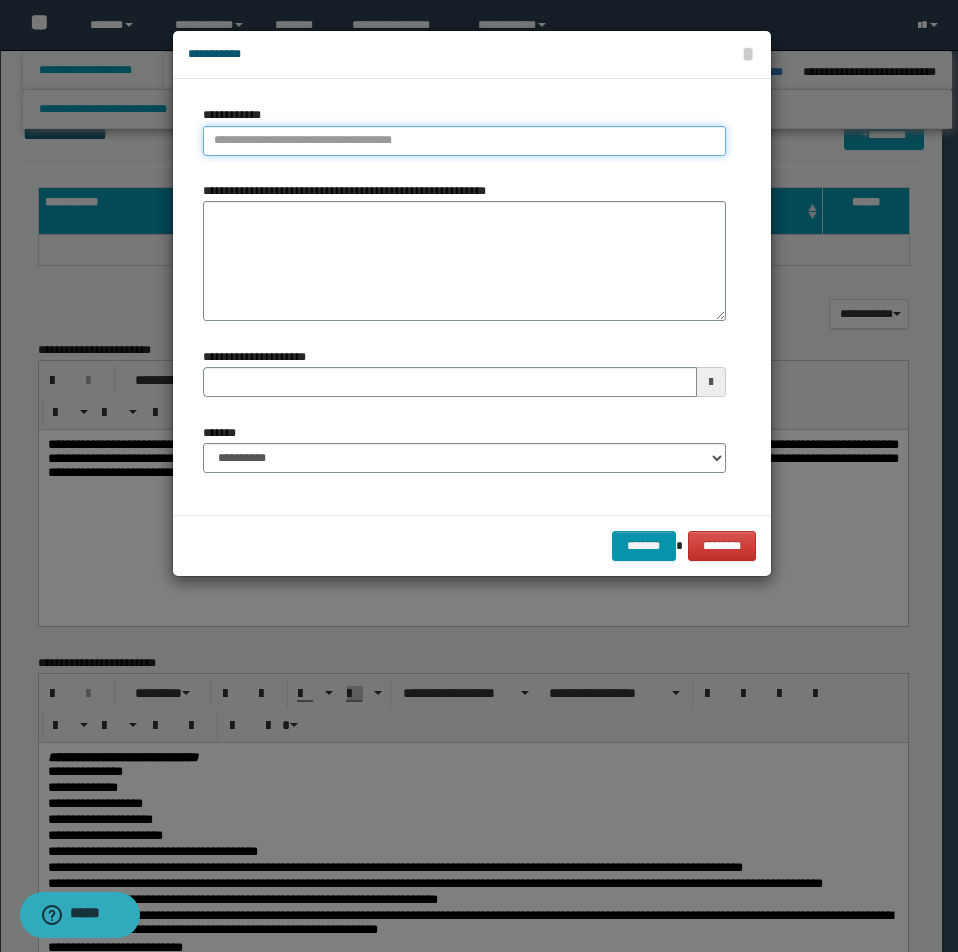click on "**********" at bounding box center [464, 141] 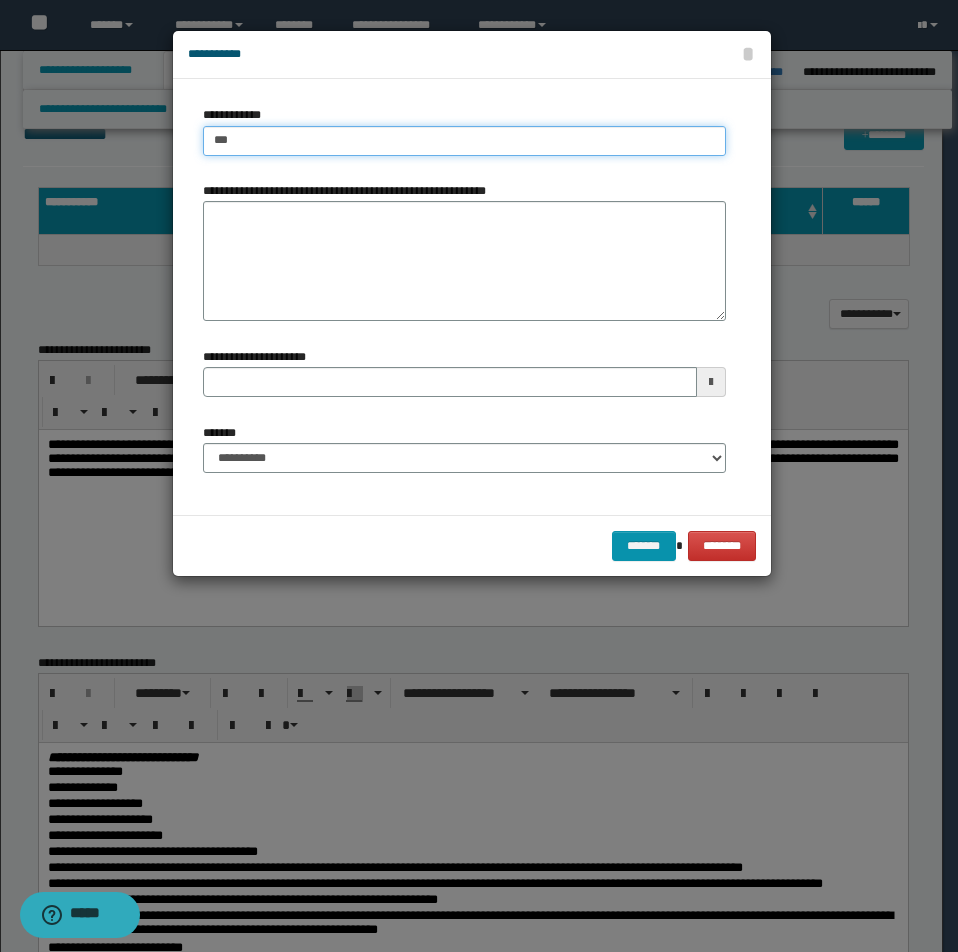 type on "****" 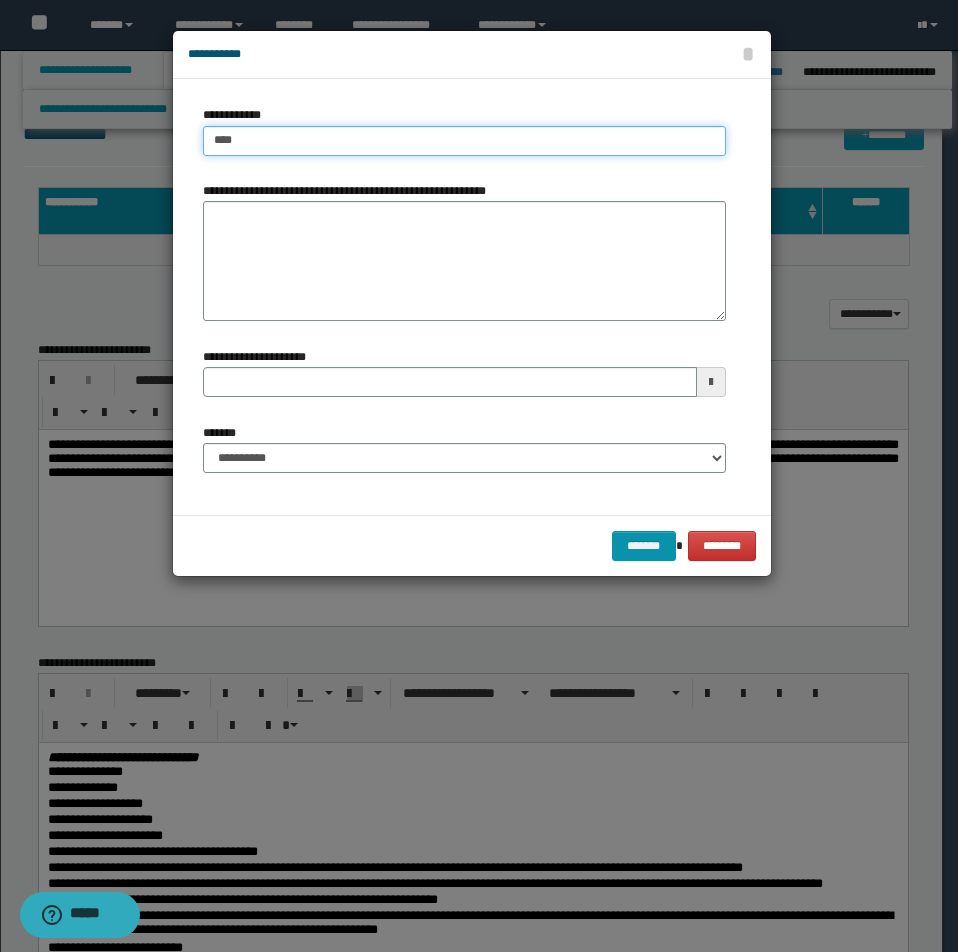 type on "****" 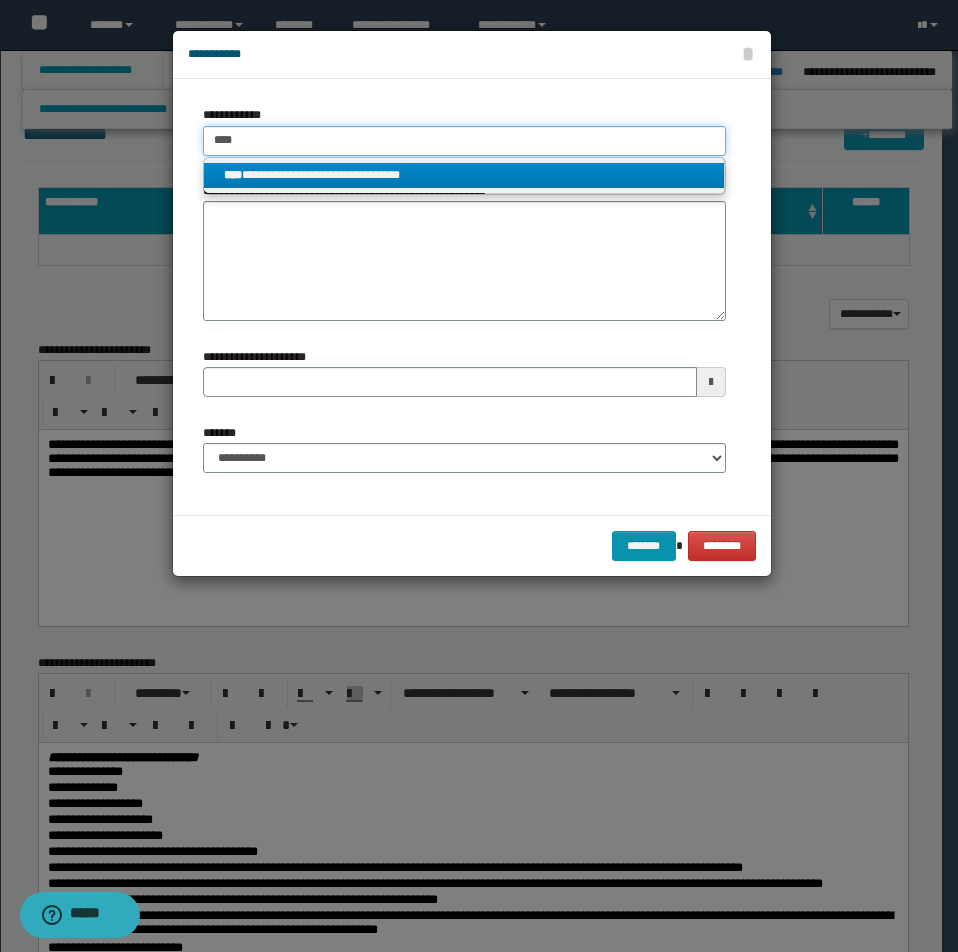 type on "****" 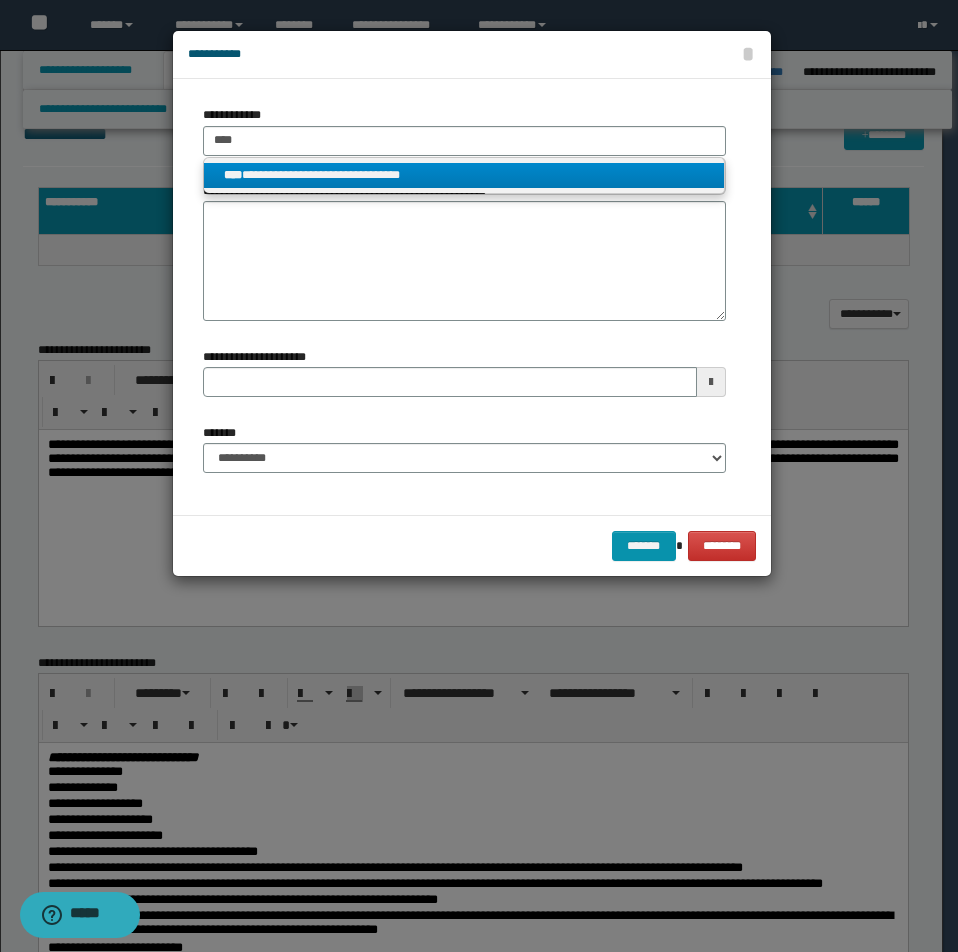 click on "**********" at bounding box center [464, 175] 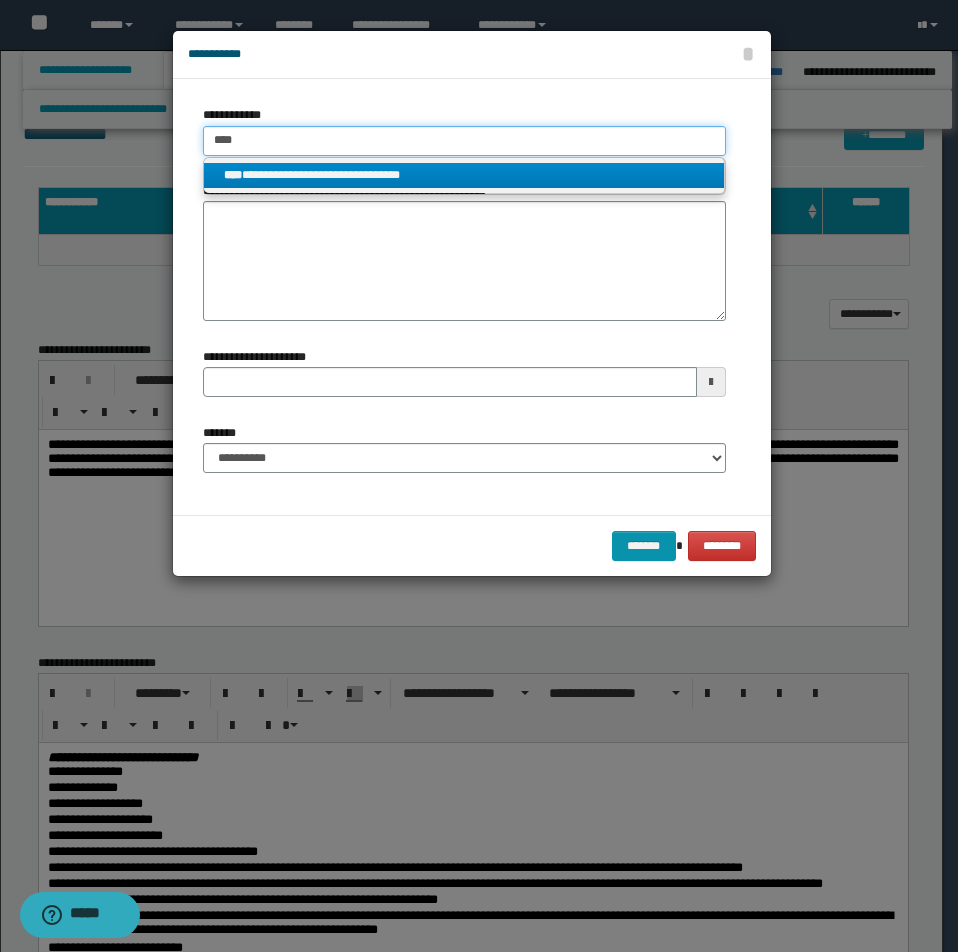 type 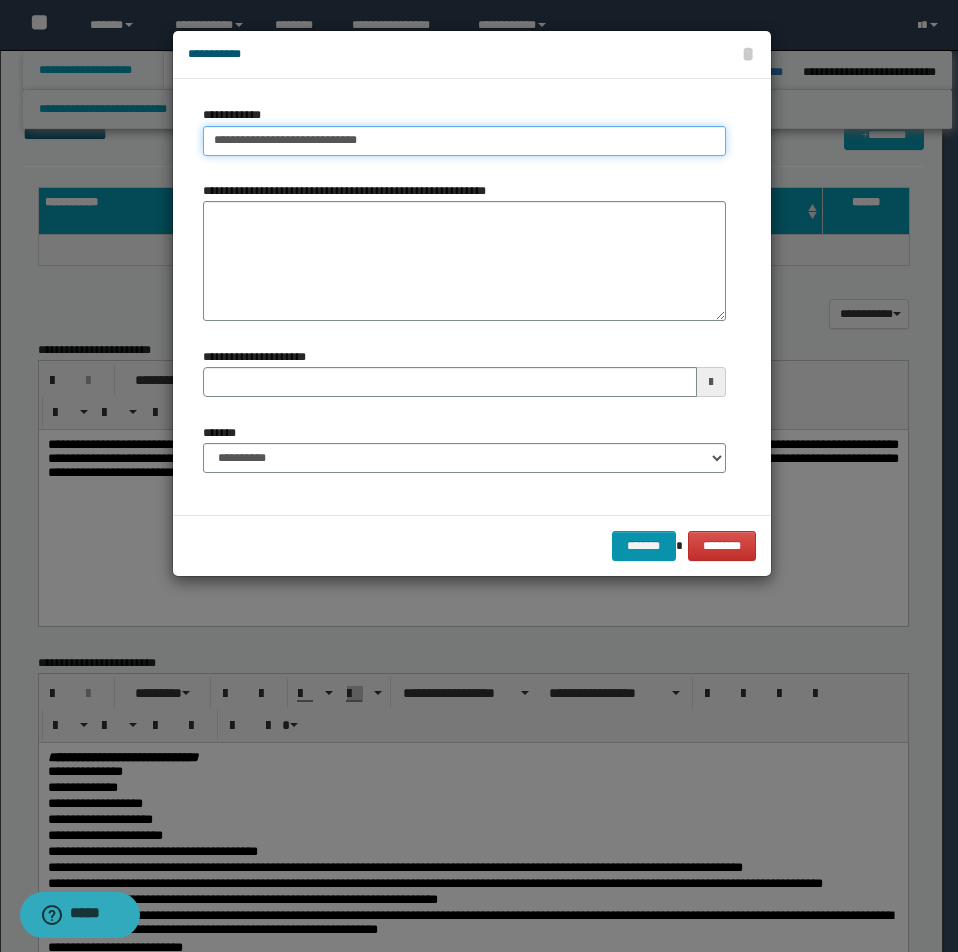 drag, startPoint x: 209, startPoint y: 143, endPoint x: 526, endPoint y: 162, distance: 317.56888 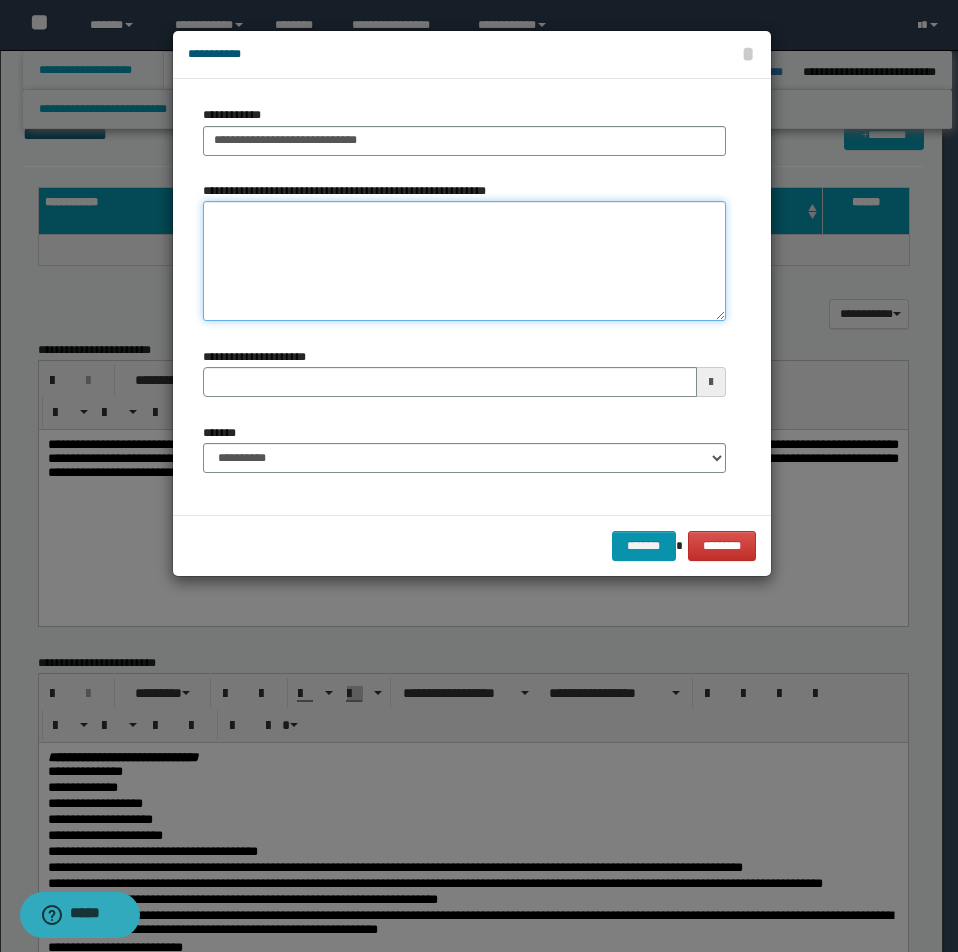 click on "**********" at bounding box center [464, 261] 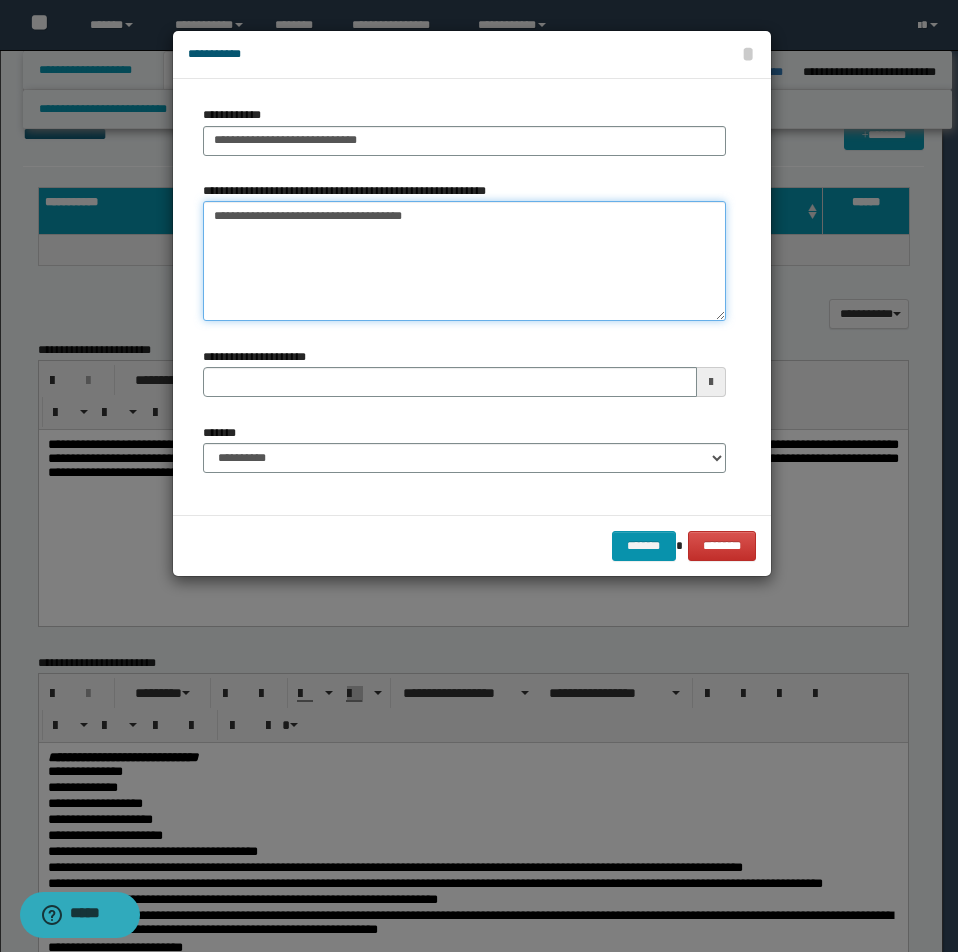 type on "**********" 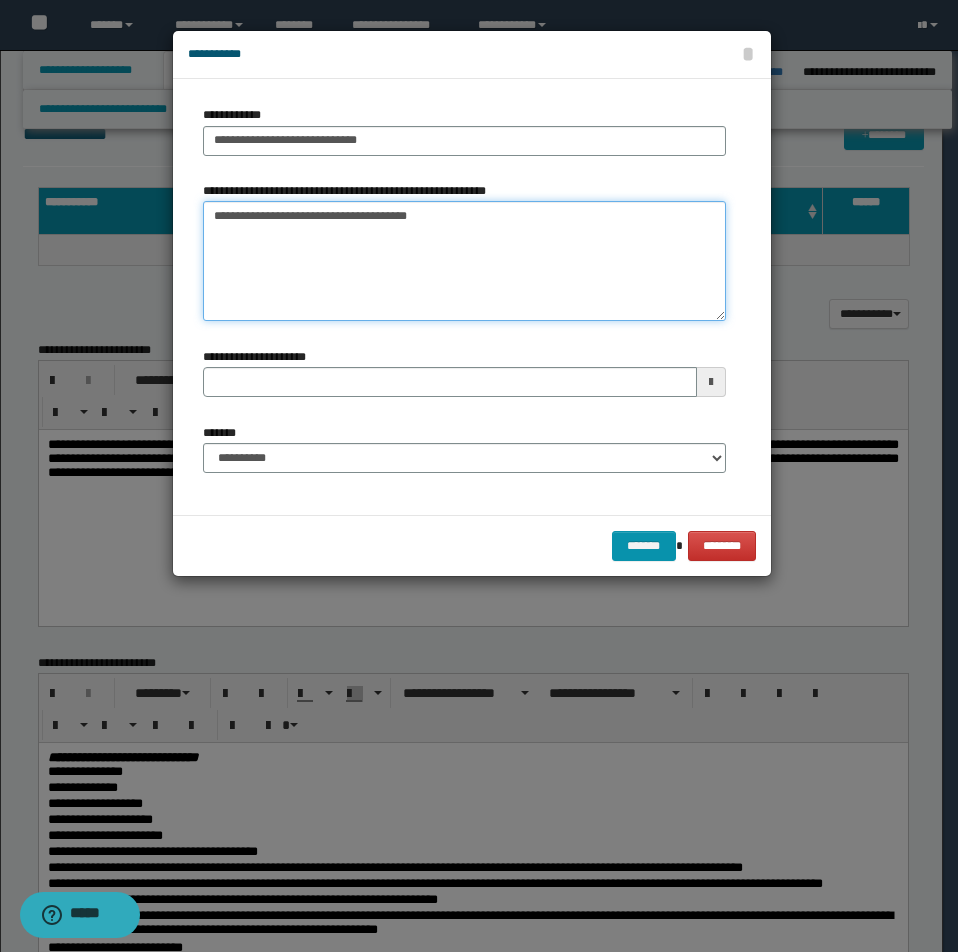 type 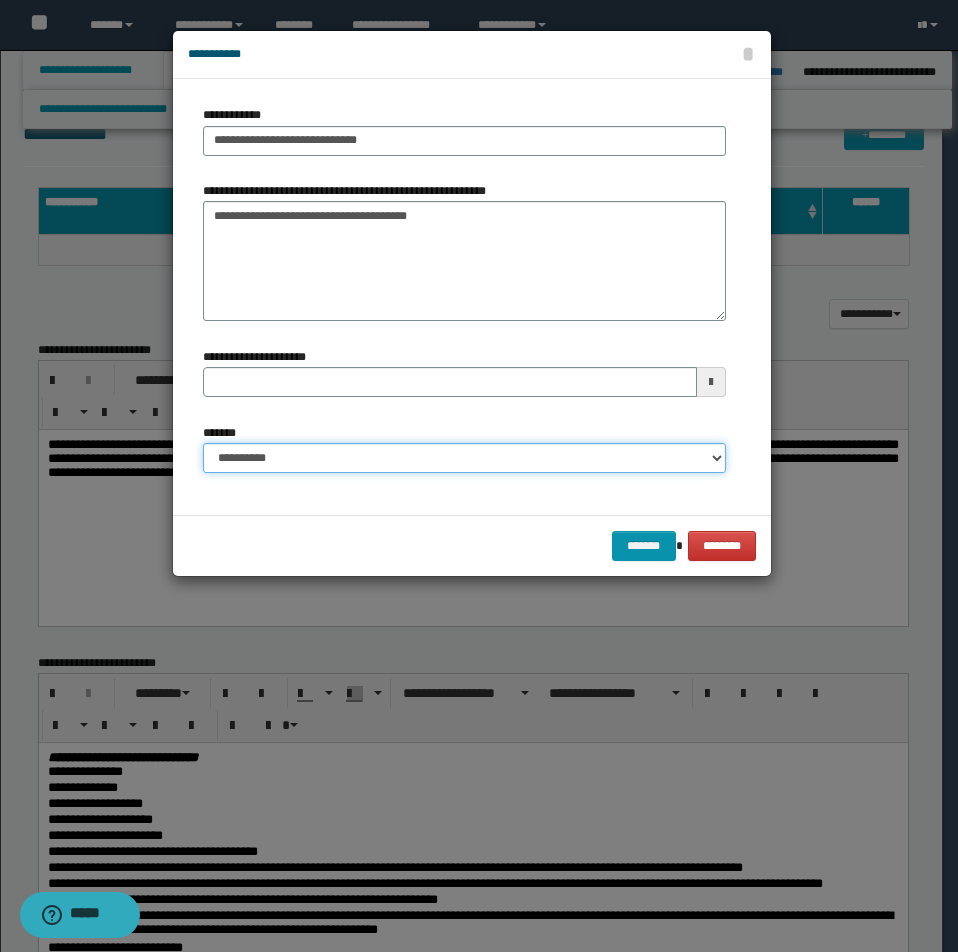 click on "**********" at bounding box center [464, 458] 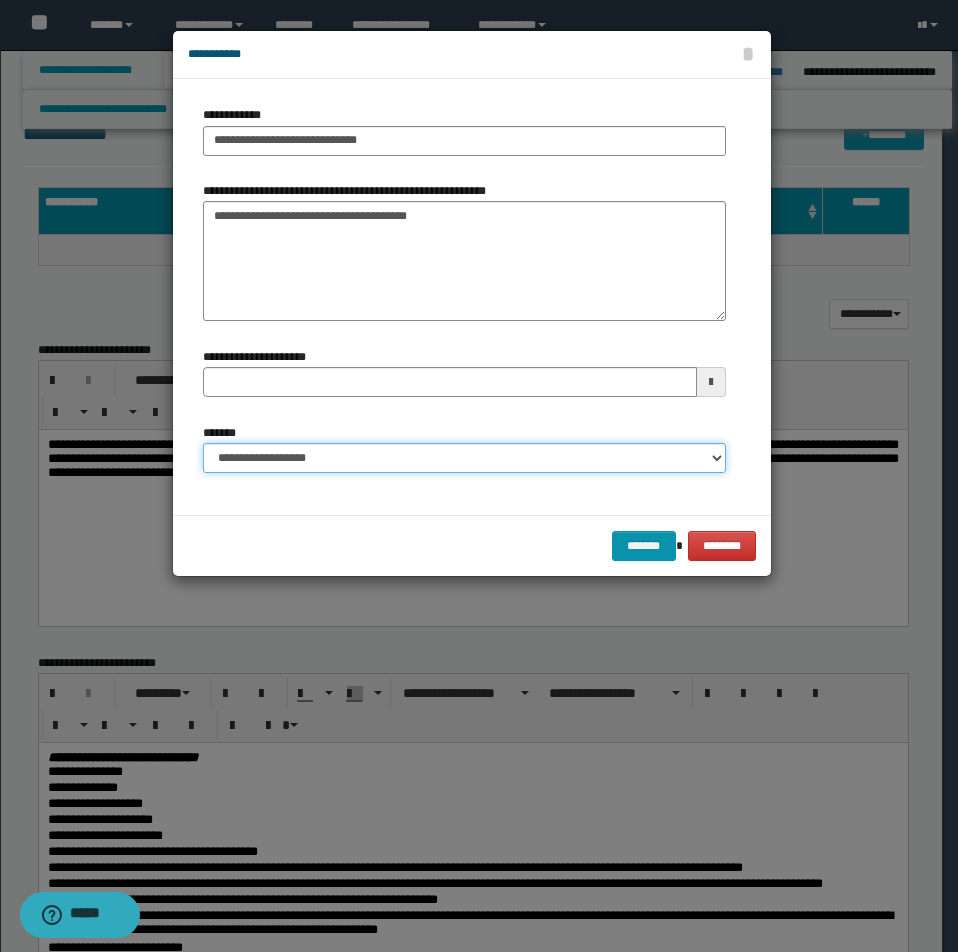 click on "**********" at bounding box center (464, 458) 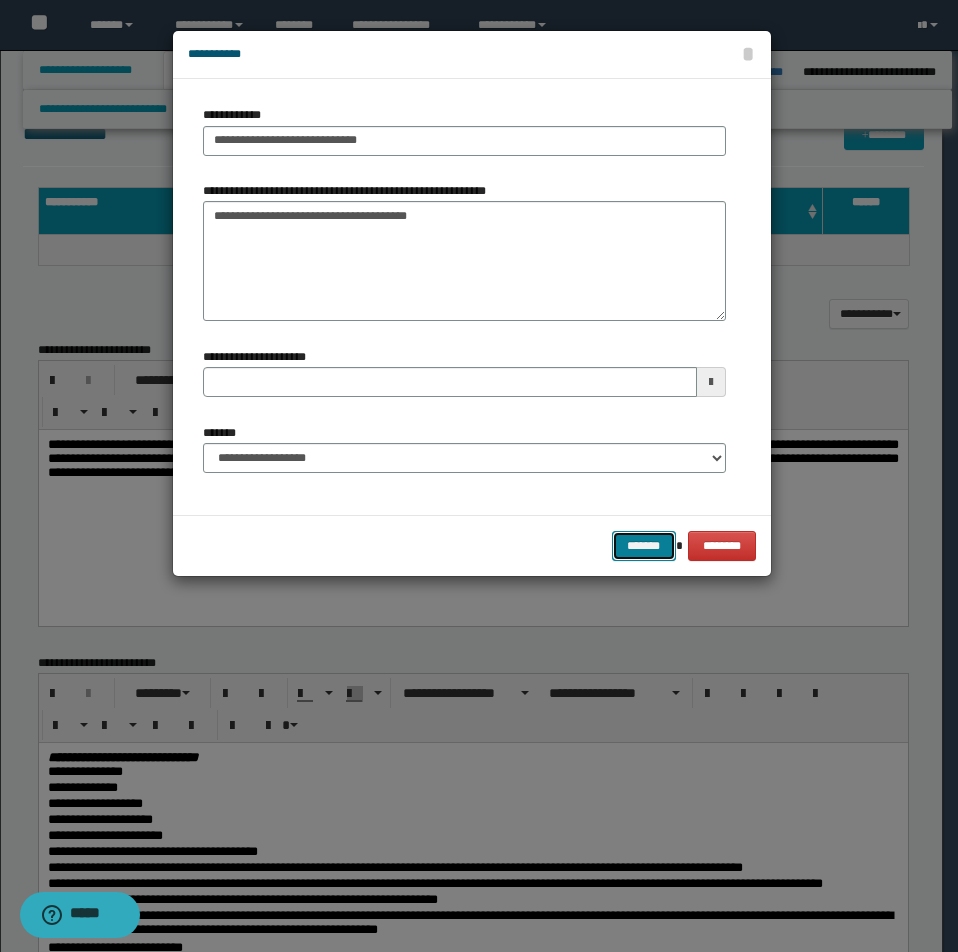 click on "*******" at bounding box center (644, 546) 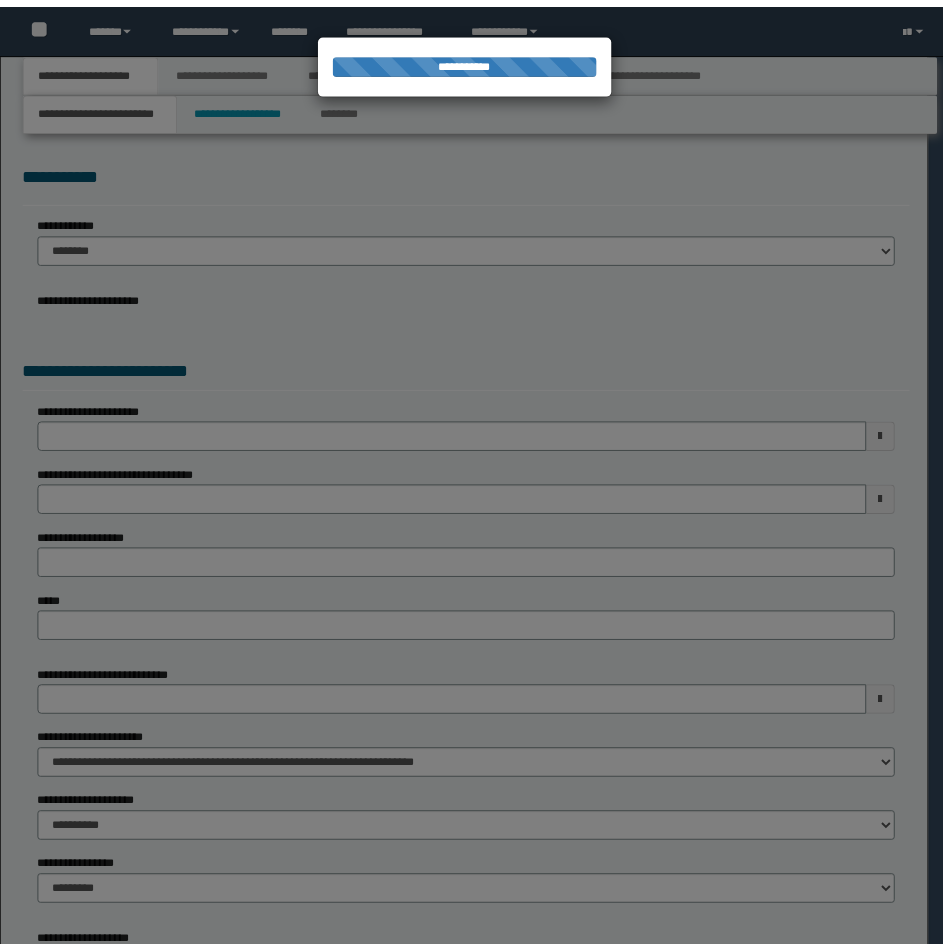 scroll, scrollTop: 0, scrollLeft: 0, axis: both 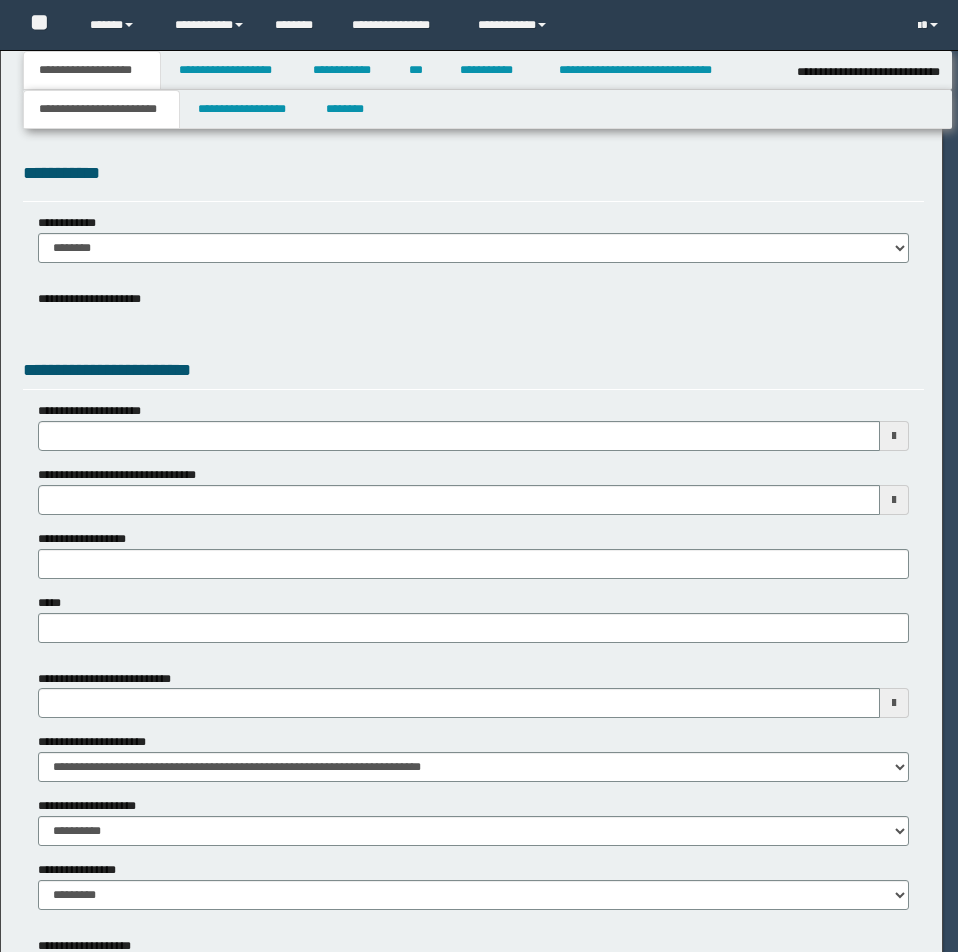 select on "*" 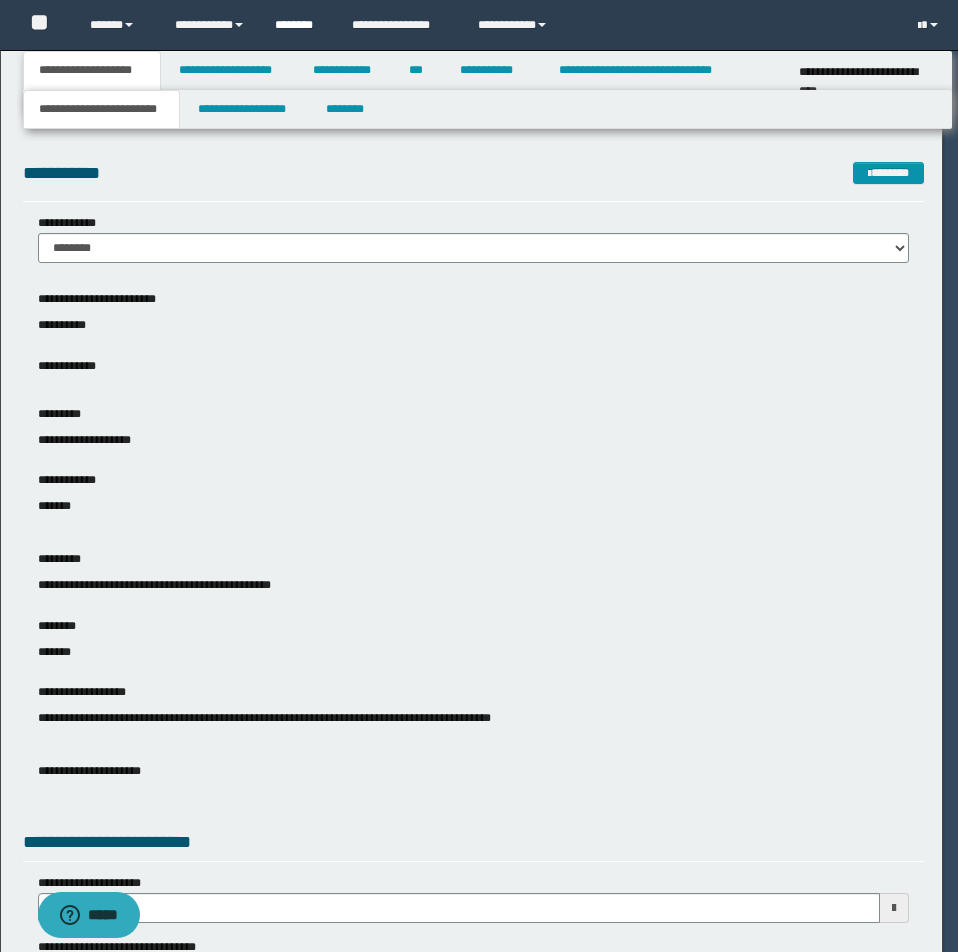 scroll, scrollTop: 0, scrollLeft: 0, axis: both 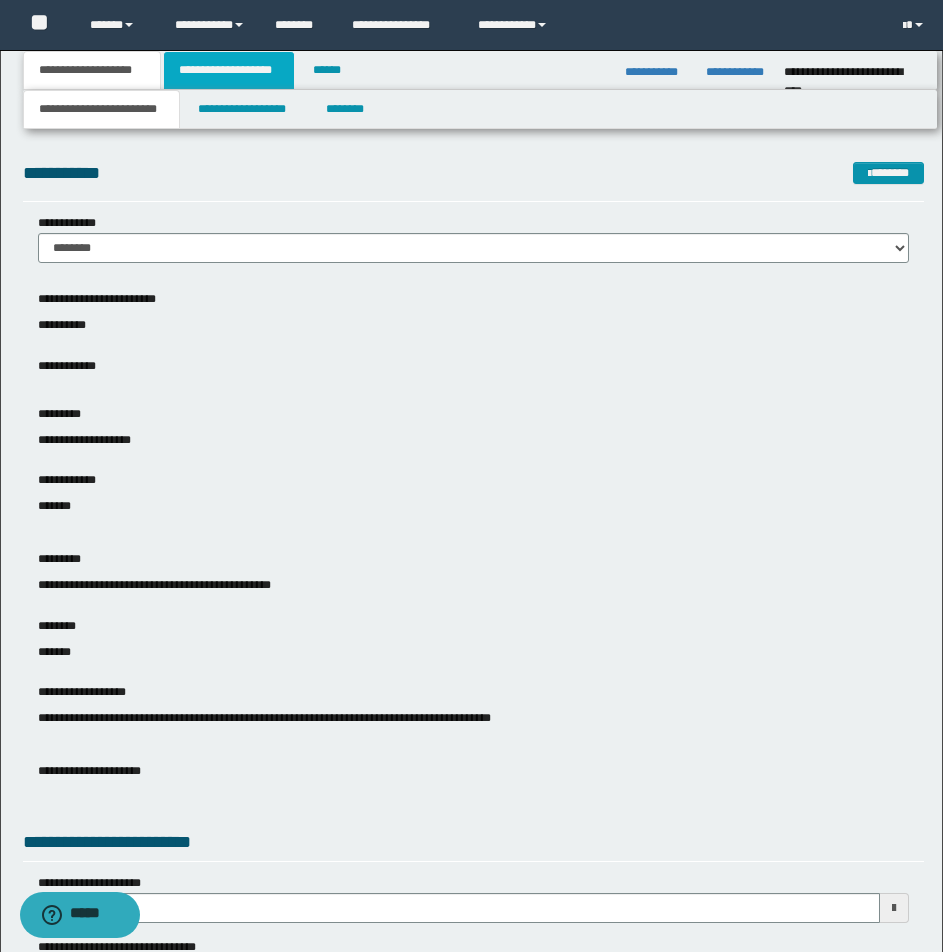 click on "**********" at bounding box center (229, 70) 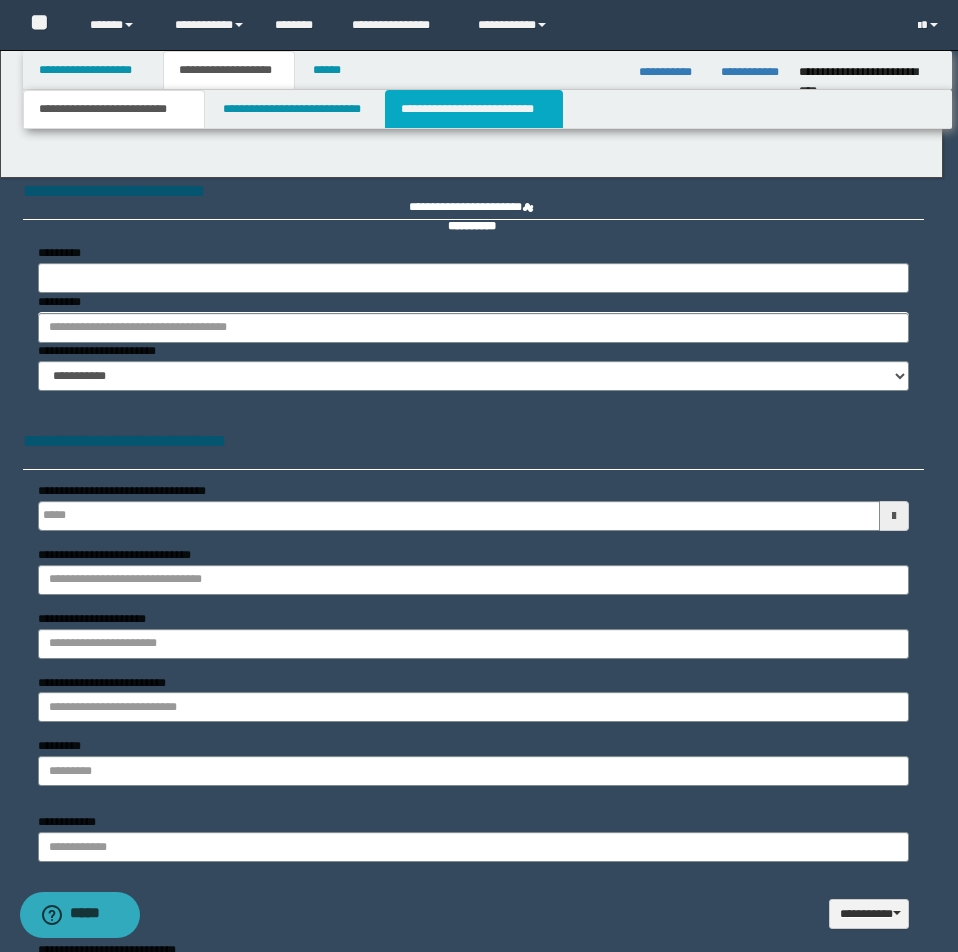 type 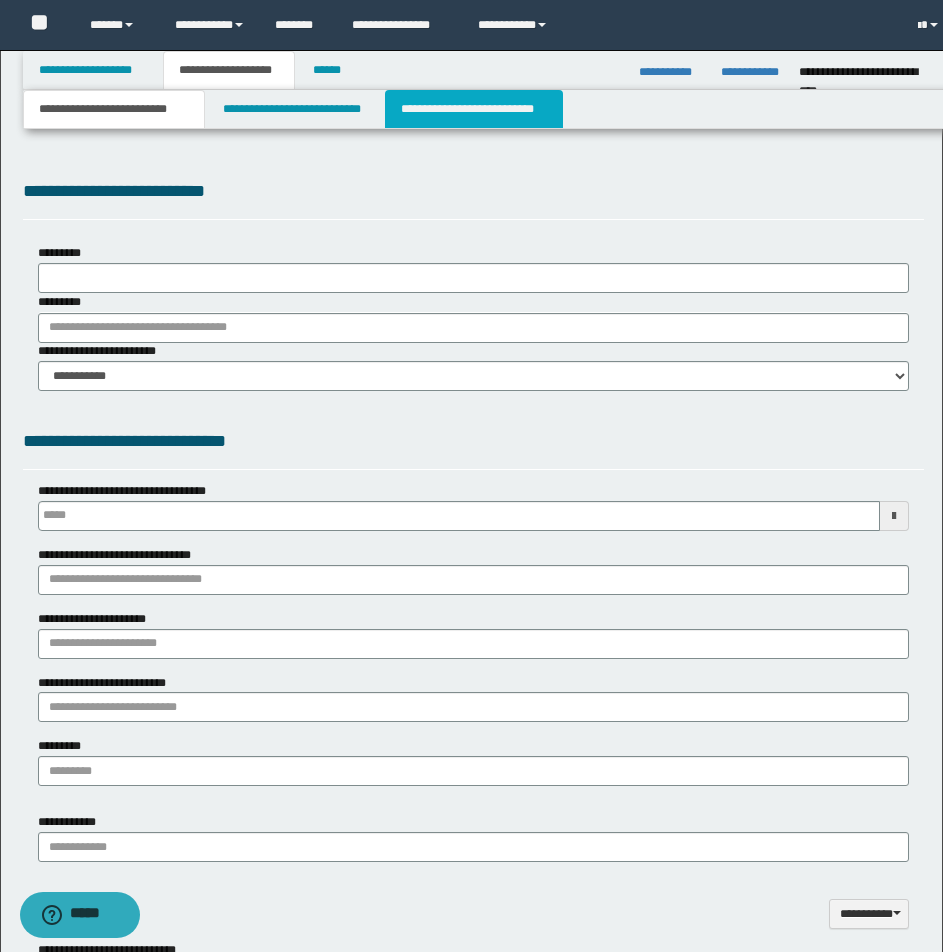 click on "**********" at bounding box center [474, 109] 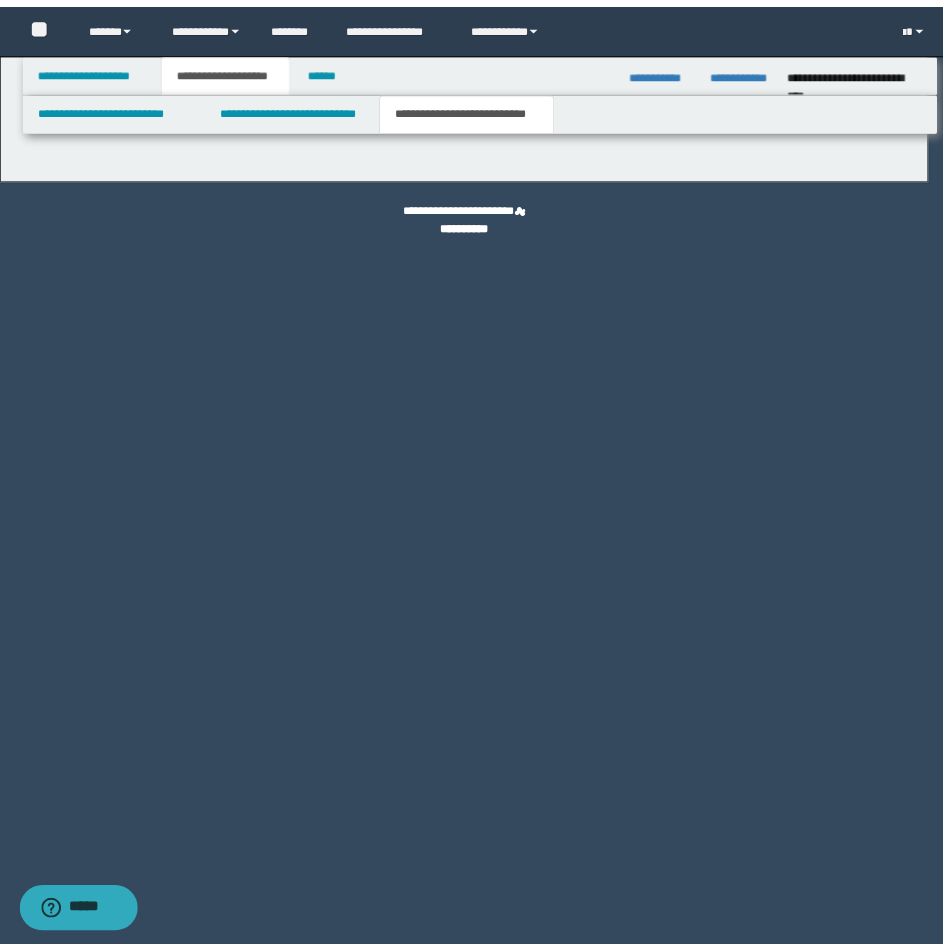 scroll, scrollTop: 0, scrollLeft: 0, axis: both 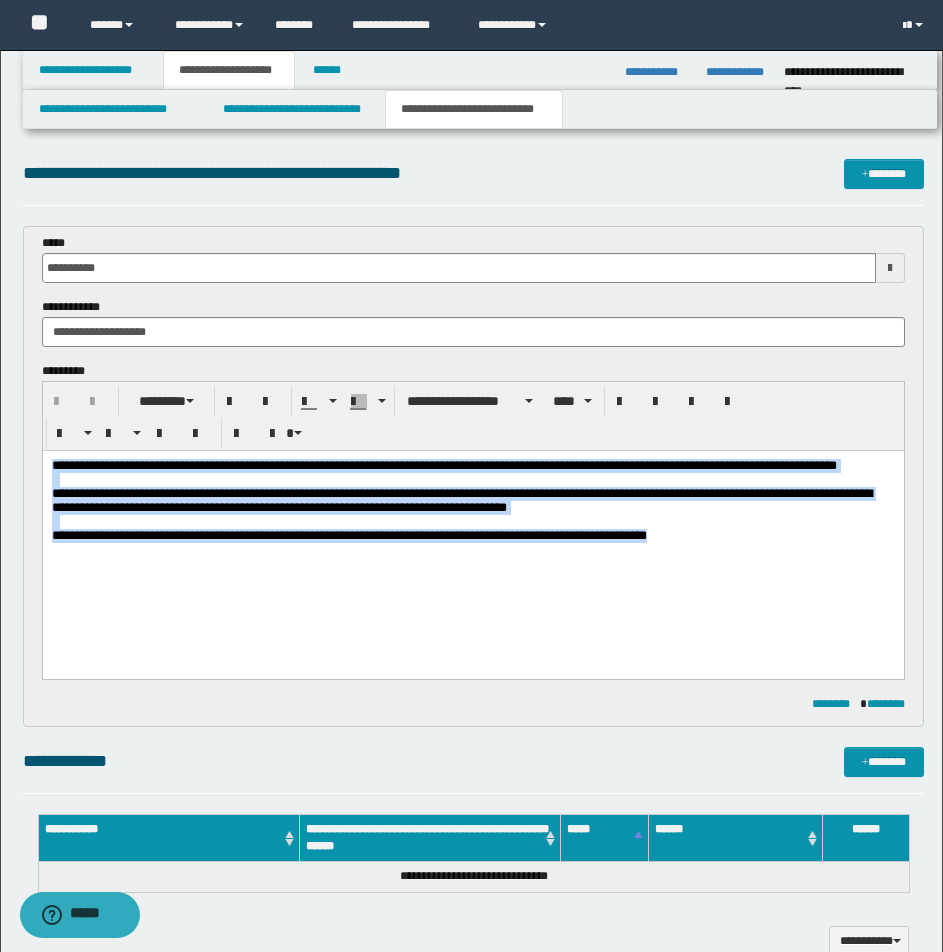 drag, startPoint x: 52, startPoint y: 463, endPoint x: 957, endPoint y: 618, distance: 918.17755 